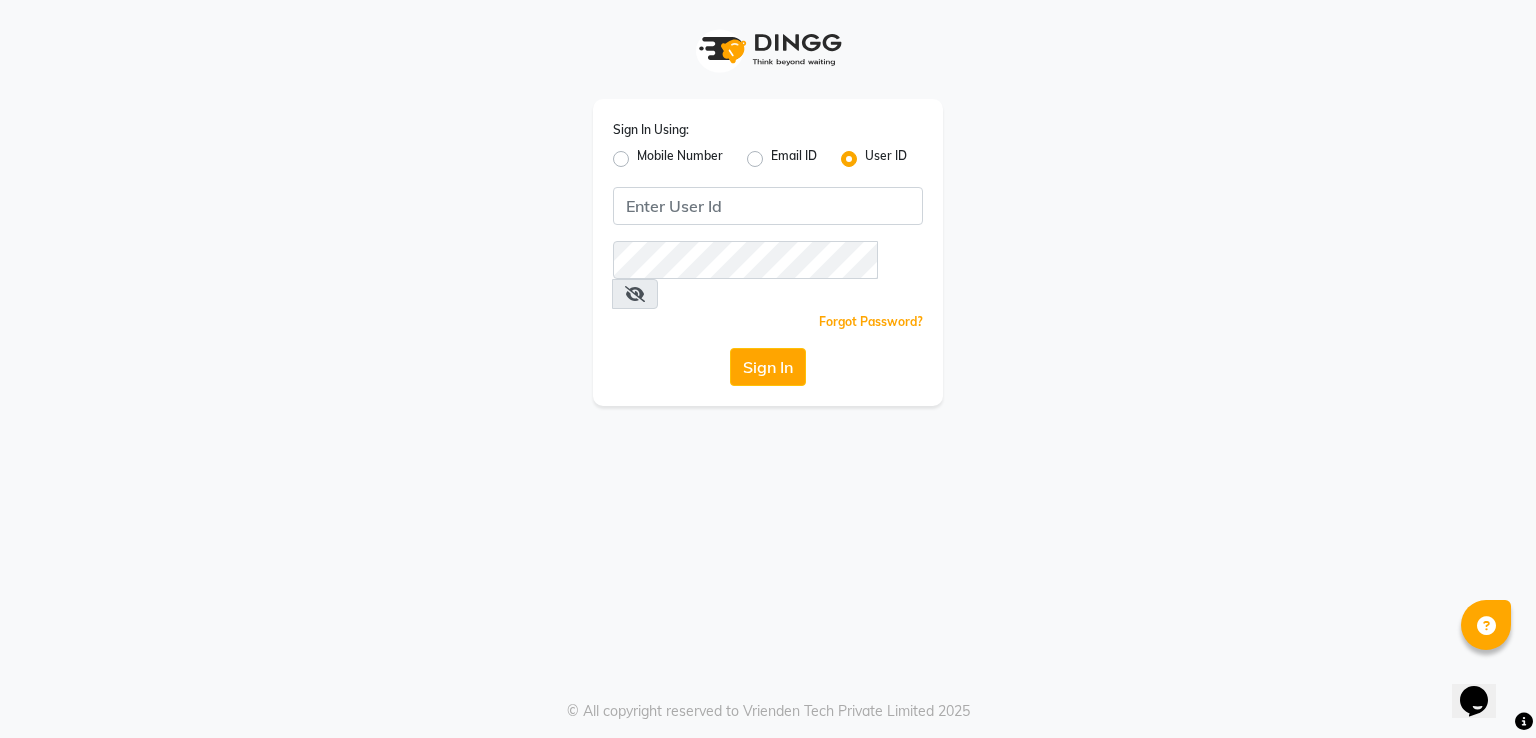 scroll, scrollTop: 0, scrollLeft: 0, axis: both 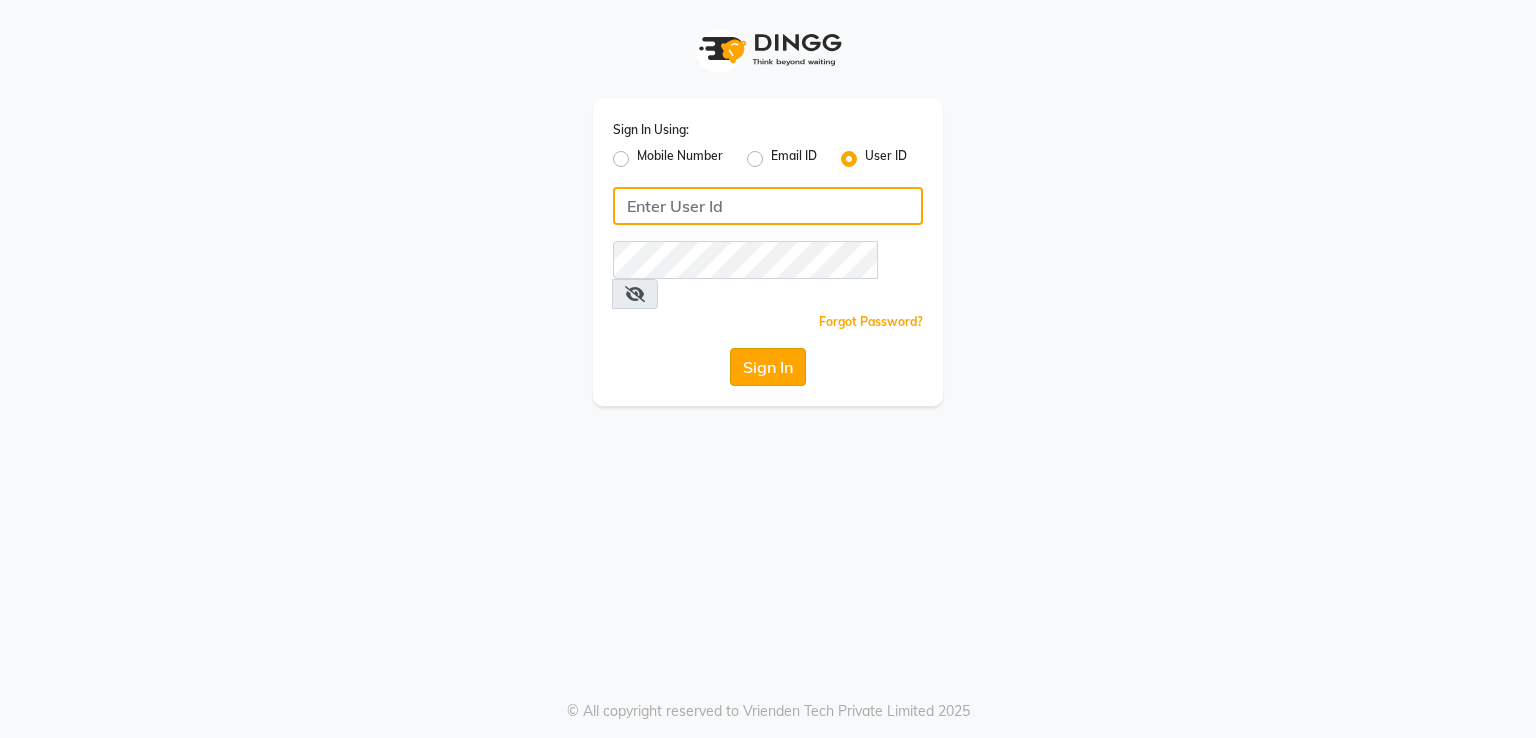 type on "7295029191" 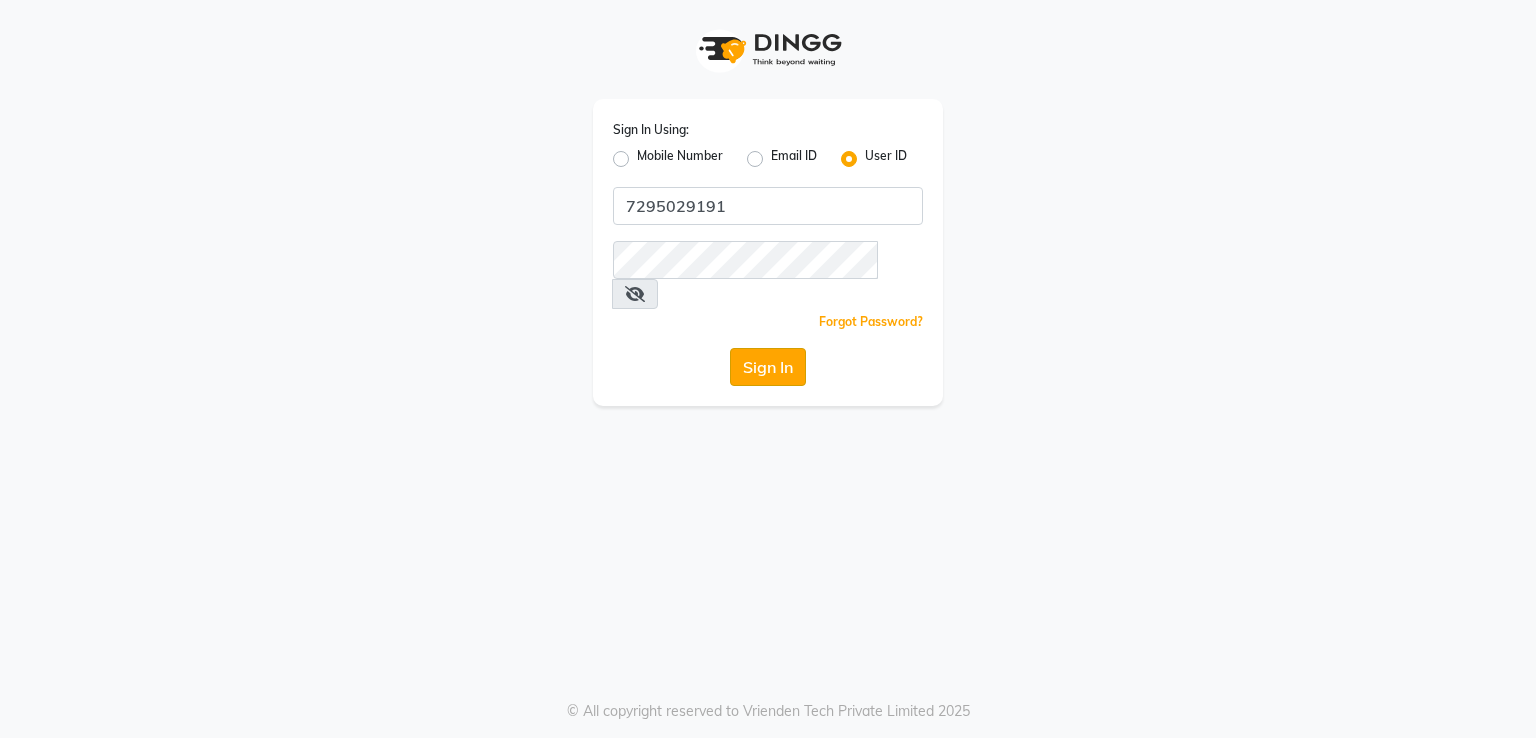 click on "Sign In" 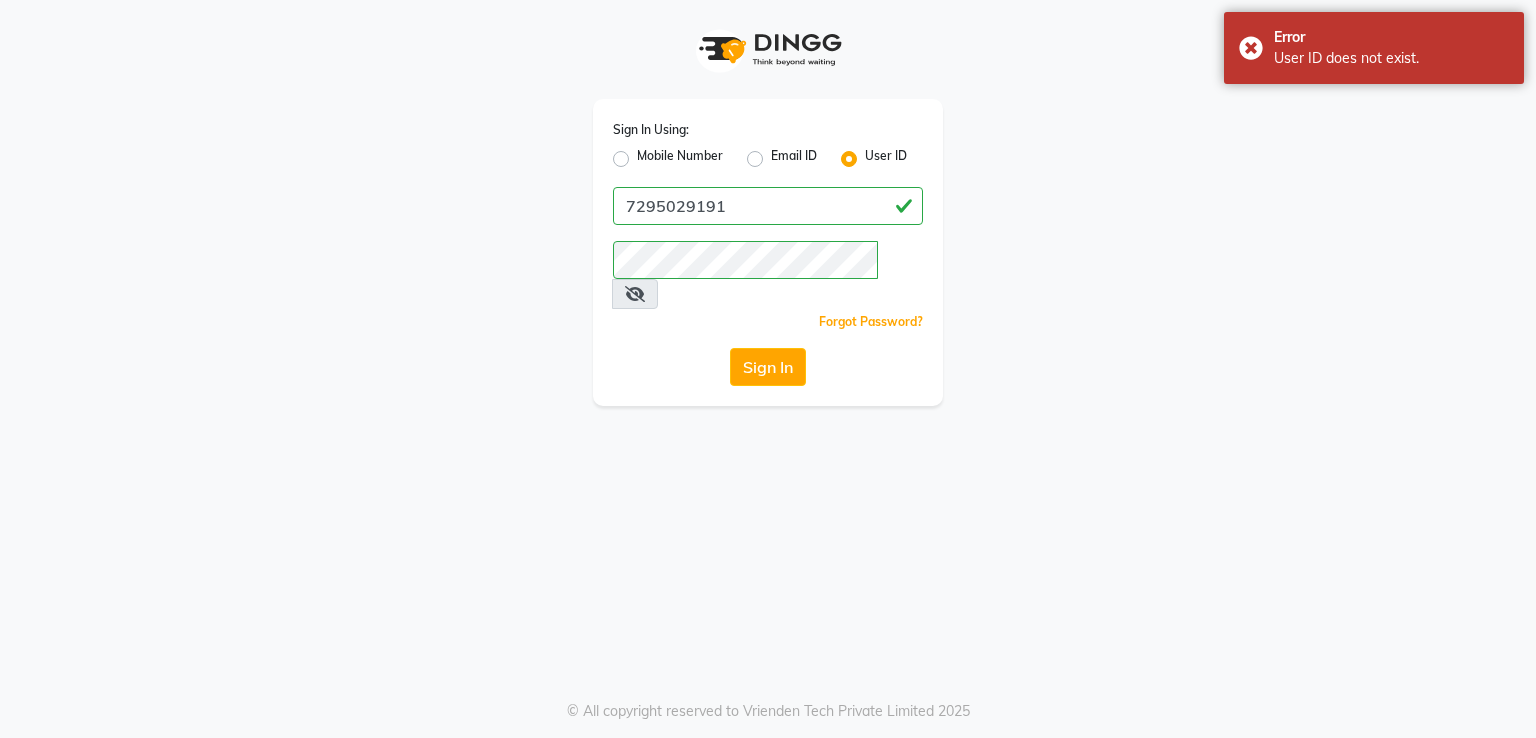 click at bounding box center (635, 294) 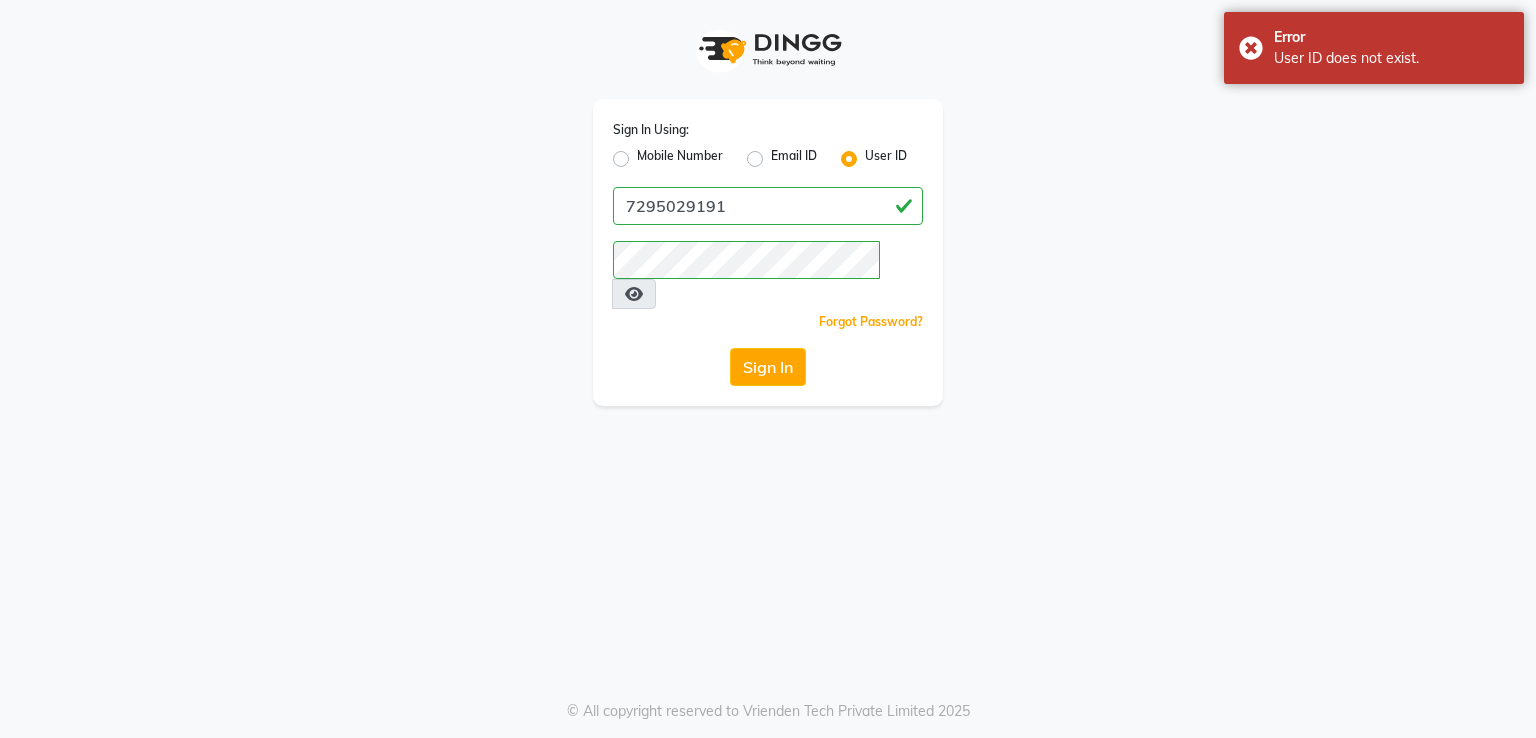 click on "Mobile Number" 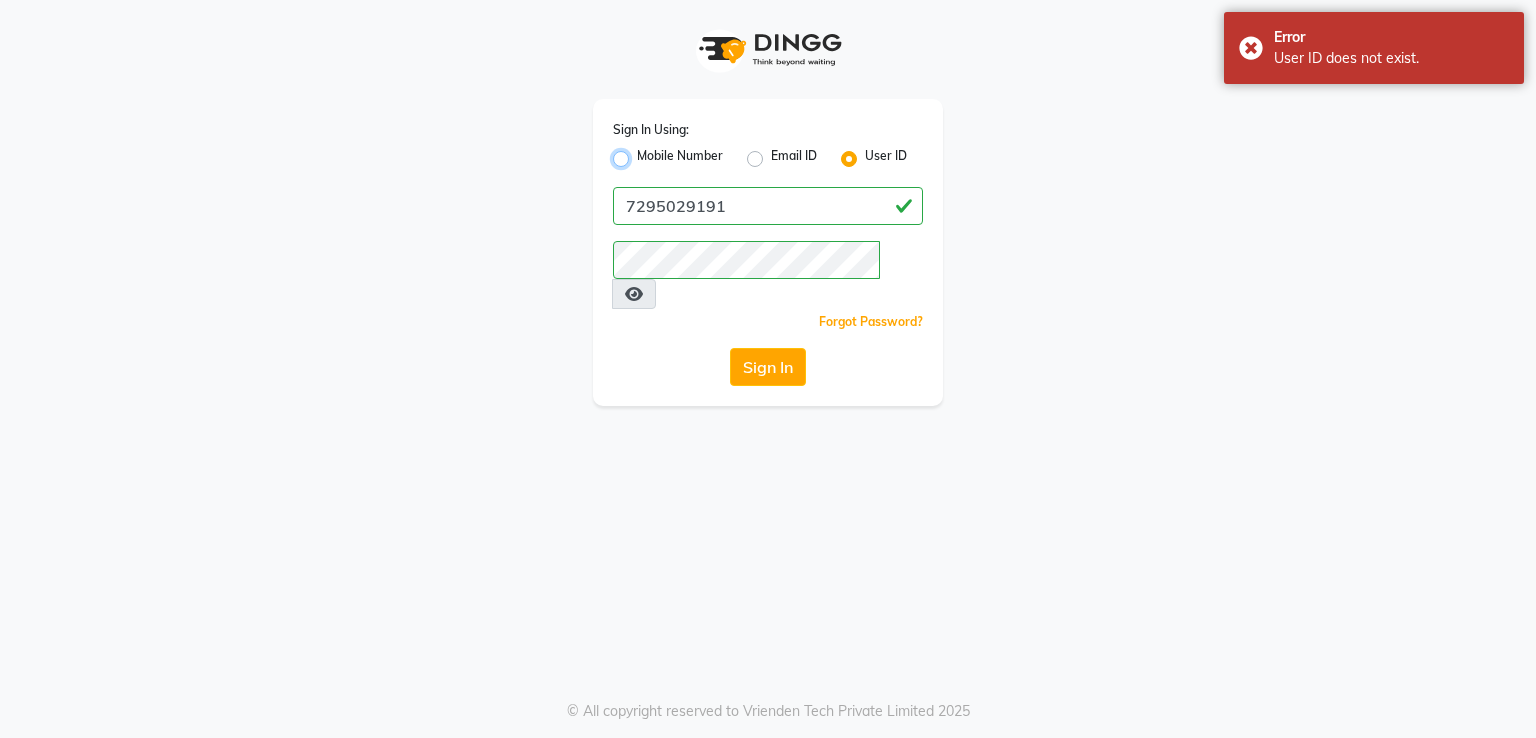 click on "Mobile Number" at bounding box center [643, 153] 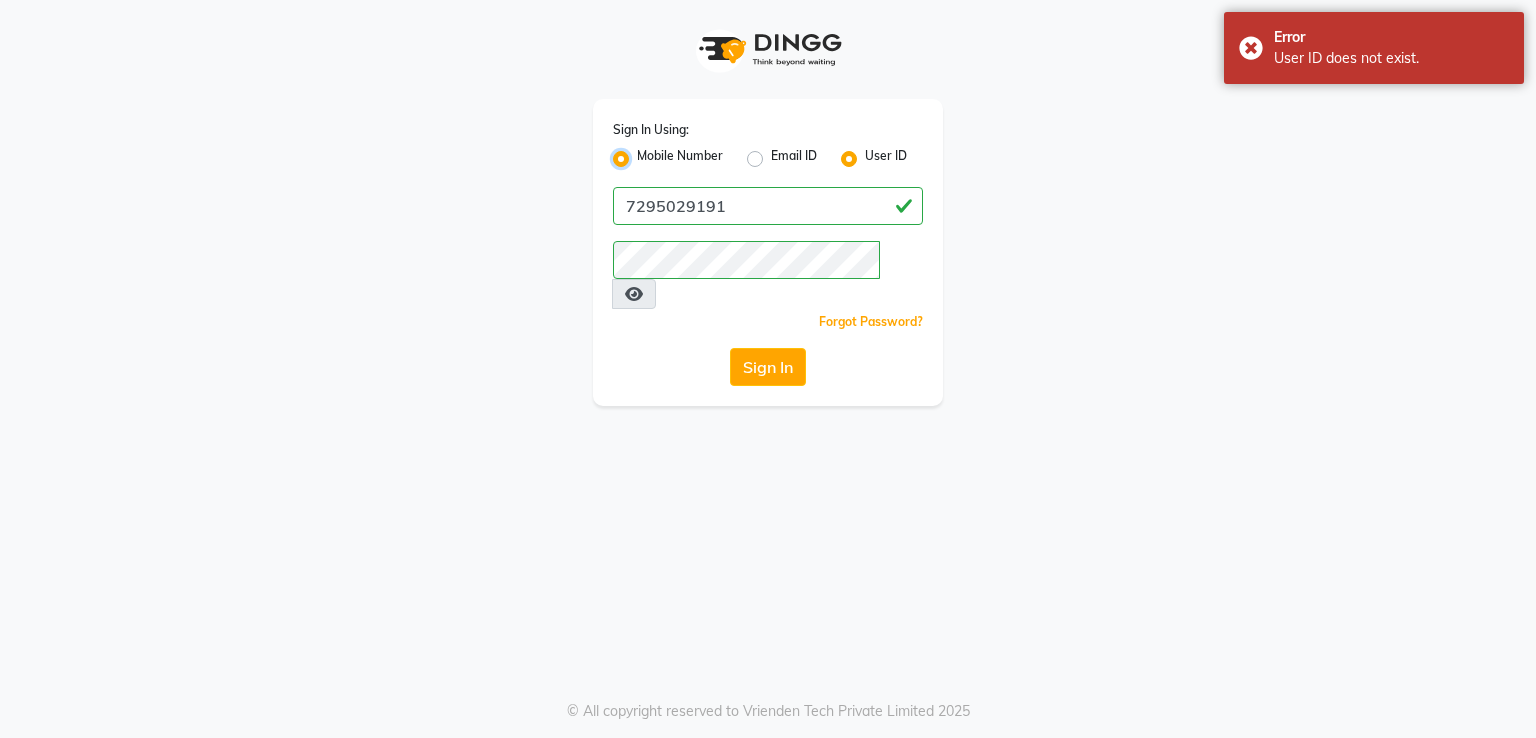 radio on "false" 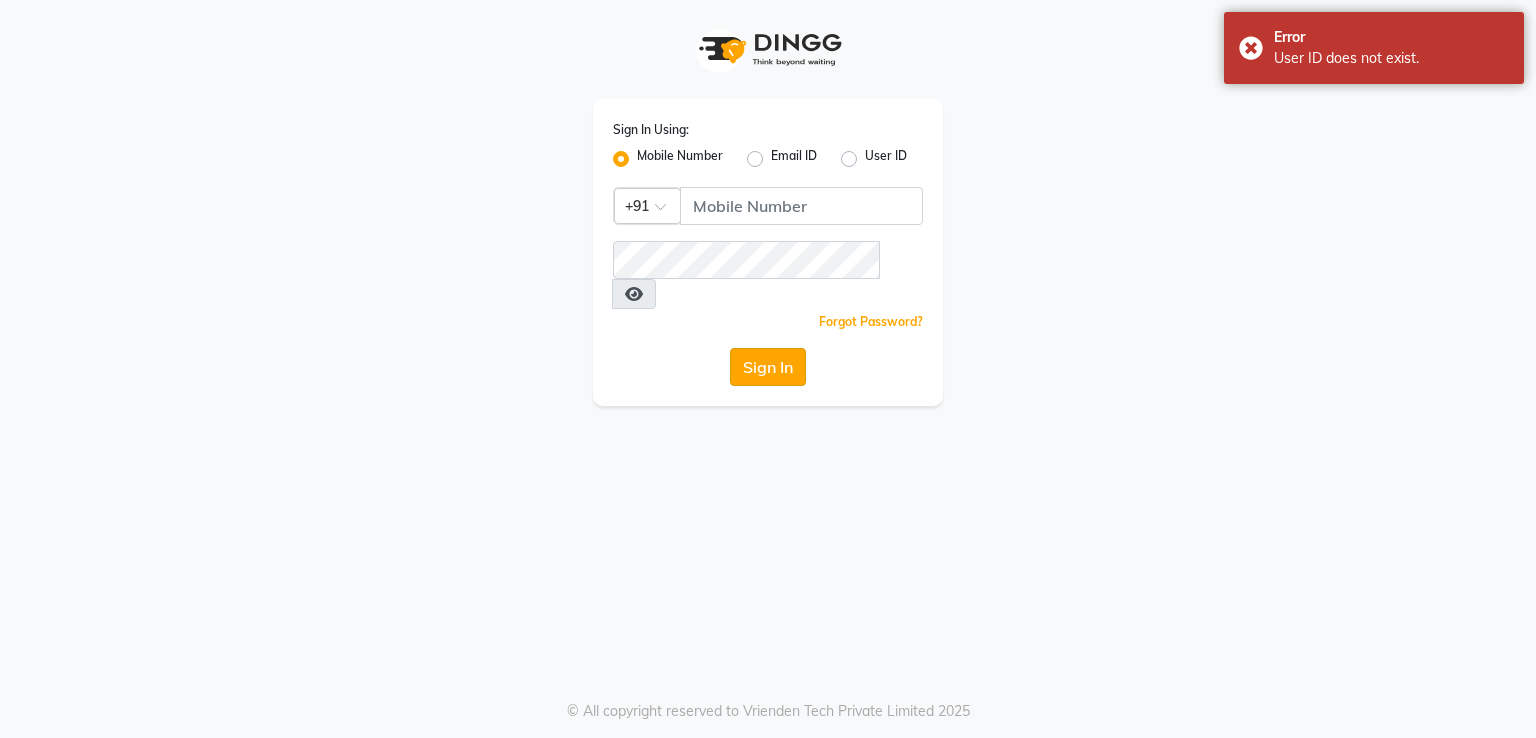 click on "Sign In" 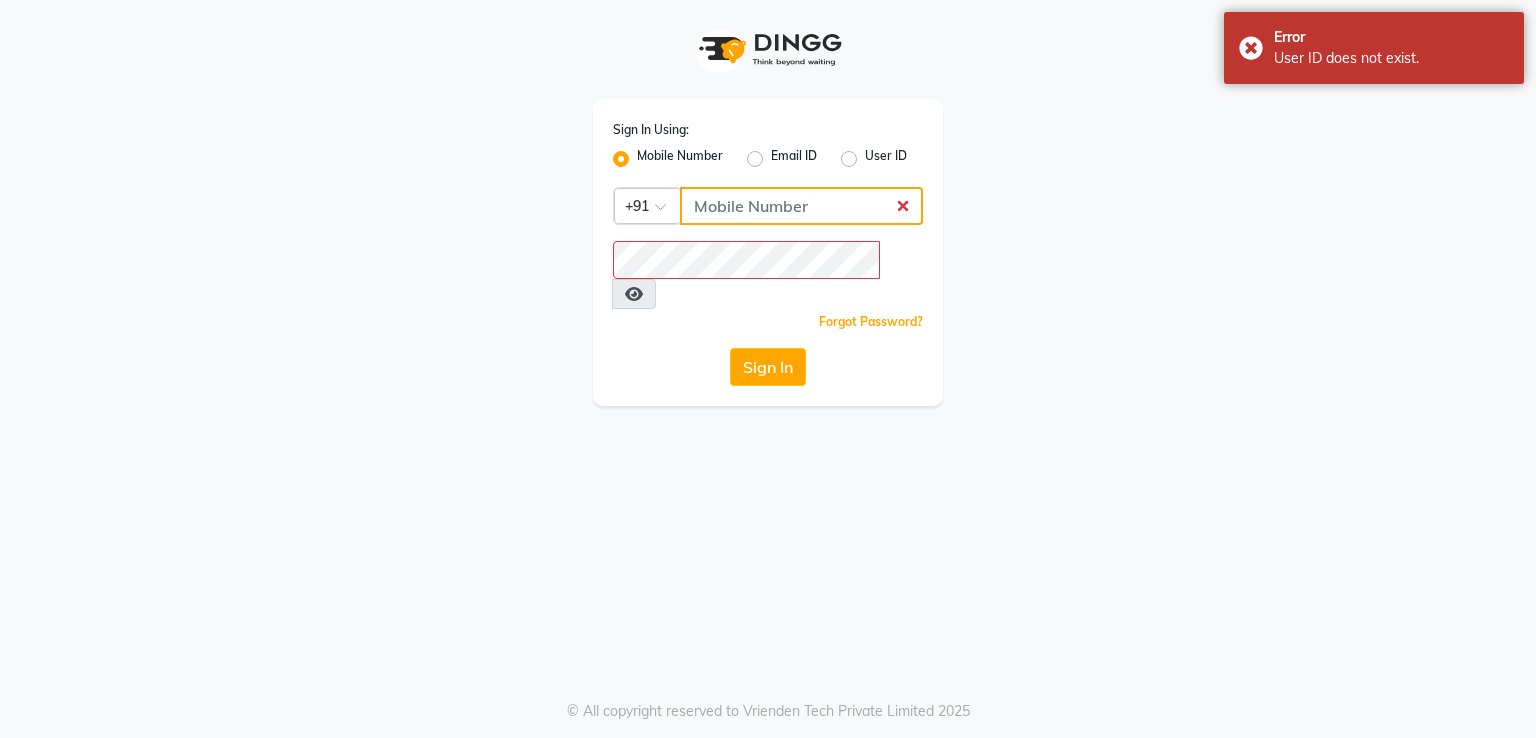 click 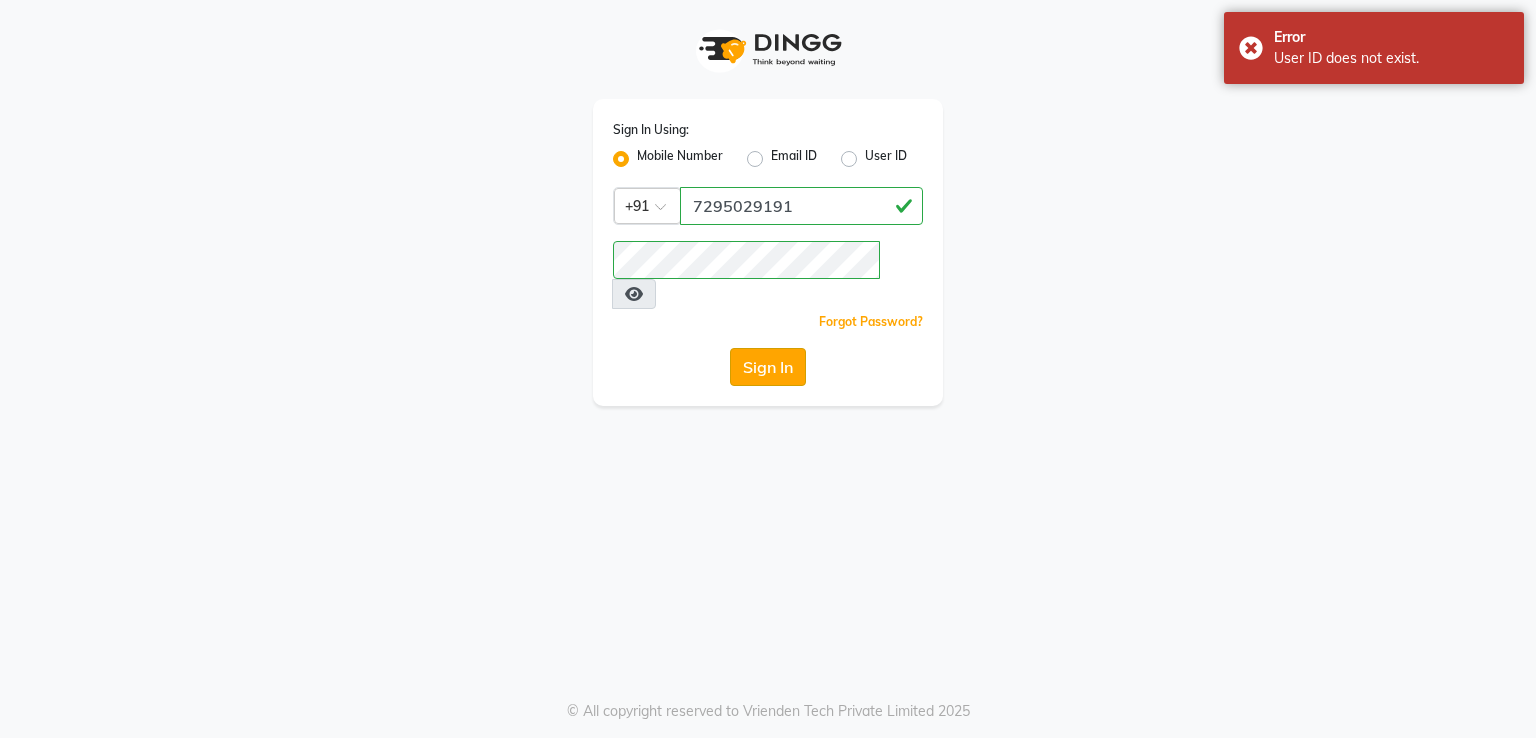 click on "Sign In" 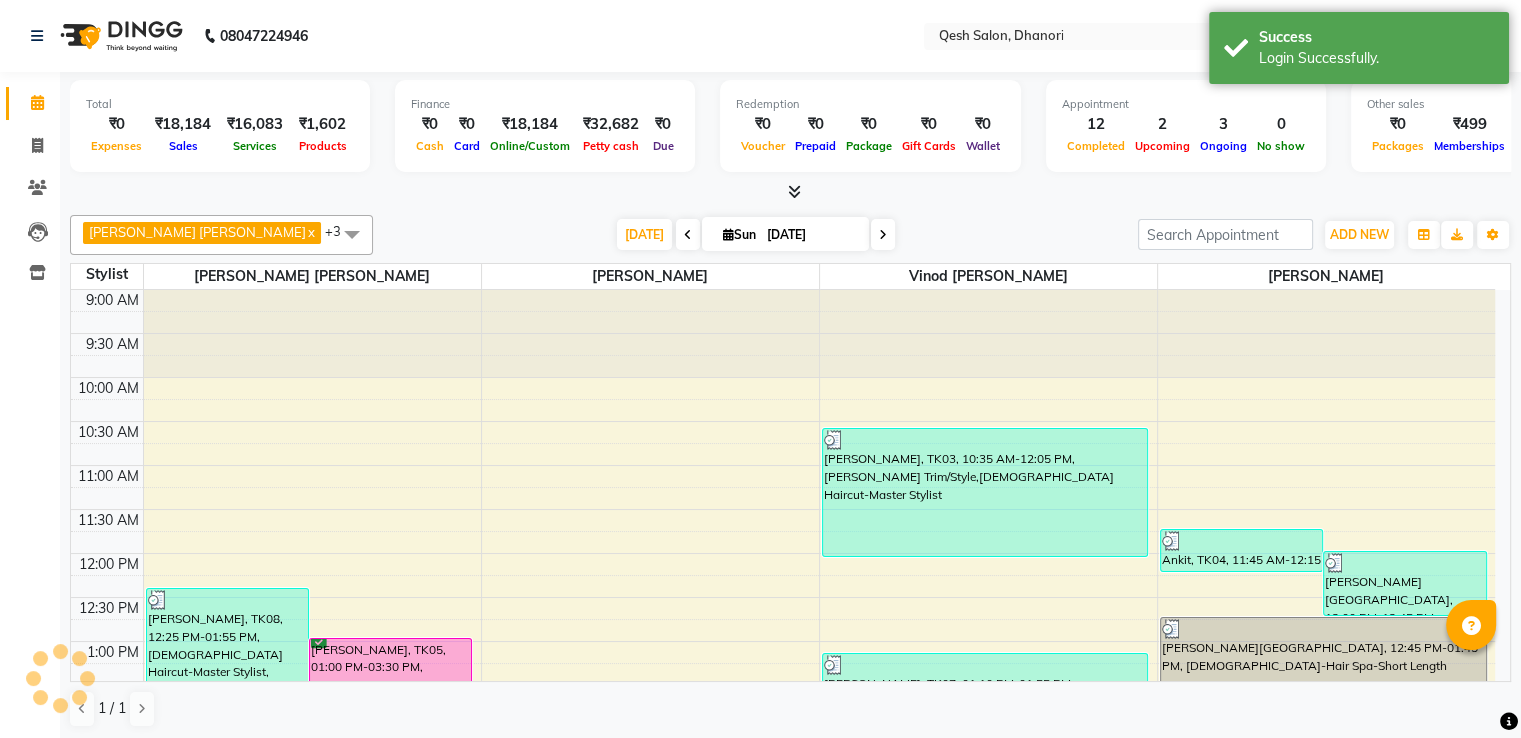 scroll, scrollTop: 0, scrollLeft: 0, axis: both 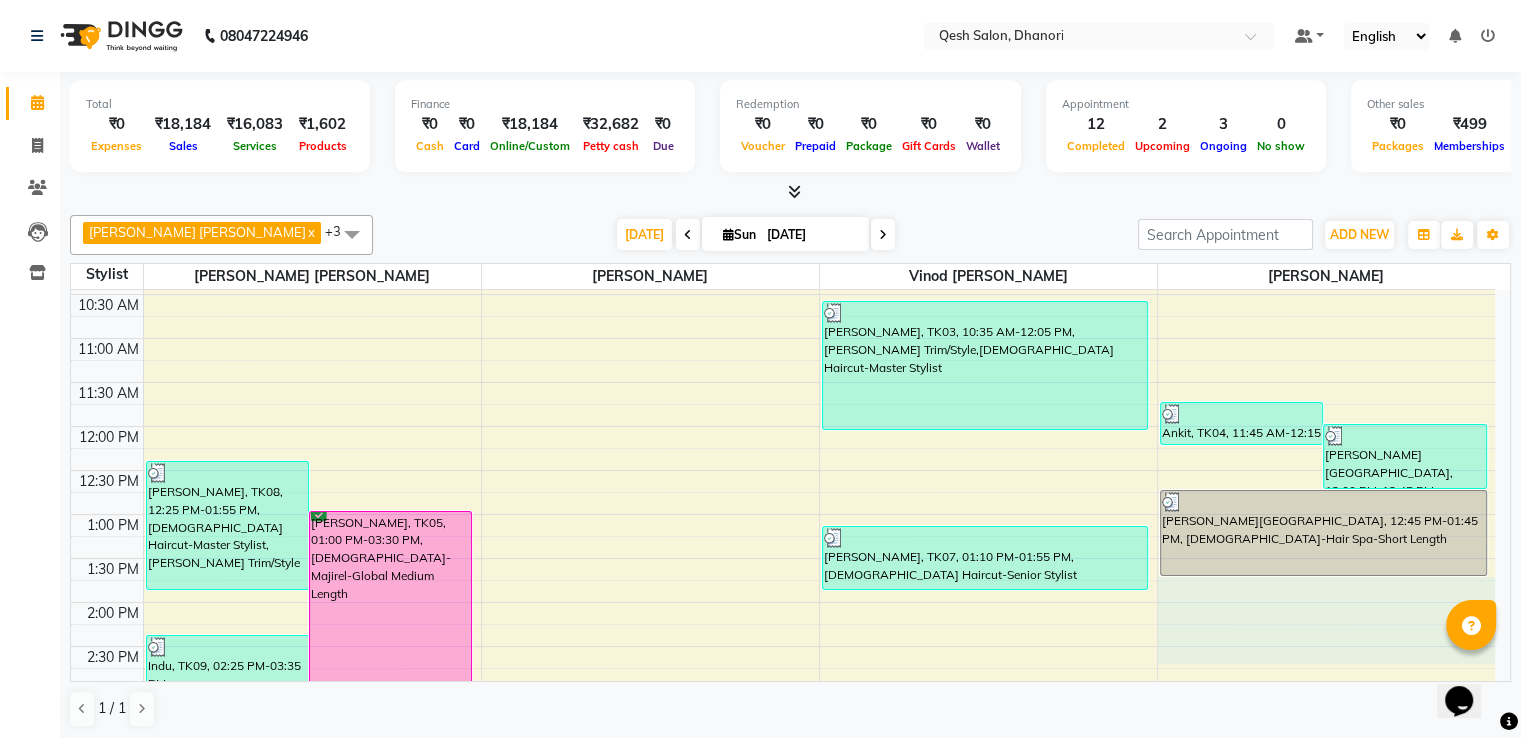 drag, startPoint x: 1388, startPoint y: 616, endPoint x: 1384, endPoint y: 565, distance: 51.156624 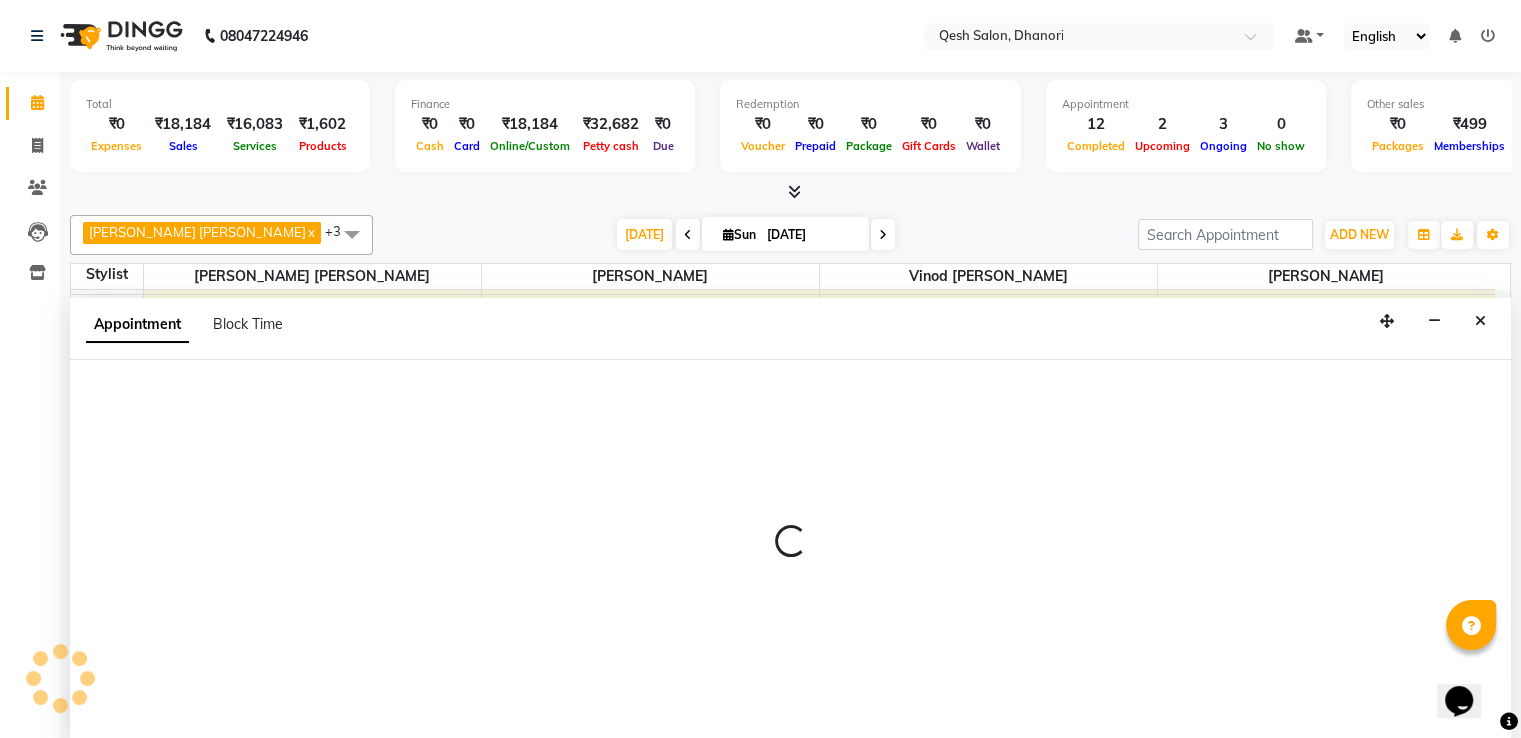 scroll, scrollTop: 1, scrollLeft: 0, axis: vertical 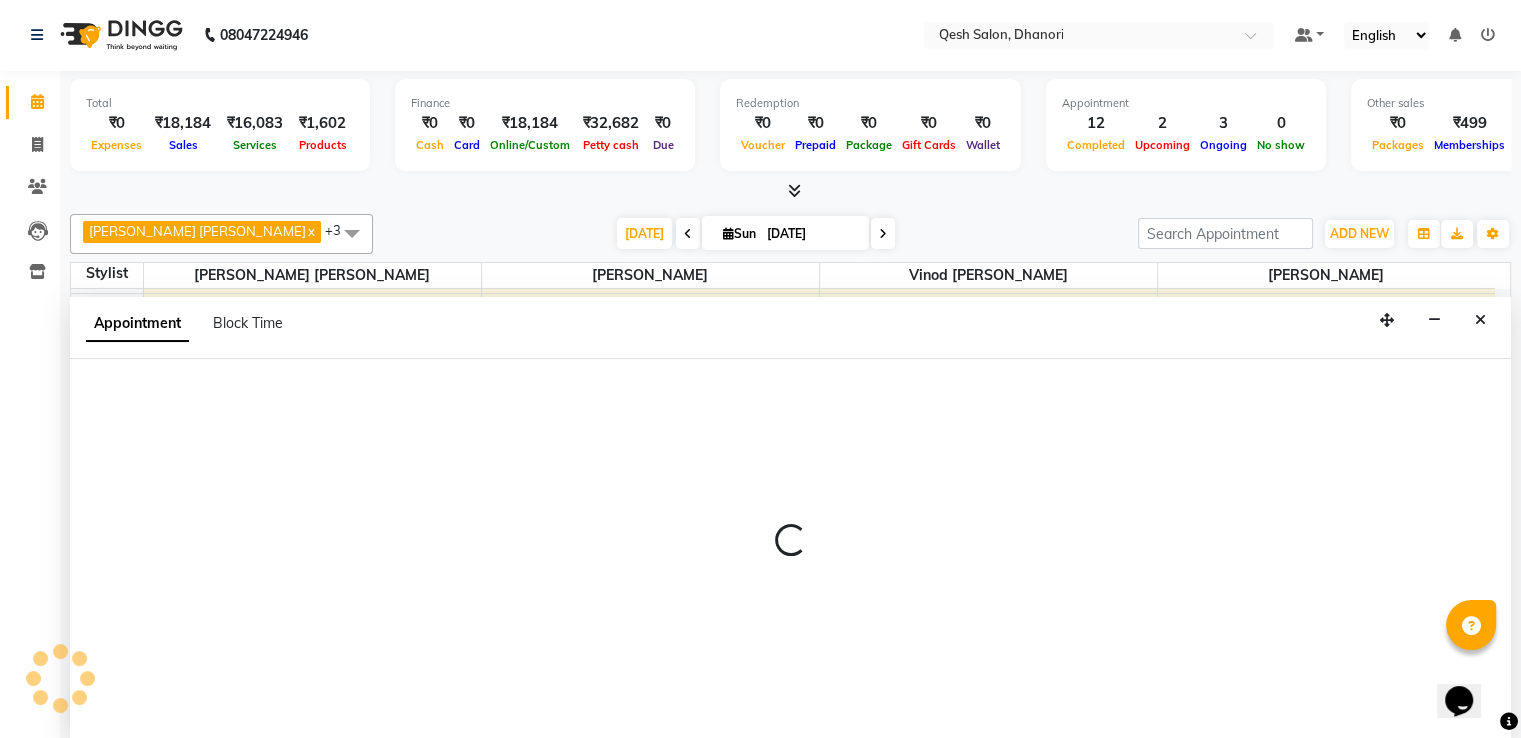 select on "85050" 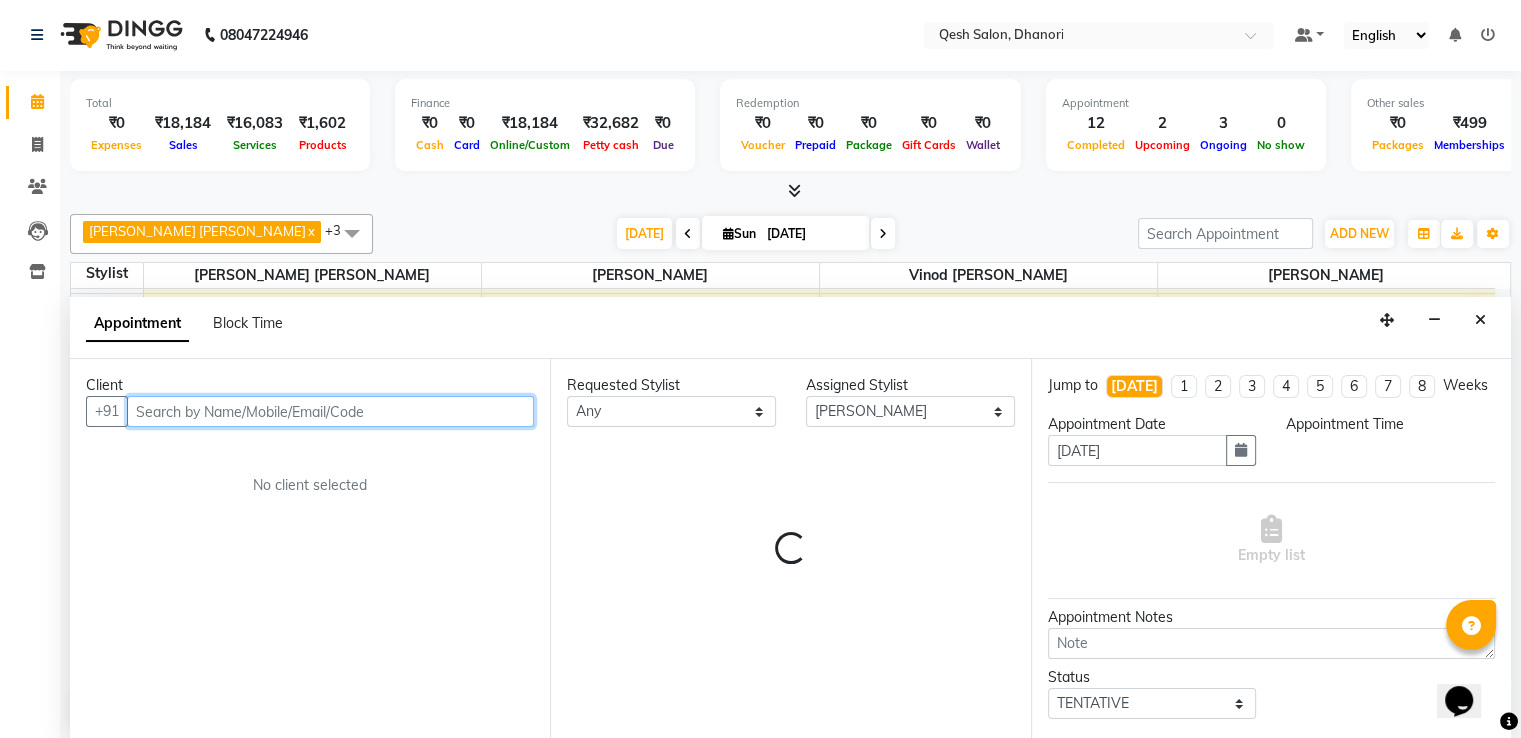 select on "810" 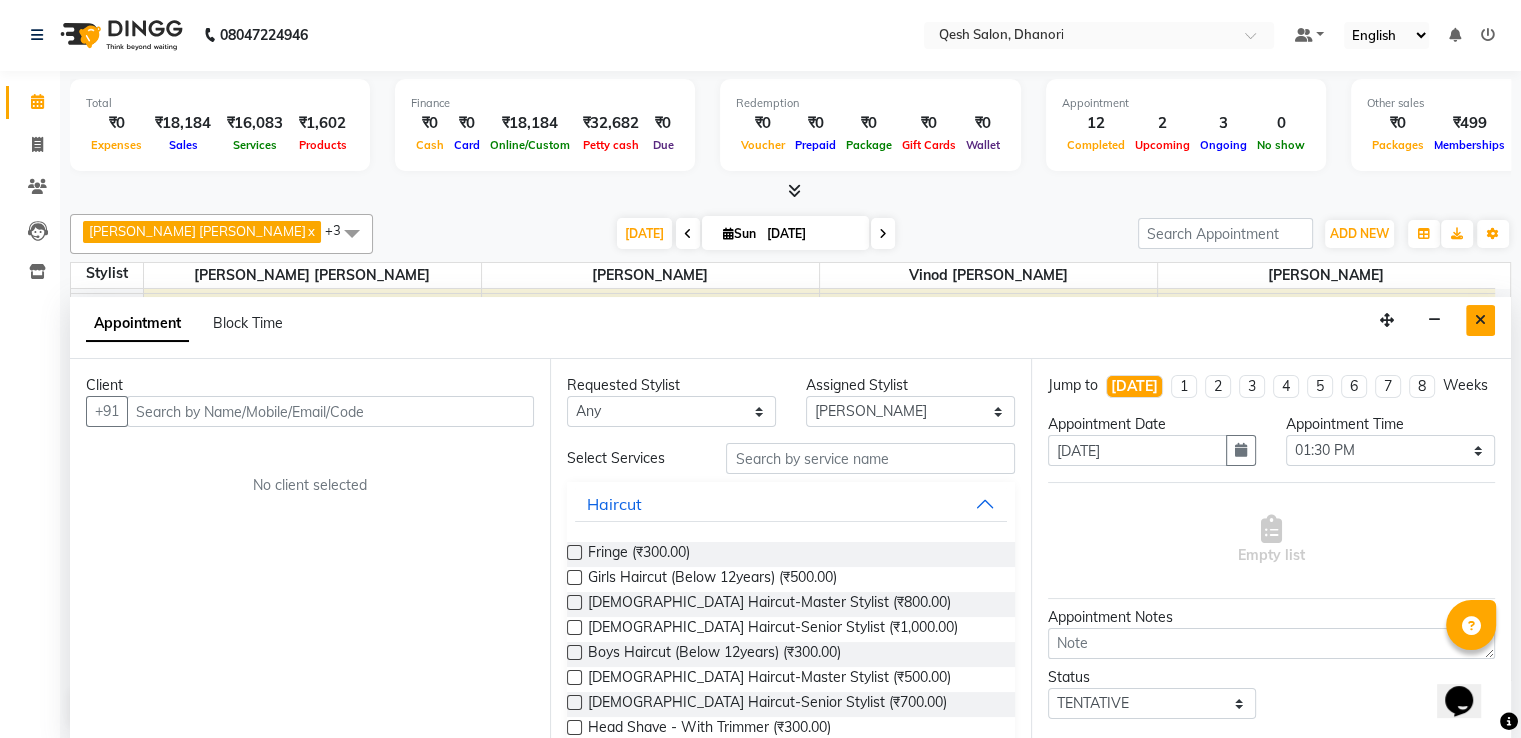 click at bounding box center (1480, 320) 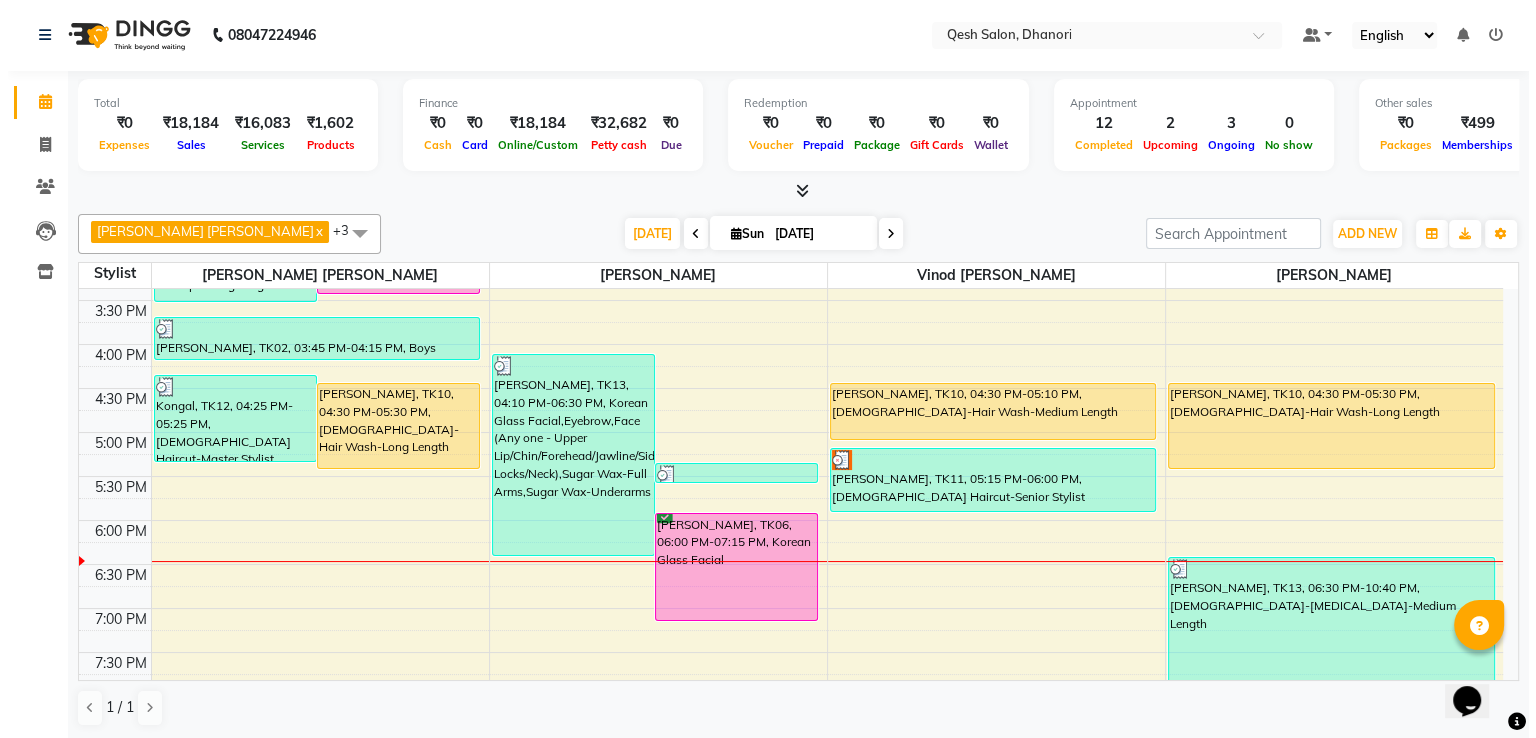 scroll, scrollTop: 527, scrollLeft: 0, axis: vertical 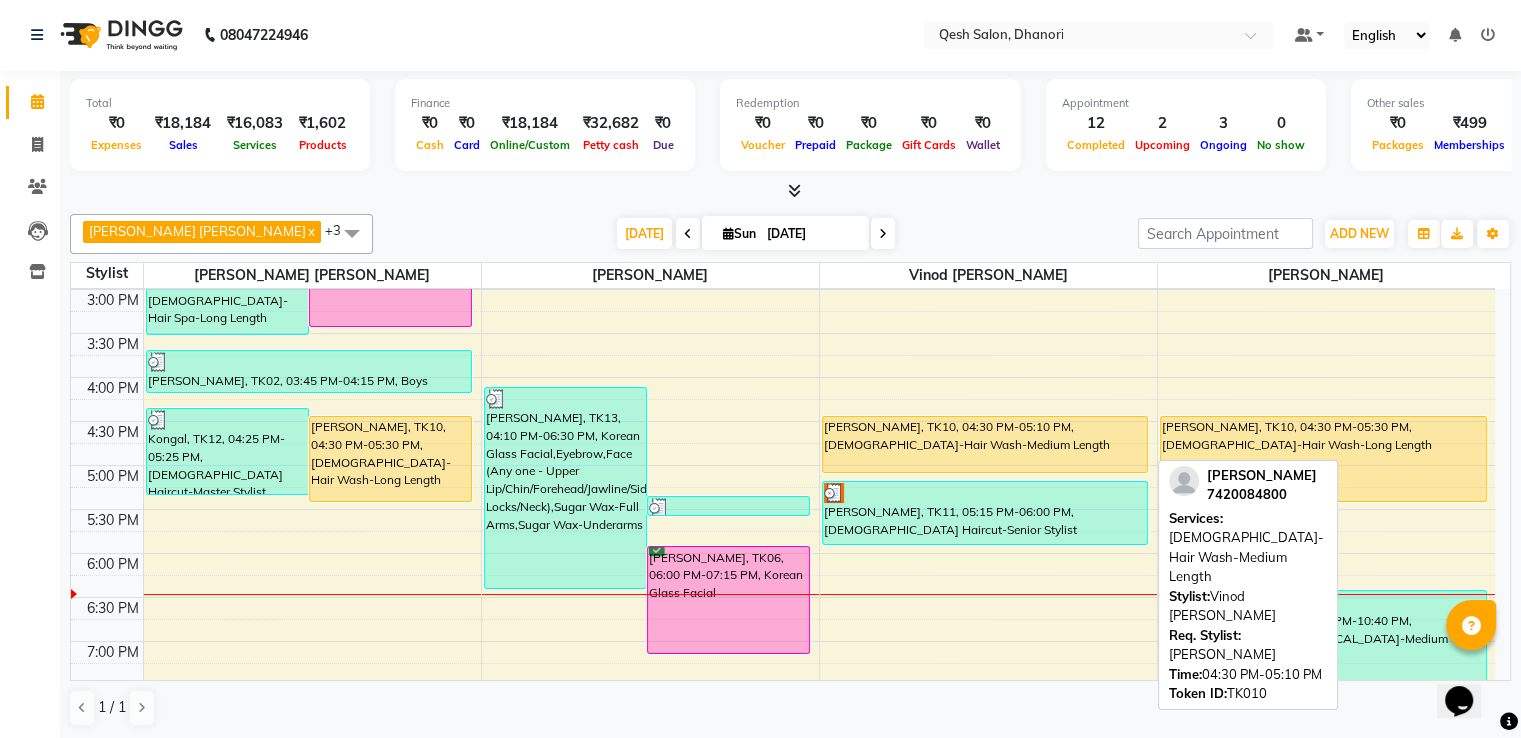 click on "Meena Pardesi, TK10, 04:30 PM-05:10 PM, Female-Hair Wash-Medium Length" at bounding box center [985, 444] 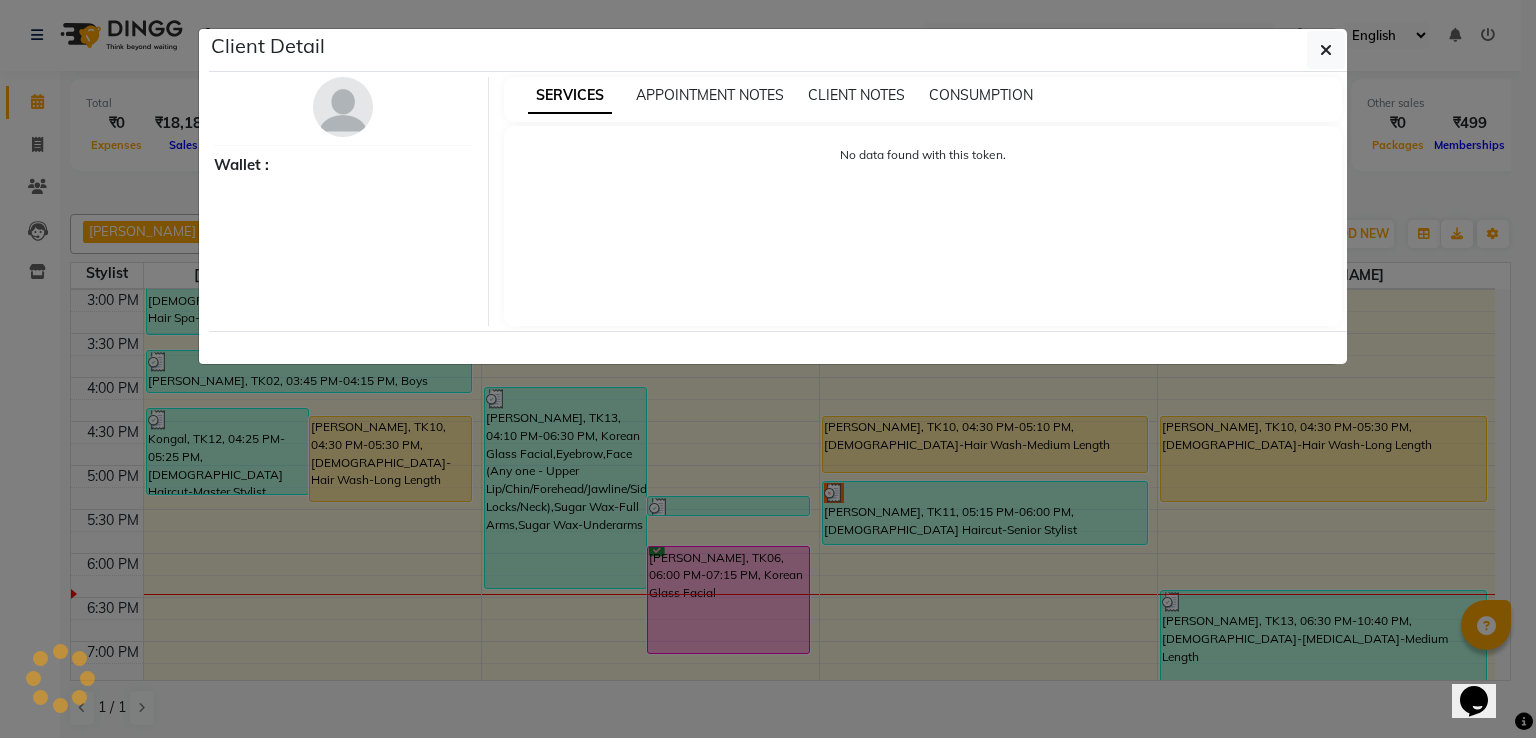 select on "1" 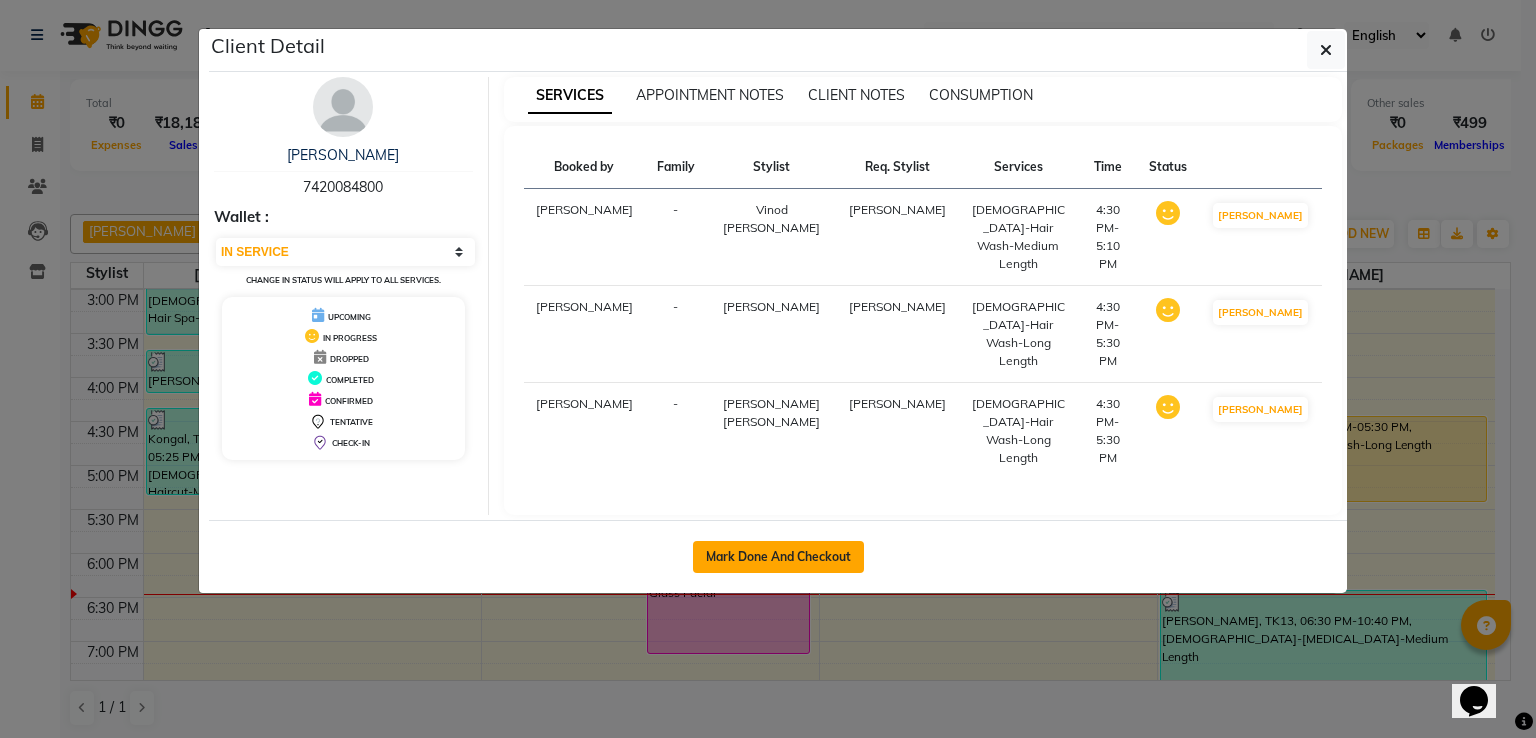 click on "Mark Done And Checkout" 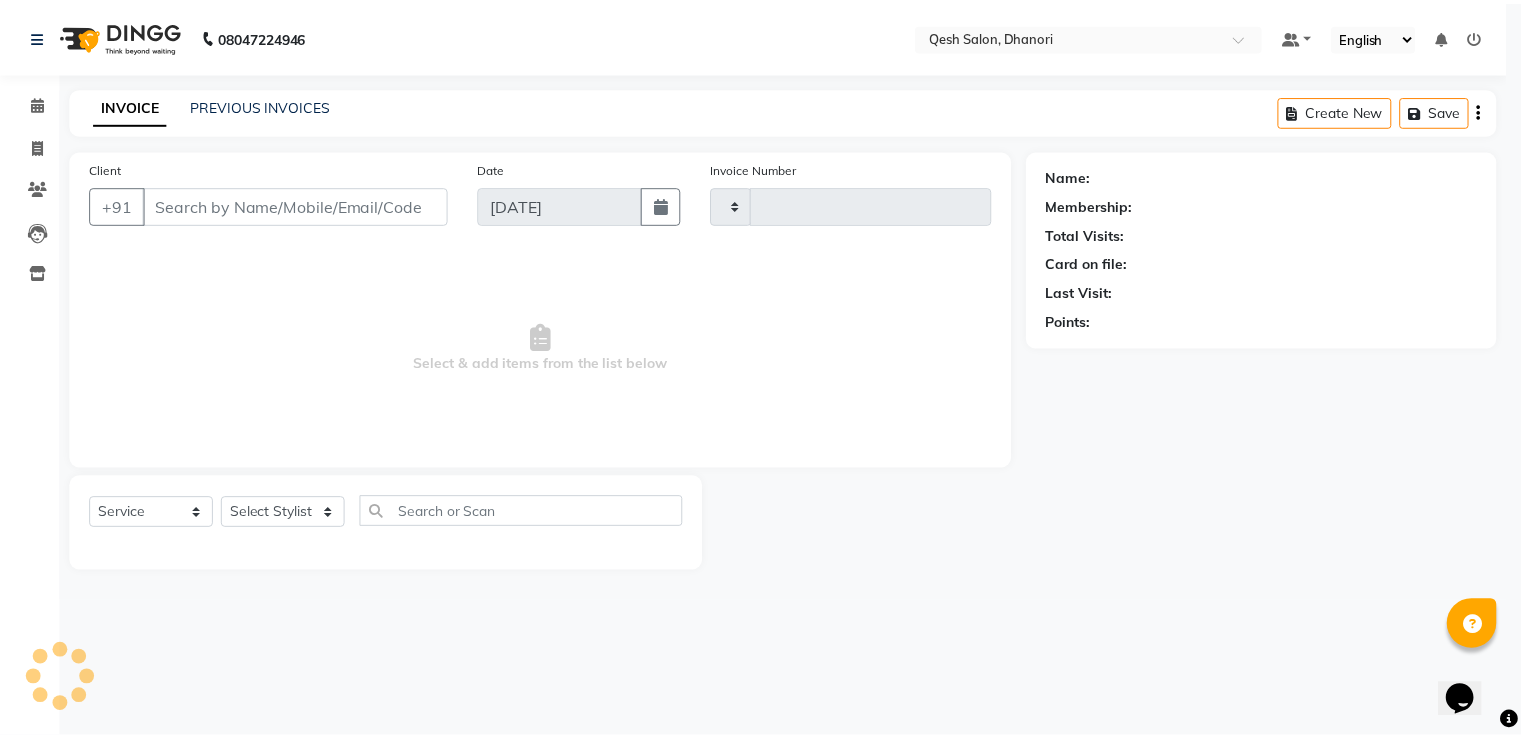 scroll, scrollTop: 0, scrollLeft: 0, axis: both 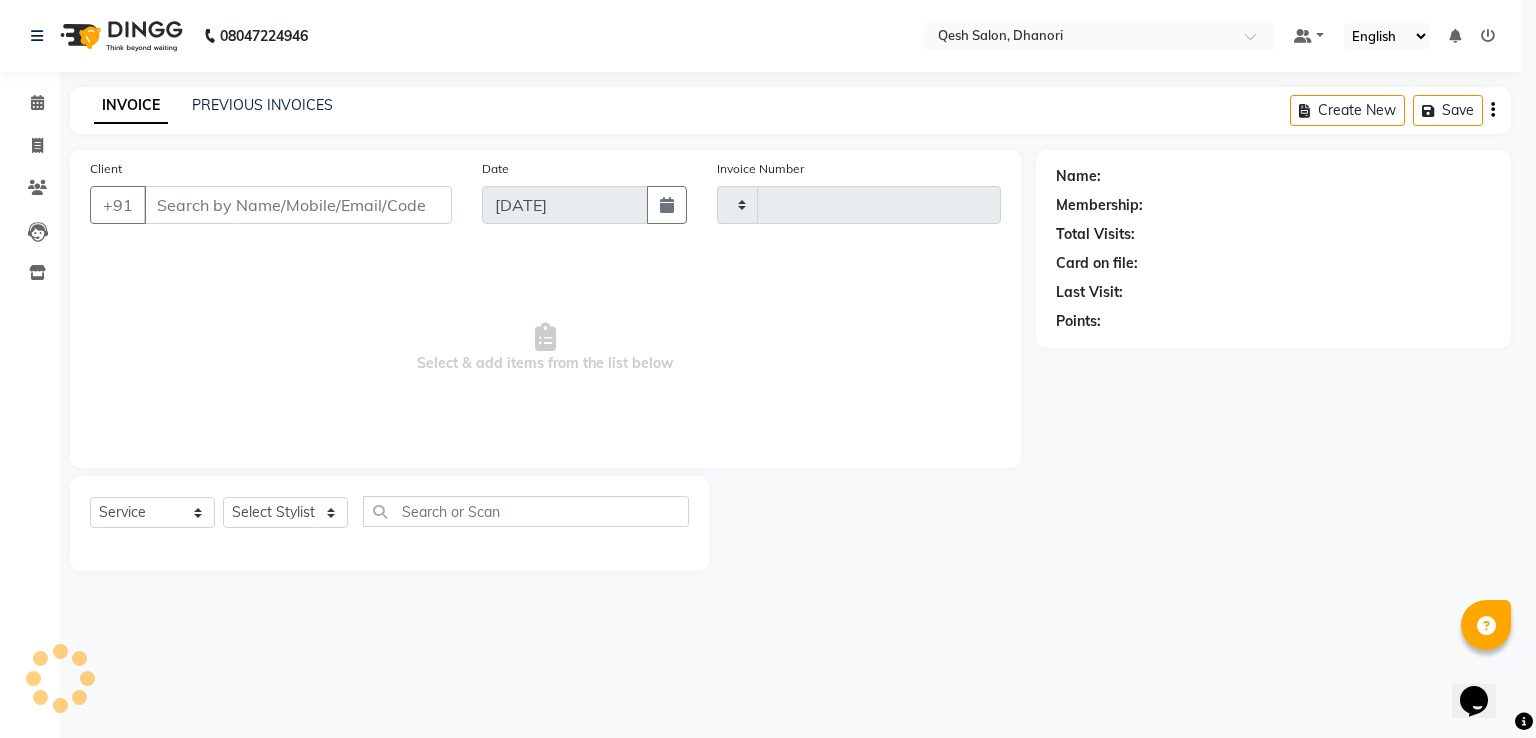 type on "0309" 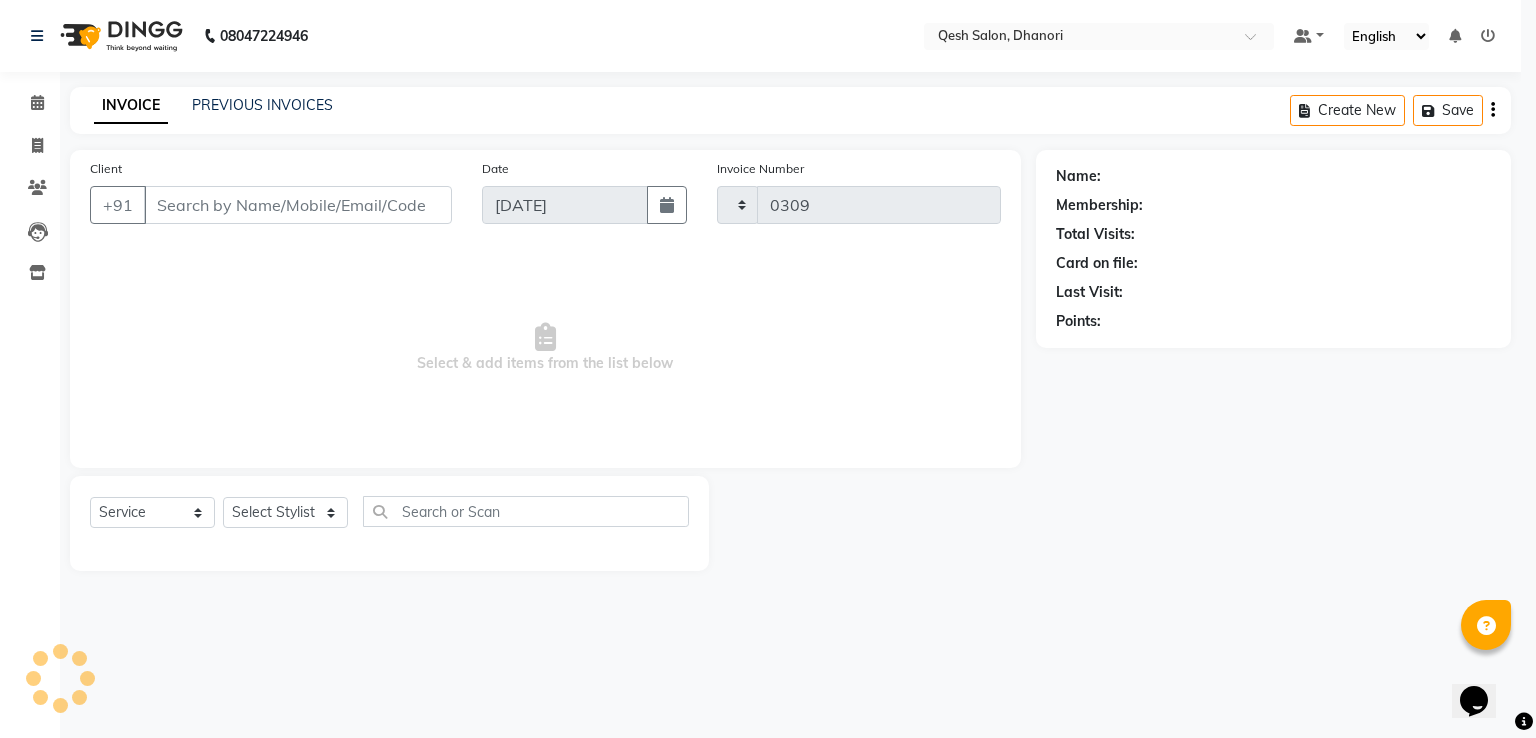 select on "7641" 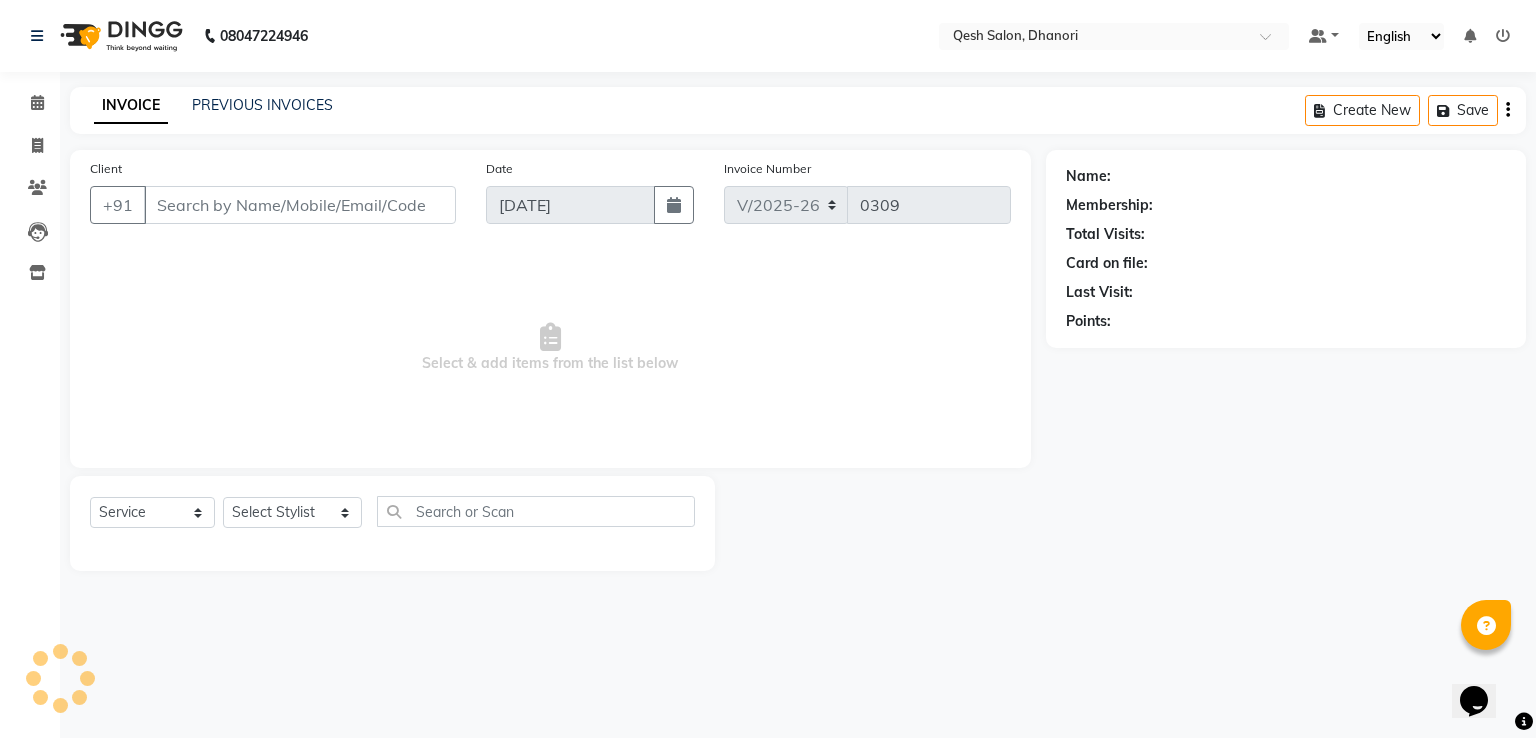 type on "74******00" 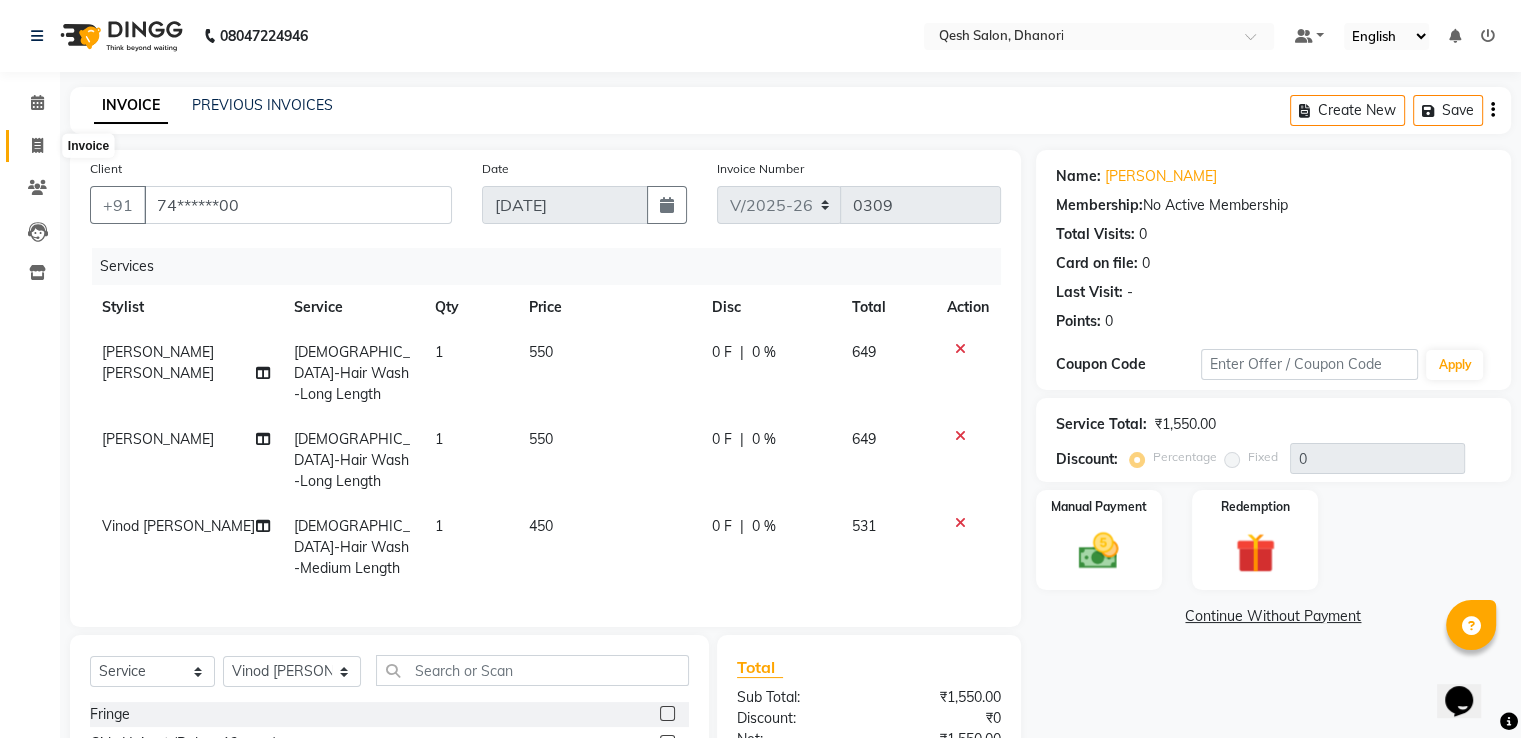 click 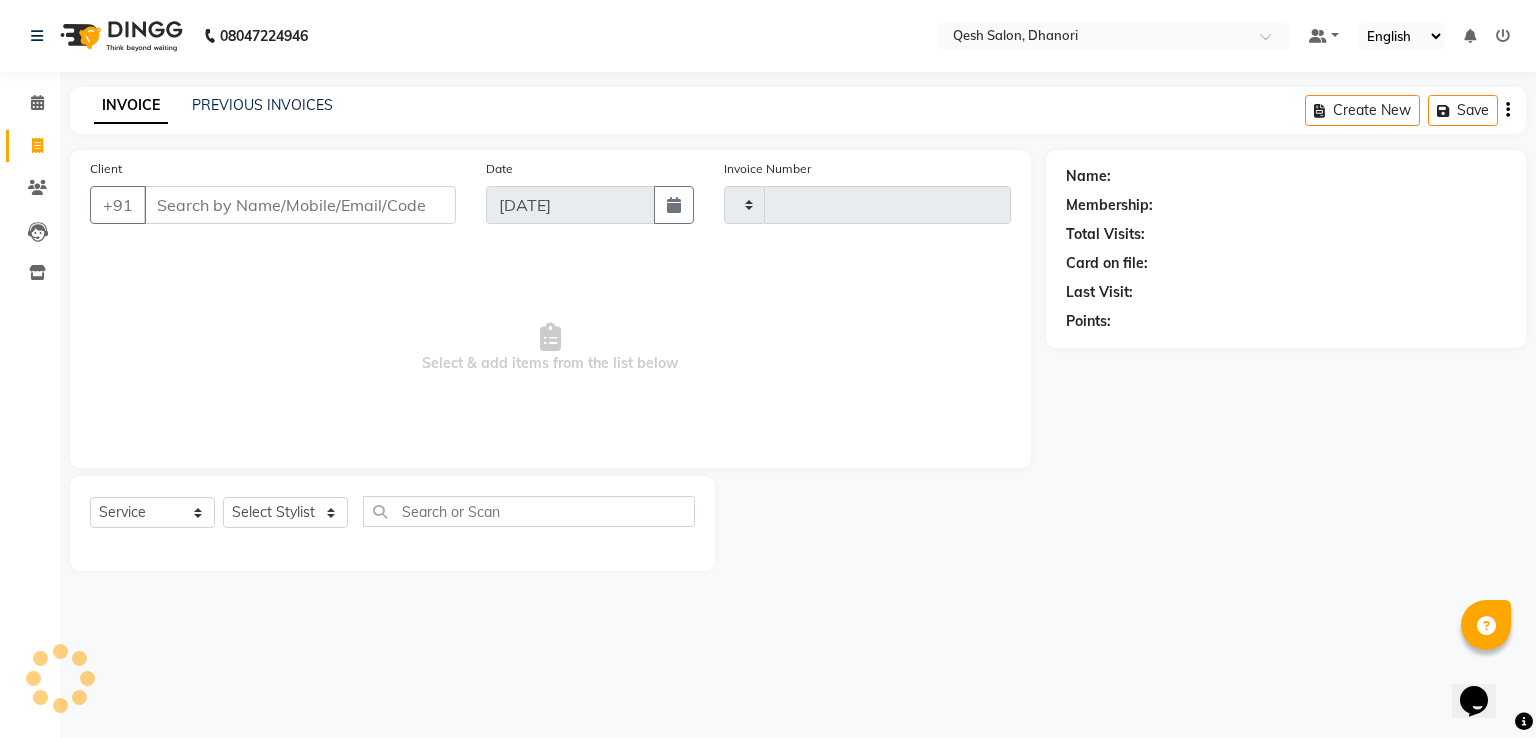 type on "0310" 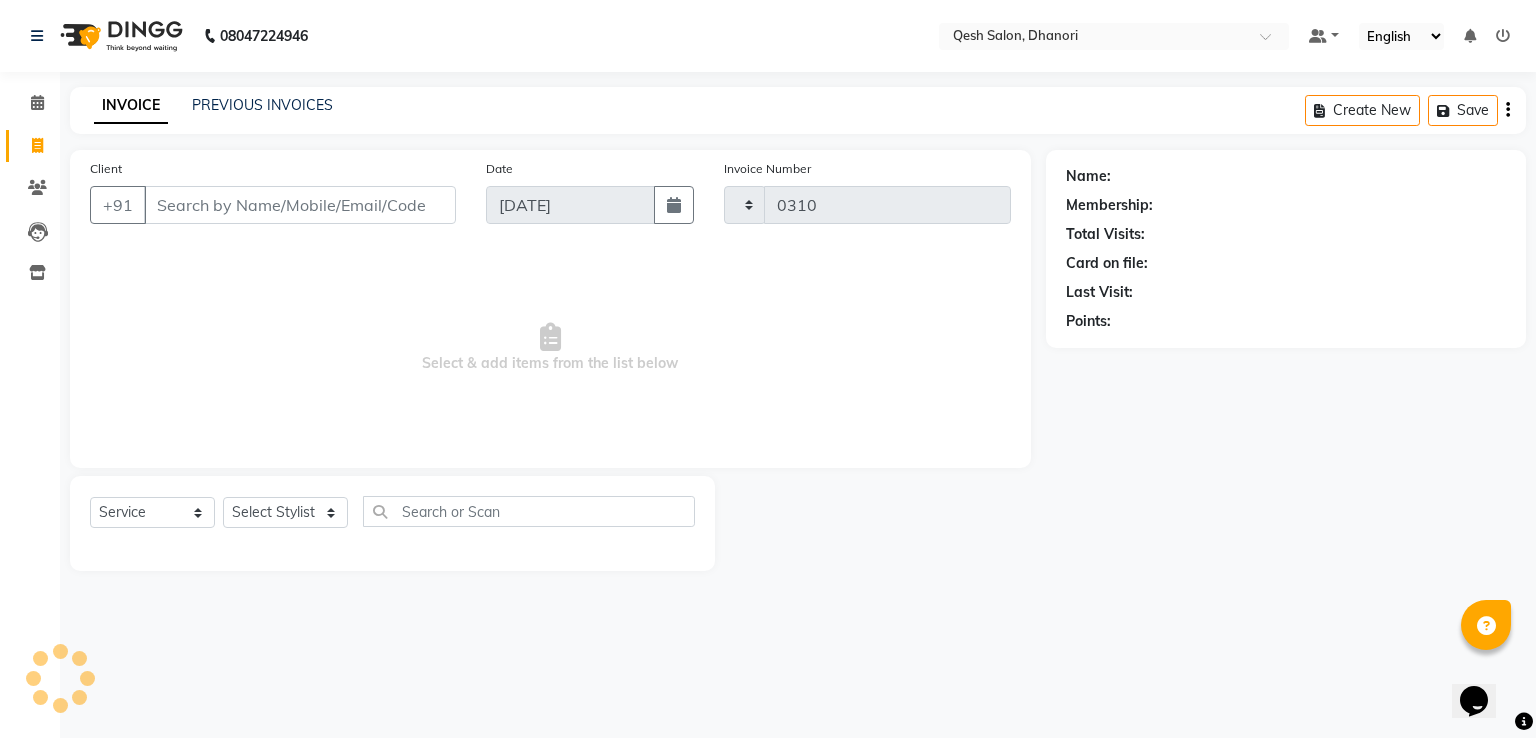 select on "7641" 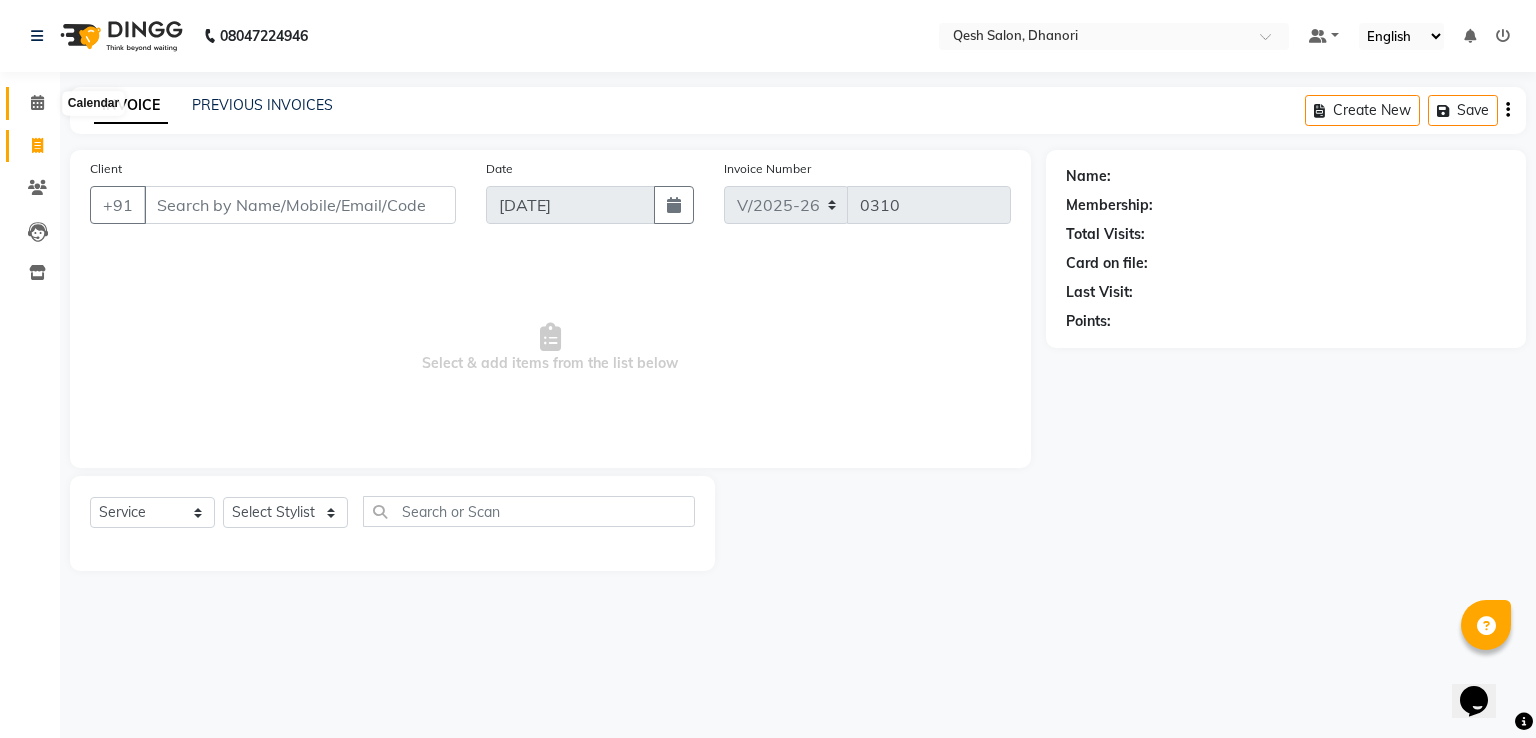 click 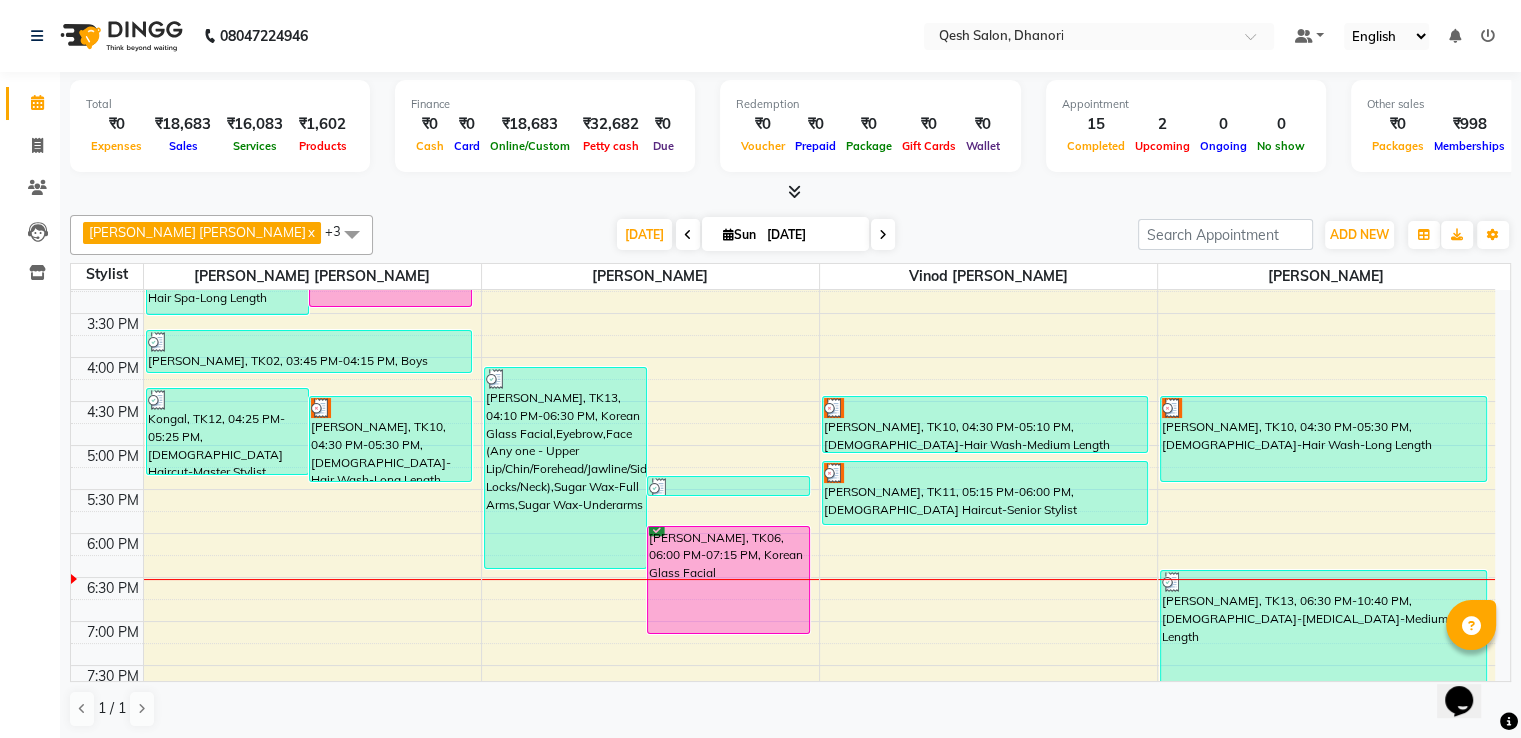 scroll, scrollTop: 500, scrollLeft: 0, axis: vertical 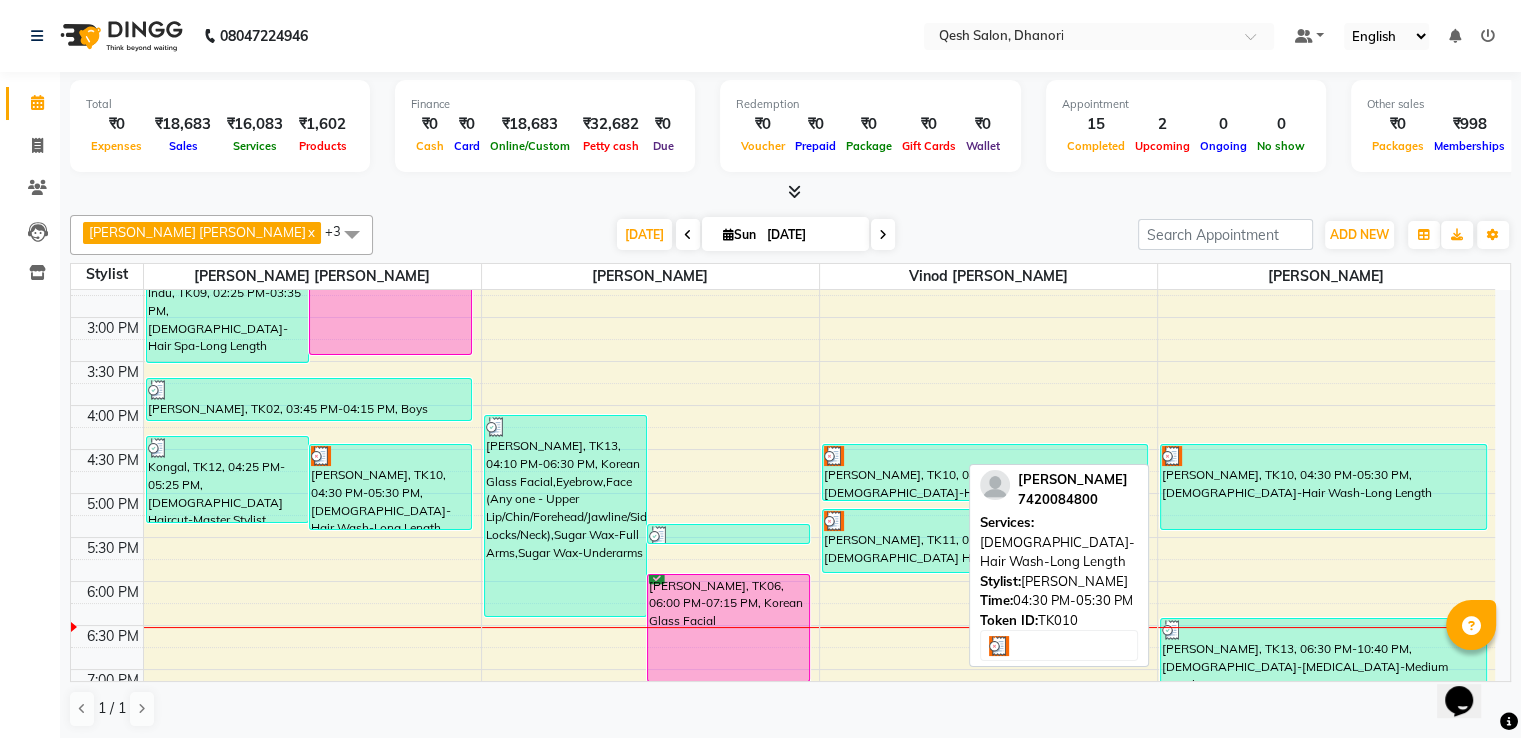 click on "Meena Pardesi, TK10, 04:30 PM-05:30 PM, Female-Hair Wash-Long Length" at bounding box center [1323, 487] 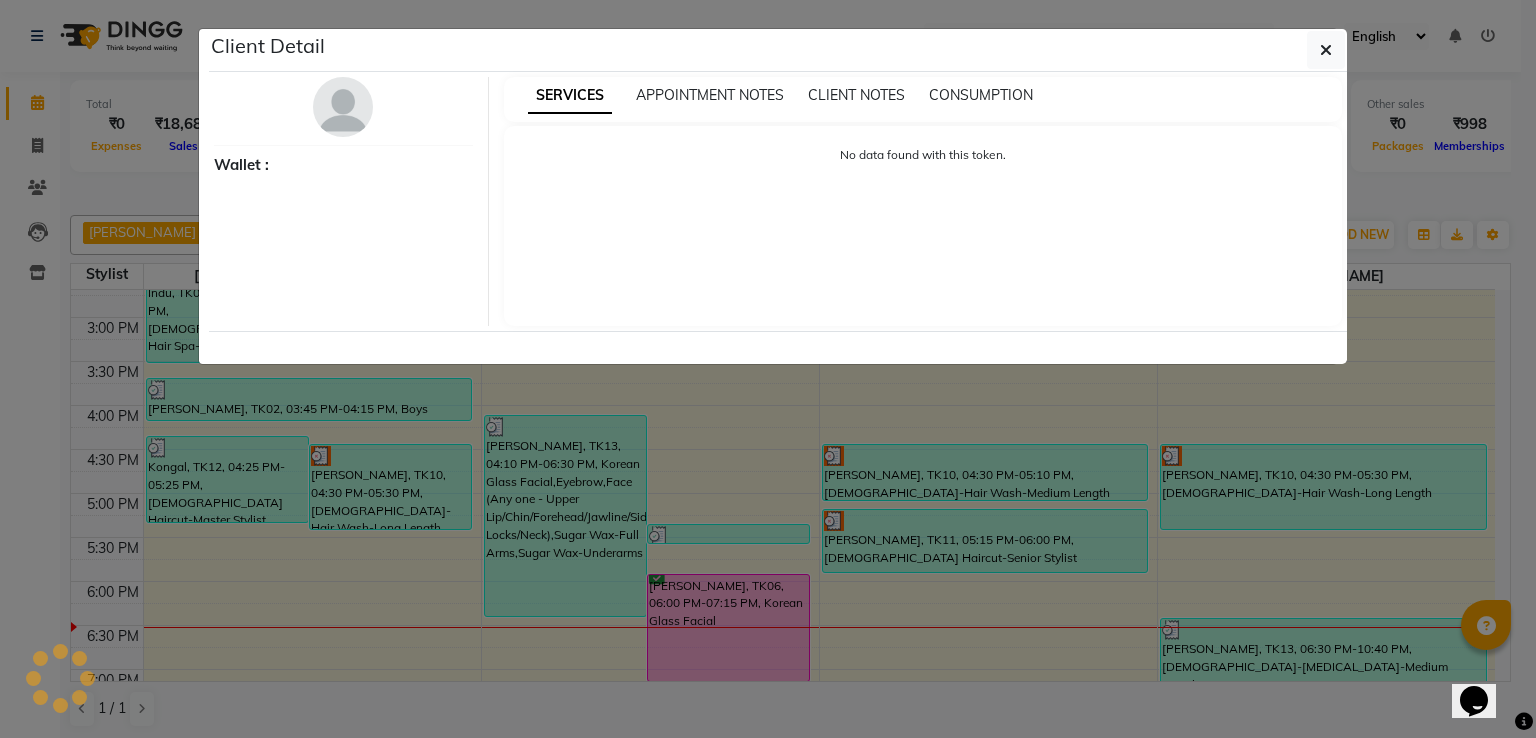 select on "3" 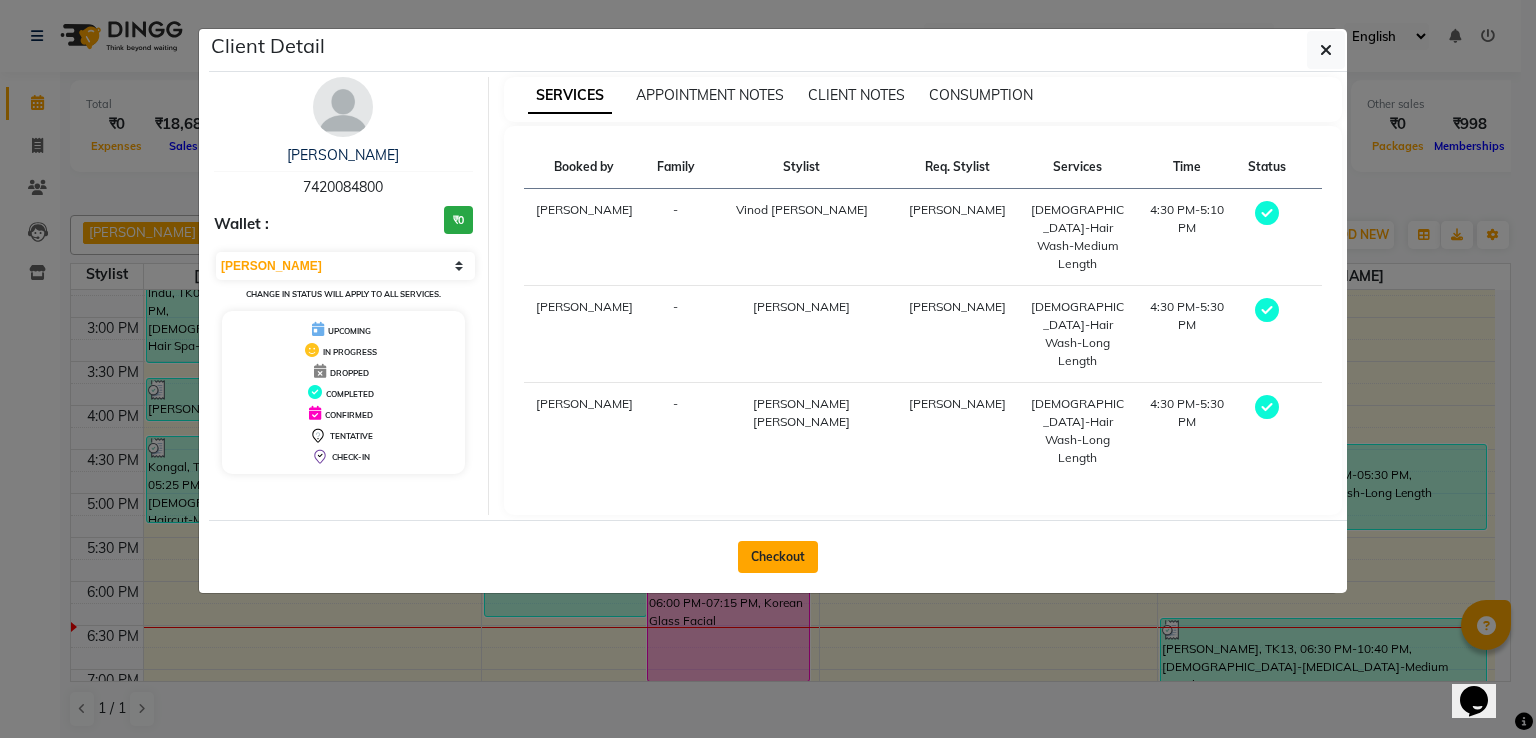 click on "Checkout" 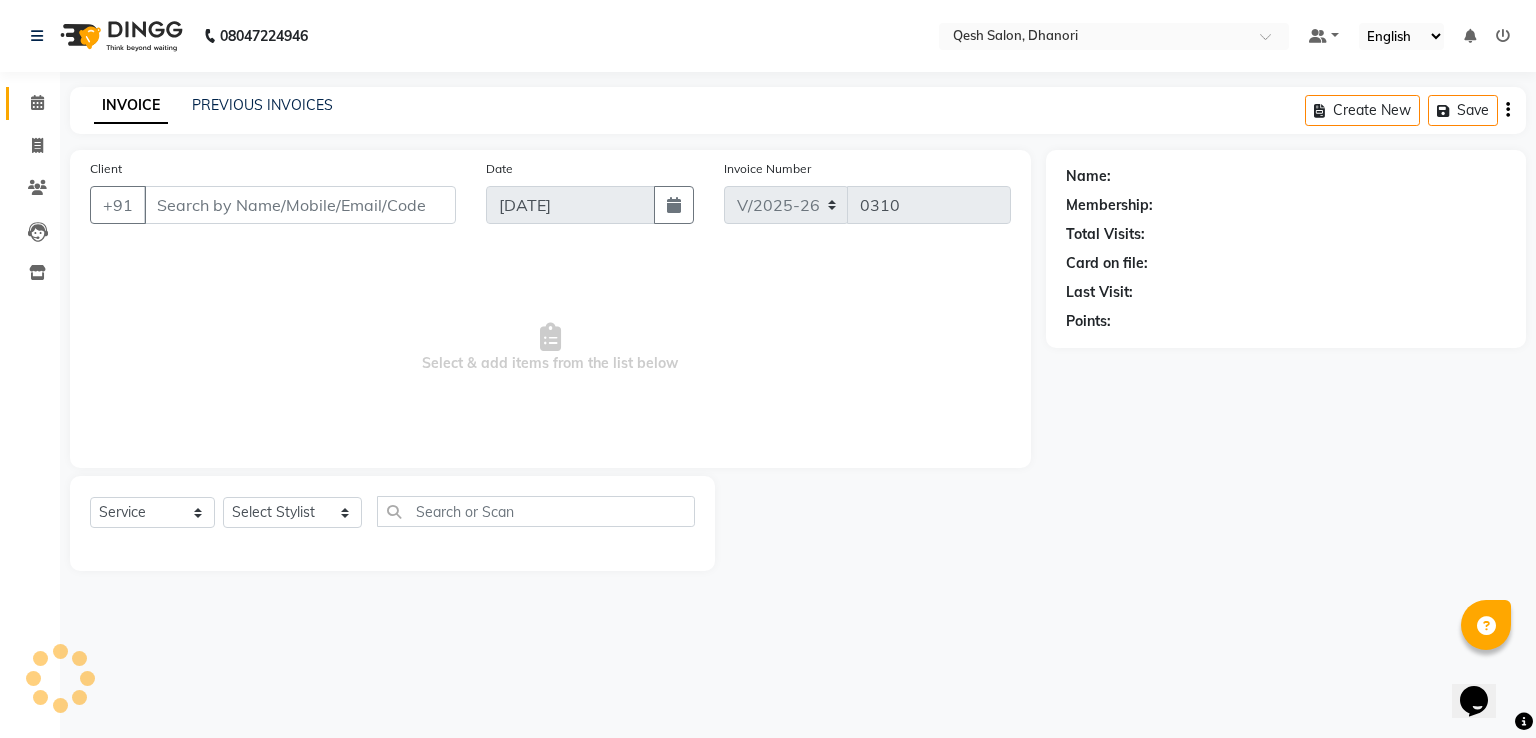 type on "74******00" 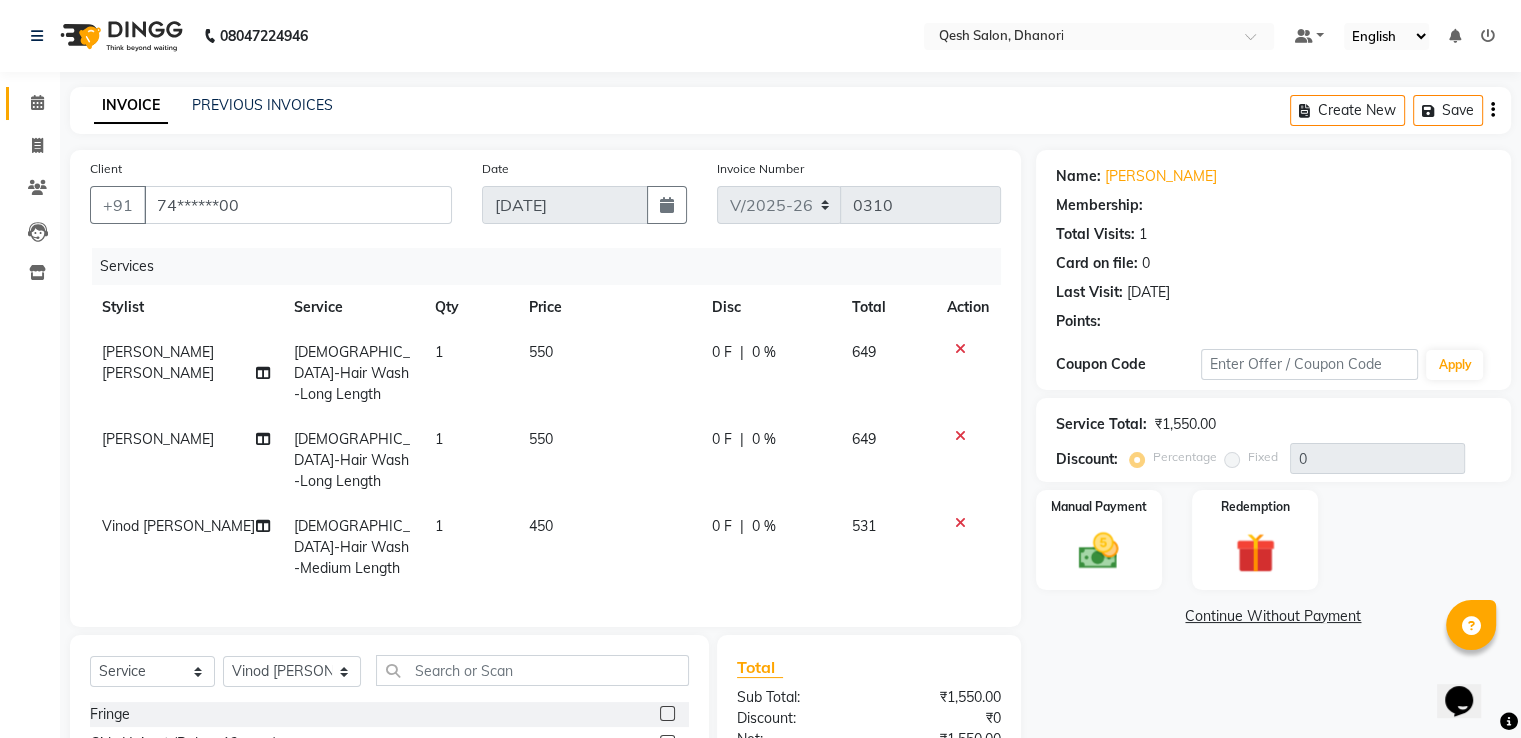 select on "1: Object" 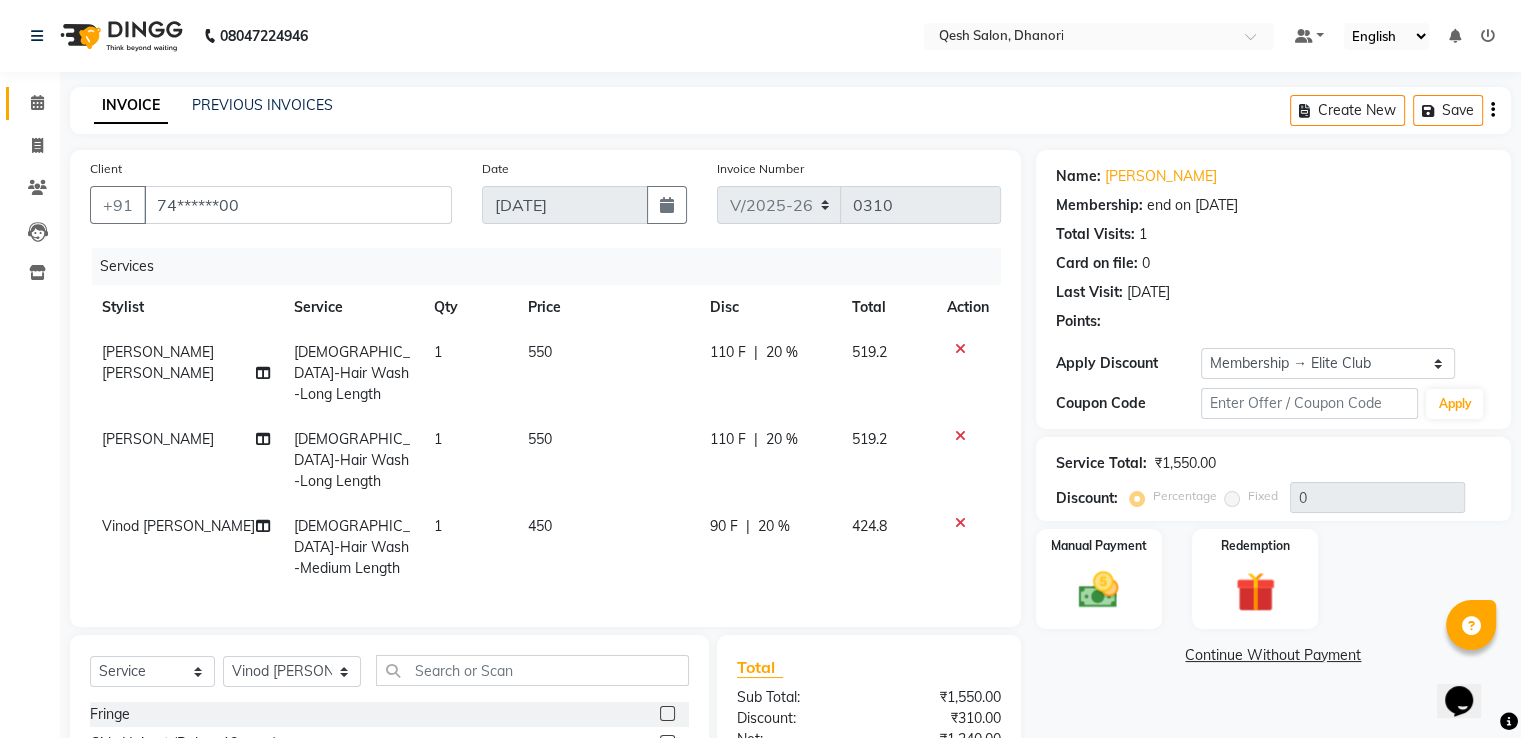 type on "20" 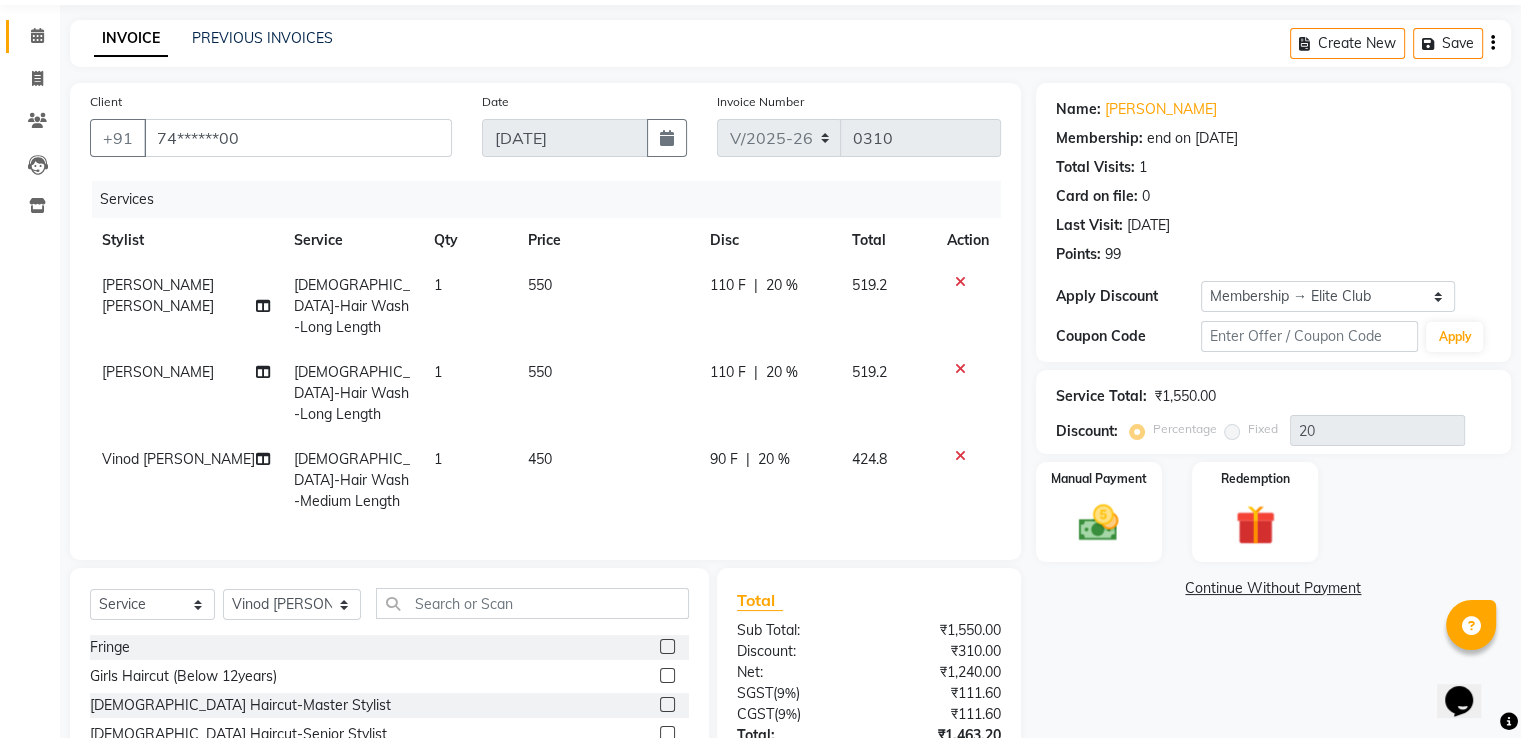 scroll, scrollTop: 100, scrollLeft: 0, axis: vertical 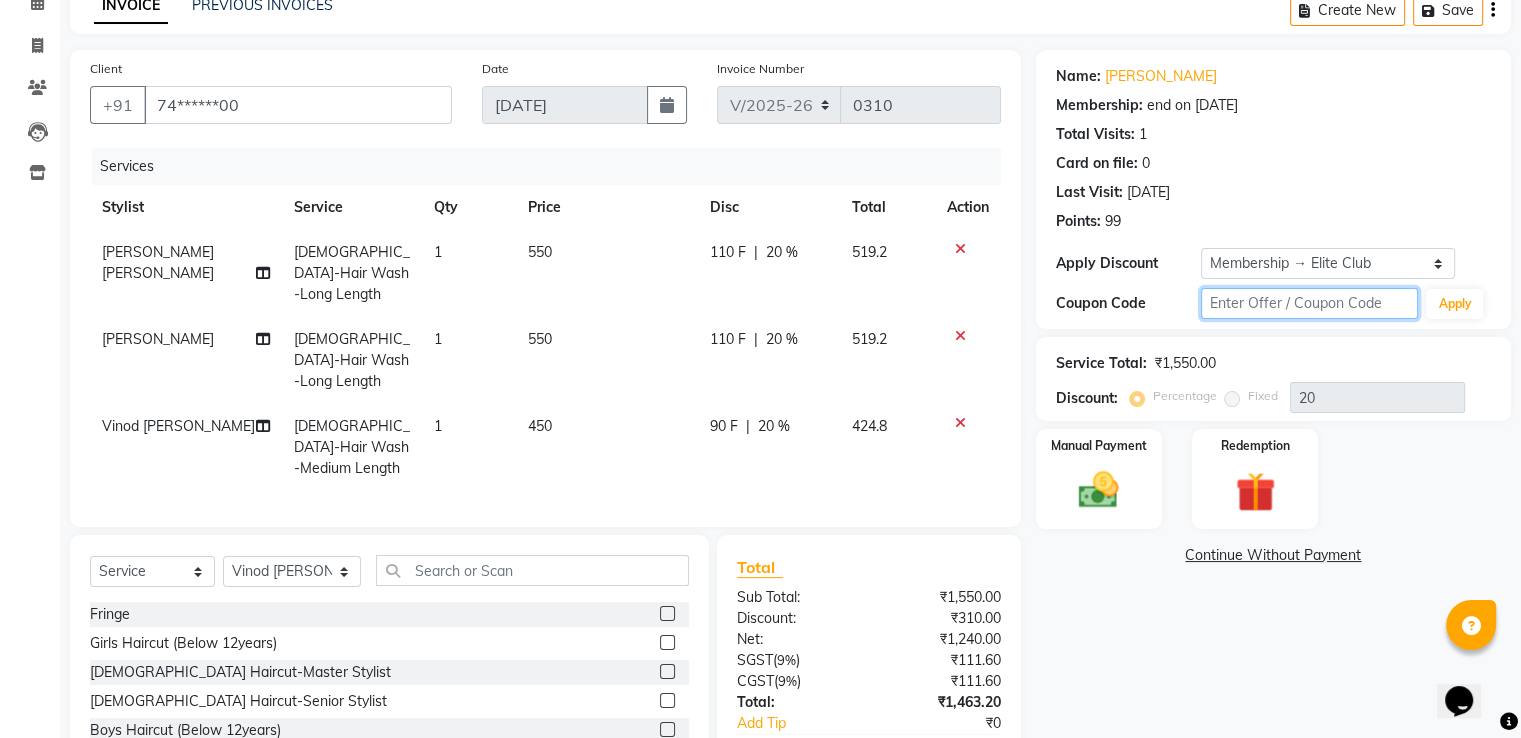 drag, startPoint x: 1254, startPoint y: 306, endPoint x: 1244, endPoint y: 307, distance: 10.049875 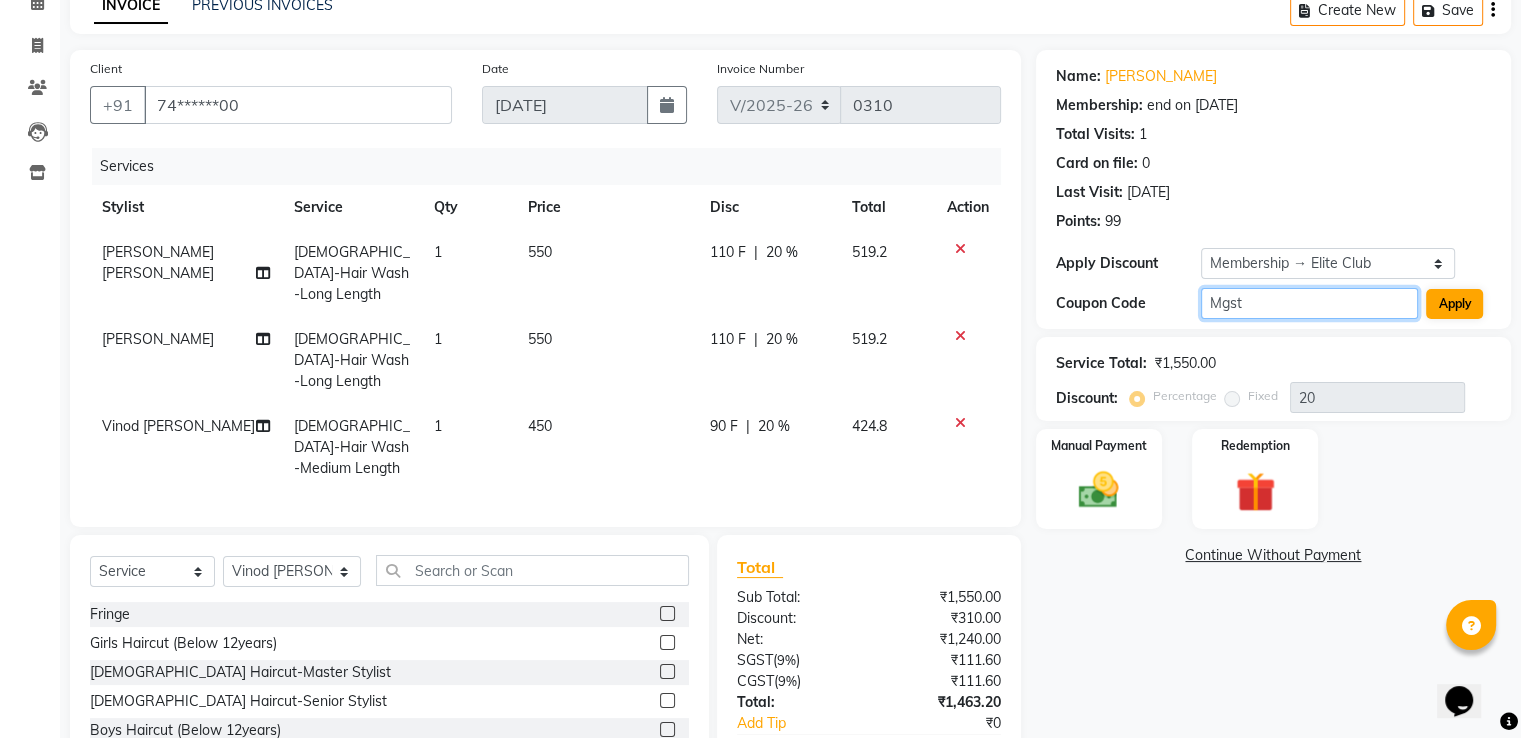 type on "Mgst" 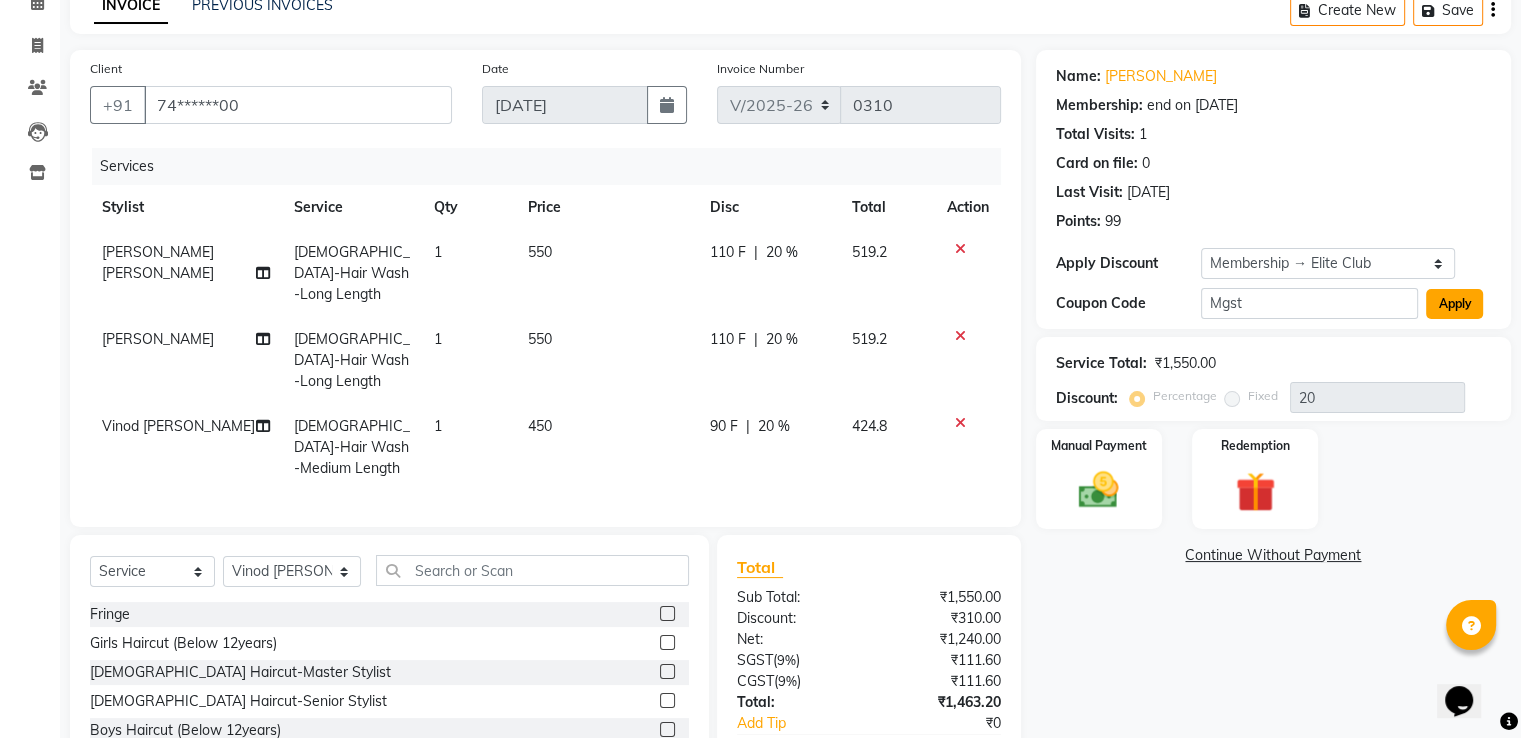 click on "Apply" 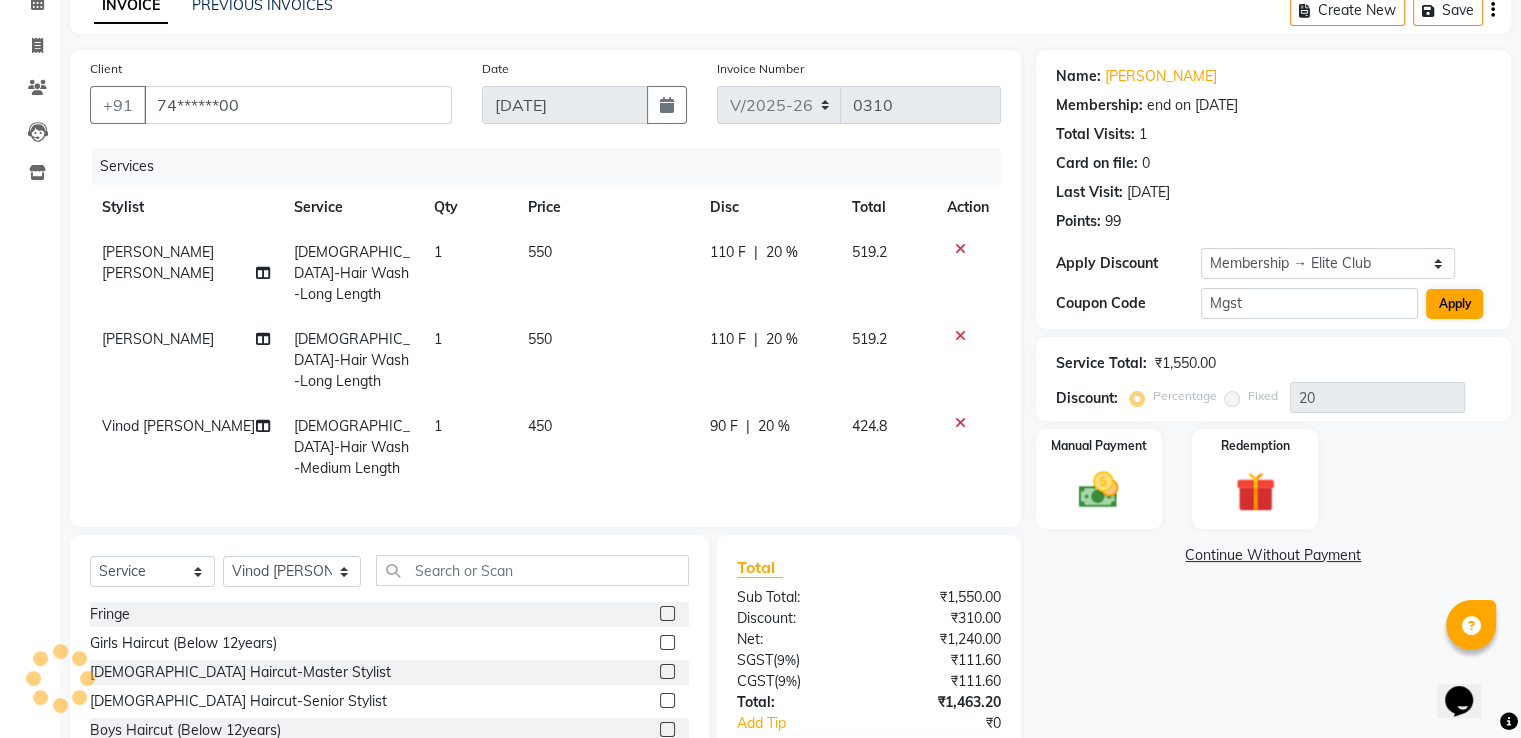 type on "32.2033" 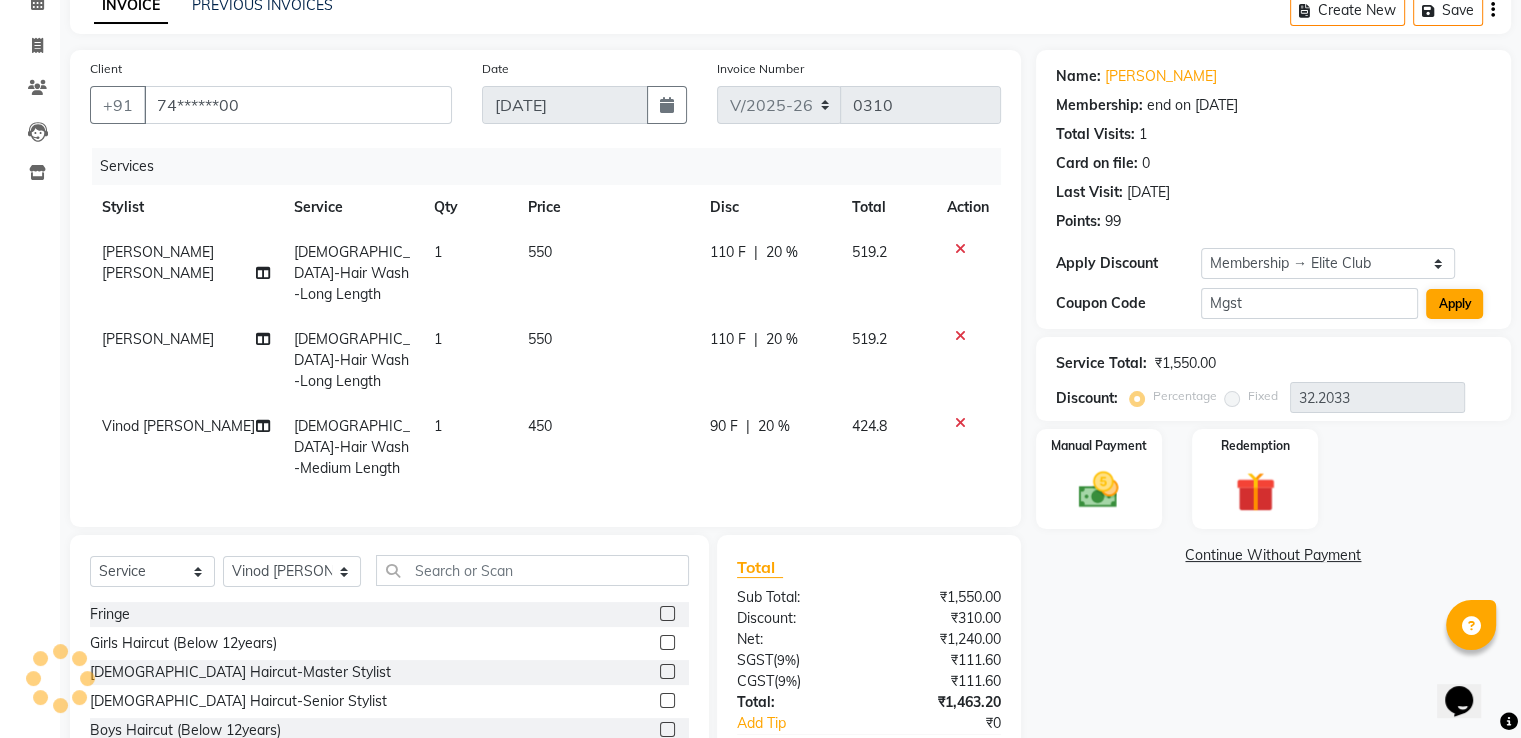 select on "0:" 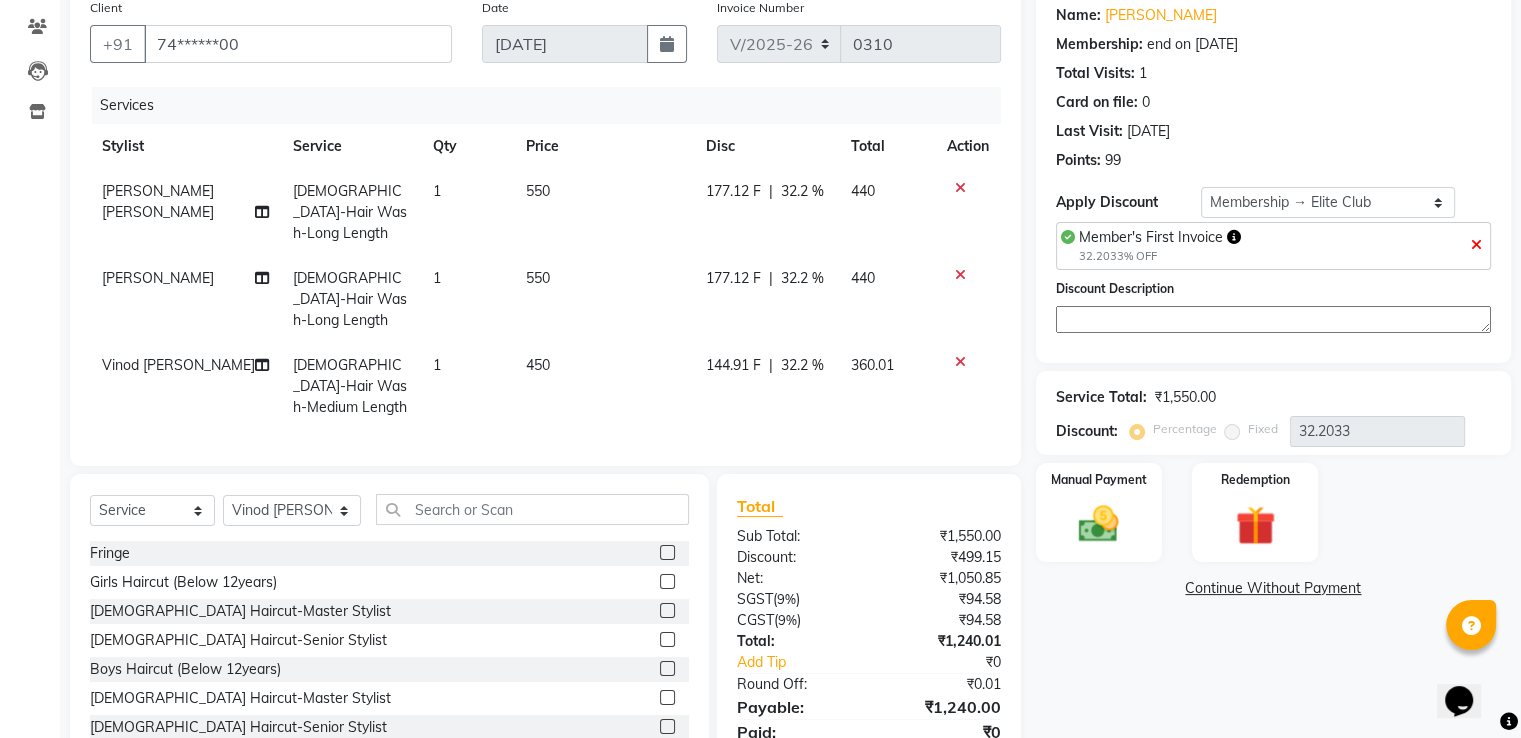 scroll, scrollTop: 195, scrollLeft: 0, axis: vertical 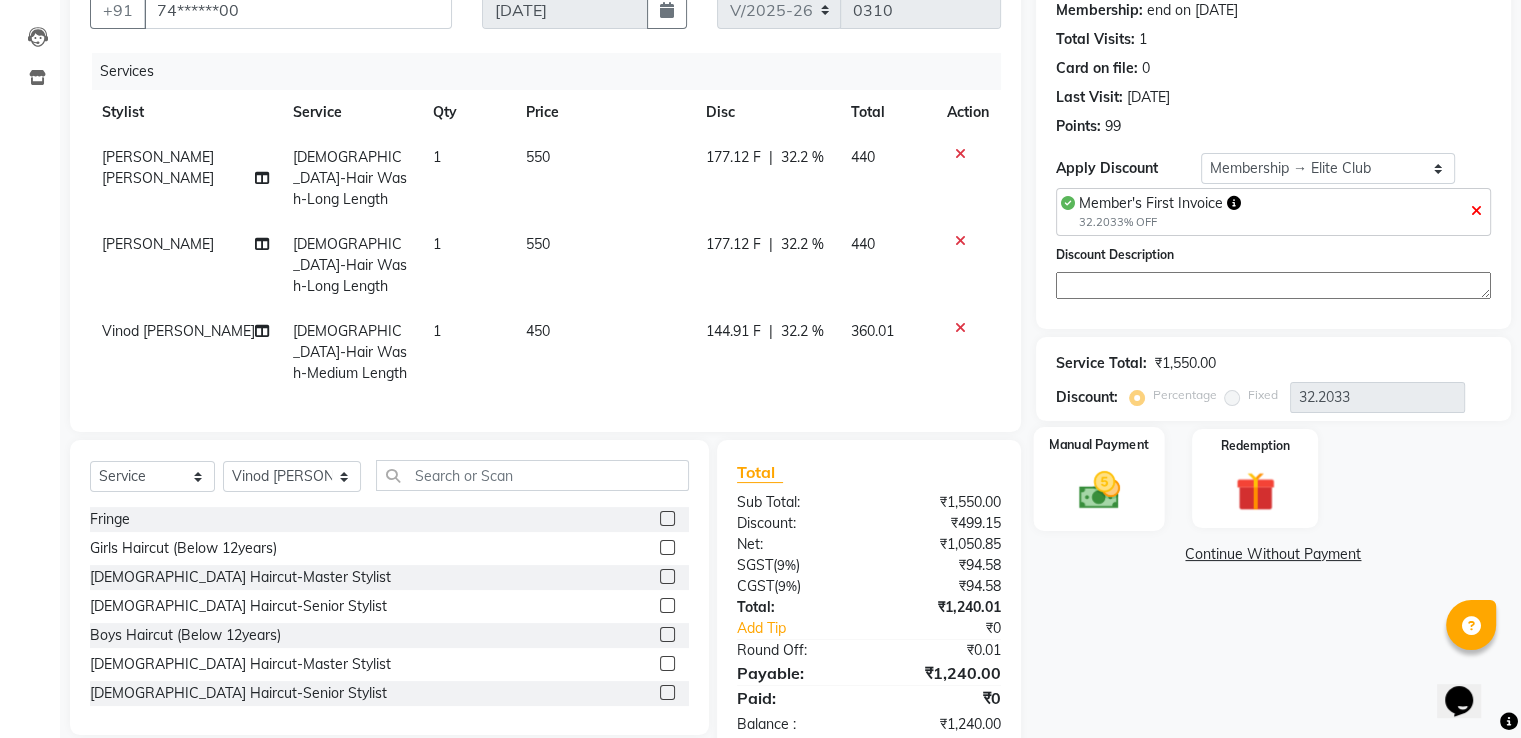 click 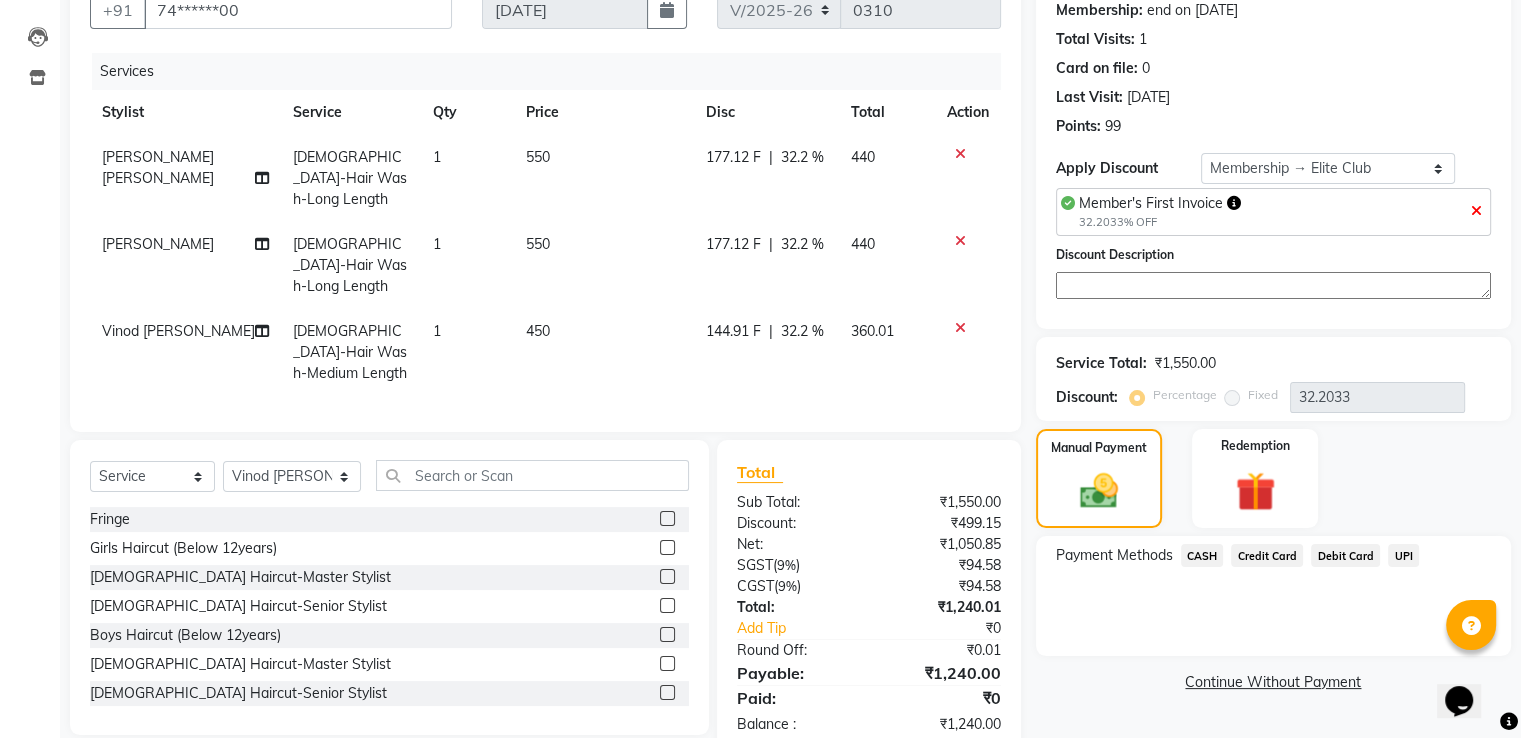 click on "Credit Card" 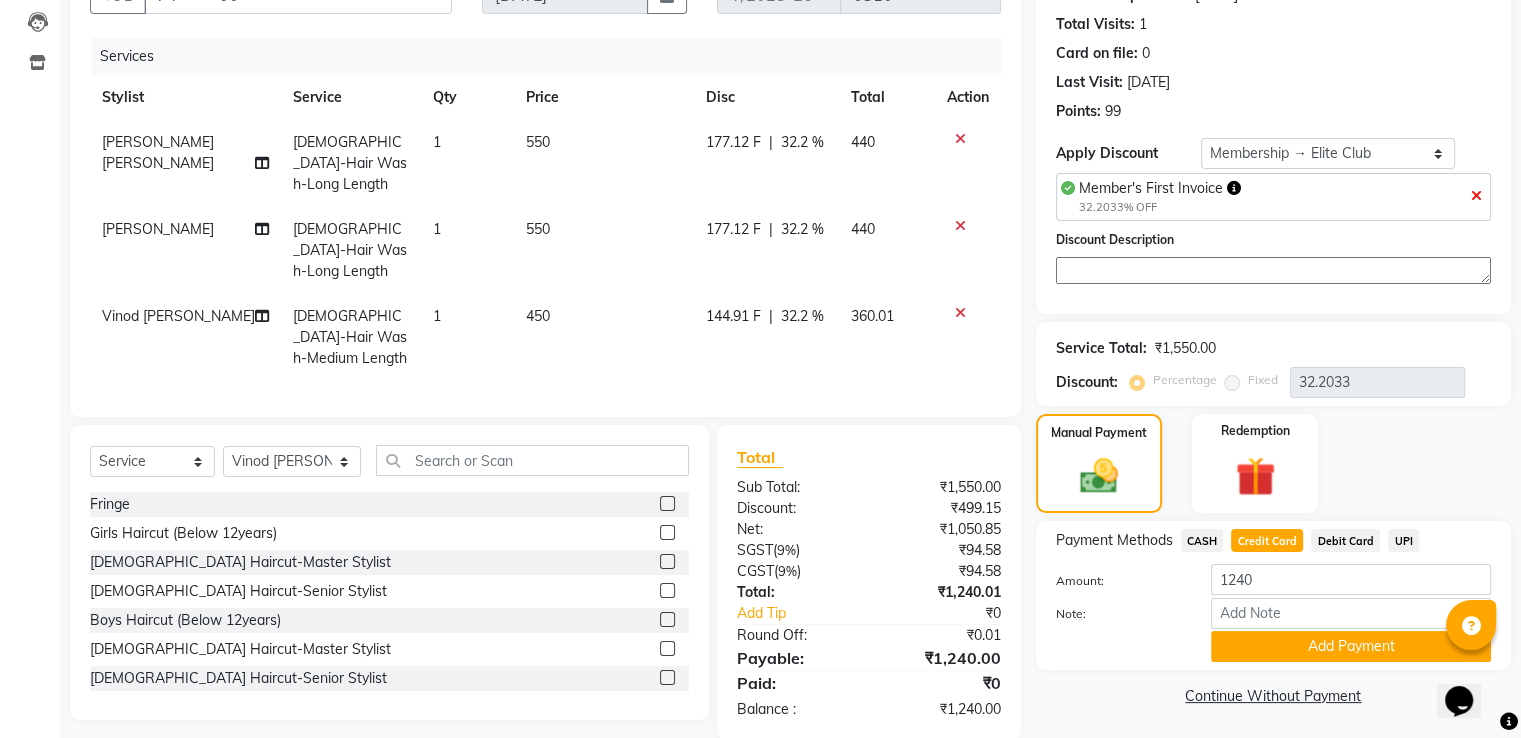 scroll, scrollTop: 214, scrollLeft: 0, axis: vertical 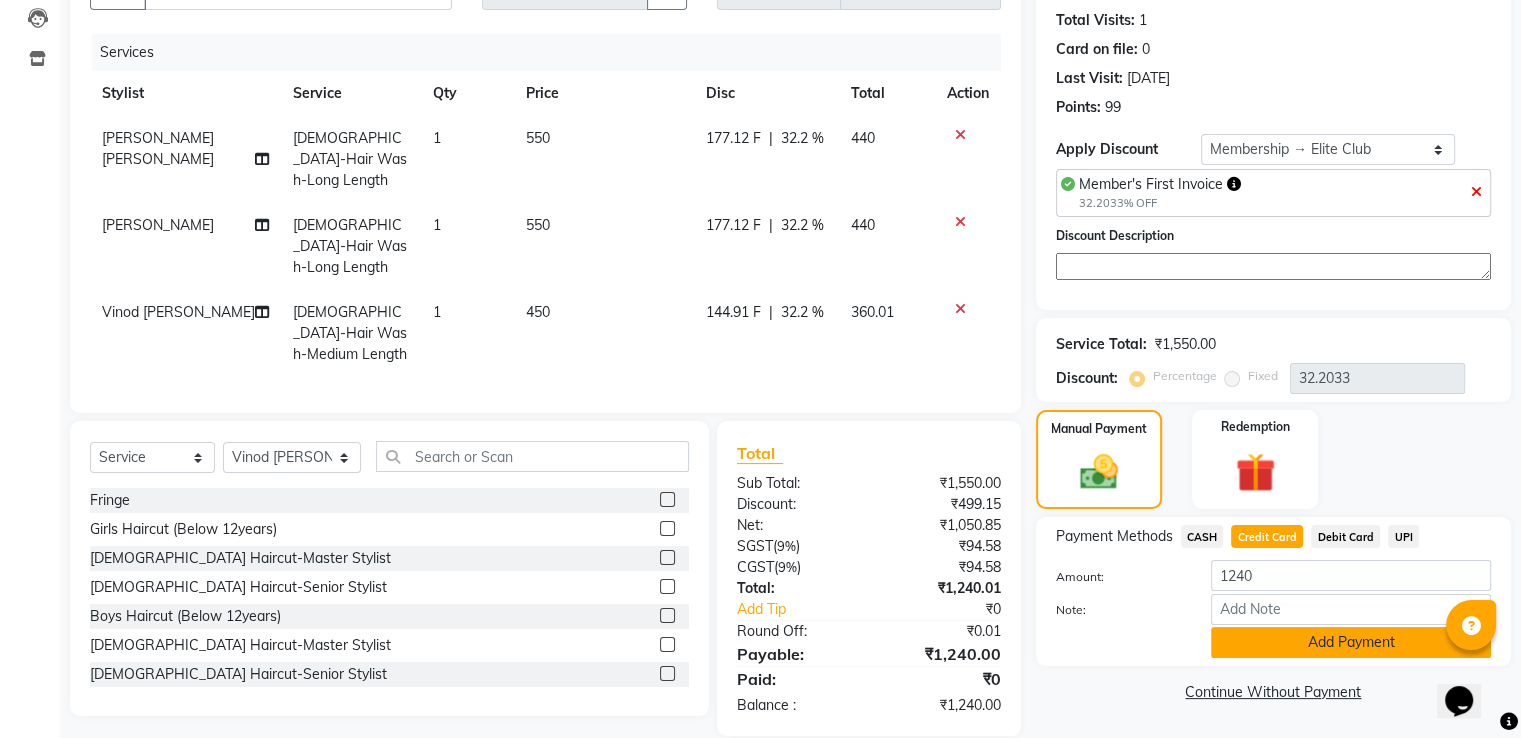 click on "Add Payment" 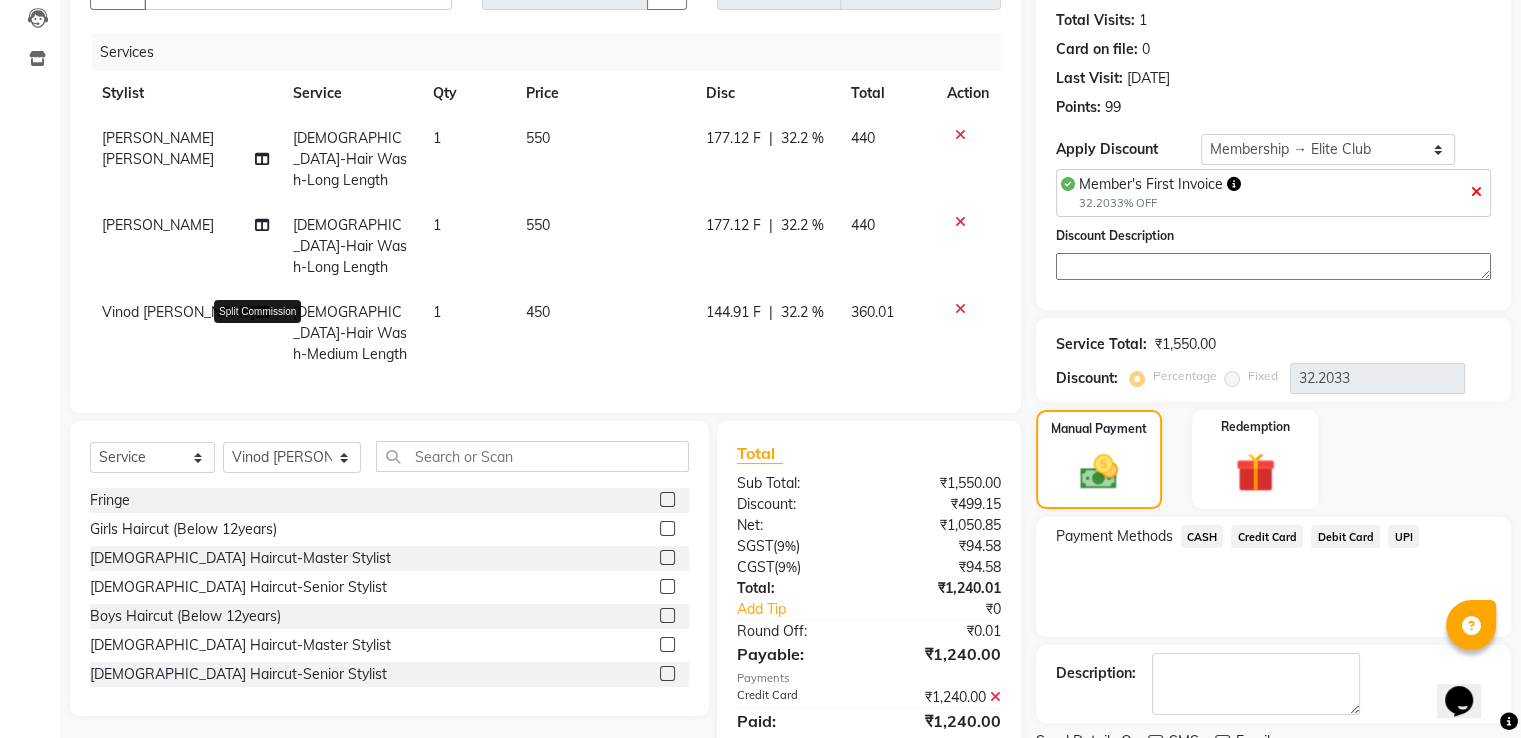 click 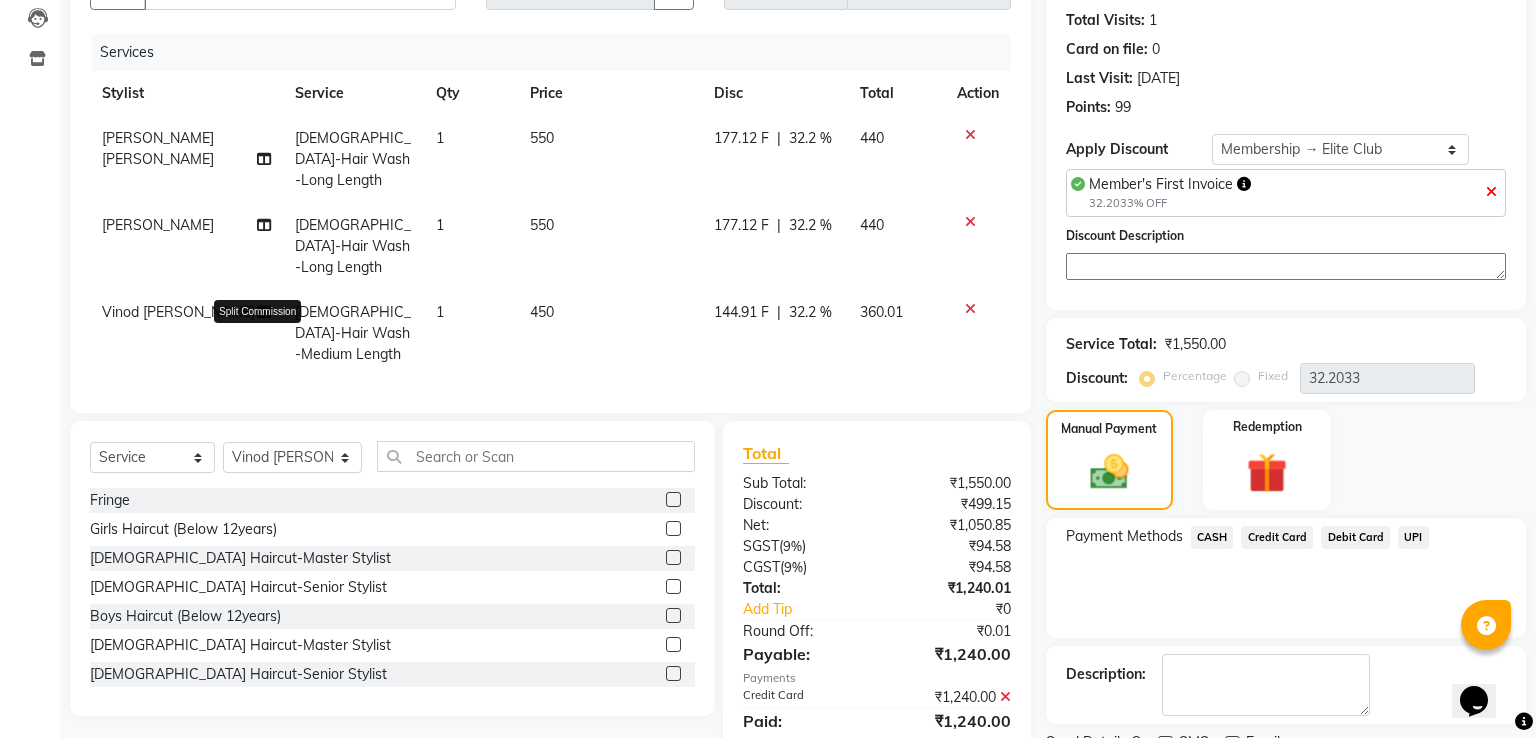 select on "83742" 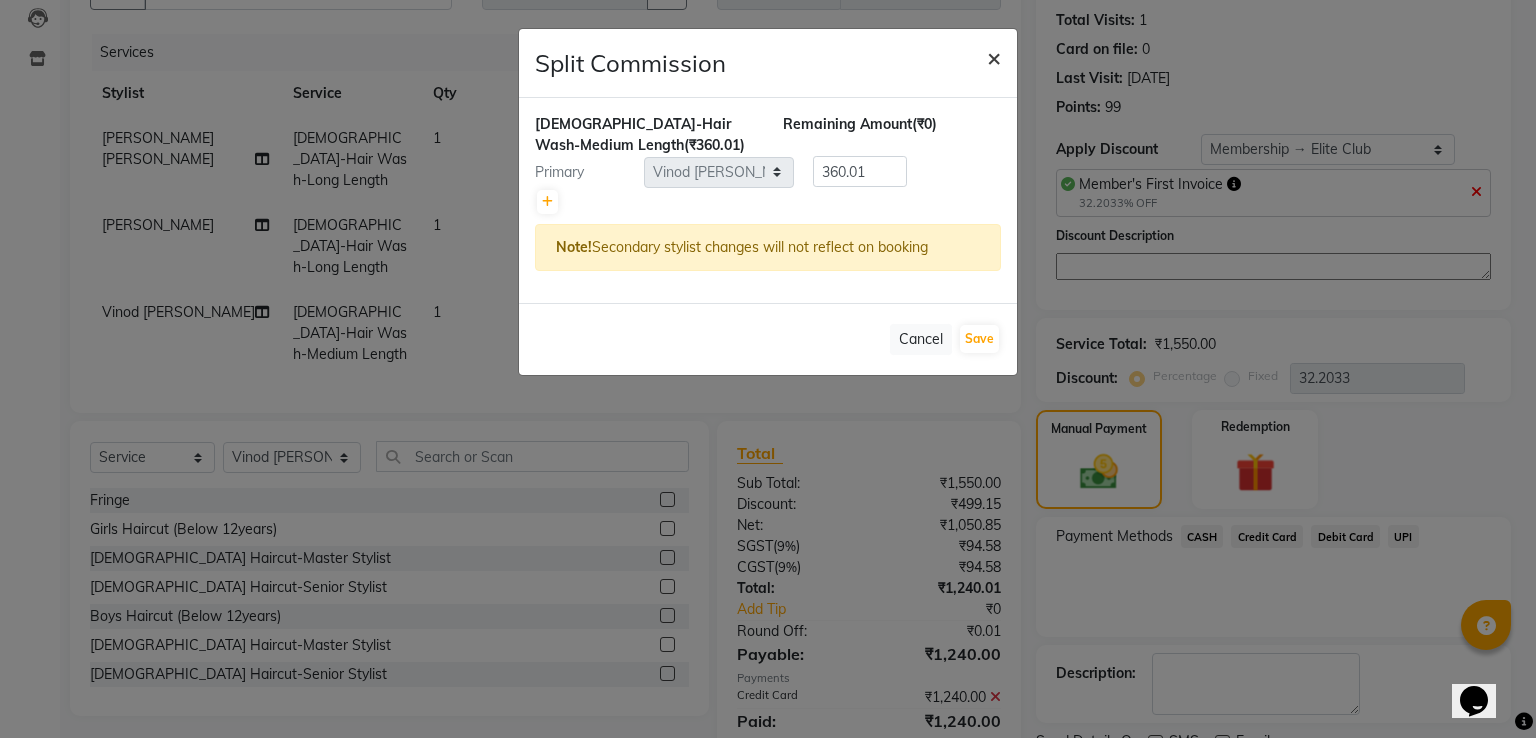 click on "×" 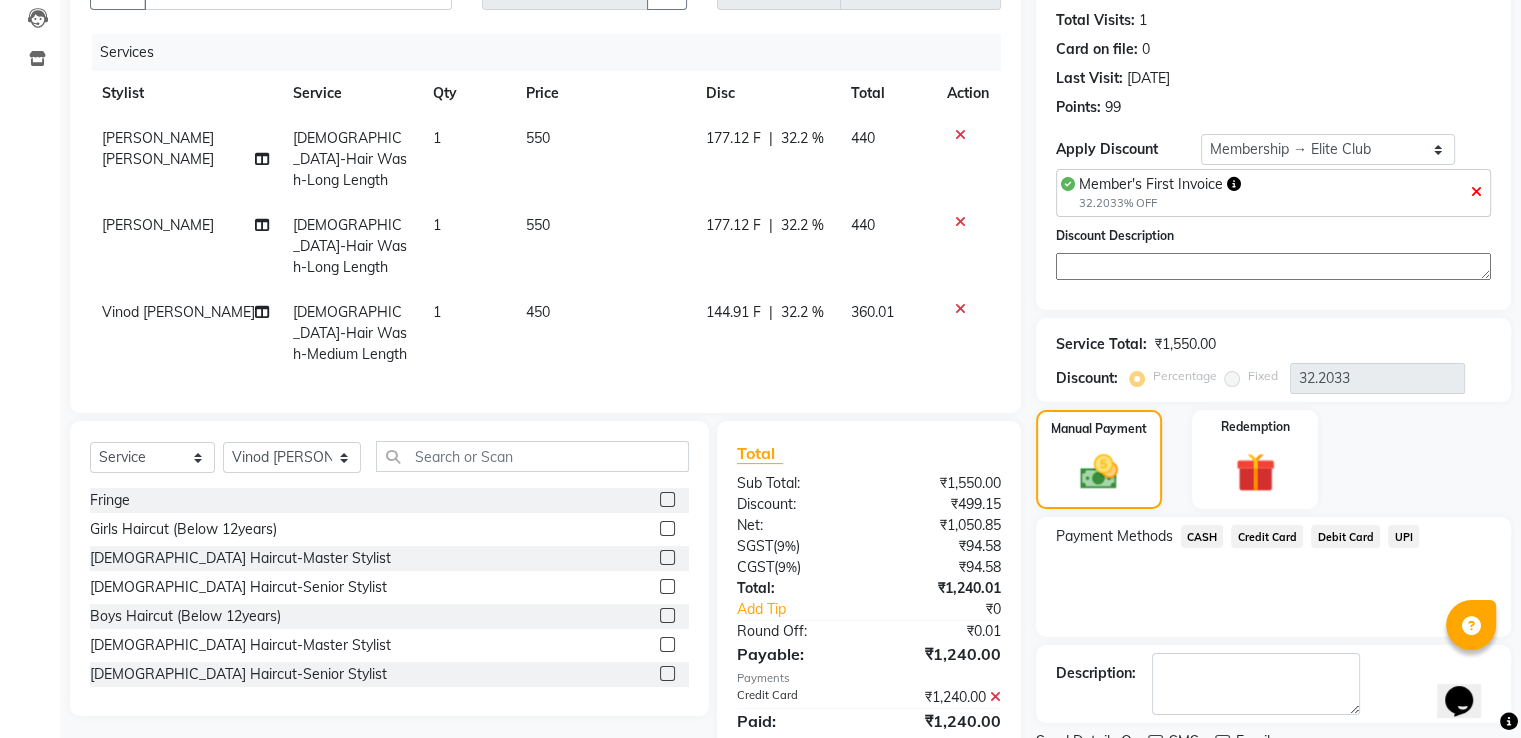click 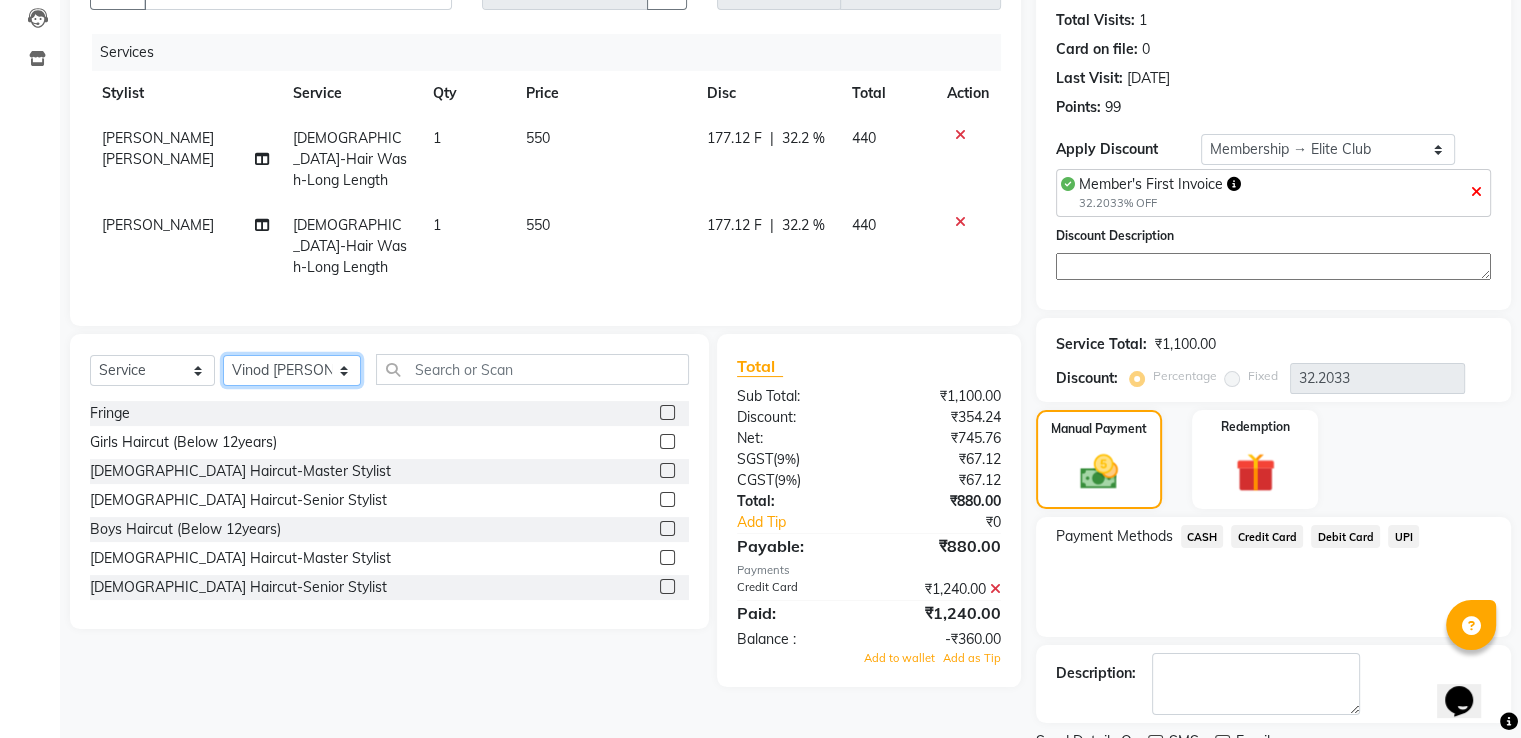 click on "Select Stylist Gagandeep Arora Harry Siril Anthony Prashansa Kumari Salon Sunil Kisan Wani Vanita Kamble Vinod Daulat Sonawane" 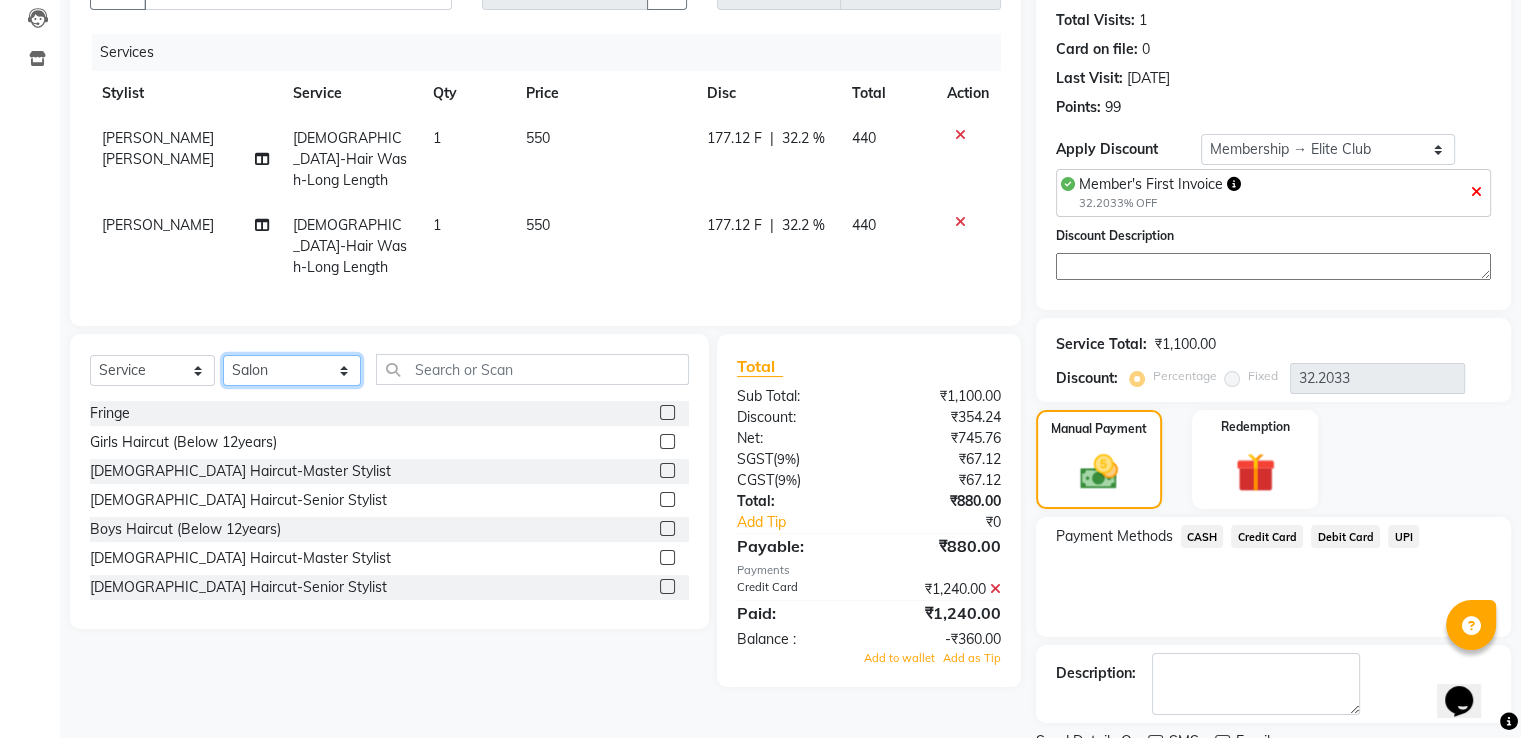 click on "Select Stylist Gagandeep Arora Harry Siril Anthony Prashansa Kumari Salon Sunil Kisan Wani Vanita Kamble Vinod Daulat Sonawane" 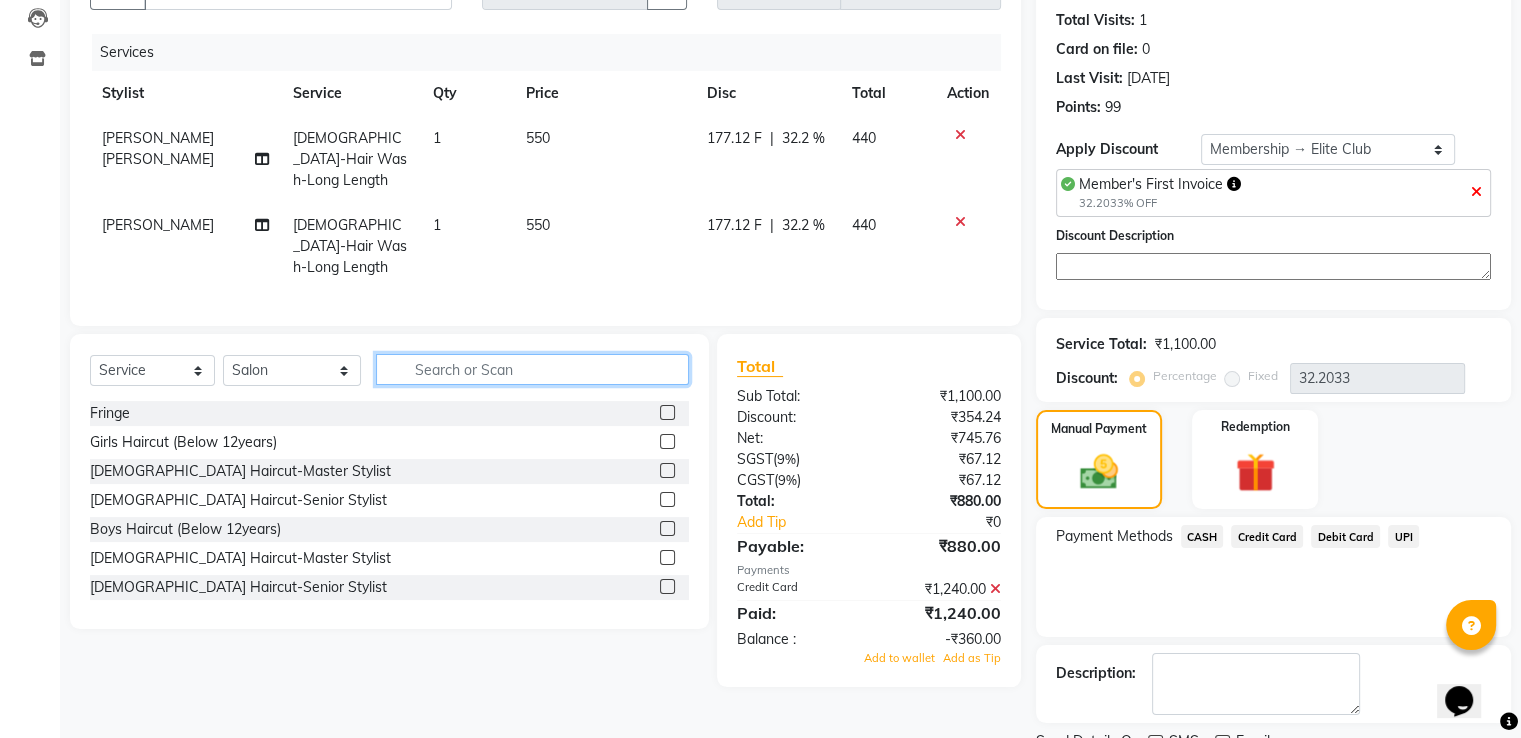 click 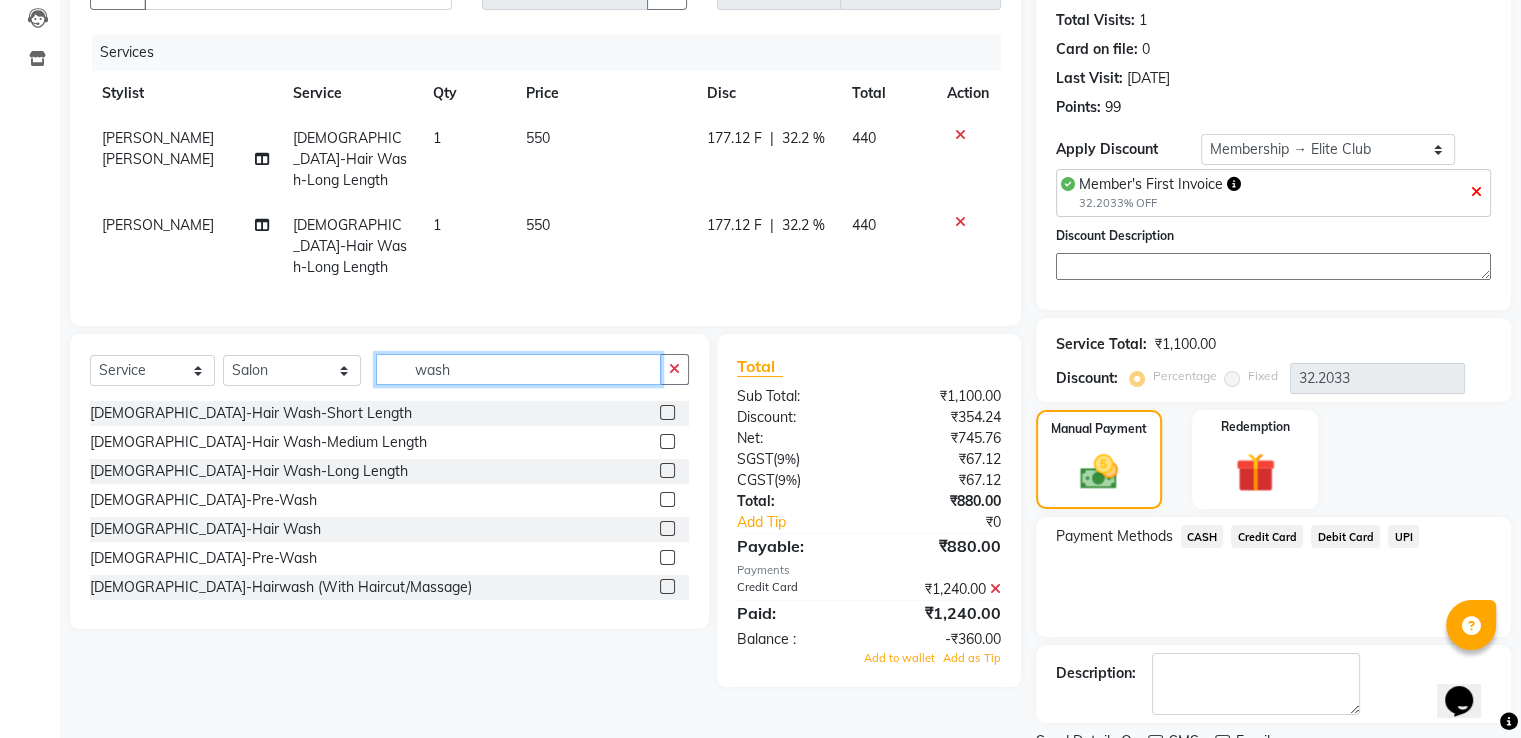 type on "wash" 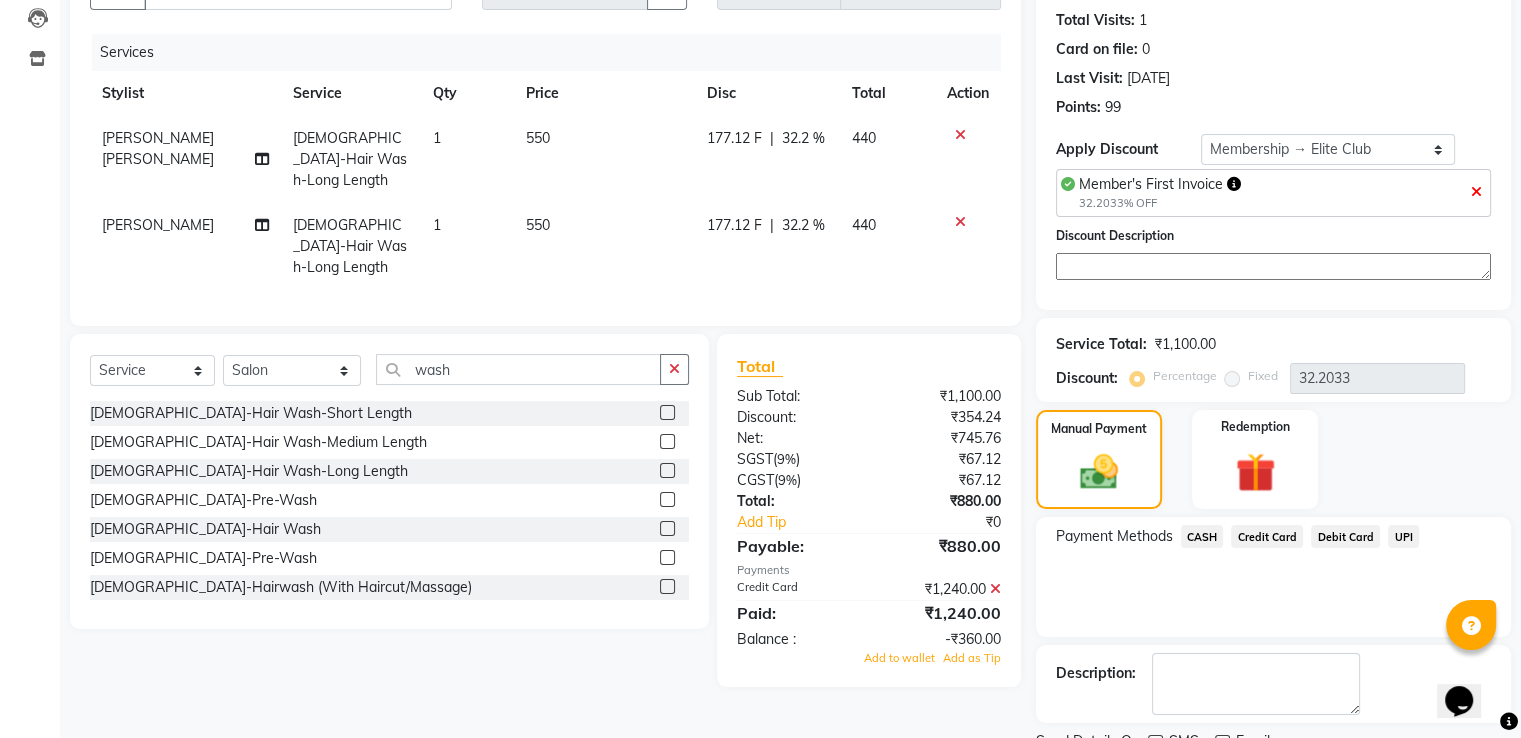 click 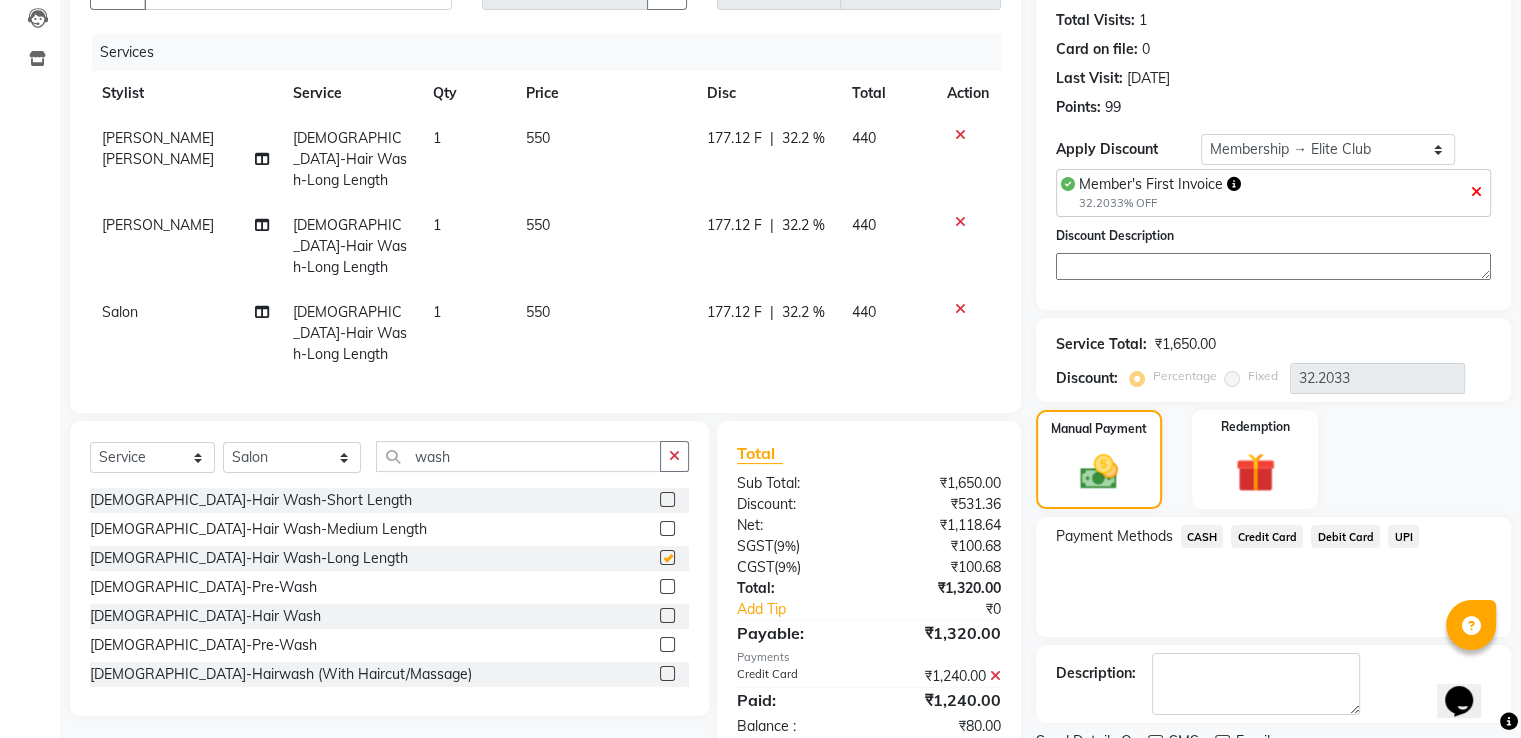 checkbox on "false" 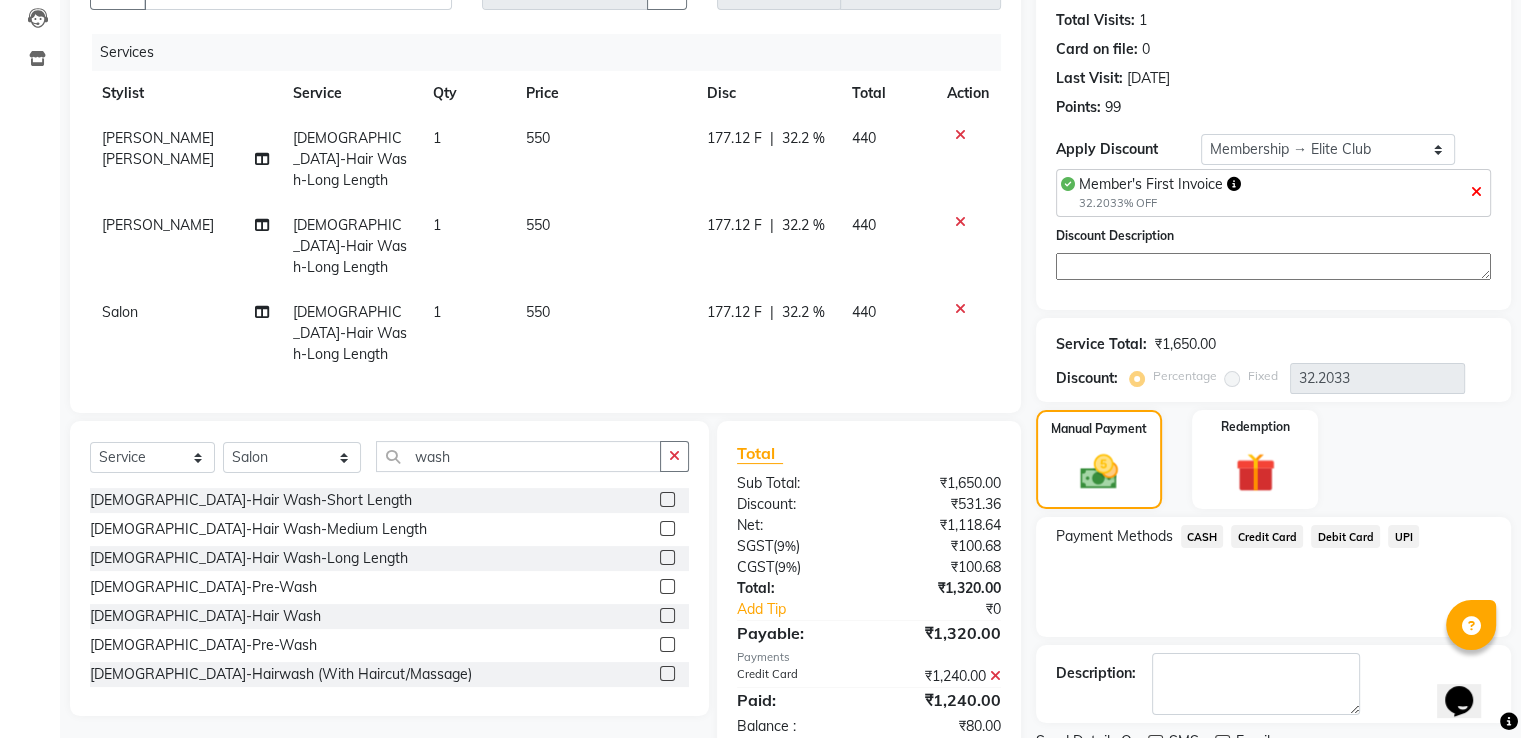 click 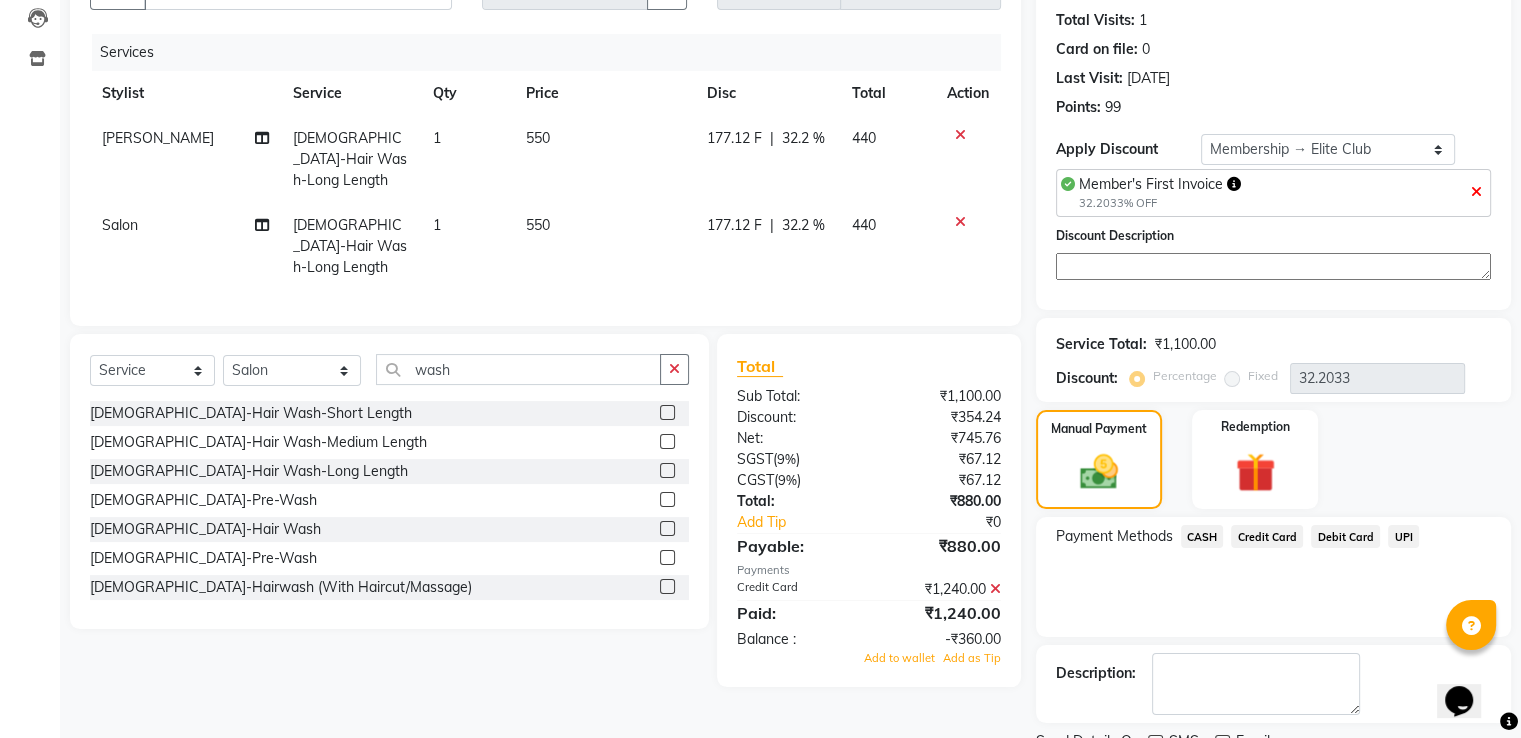 click 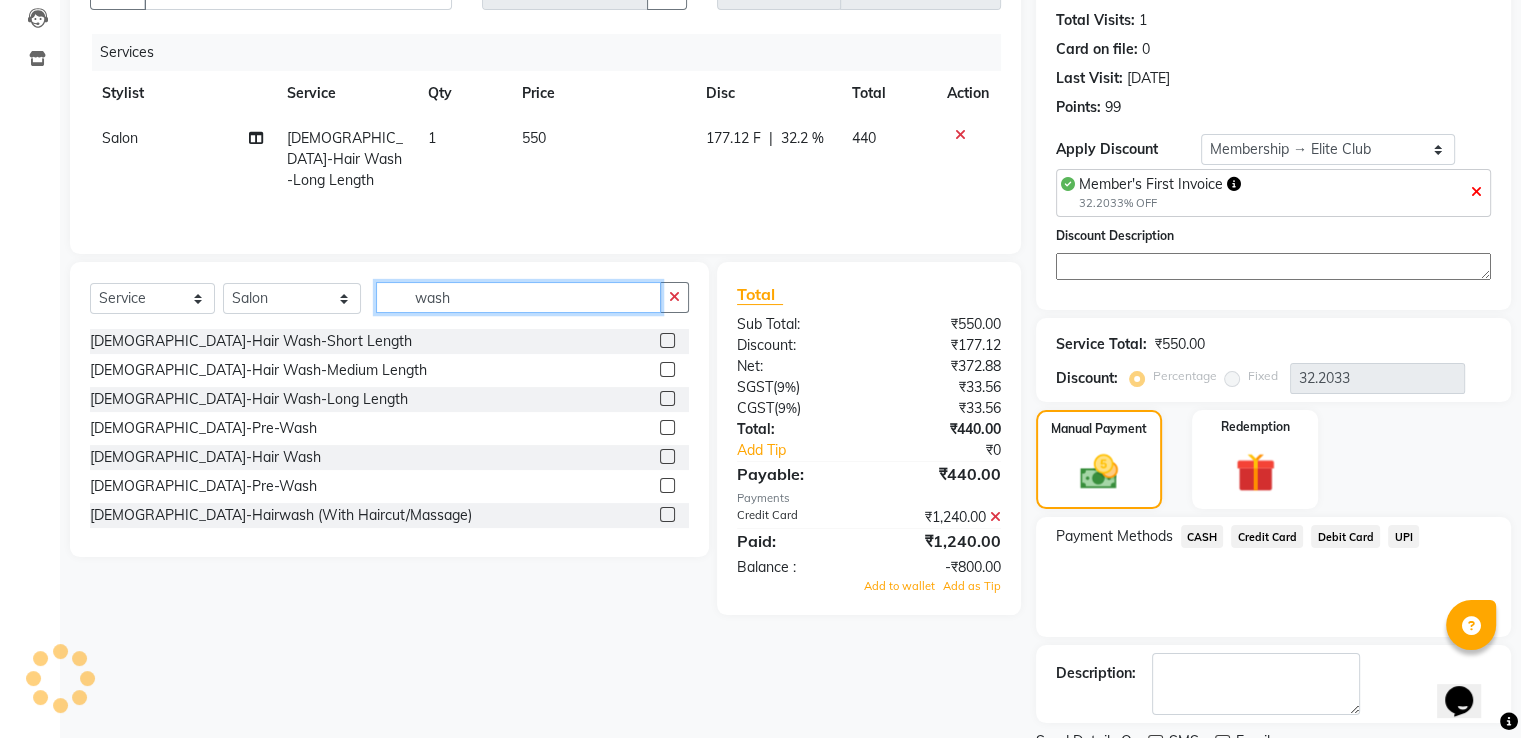 click on "wash" 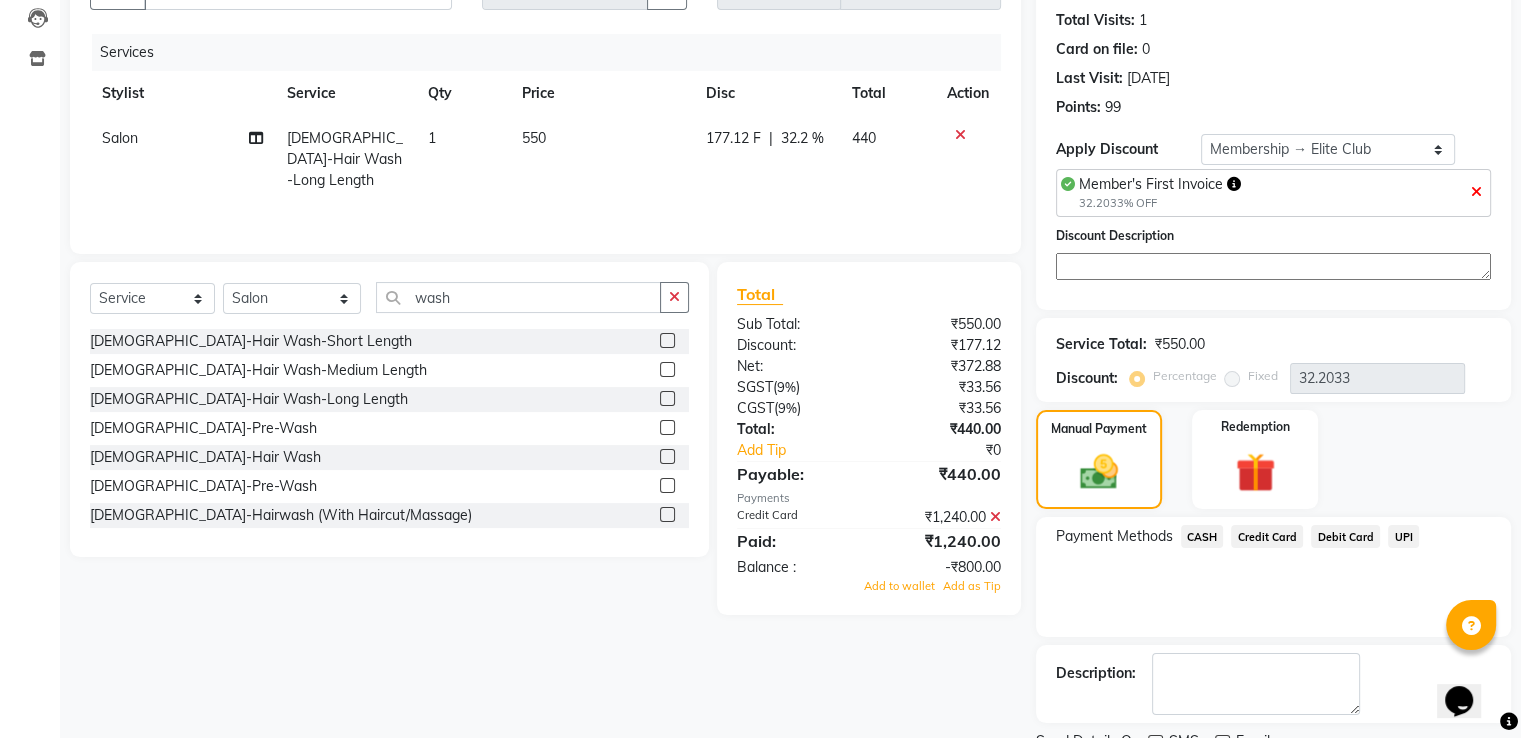 click 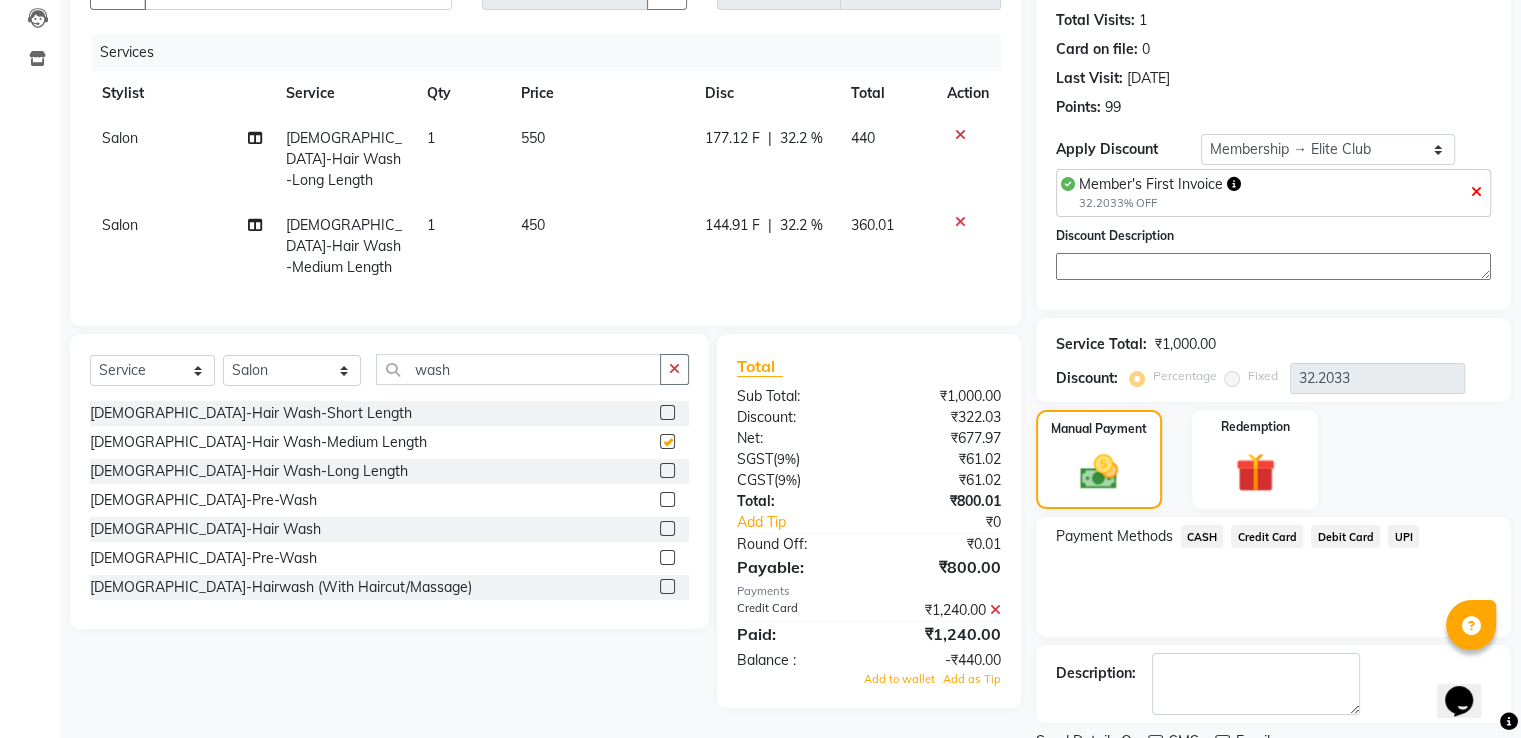 checkbox on "false" 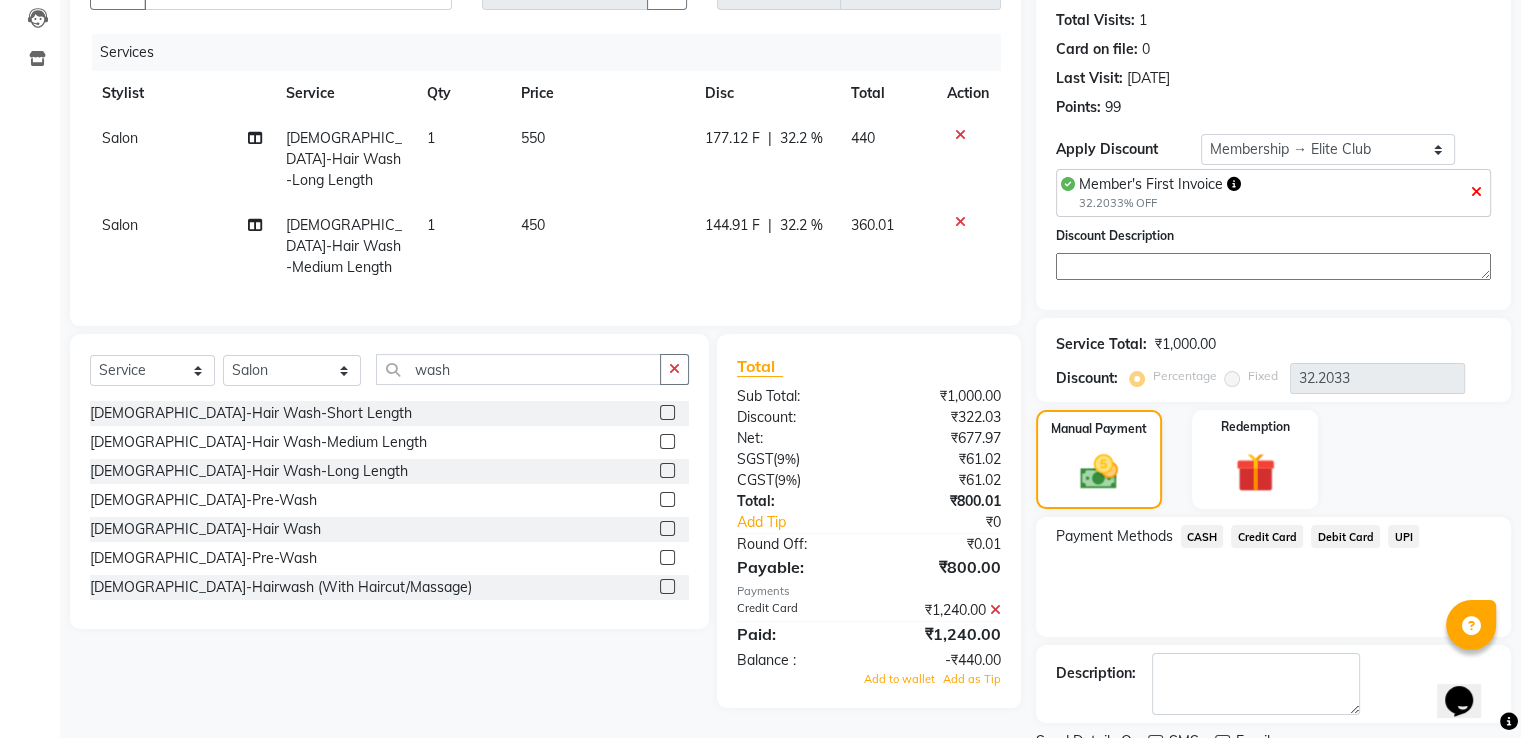 click 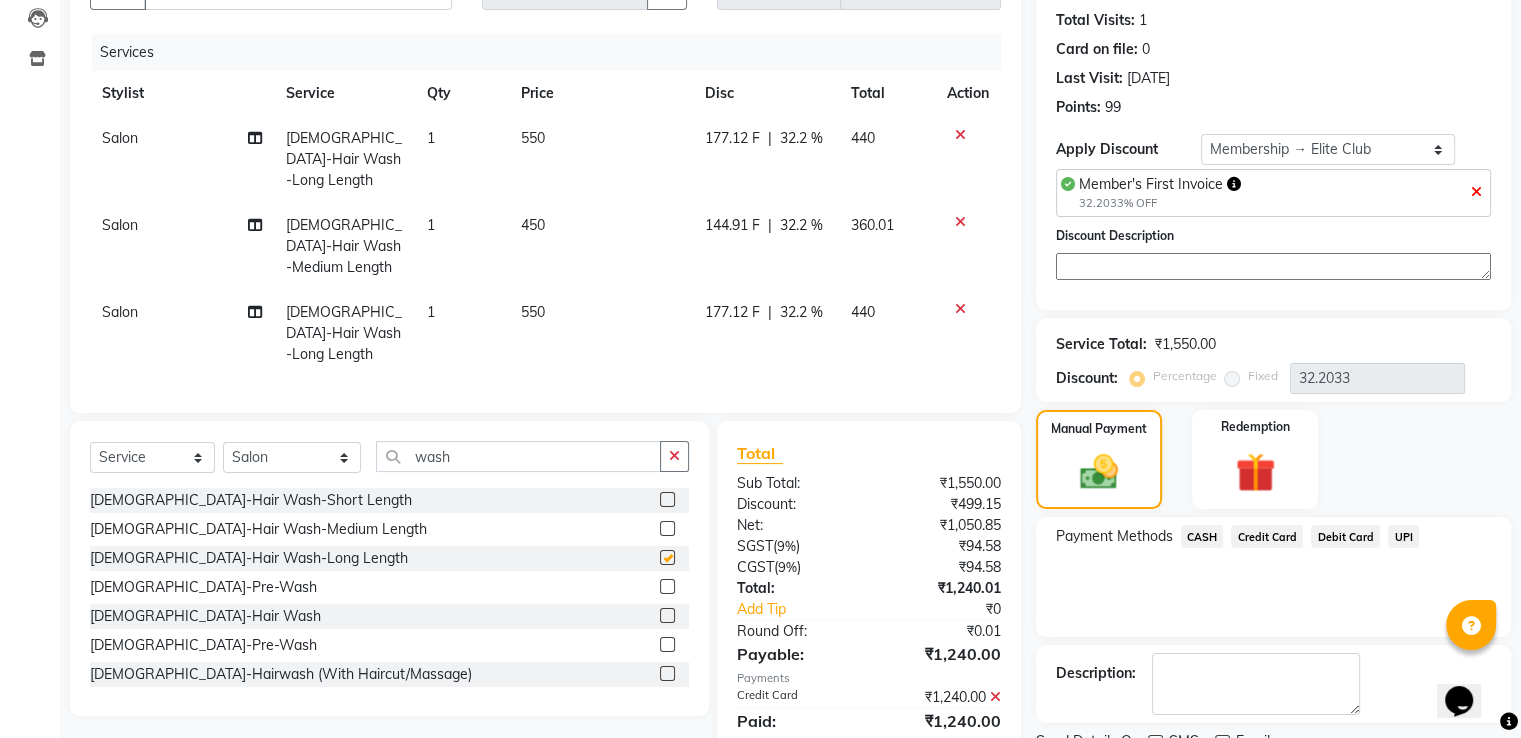 checkbox on "false" 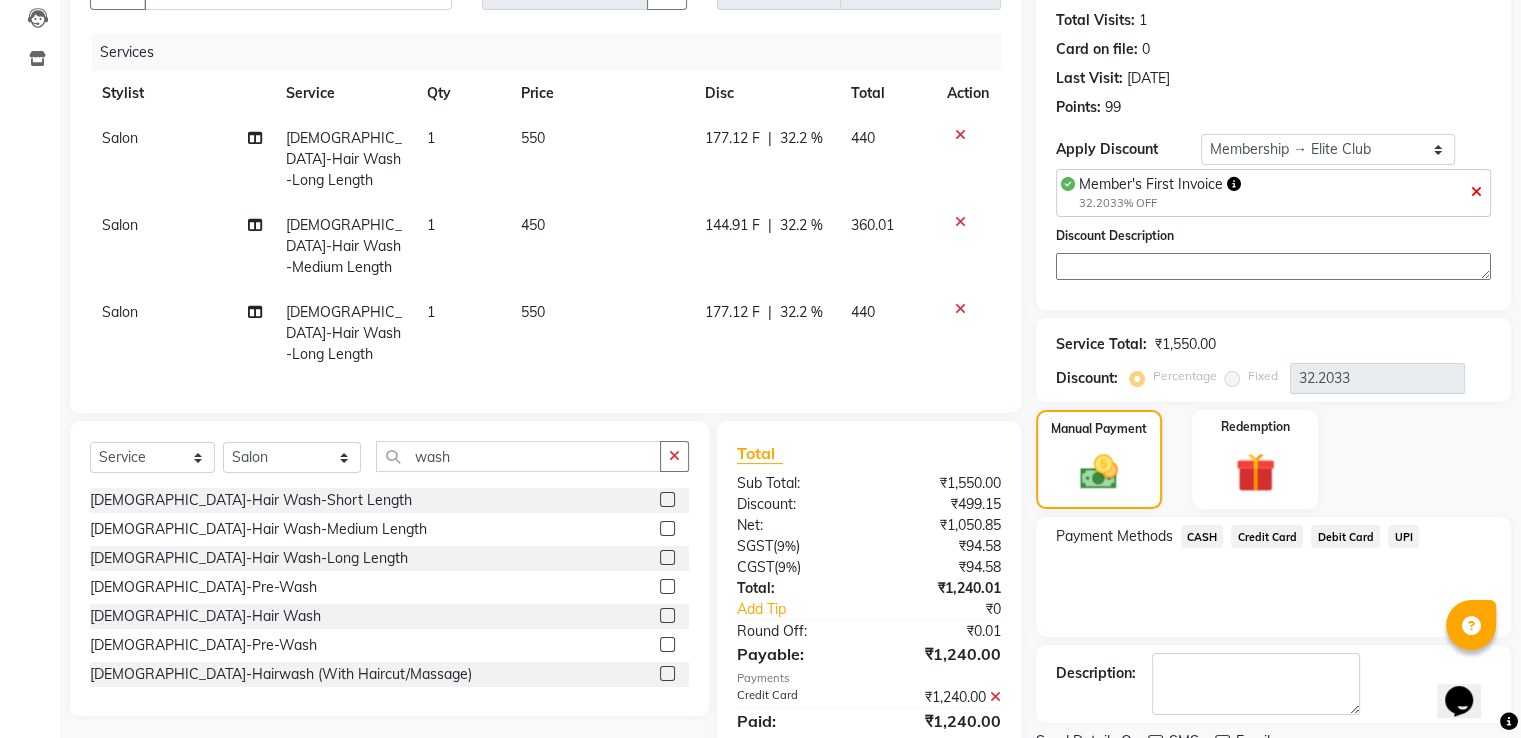 click 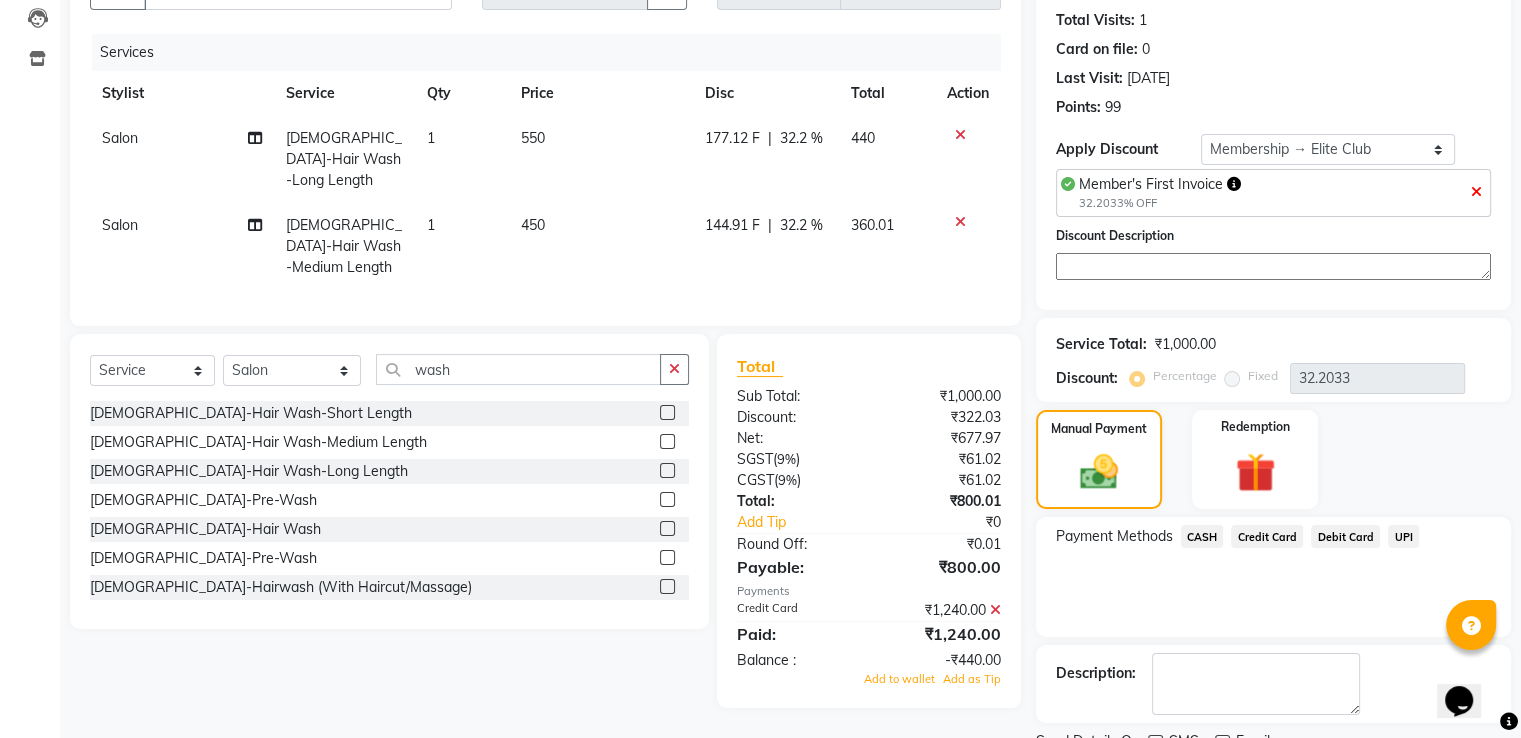 click 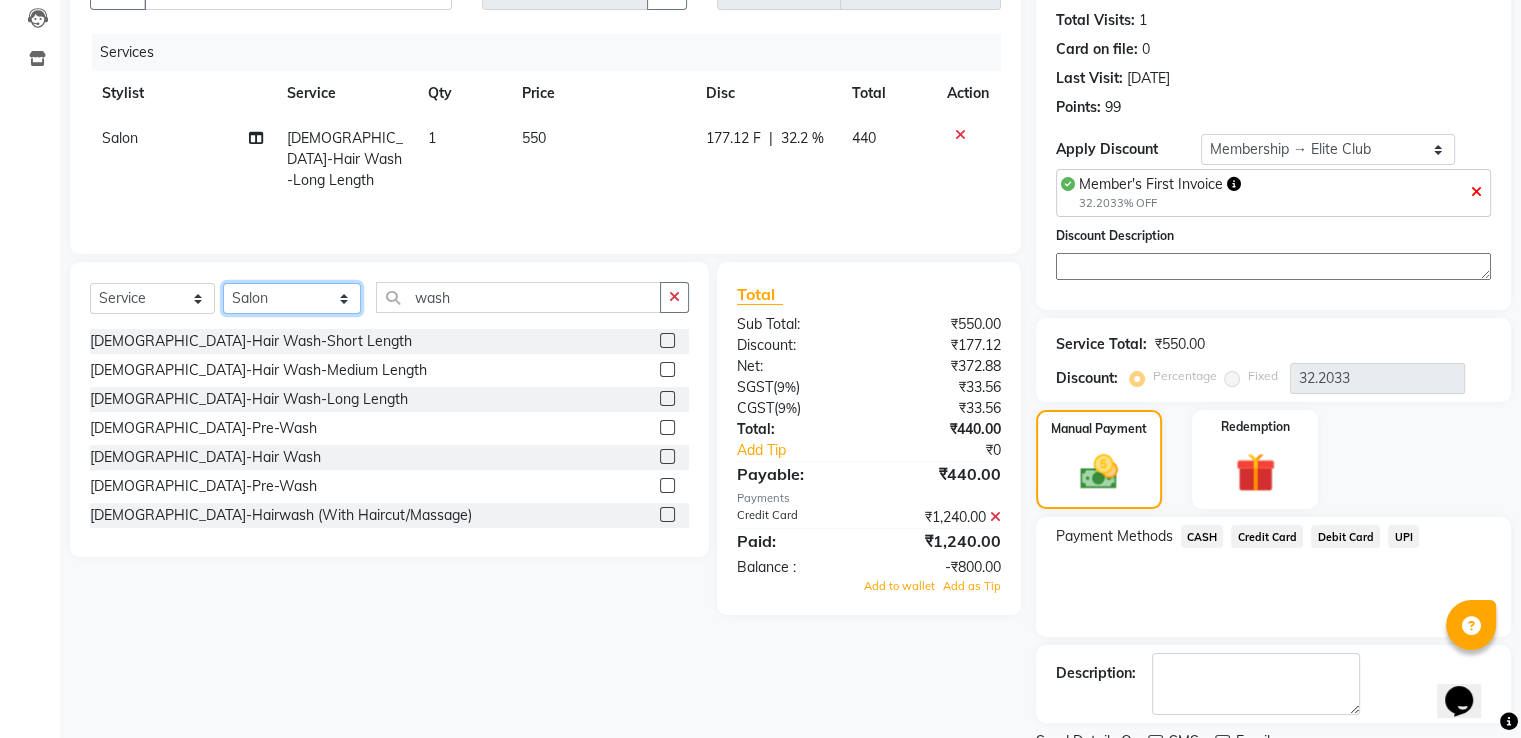 click on "Select Stylist Gagandeep Arora Harry Siril Anthony Prashansa Kumari Salon Sunil Kisan Wani Vanita Kamble Vinod Daulat Sonawane" 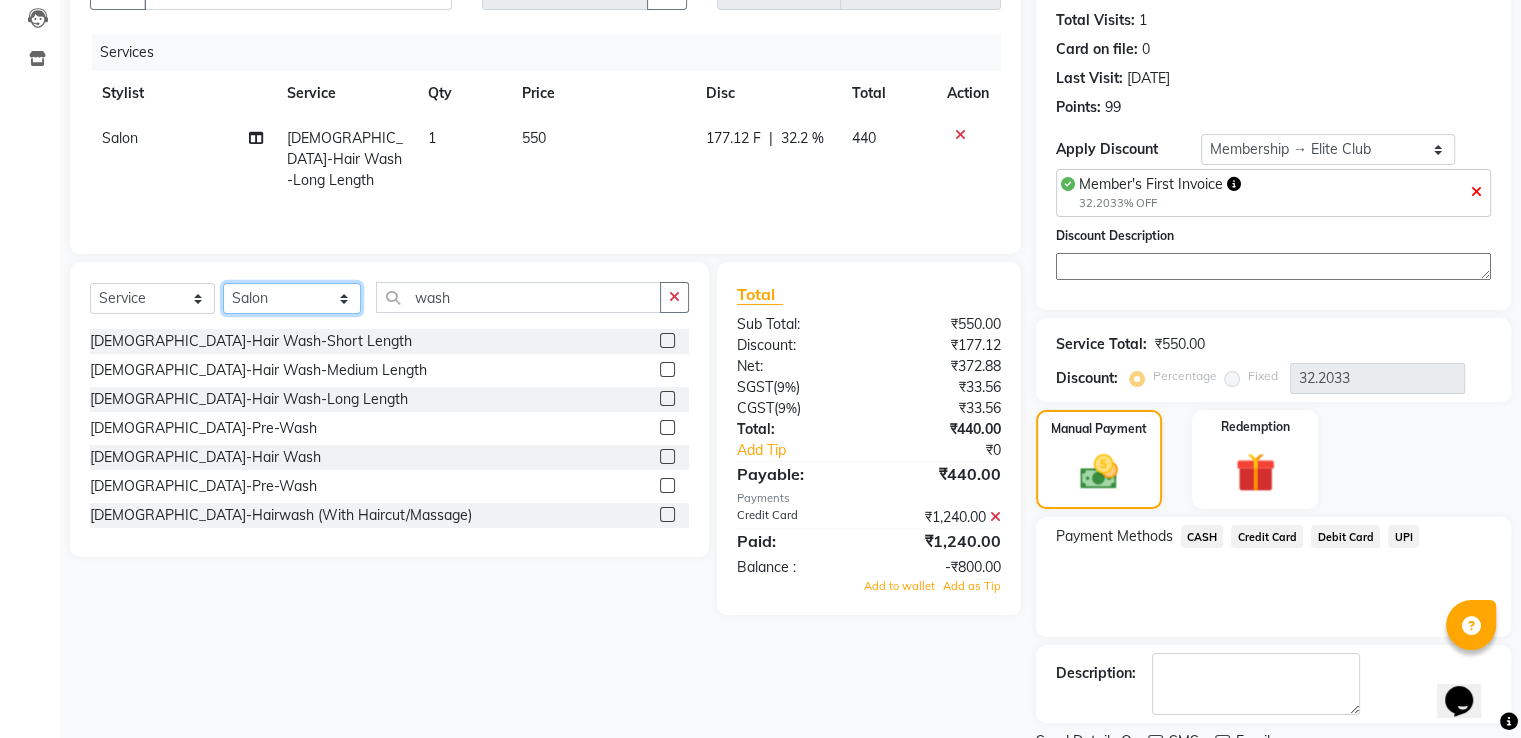 select on "79251" 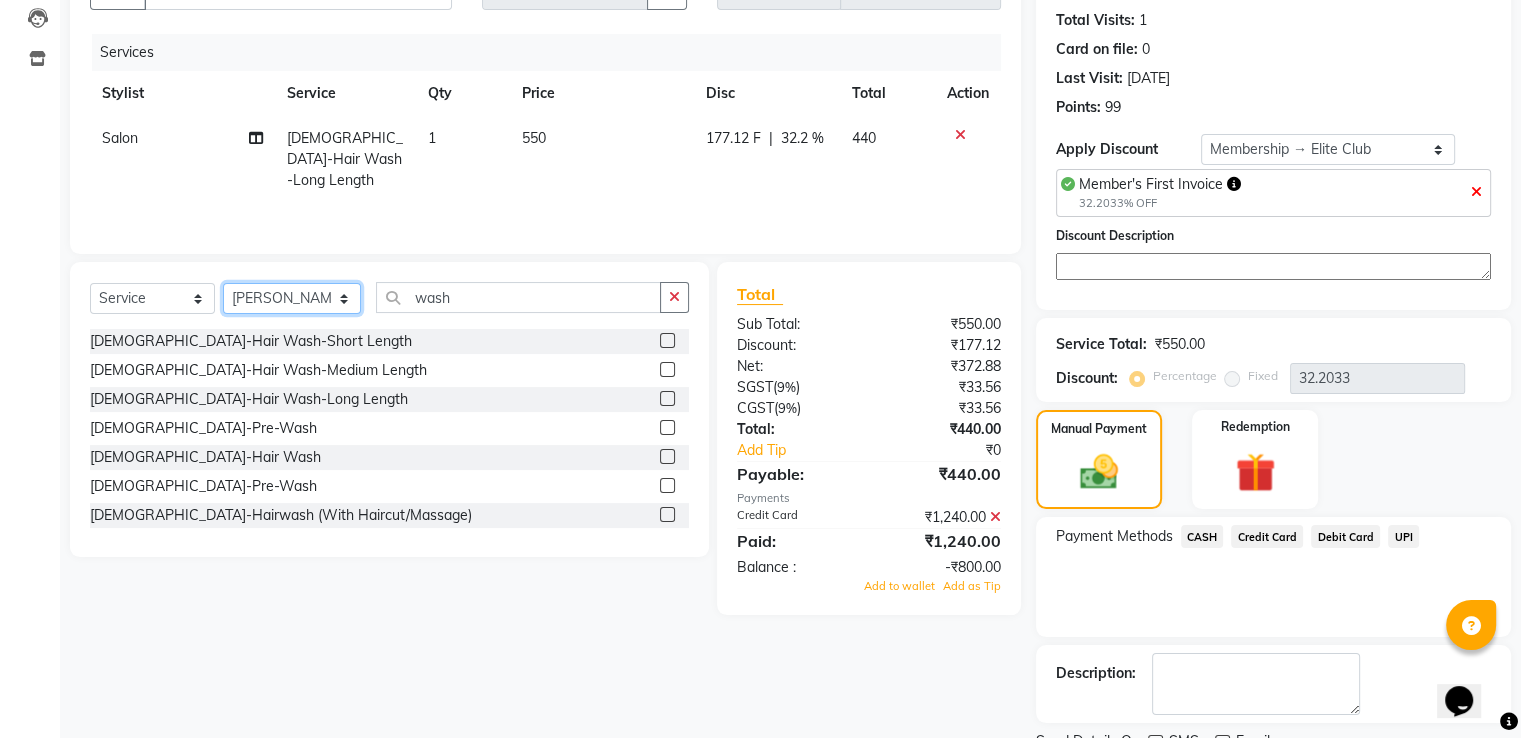 click on "Select Stylist Gagandeep Arora Harry Siril Anthony Prashansa Kumari Salon Sunil Kisan Wani Vanita Kamble Vinod Daulat Sonawane" 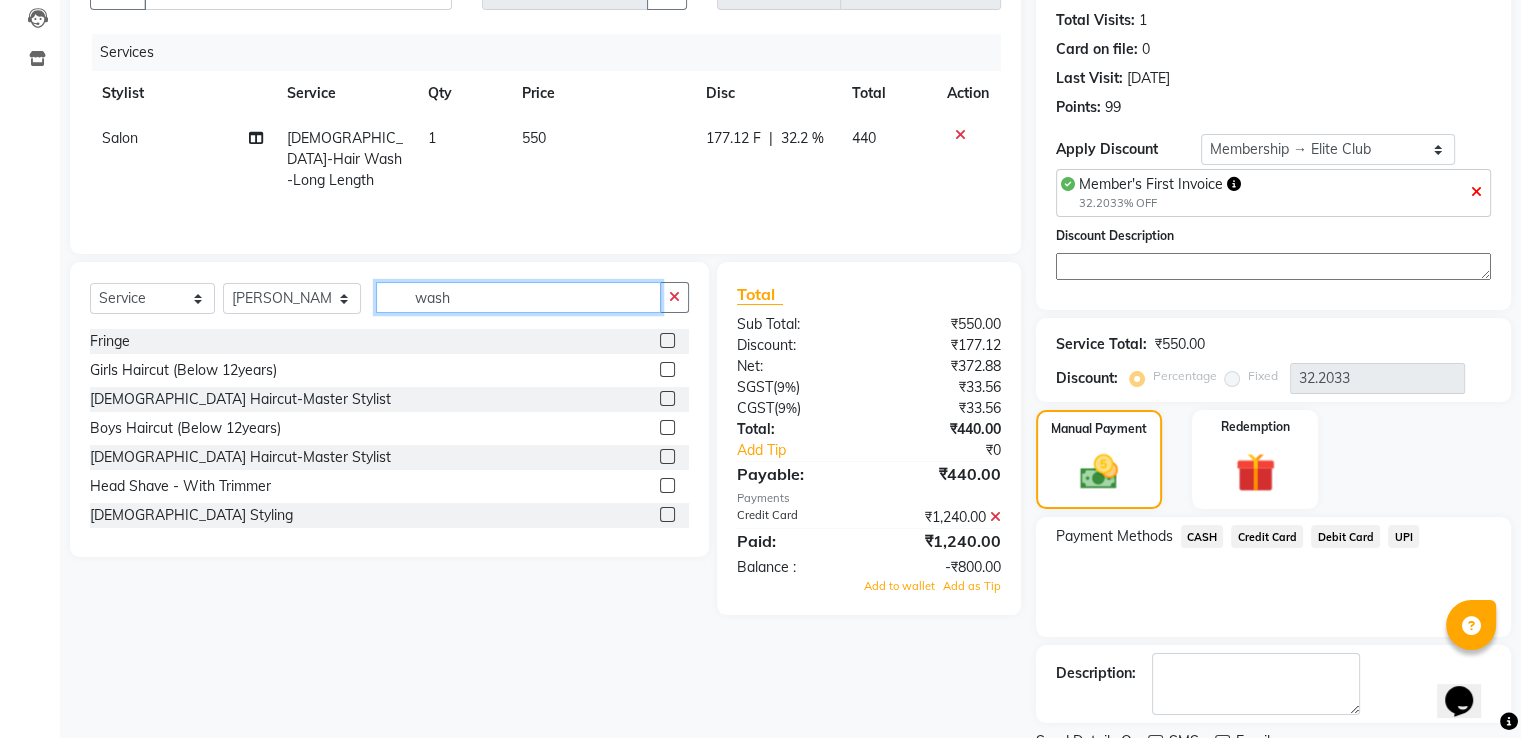 click on "wash" 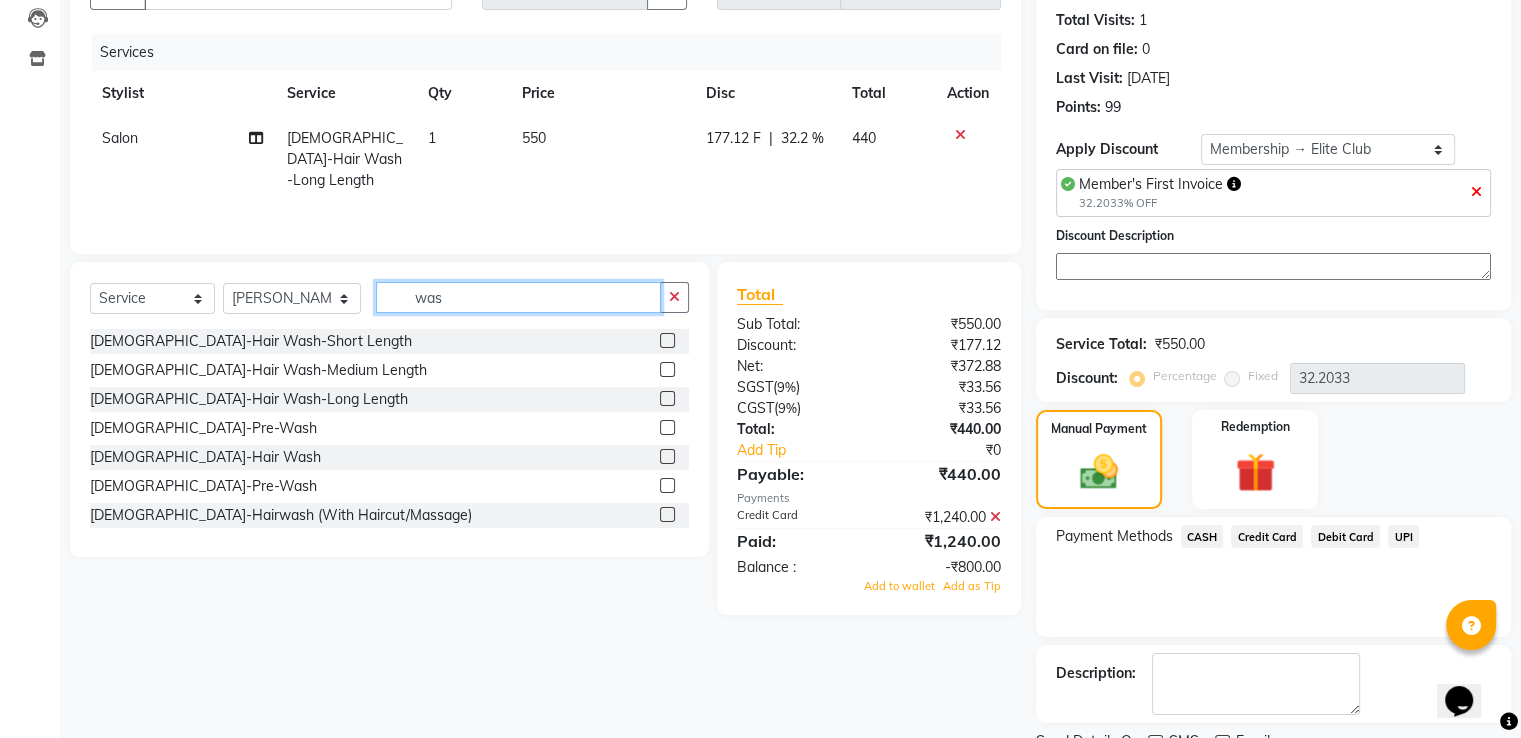 type on "was" 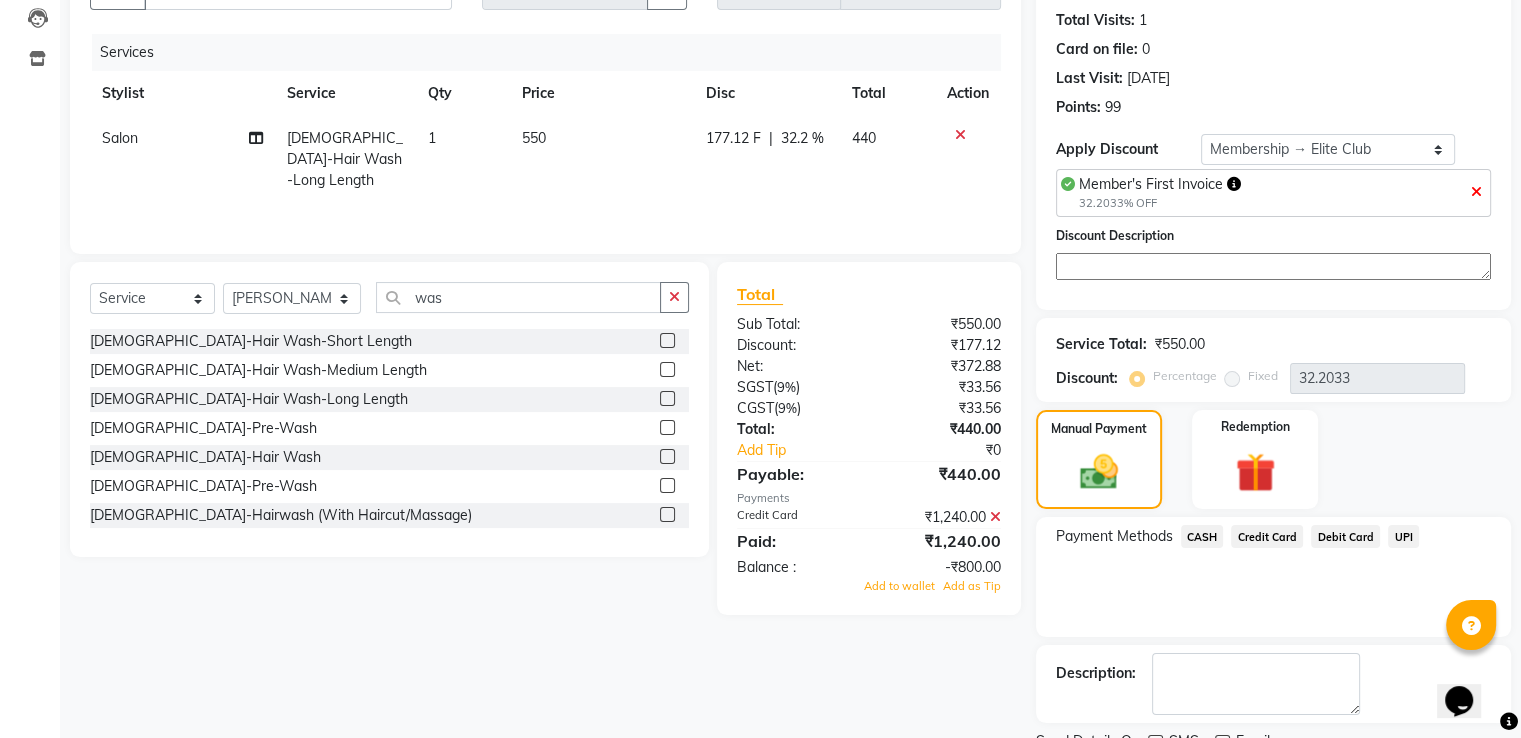 click 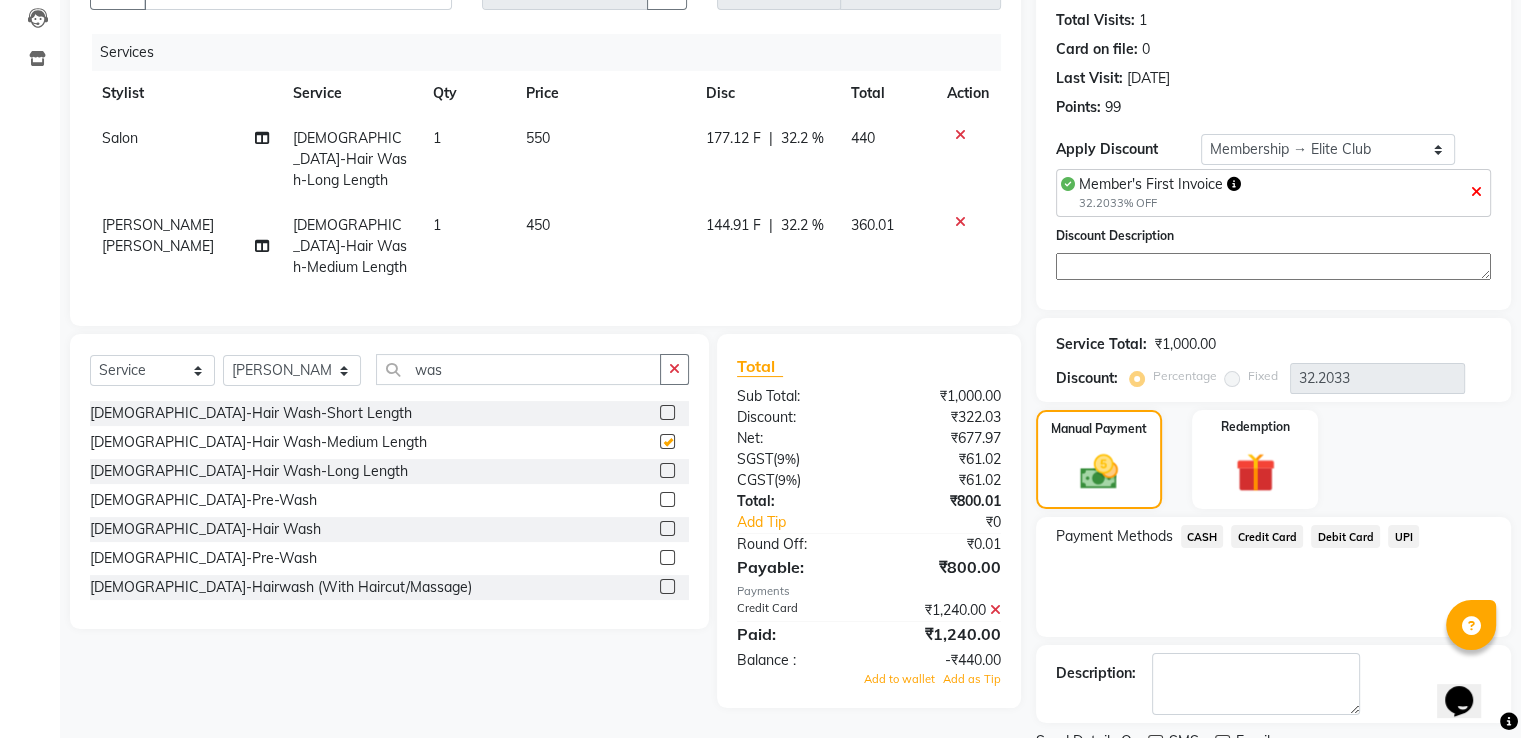 checkbox on "false" 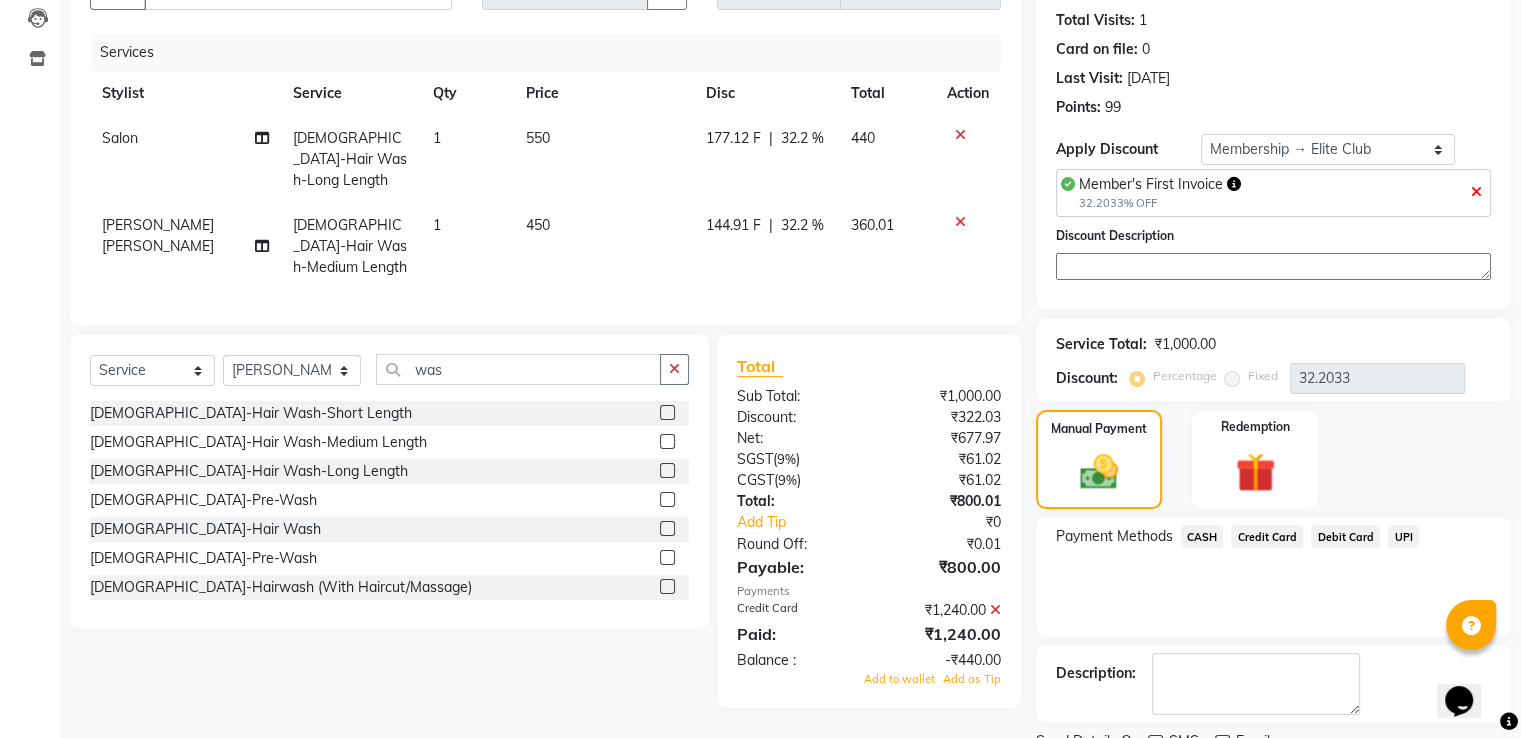 click 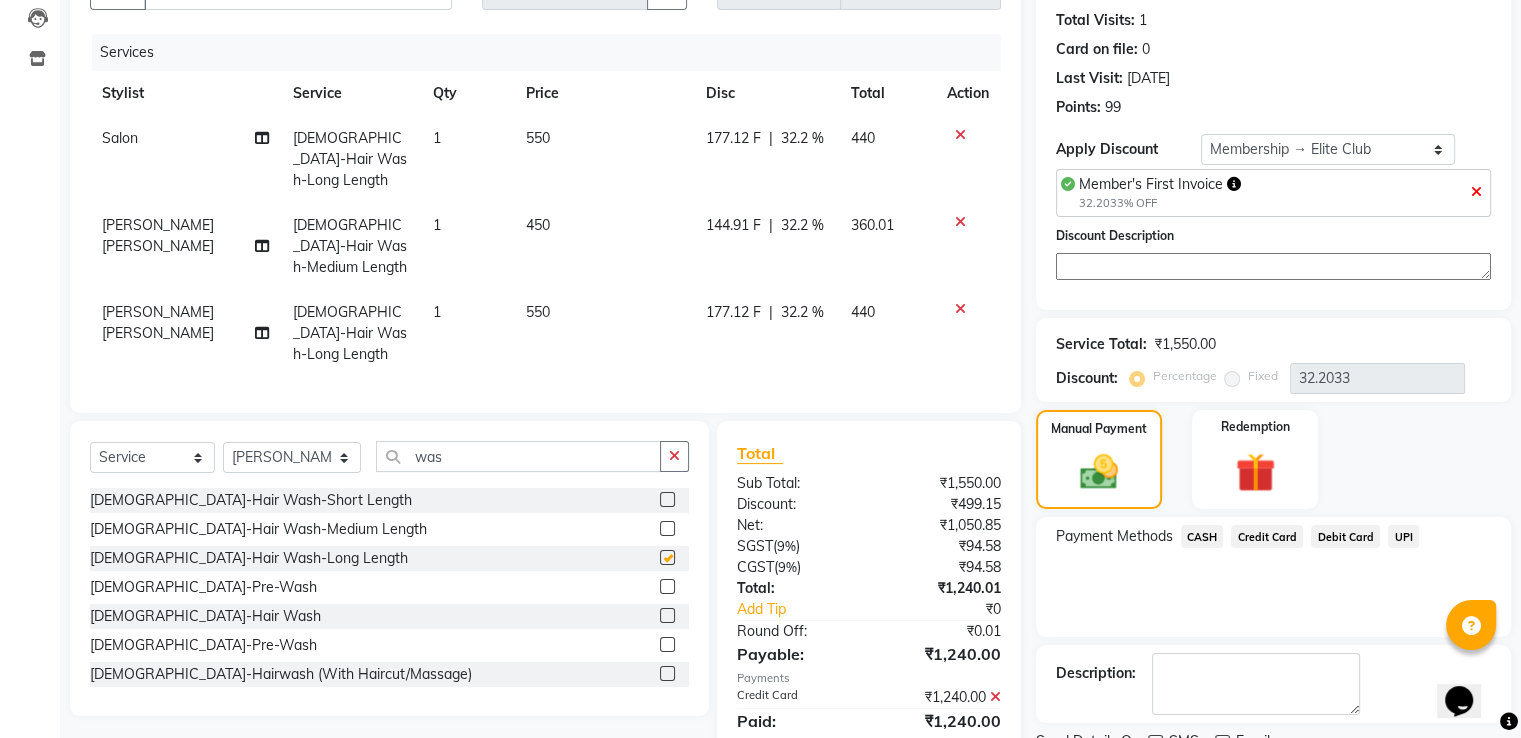 checkbox on "false" 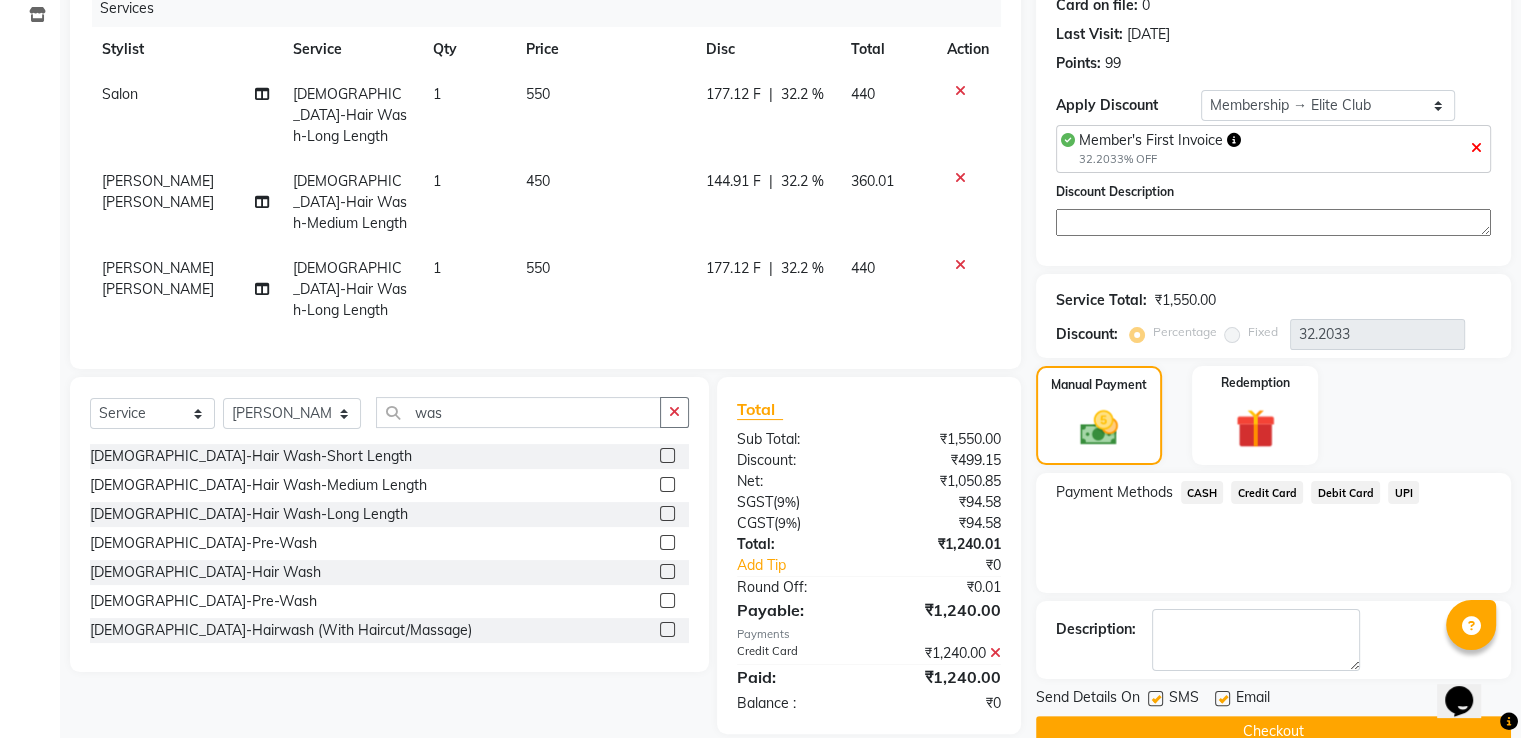 scroll, scrollTop: 296, scrollLeft: 0, axis: vertical 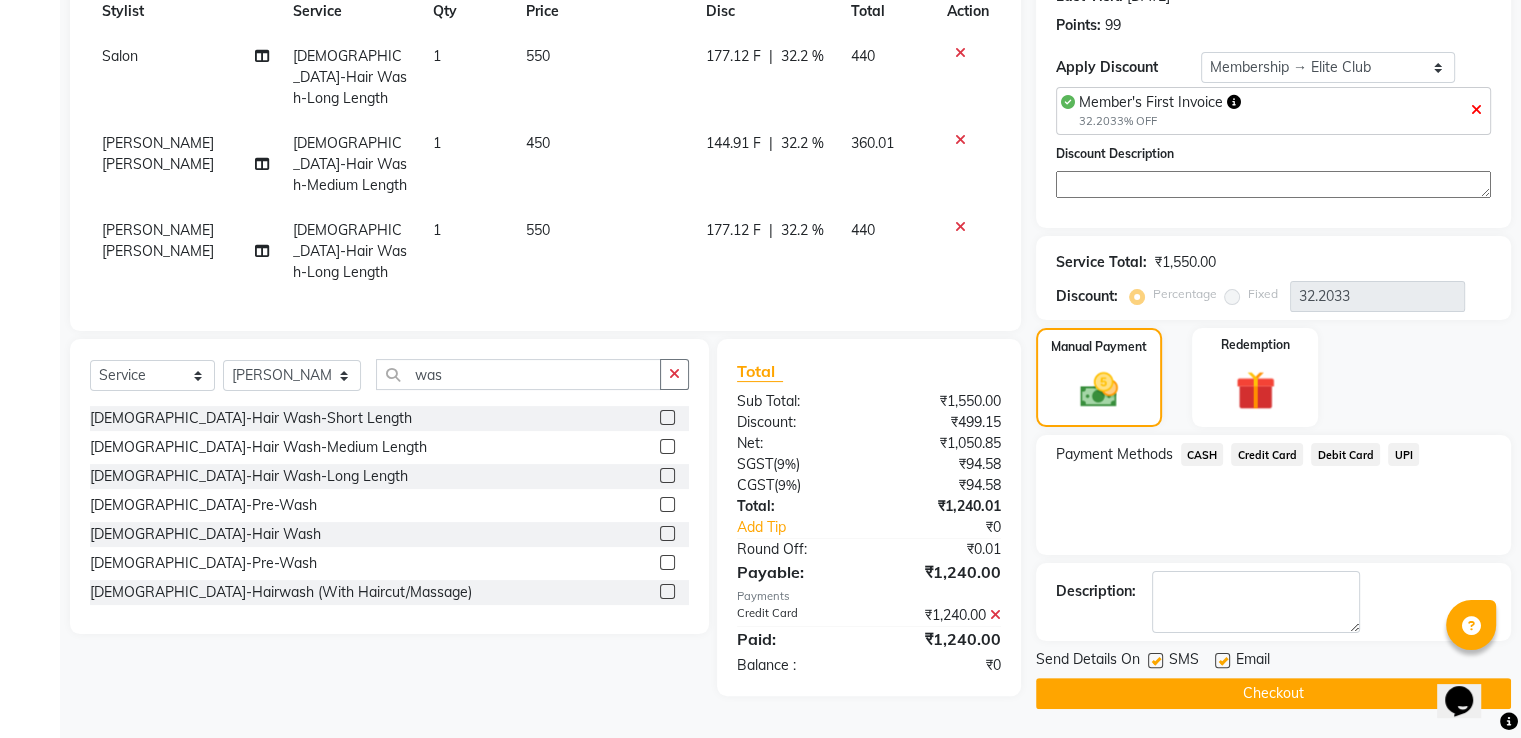 click on "Credit Card" 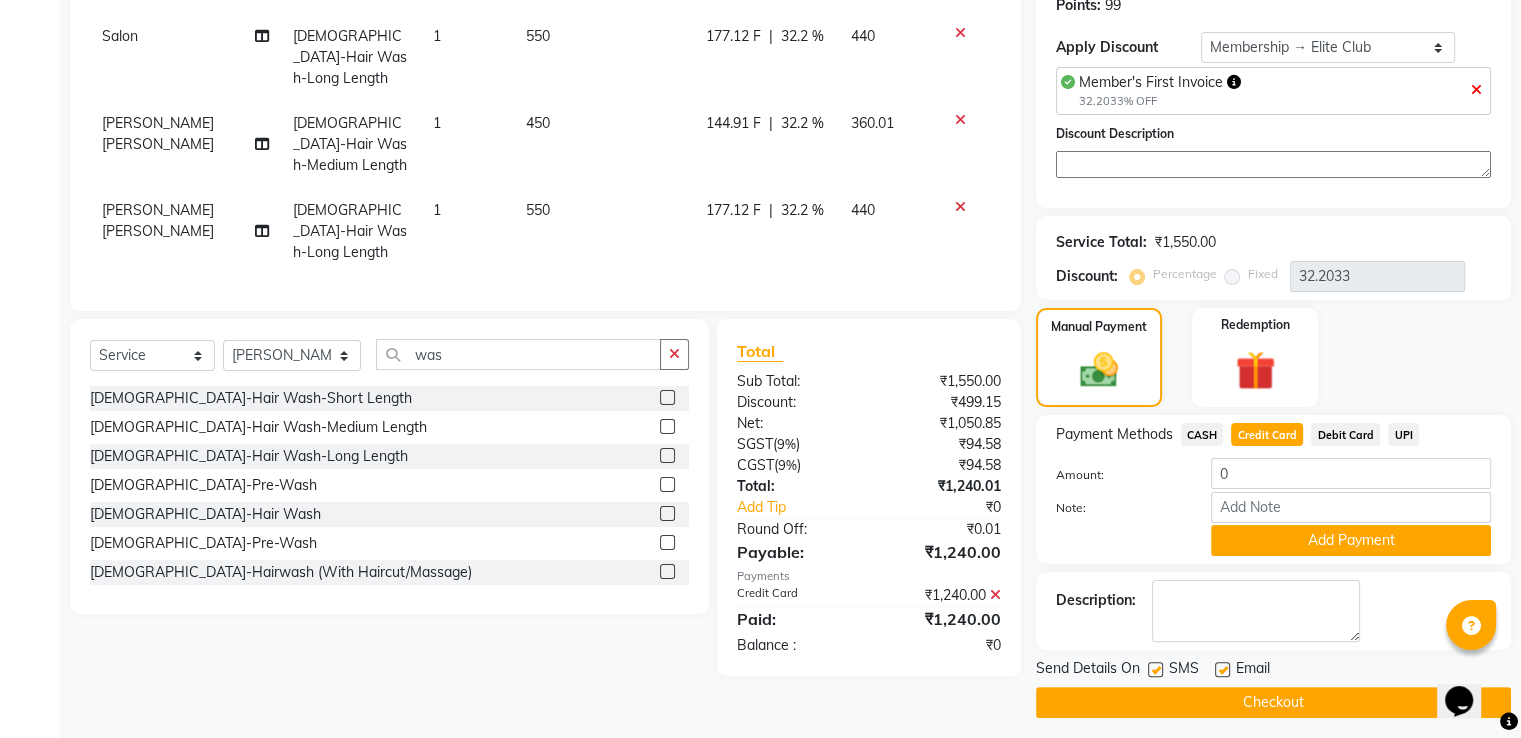 scroll, scrollTop: 327, scrollLeft: 0, axis: vertical 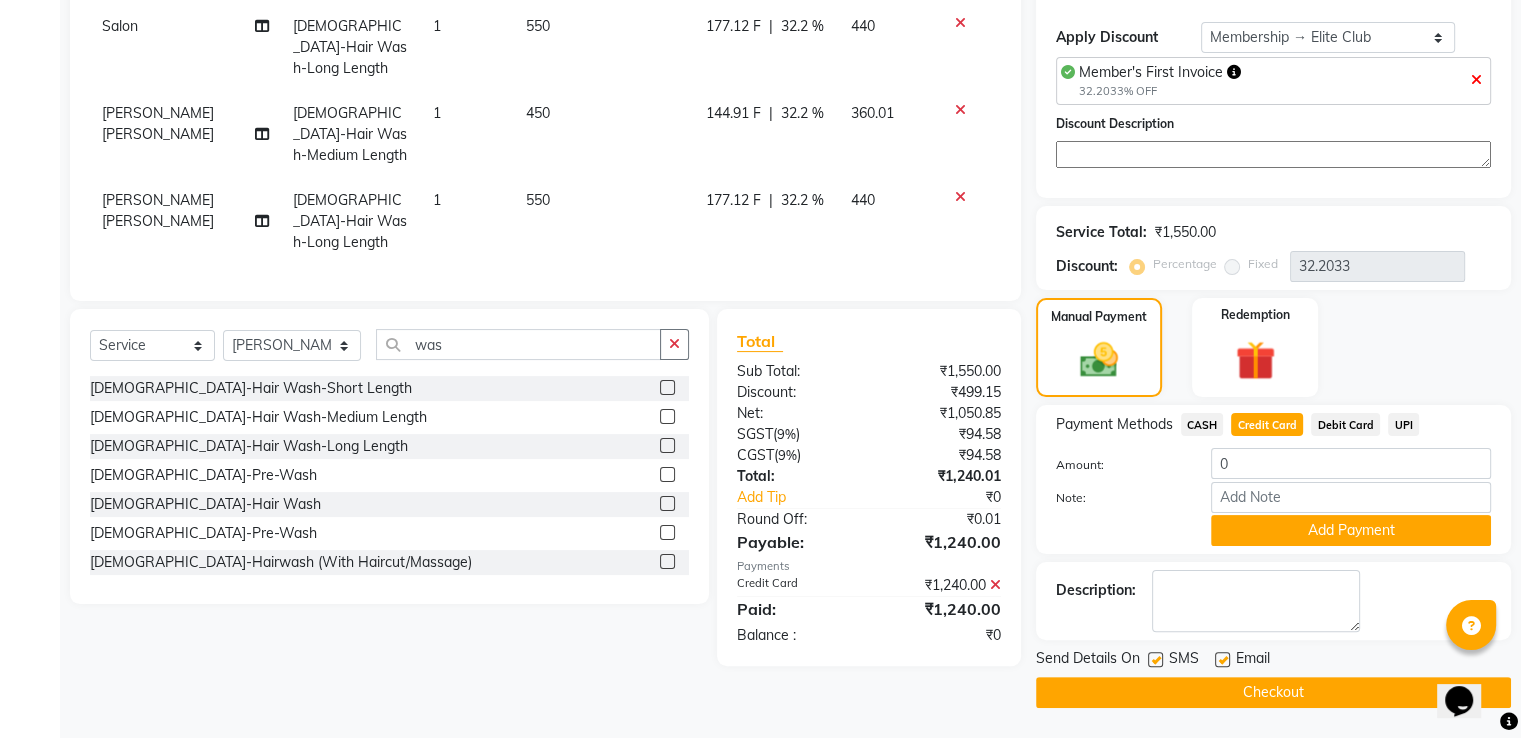 click on "Checkout" 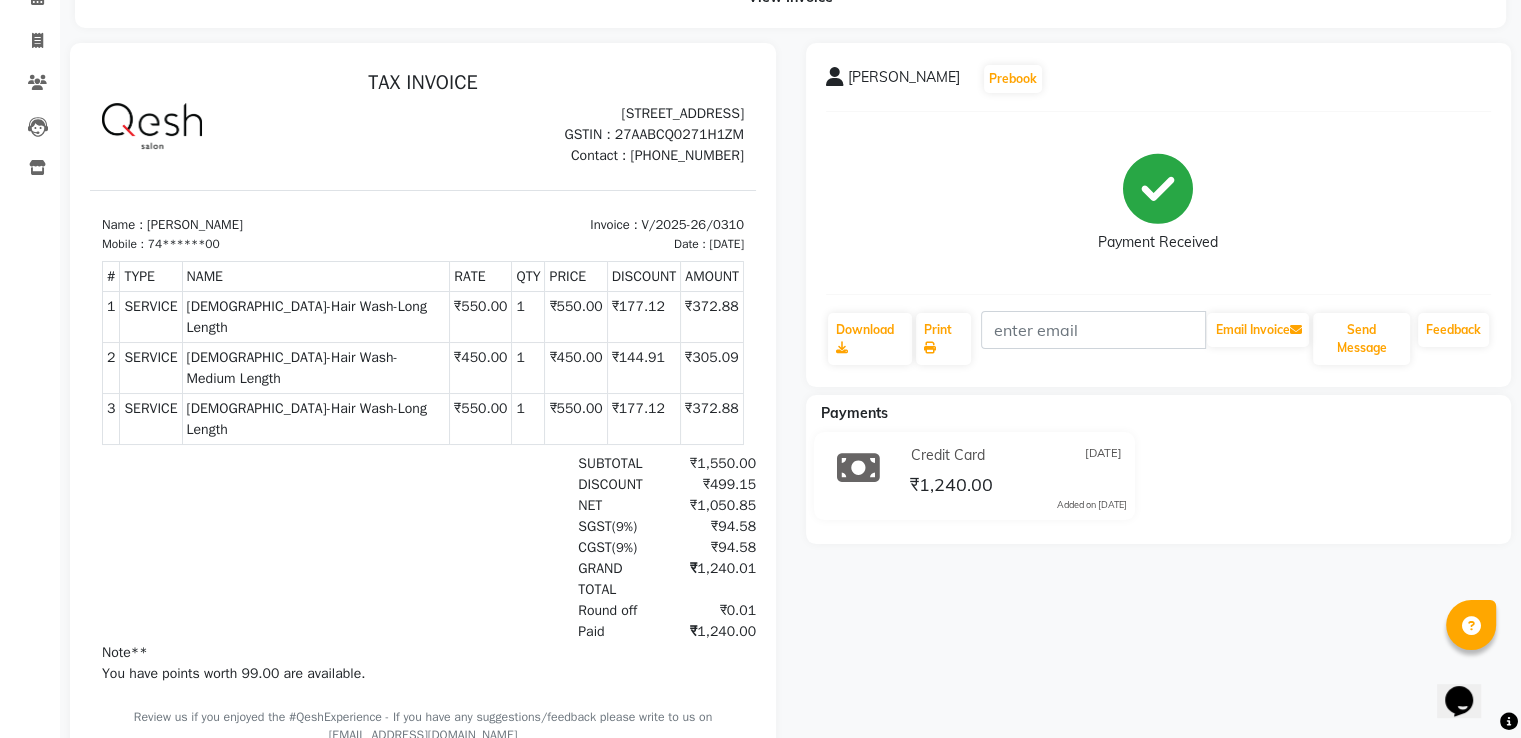 scroll, scrollTop: 0, scrollLeft: 0, axis: both 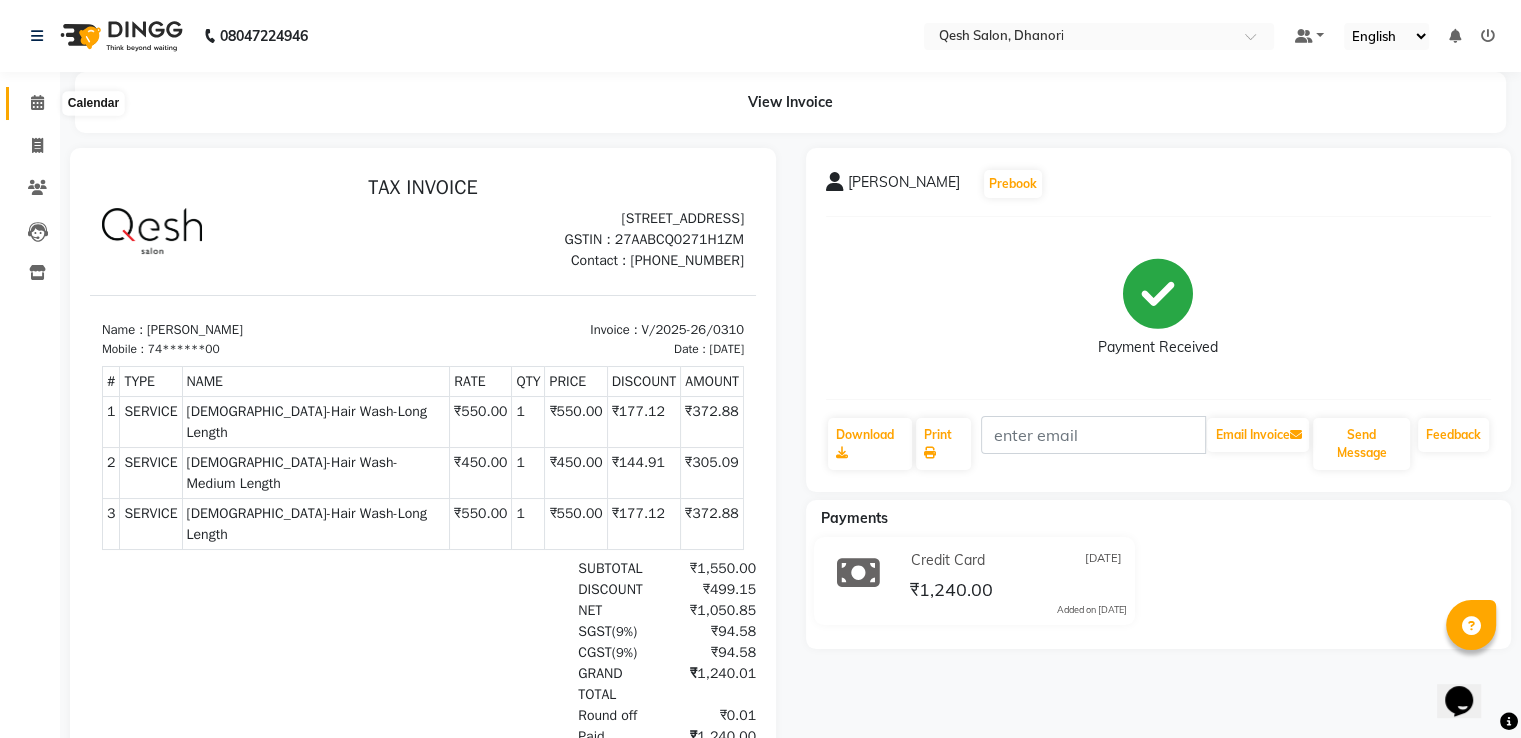 click 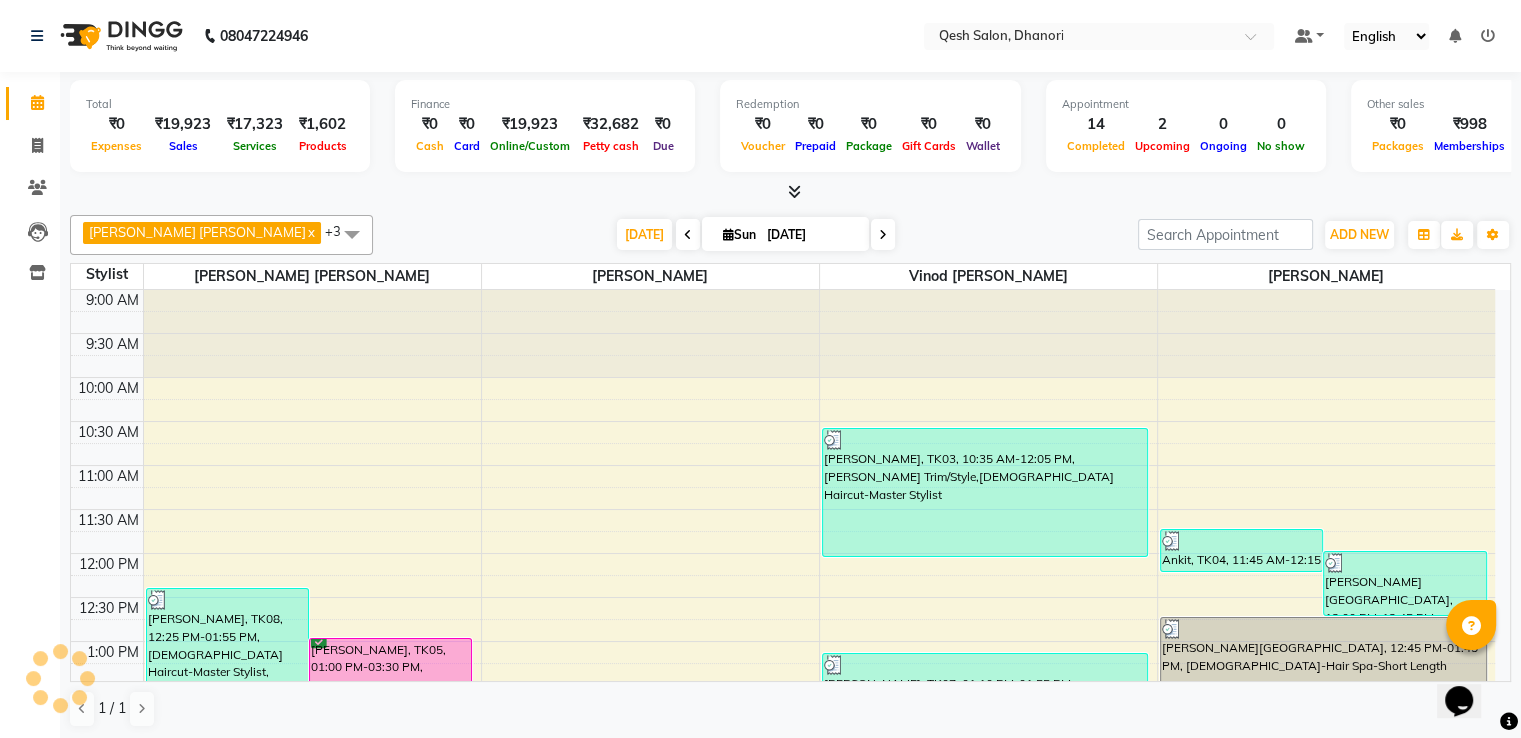 scroll, scrollTop: 0, scrollLeft: 0, axis: both 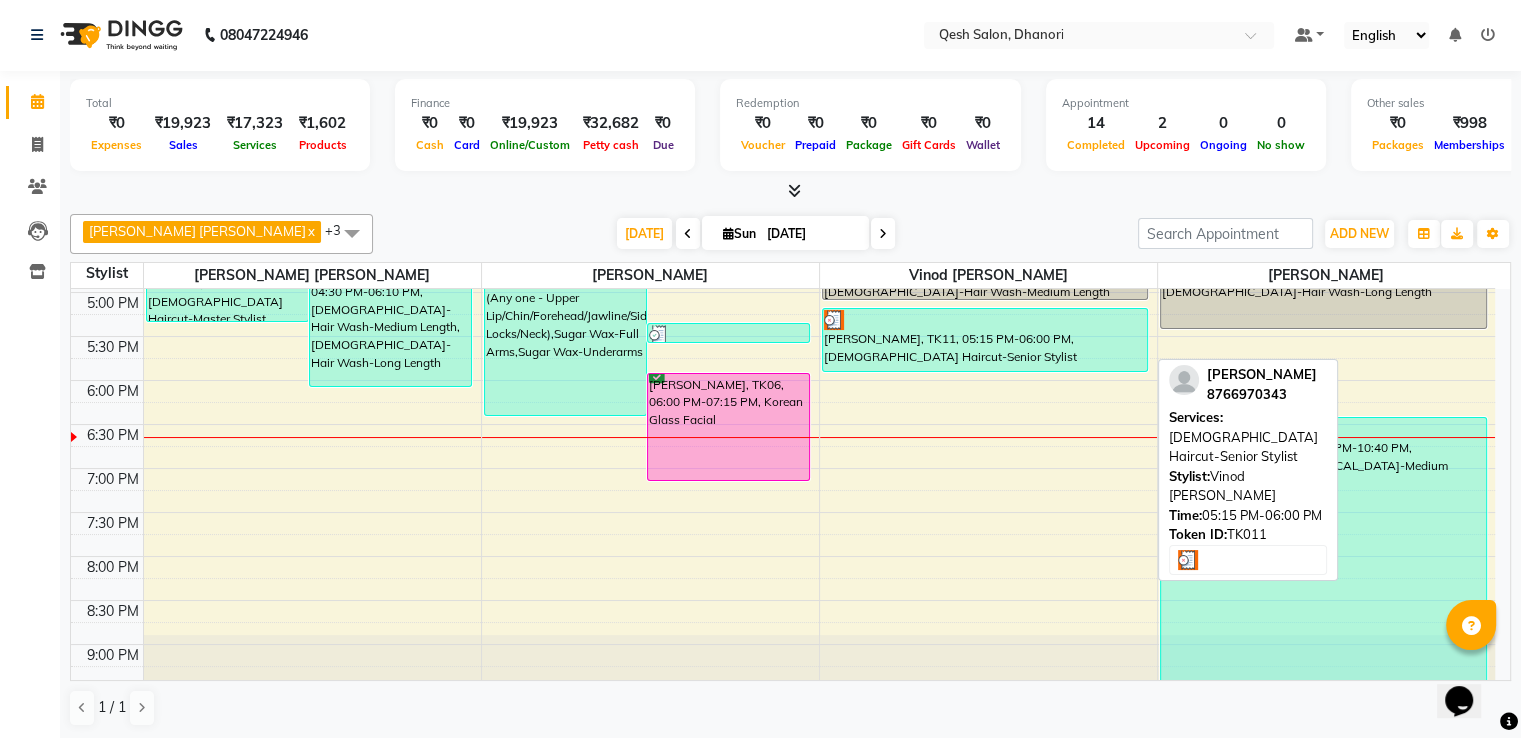 click on "[PERSON_NAME], TK11, 05:15 PM-06:00 PM, [DEMOGRAPHIC_DATA] Haircut-Senior Stylist" at bounding box center [985, 340] 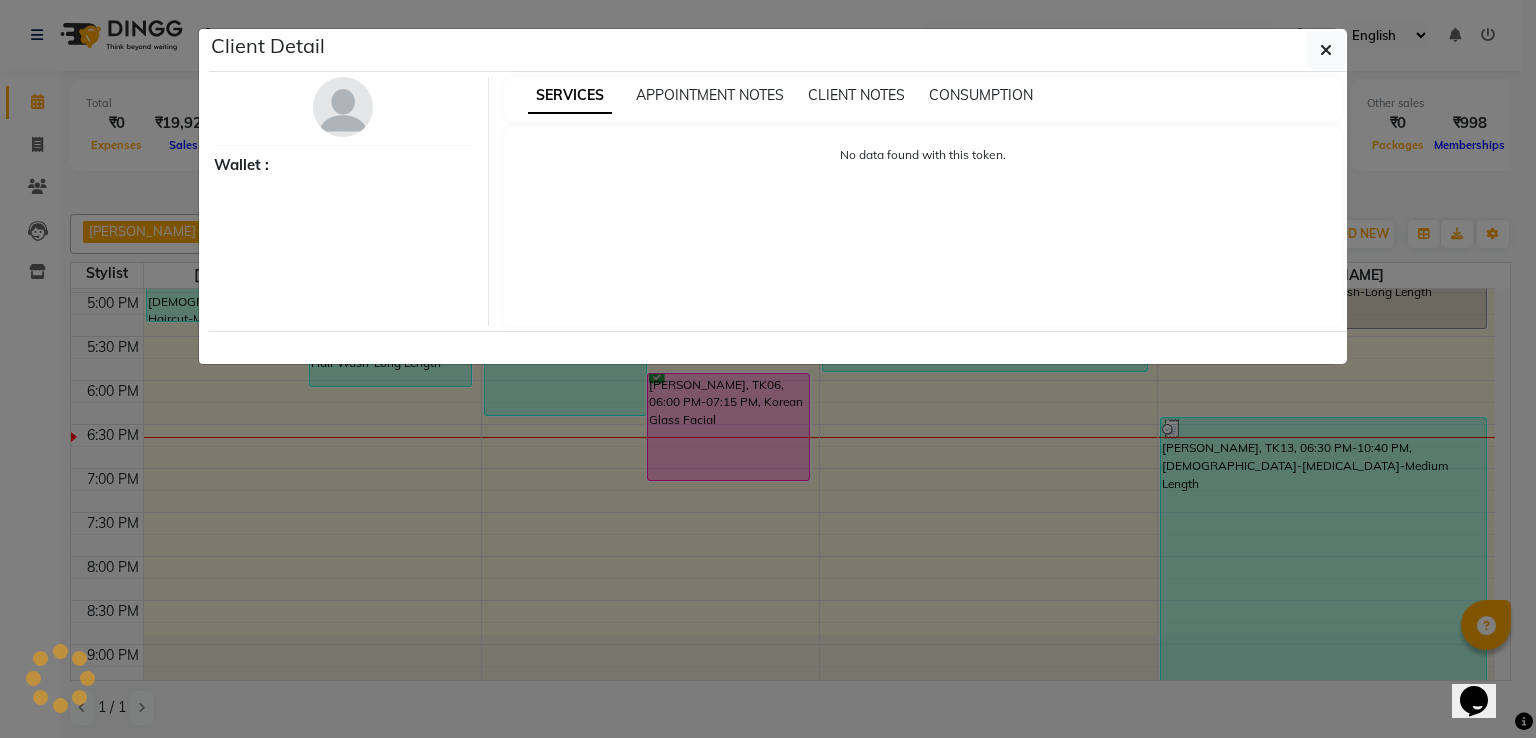 select on "3" 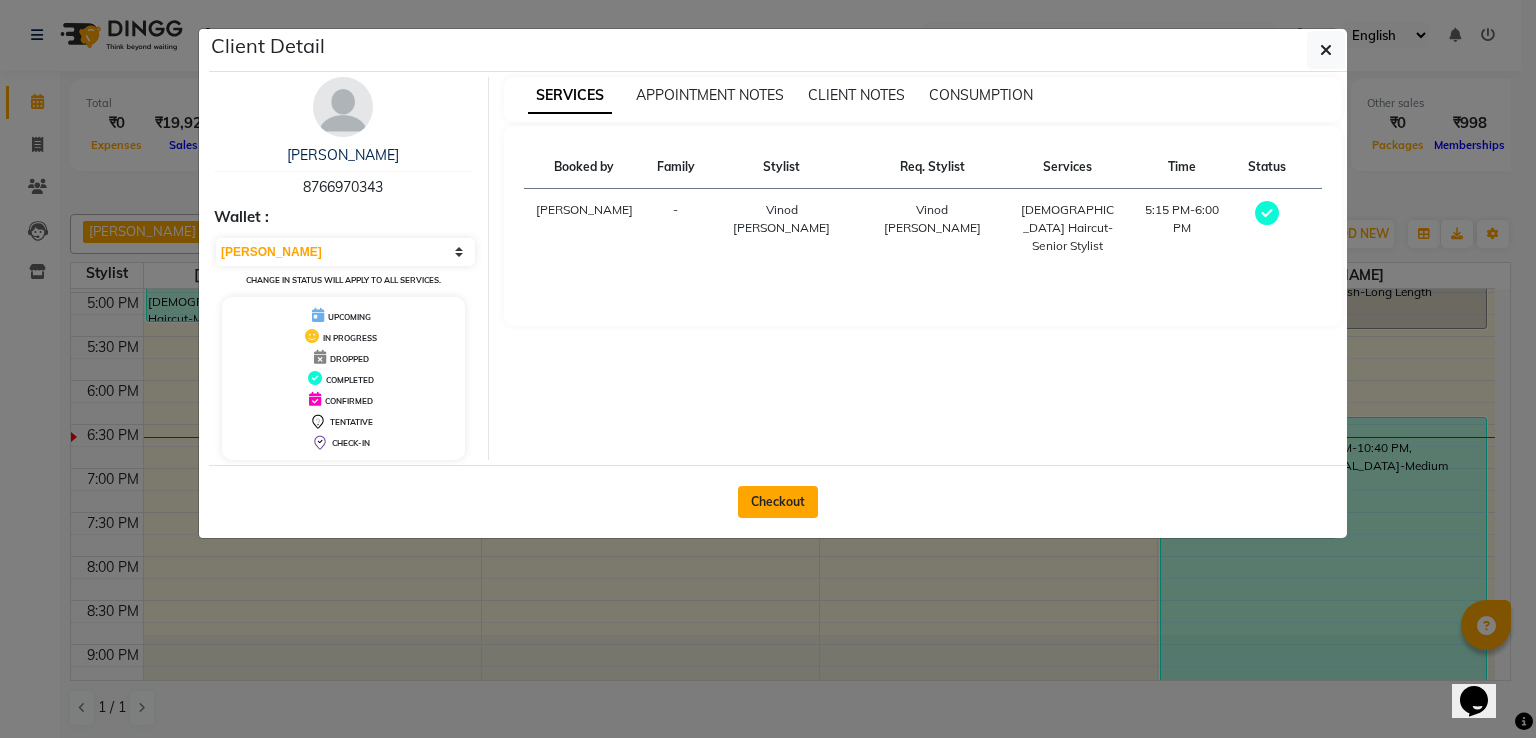 click on "Checkout" 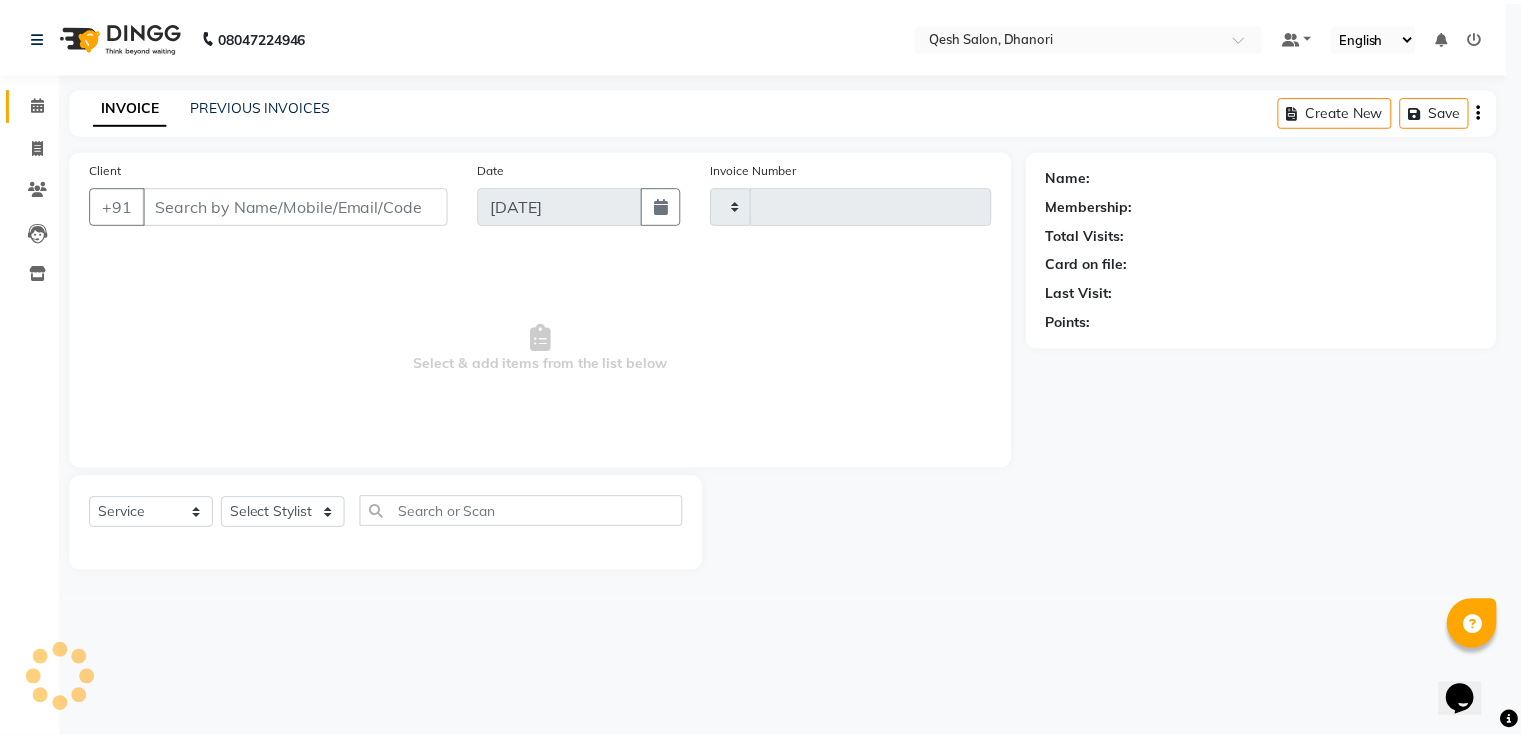 scroll, scrollTop: 0, scrollLeft: 0, axis: both 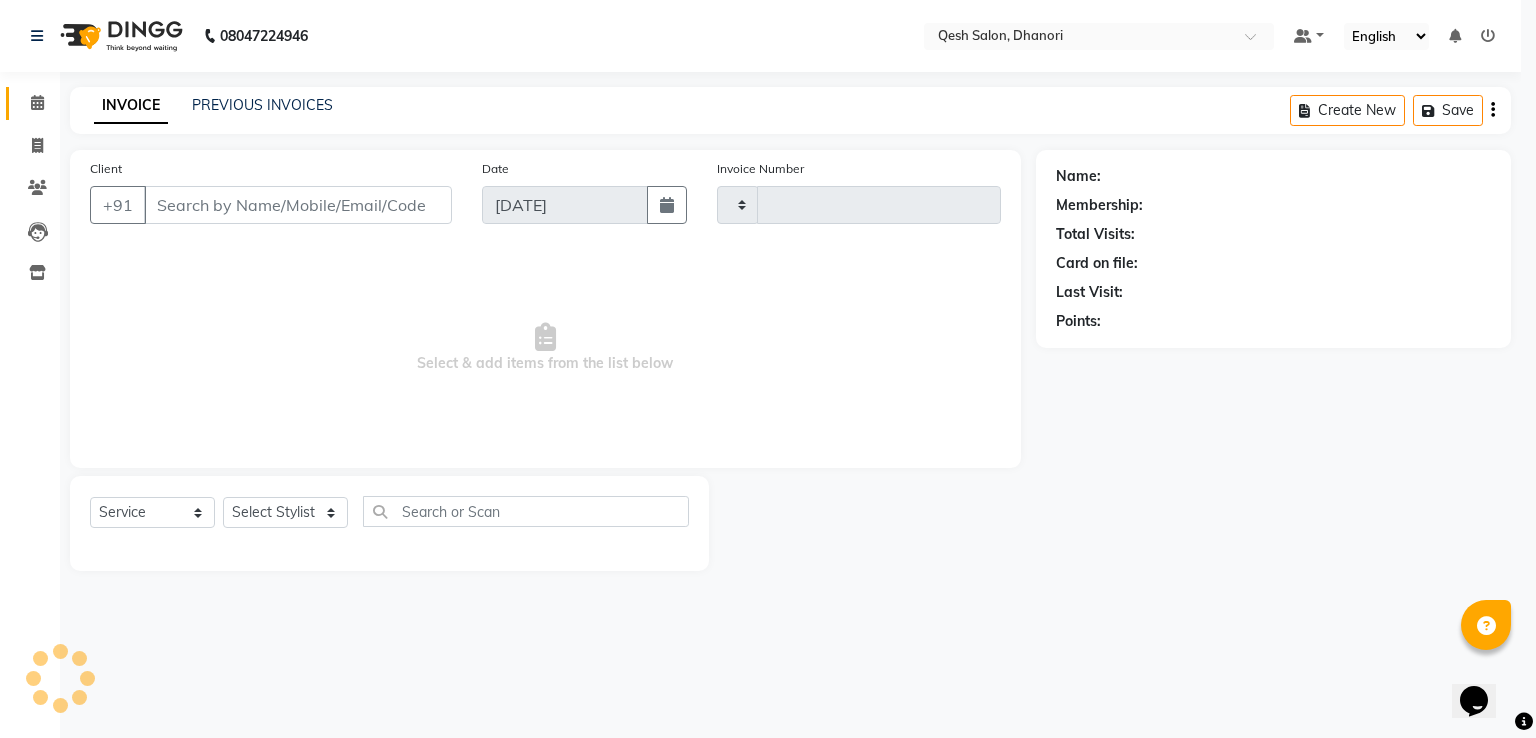 type on "0311" 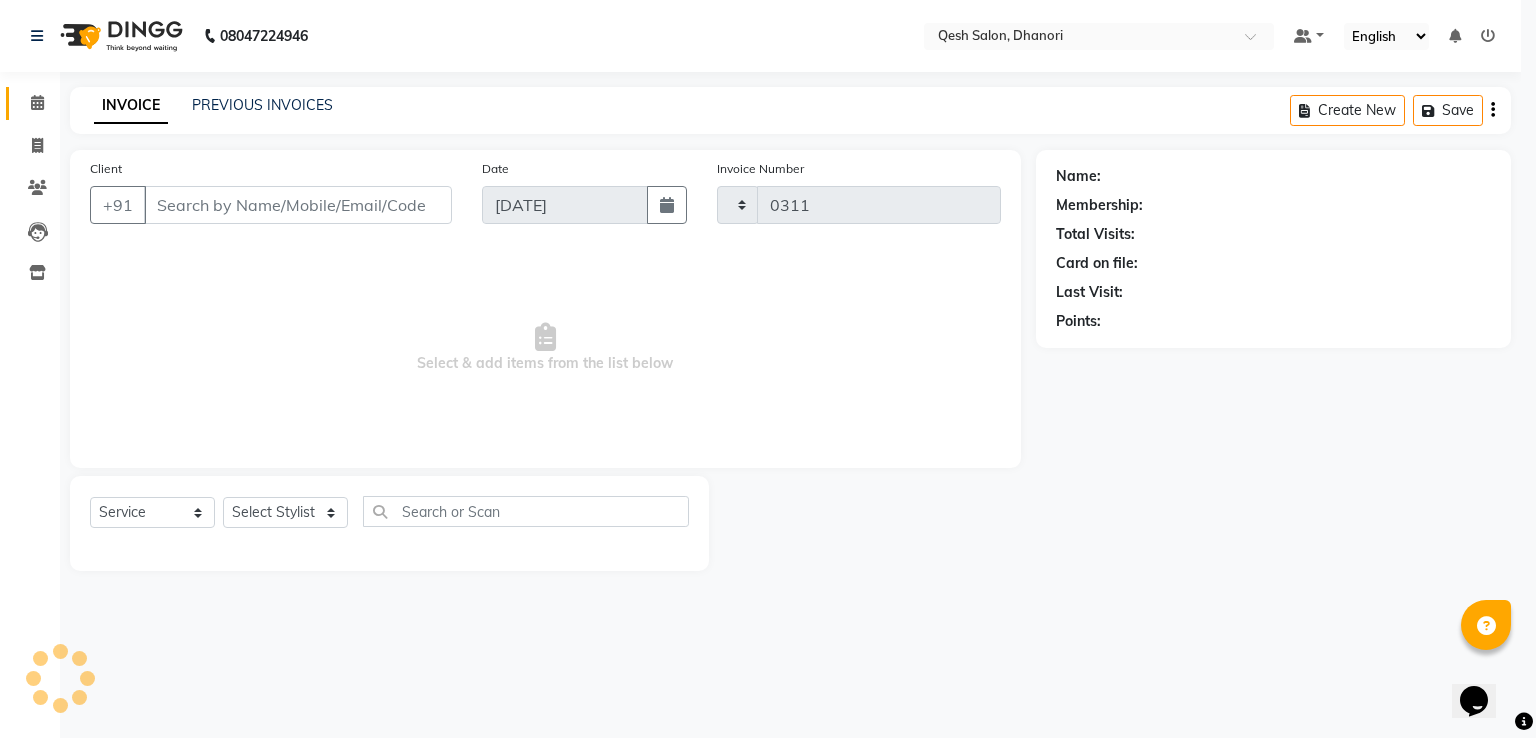 select on "7641" 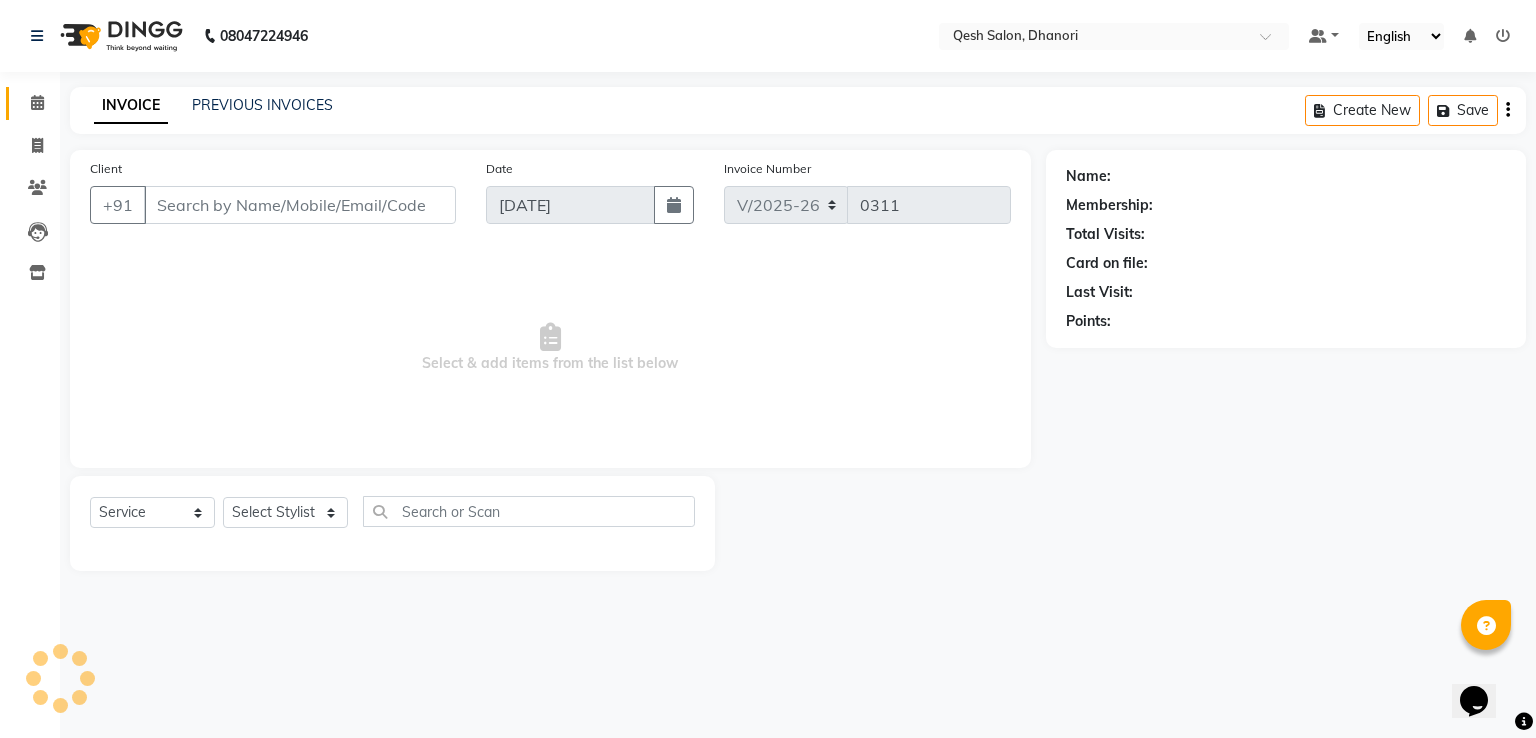 type on "87******43" 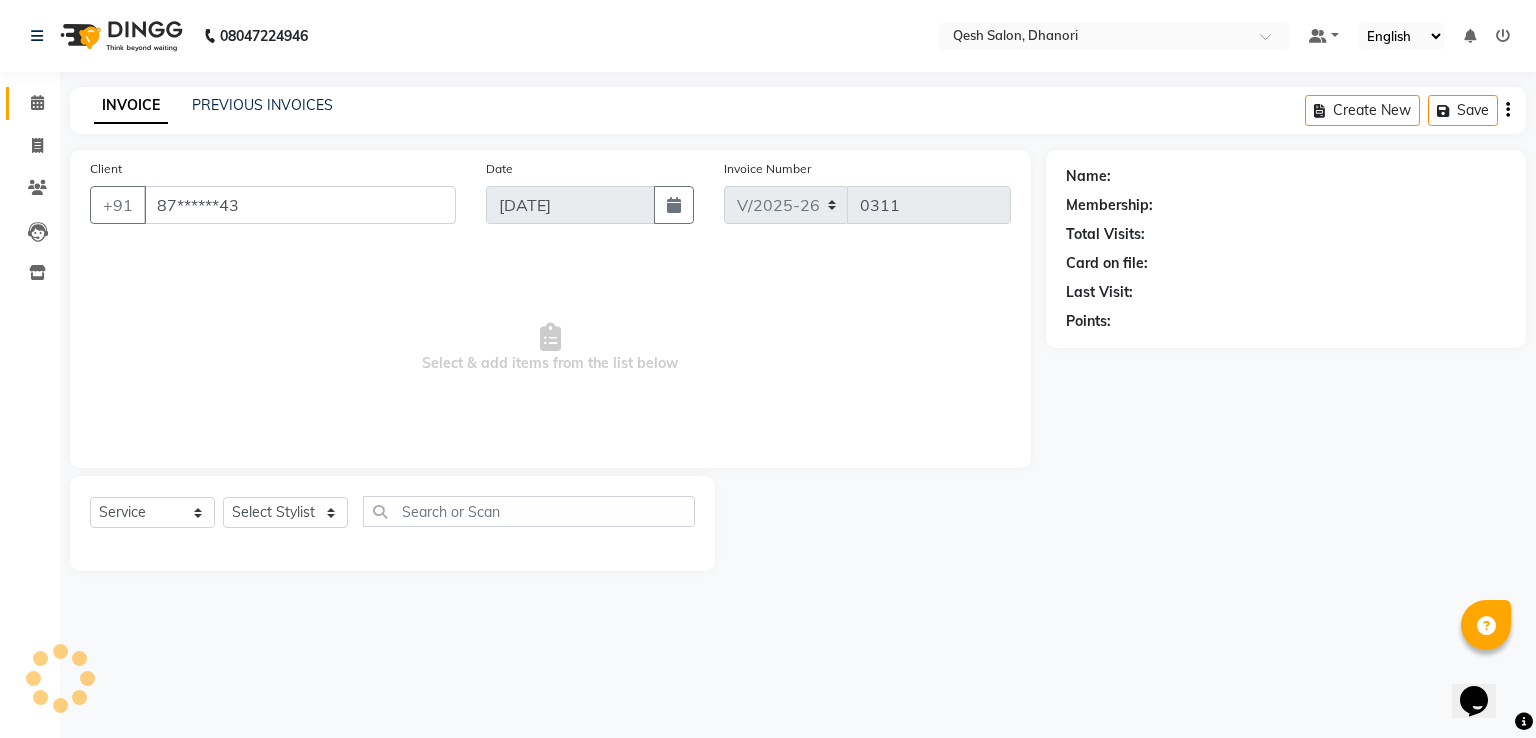 select on "83742" 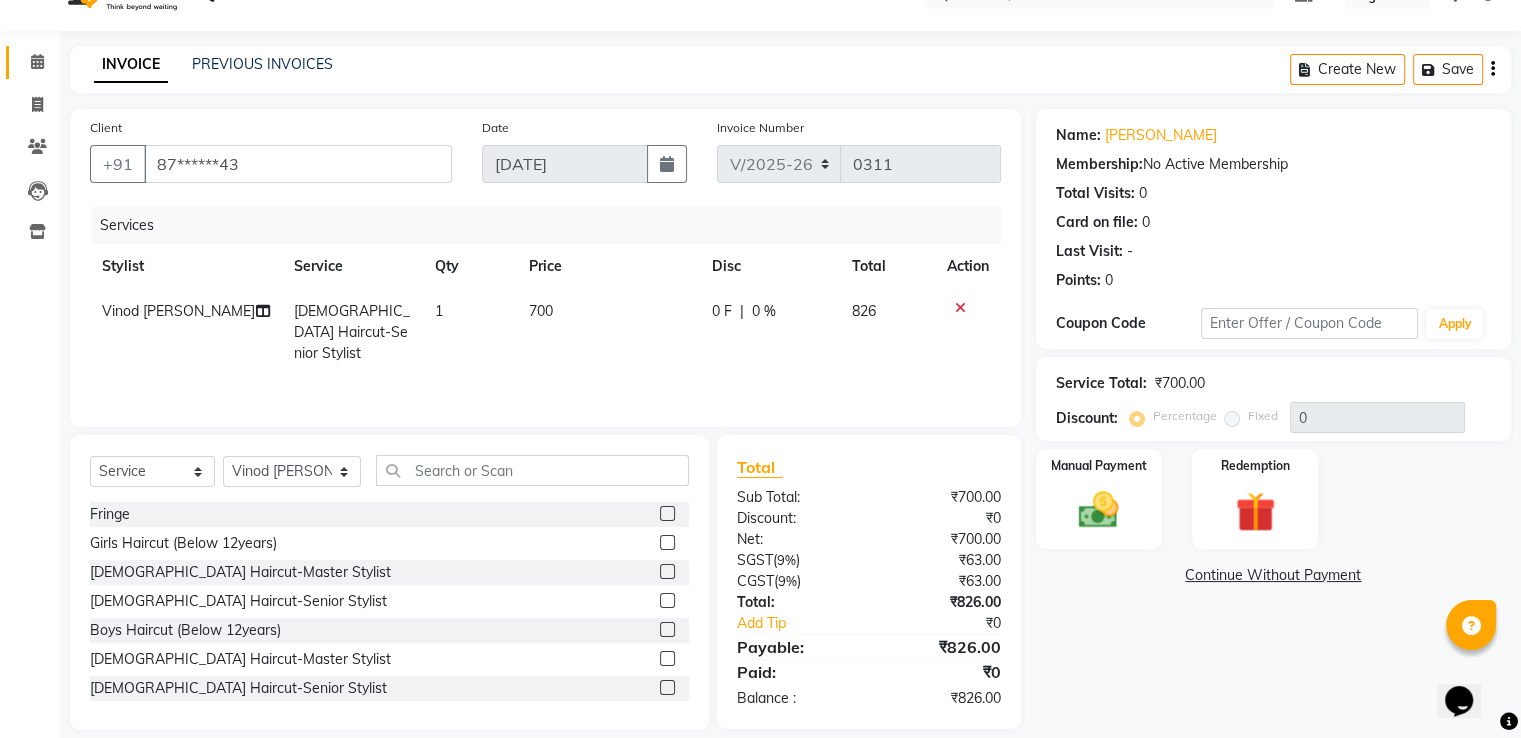 scroll, scrollTop: 64, scrollLeft: 0, axis: vertical 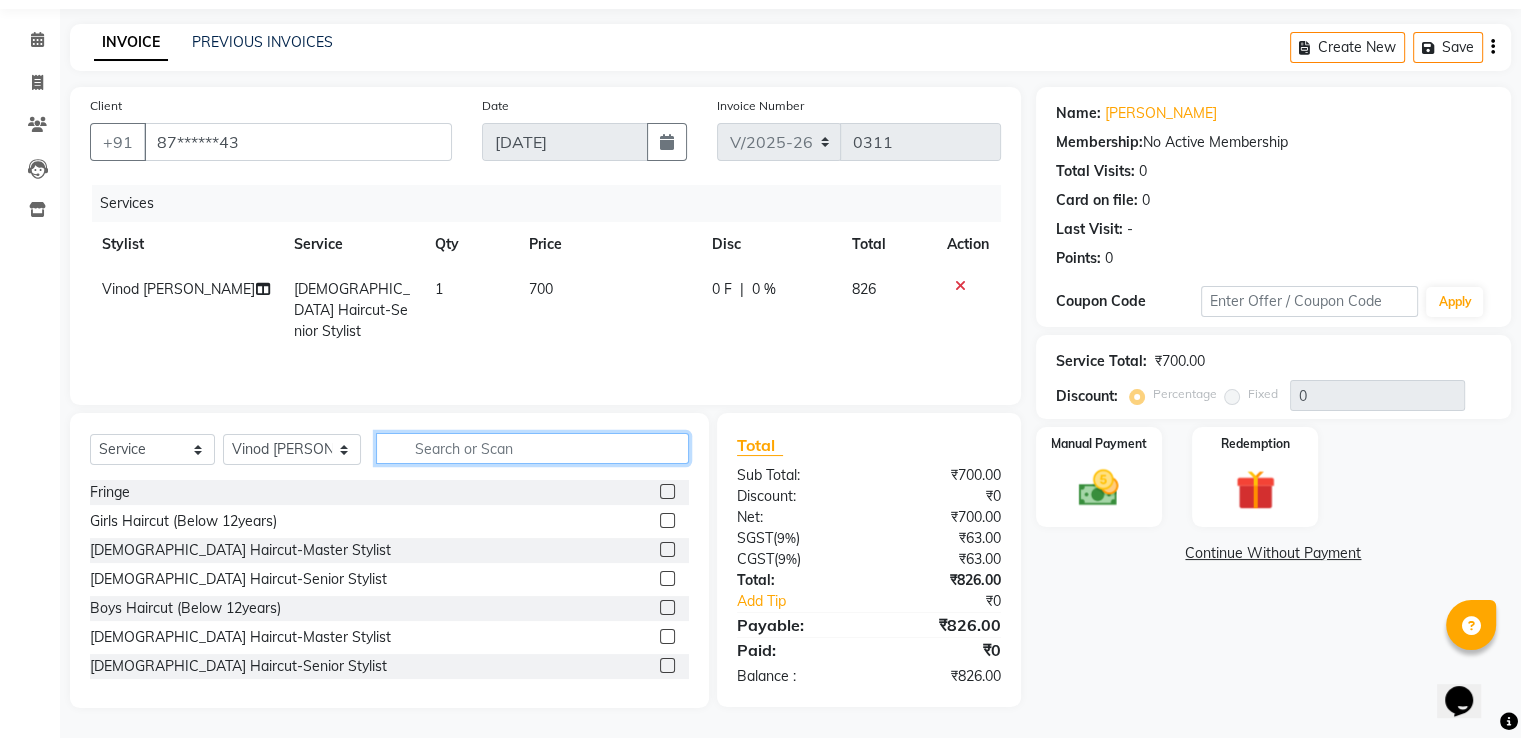 click 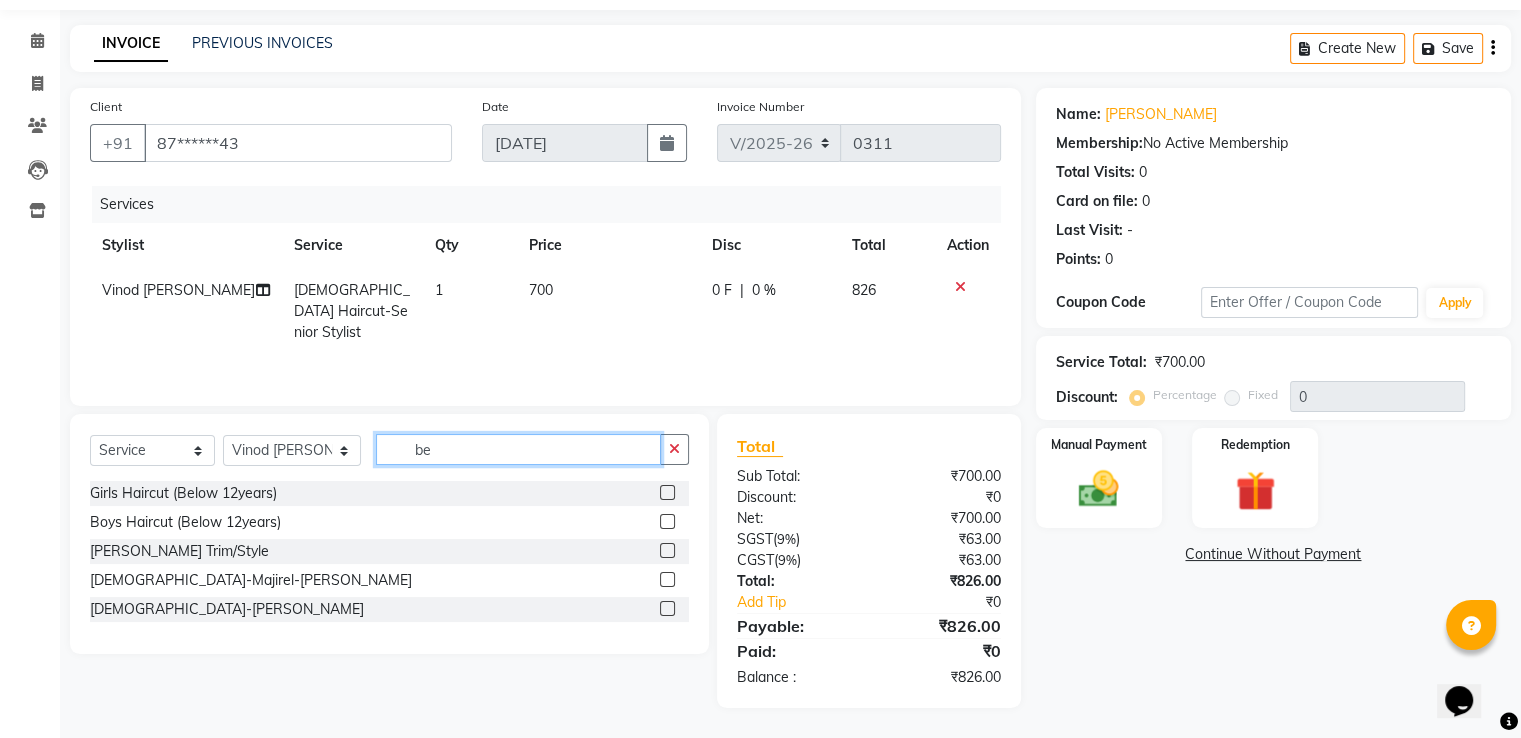 scroll, scrollTop: 63, scrollLeft: 0, axis: vertical 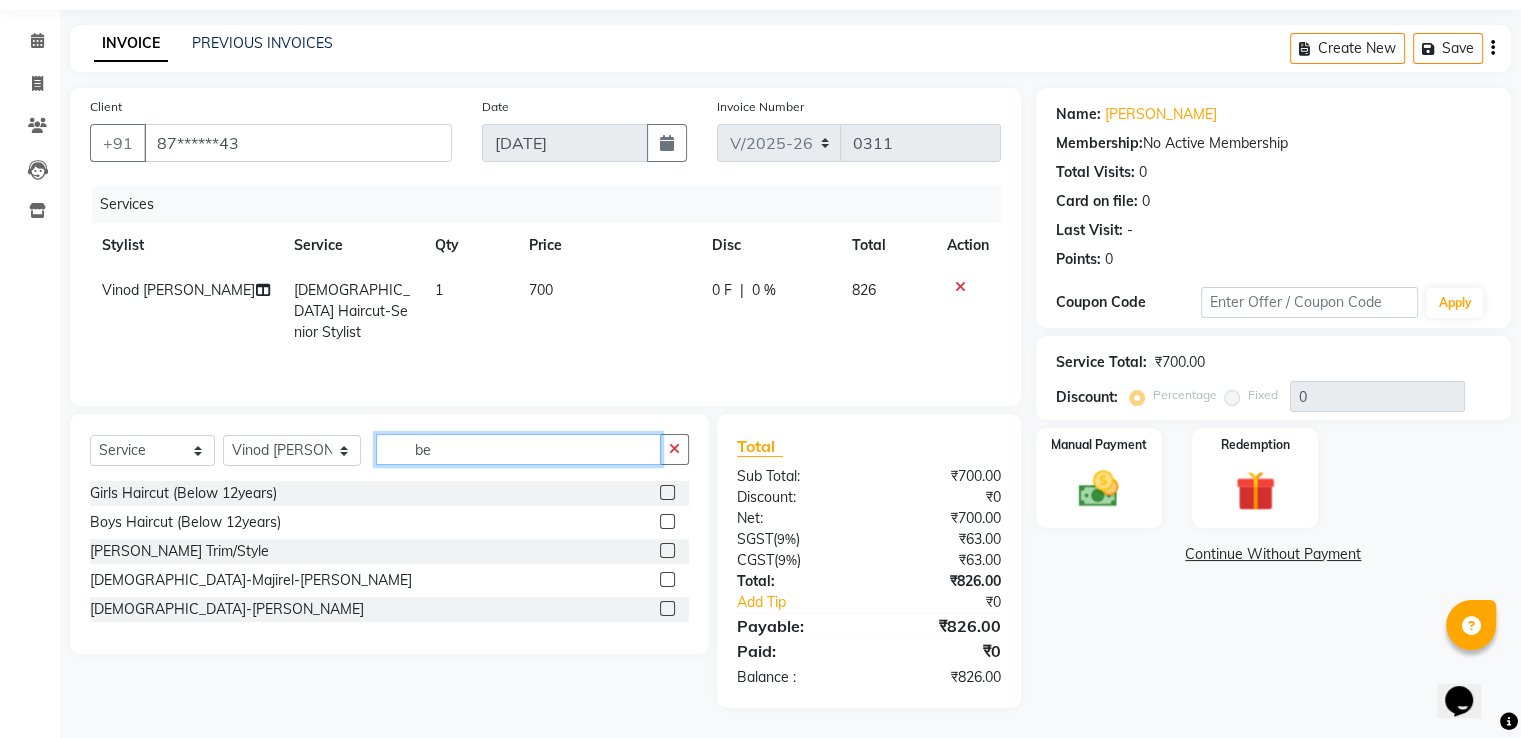 type on "be" 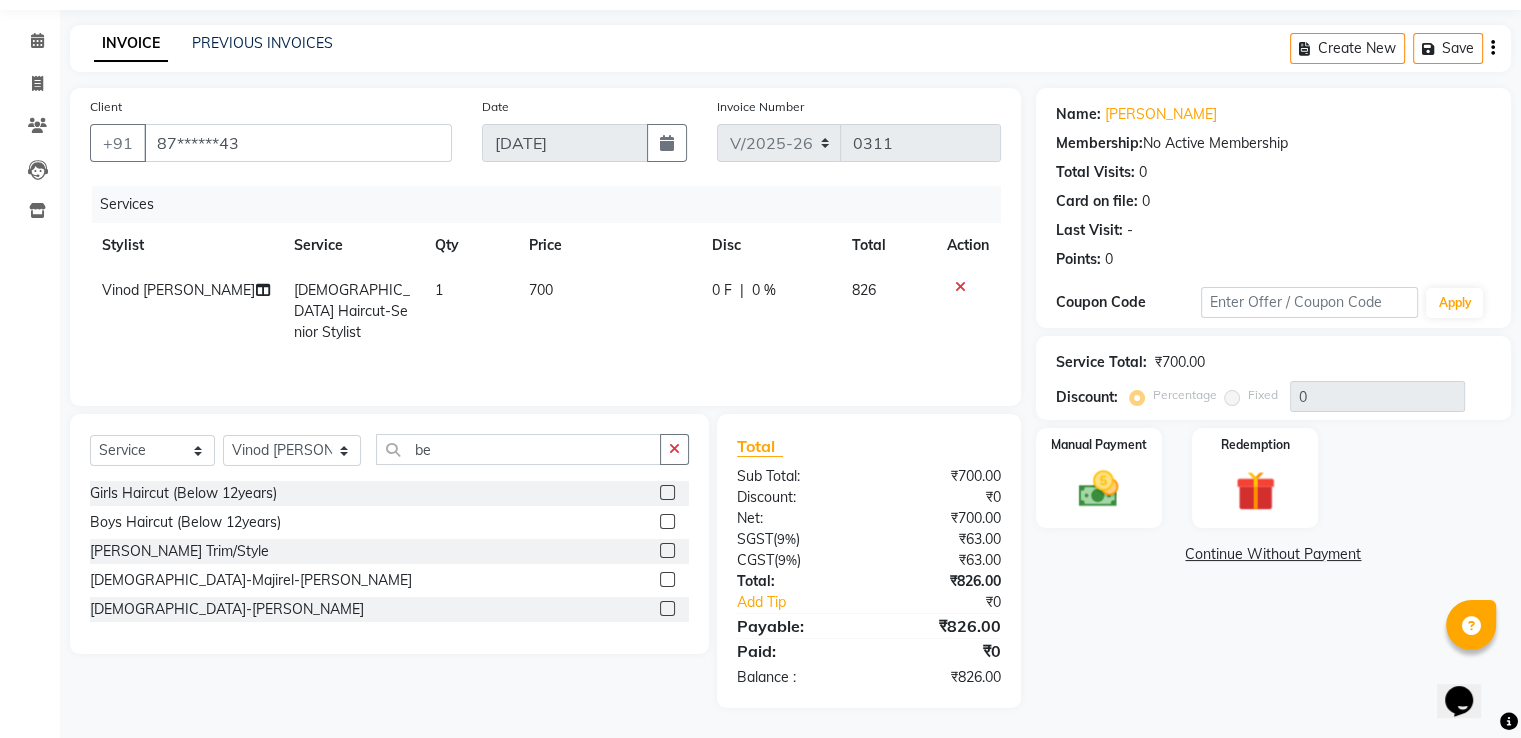 click 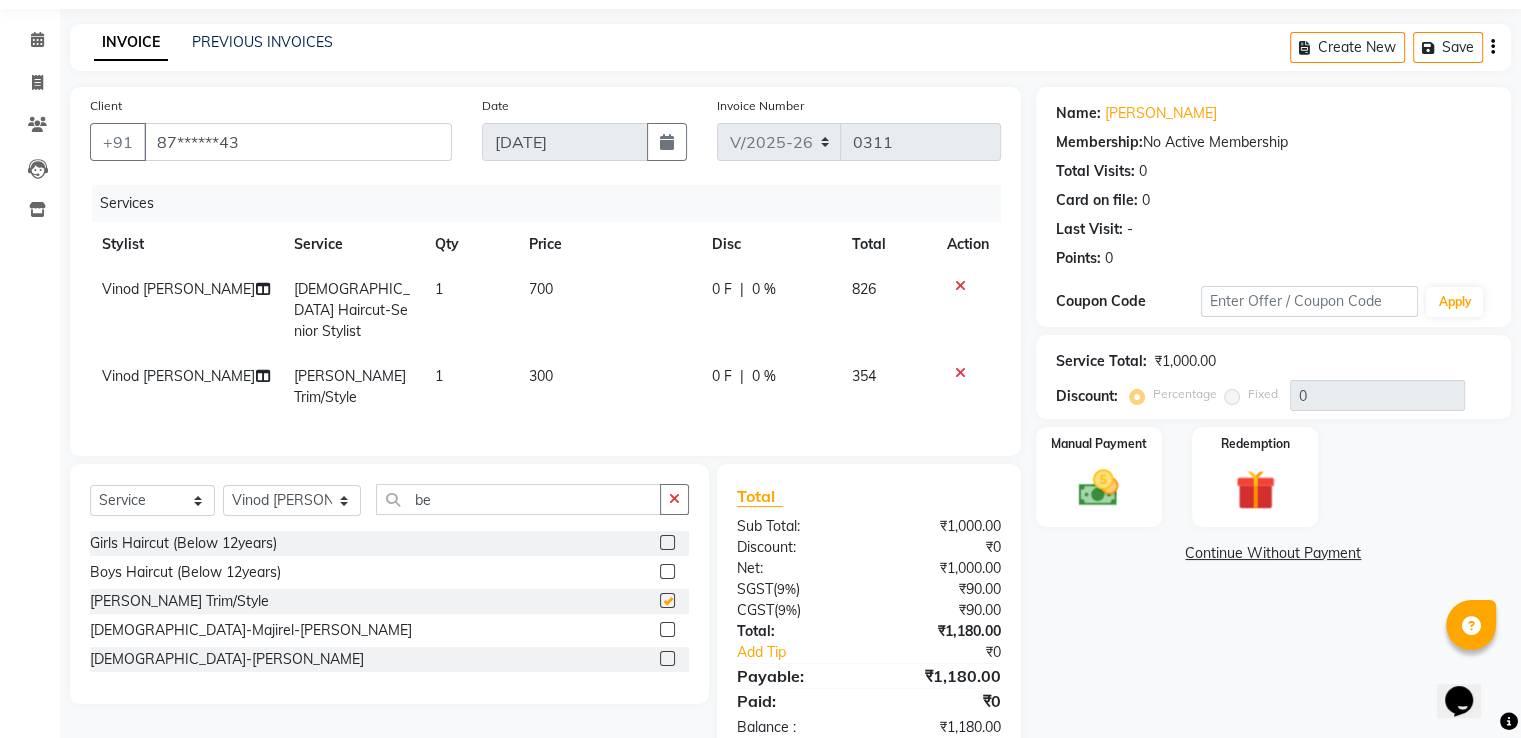 checkbox on "false" 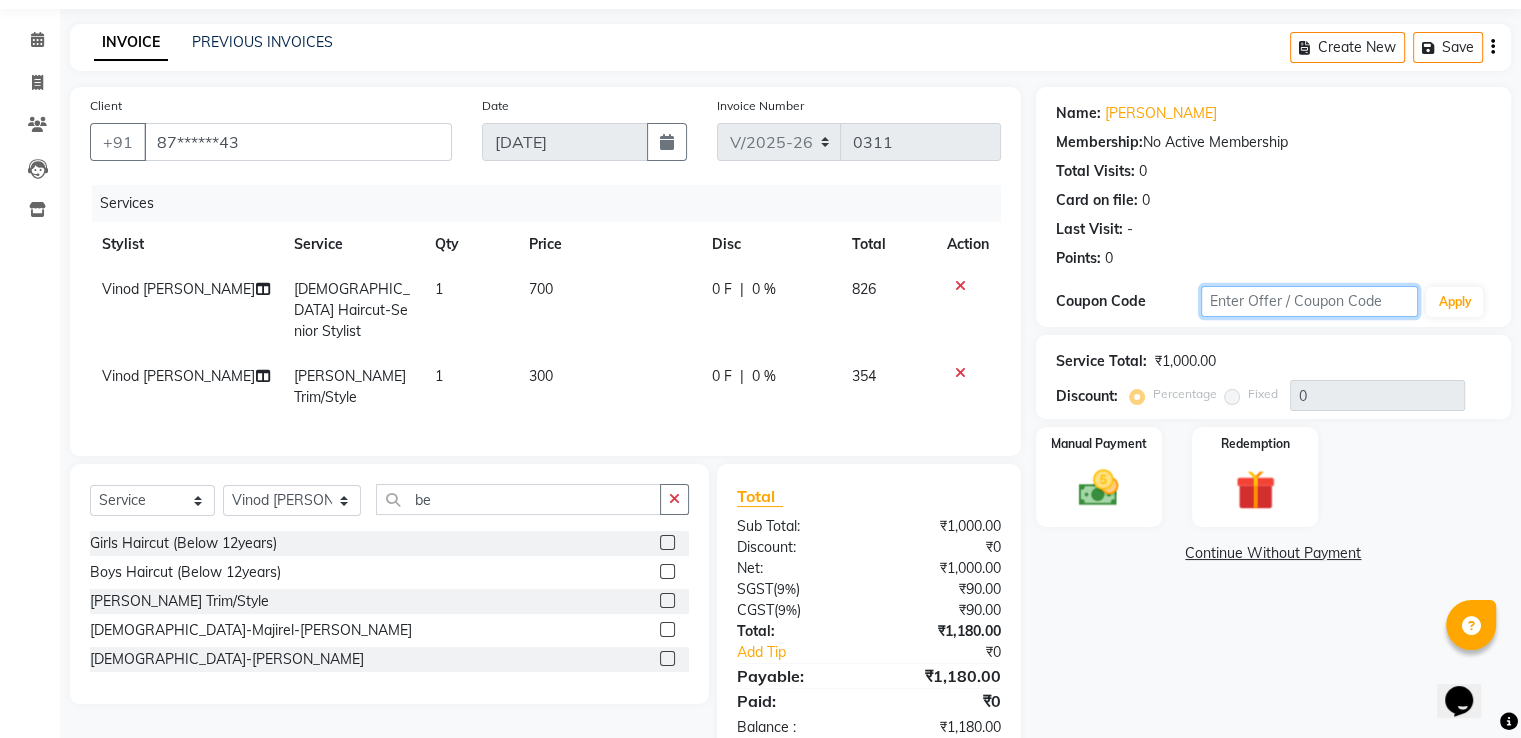 click 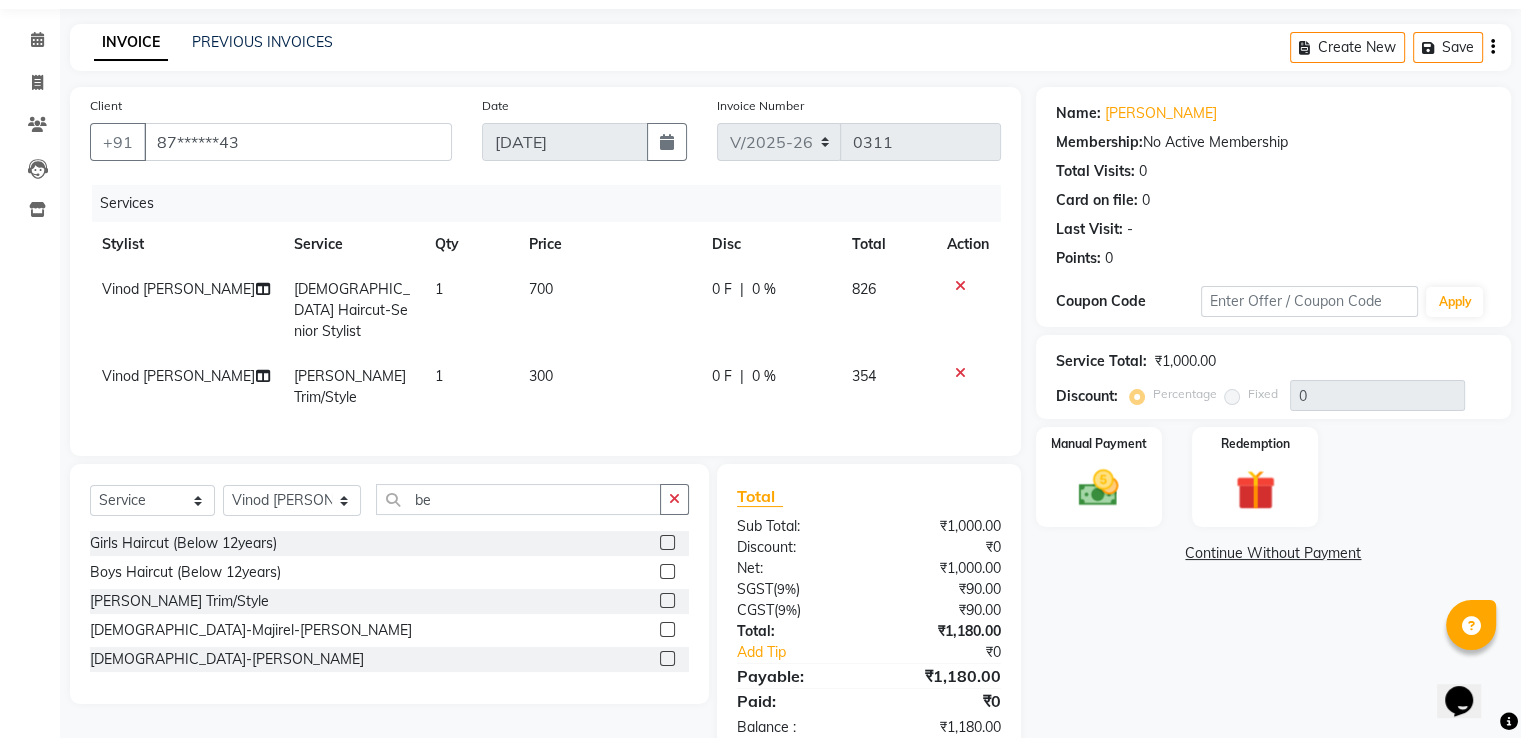 click 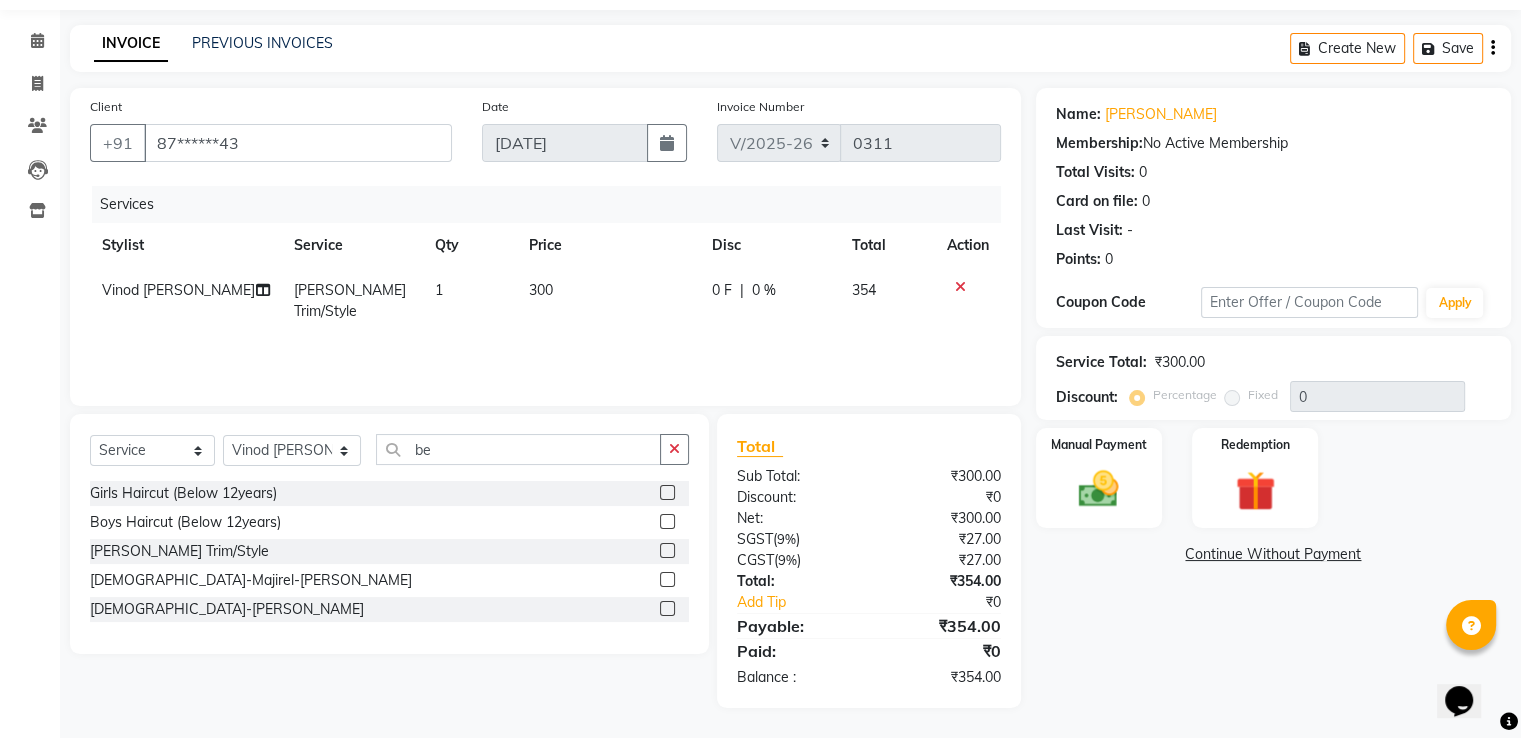 click 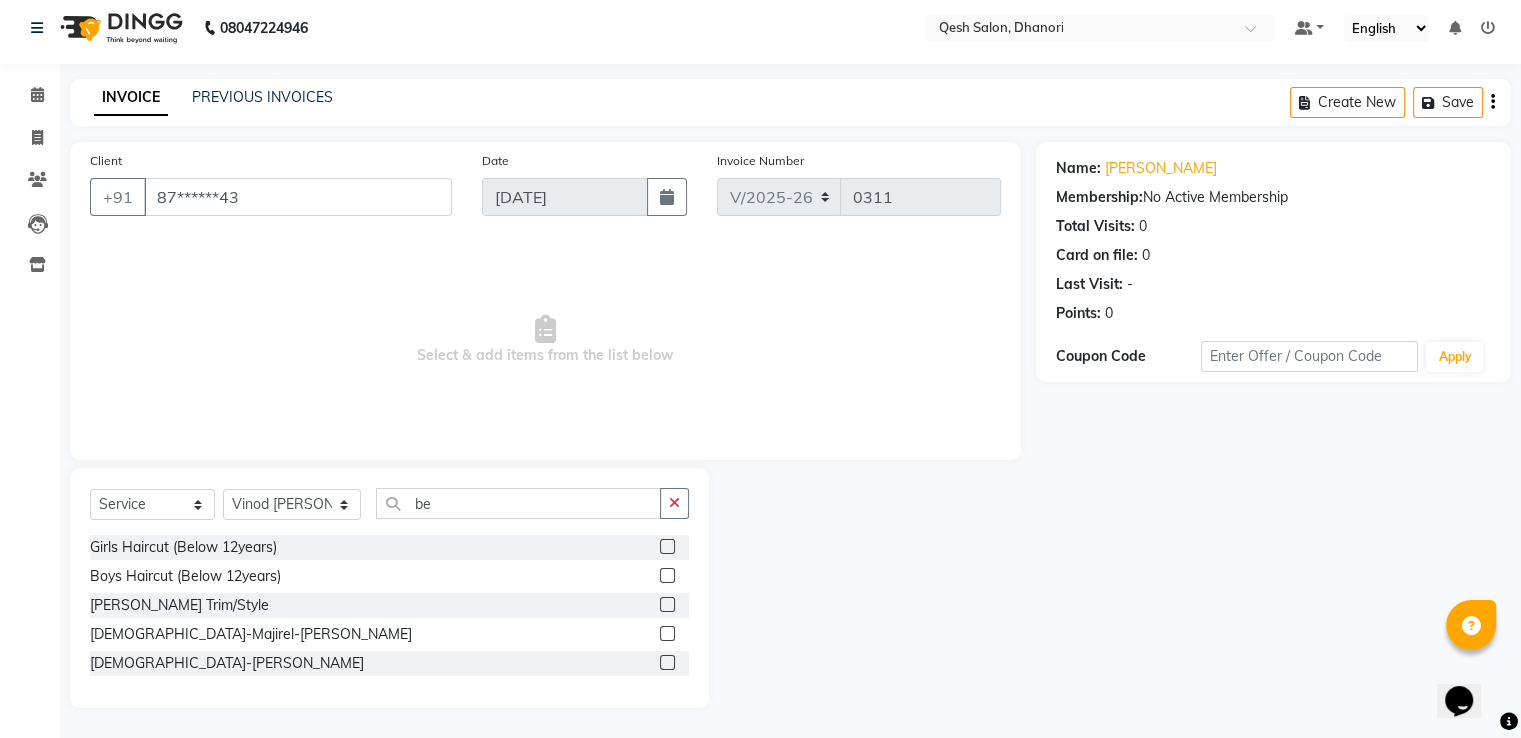scroll, scrollTop: 9, scrollLeft: 0, axis: vertical 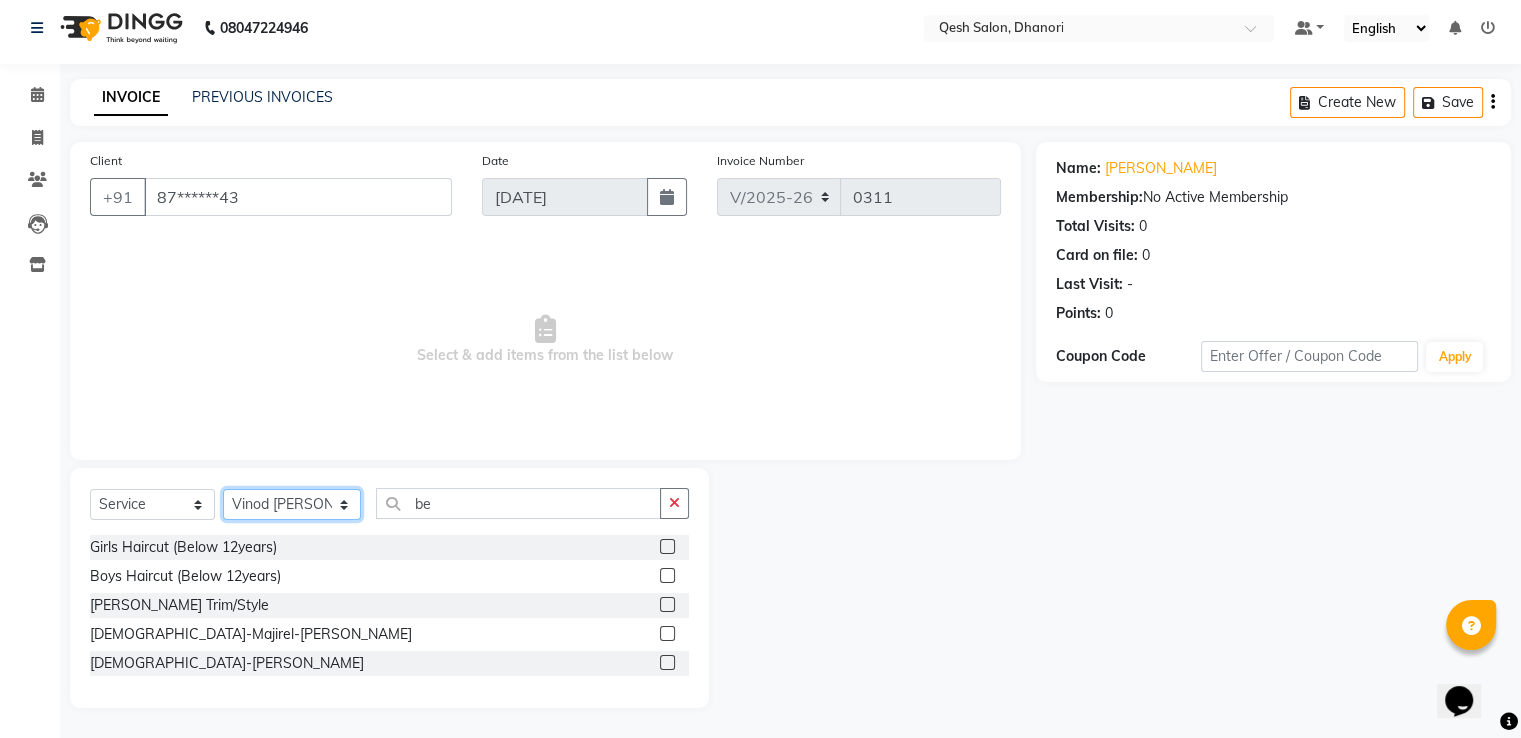 click on "Select Stylist Gagandeep Arora Harry Siril Anthony Prashansa Kumari Salon Sunil Kisan Wani Vanita Kamble Vinod Daulat Sonawane" 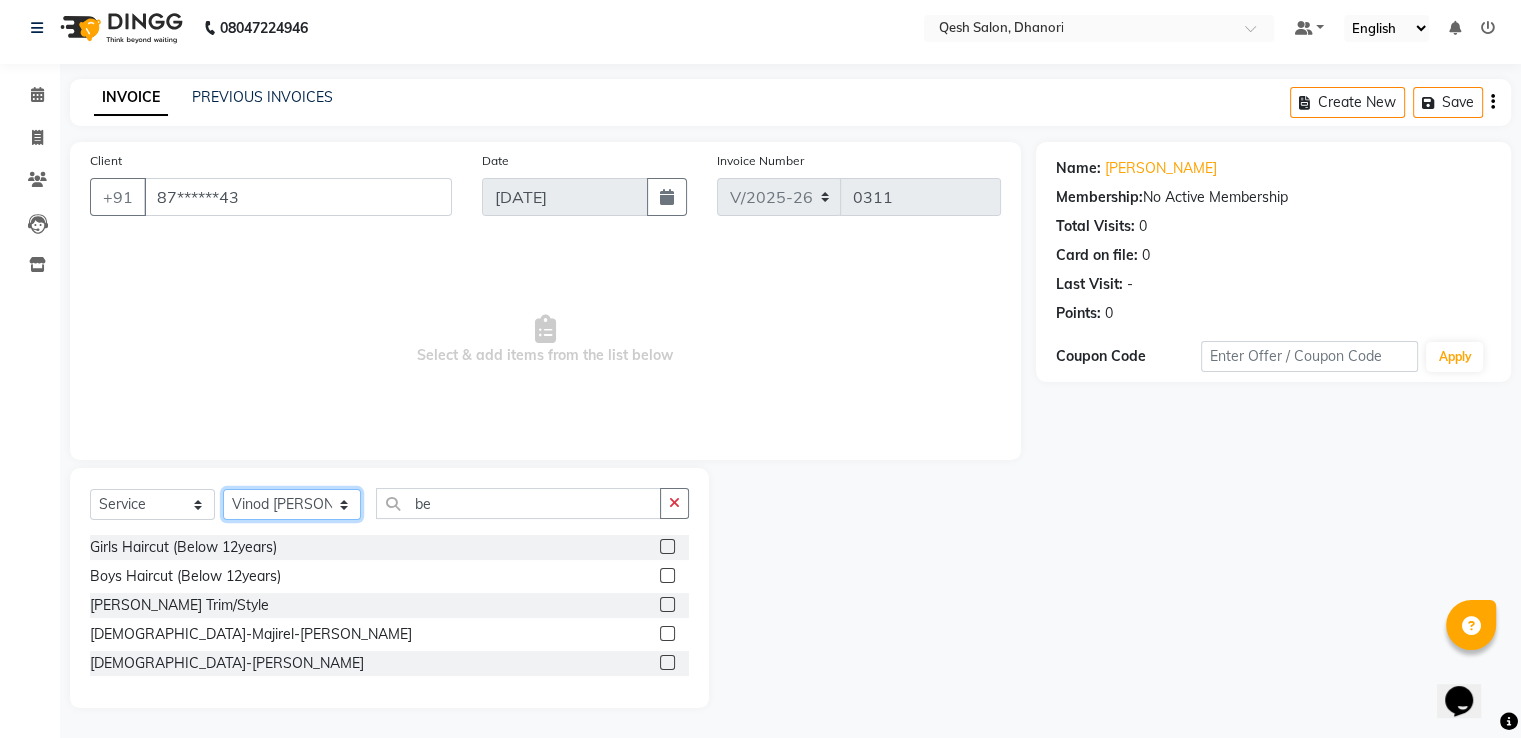select on "82426" 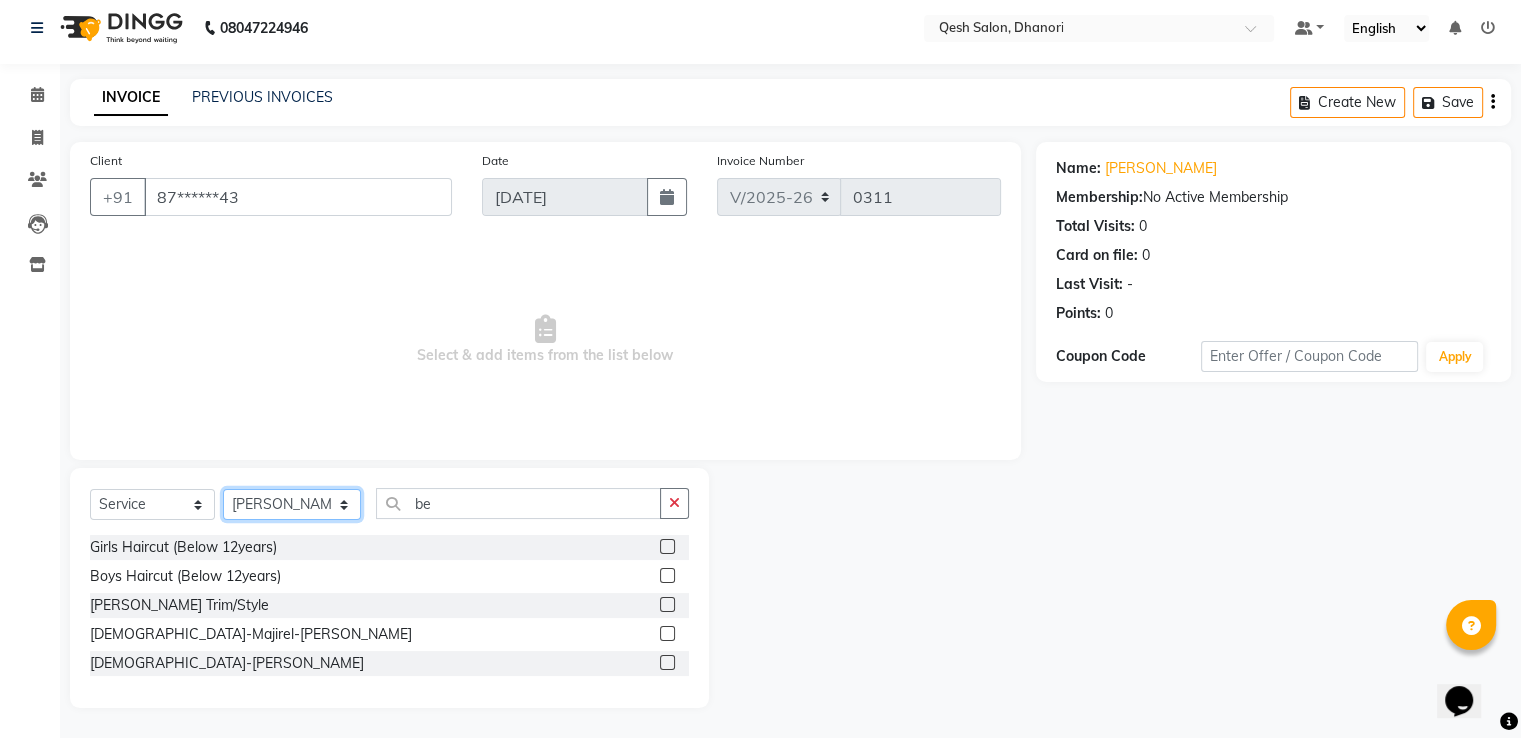 click on "Select Stylist Gagandeep Arora Harry Siril Anthony Prashansa Kumari Salon Sunil Kisan Wani Vanita Kamble Vinod Daulat Sonawane" 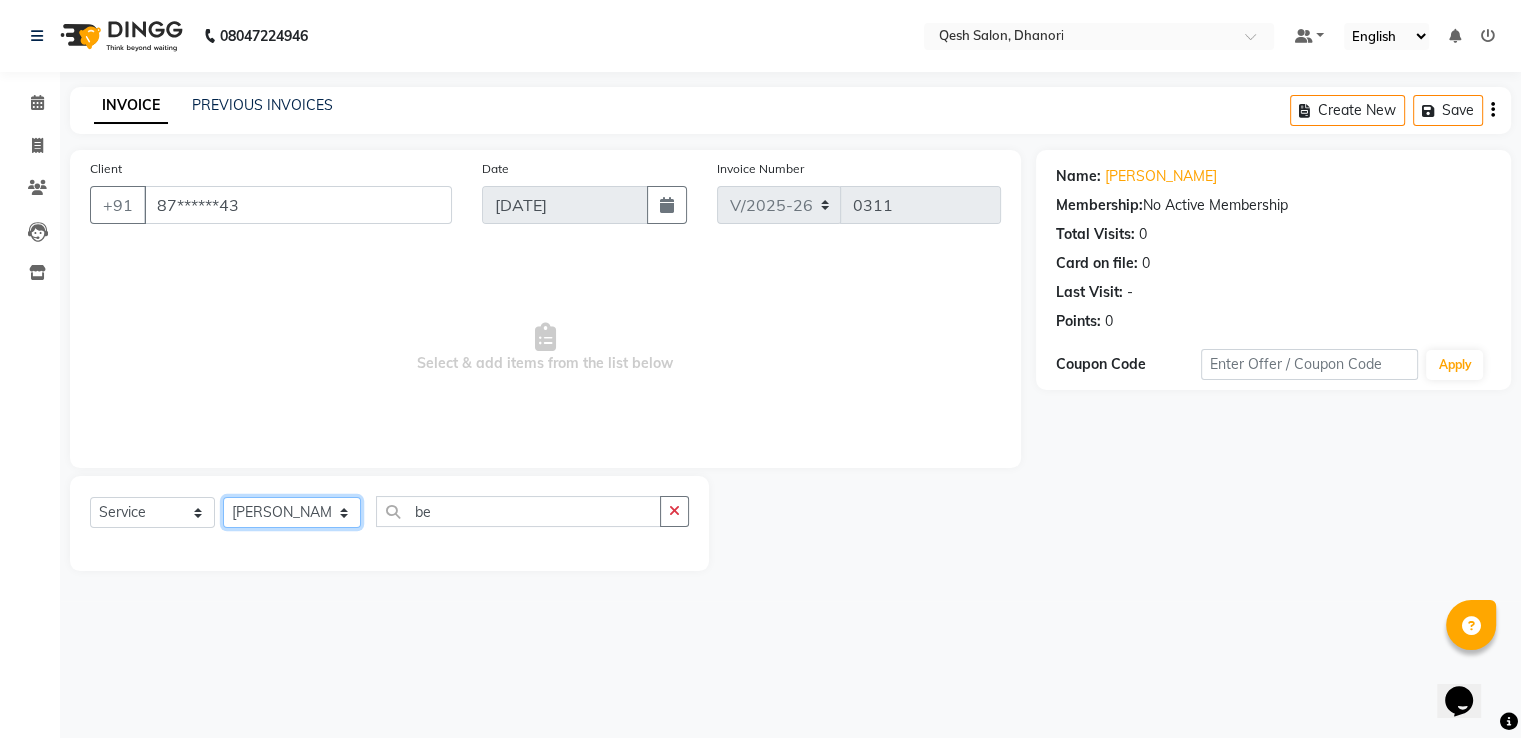 scroll, scrollTop: 0, scrollLeft: 0, axis: both 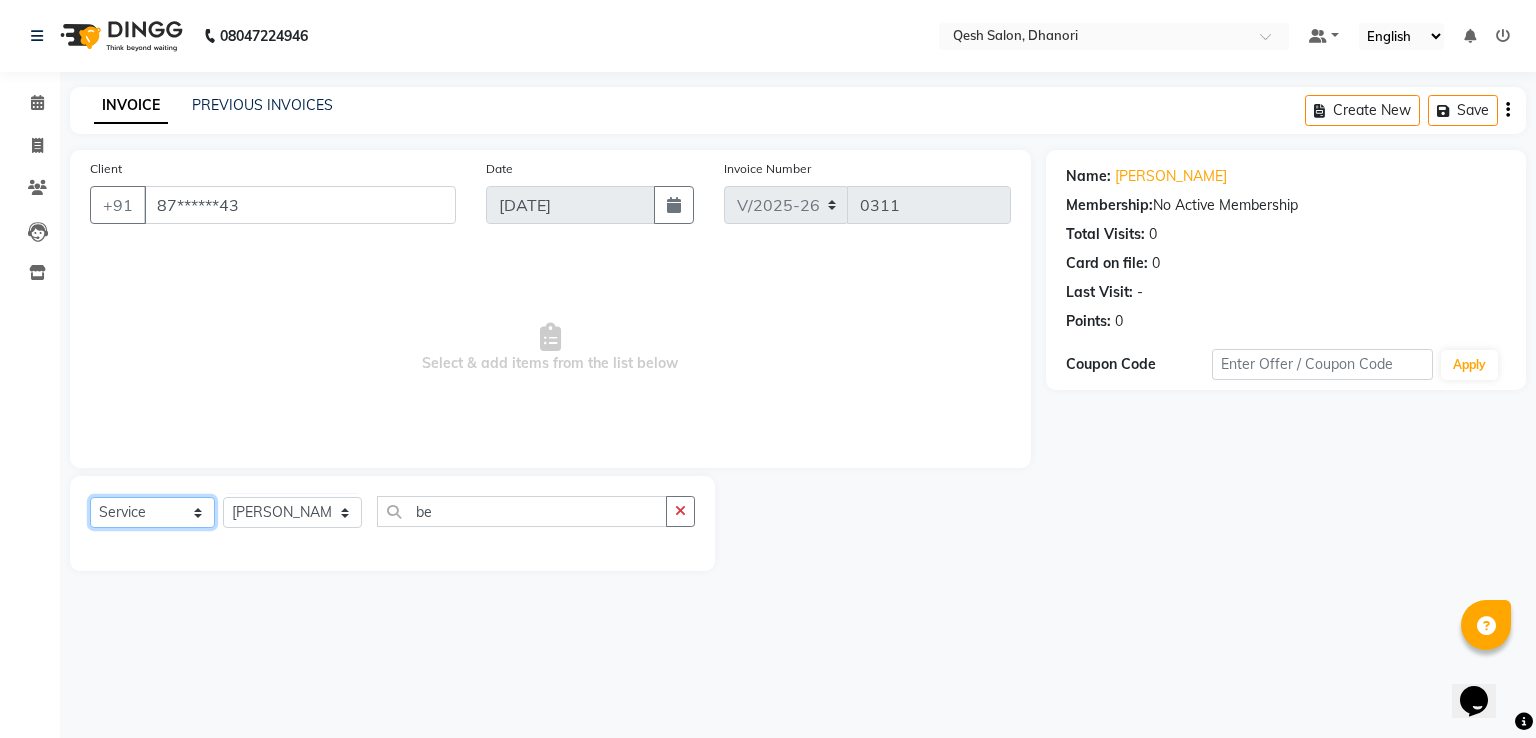 click on "Select  Service  Product  Membership  Package Voucher Prepaid Gift Card" 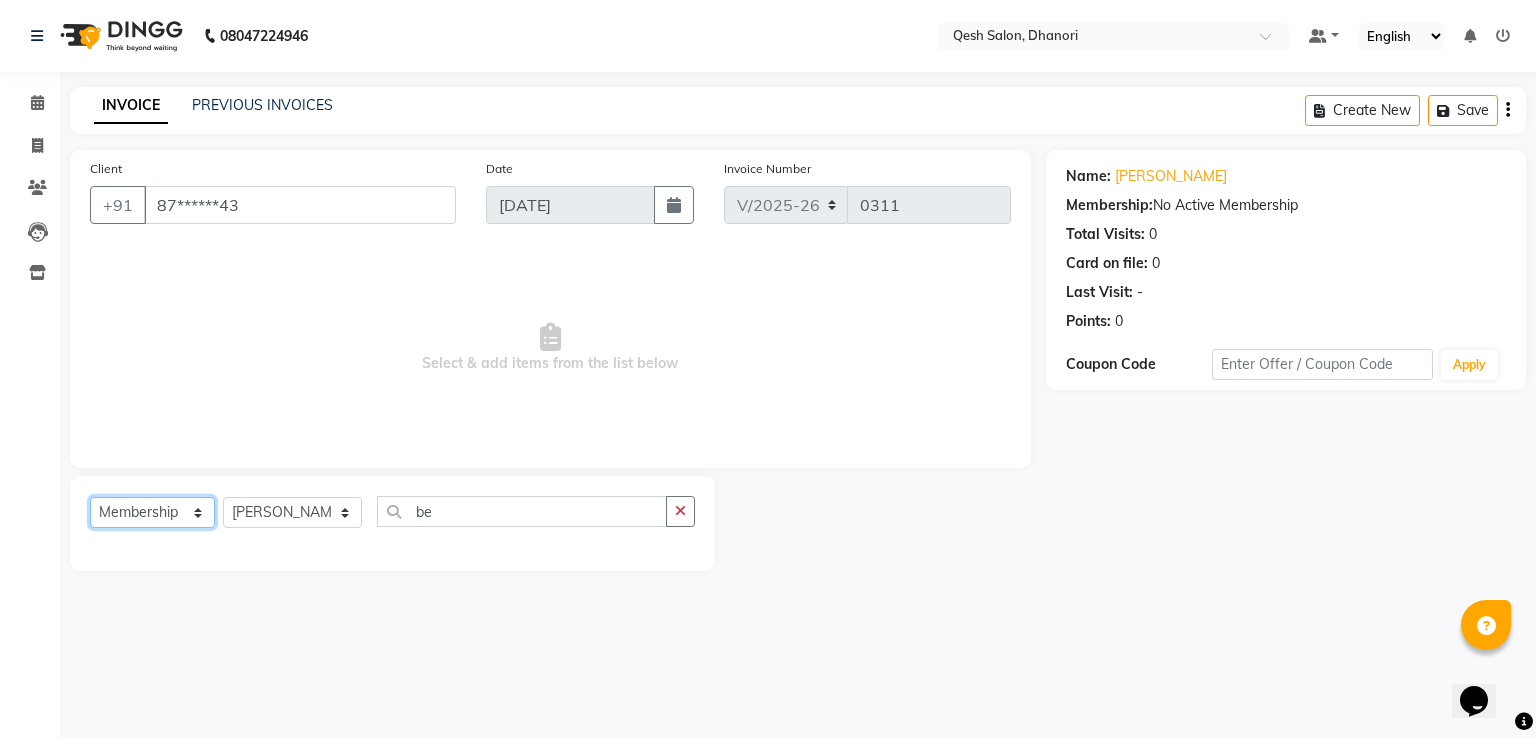 click on "Select  Service  Product  Membership  Package Voucher Prepaid Gift Card" 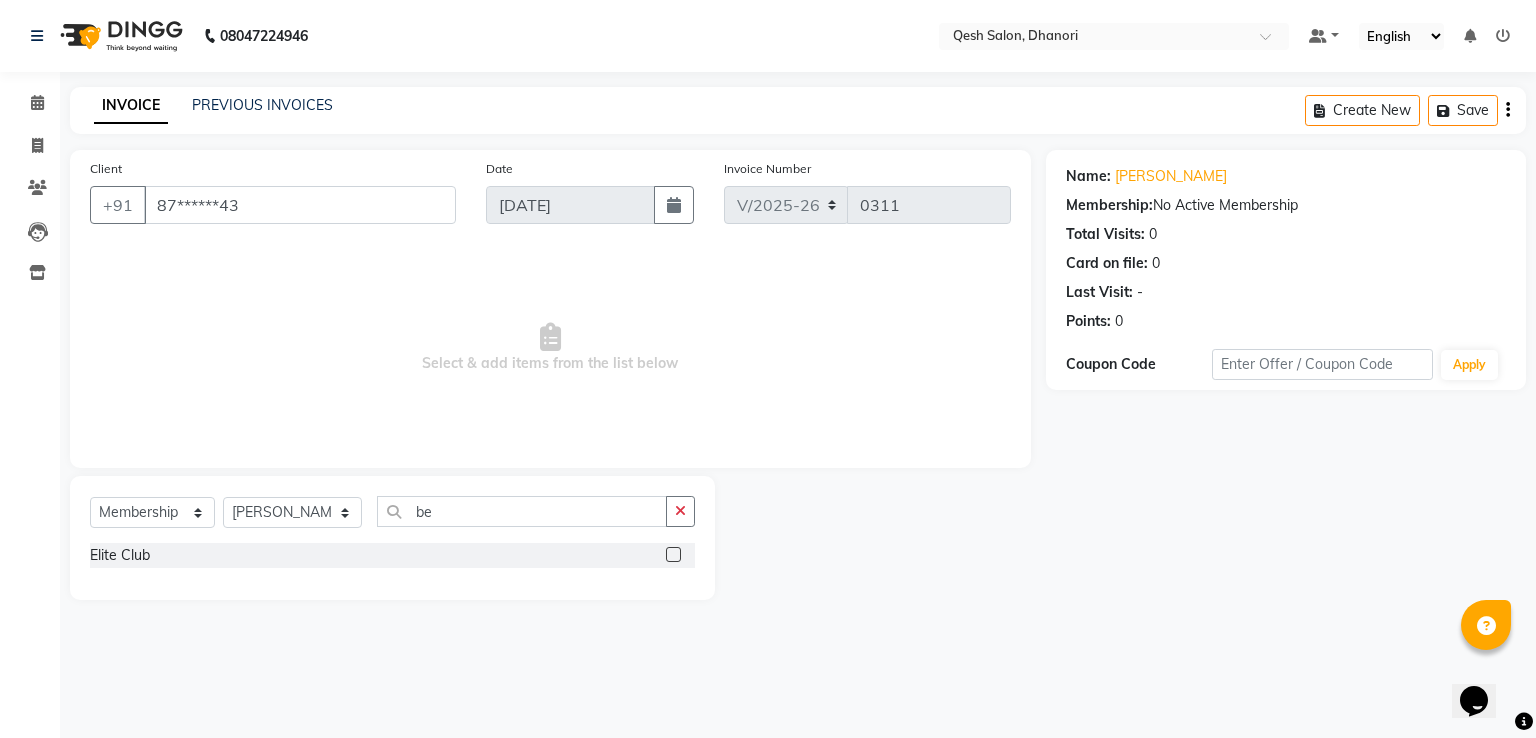 click 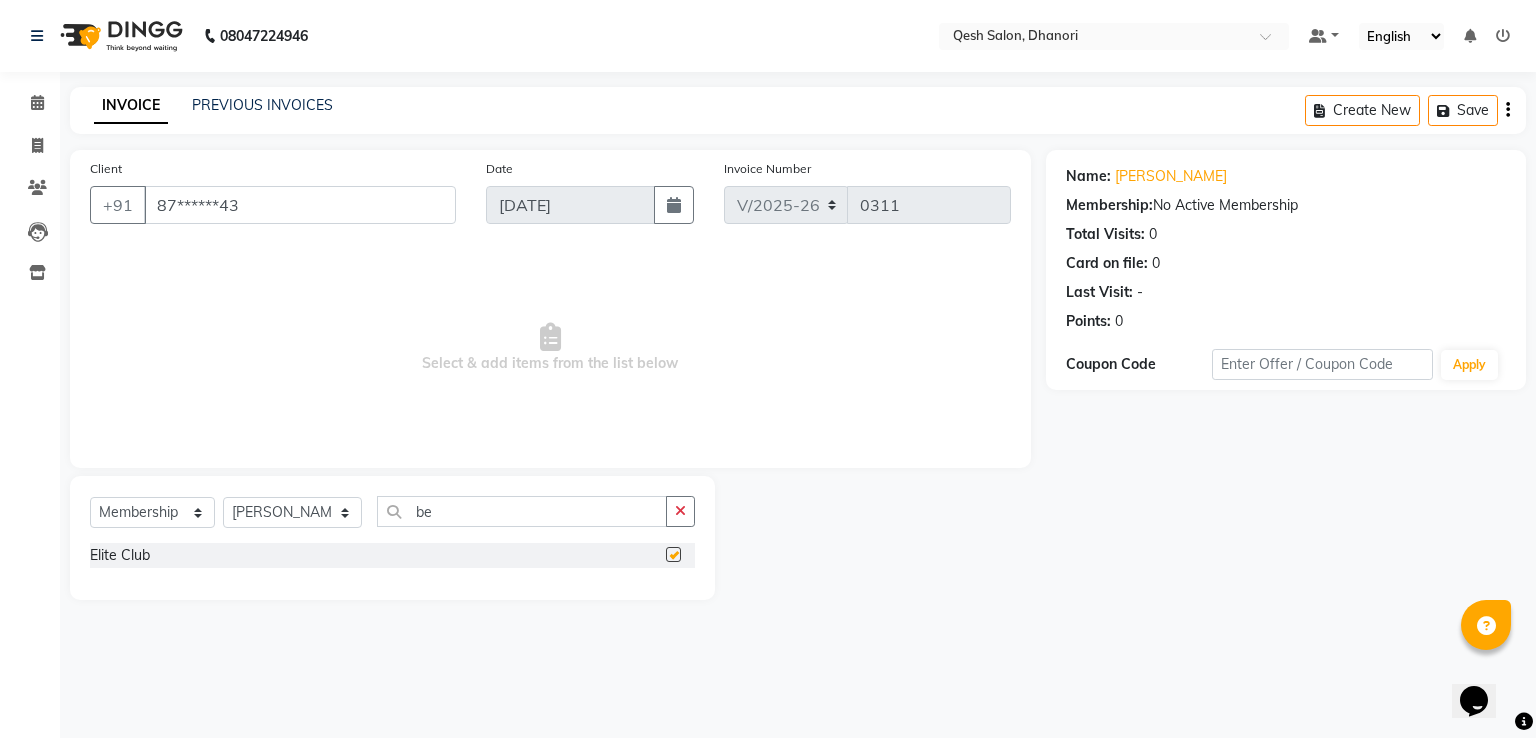 select on "select" 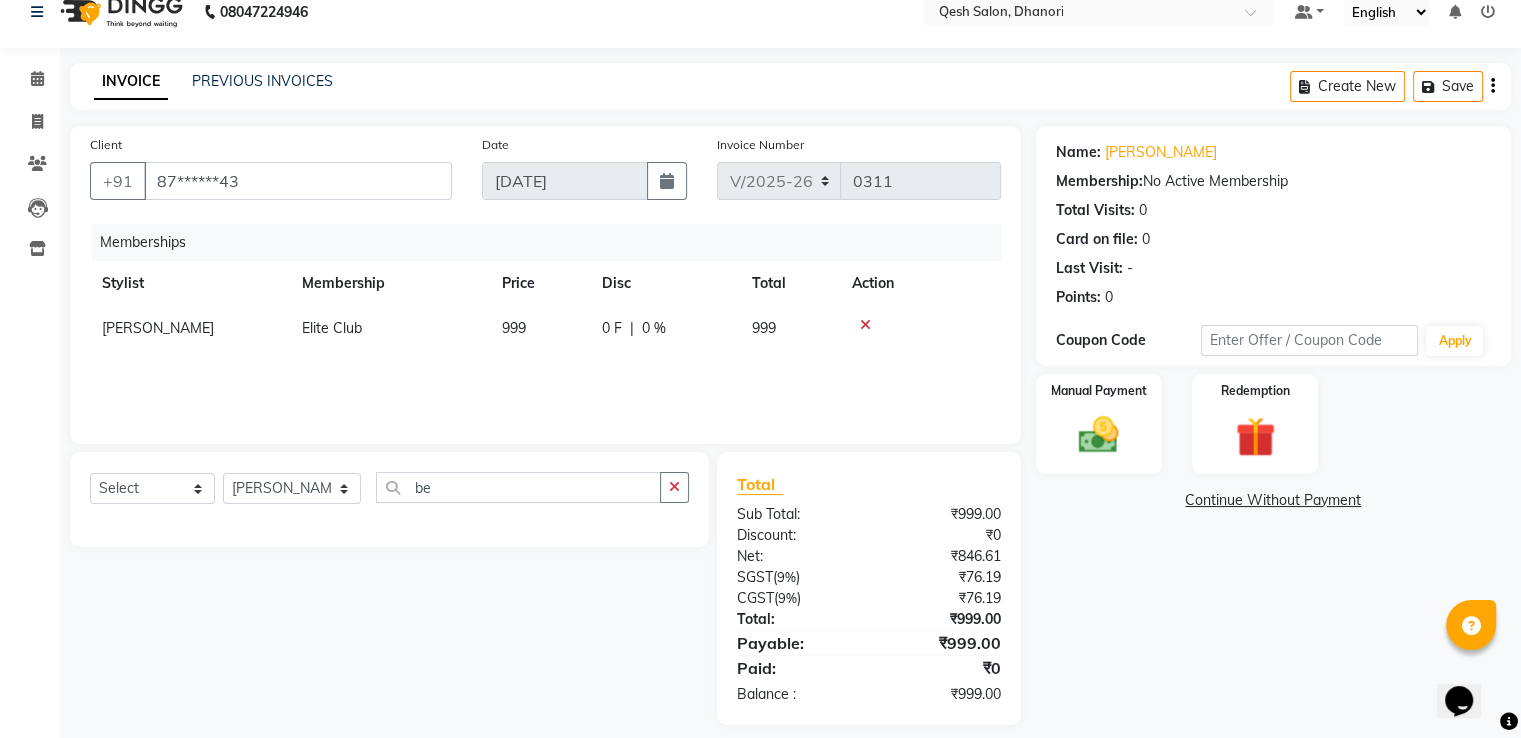 scroll, scrollTop: 42, scrollLeft: 0, axis: vertical 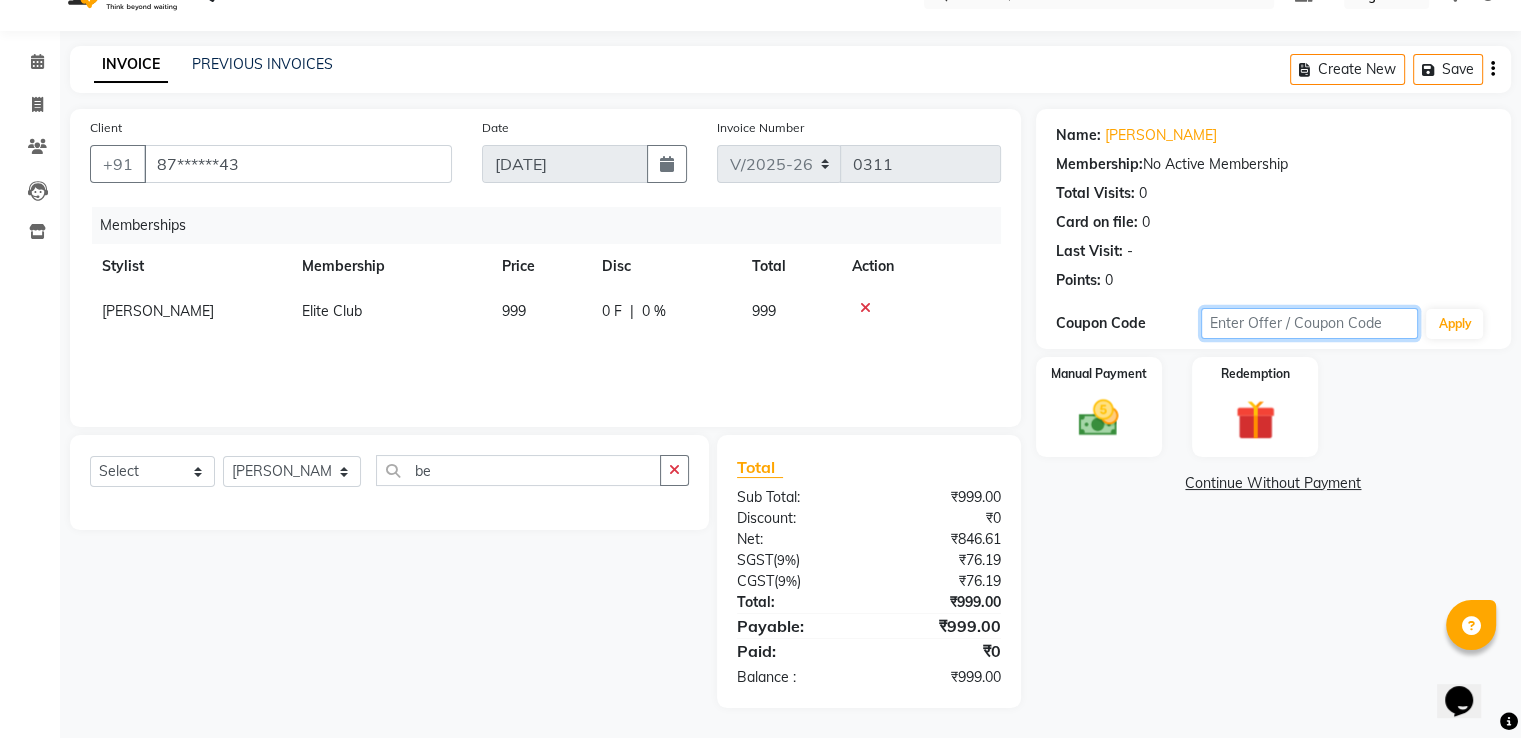 click 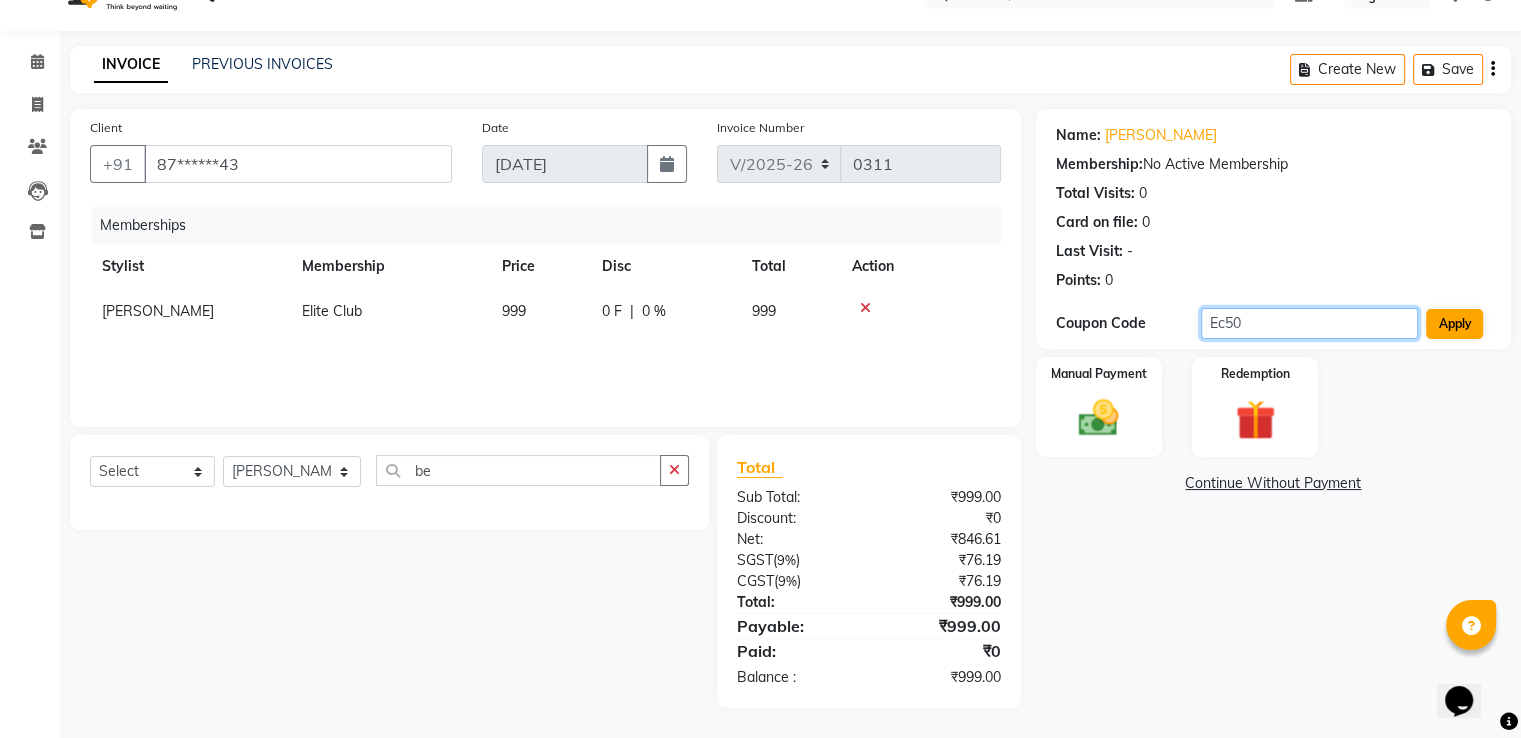 type on "Ec50" 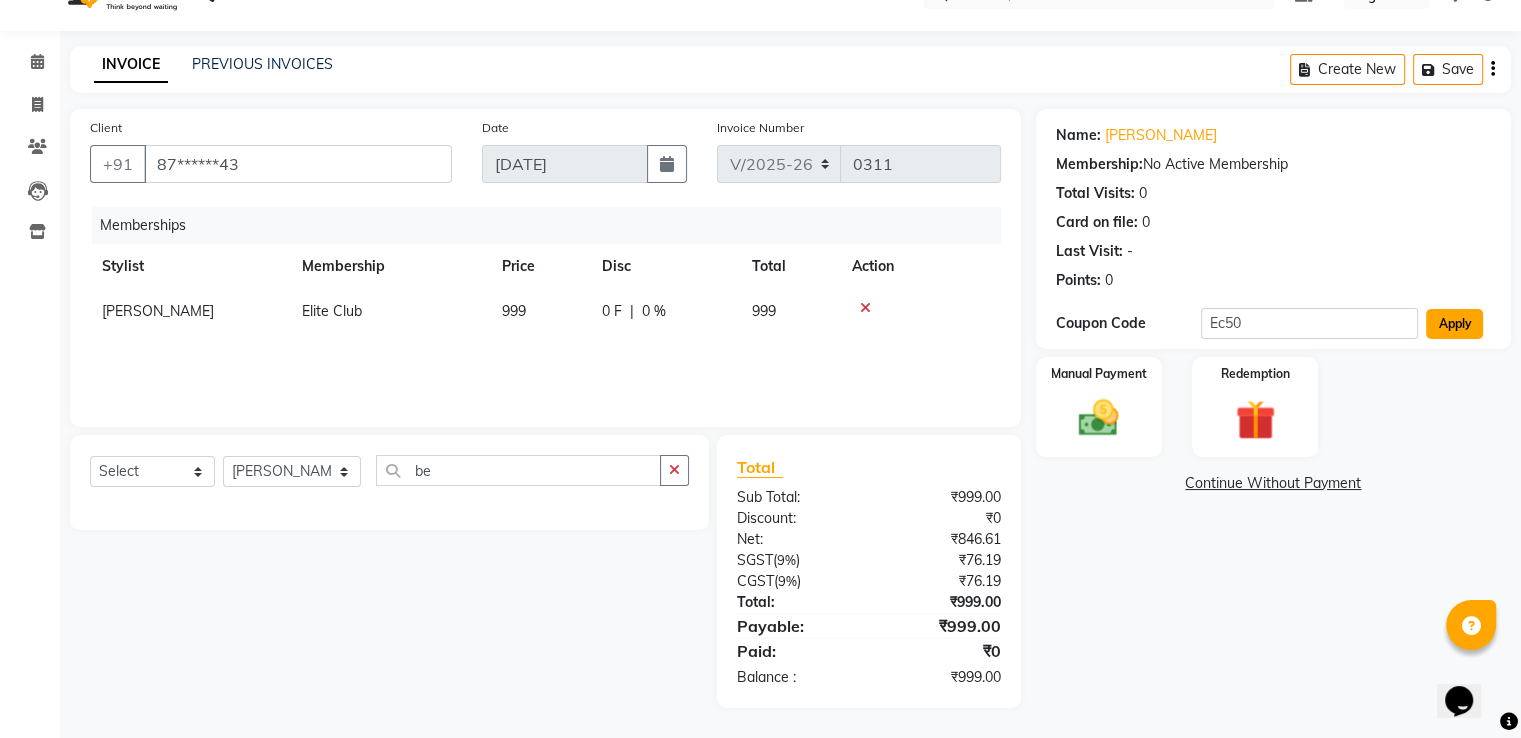 click on "Apply" 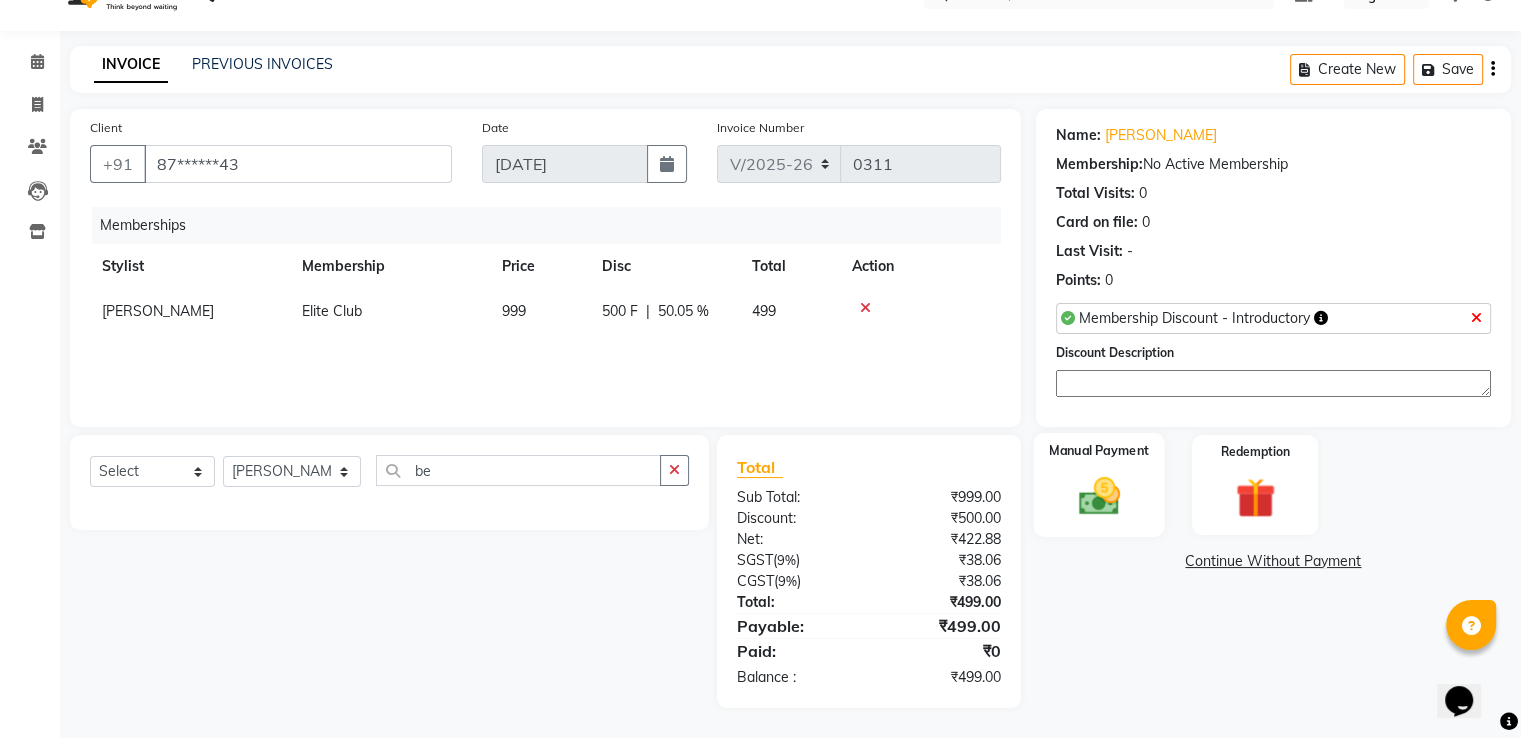 click 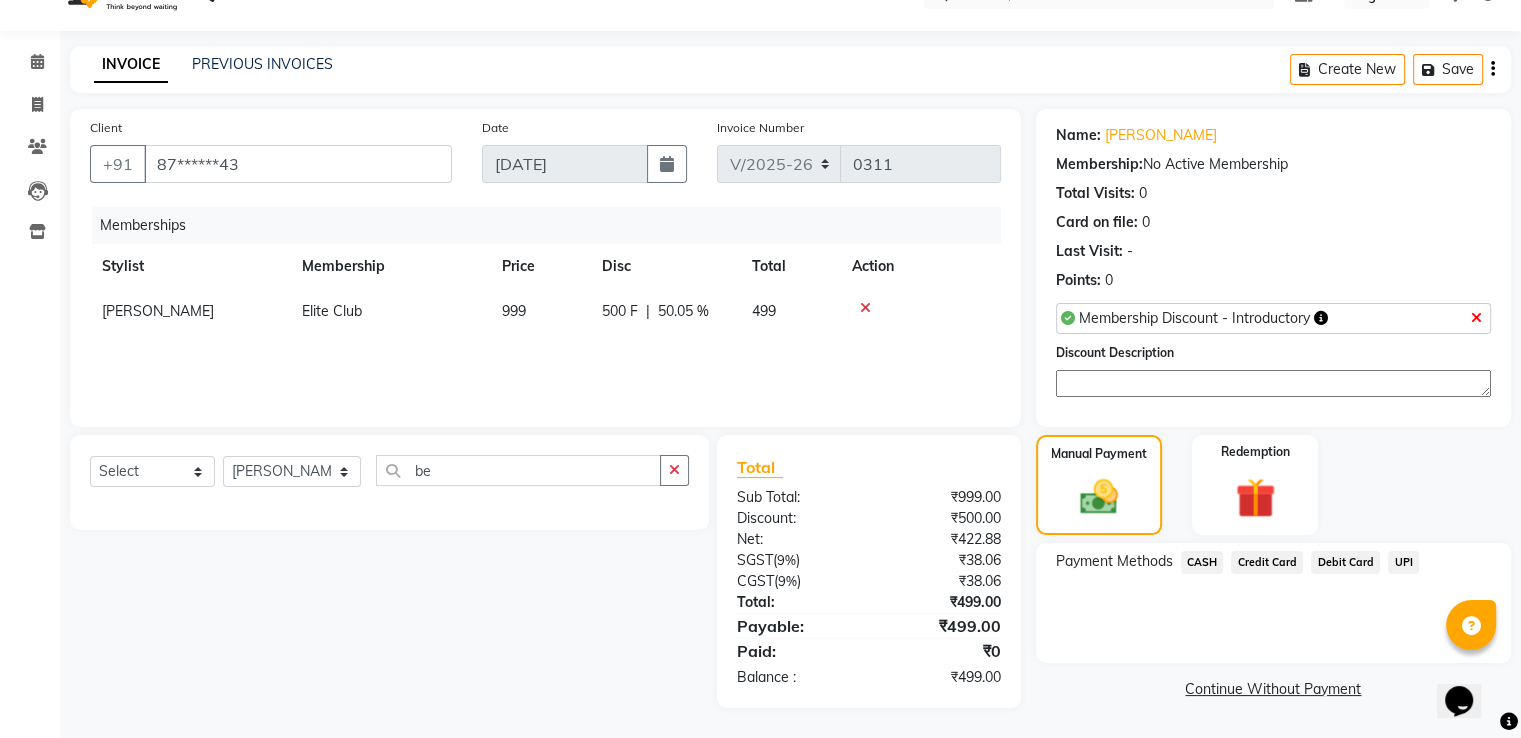 click on "Credit Card" 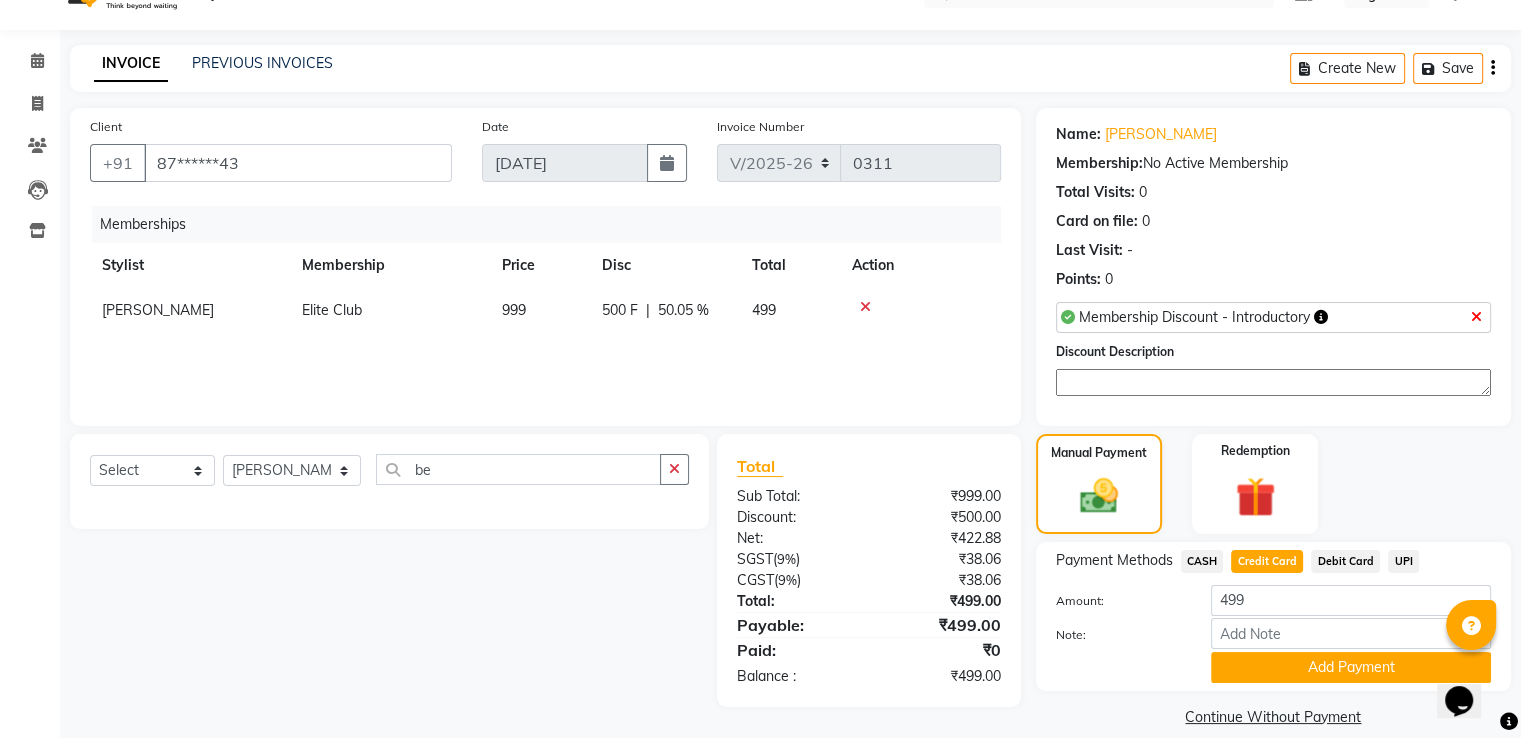 scroll, scrollTop: 67, scrollLeft: 0, axis: vertical 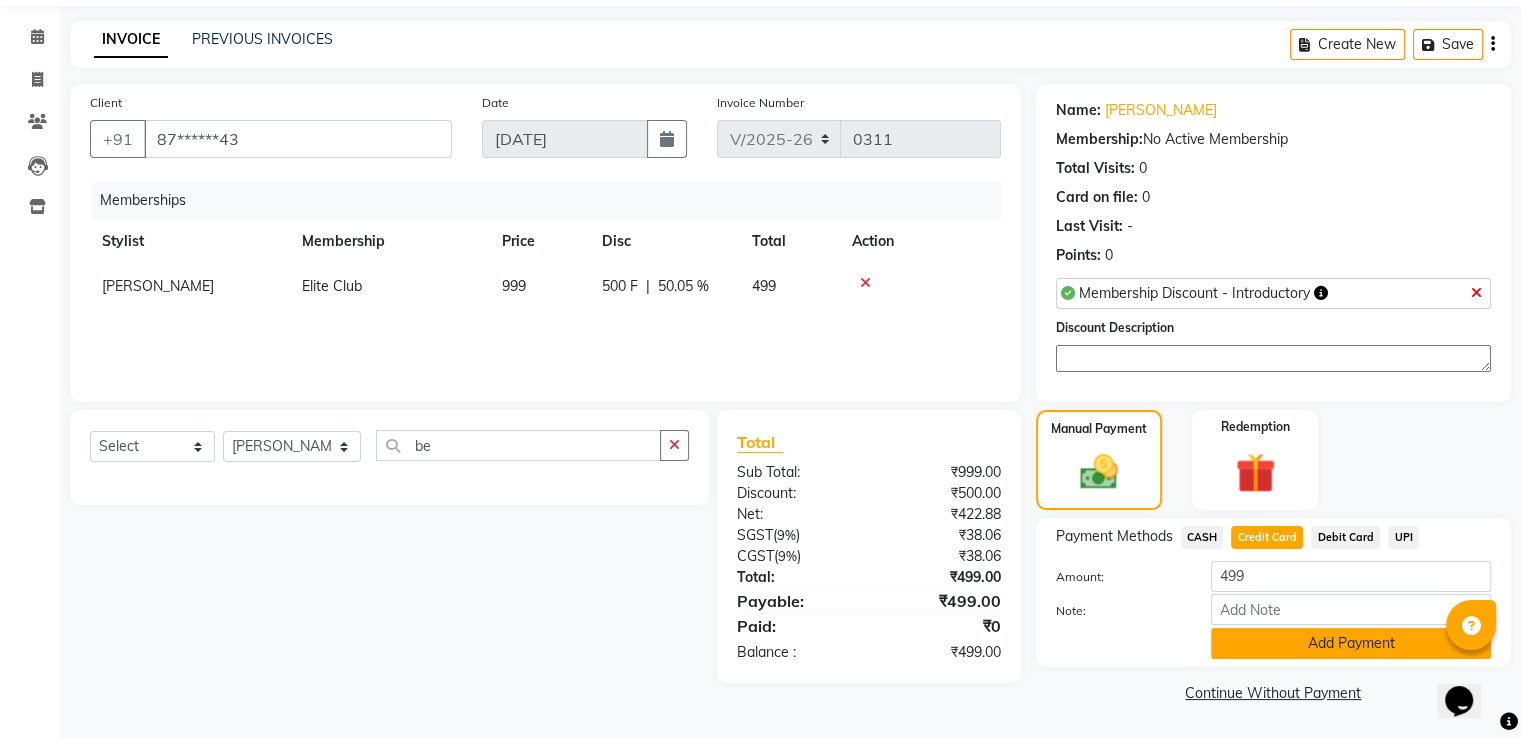 click on "Add Payment" 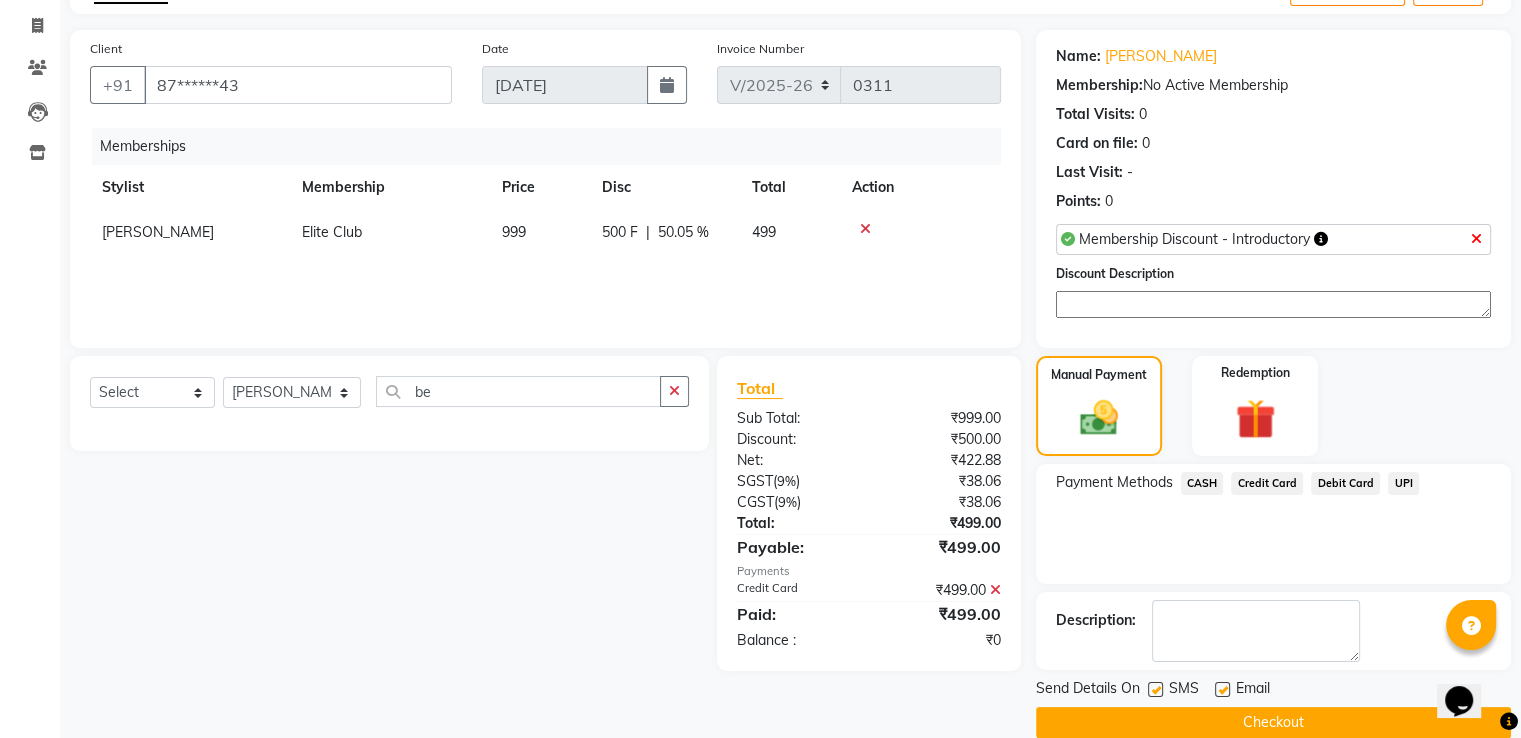 scroll, scrollTop: 148, scrollLeft: 0, axis: vertical 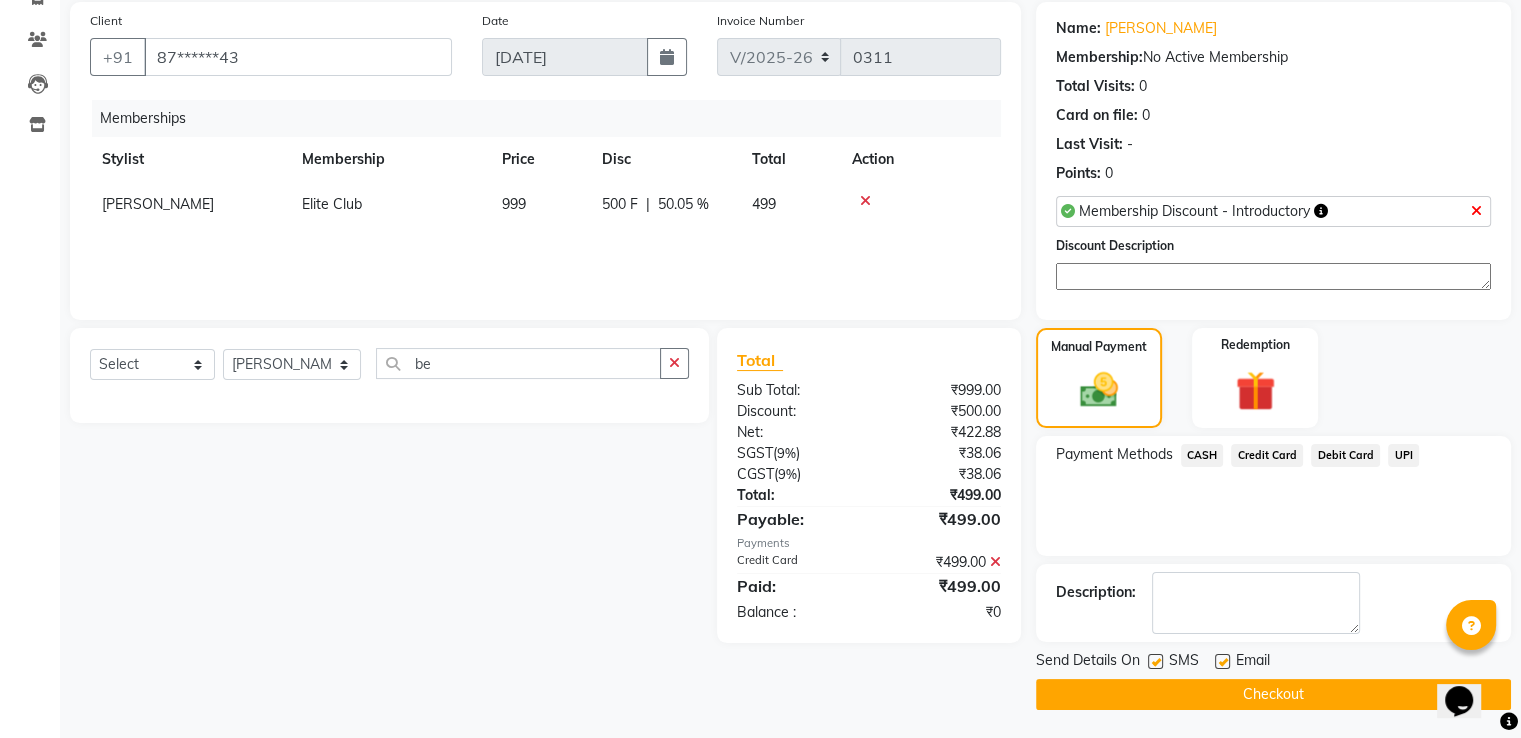 click on "Checkout" 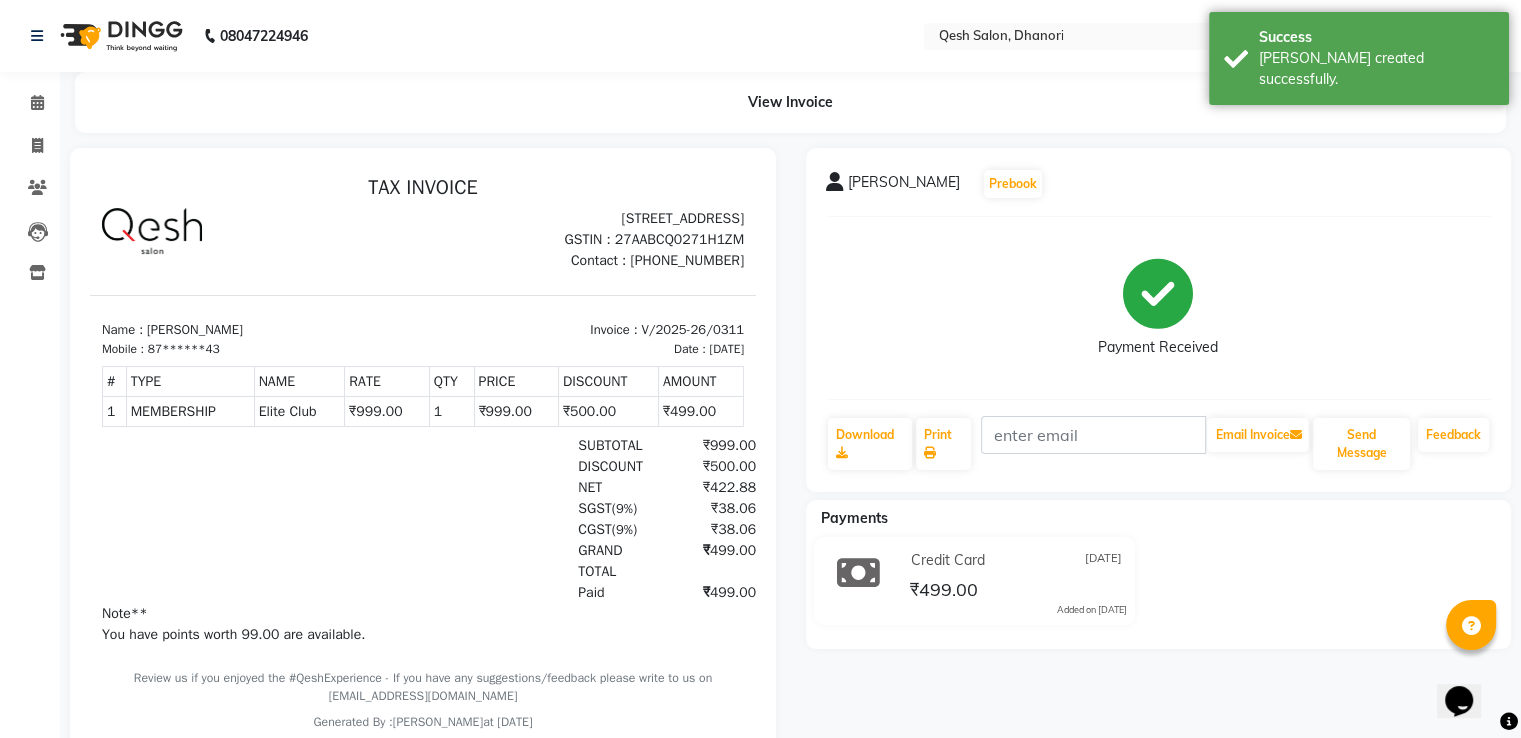 scroll, scrollTop: 0, scrollLeft: 0, axis: both 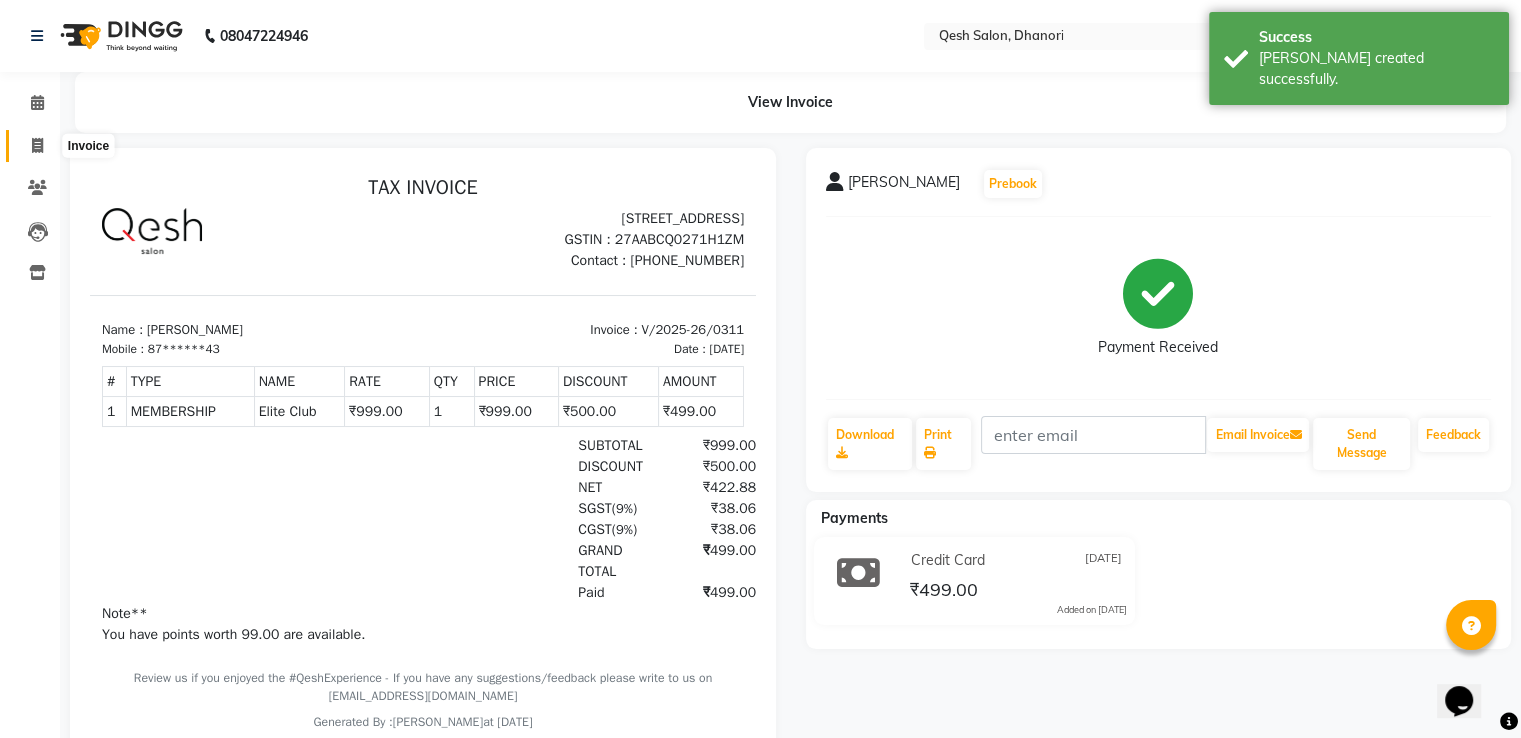 click 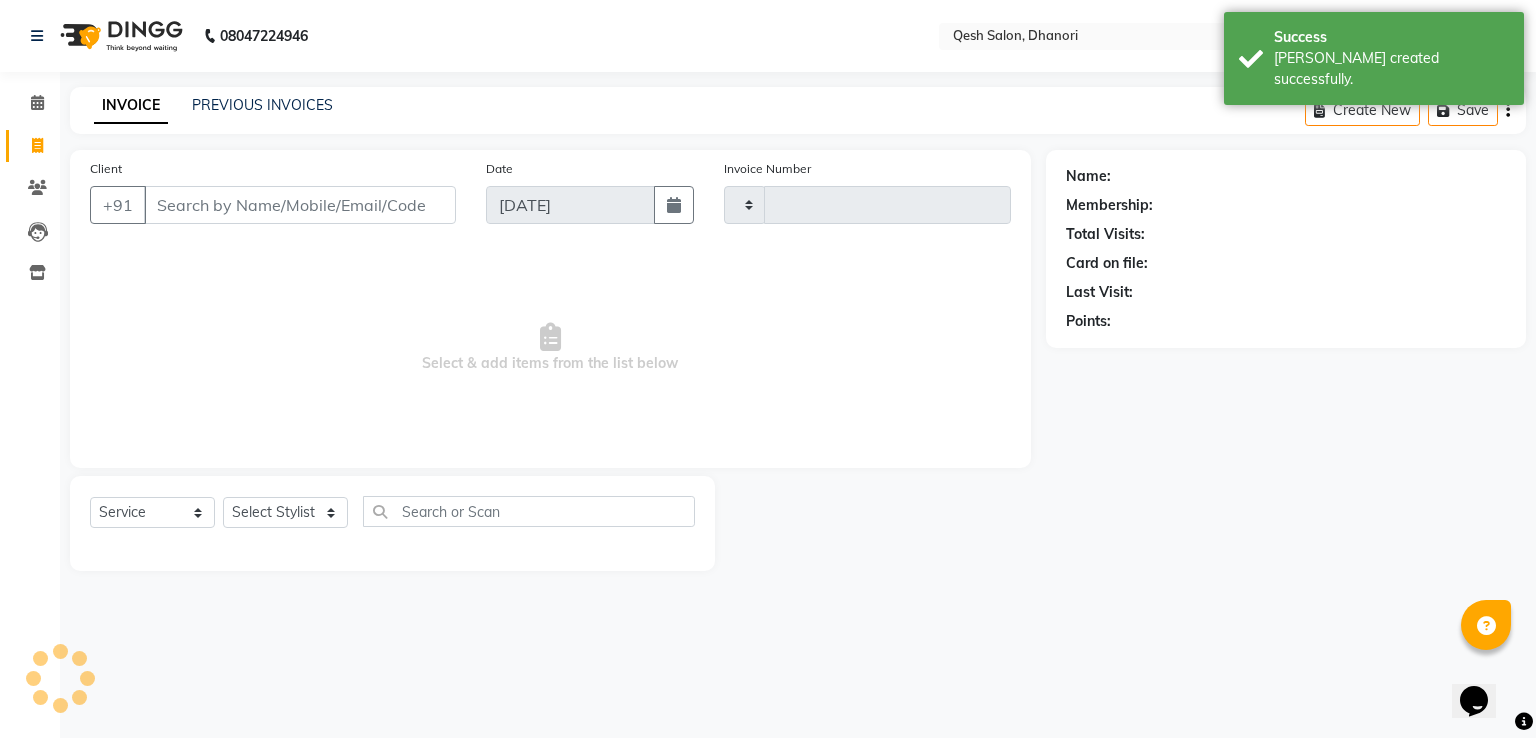 type on "0312" 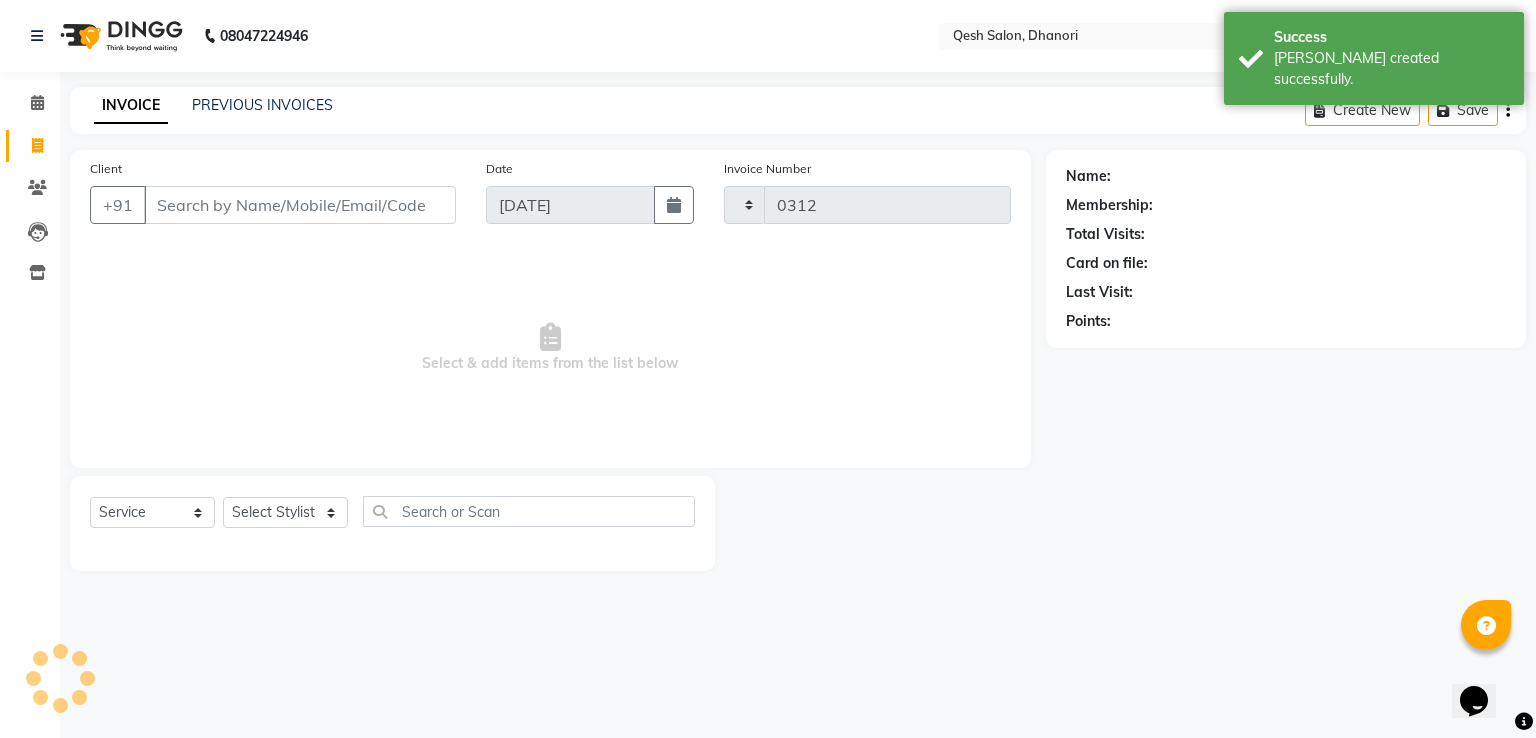 select on "7641" 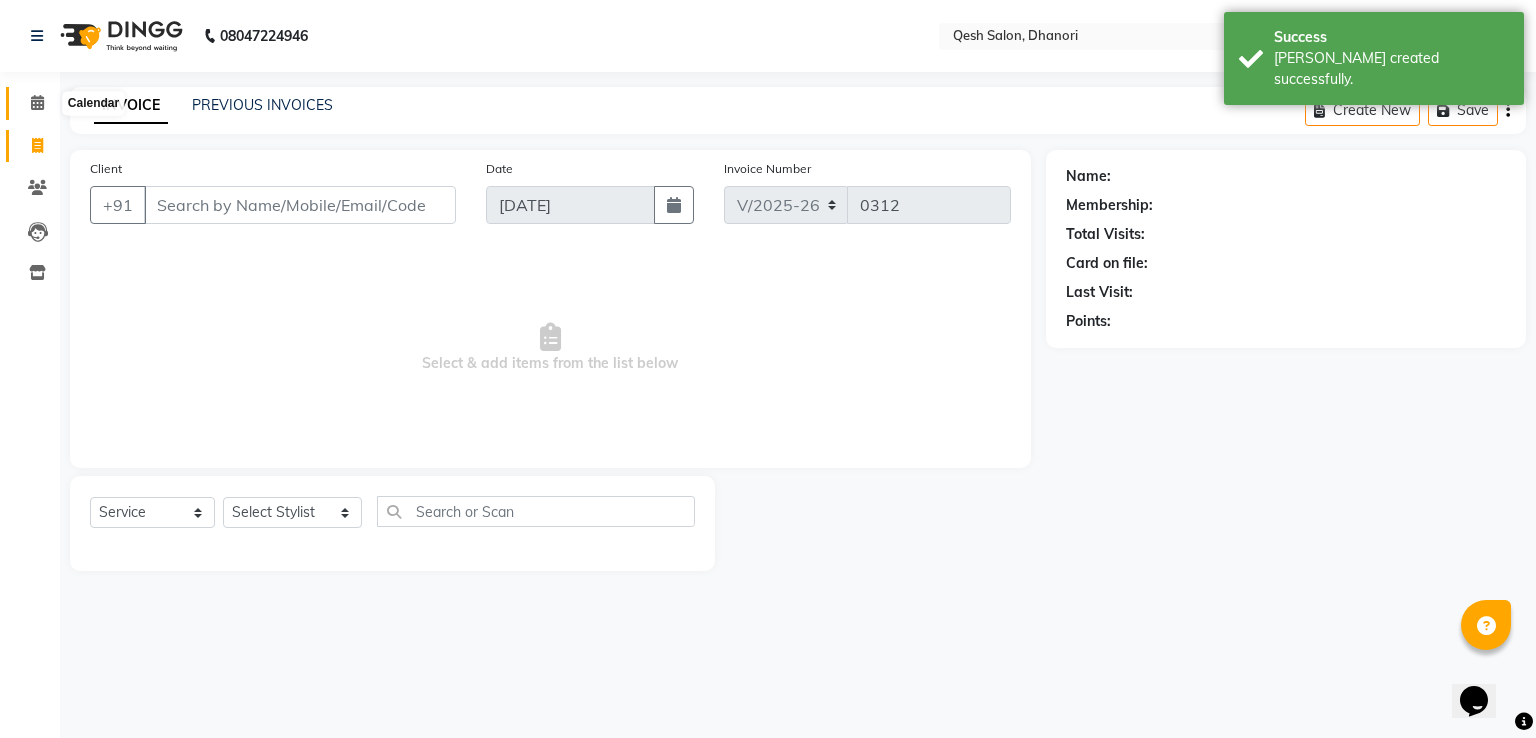 click 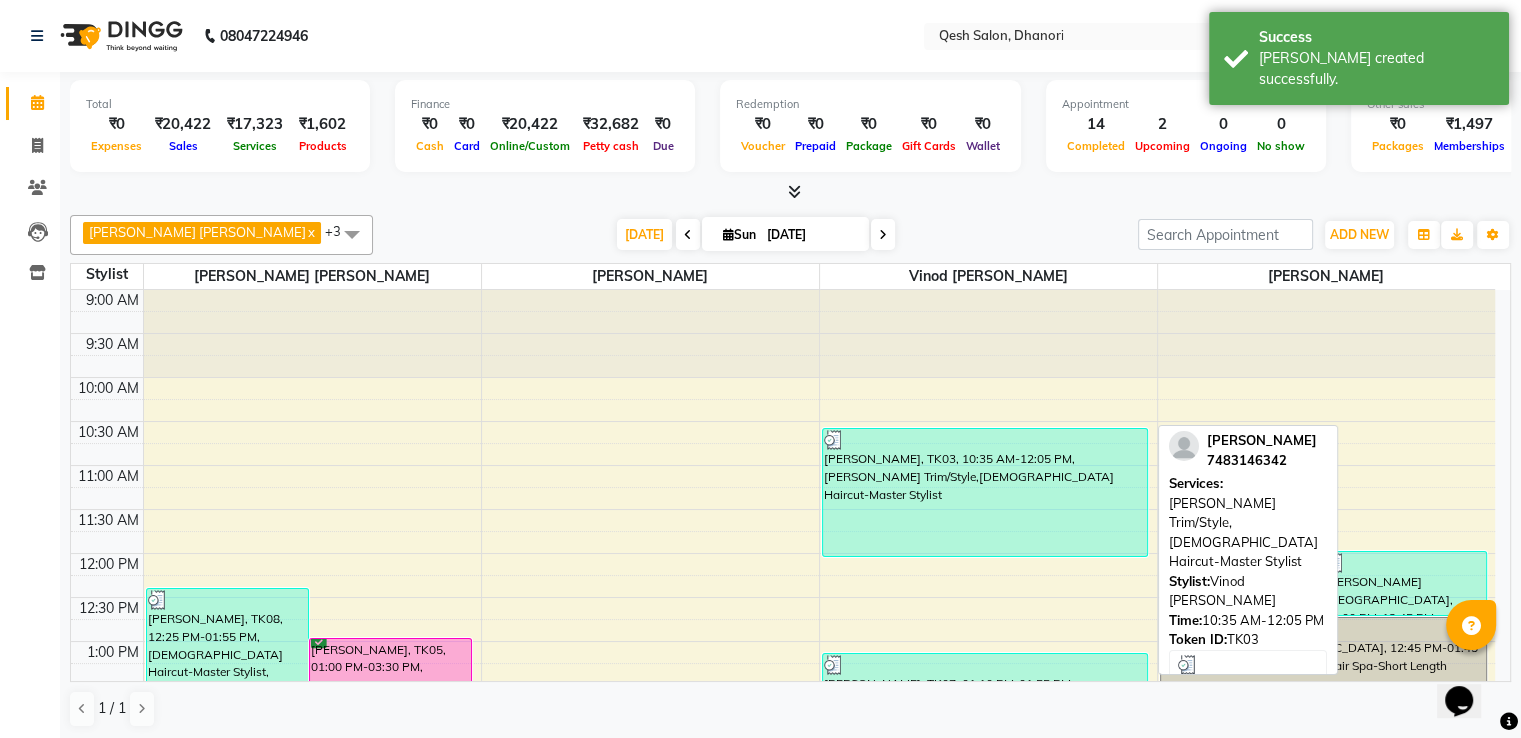 scroll, scrollTop: 600, scrollLeft: 0, axis: vertical 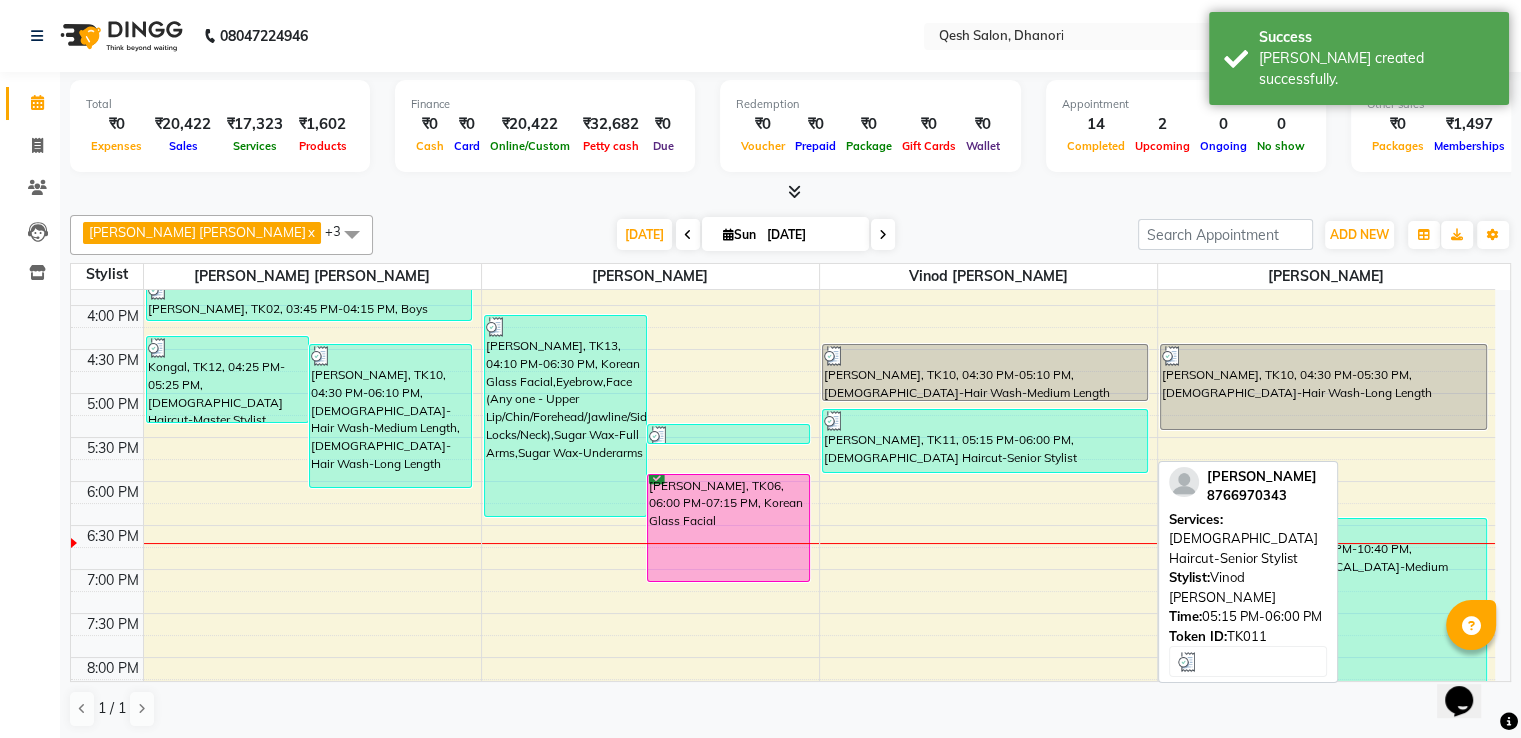 click on "[PERSON_NAME], TK11, 05:15 PM-06:00 PM, [DEMOGRAPHIC_DATA] Haircut-Senior Stylist" at bounding box center [985, 441] 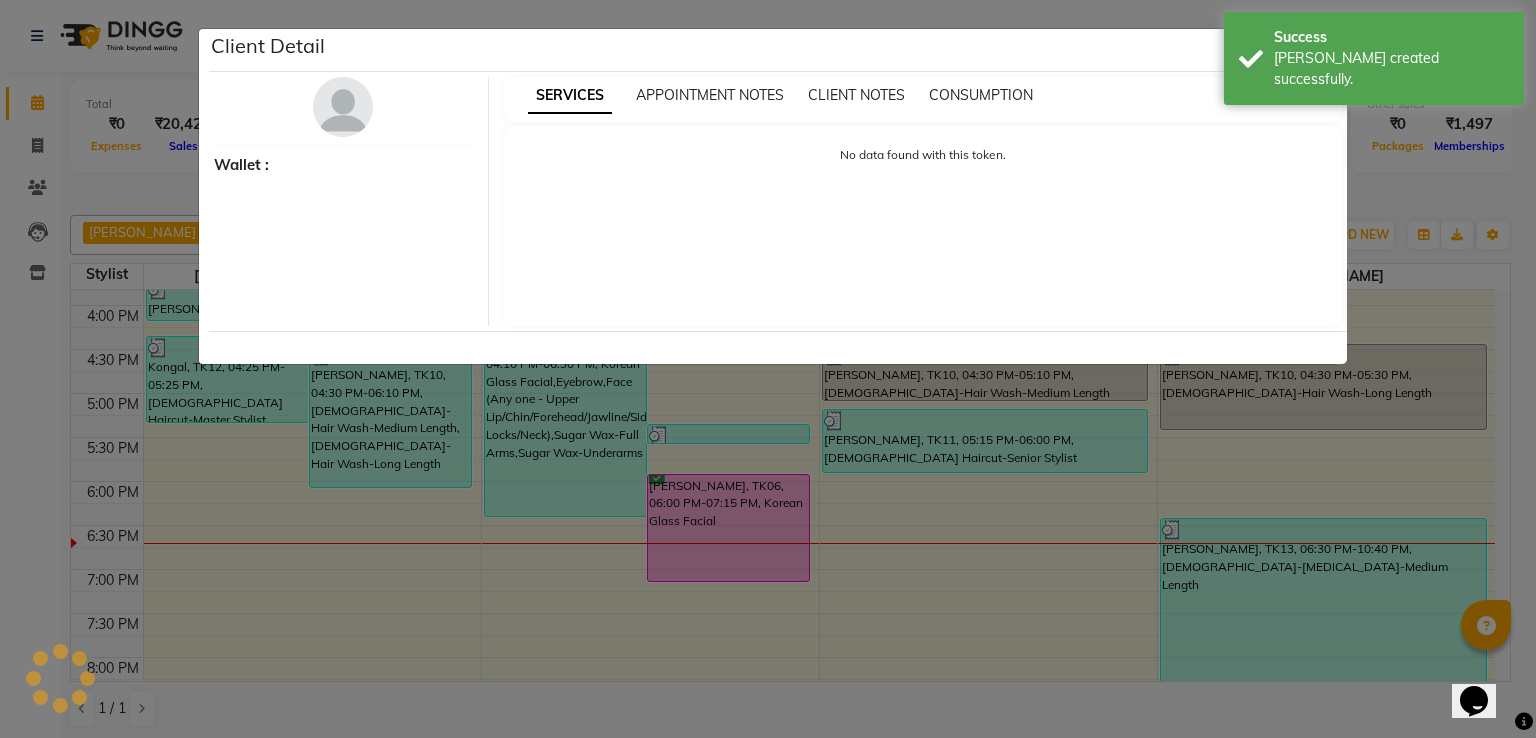 select on "3" 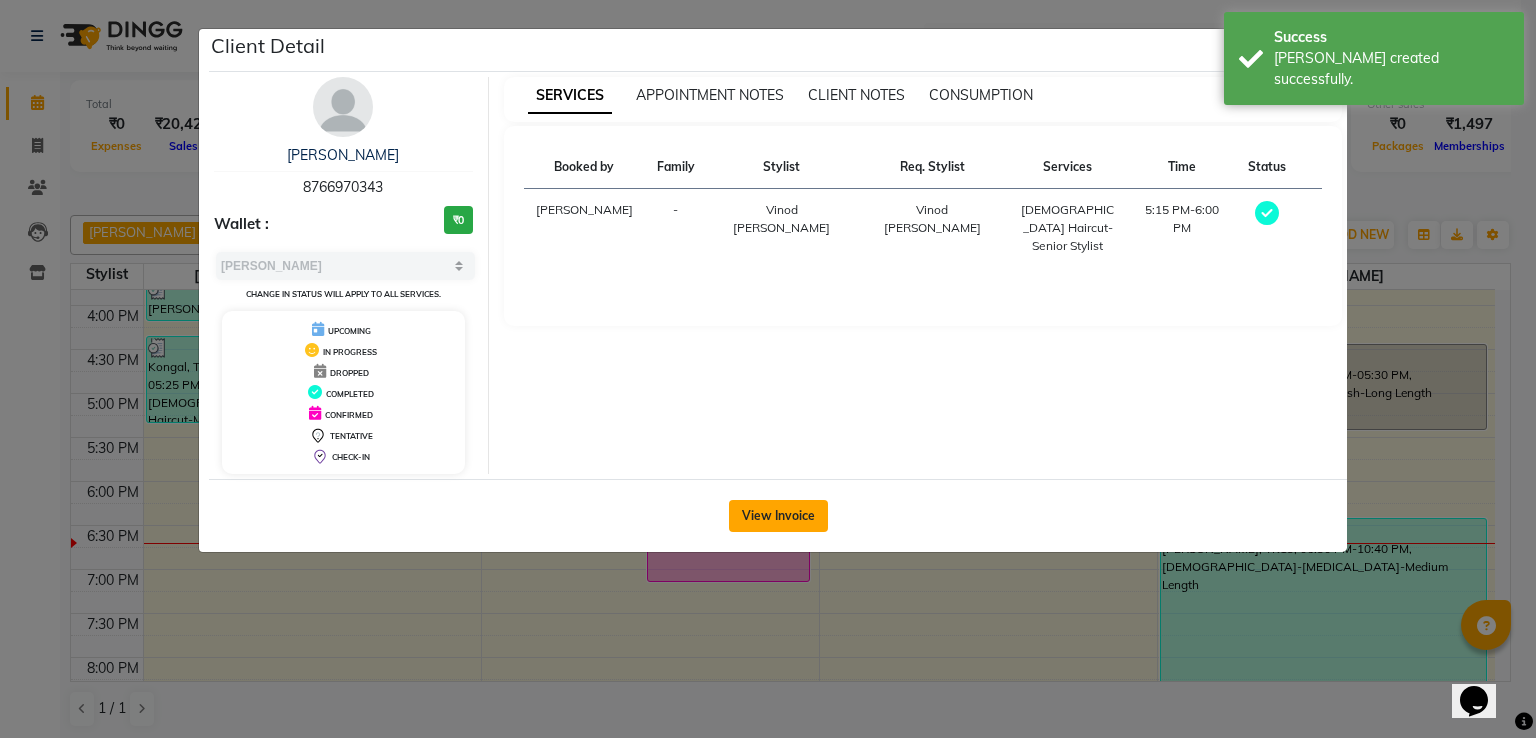 click on "View Invoice" 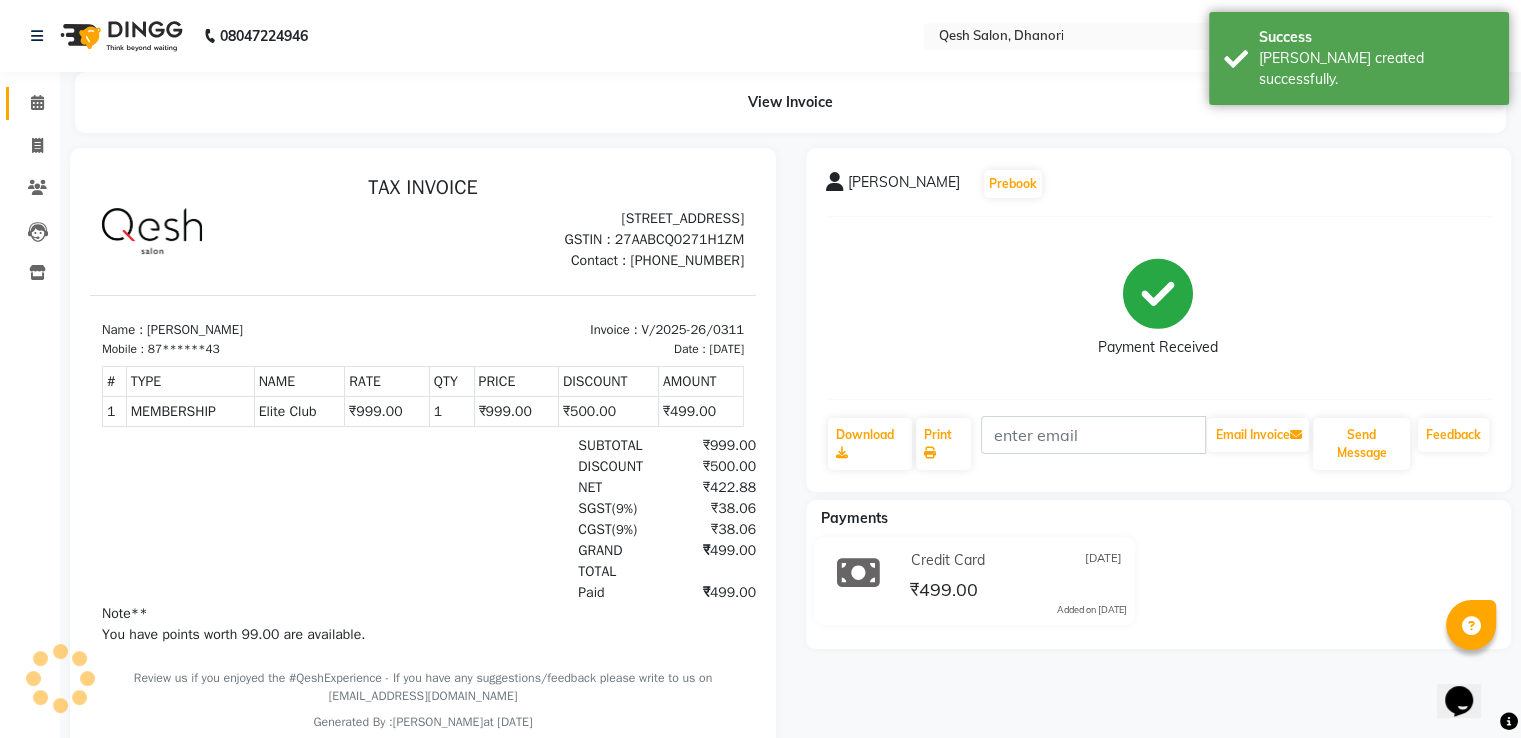 scroll, scrollTop: 0, scrollLeft: 0, axis: both 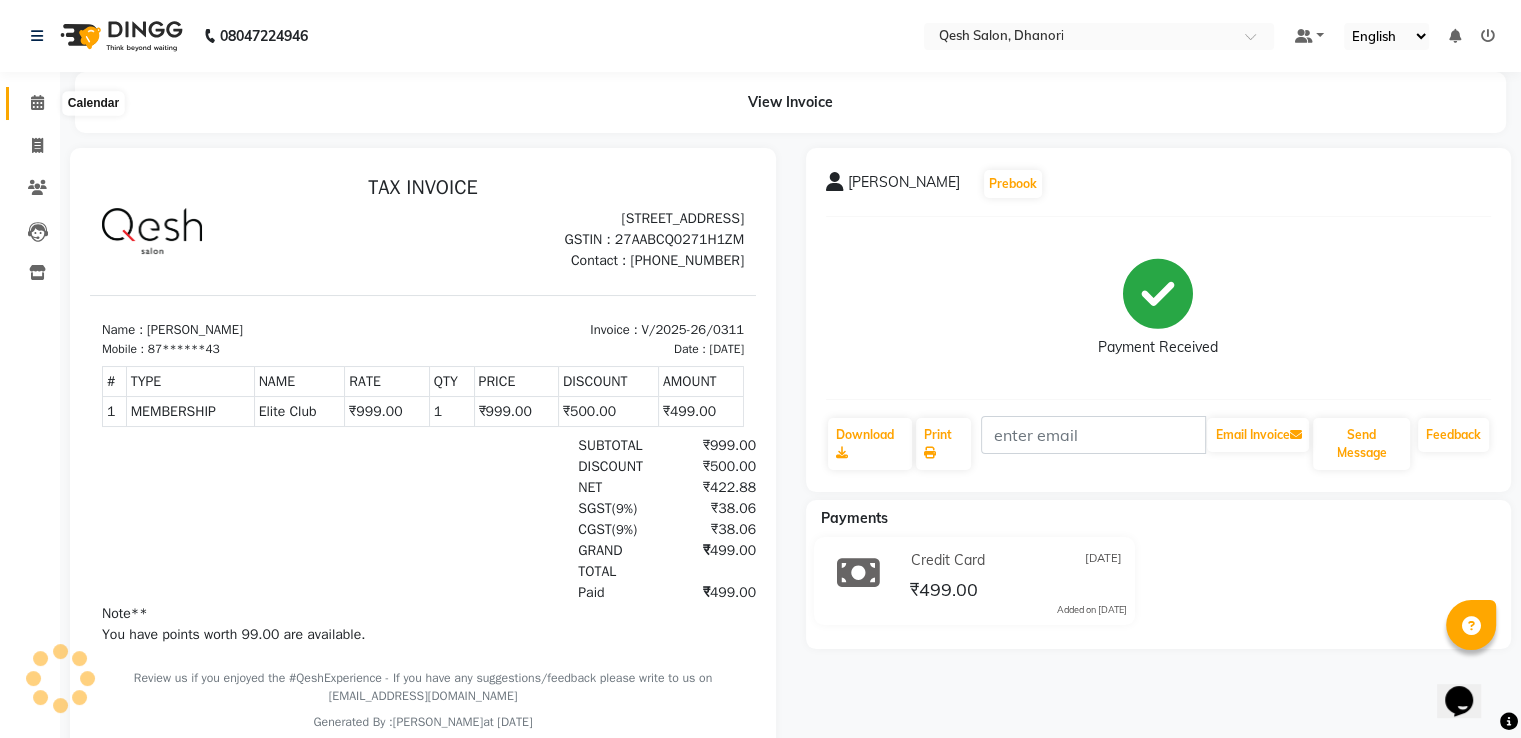 click 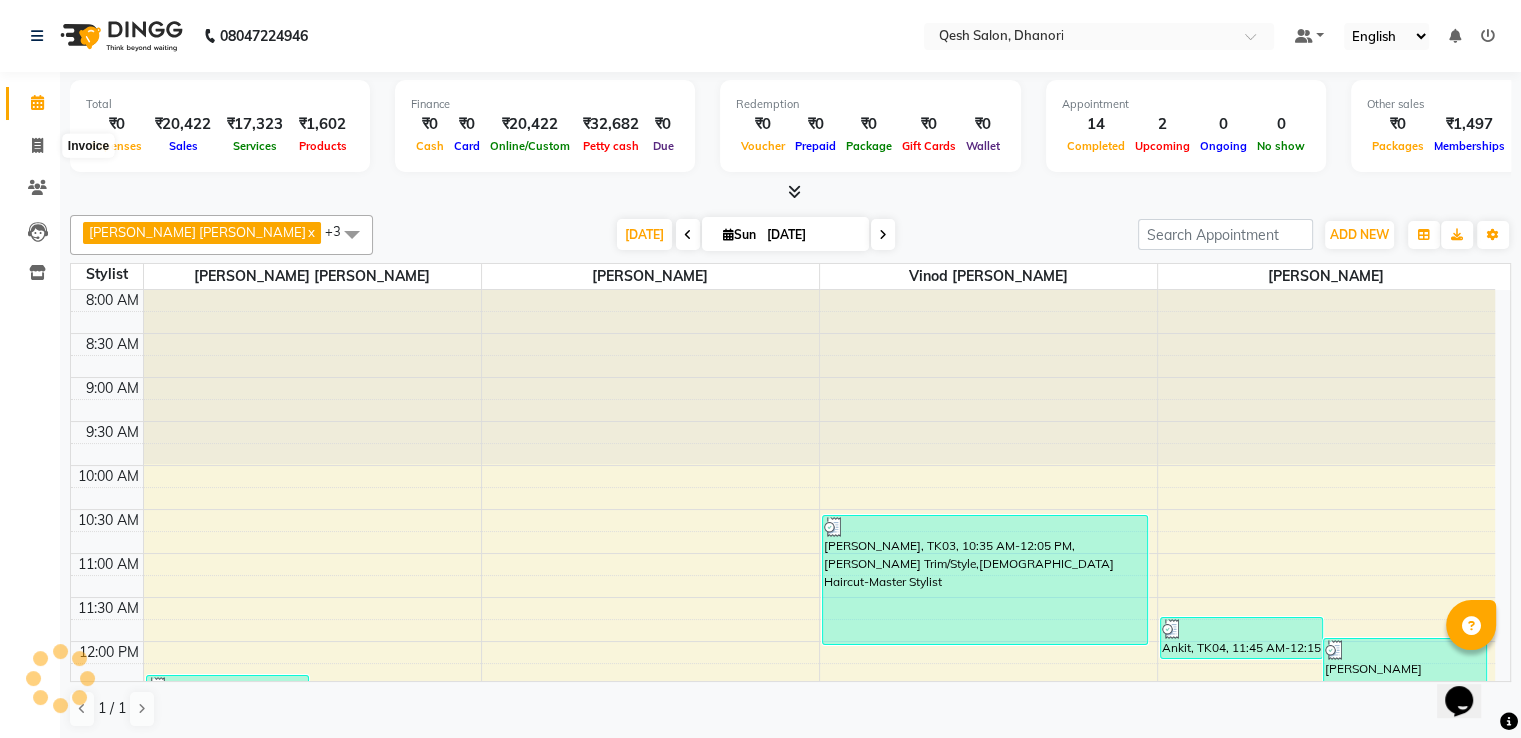 scroll, scrollTop: 606, scrollLeft: 0, axis: vertical 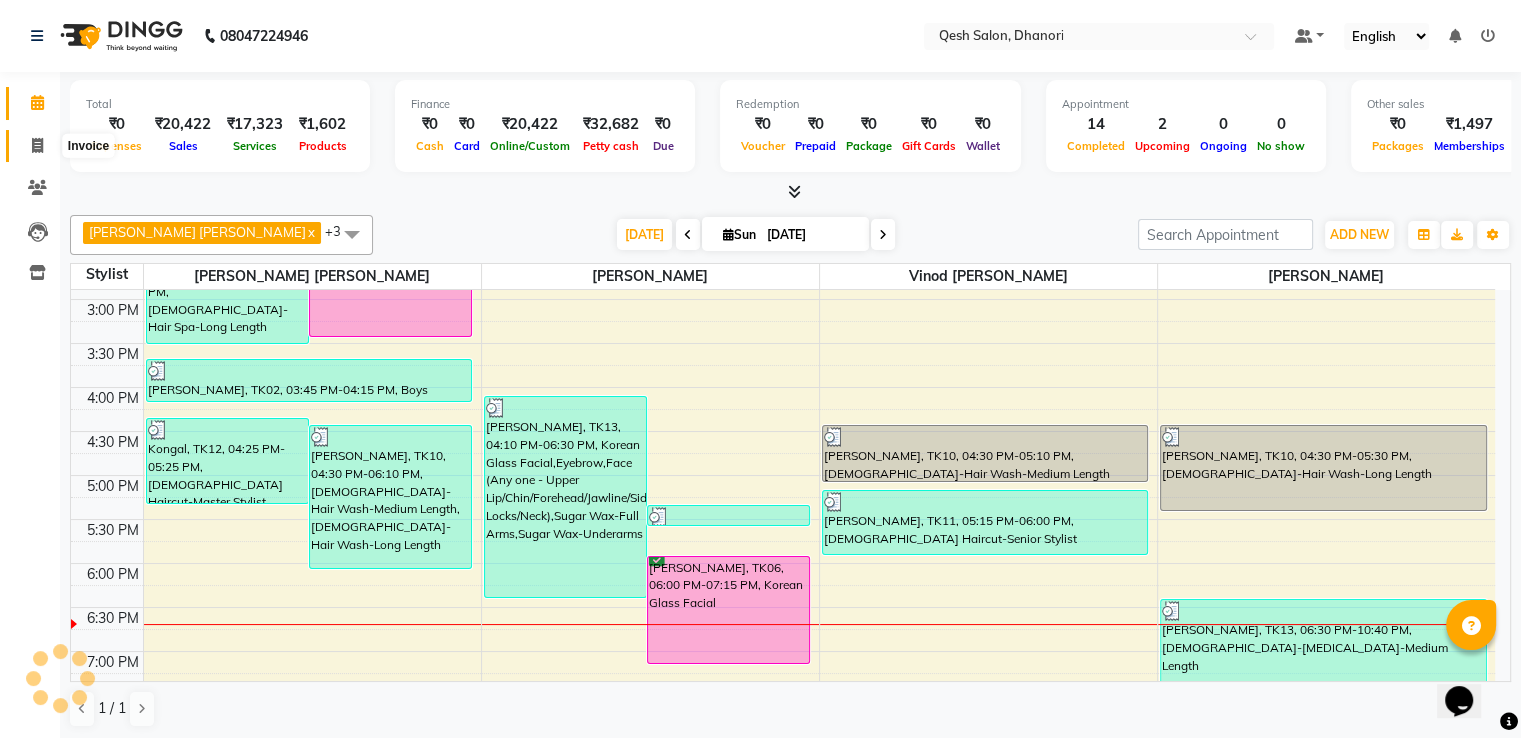 click 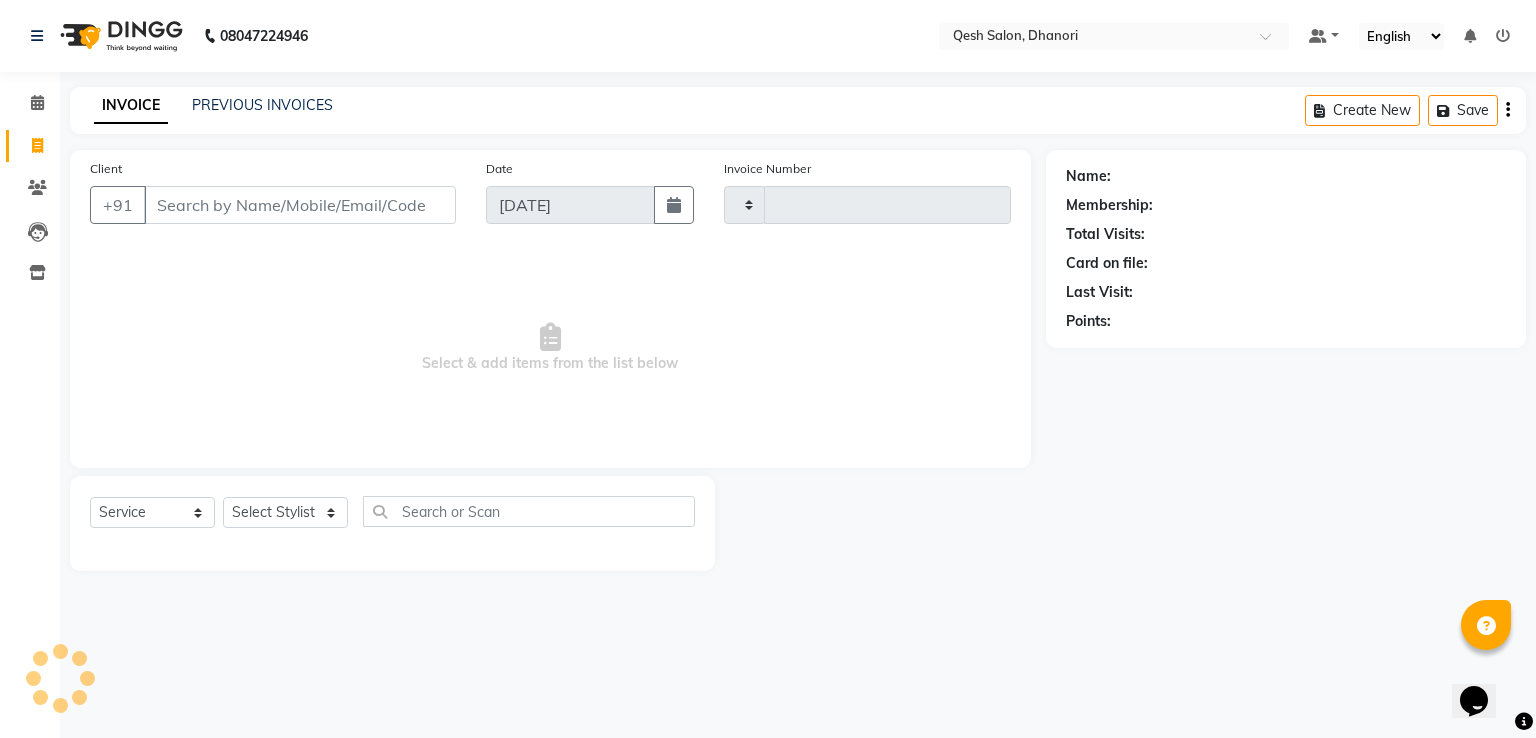 type on "0312" 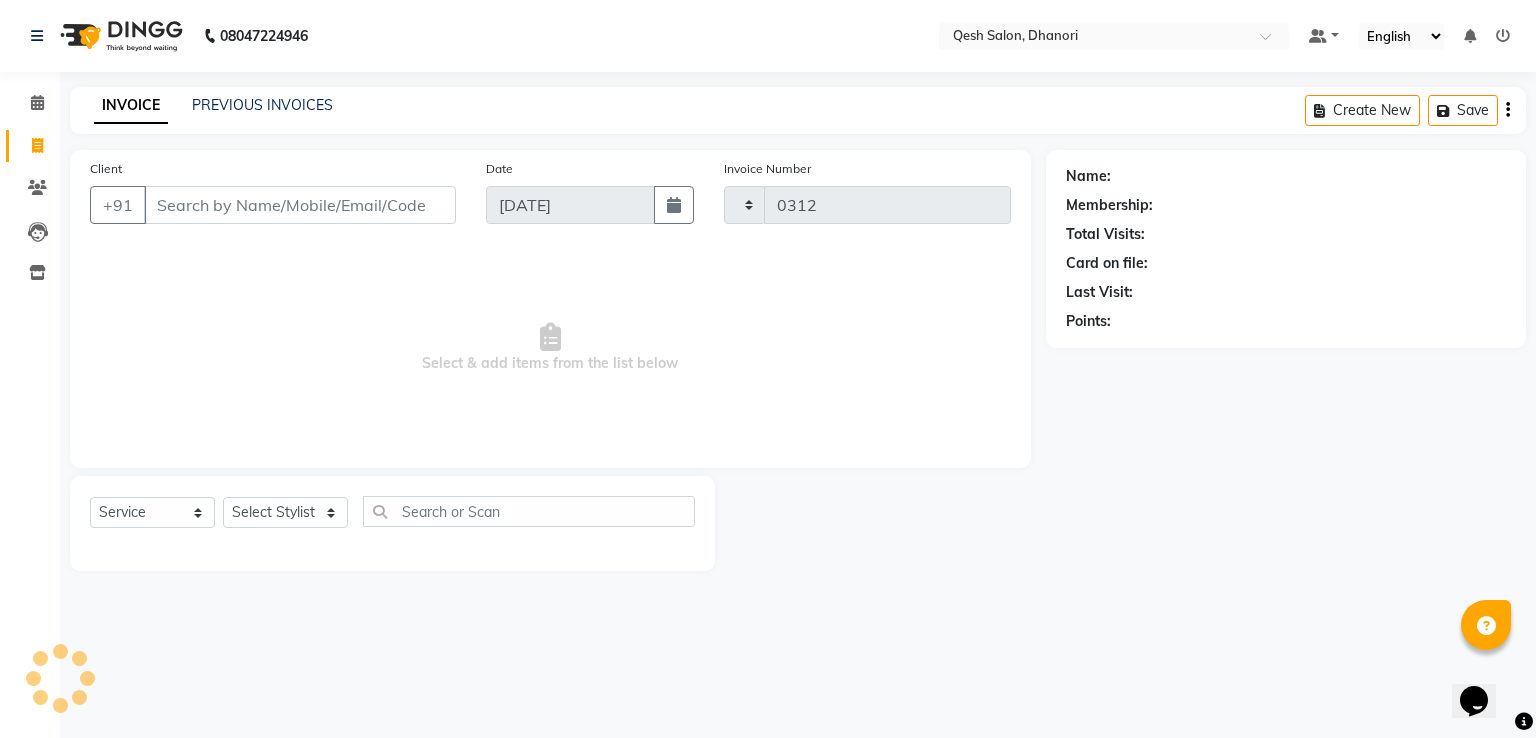 select on "7641" 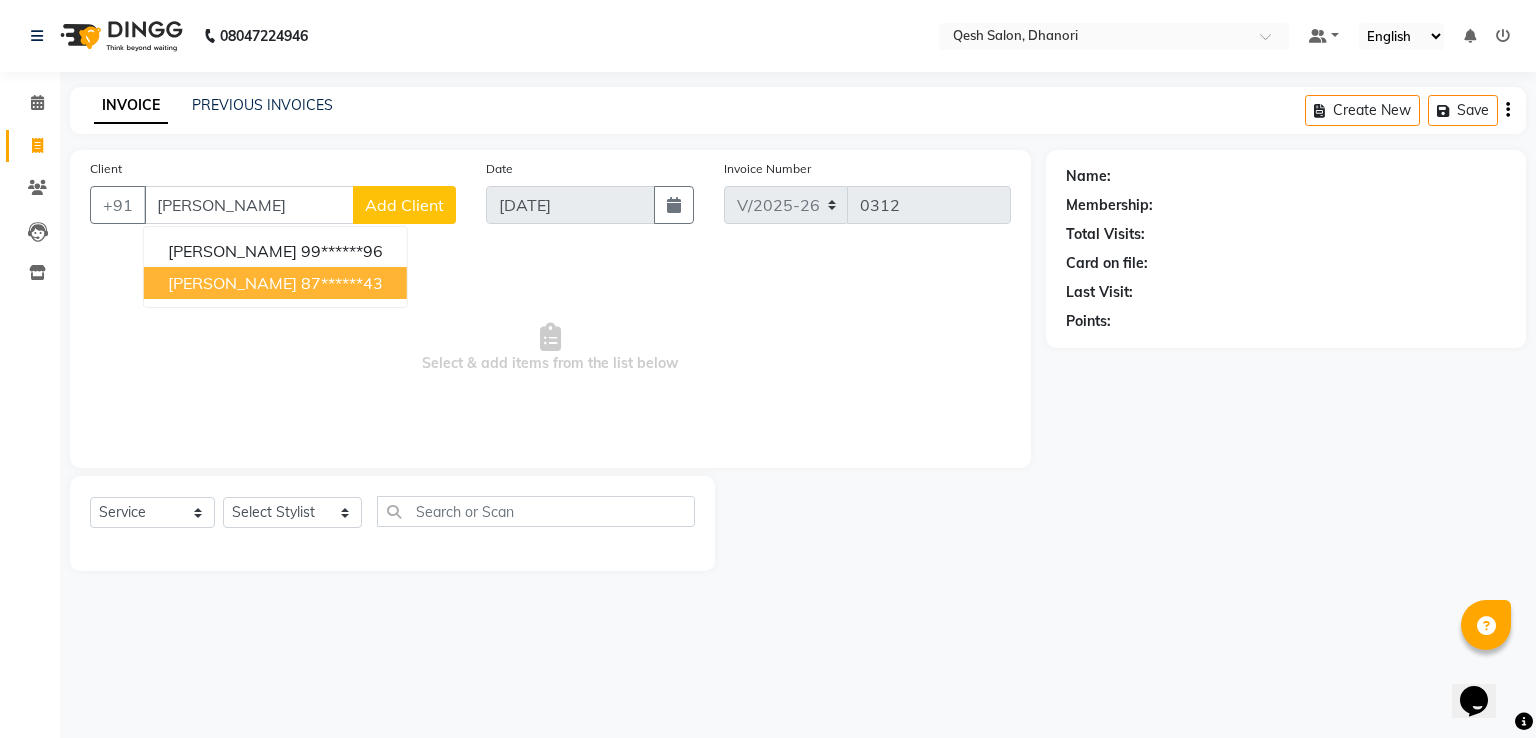 click on "87******43" at bounding box center [342, 283] 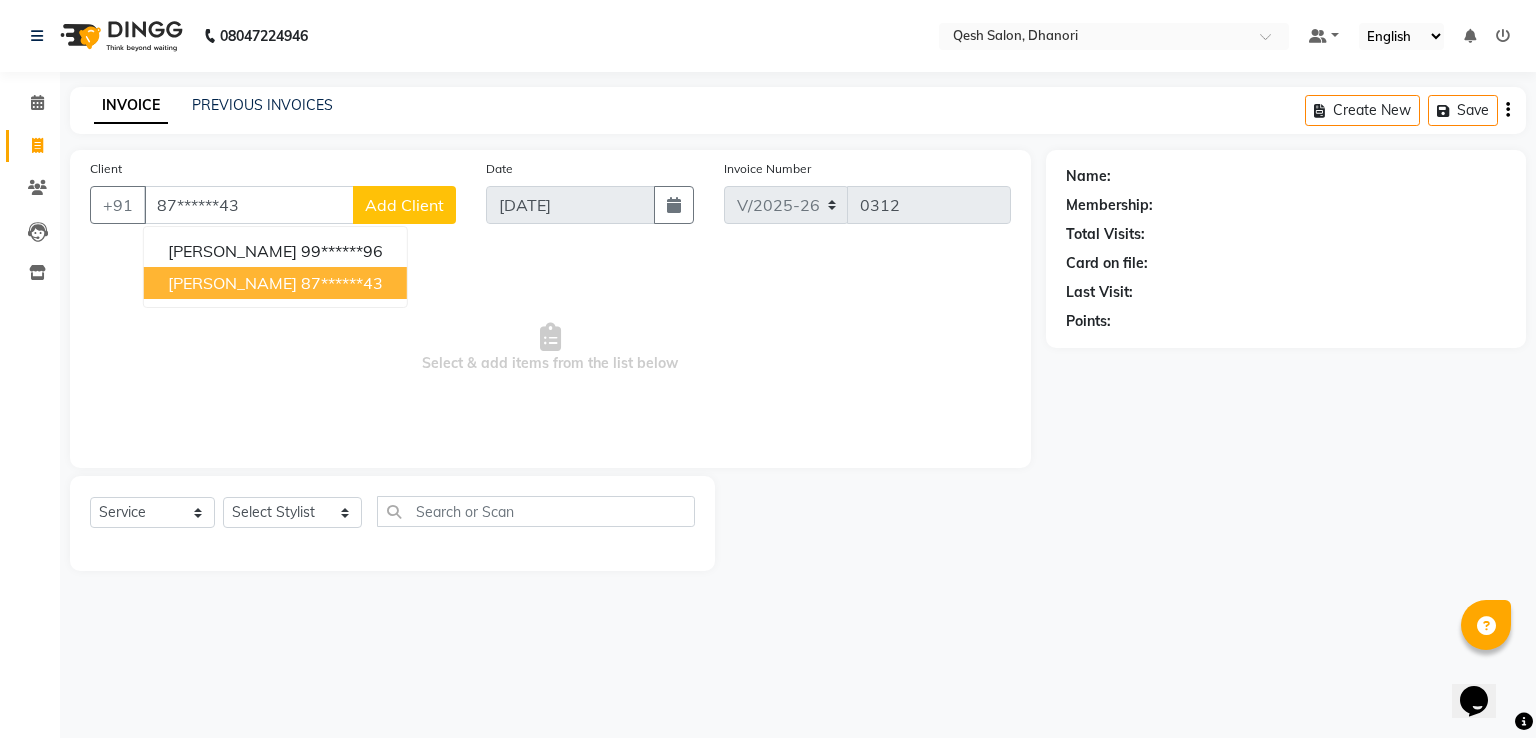 type on "87******43" 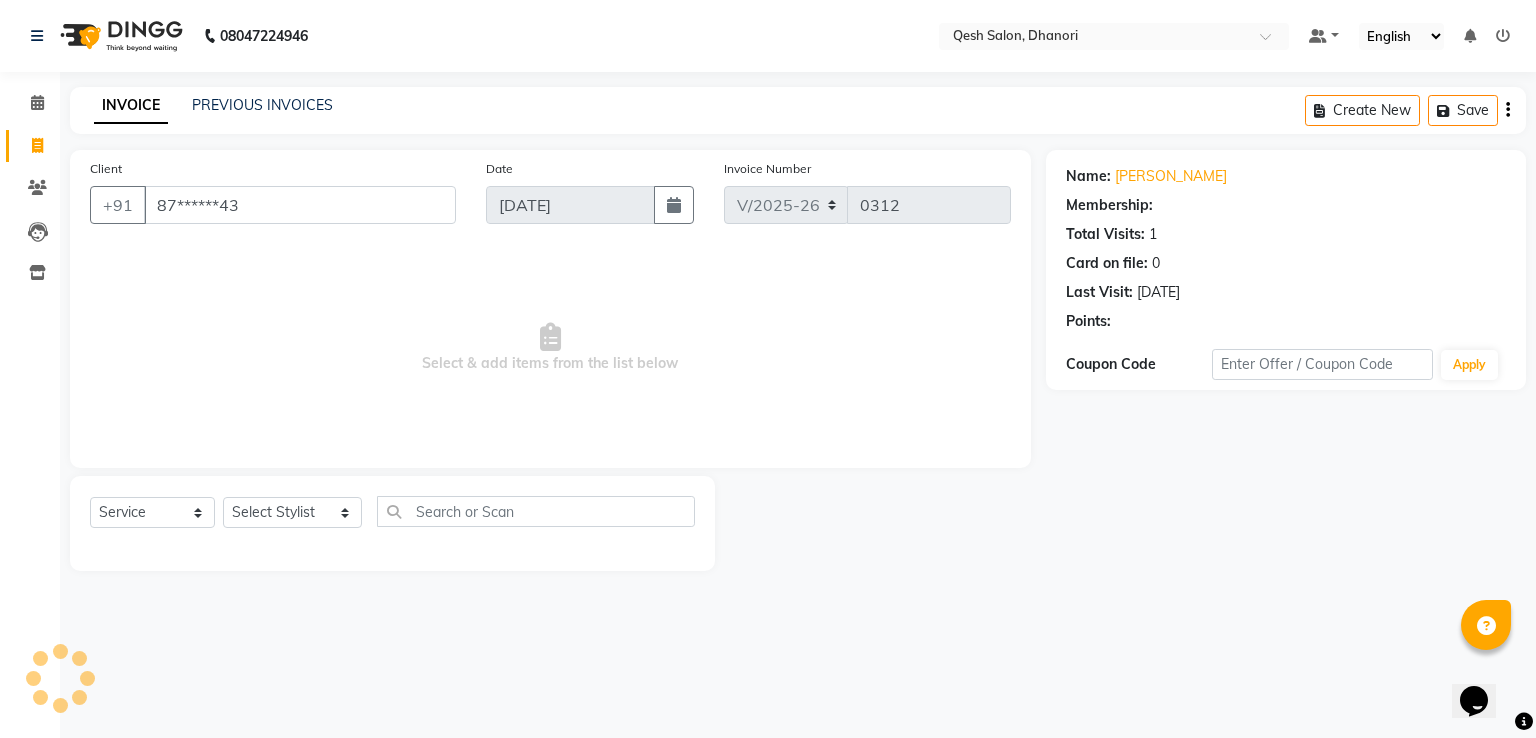 select on "1: Object" 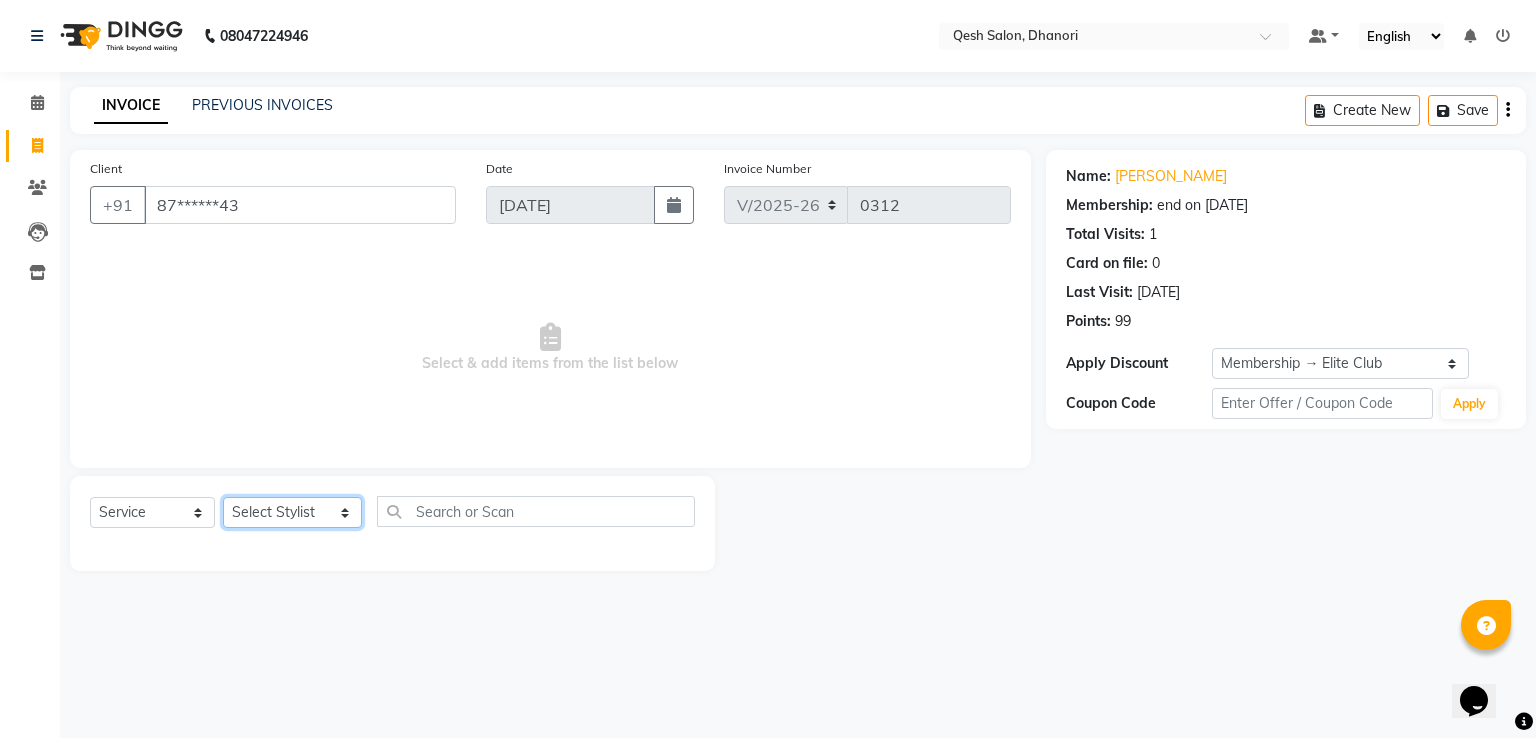 click on "Select Stylist Gagandeep Arora Harry Siril Anthony Prashansa Kumari Salon Sunil Kisan Wani Vanita Kamble Vinod Daulat Sonawane" 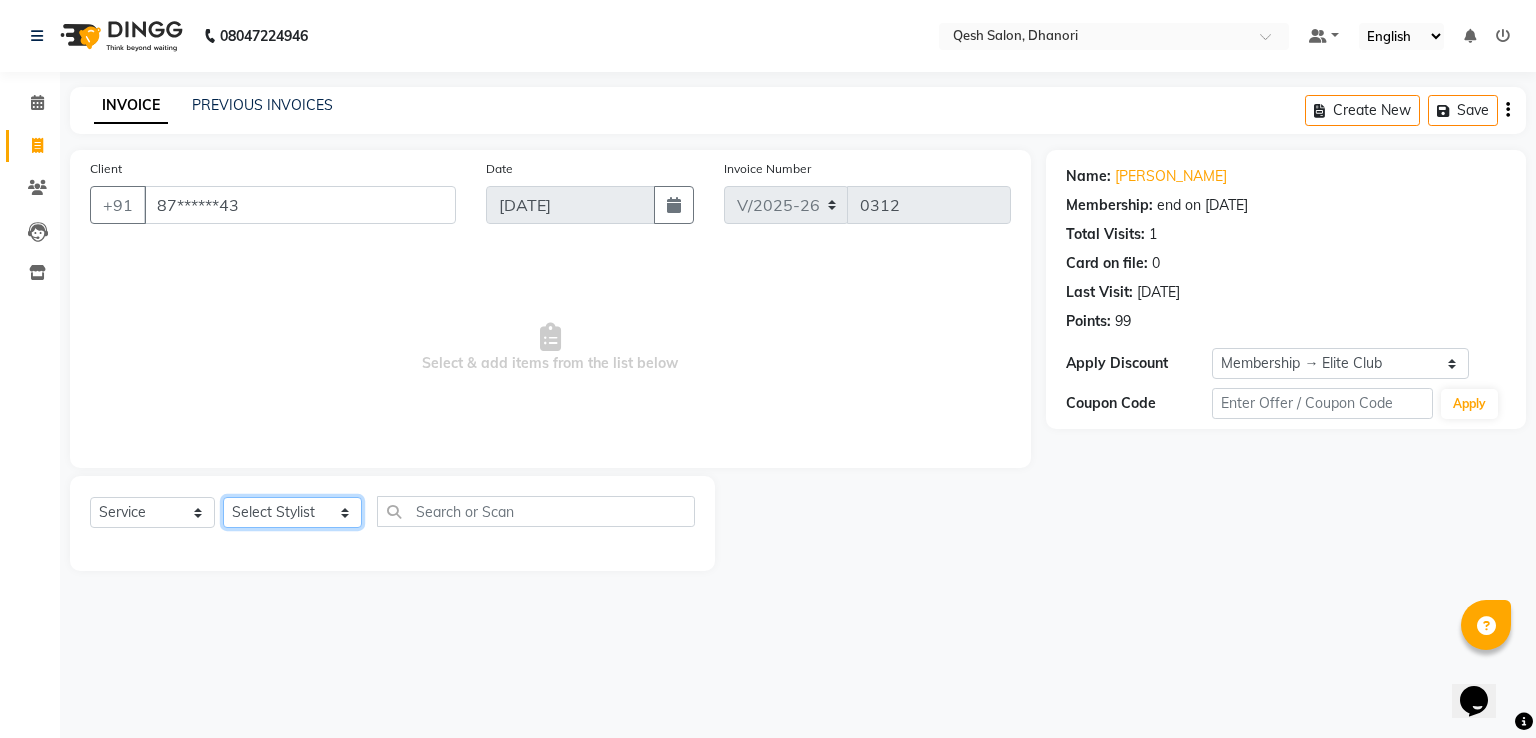 select on "83742" 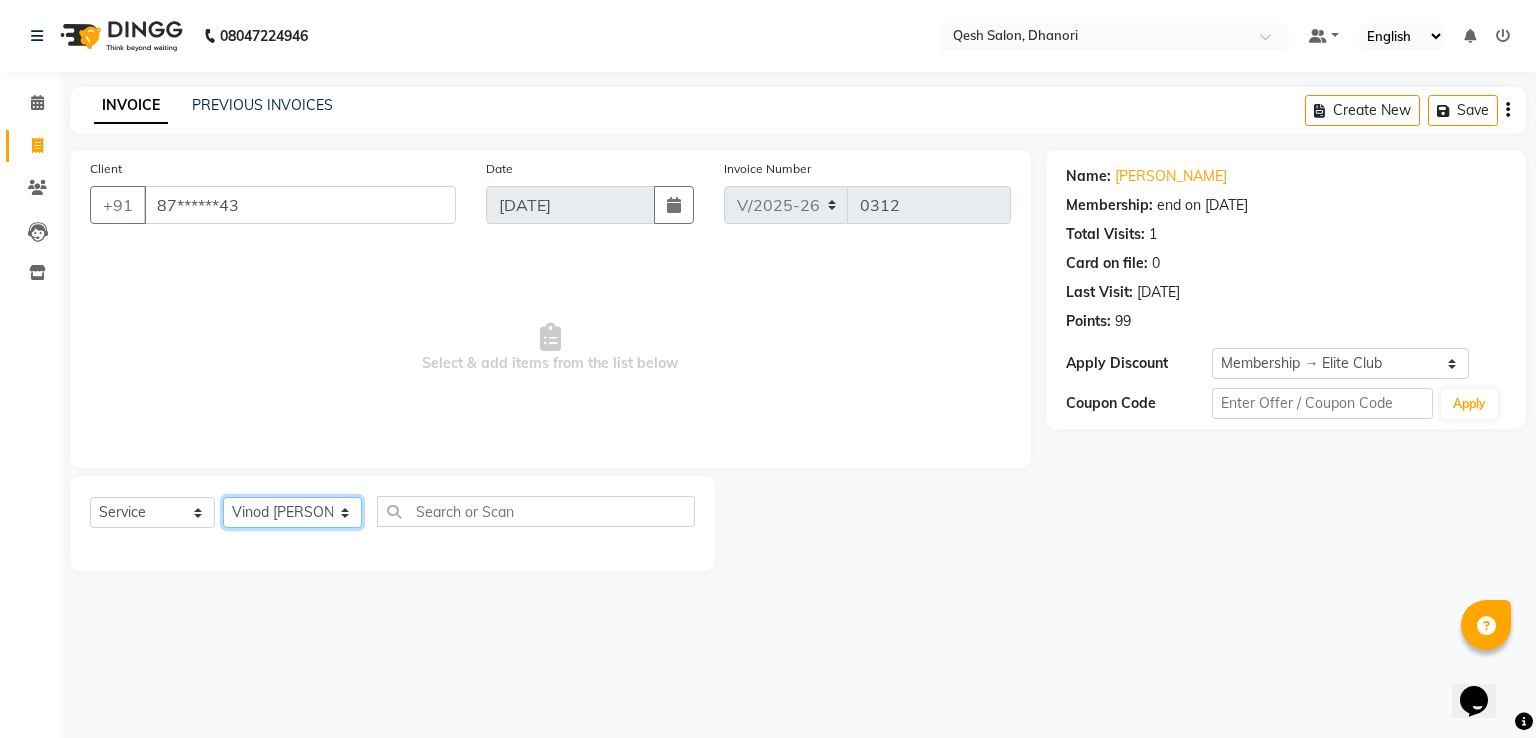 click on "Select Stylist Gagandeep Arora Harry Siril Anthony Prashansa Kumari Salon Sunil Kisan Wani Vanita Kamble Vinod Daulat Sonawane" 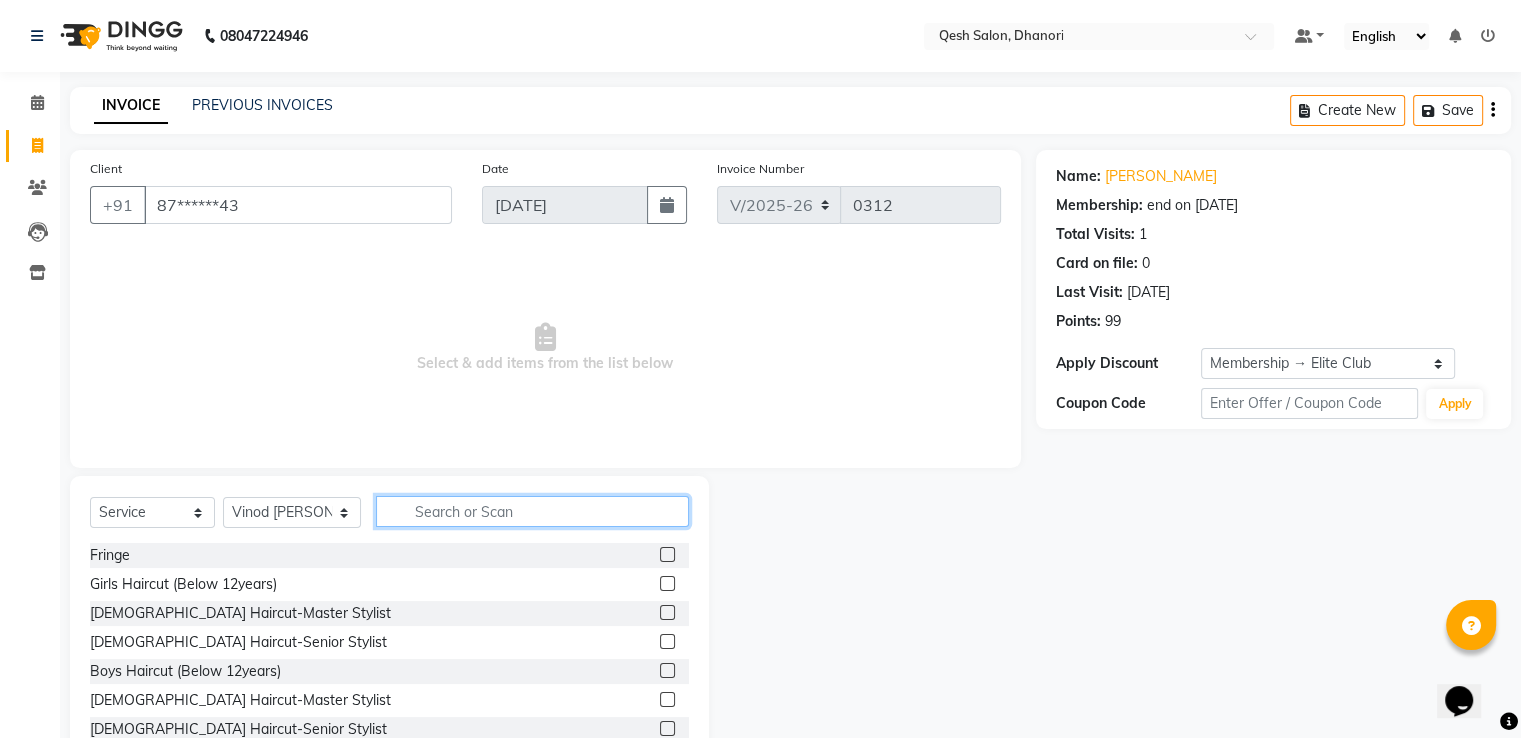 click 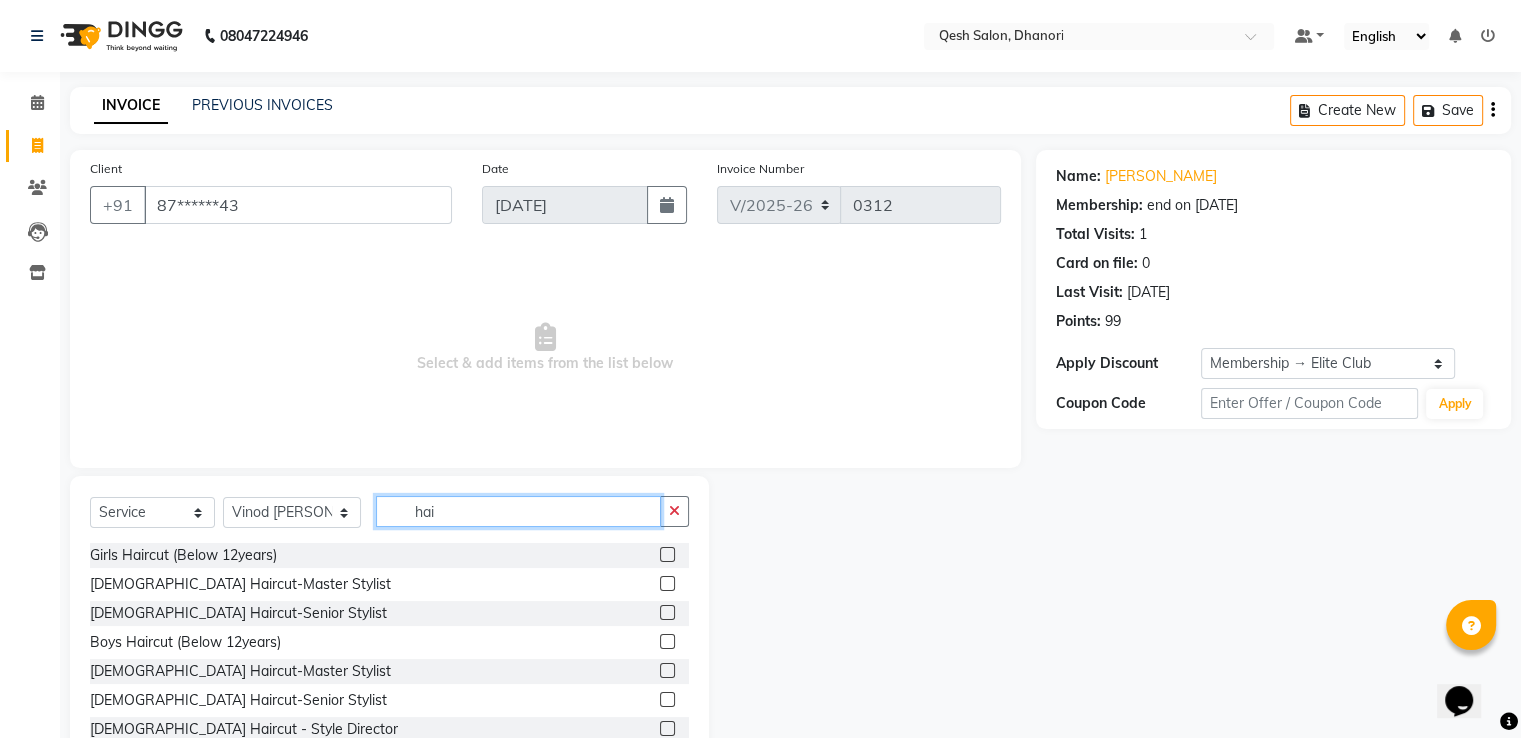 type on "hai" 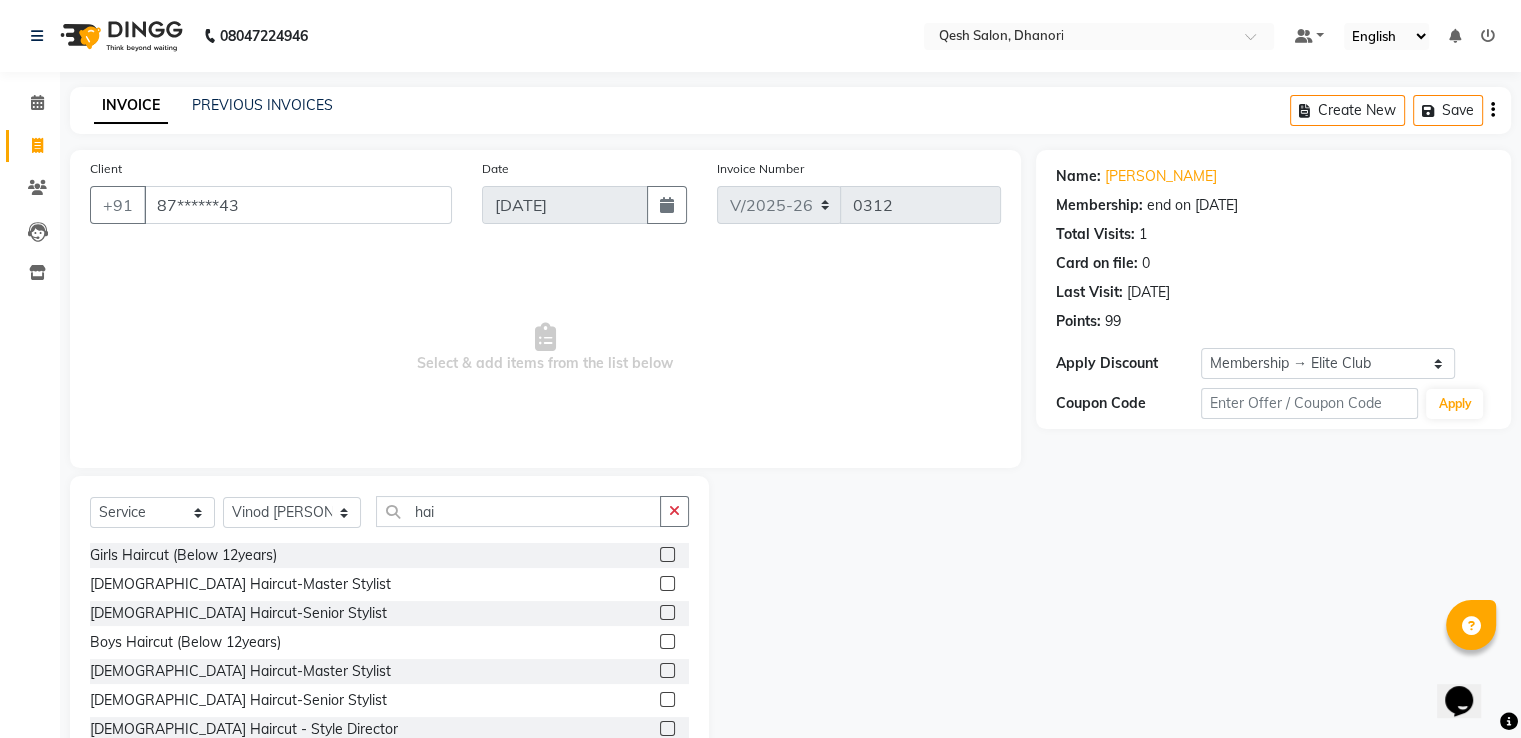 click 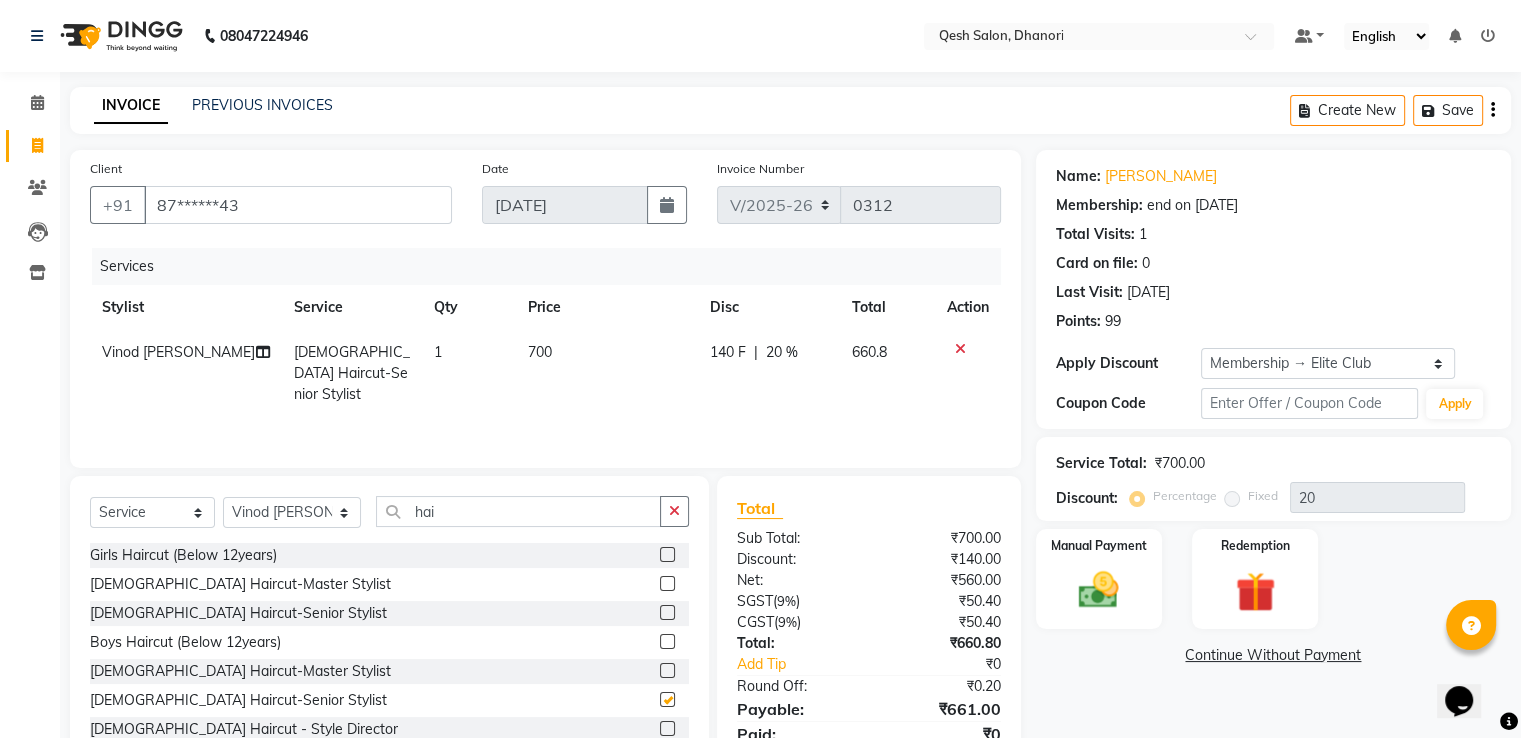checkbox on "false" 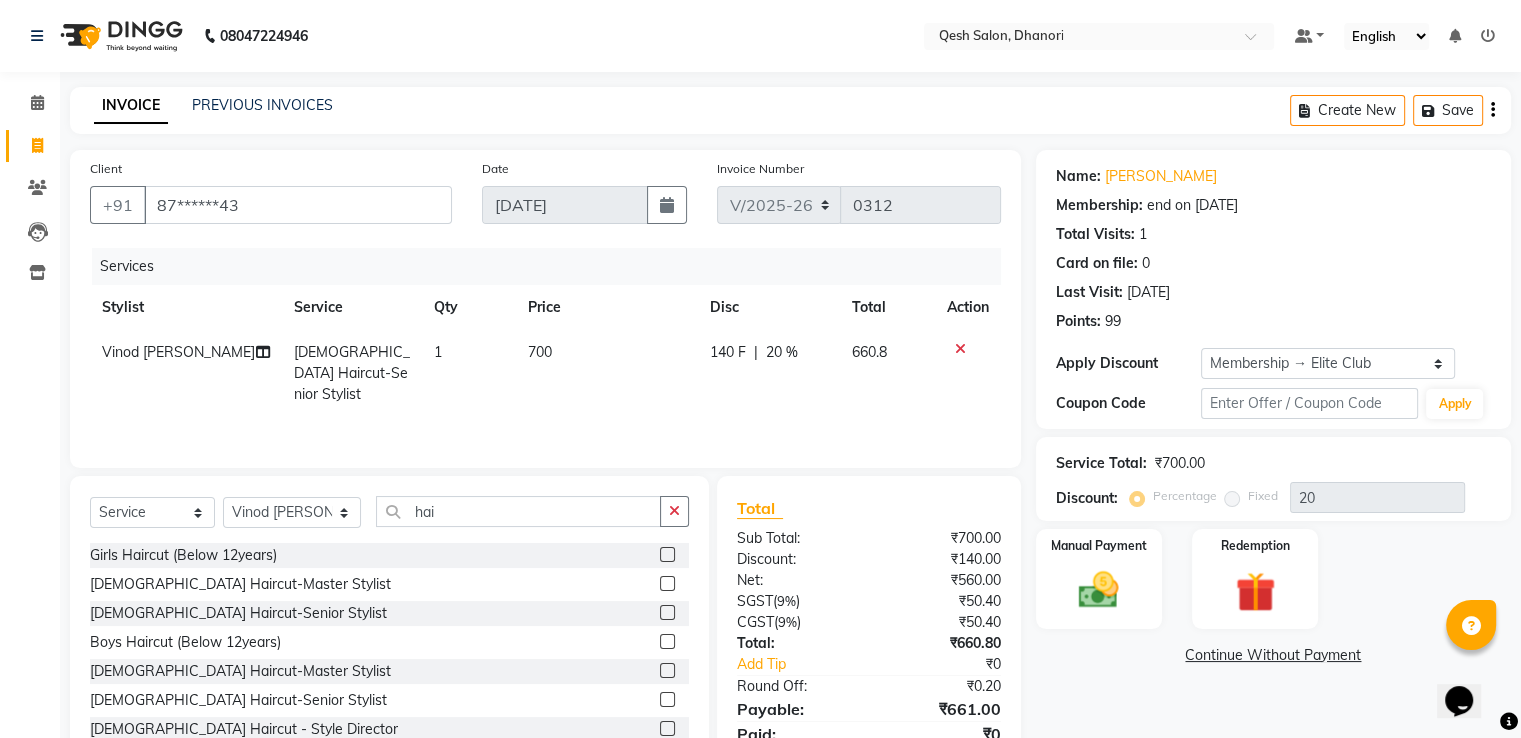 scroll, scrollTop: 300, scrollLeft: 0, axis: vertical 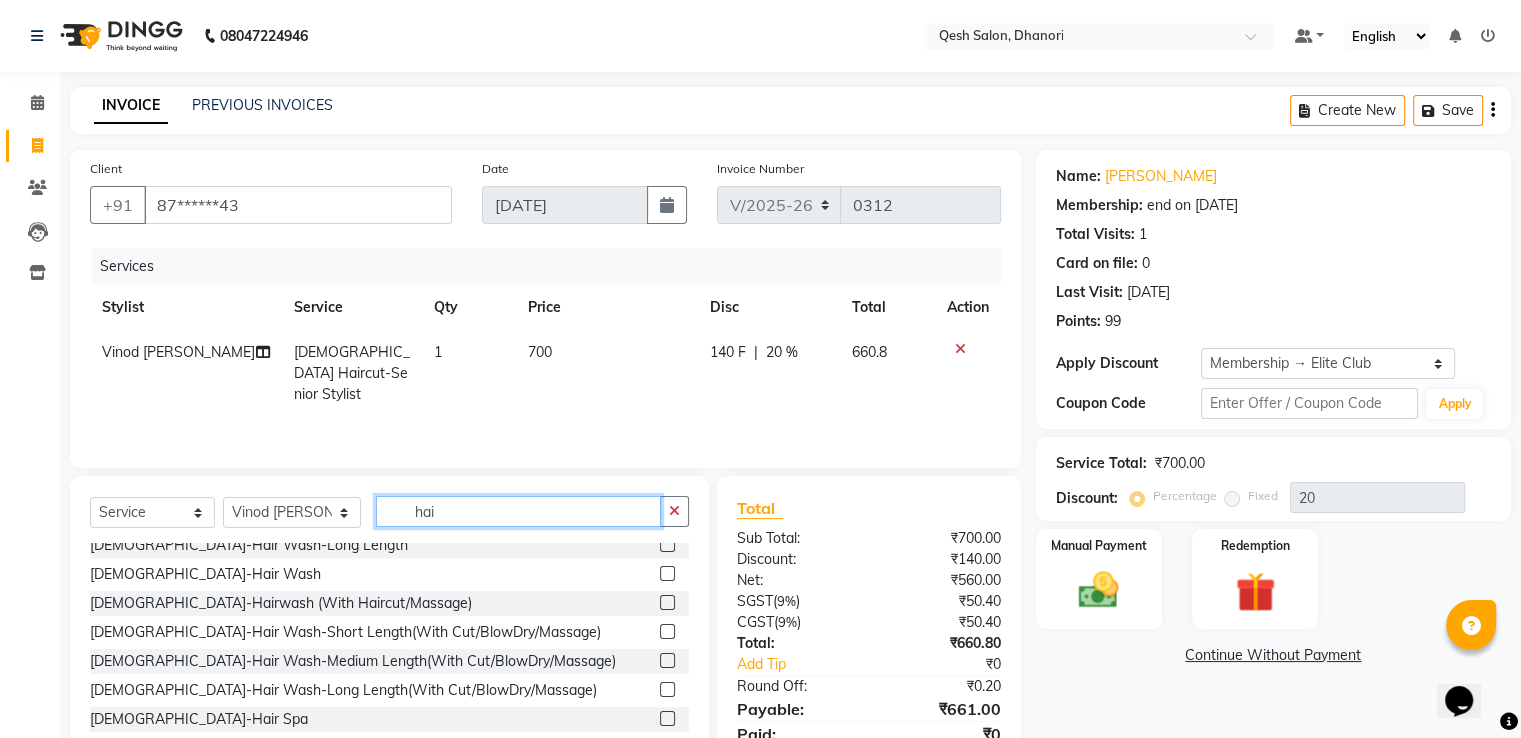click on "hai" 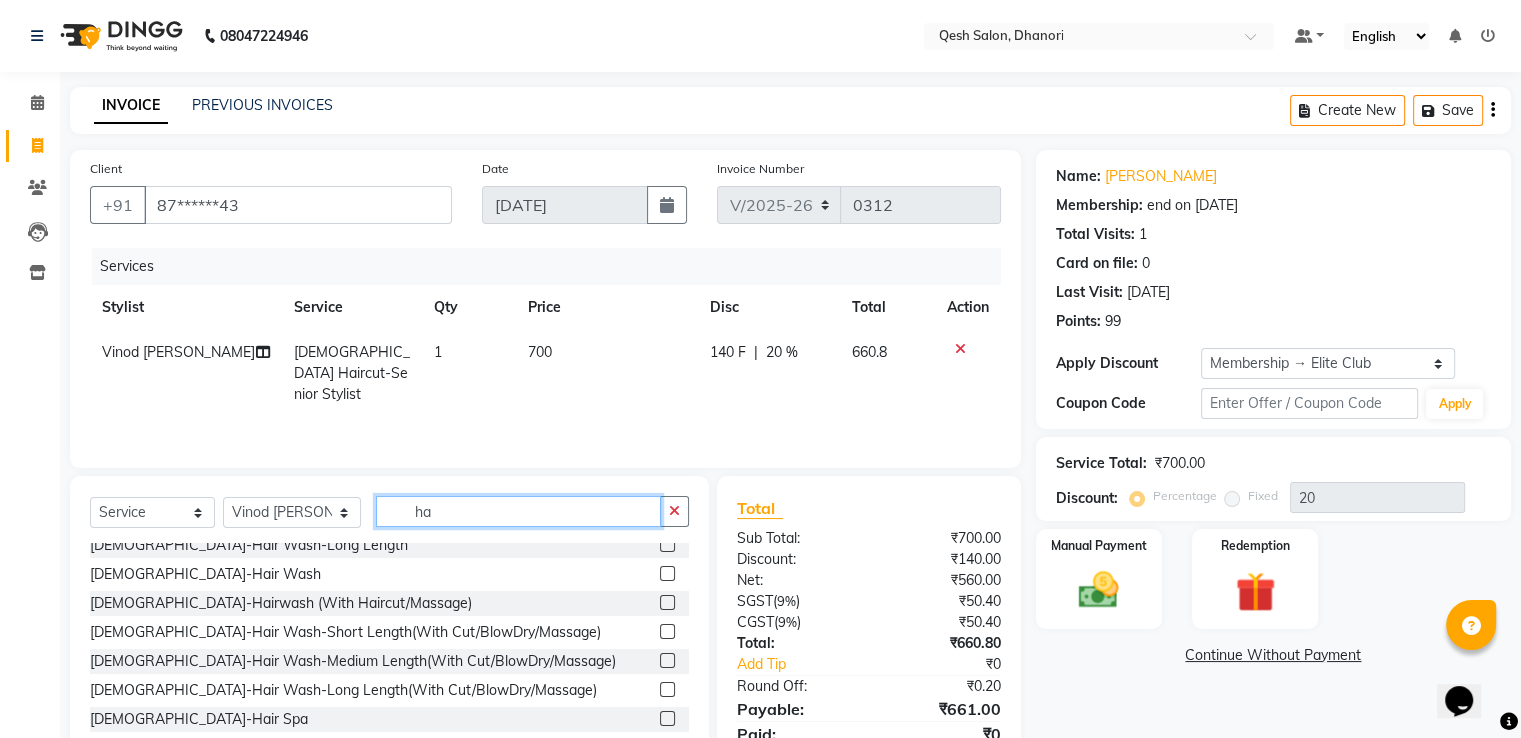 type on "h" 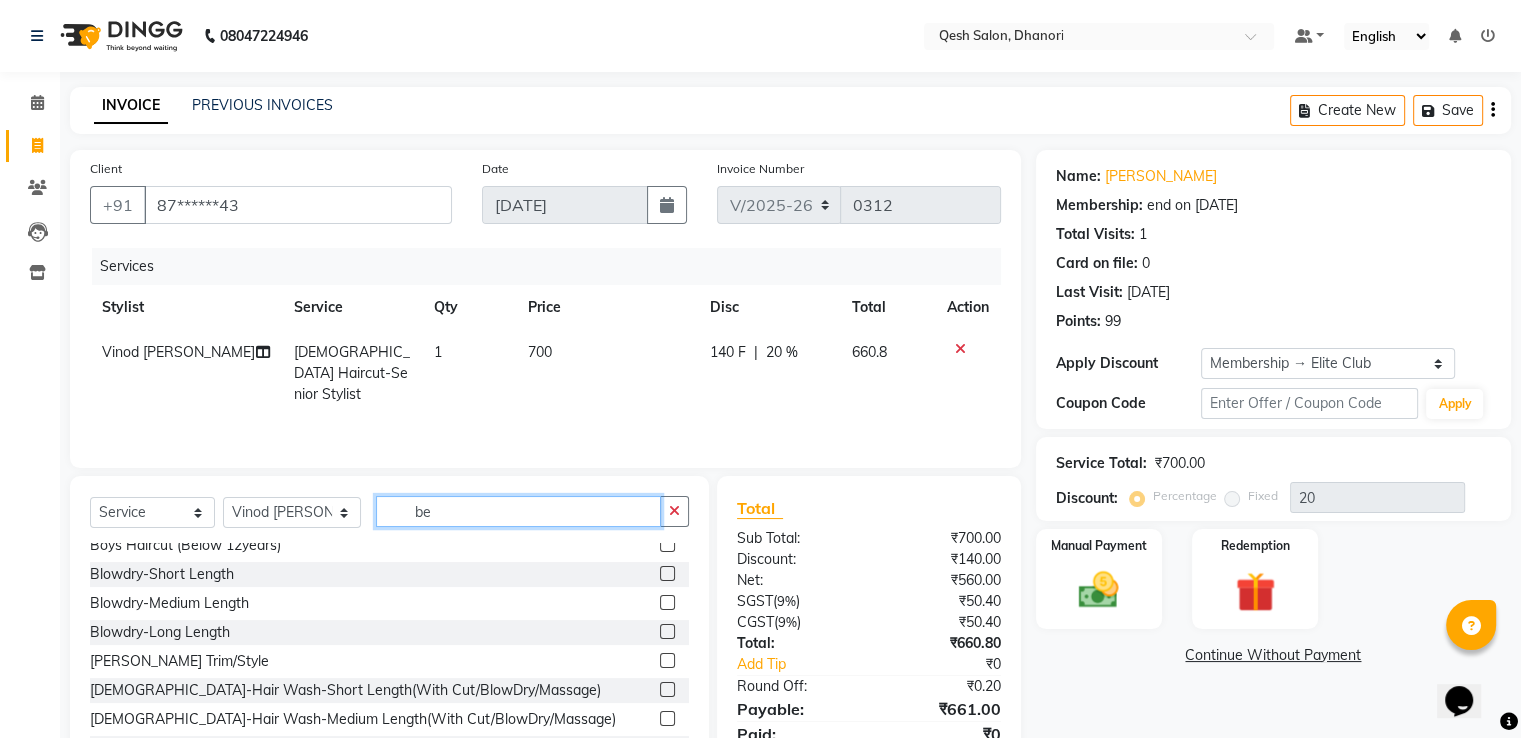 scroll, scrollTop: 0, scrollLeft: 0, axis: both 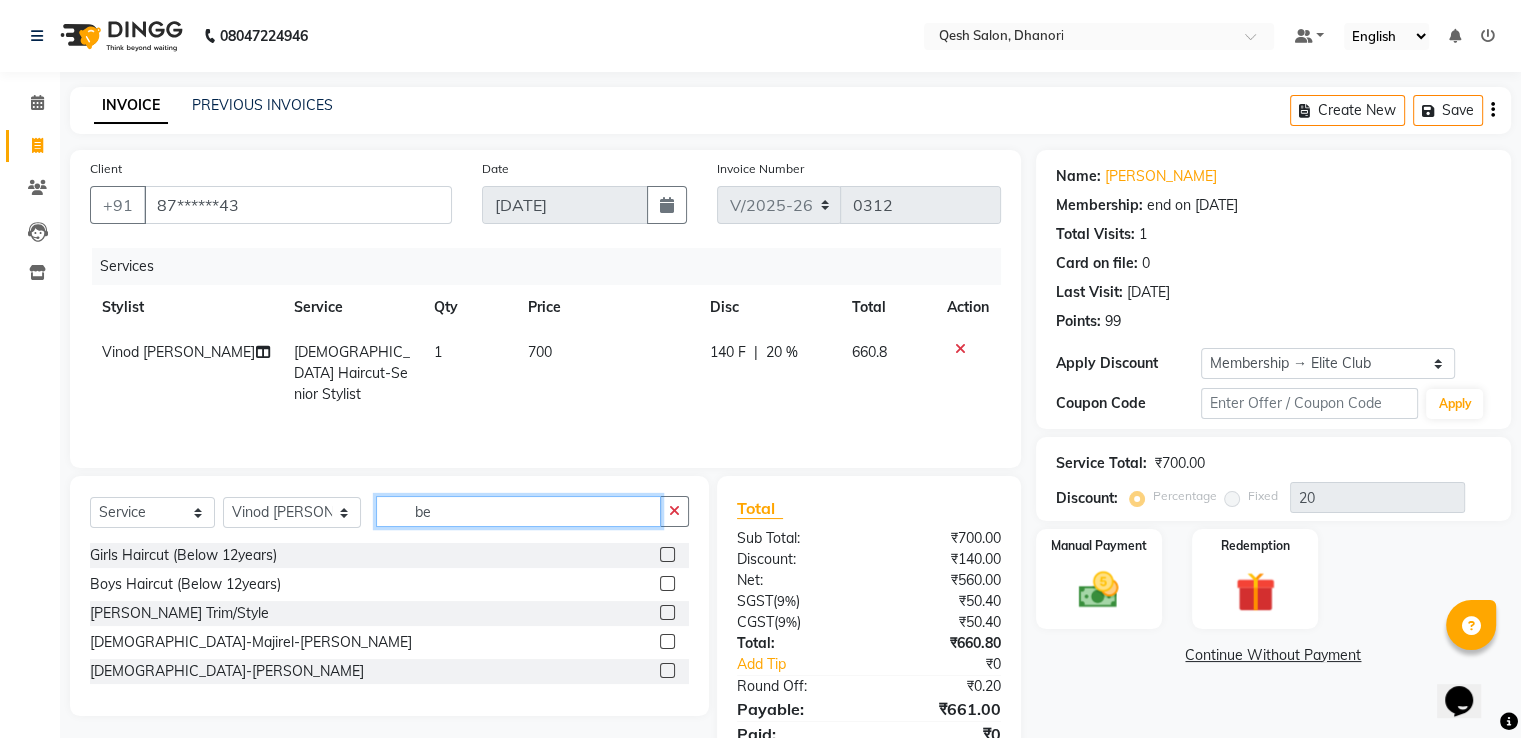 type on "be" 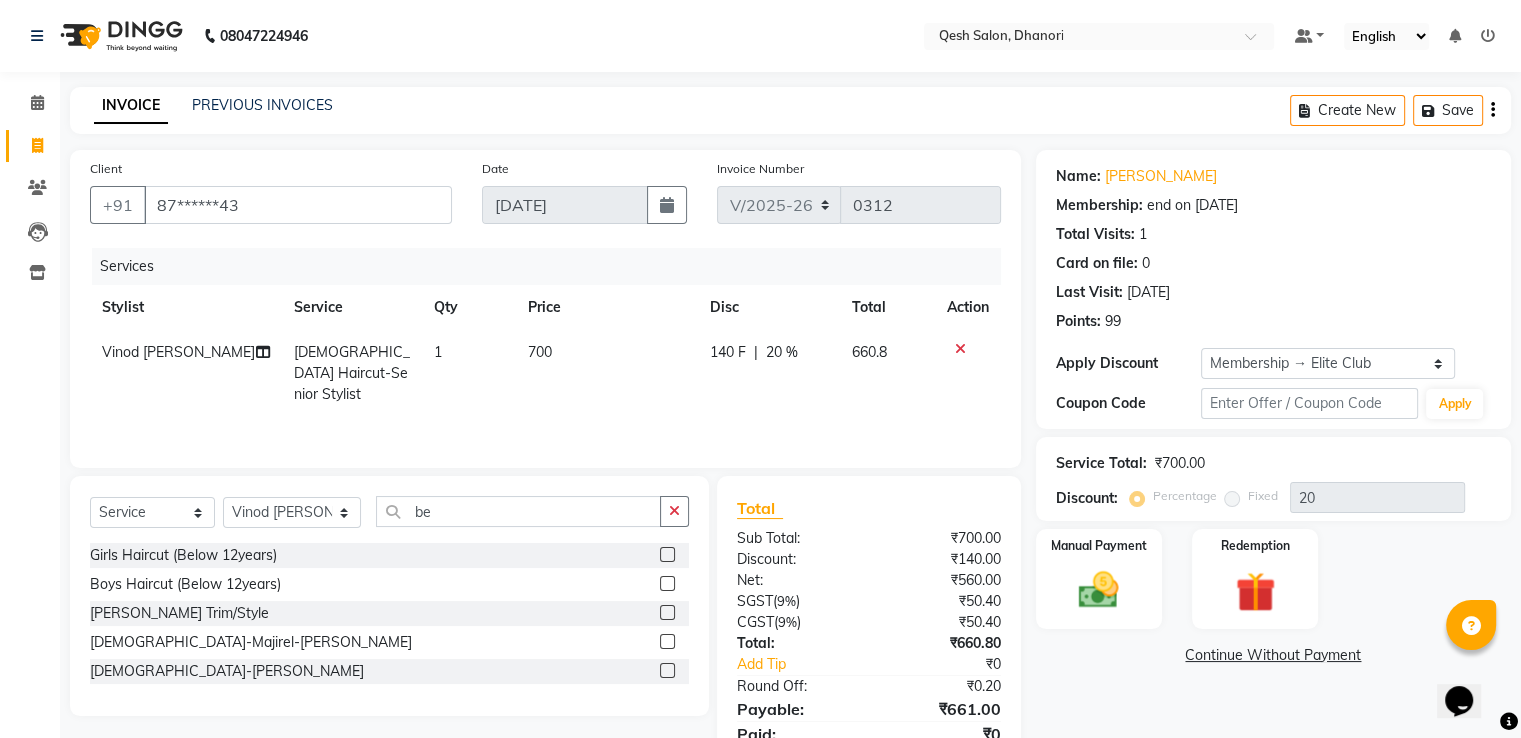 click 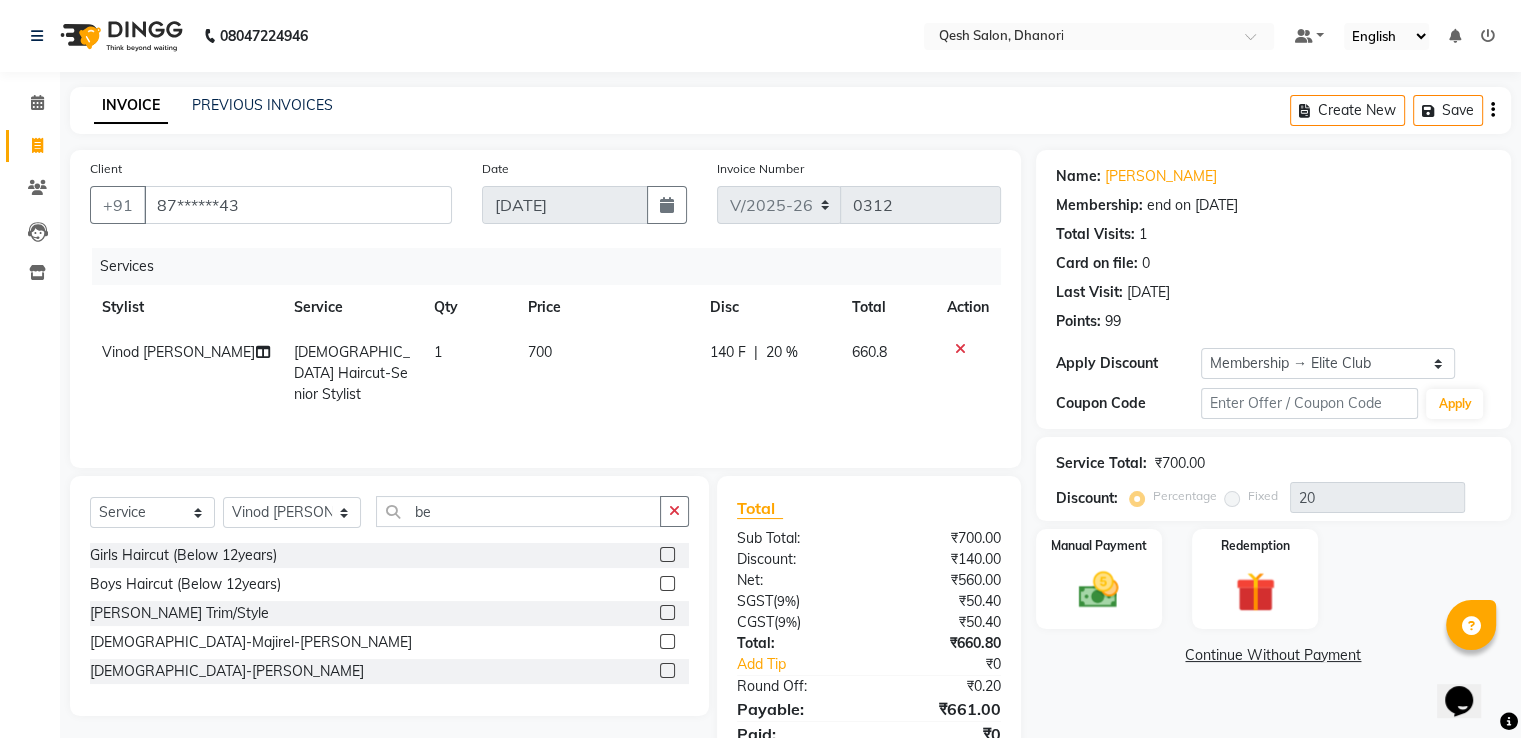 click at bounding box center (666, 613) 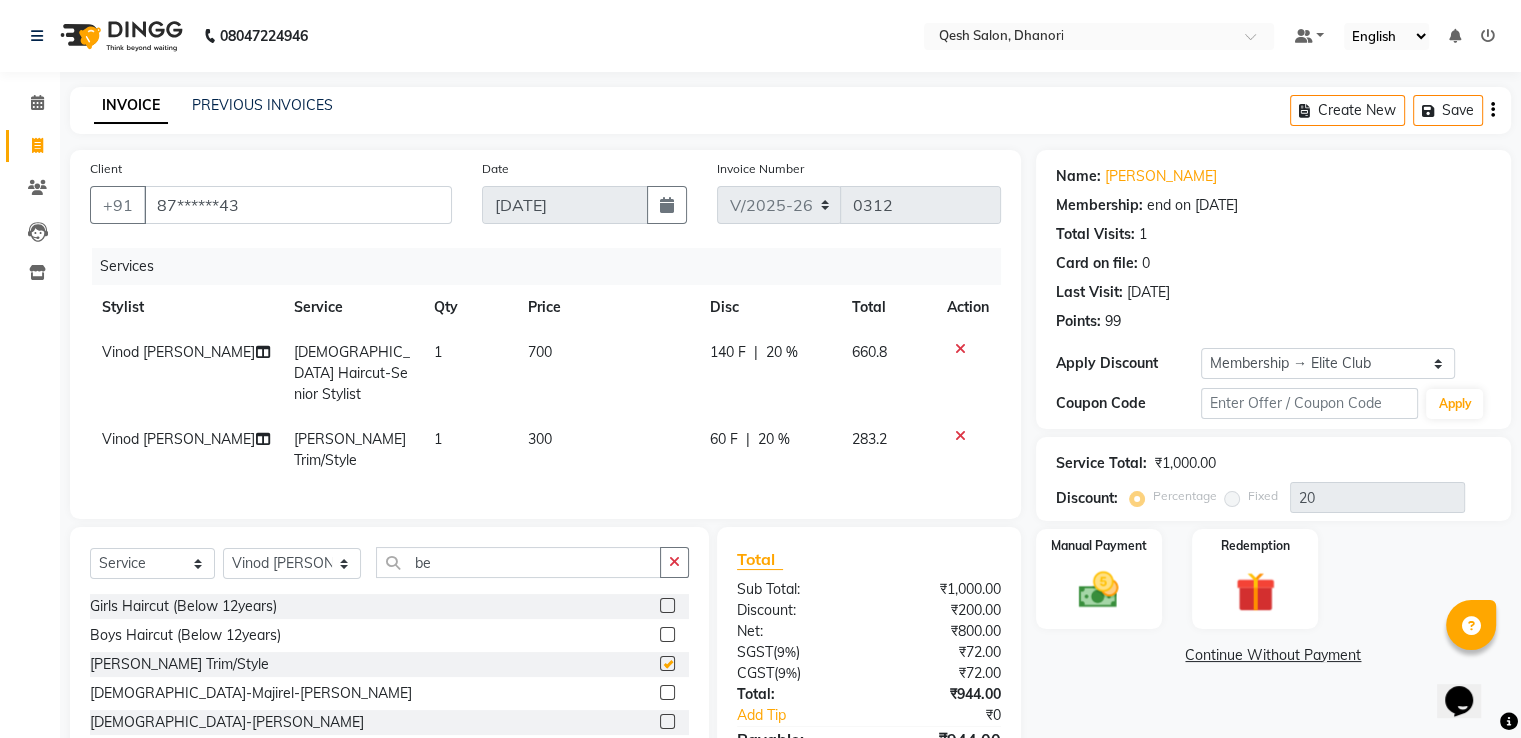 checkbox on "false" 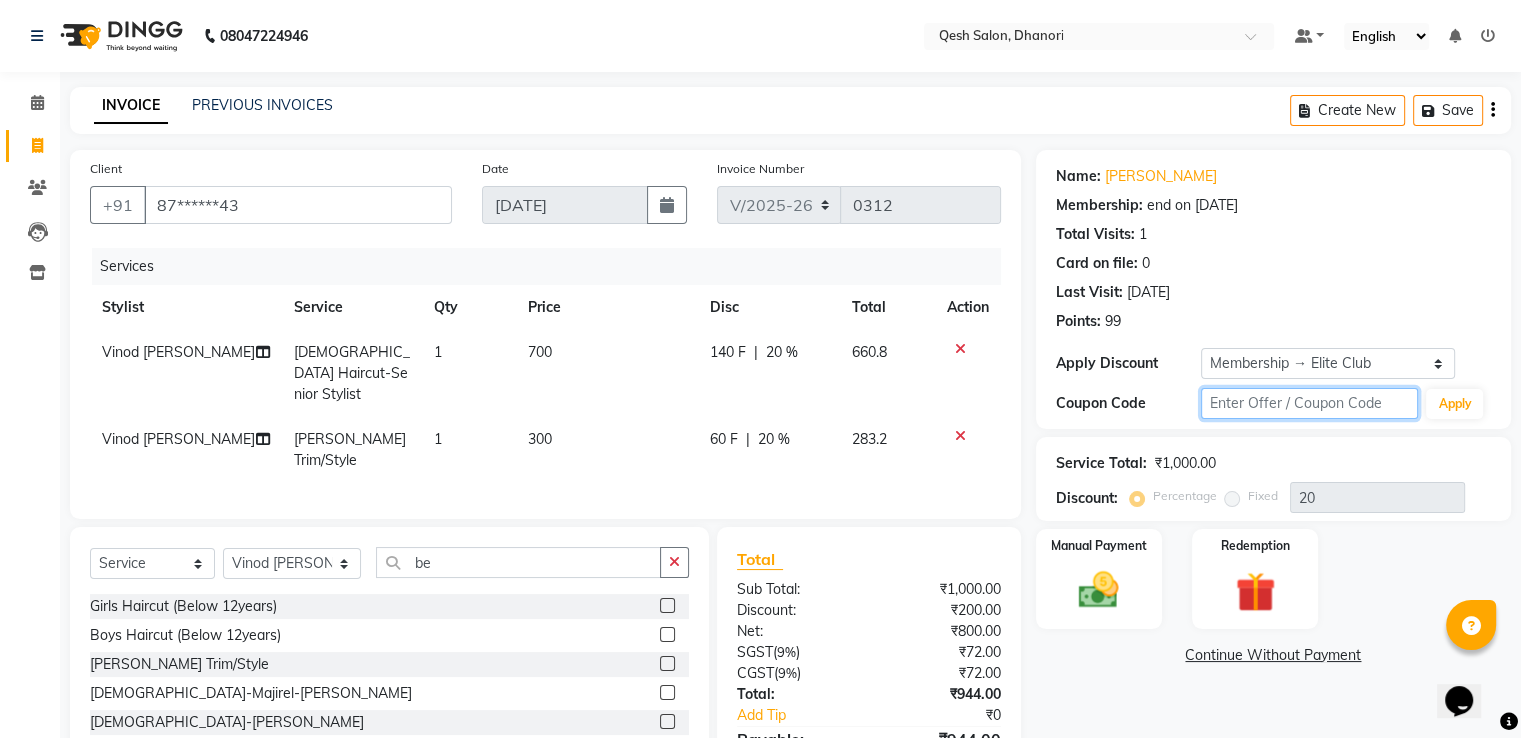 click 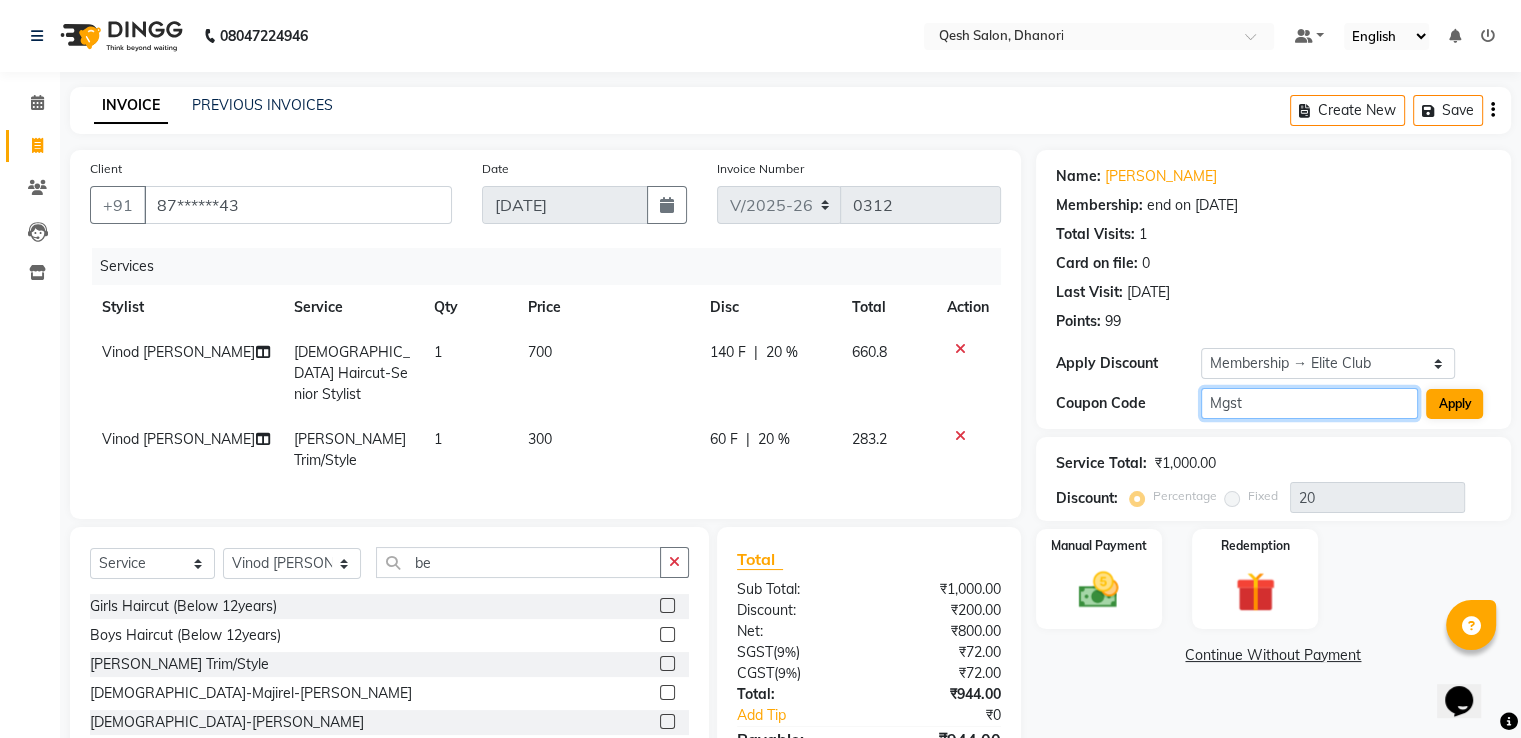 type on "Mgst" 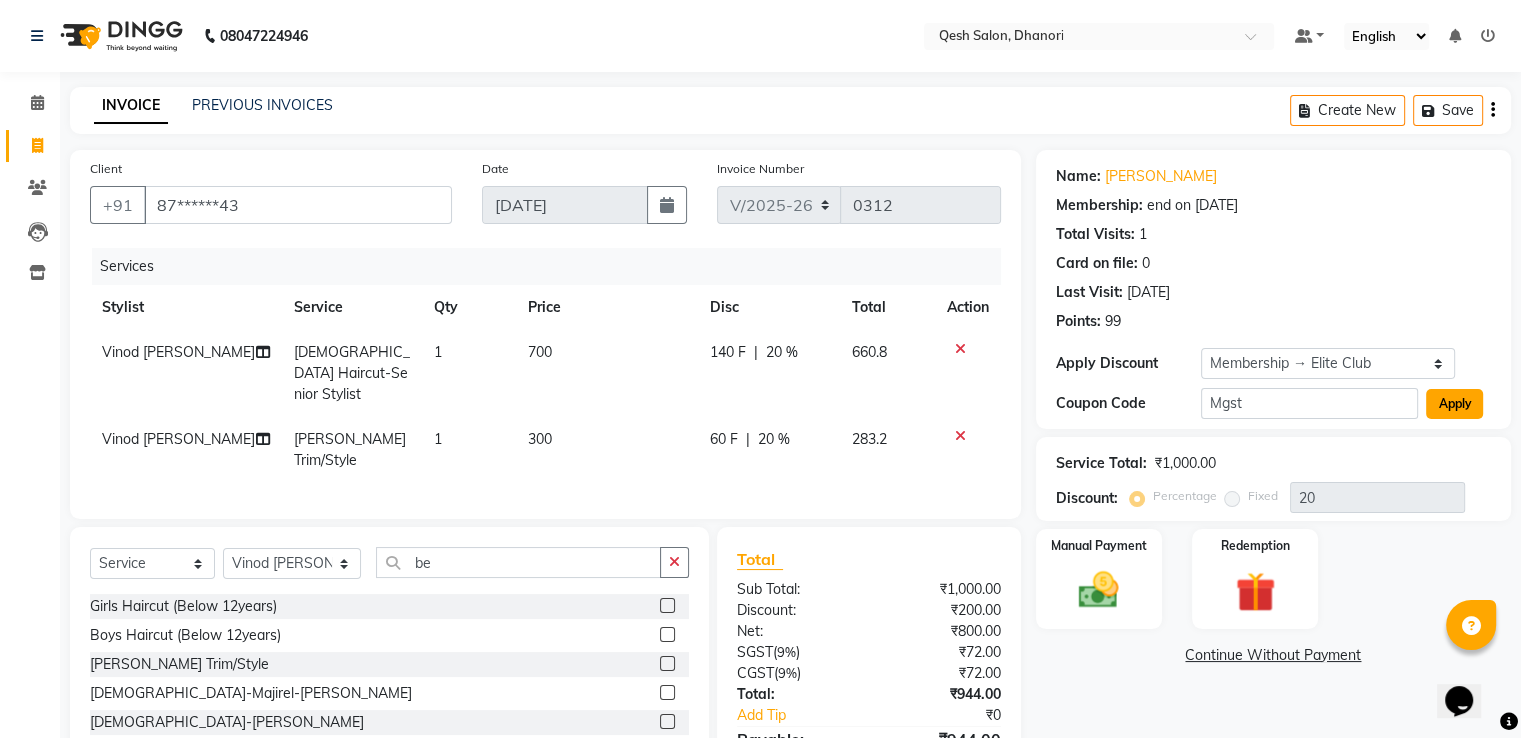click on "Apply" 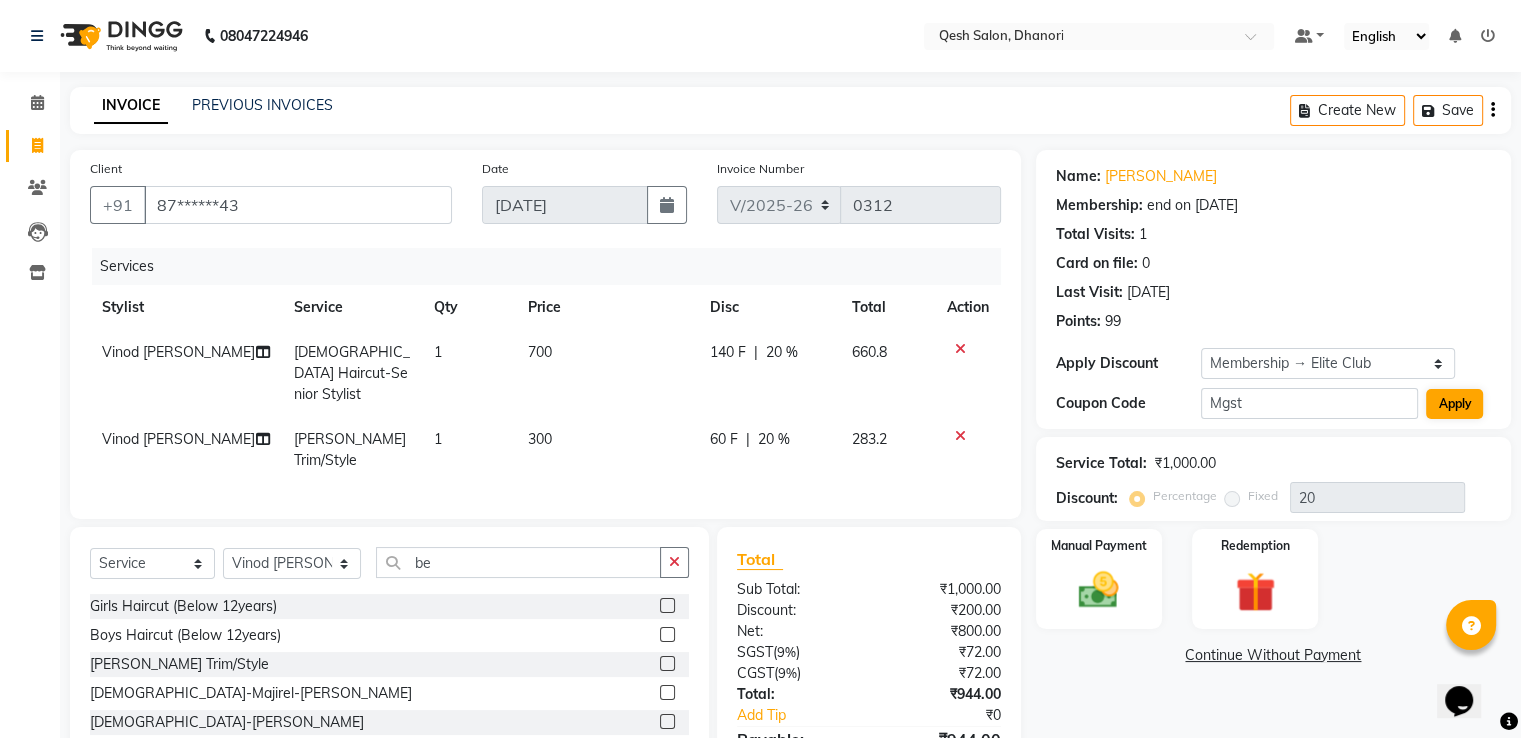 select on "0:" 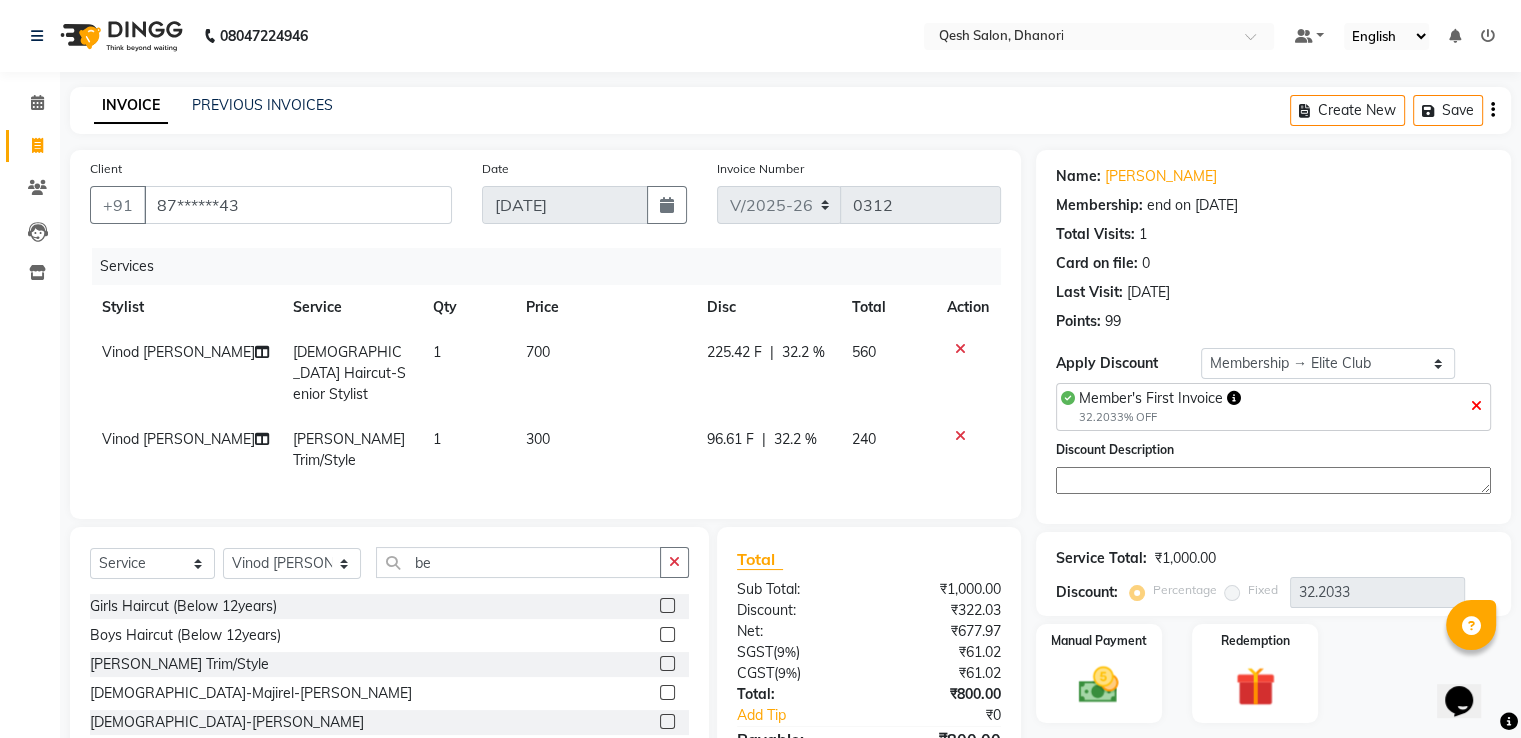 scroll, scrollTop: 108, scrollLeft: 0, axis: vertical 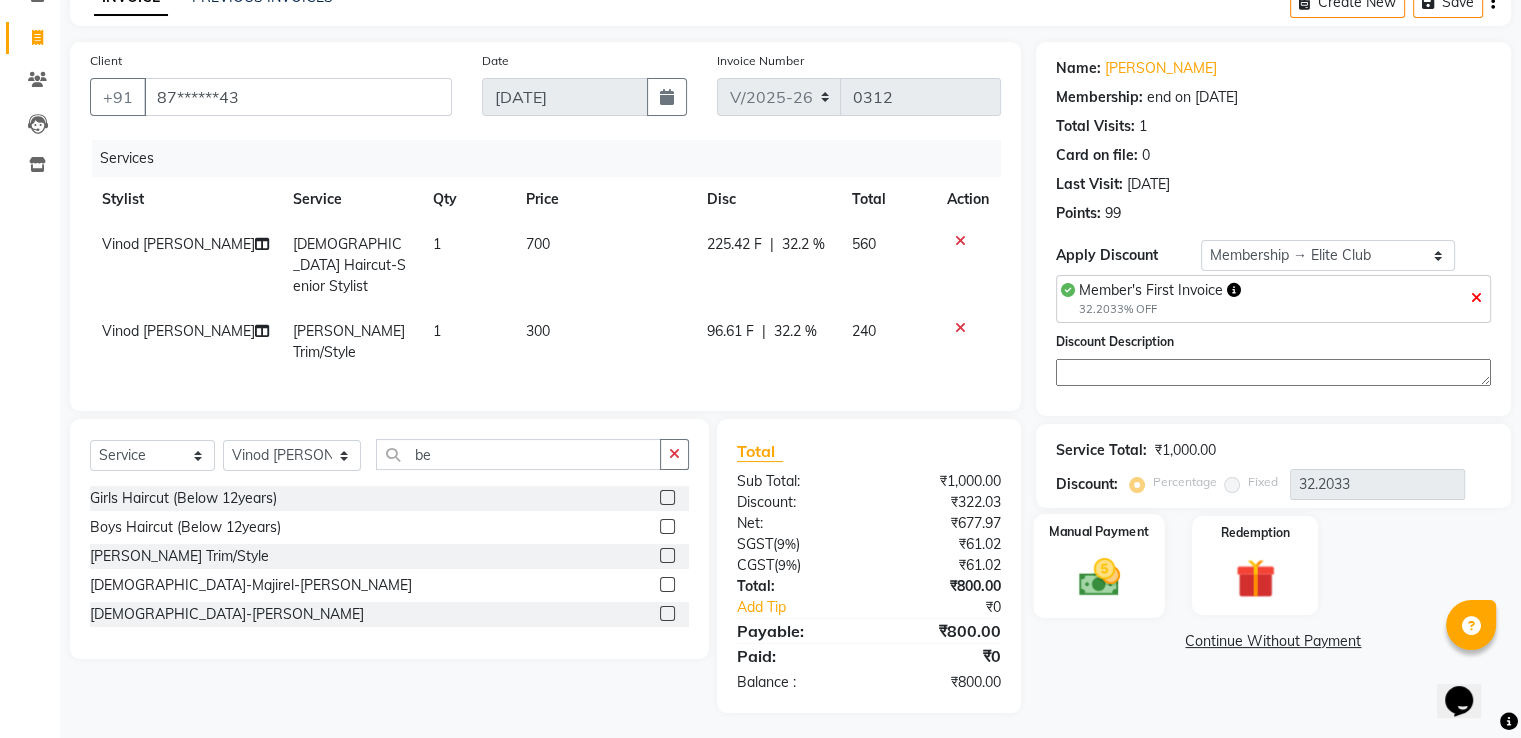 click 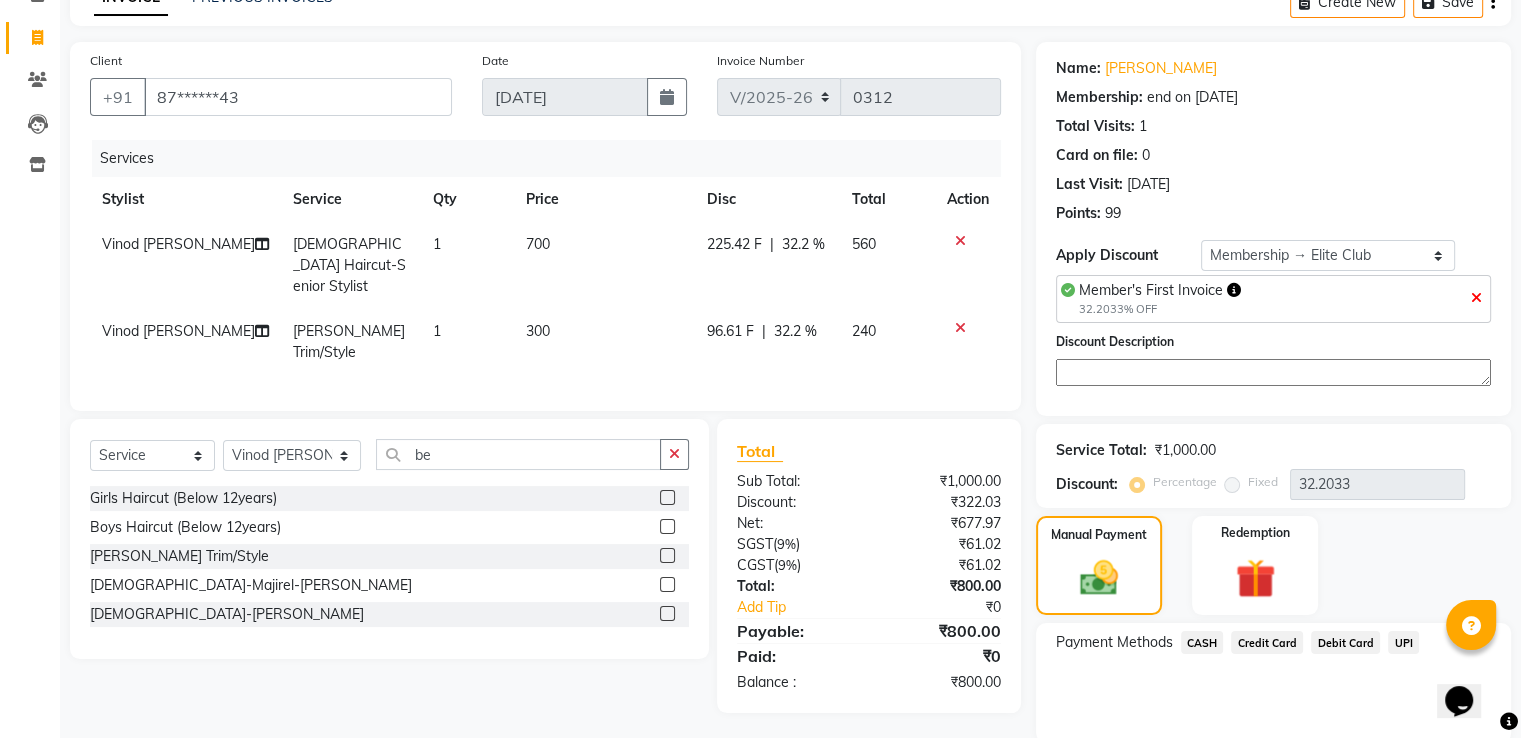 click on "Credit Card" 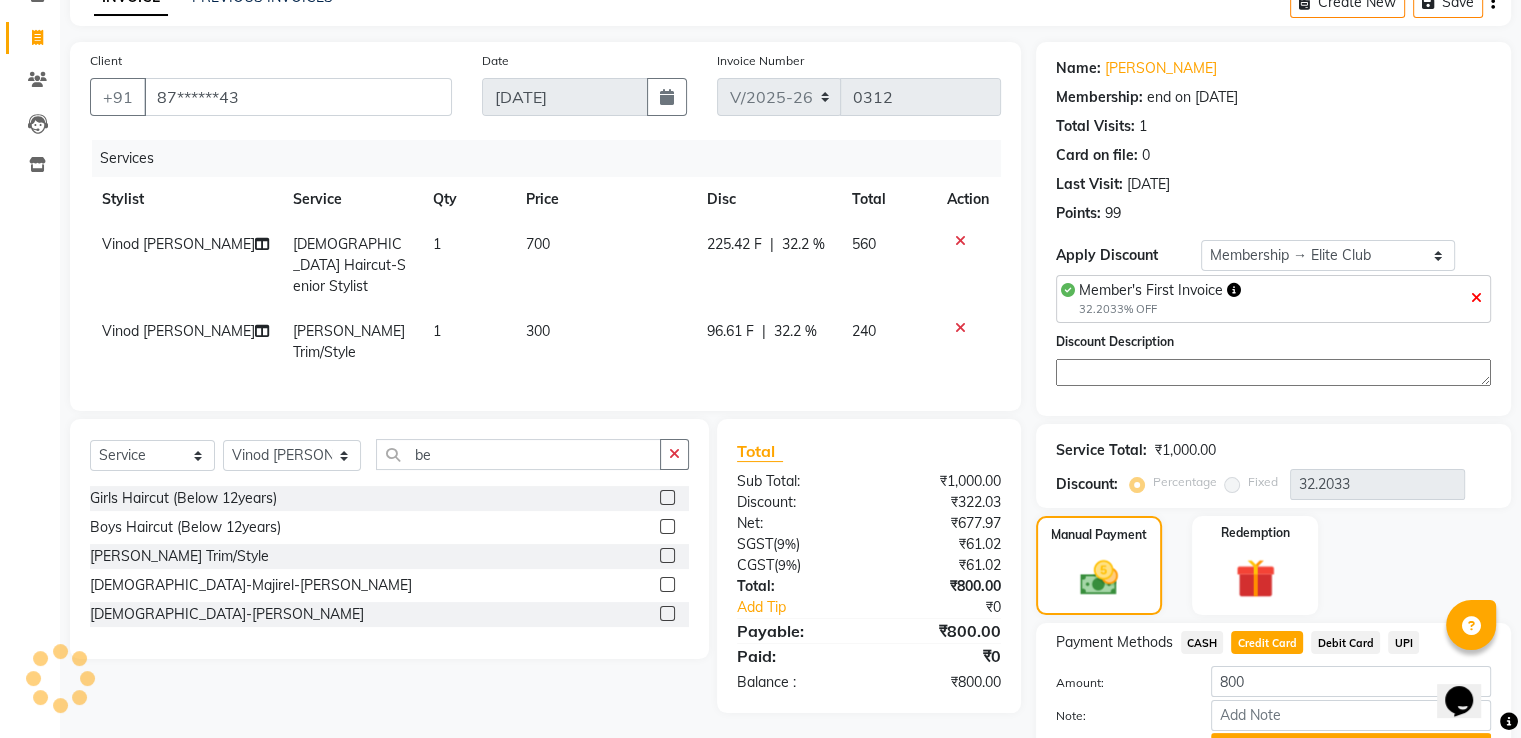 scroll, scrollTop: 214, scrollLeft: 0, axis: vertical 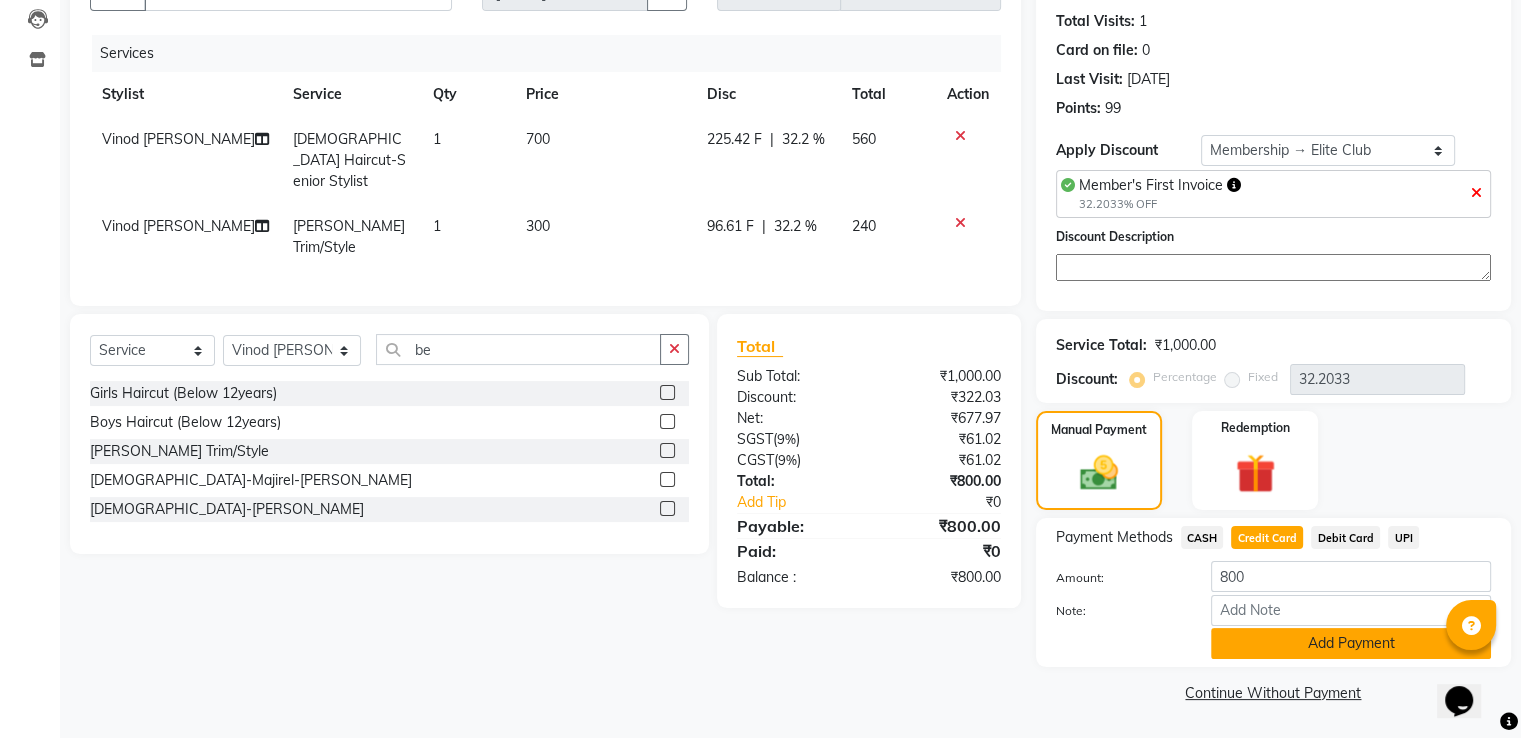 click on "Add Payment" 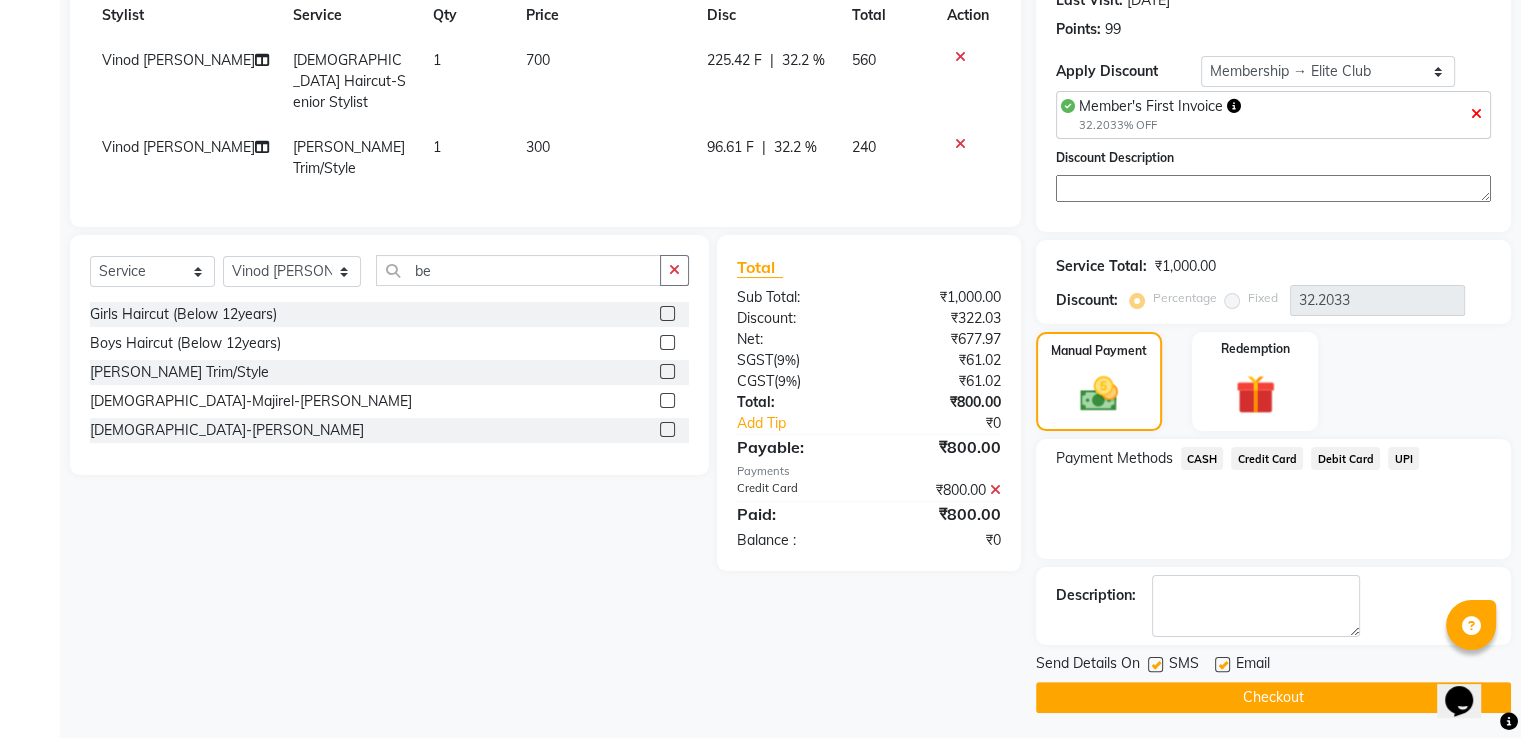 scroll, scrollTop: 296, scrollLeft: 0, axis: vertical 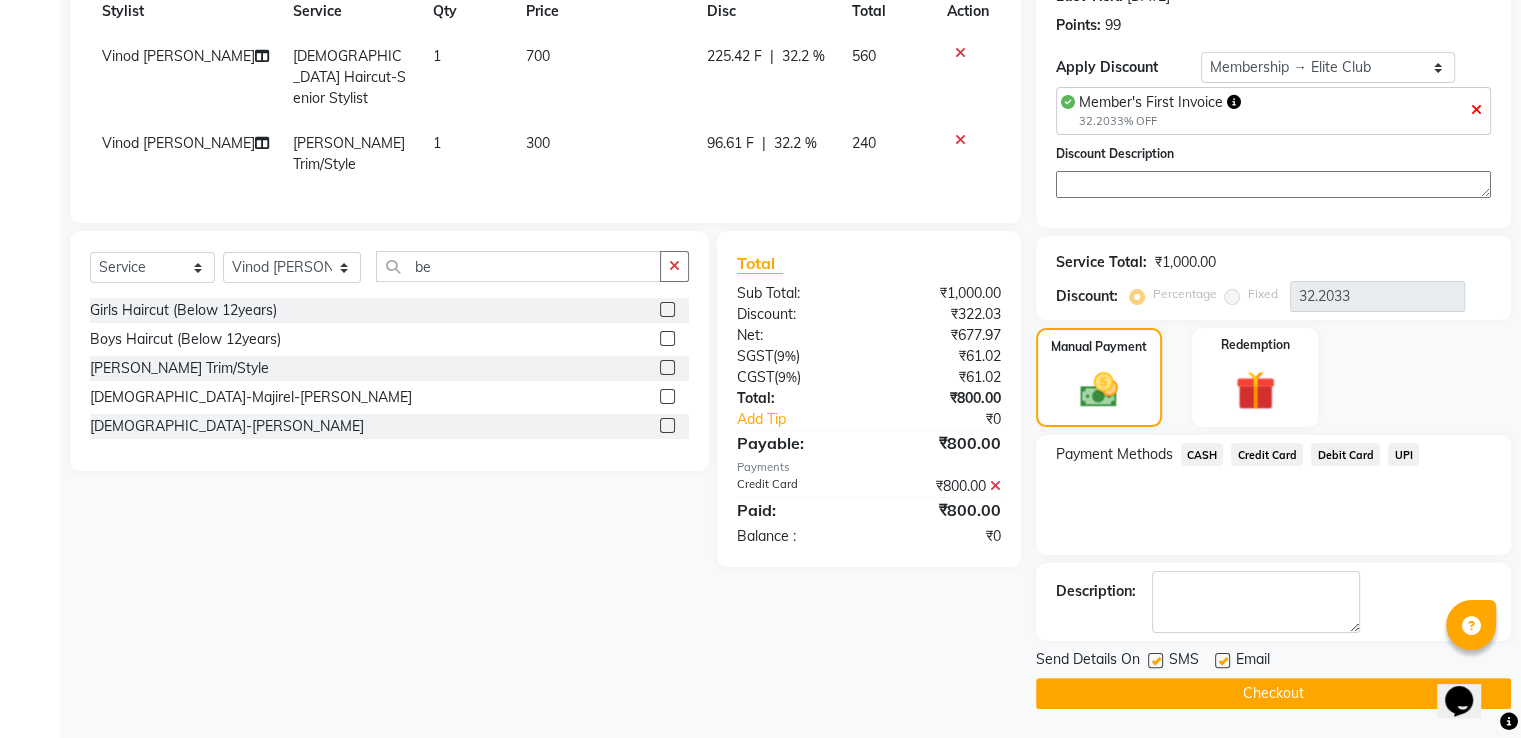 drag, startPoint x: 1279, startPoint y: 691, endPoint x: 1284, endPoint y: 678, distance: 13.928389 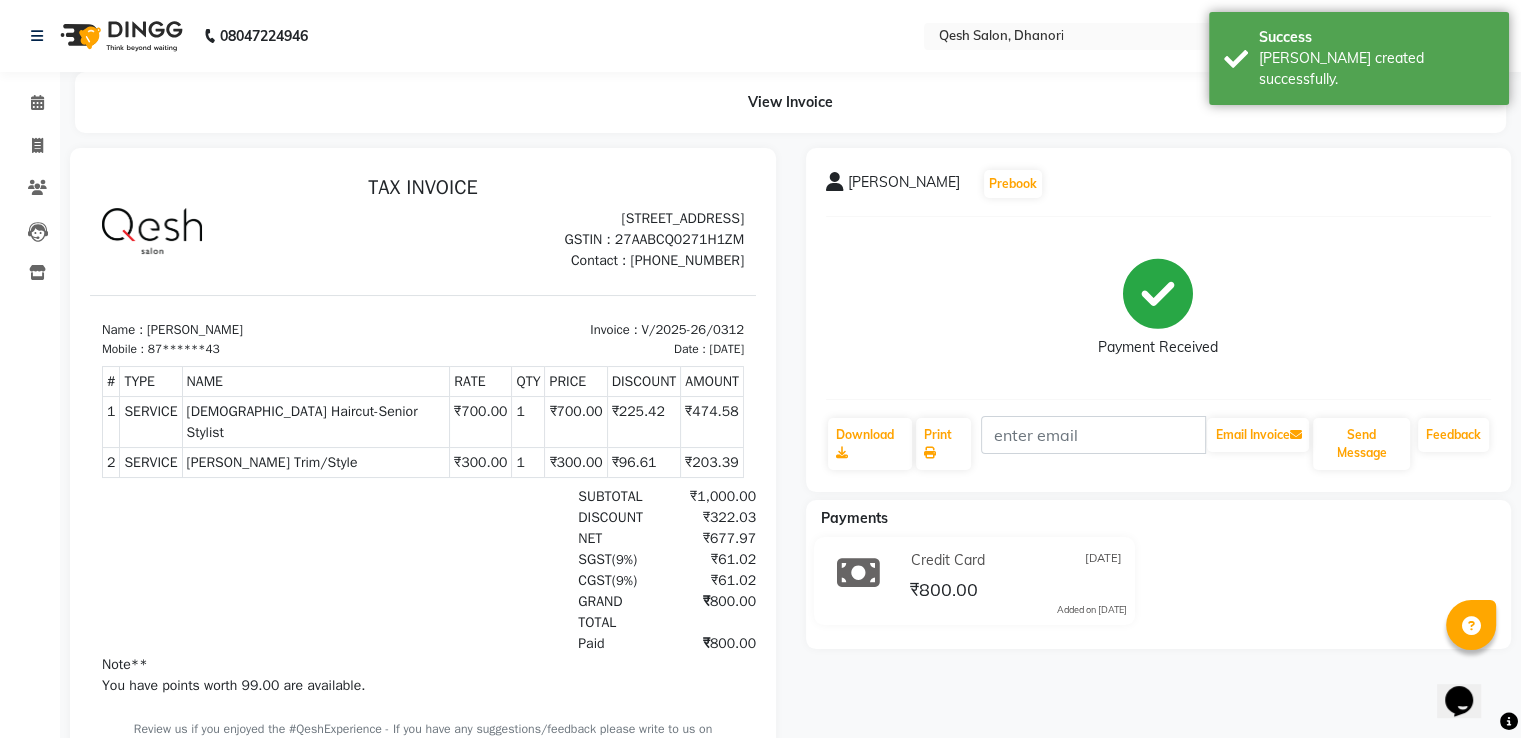 scroll, scrollTop: 0, scrollLeft: 0, axis: both 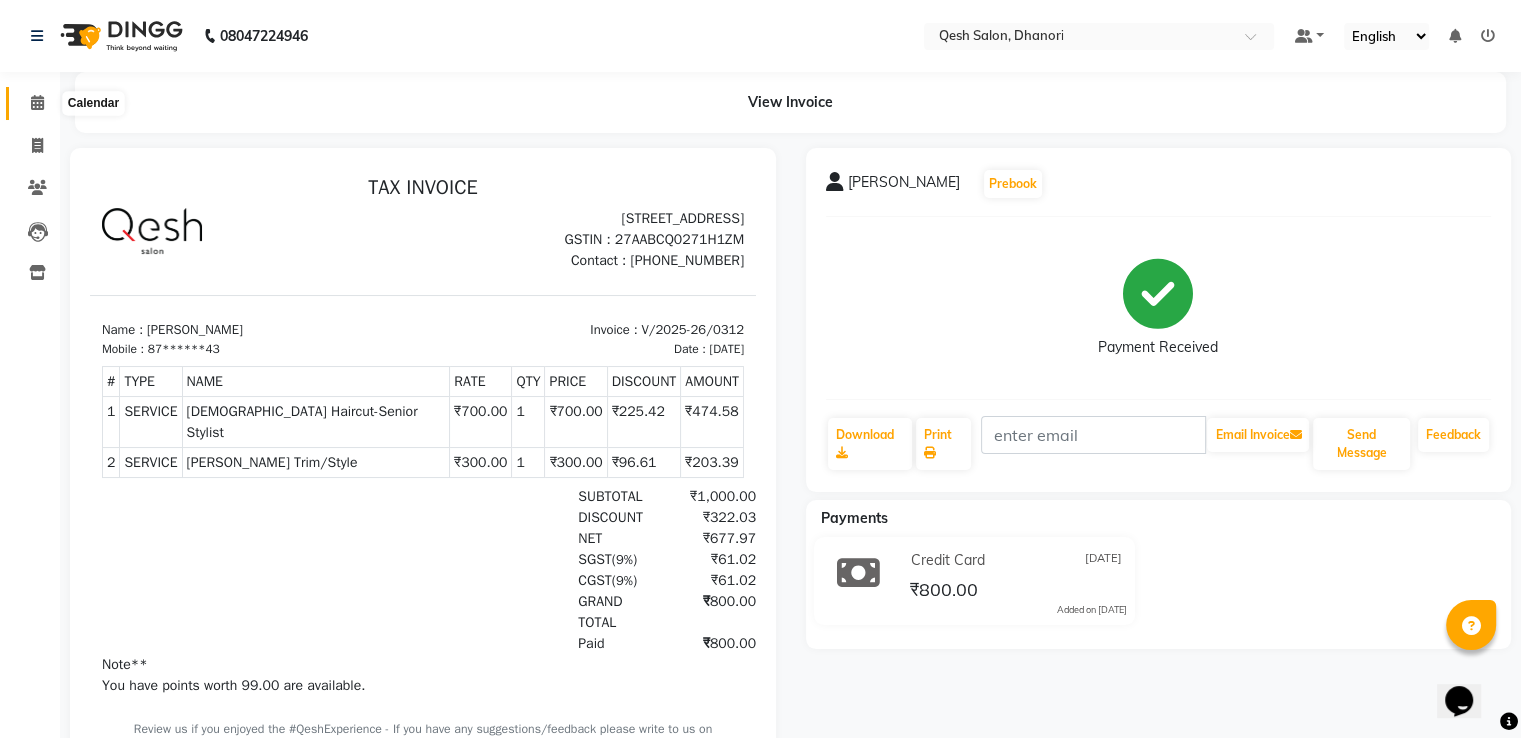 click 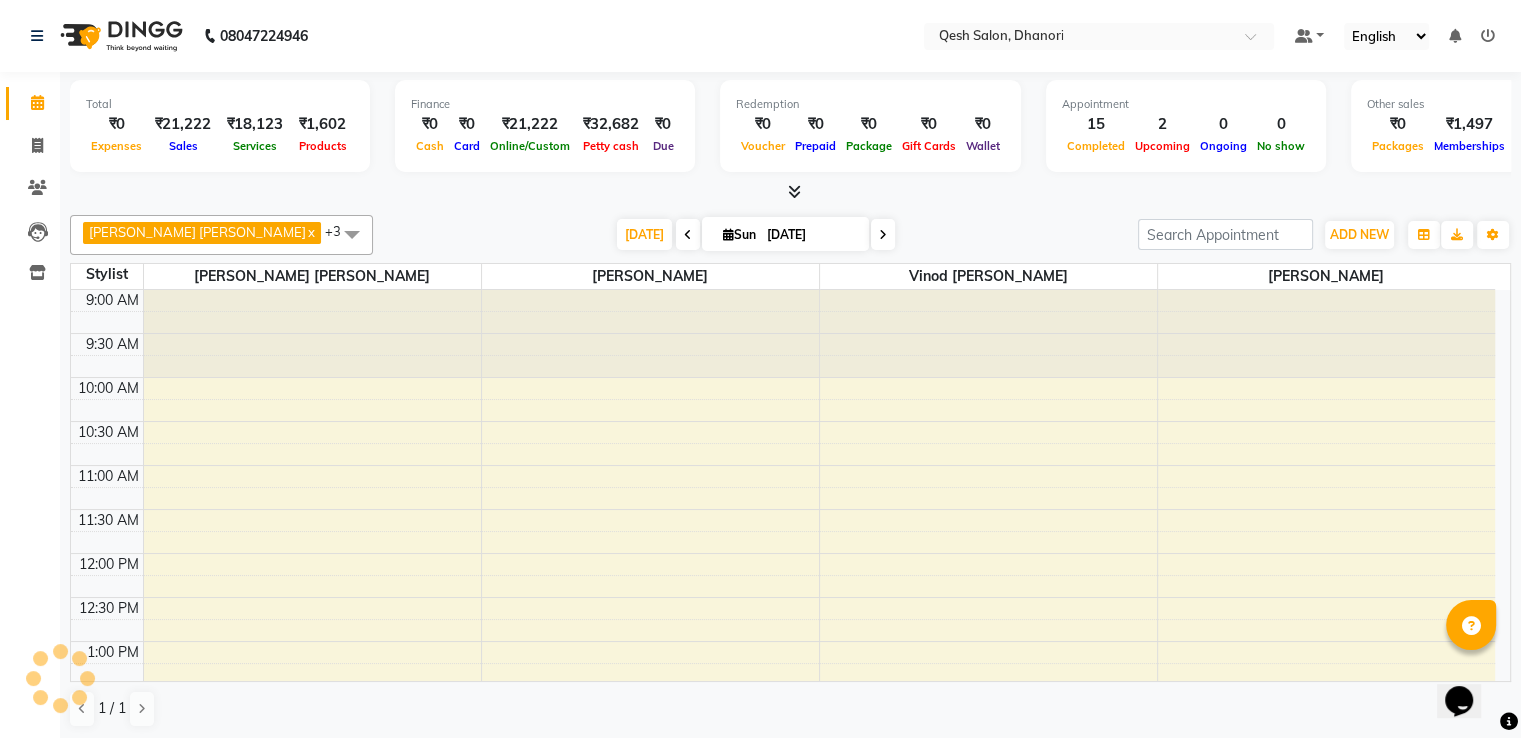scroll, scrollTop: 786, scrollLeft: 0, axis: vertical 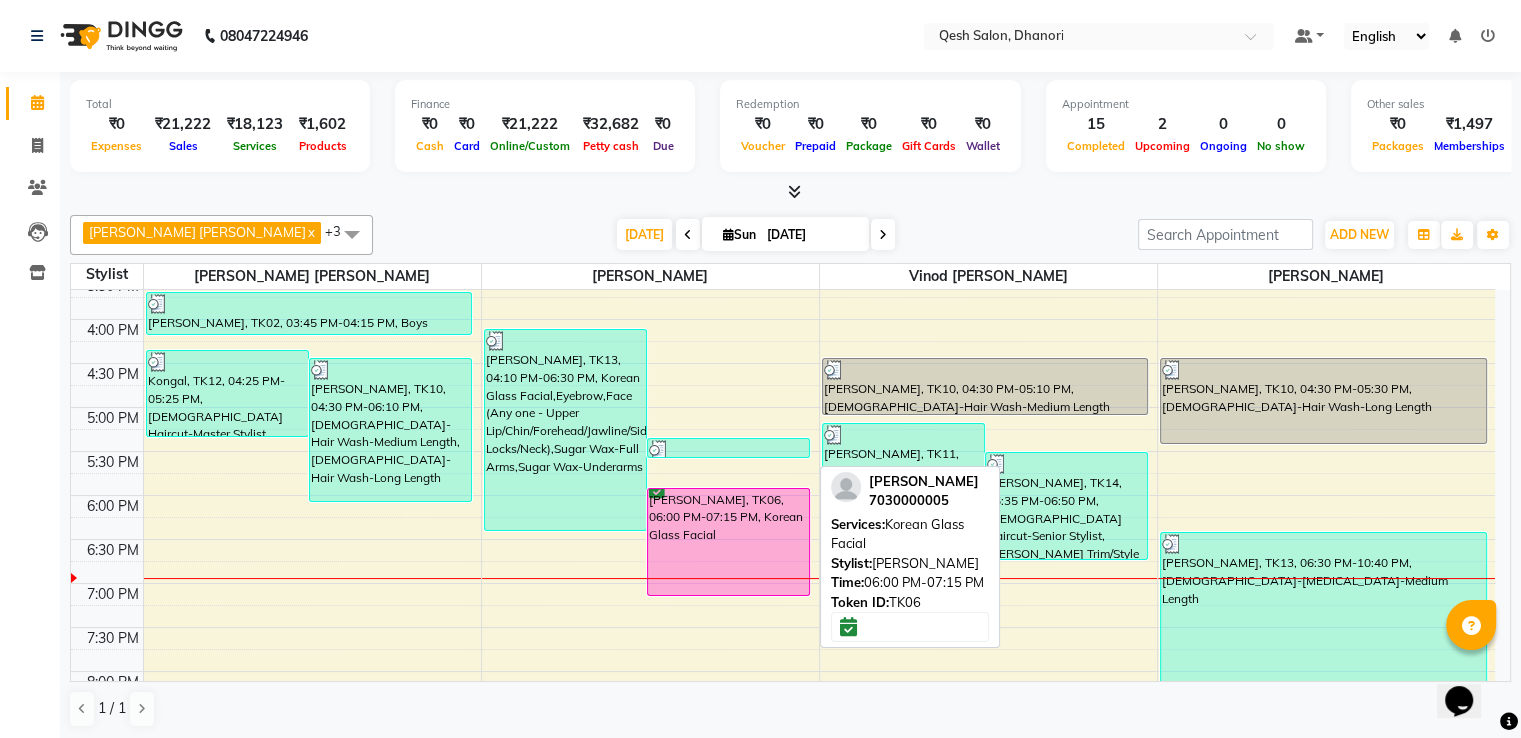 click on "[PERSON_NAME], TK06, 06:00 PM-07:15 PM, Korean Glass Facial" at bounding box center [728, 542] 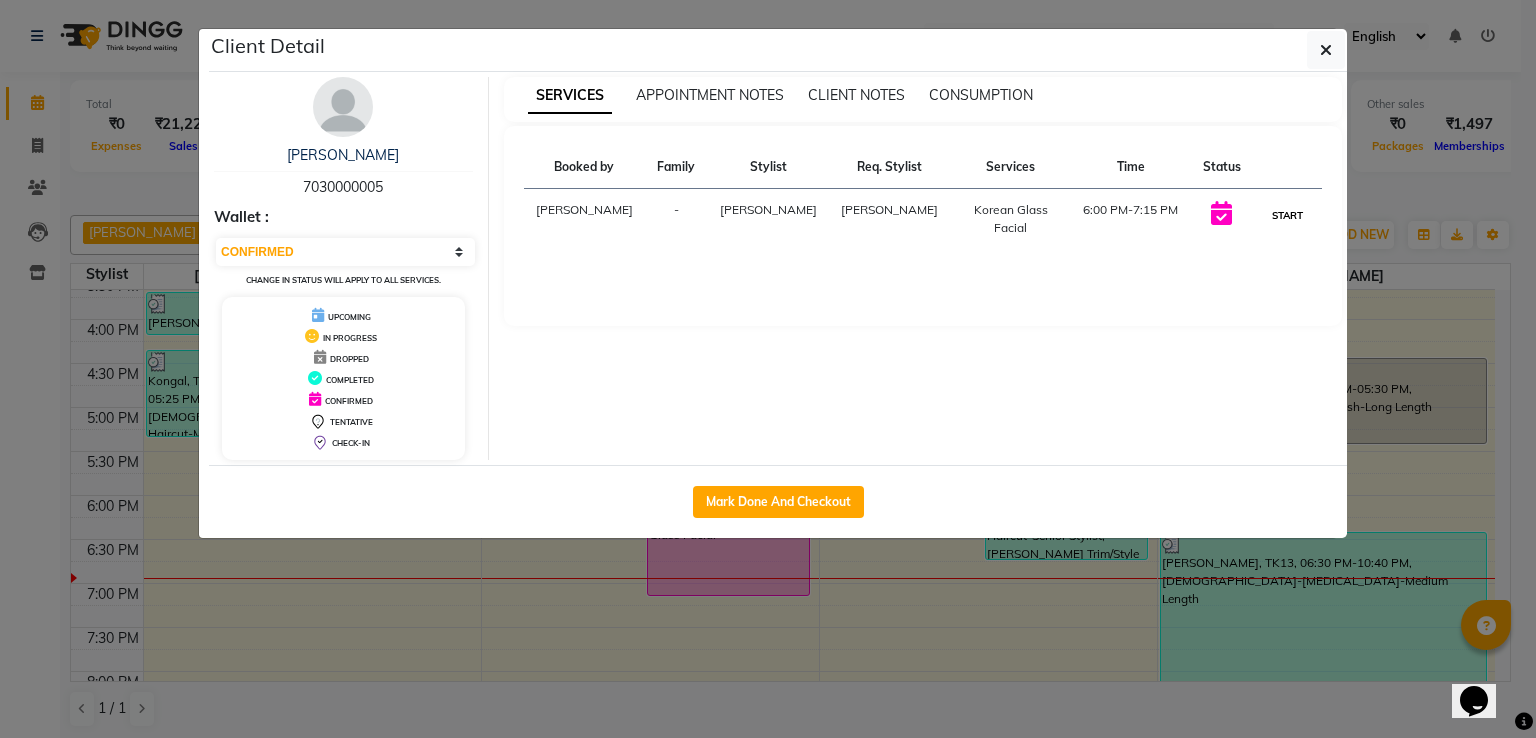 click on "START" at bounding box center [1287, 215] 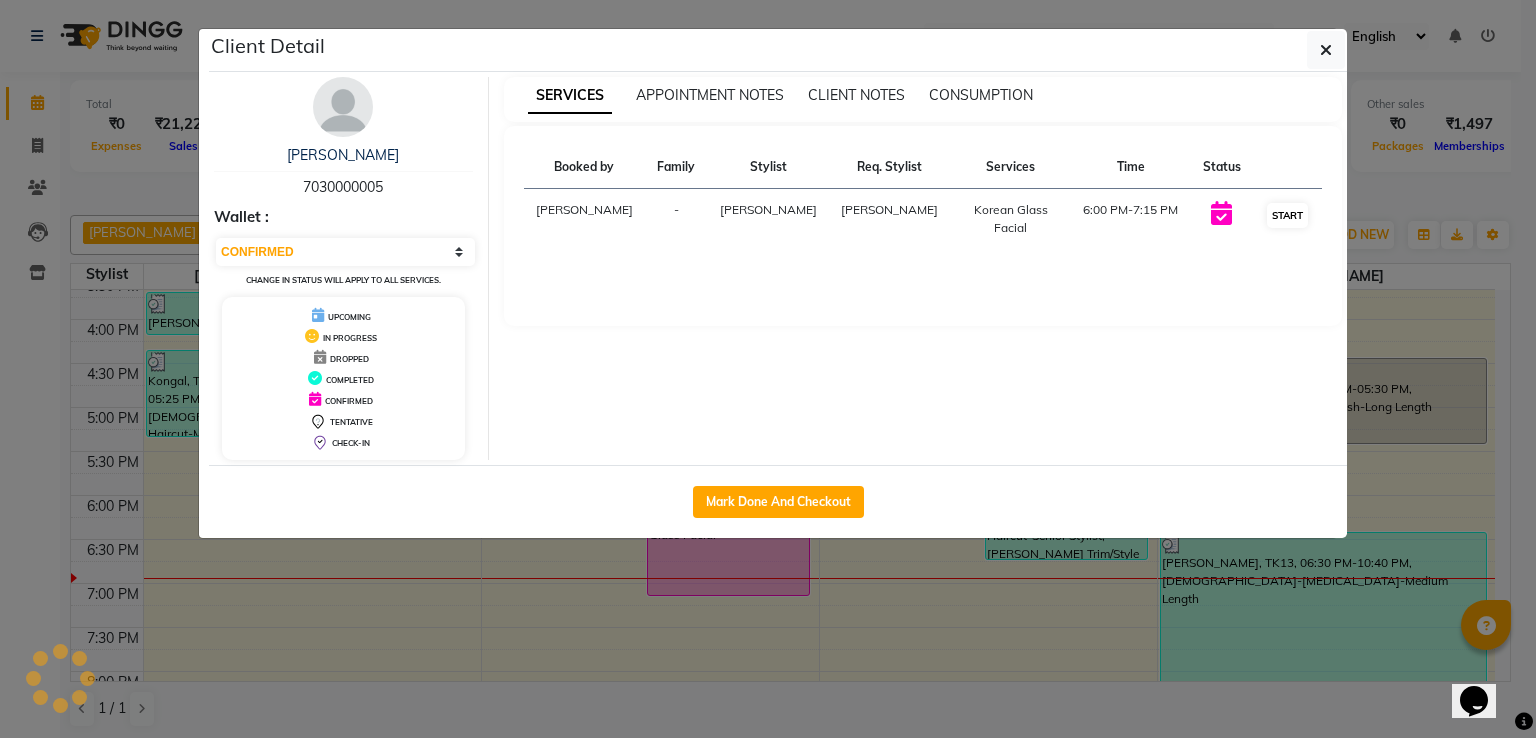 select on "1" 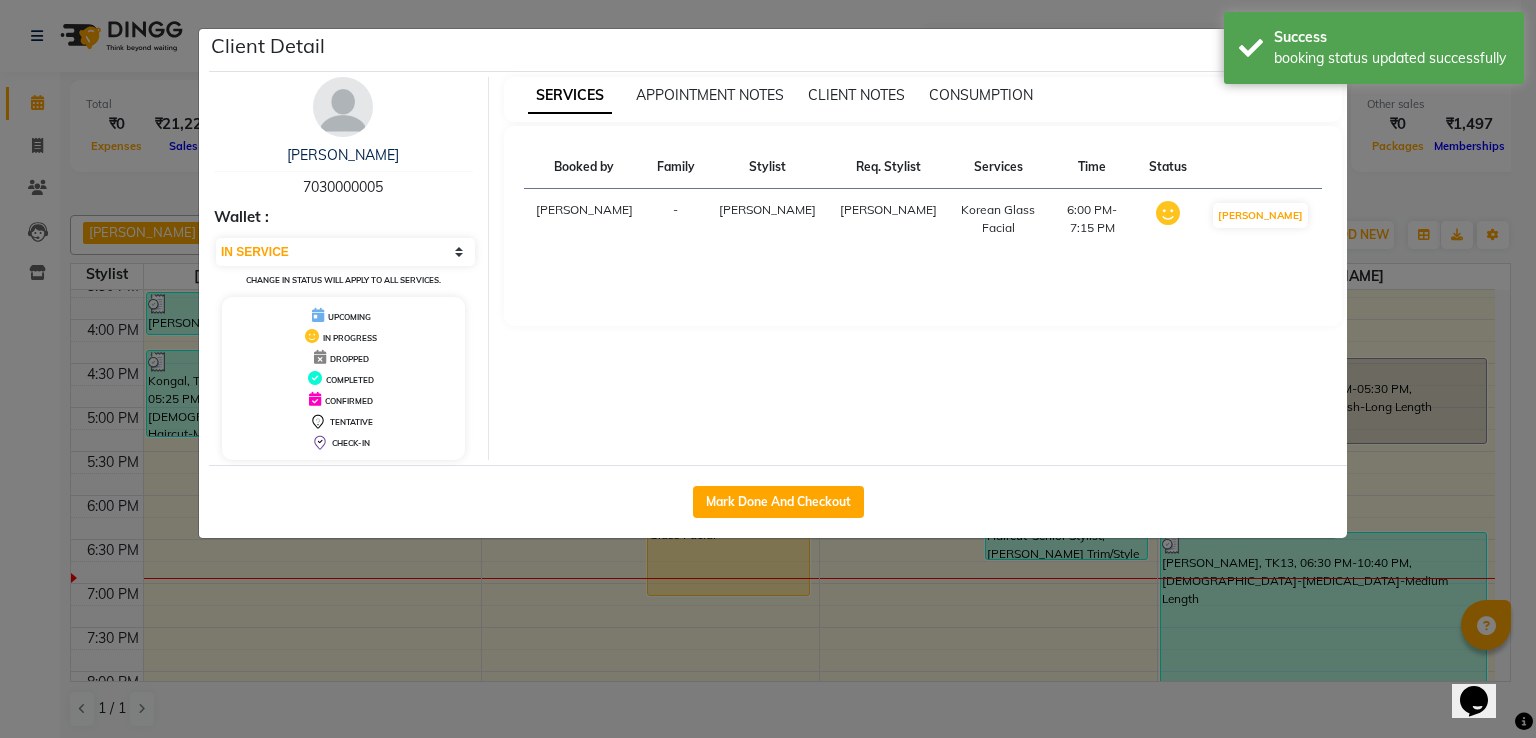 click on "Client Detail  Vikram Murdande   7030000005 Wallet : Select IN SERVICE CONFIRMED TENTATIVE CHECK IN MARK DONE UPCOMING Change in status will apply to all services. UPCOMING IN PROGRESS DROPPED COMPLETED CONFIRMED TENTATIVE CHECK-IN SERVICES APPOINTMENT NOTES CLIENT NOTES CONSUMPTION Booked by Family Stylist Req. Stylist Services Time Status  Prashansa Kumari  - Vanita Kamble Vanita Kamble  Korean Glass Facial   6:00 PM-7:15 PM   MARK DONE   Mark Done And Checkout" 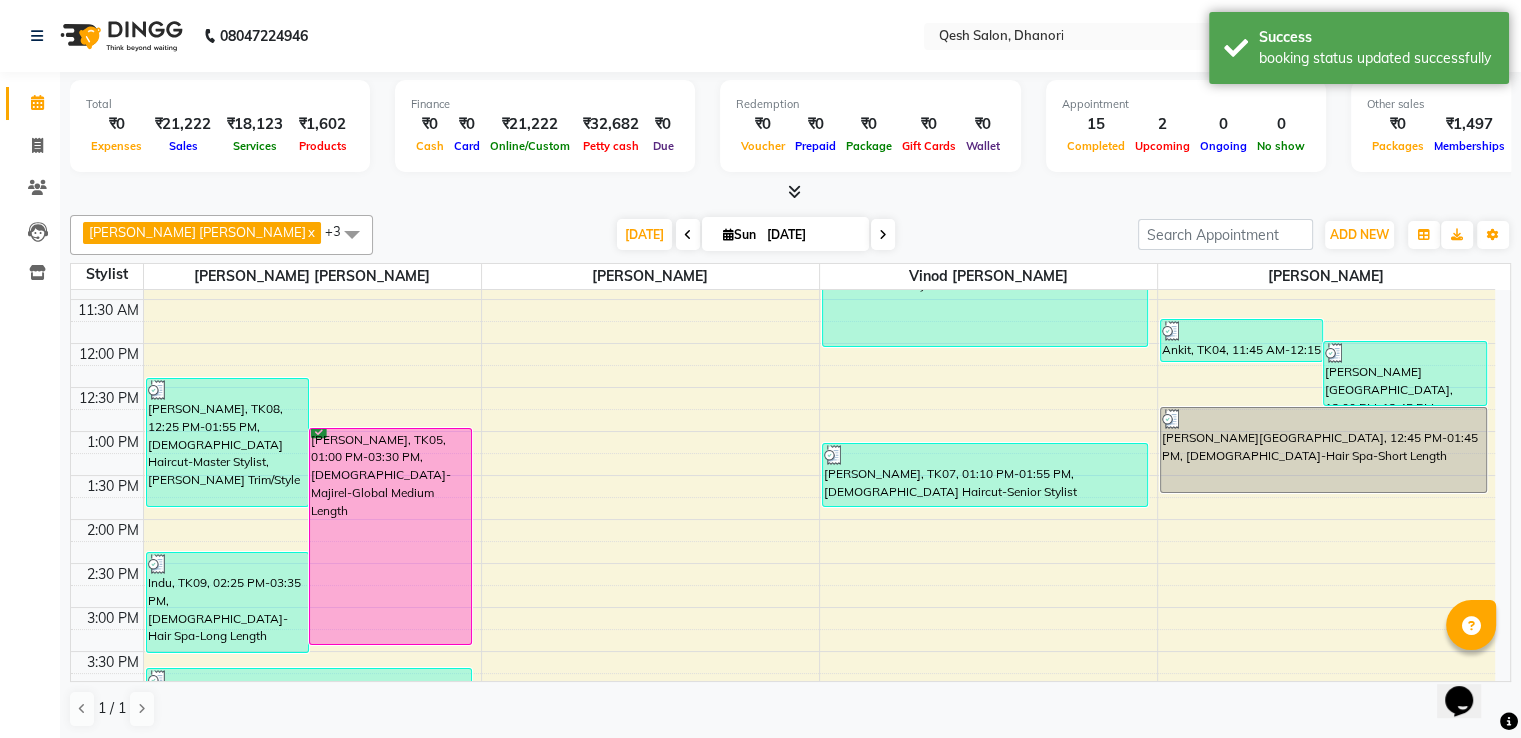 scroll, scrollTop: 186, scrollLeft: 0, axis: vertical 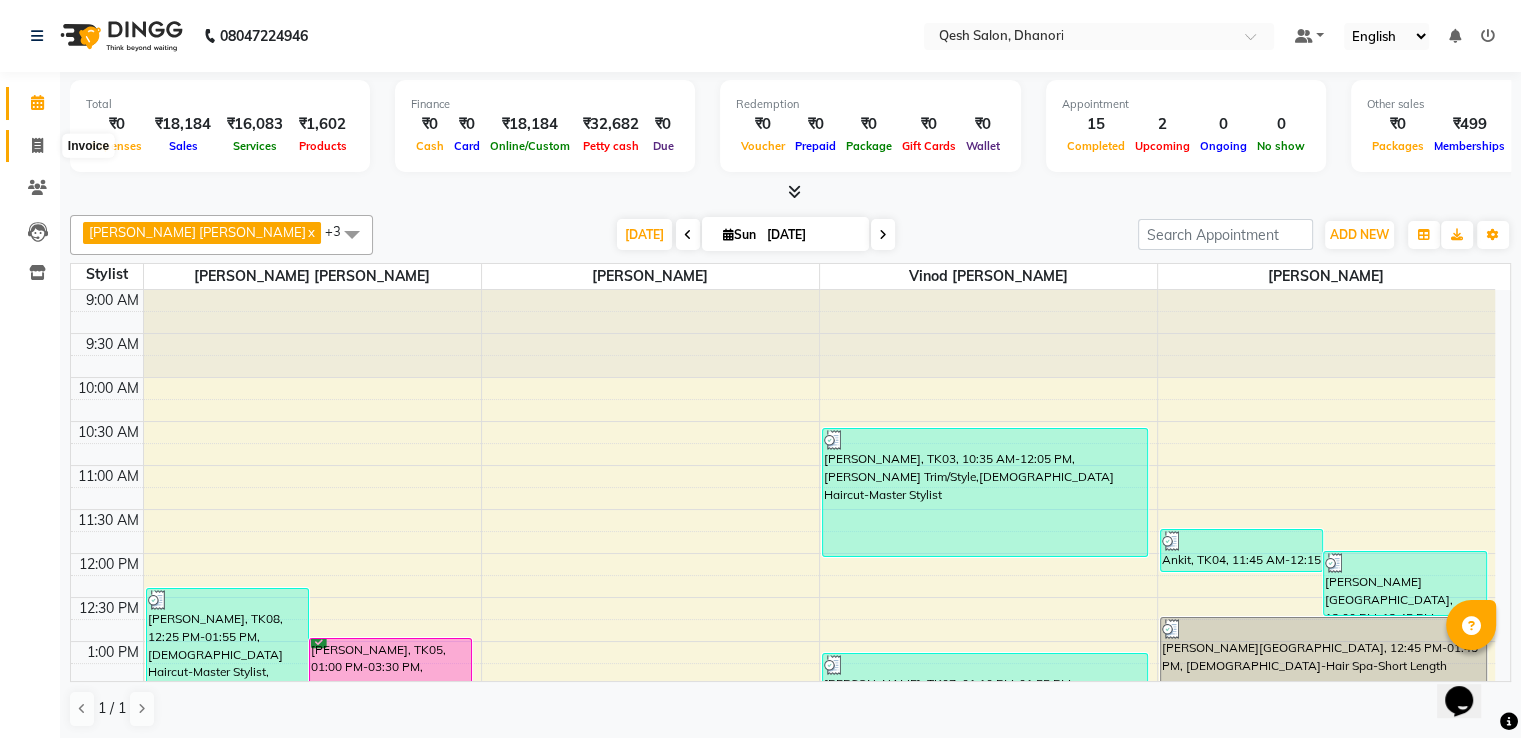 click 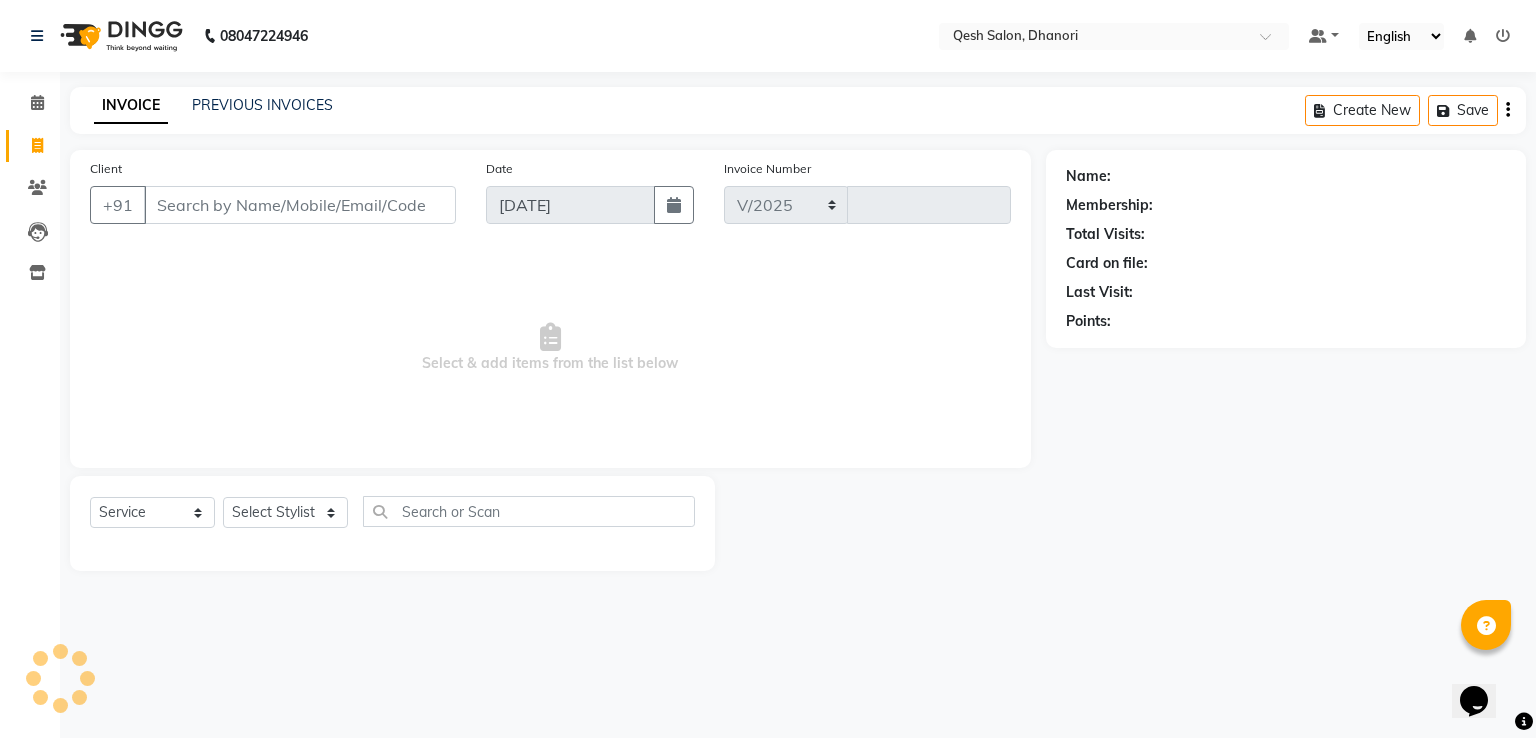select on "7641" 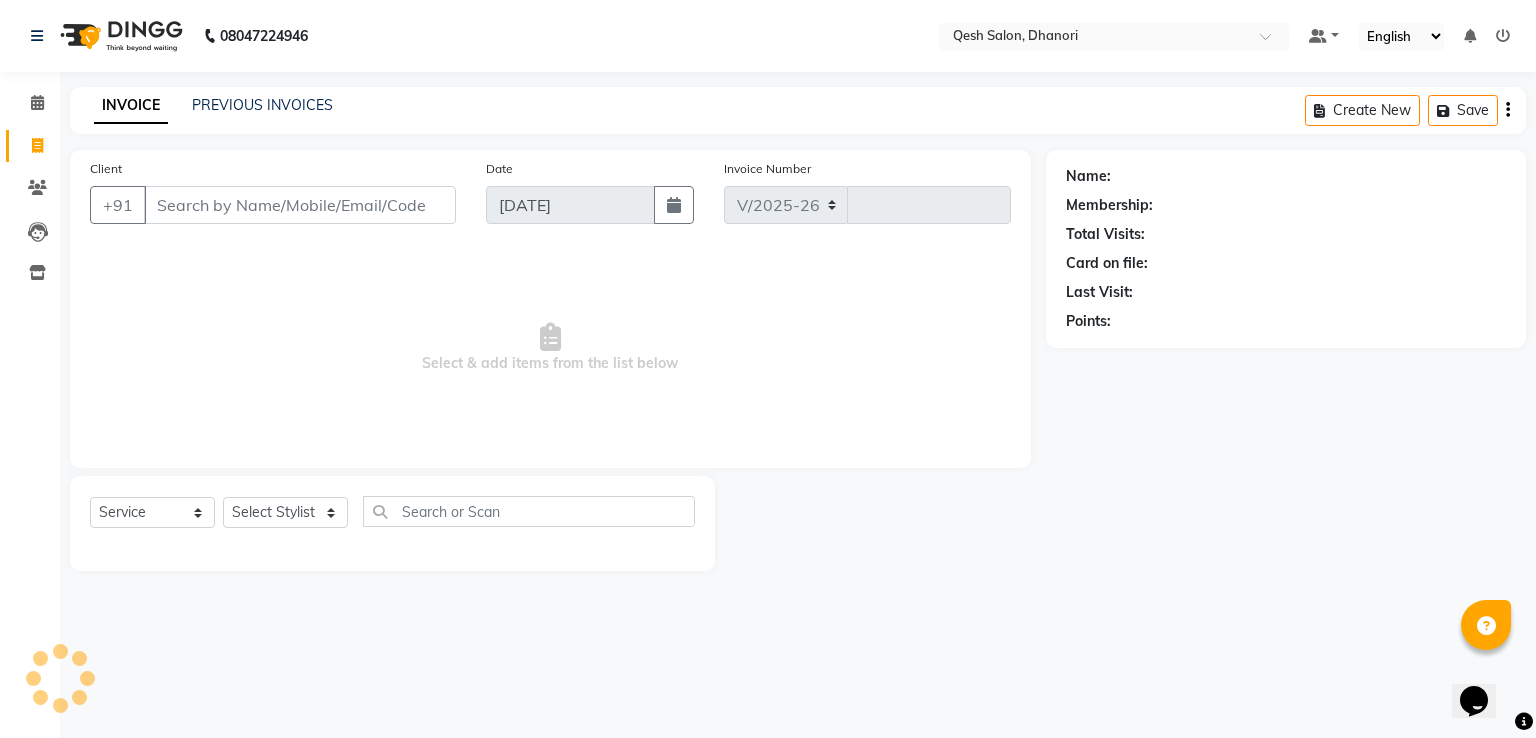 type on "0309" 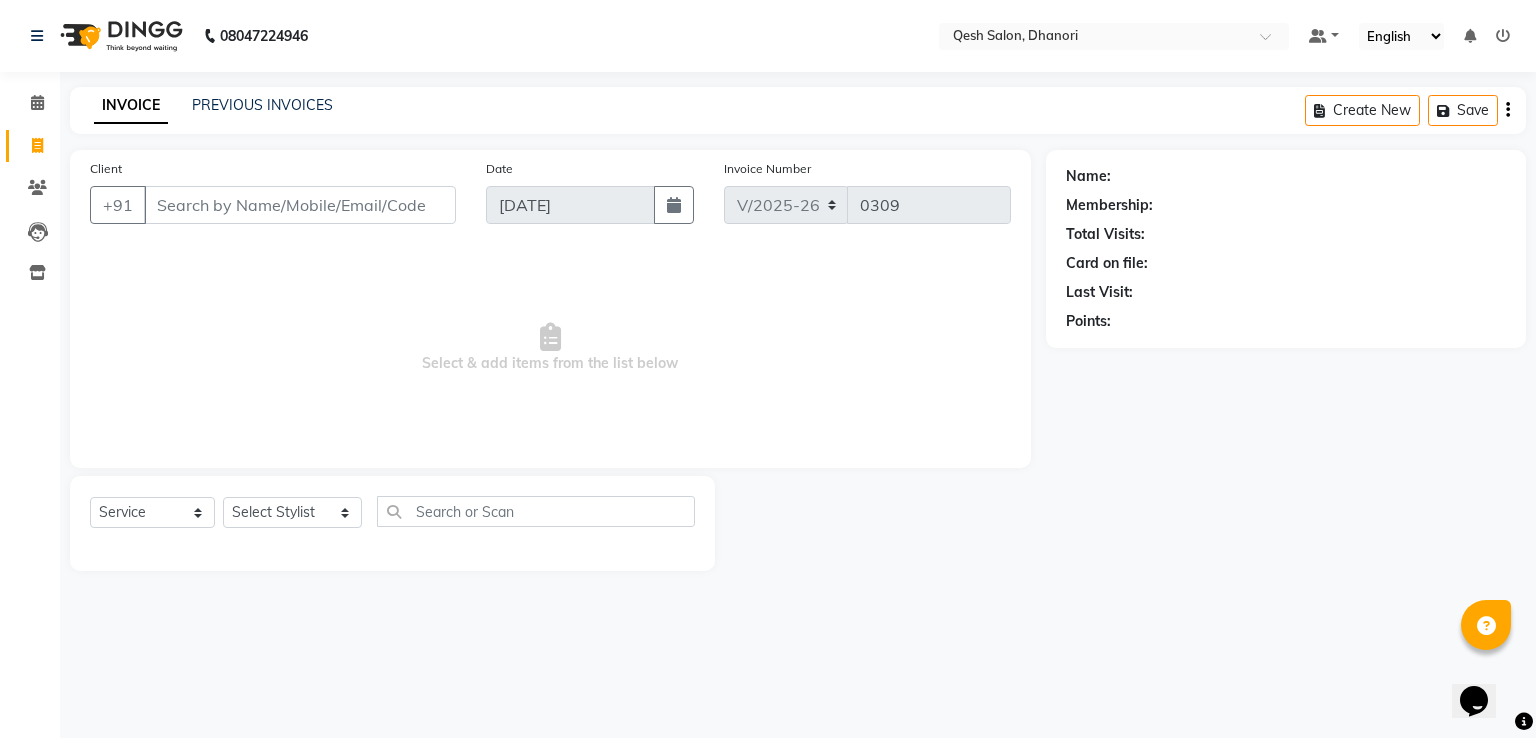 click on "Client" at bounding box center [300, 205] 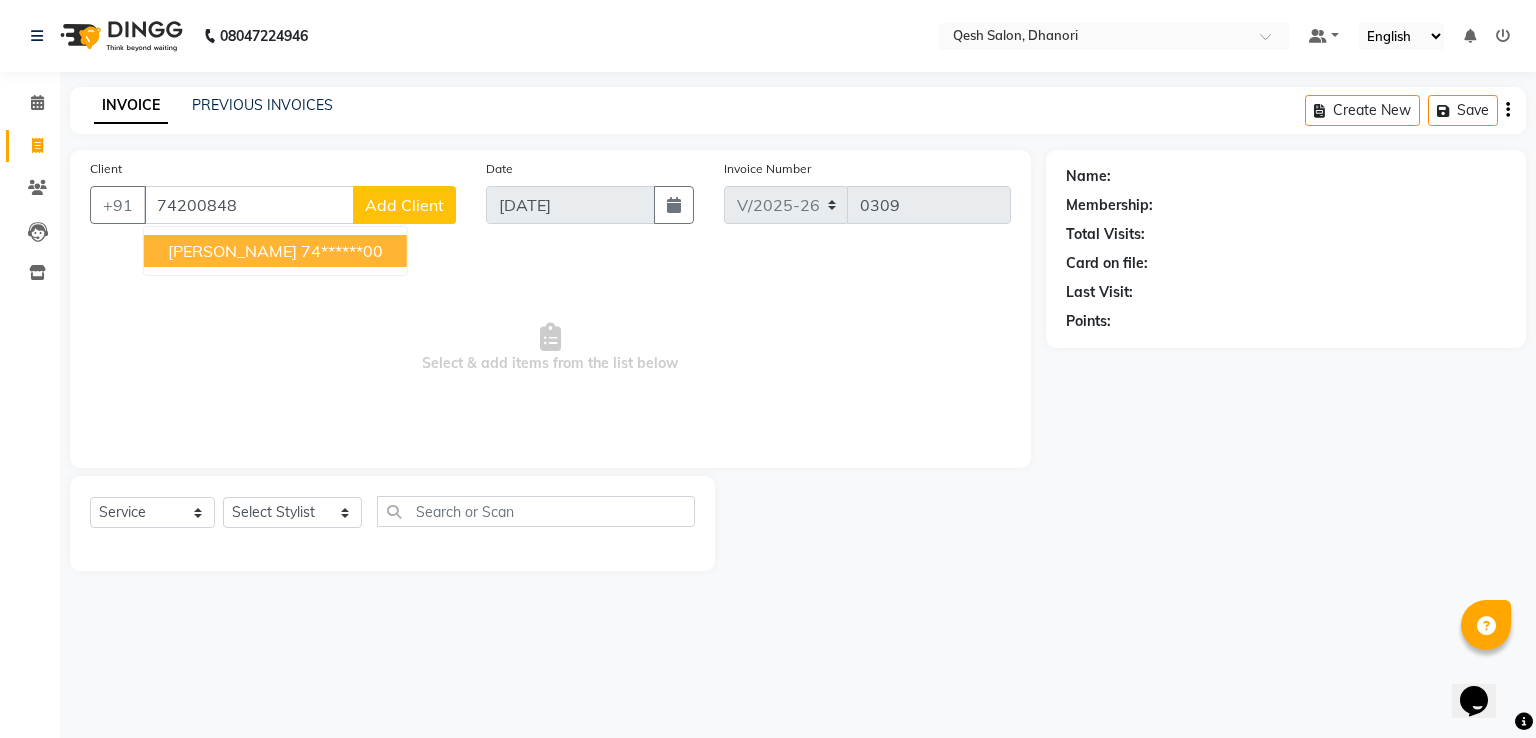click on "Meena Pardesi" at bounding box center (232, 251) 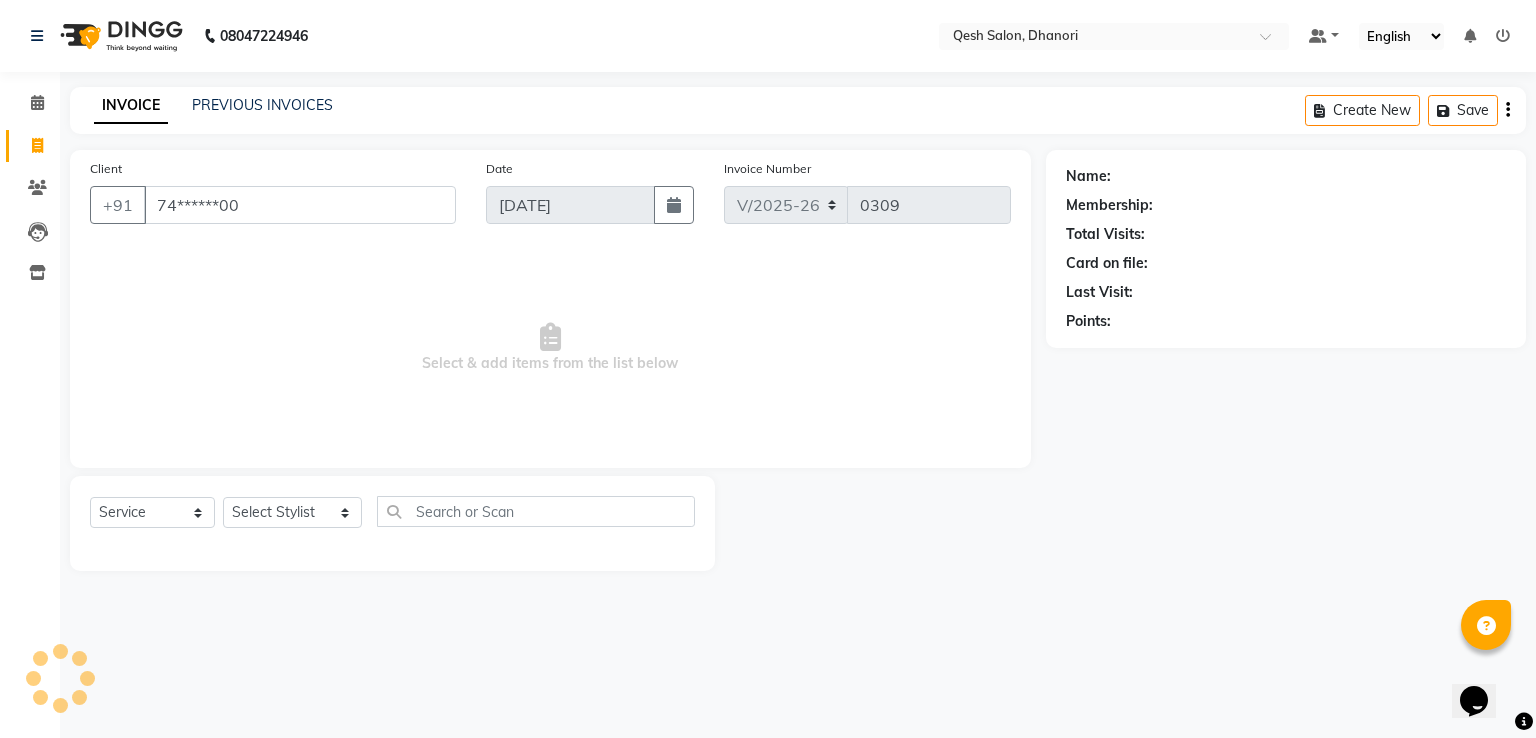type on "74******00" 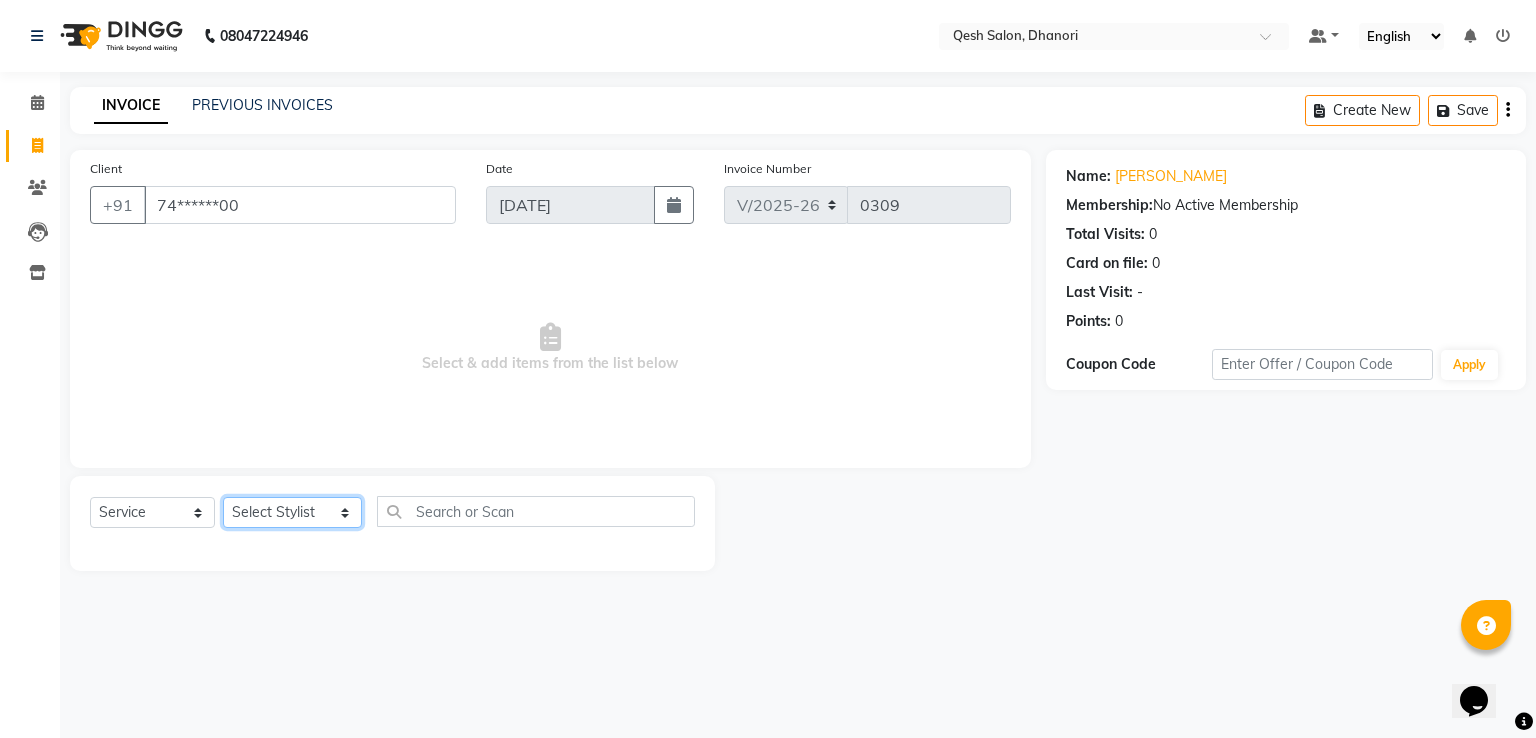 click on "Select Stylist Gagandeep Arora Harry Siril Anthony Prashansa Kumari Salon Sunil Kisan Wani Vanita Kamble Vinod Daulat Sonawane" 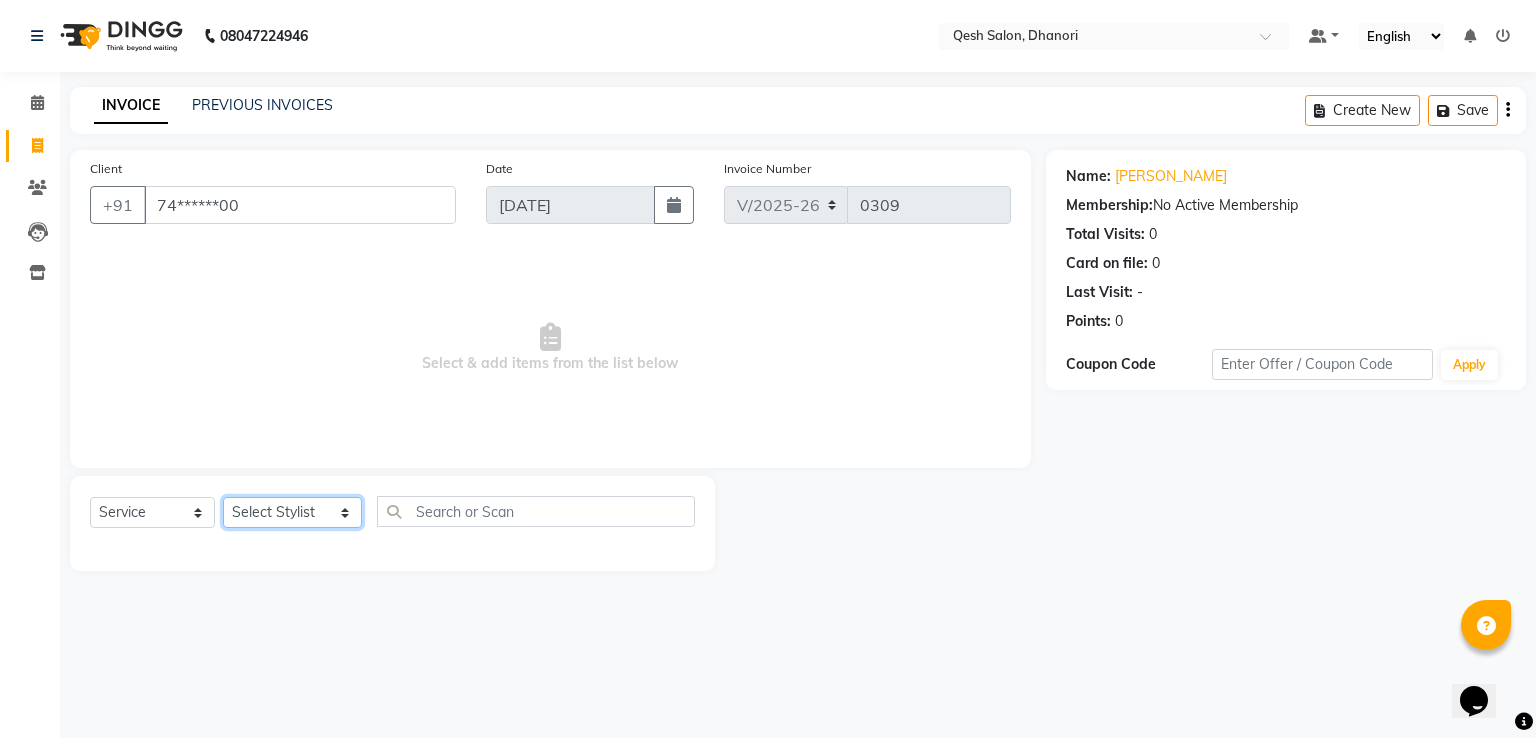 select on "82426" 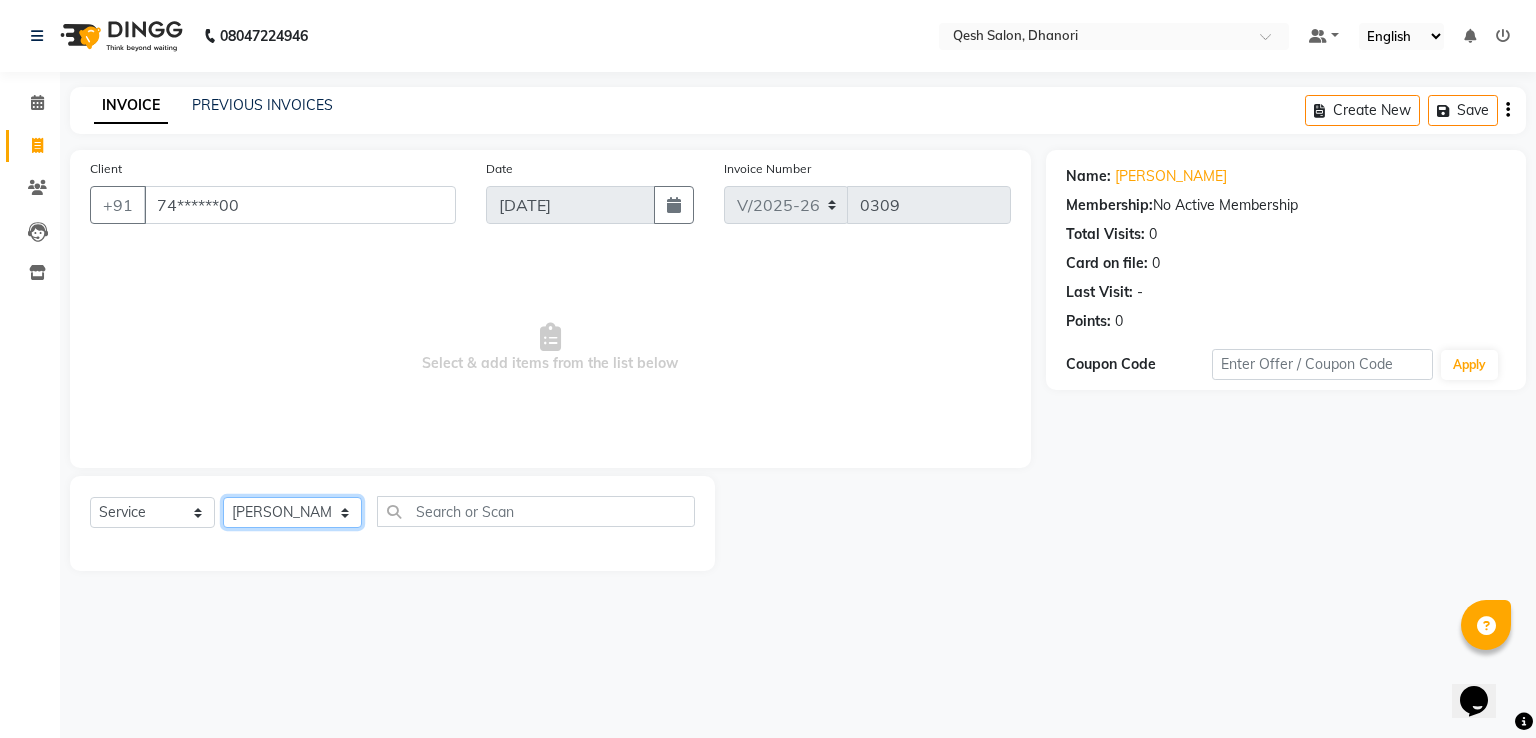 click on "Select Stylist Gagandeep Arora Harry Siril Anthony Prashansa Kumari Salon Sunil Kisan Wani Vanita Kamble Vinod Daulat Sonawane" 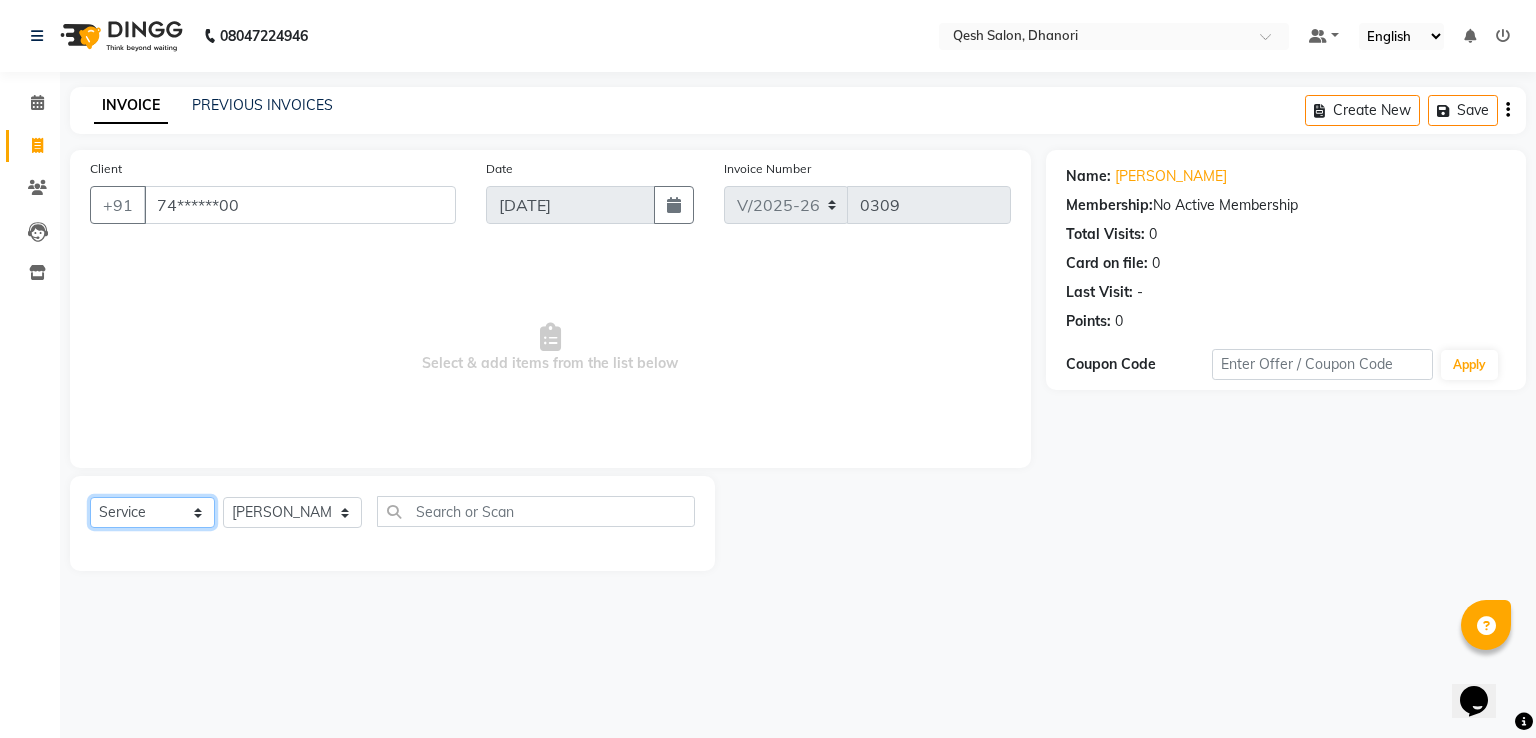 click on "Select  Service  Product  Membership  Package Voucher Prepaid Gift Card" 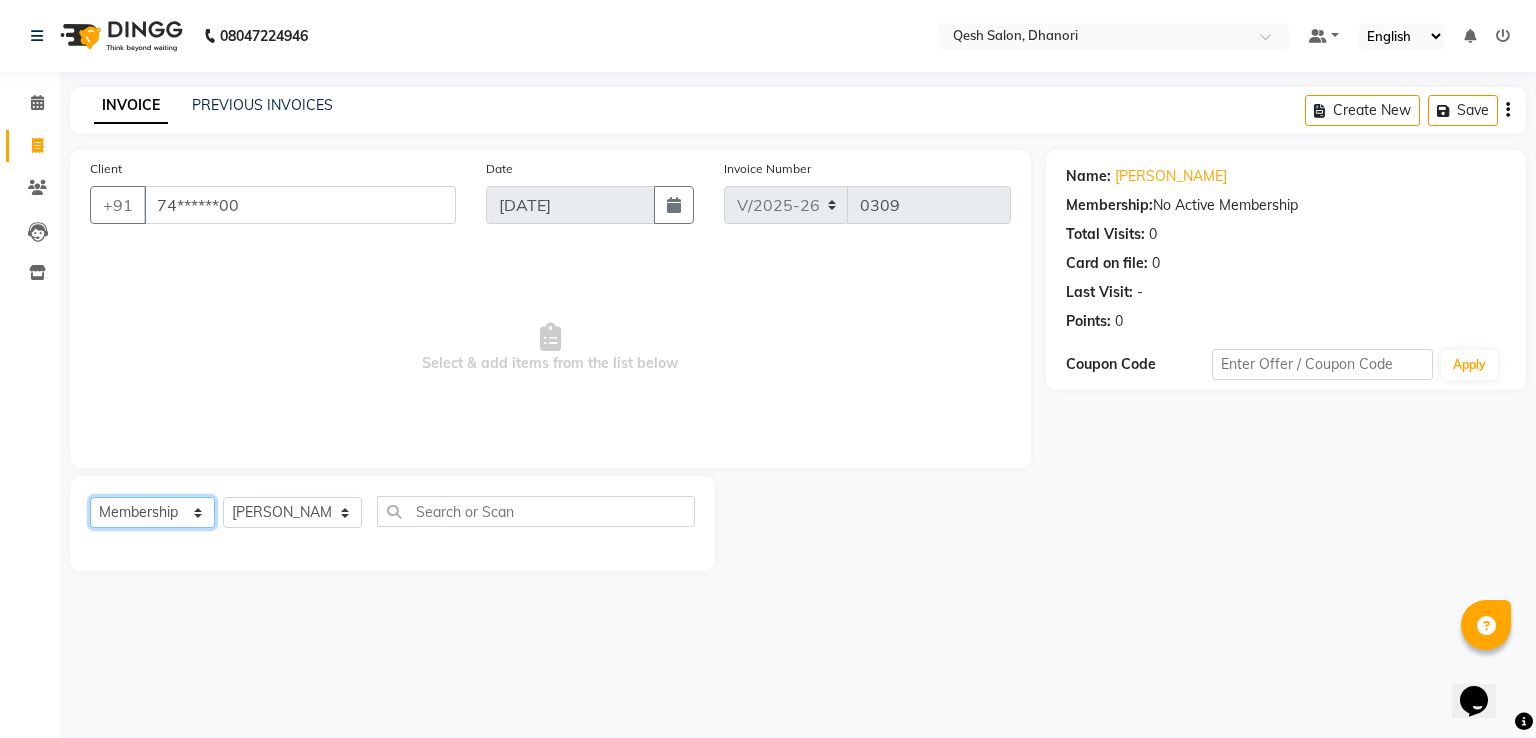 click on "Select  Service  Product  Membership  Package Voucher Prepaid Gift Card" 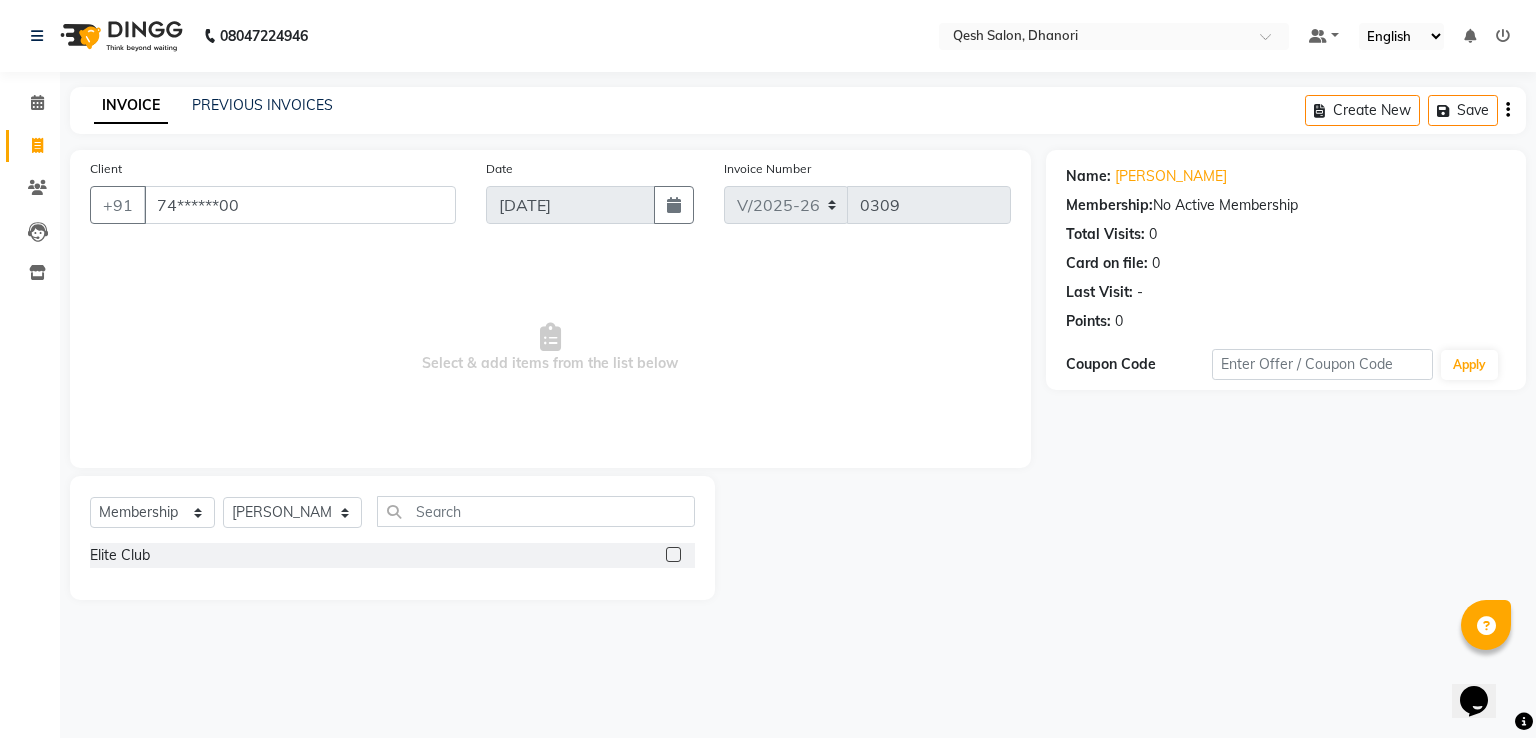 click 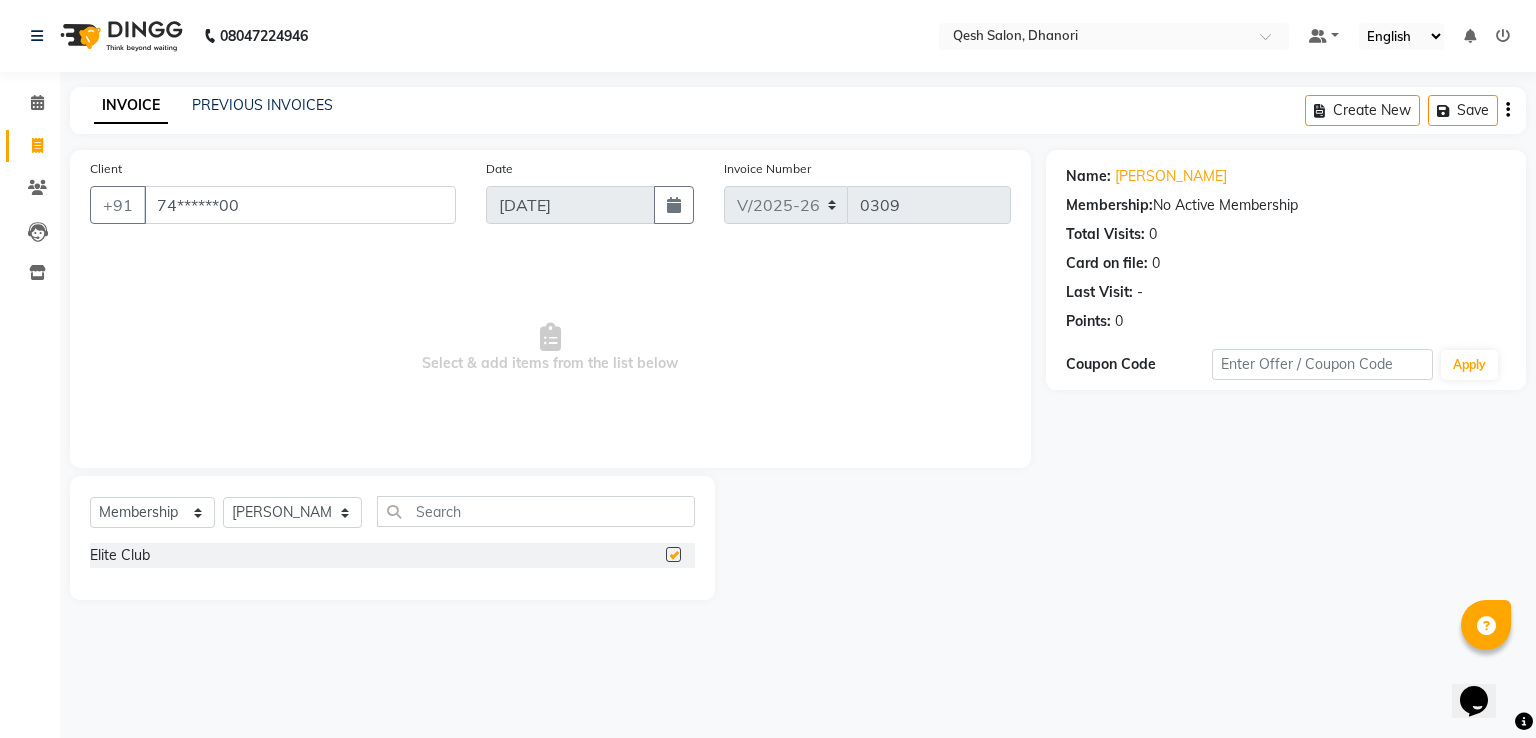 select on "select" 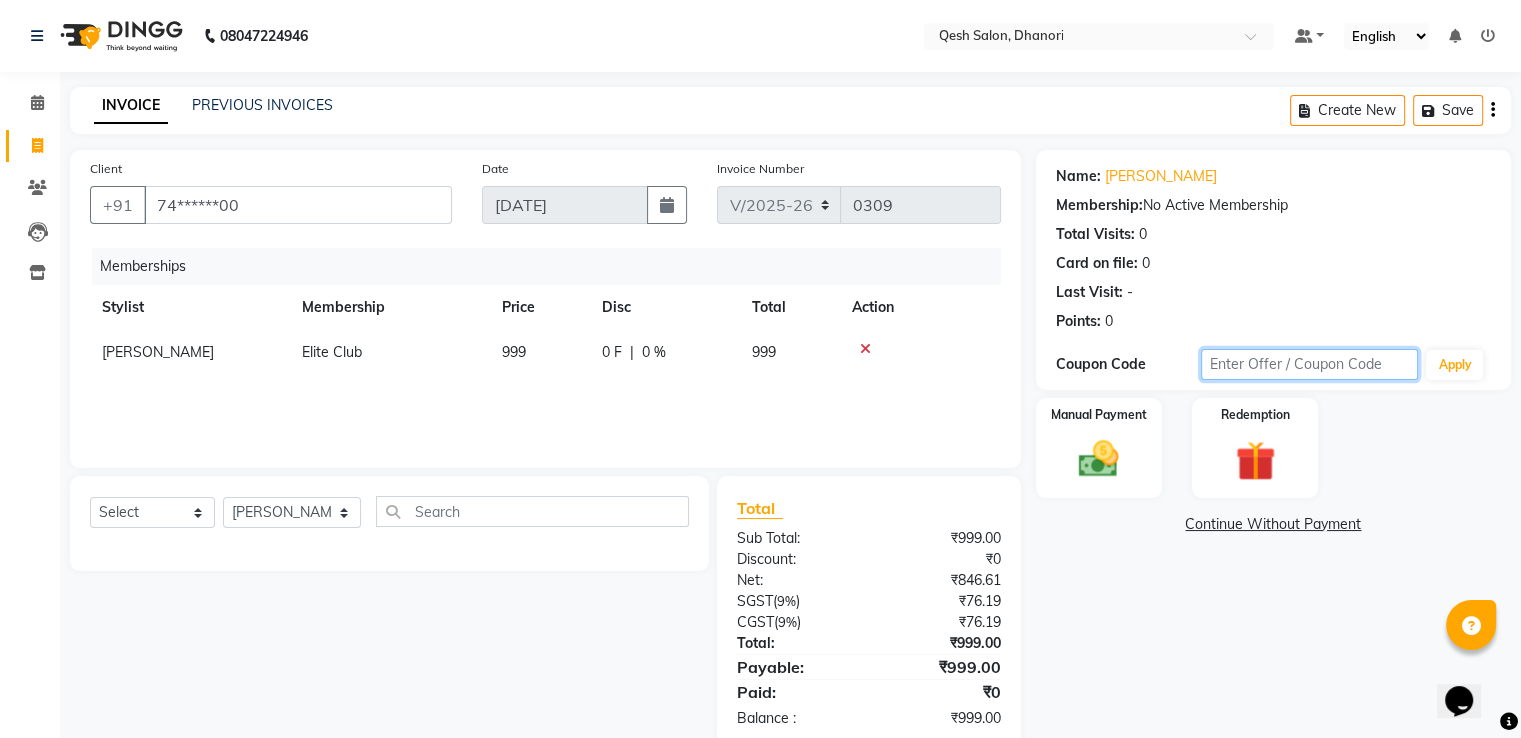click 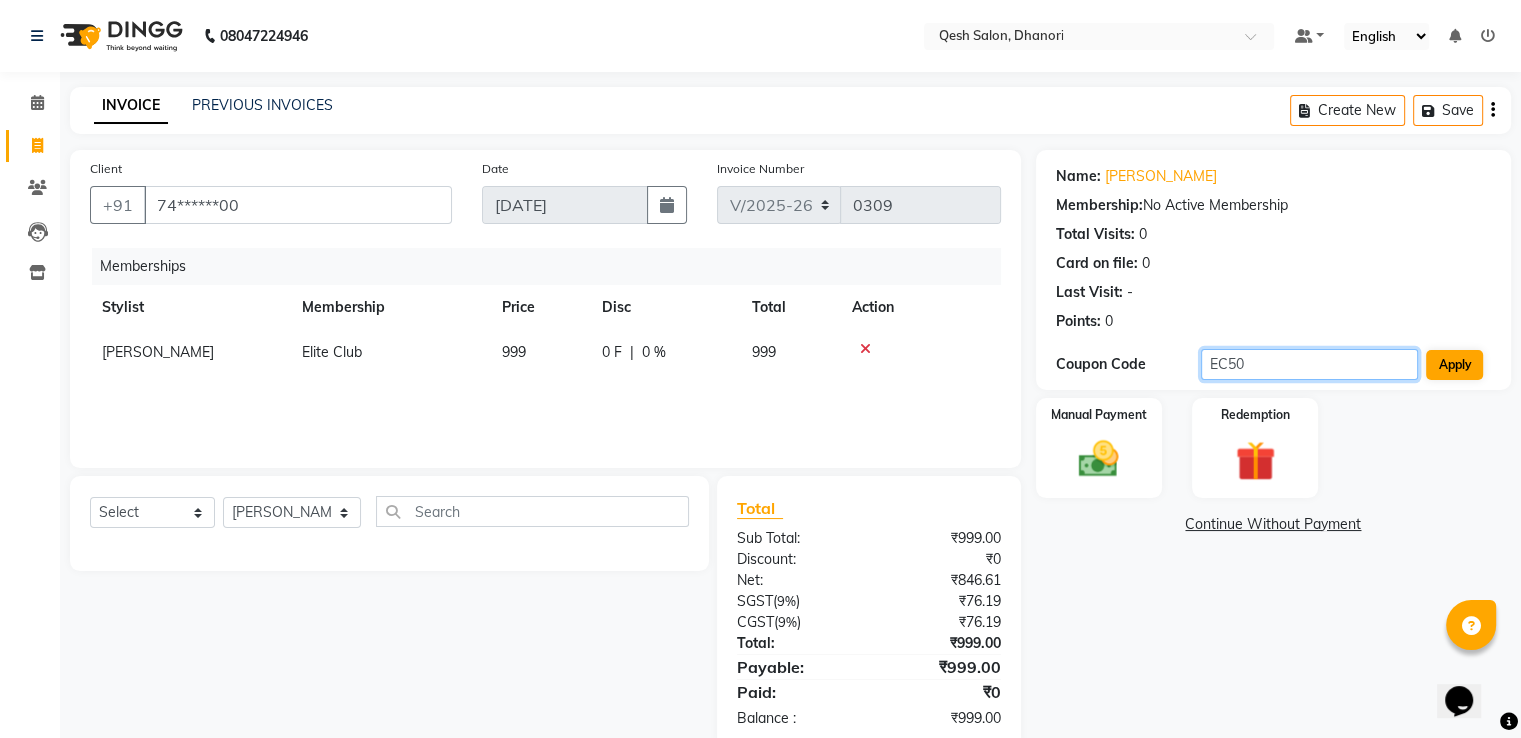 type on "EC50" 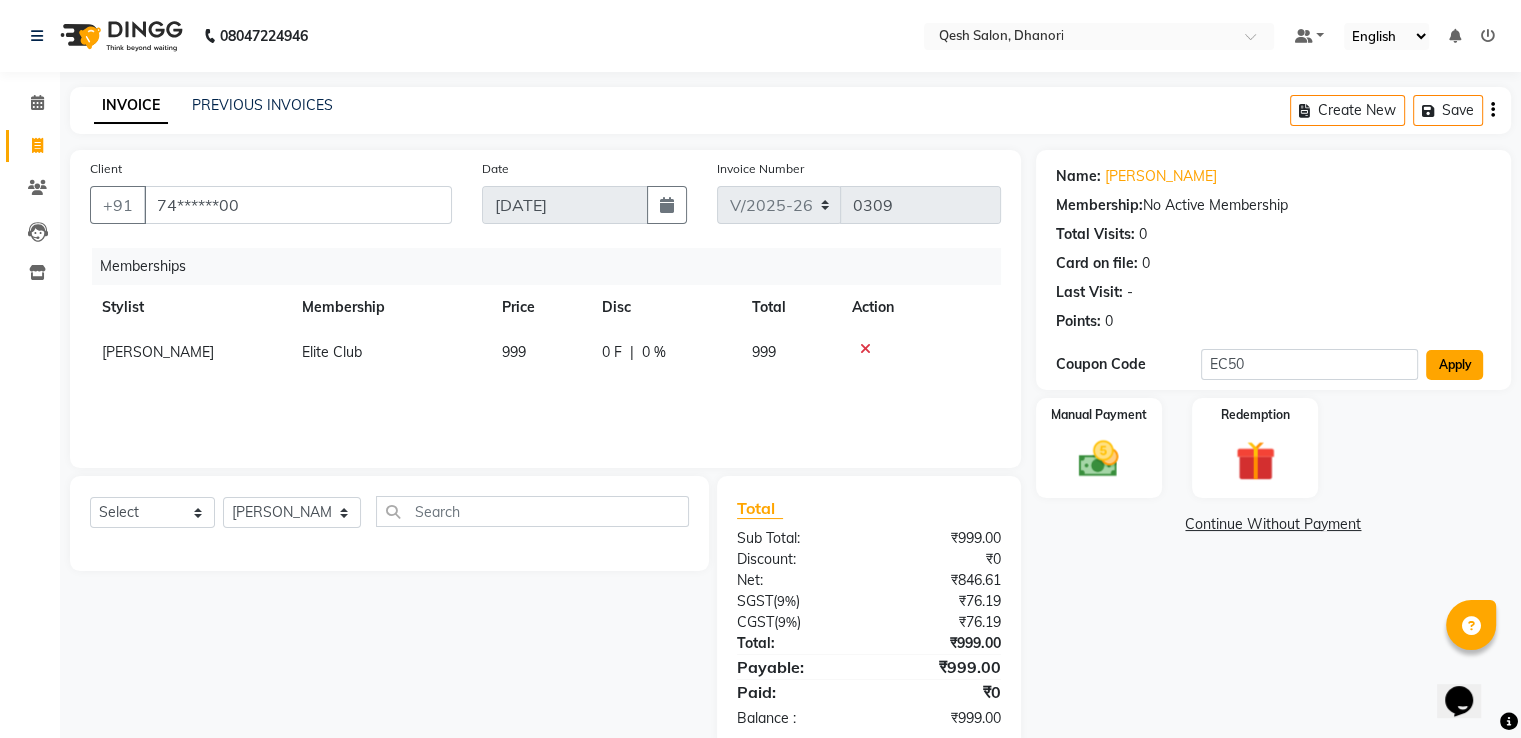 click on "Apply" 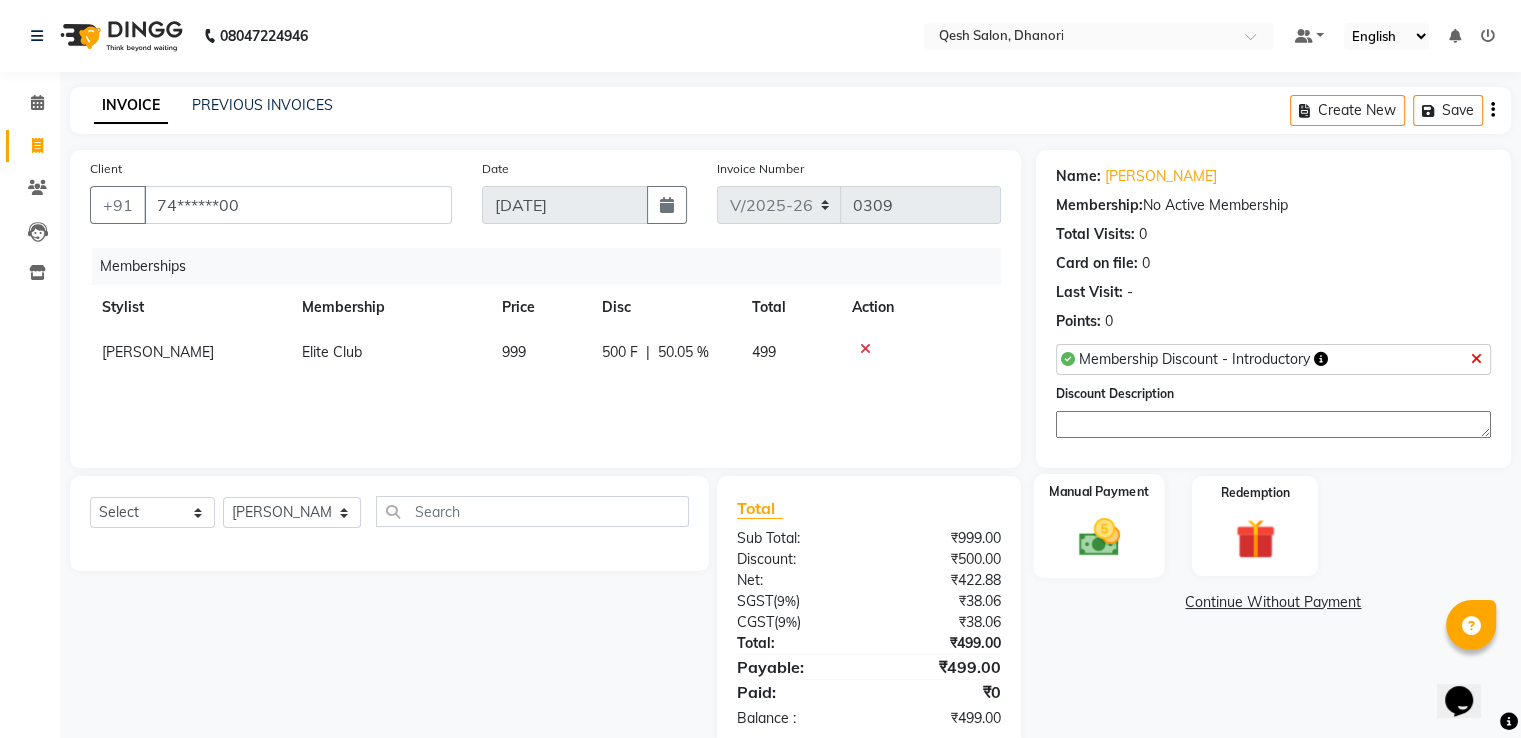 scroll, scrollTop: 42, scrollLeft: 0, axis: vertical 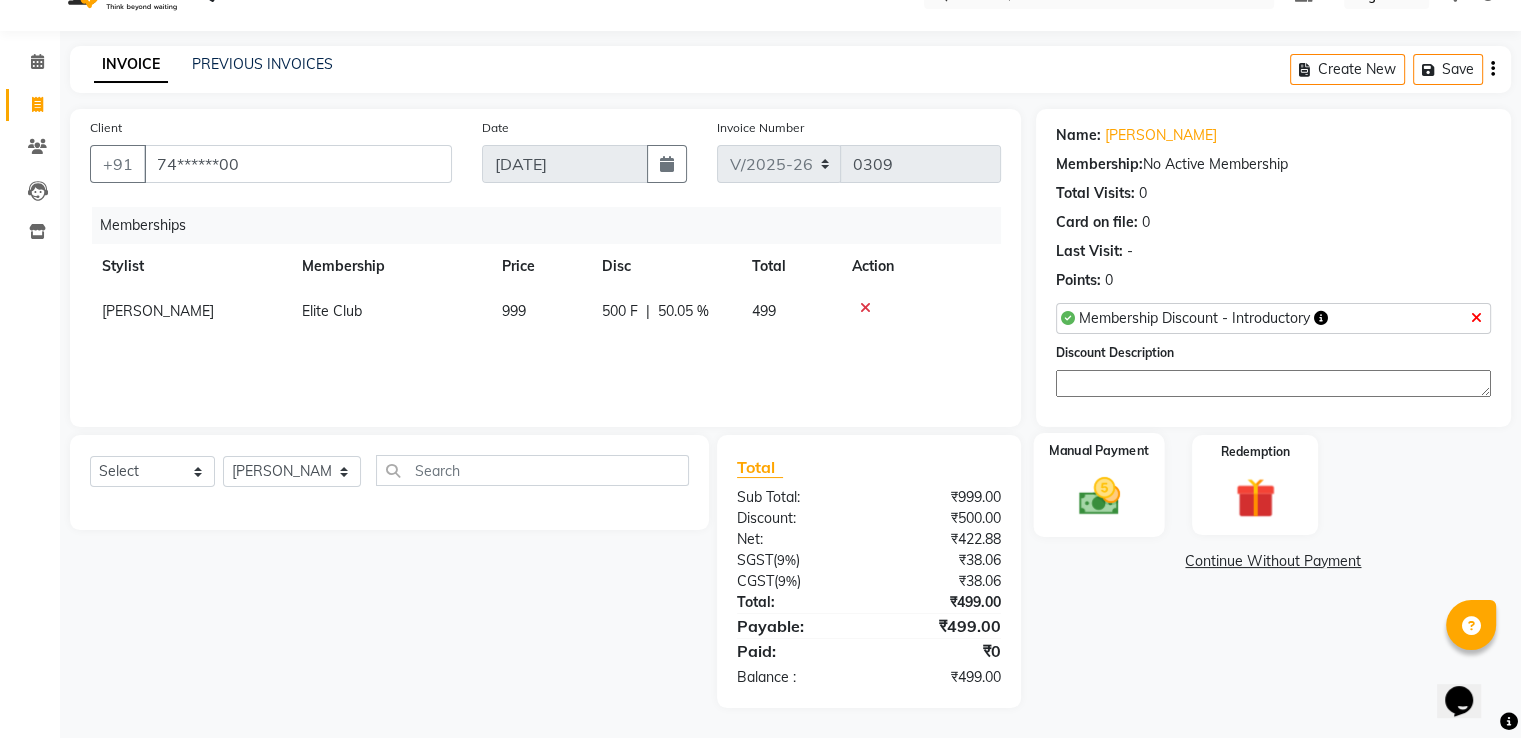 click 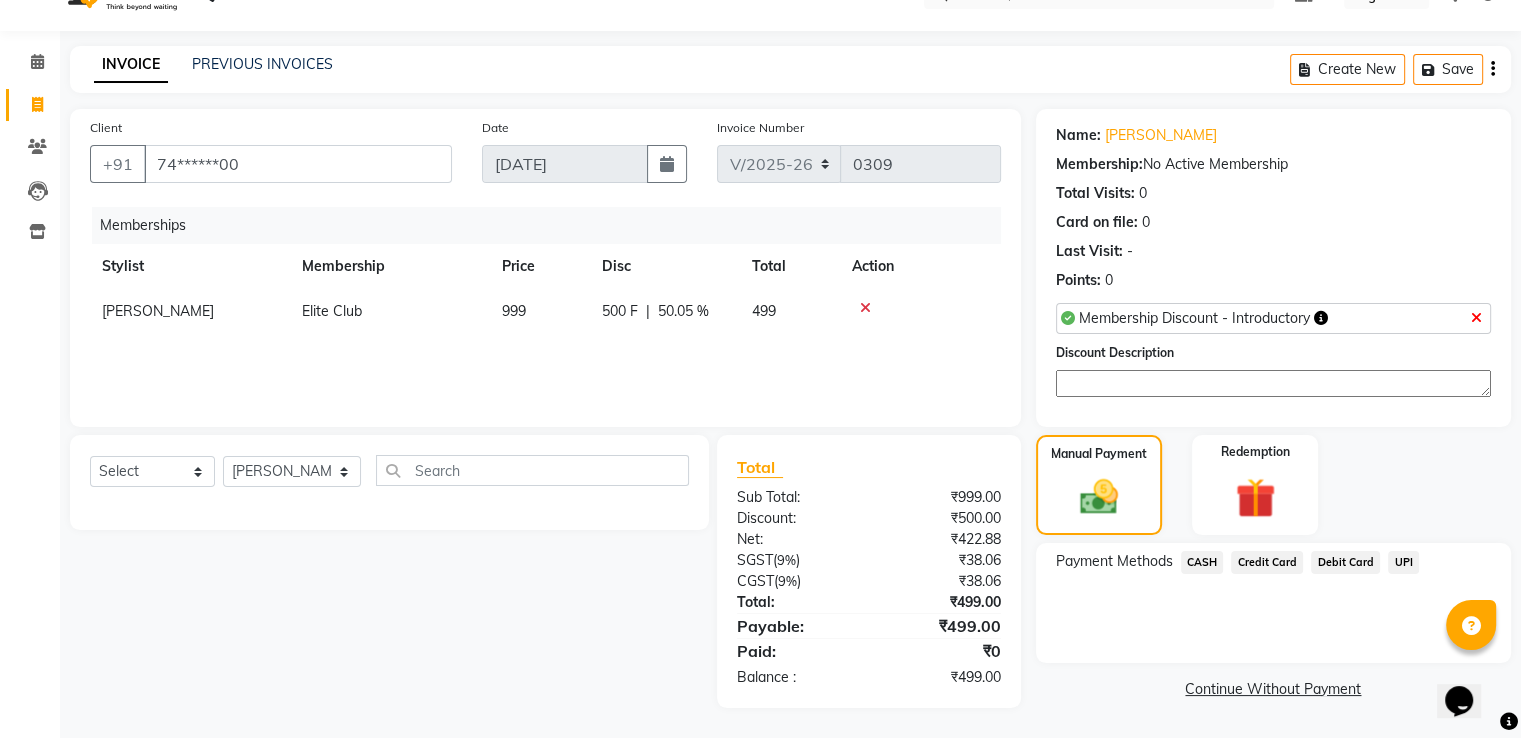 click on "Credit Card" 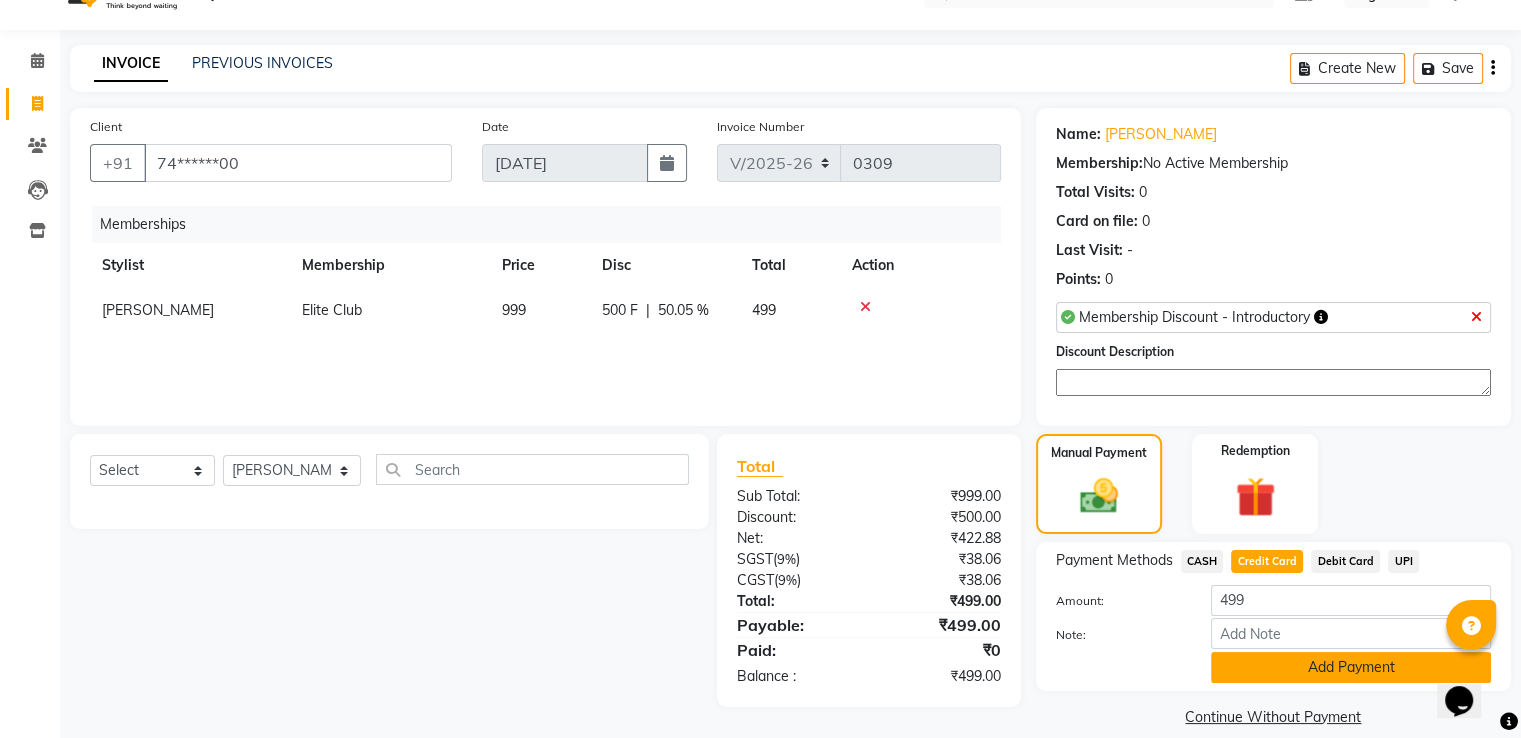 click on "Add Payment" 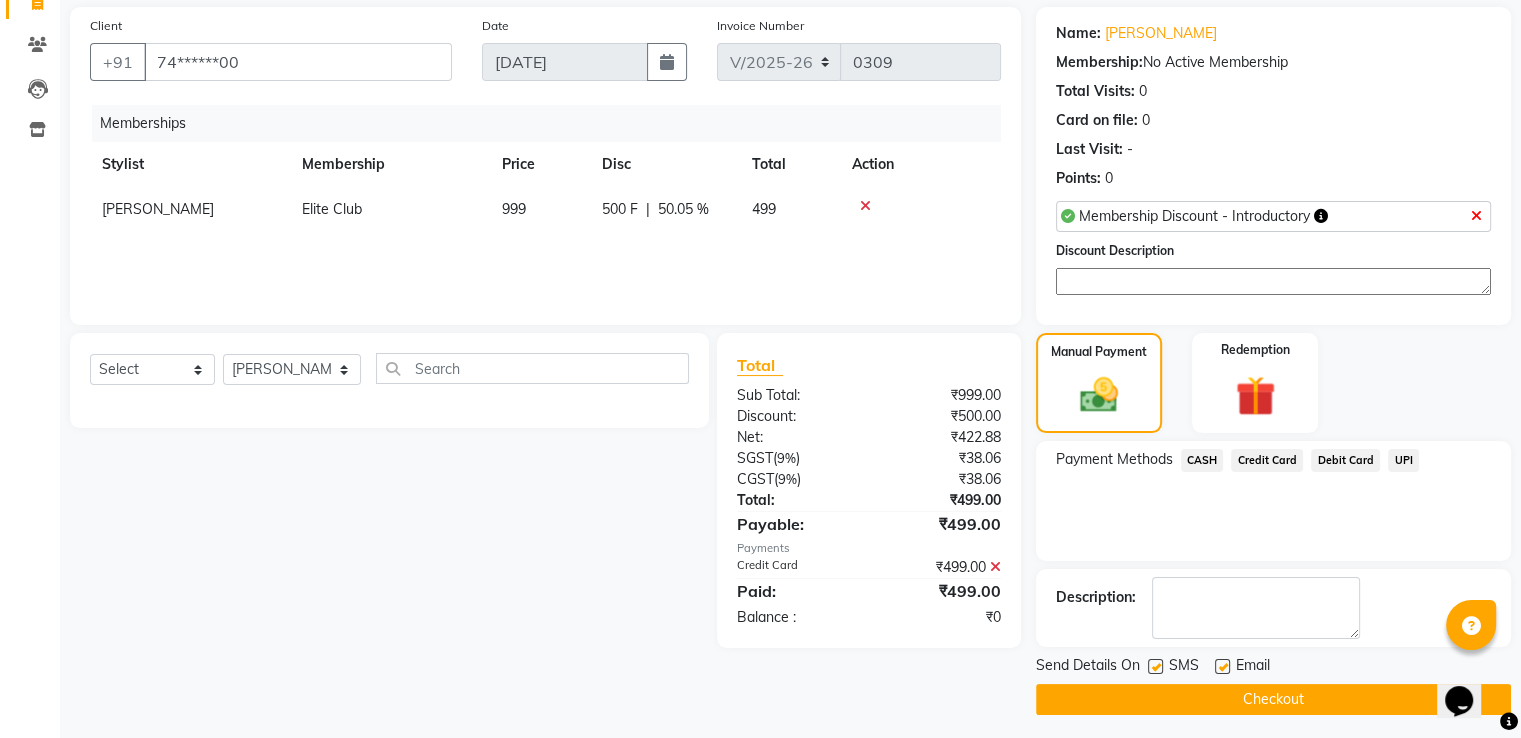 scroll, scrollTop: 148, scrollLeft: 0, axis: vertical 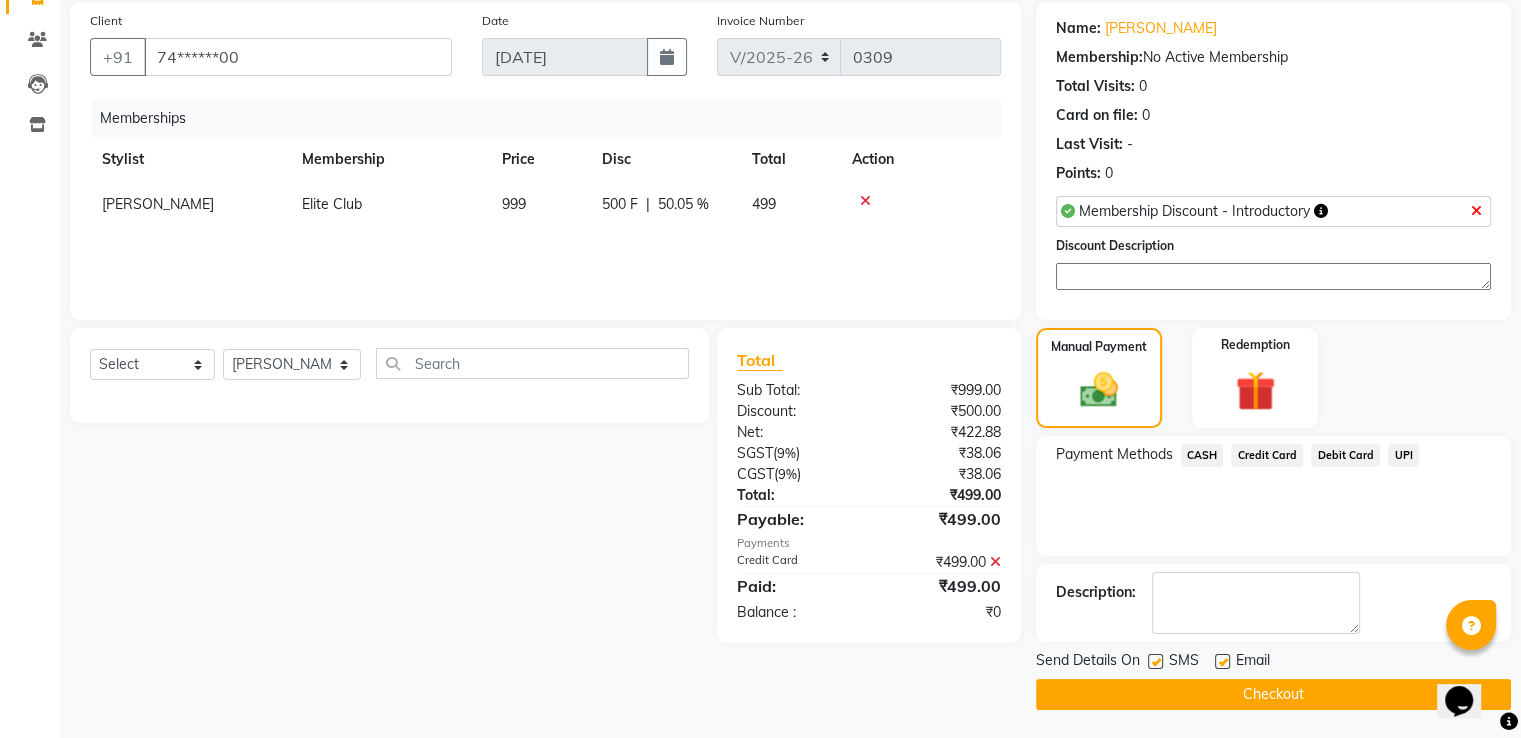click on "Checkout" 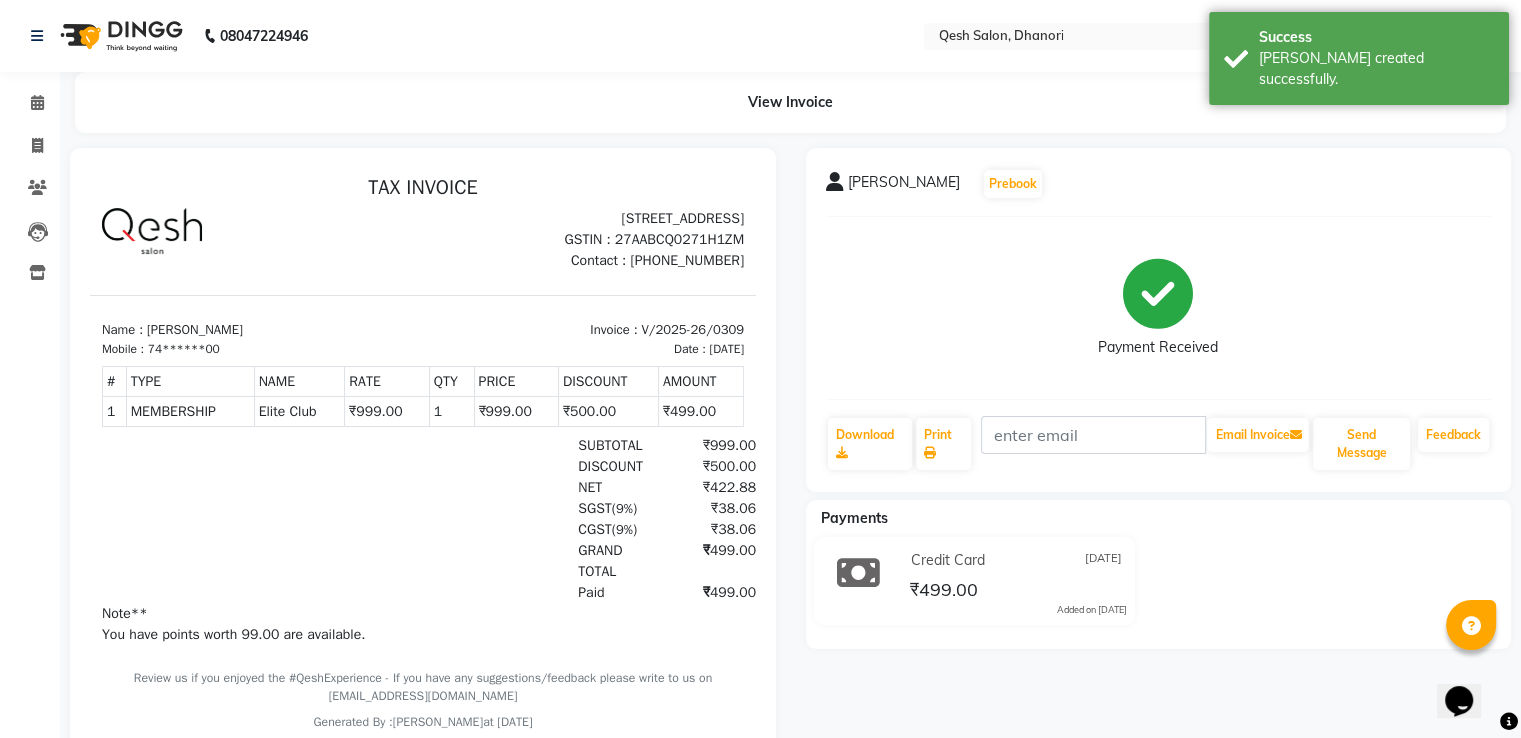 scroll, scrollTop: 0, scrollLeft: 0, axis: both 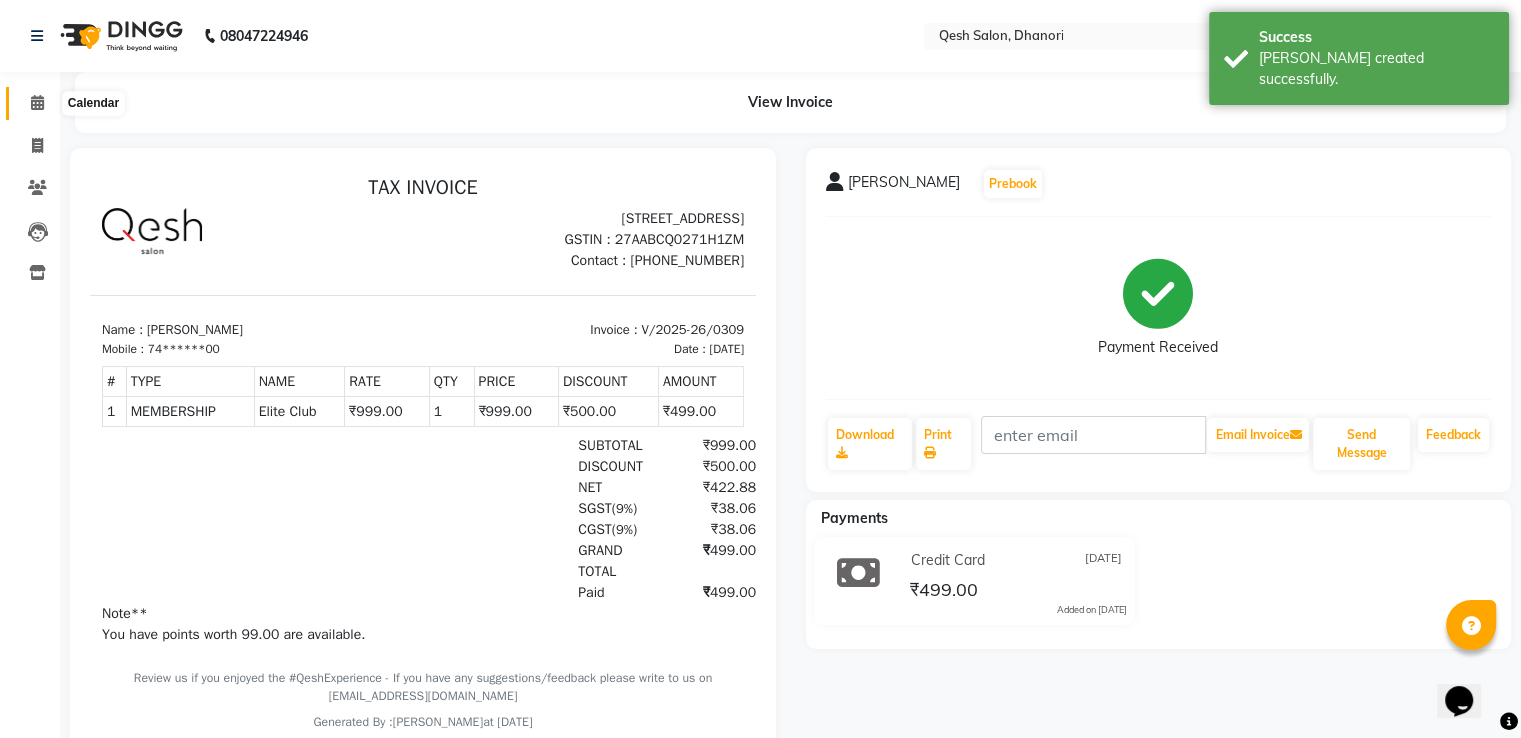 click 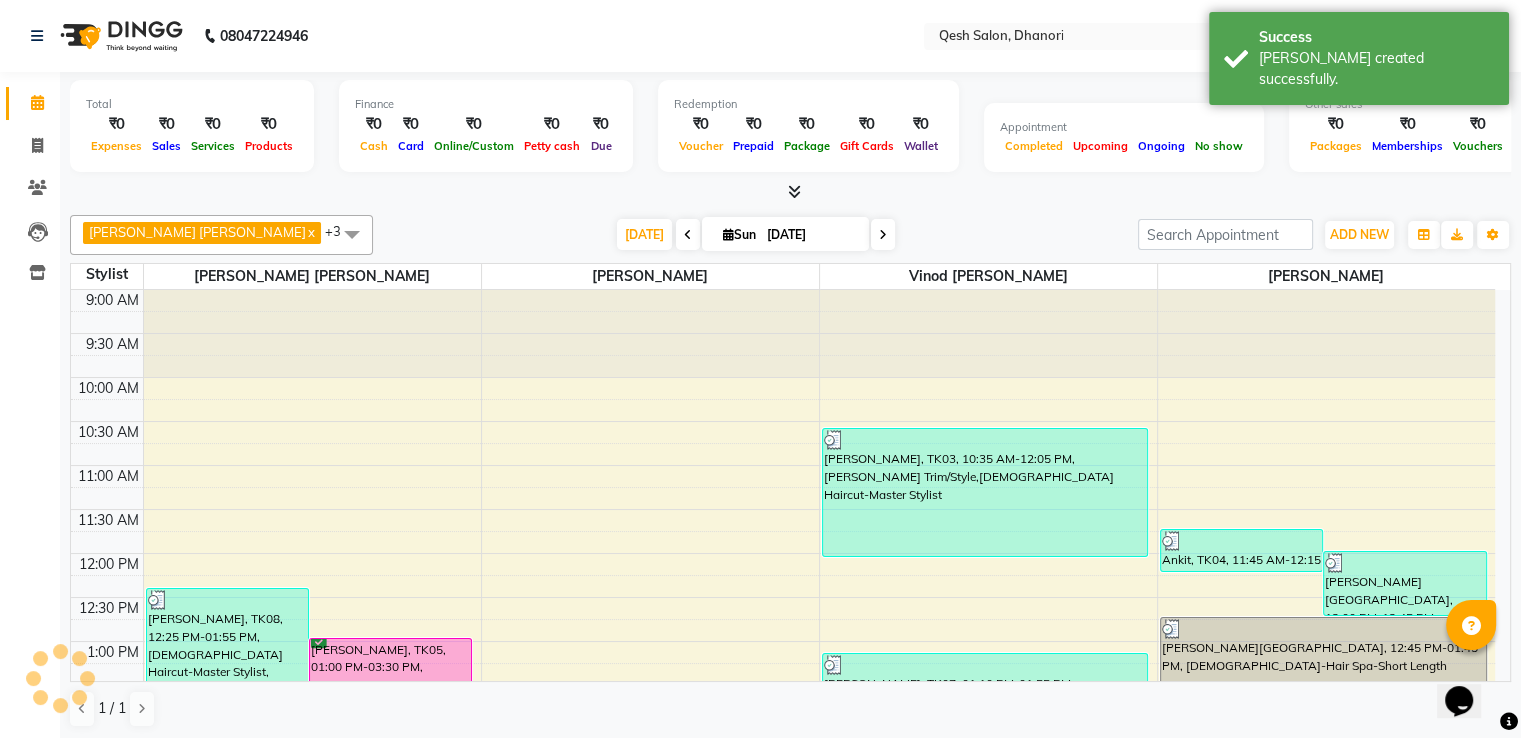 scroll, scrollTop: 786, scrollLeft: 0, axis: vertical 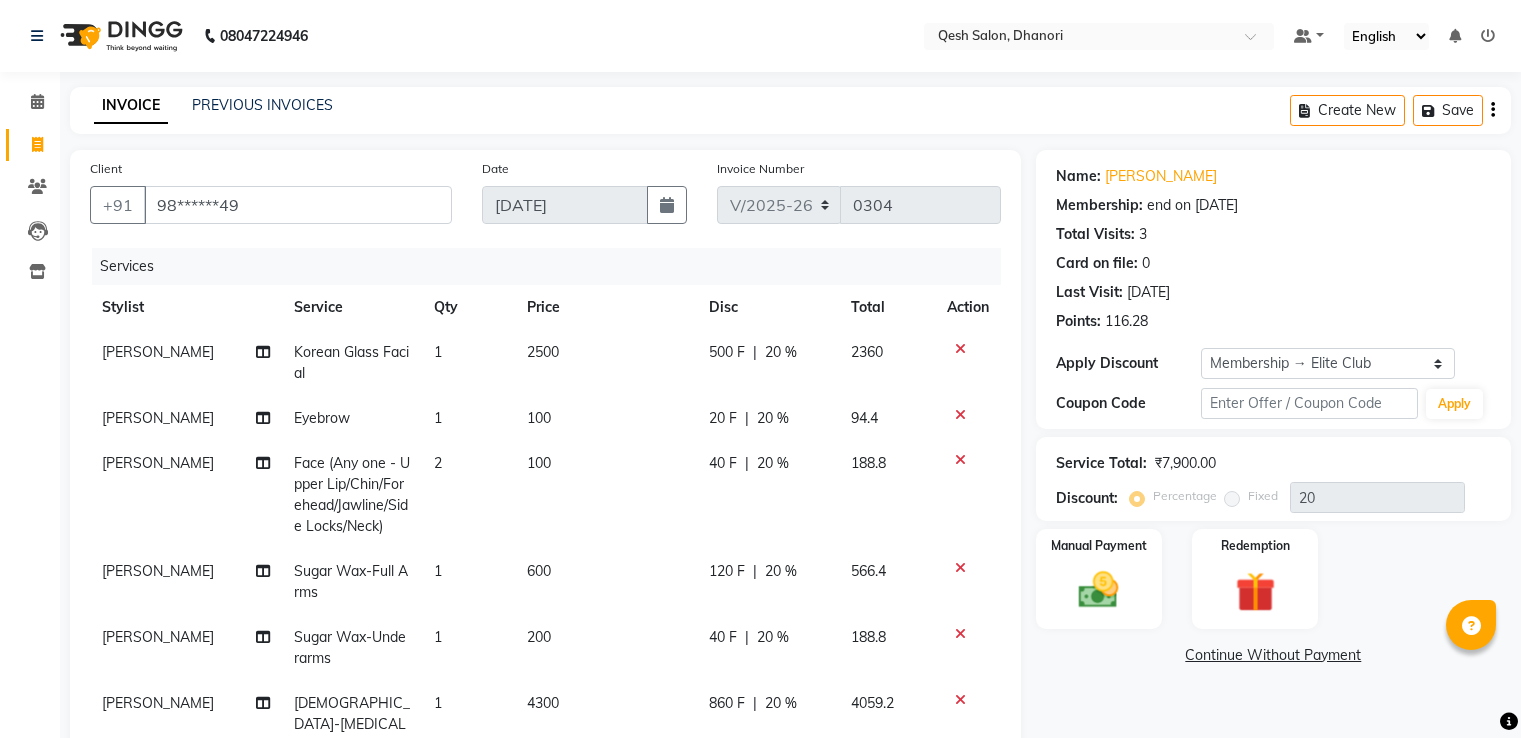 select on "7641" 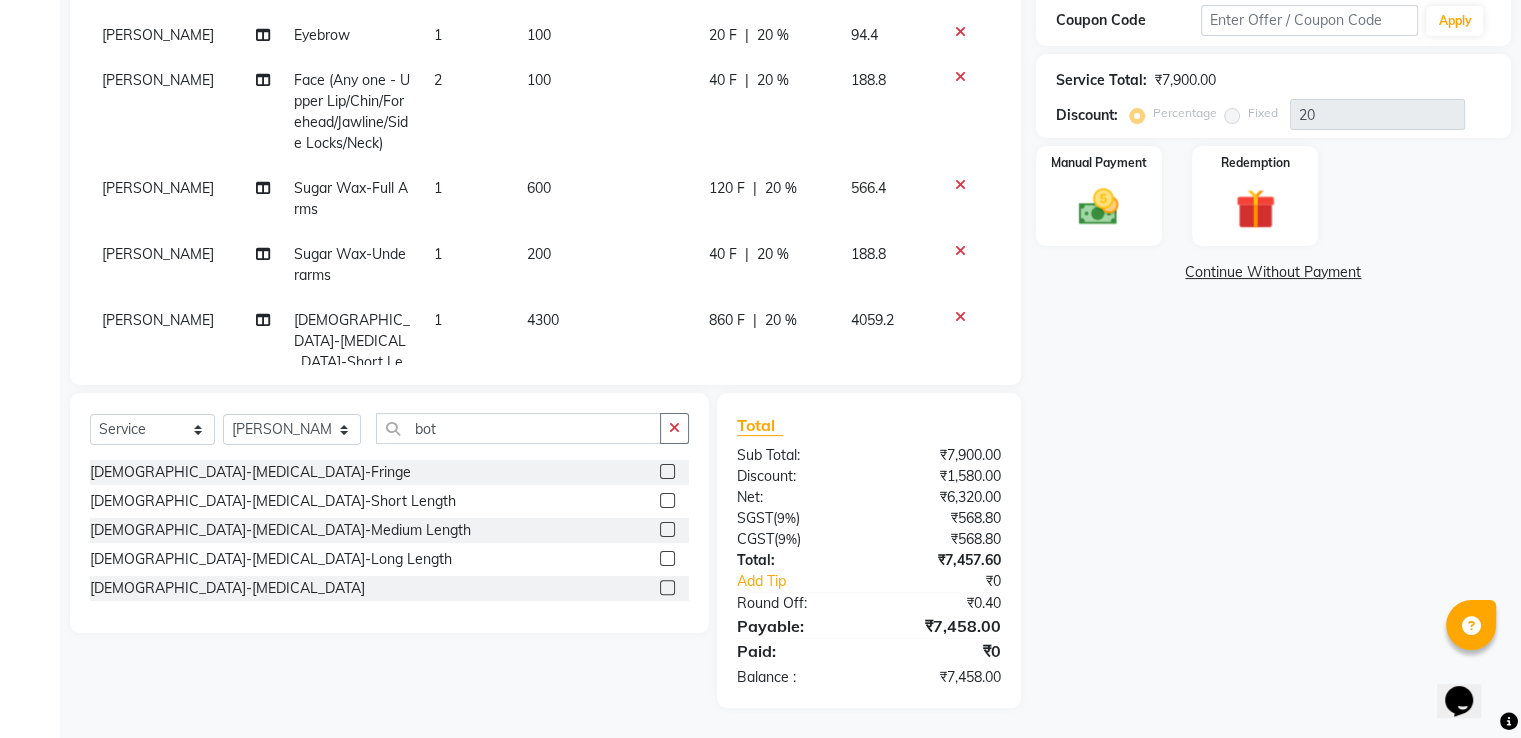 scroll, scrollTop: 0, scrollLeft: 0, axis: both 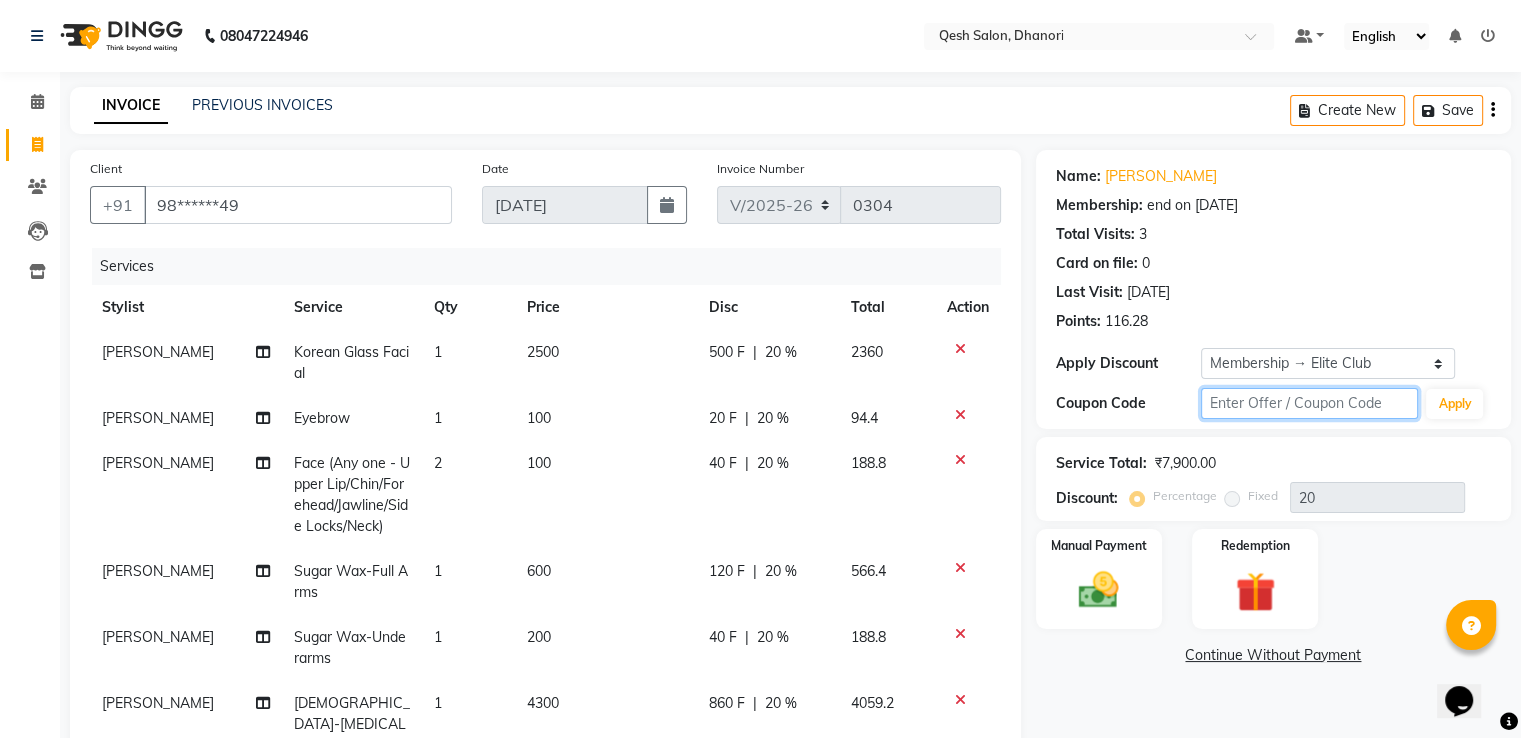 click 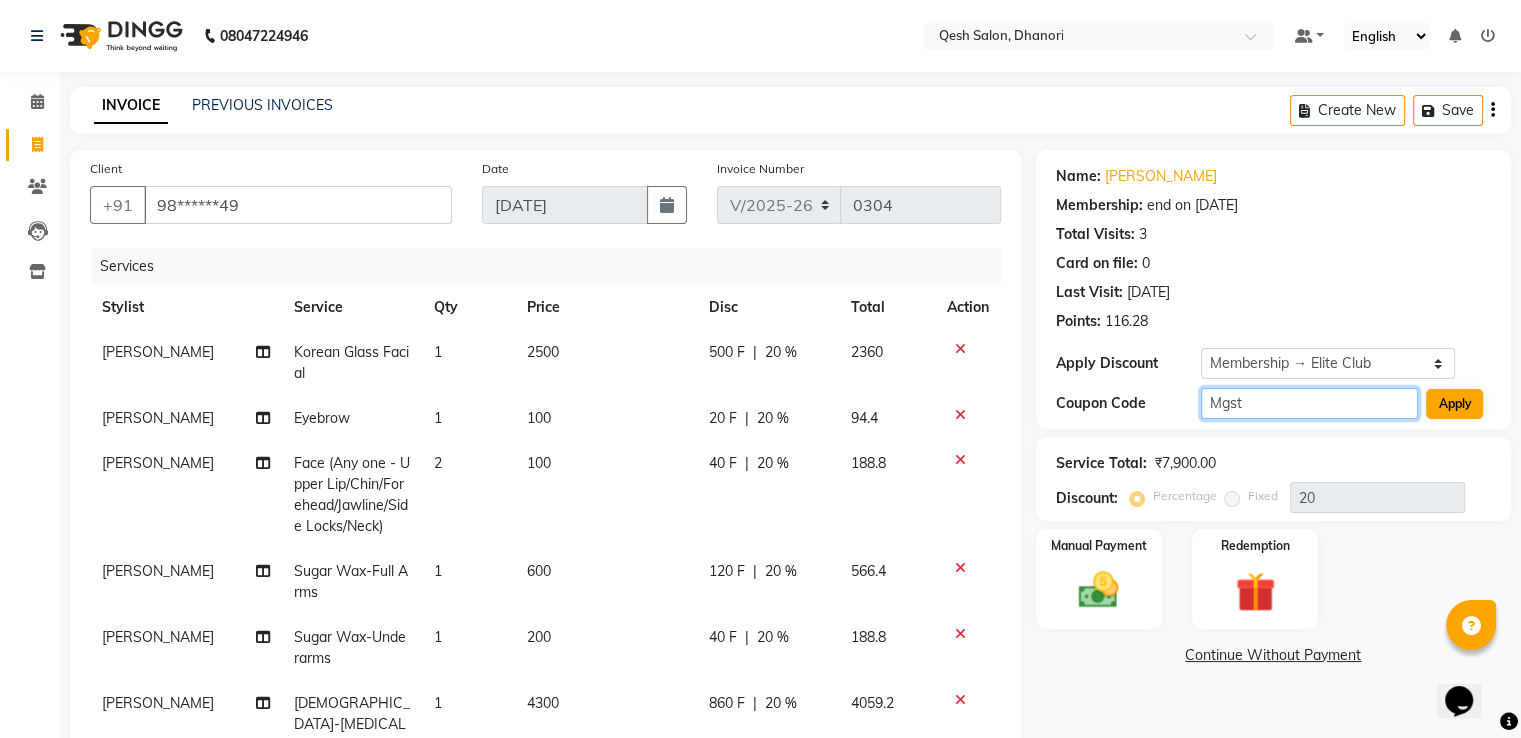 type on "Mgst" 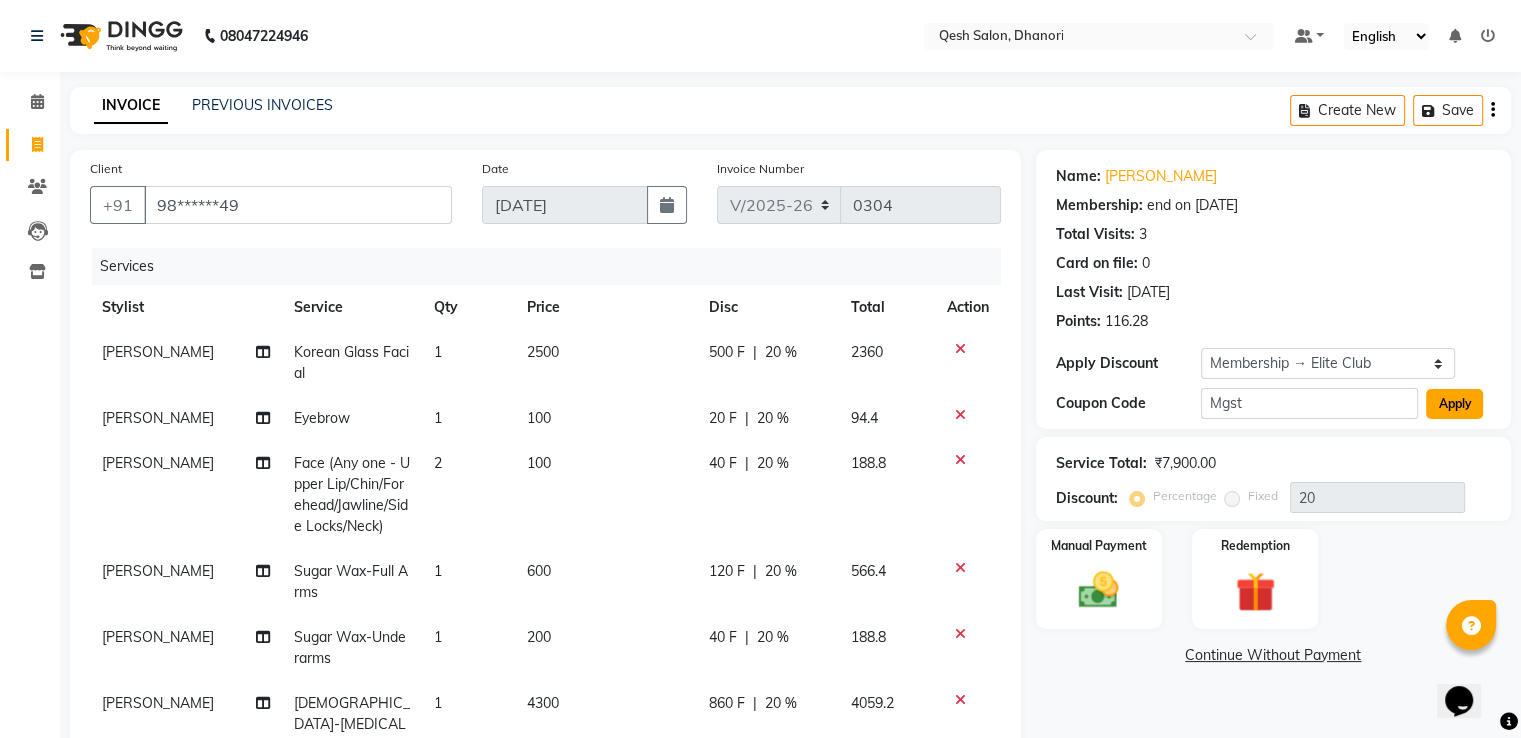 click on "Apply" 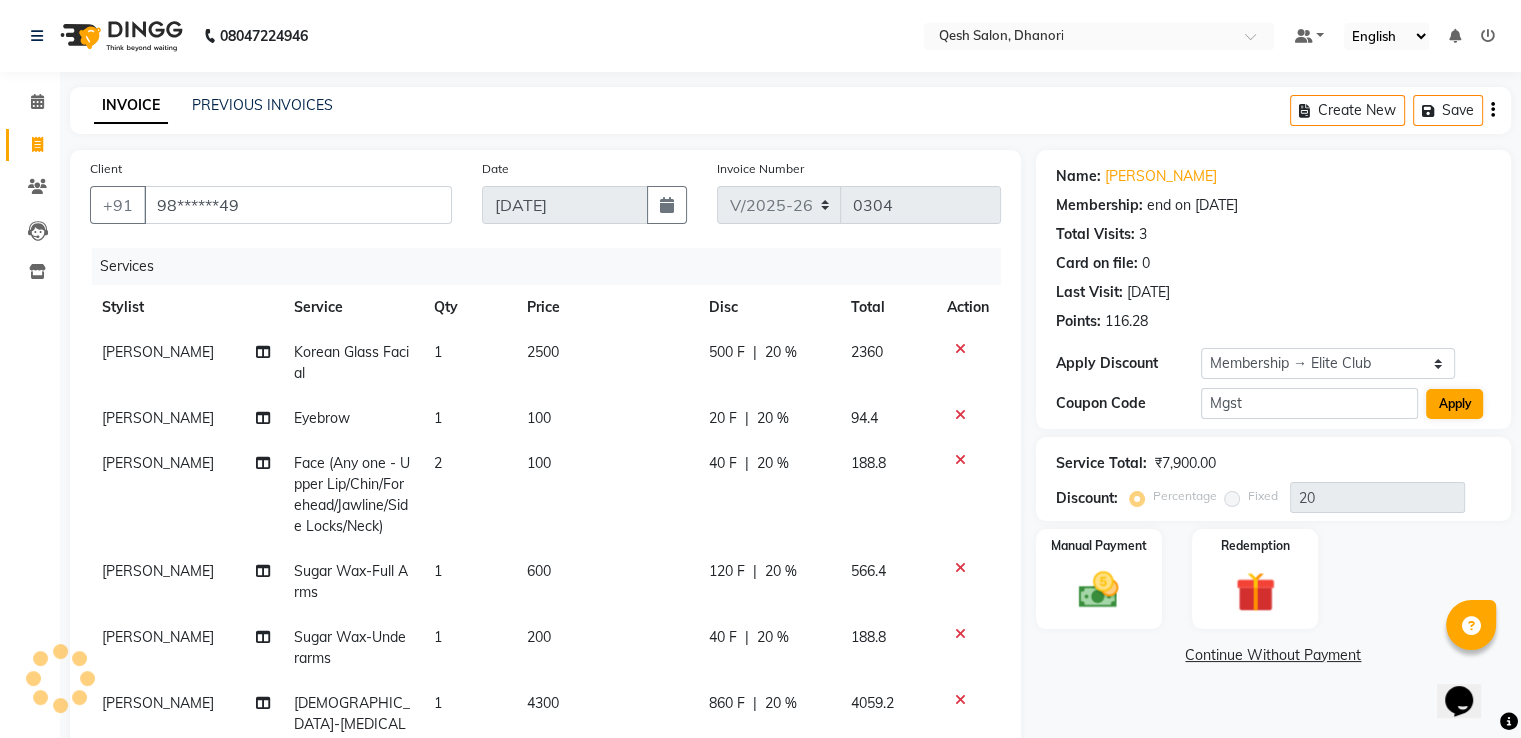 select on "0:" 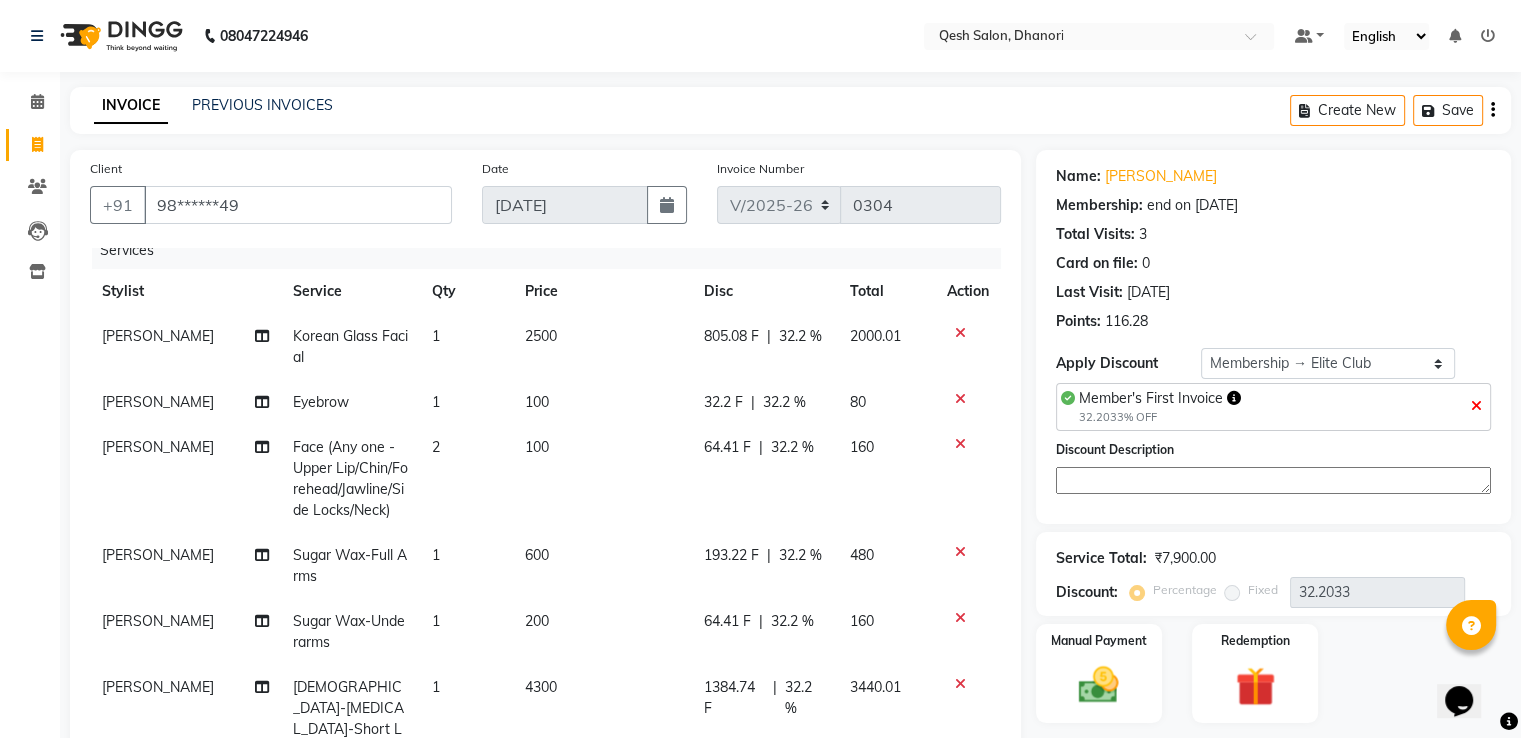 scroll, scrollTop: 30, scrollLeft: 0, axis: vertical 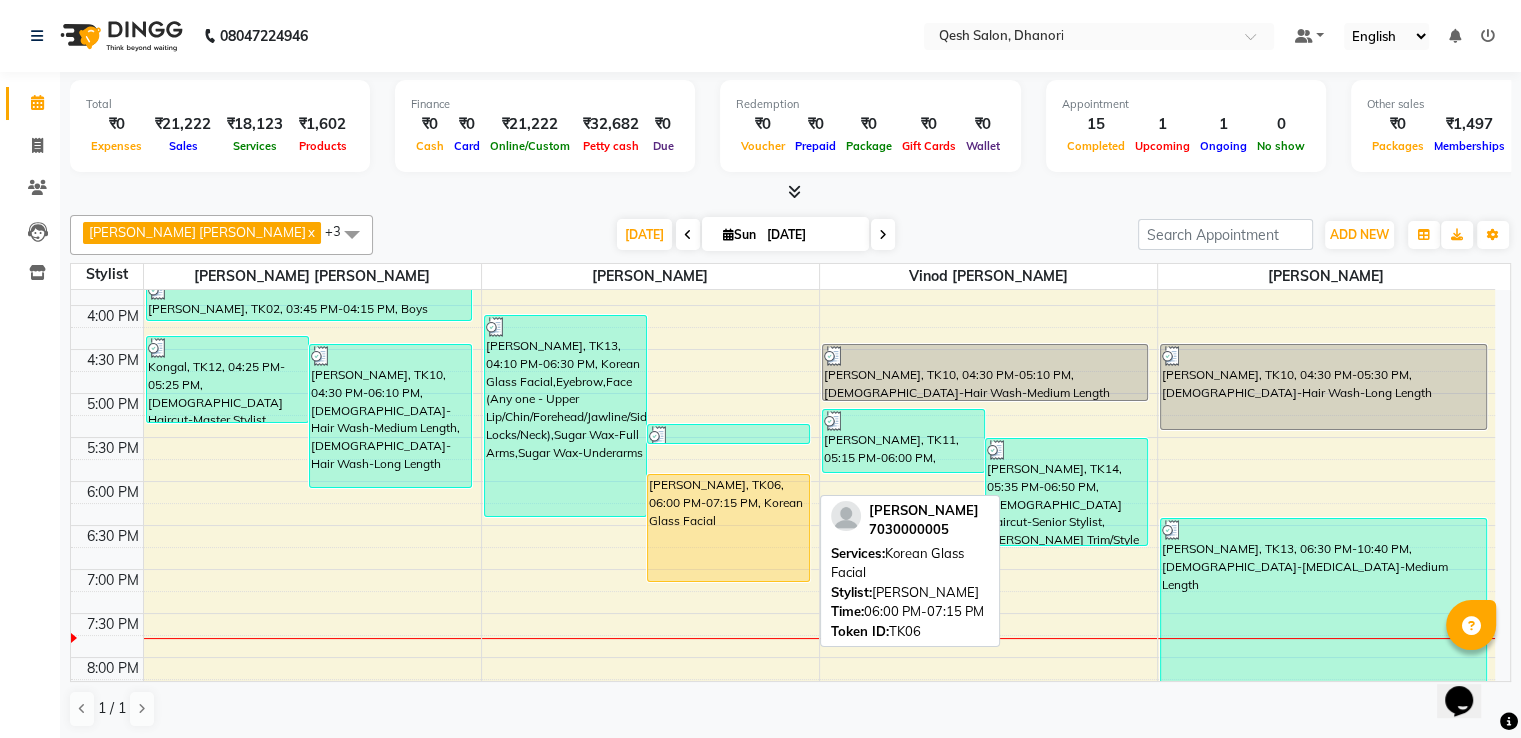 click on "Vikram Murdande, TK06, 06:00 PM-07:15 PM, Korean Glass Facial" at bounding box center (728, 528) 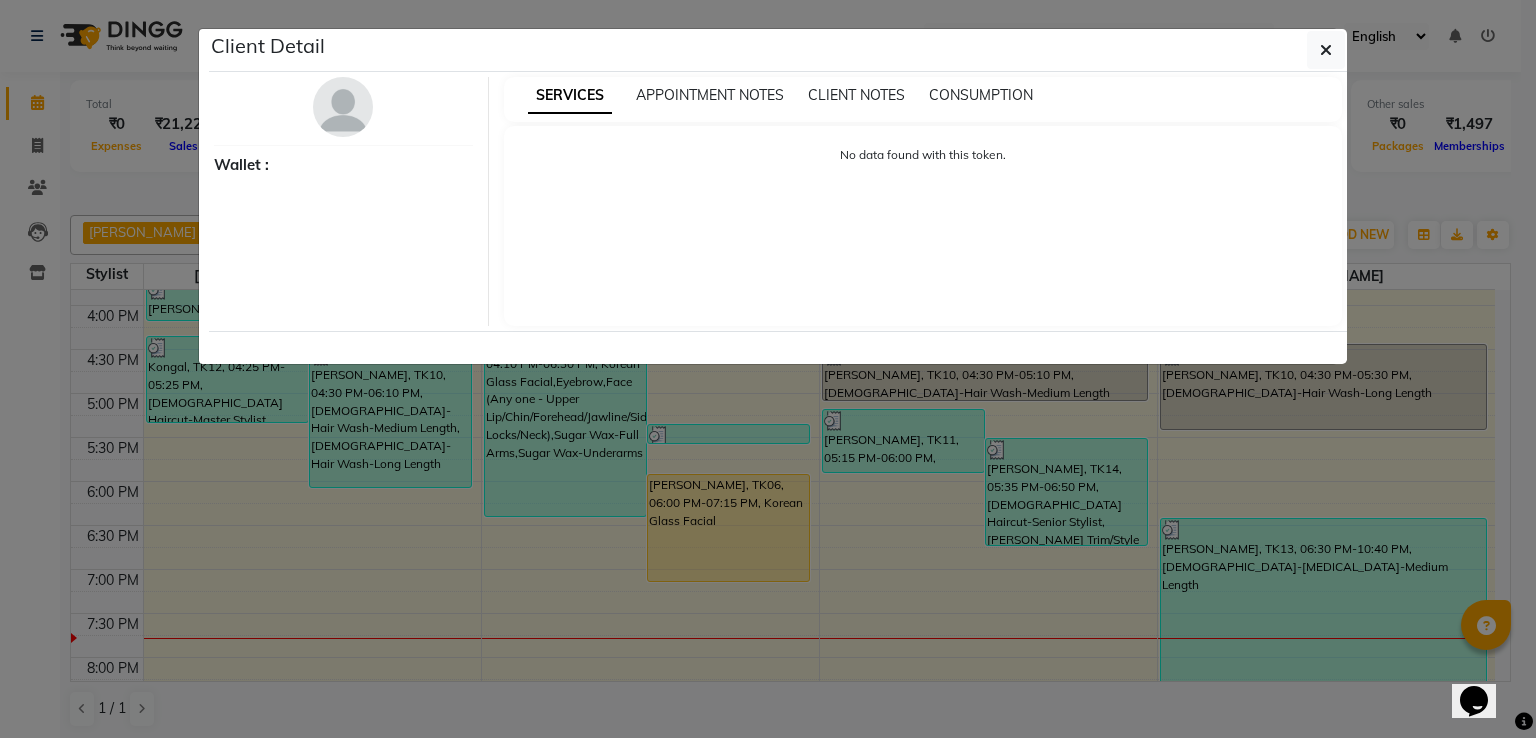 select on "1" 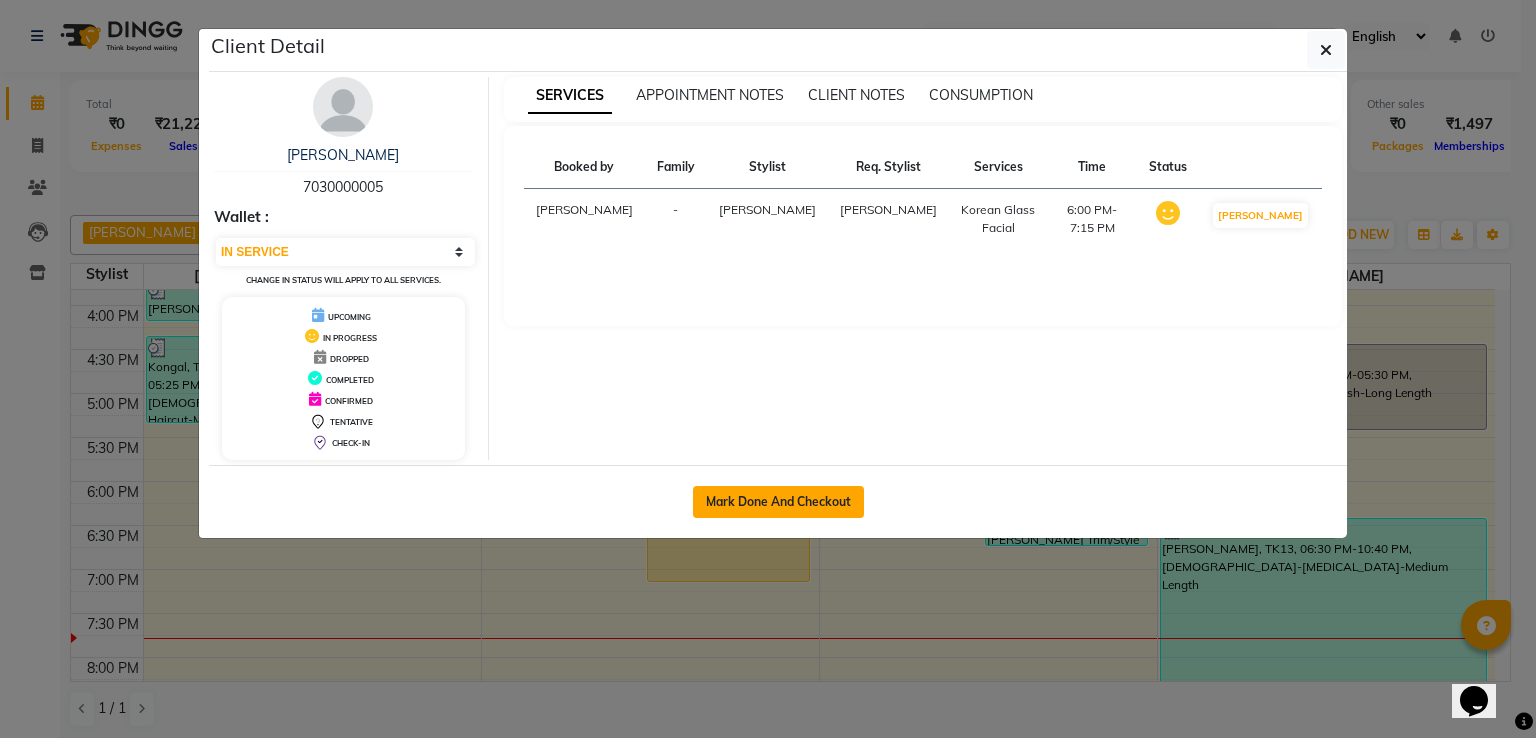 click on "Mark Done And Checkout" 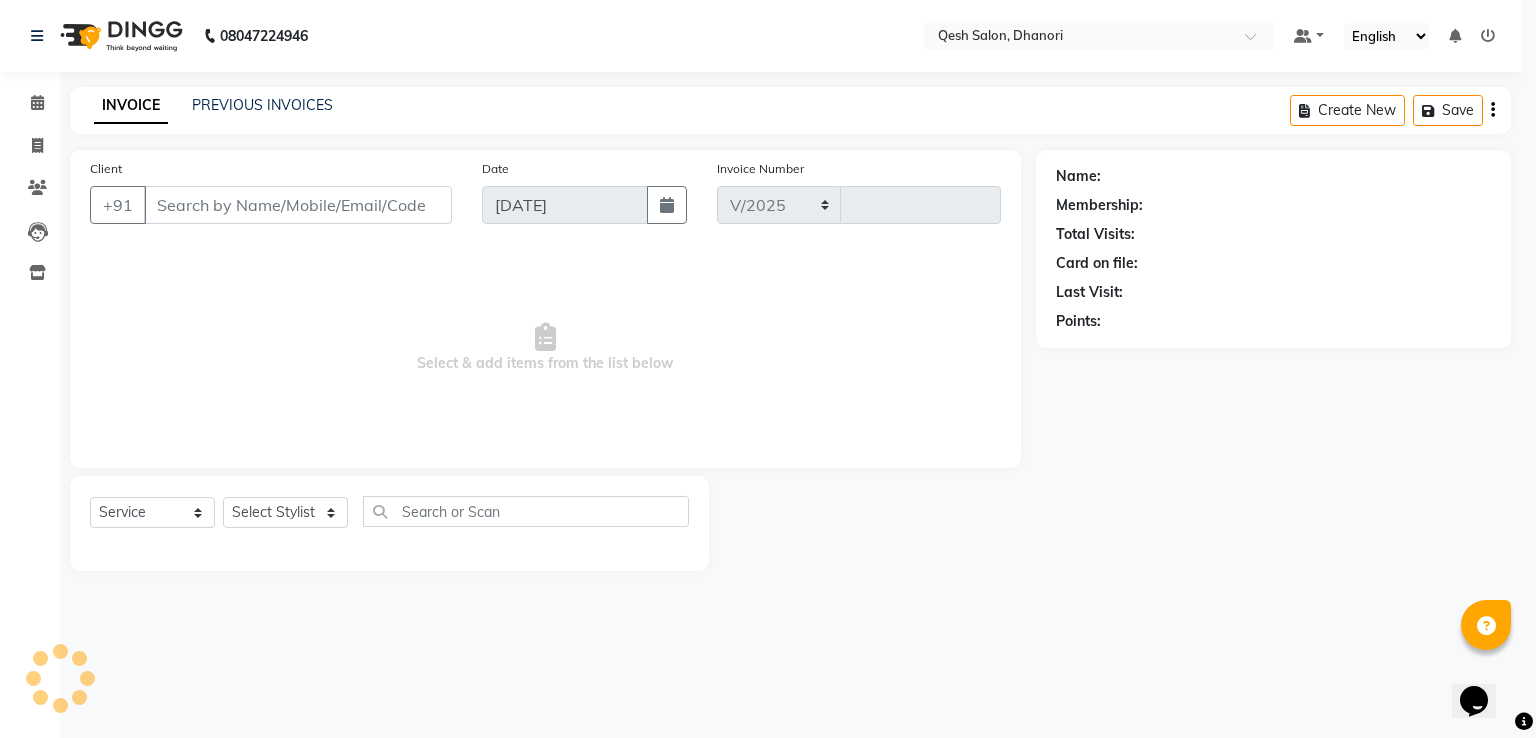 select on "7641" 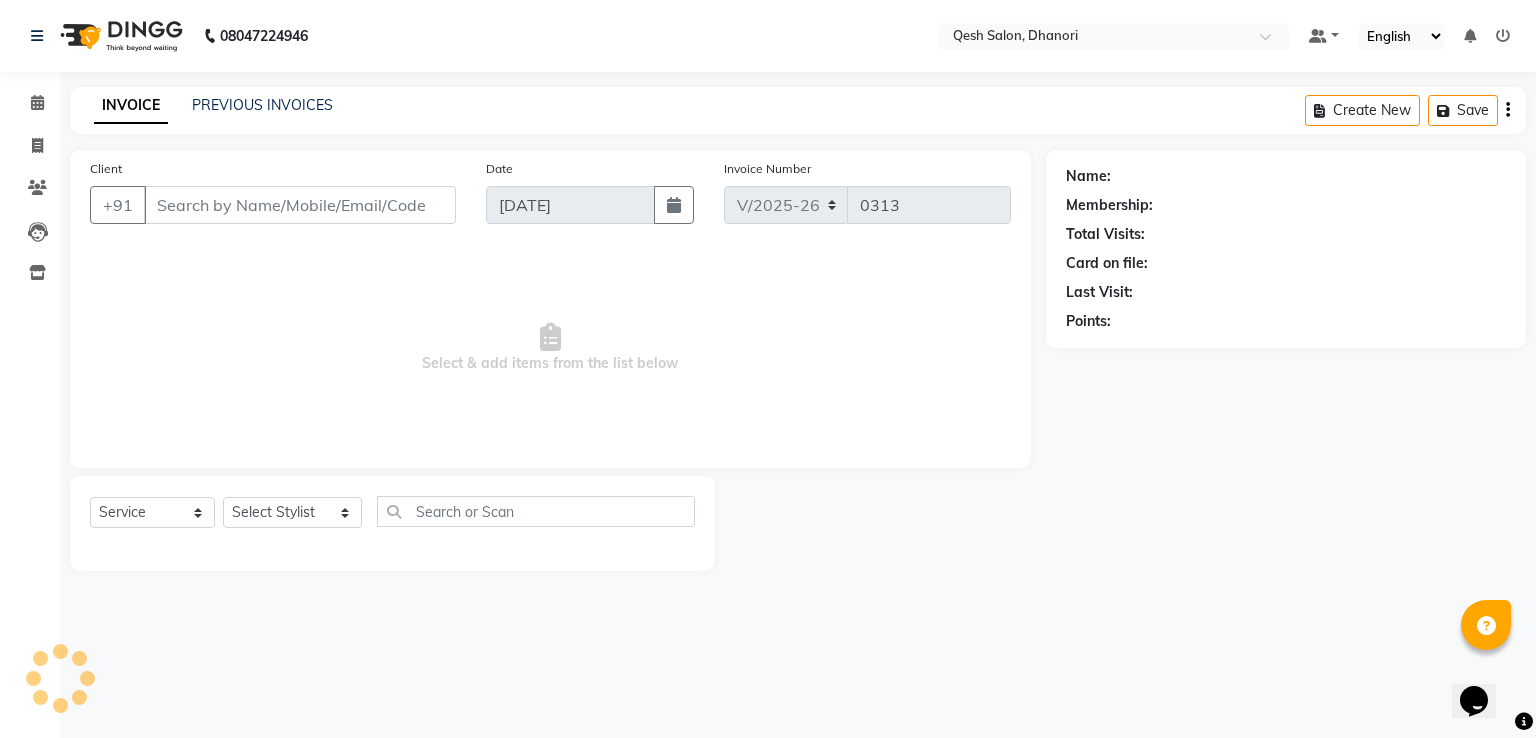type on "70******05" 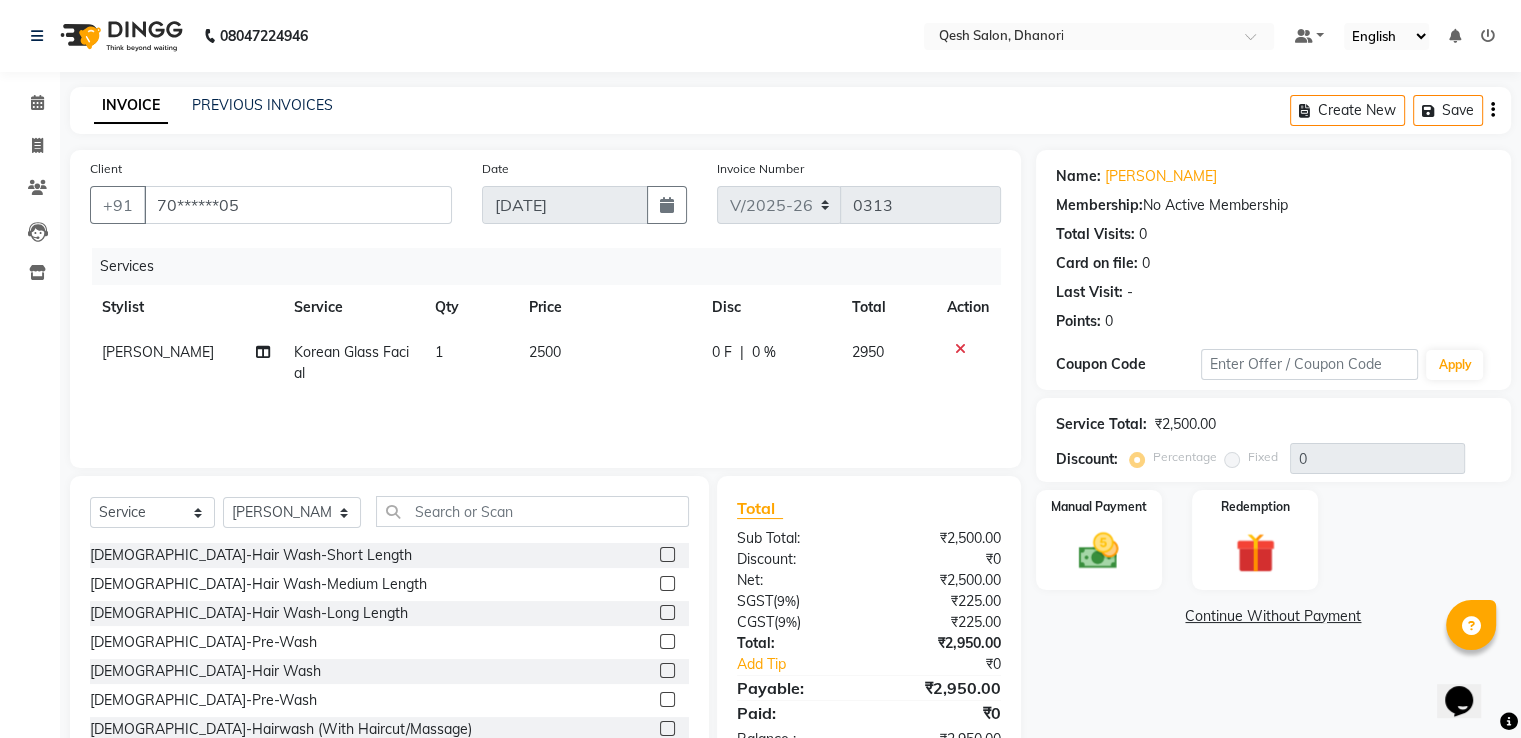 click 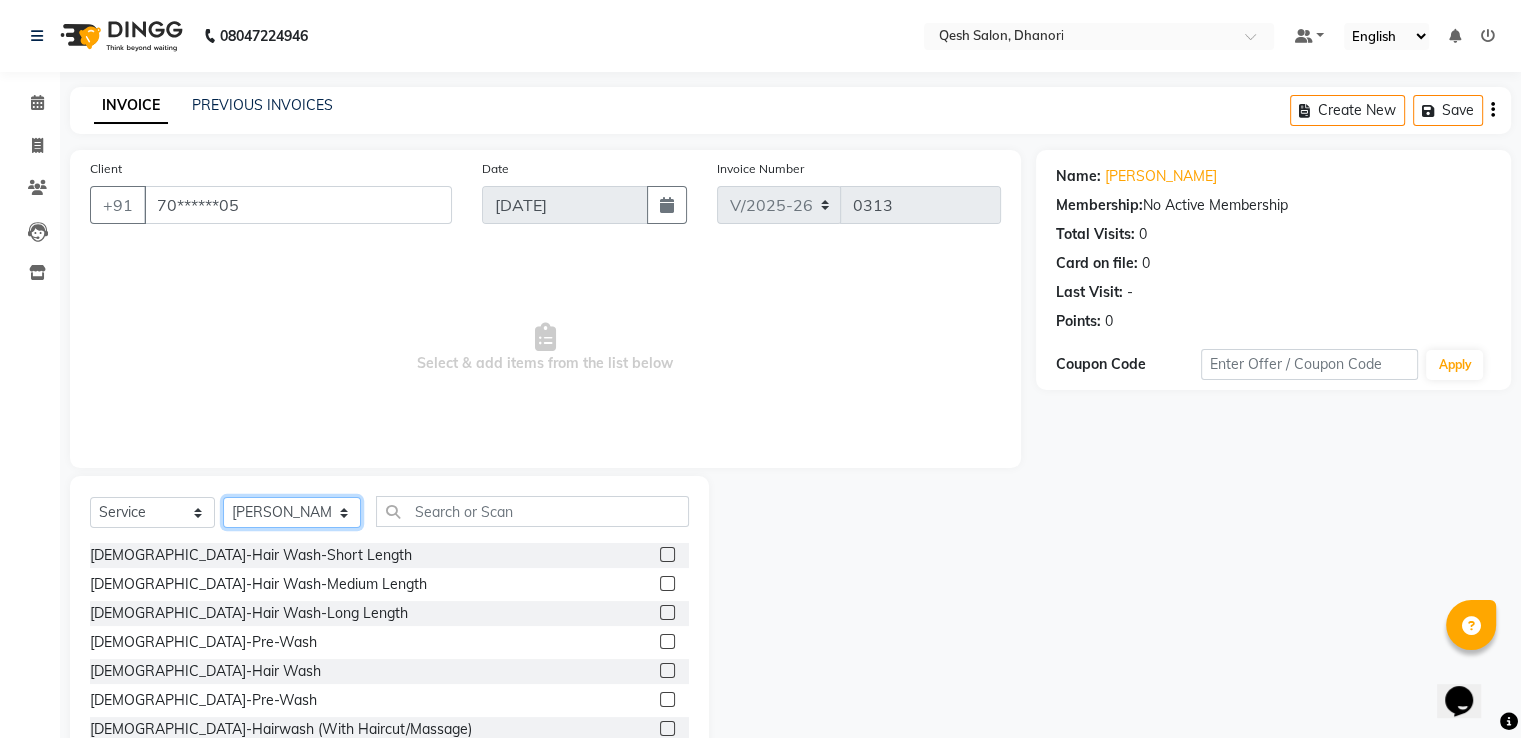 click on "Select Stylist Gagandeep Arora Harry Siril Anthony Prashansa Kumari Salon Sunil Kisan Wani Vanita Kamble Vinod Daulat Sonawane" 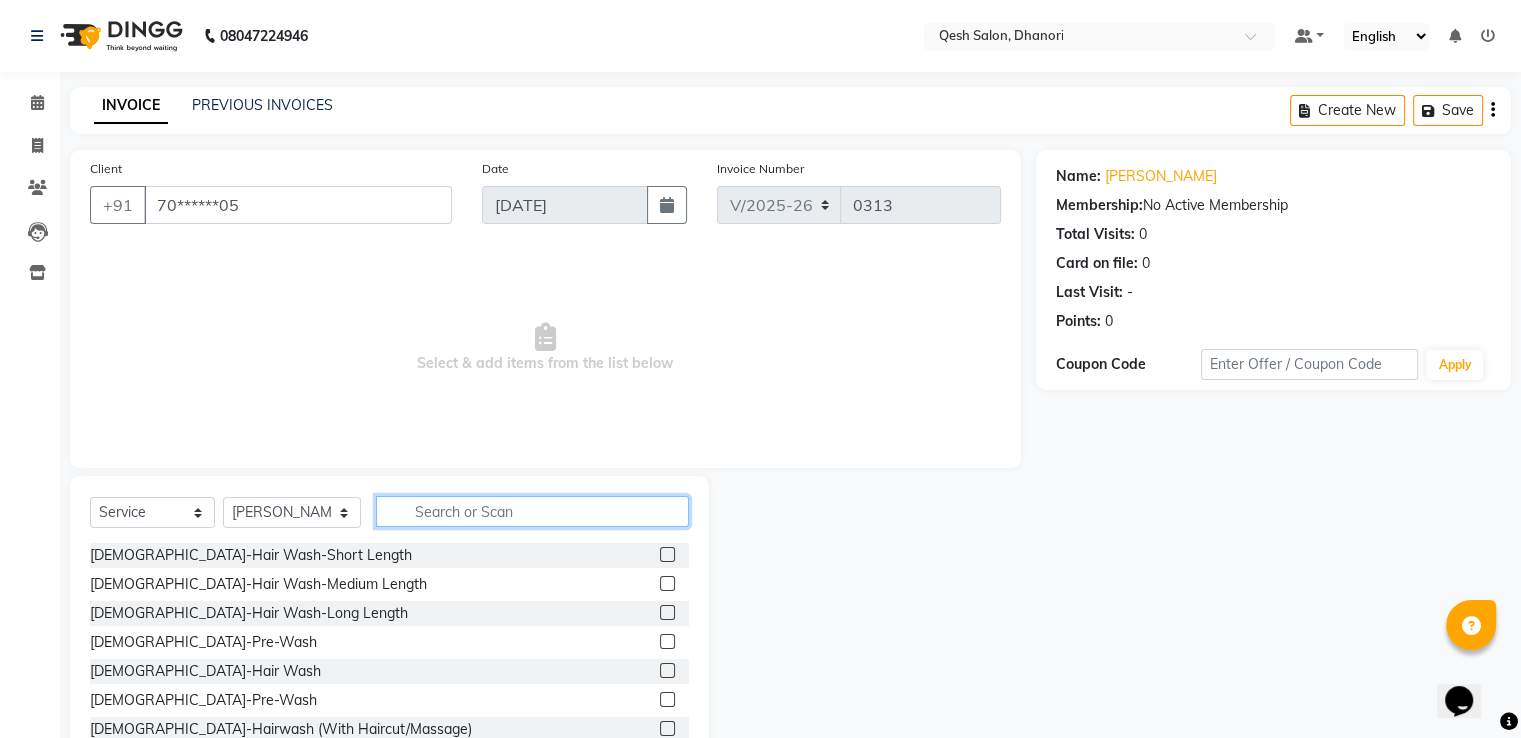 click 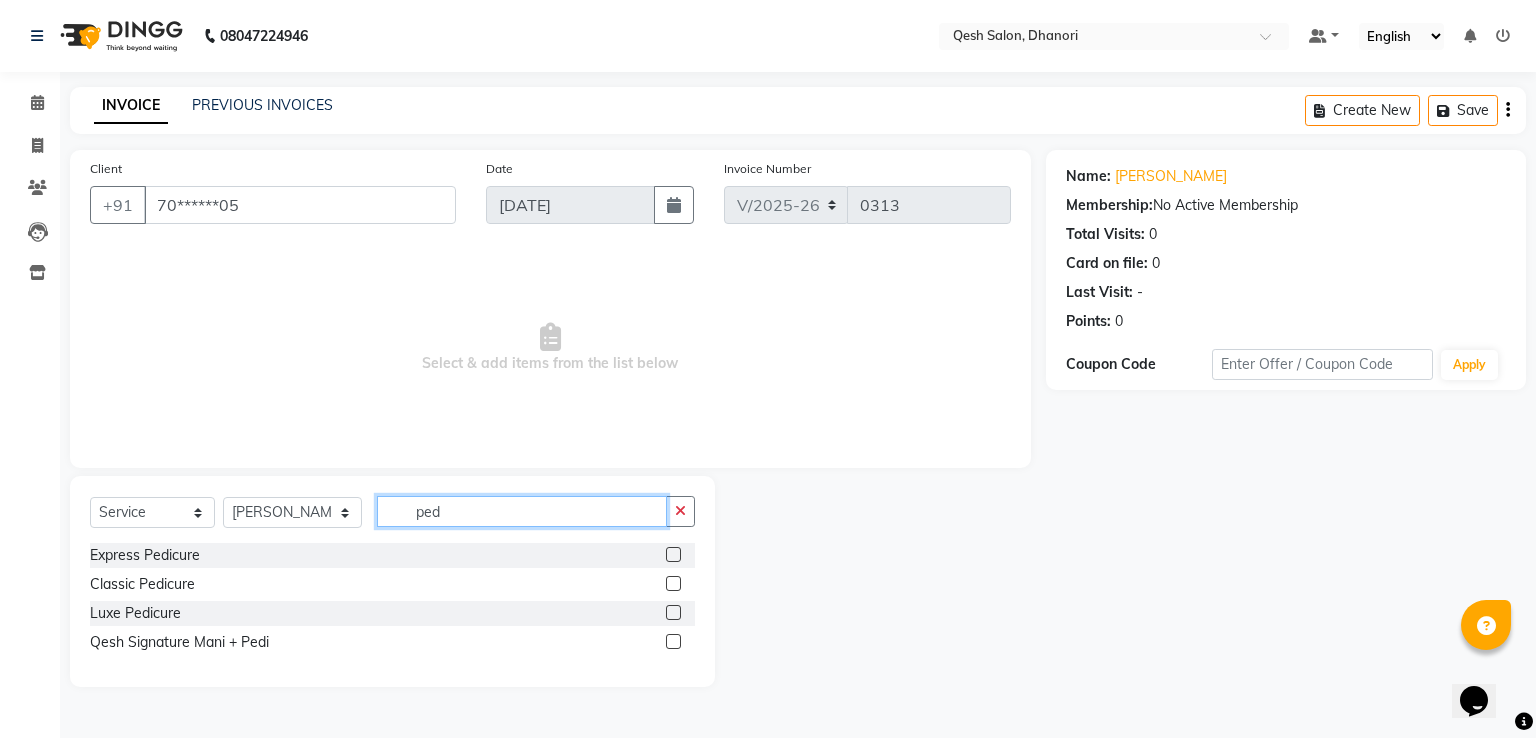 type on "ped" 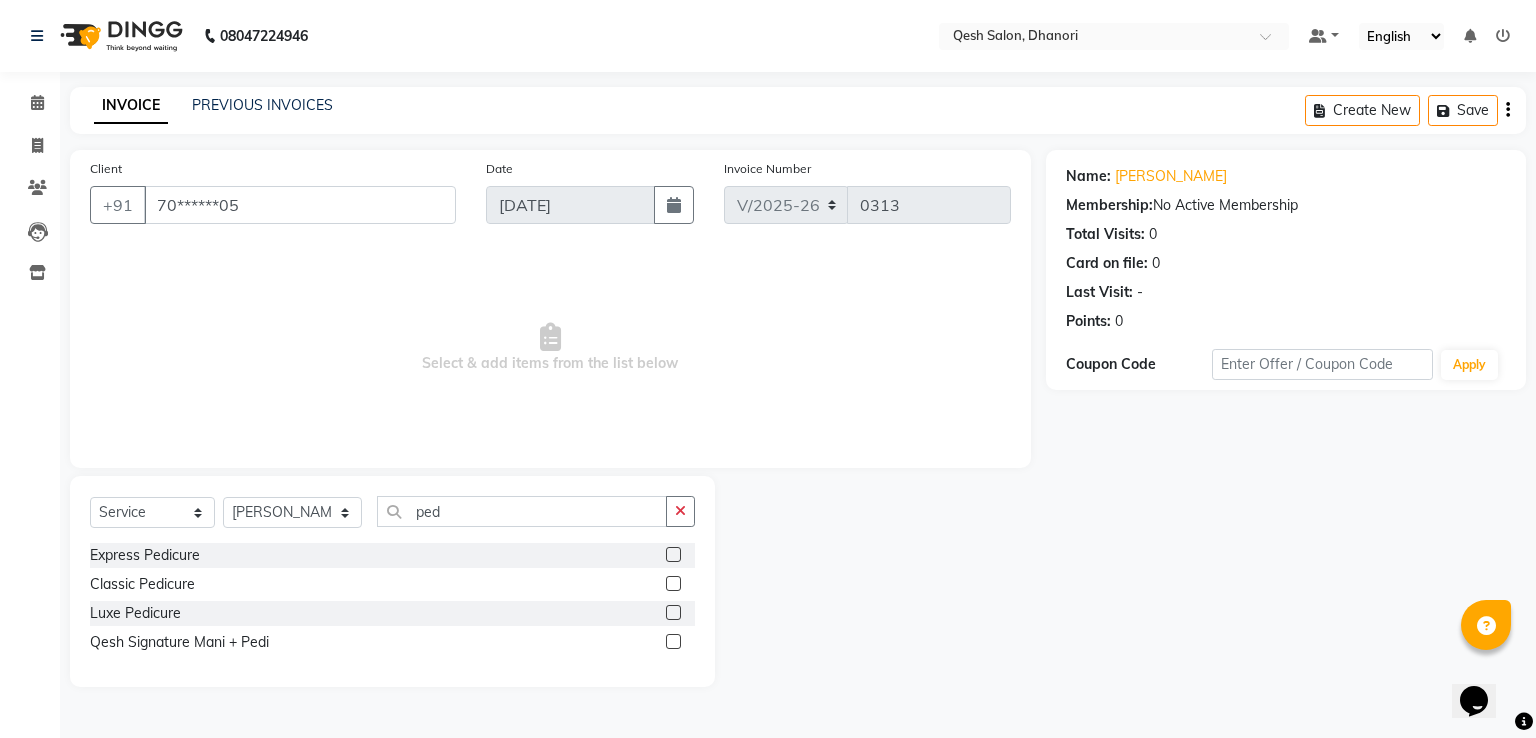 click 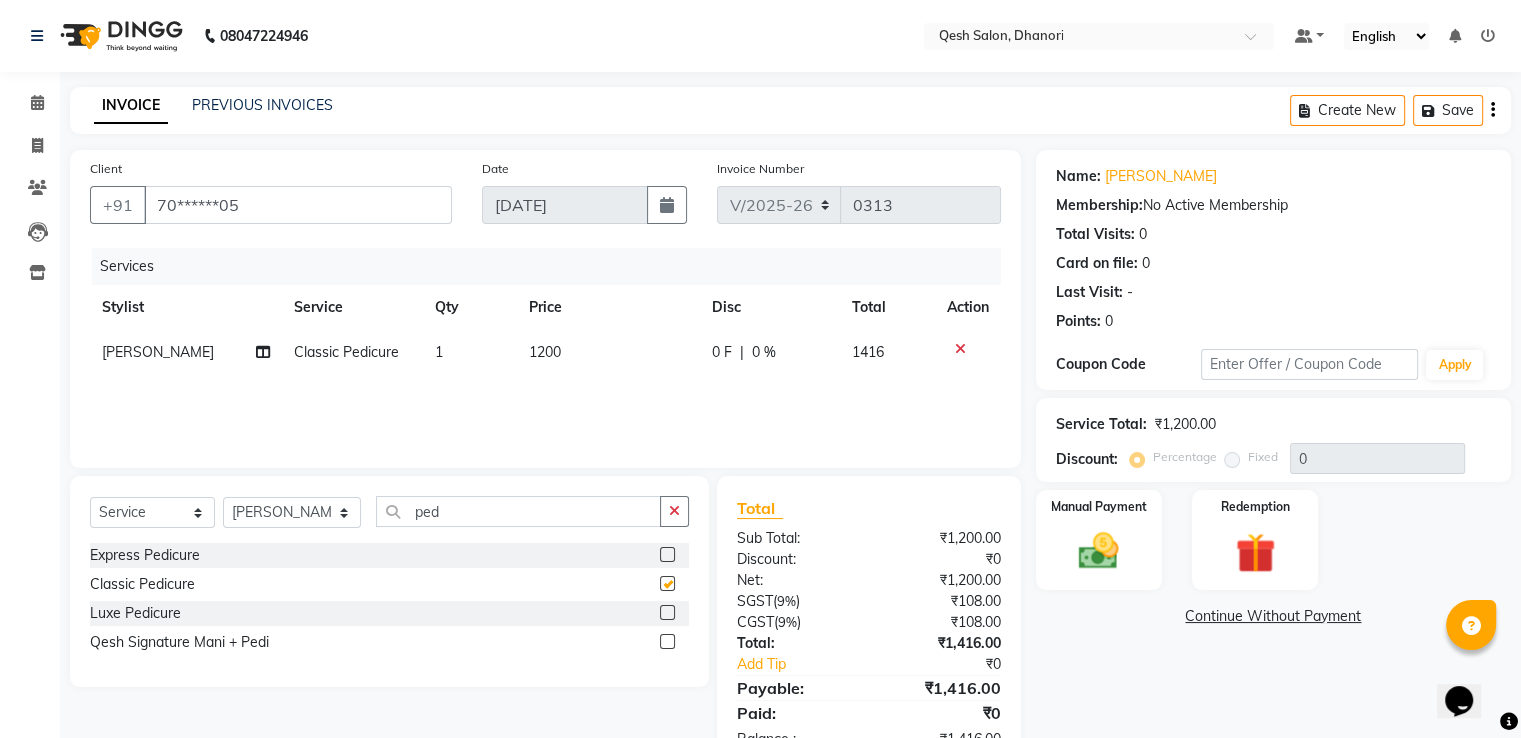 checkbox on "false" 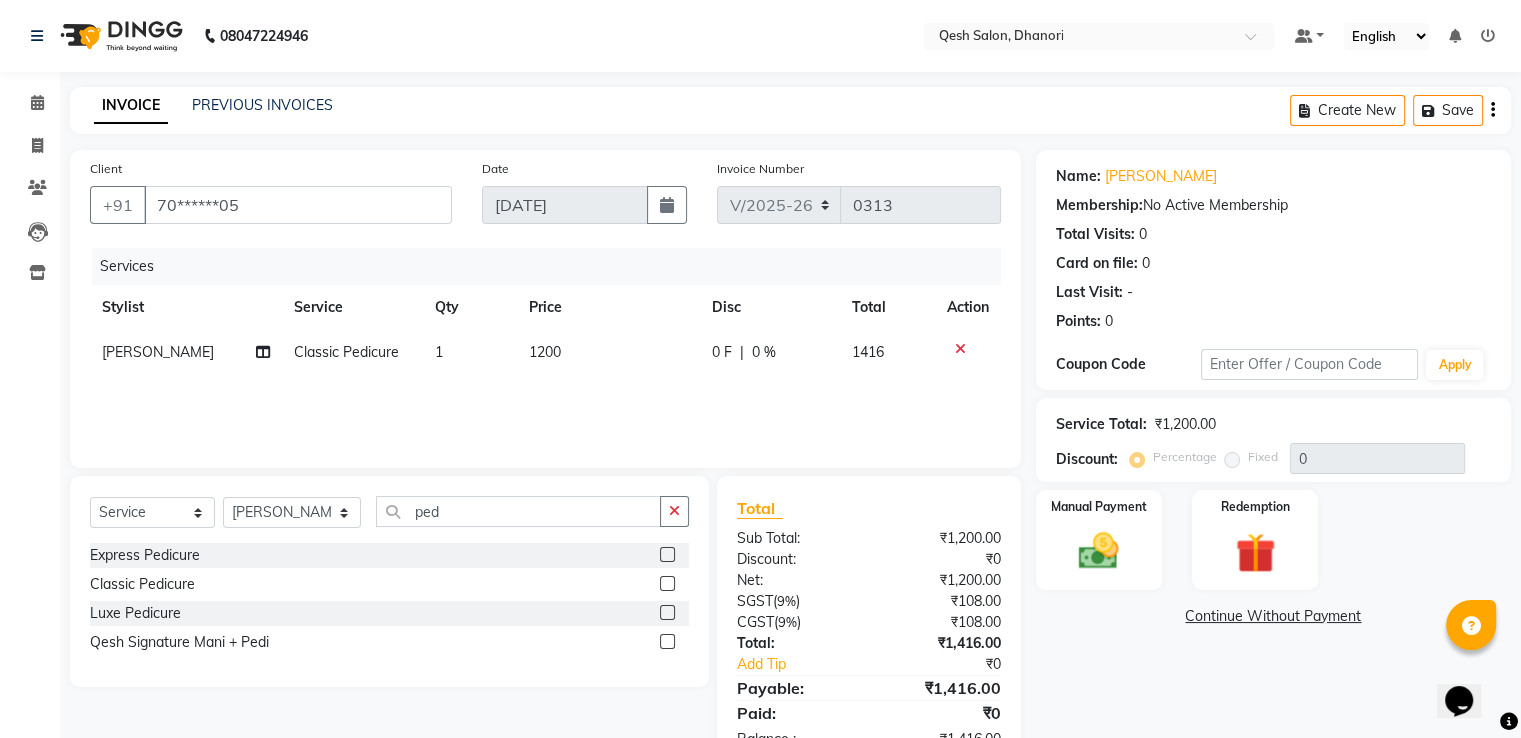 click 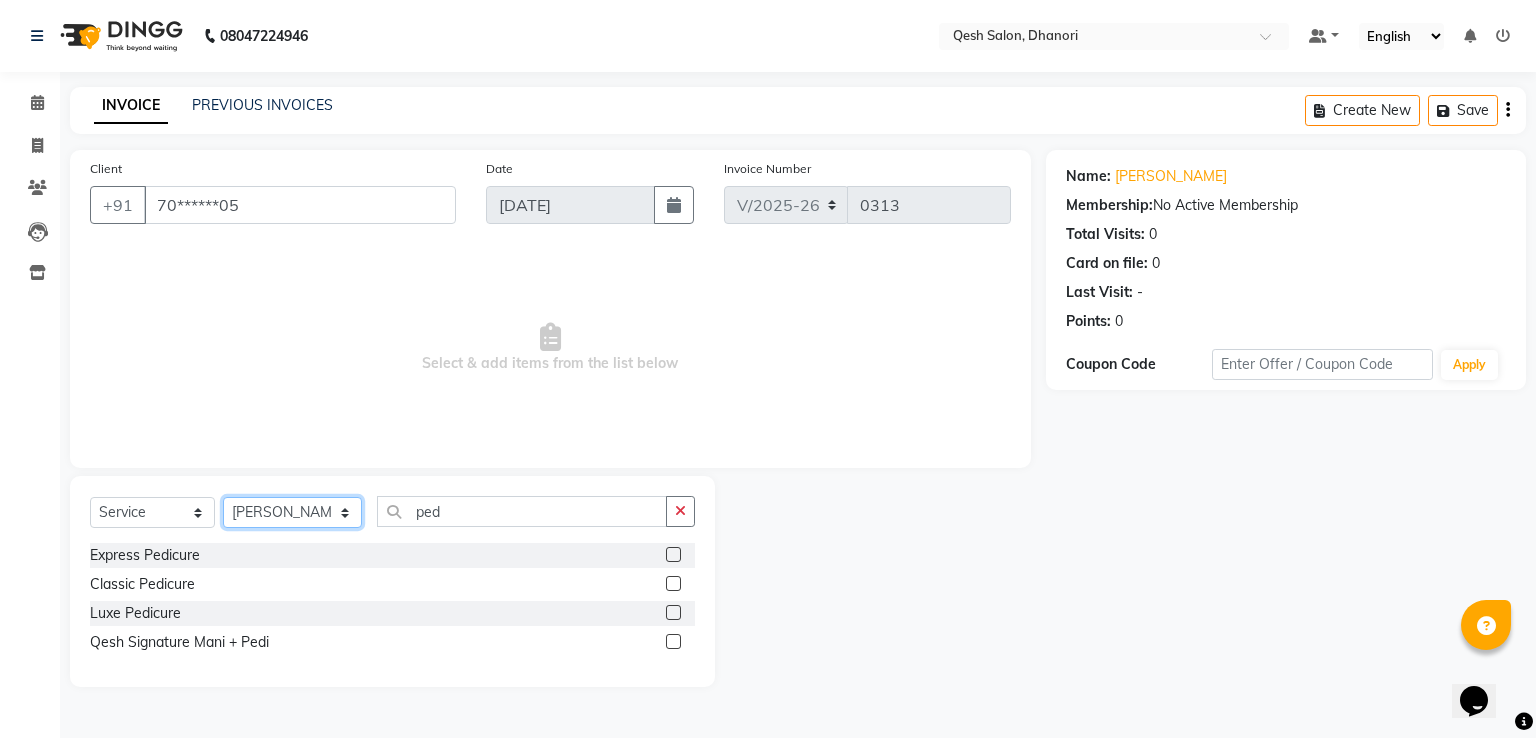 click on "Select Stylist Gagandeep Arora Harry Siril Anthony Prashansa Kumari Salon Sunil Kisan Wani Vanita Kamble Vinod Daulat Sonawane" 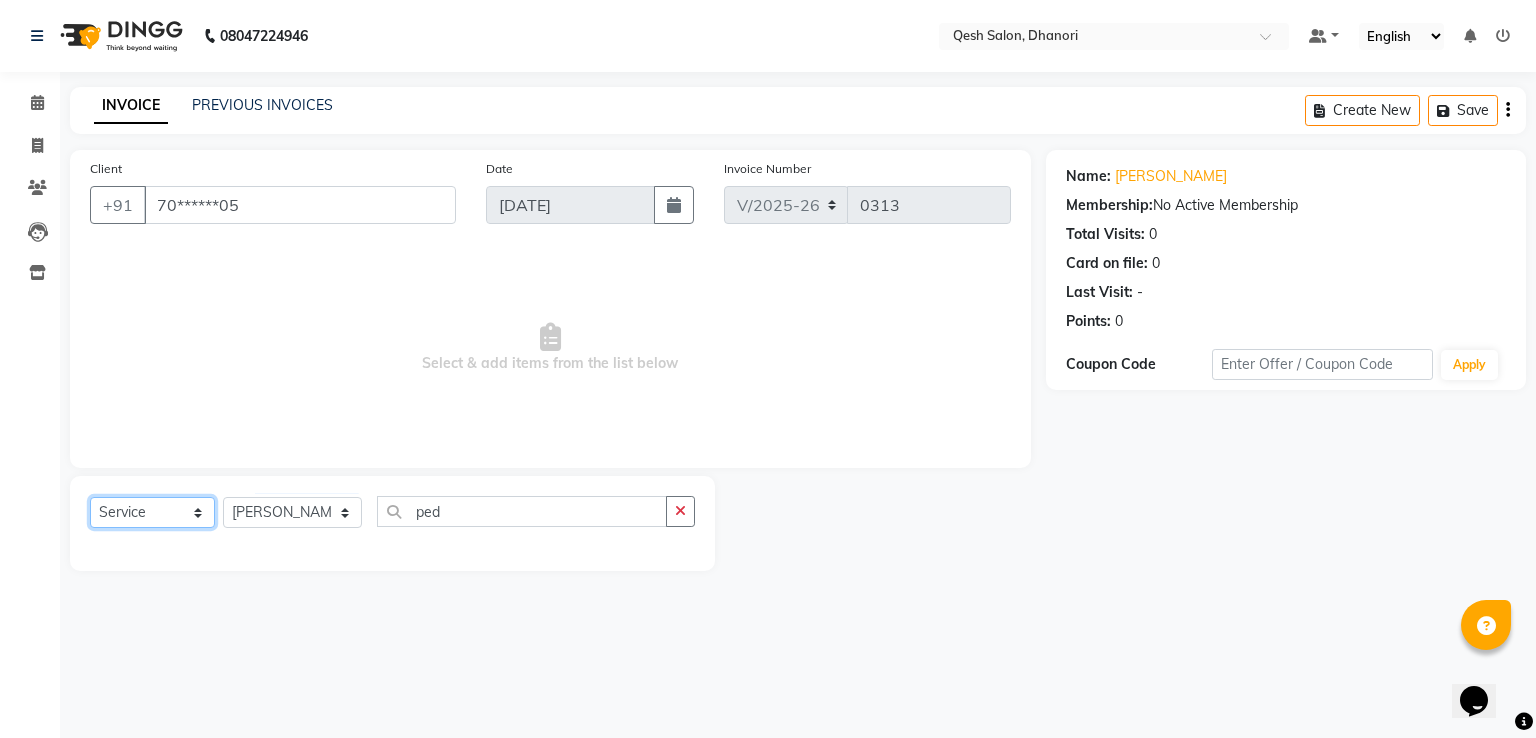 click on "Select  Service  Product  Membership  Package Voucher Prepaid Gift Card" 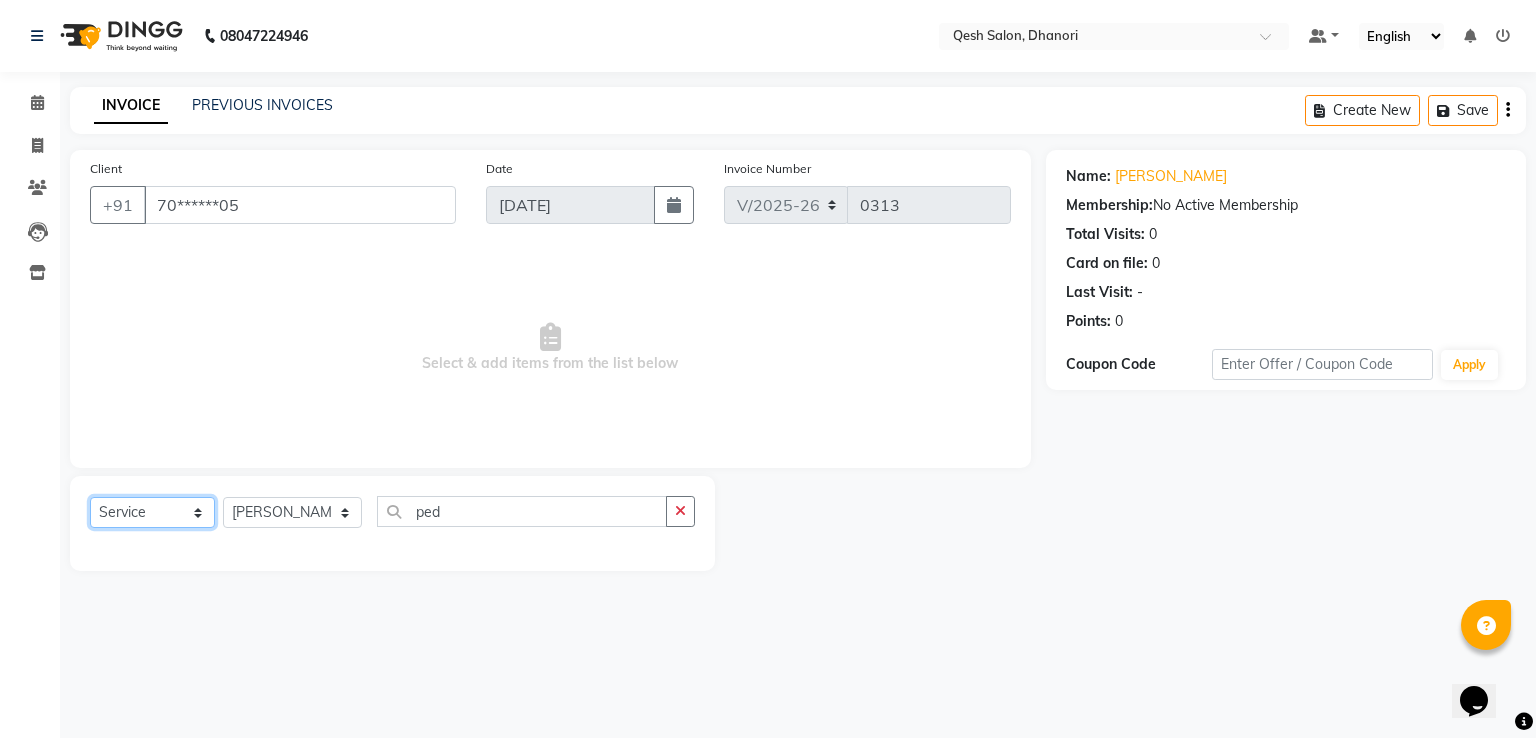 select on "membership" 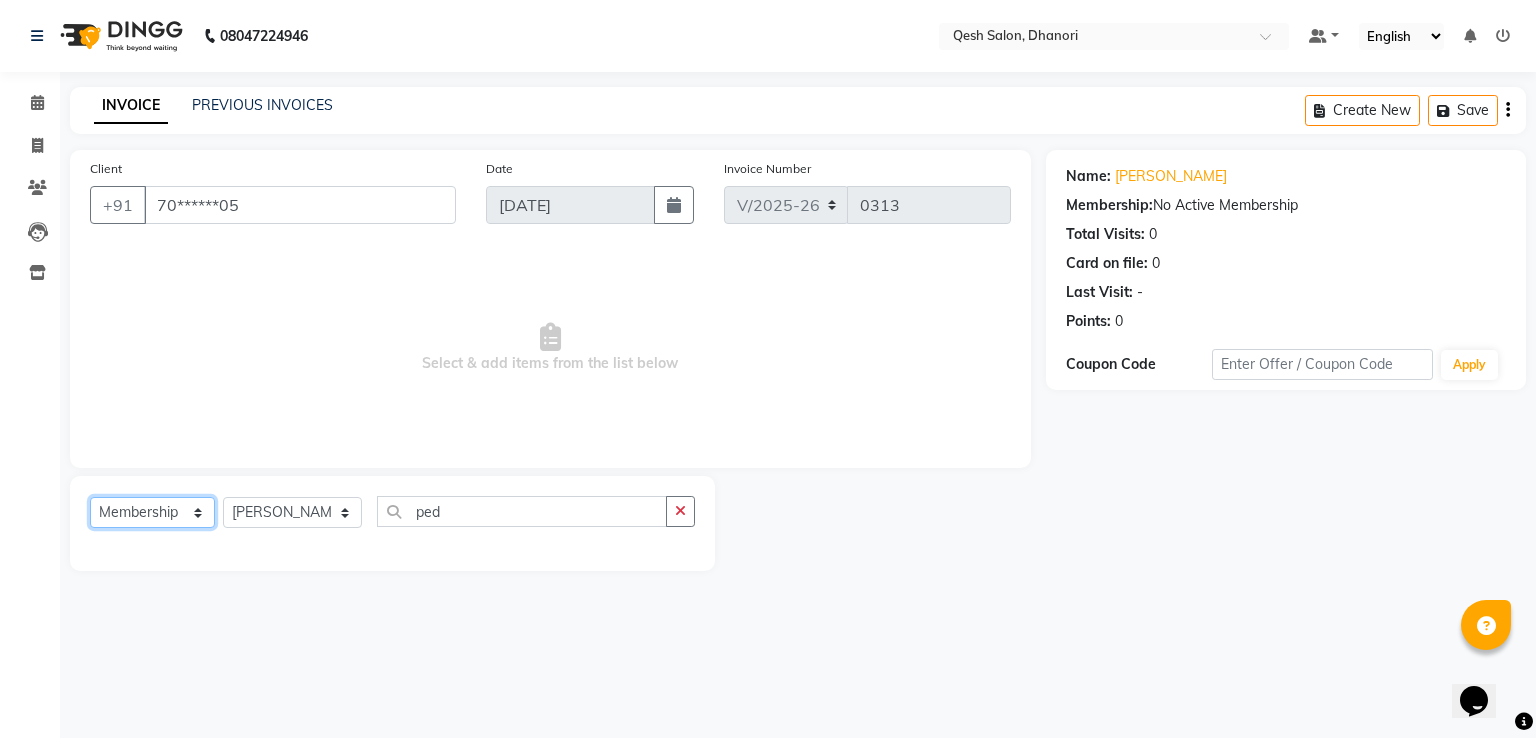 click on "Select  Service  Product  Membership  Package Voucher Prepaid Gift Card" 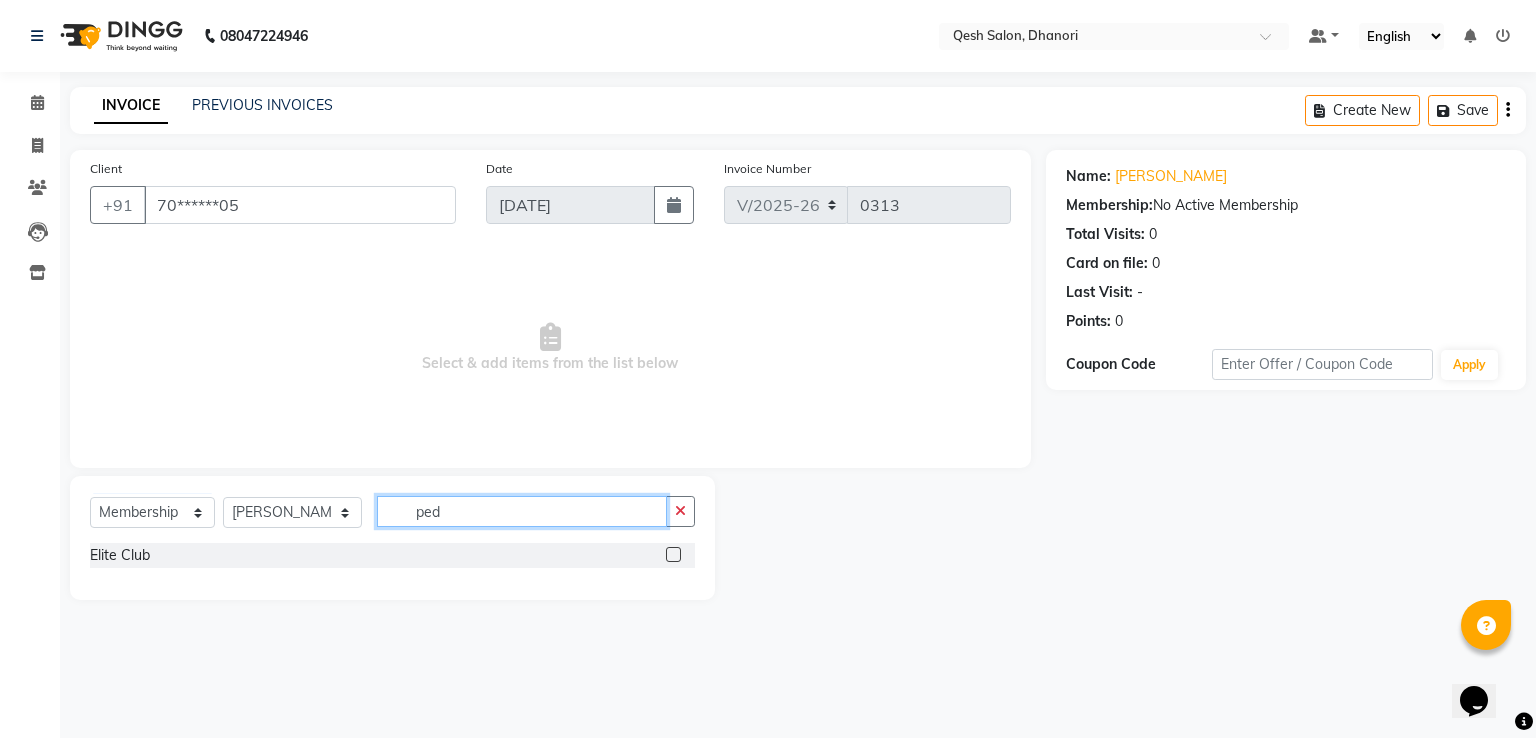 click on "ped" 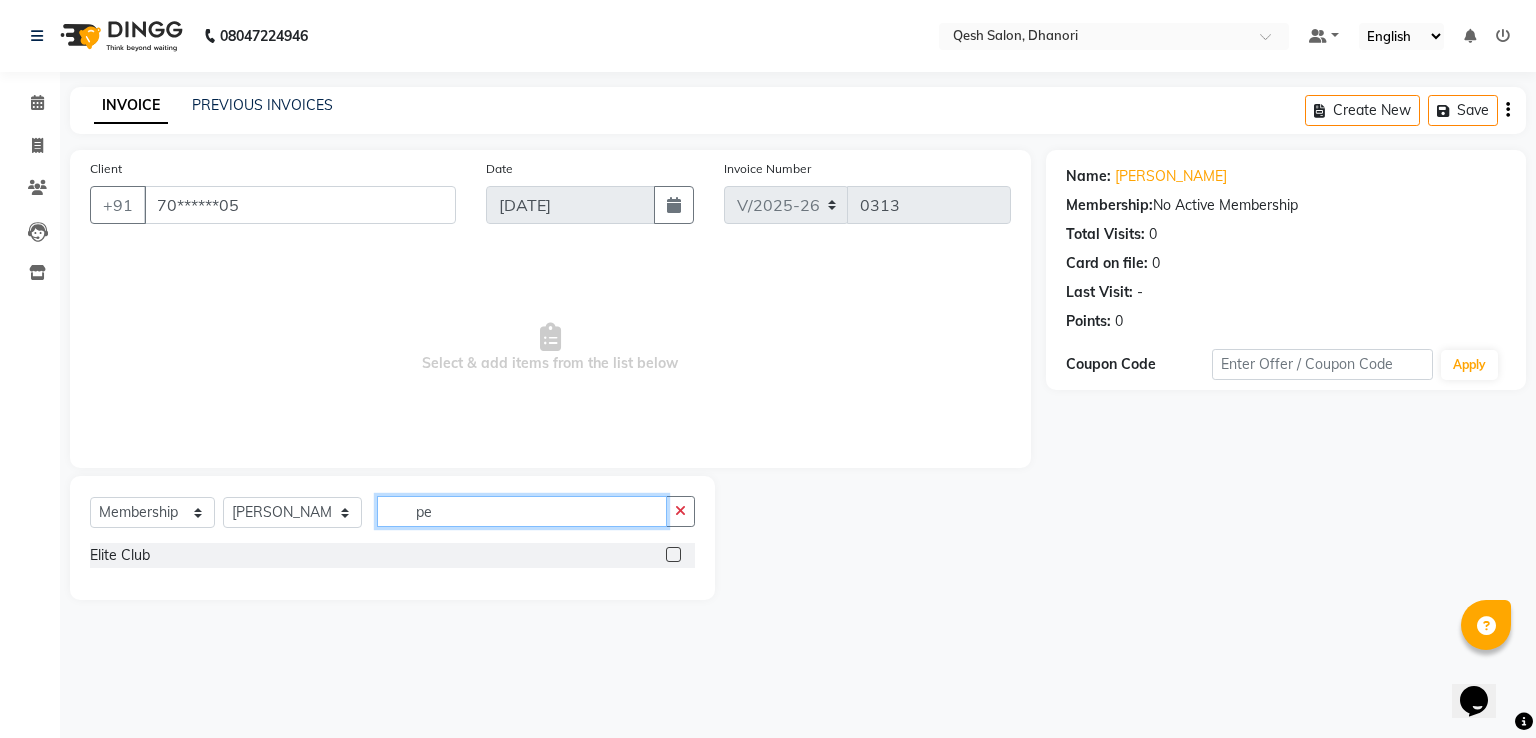 type on "p" 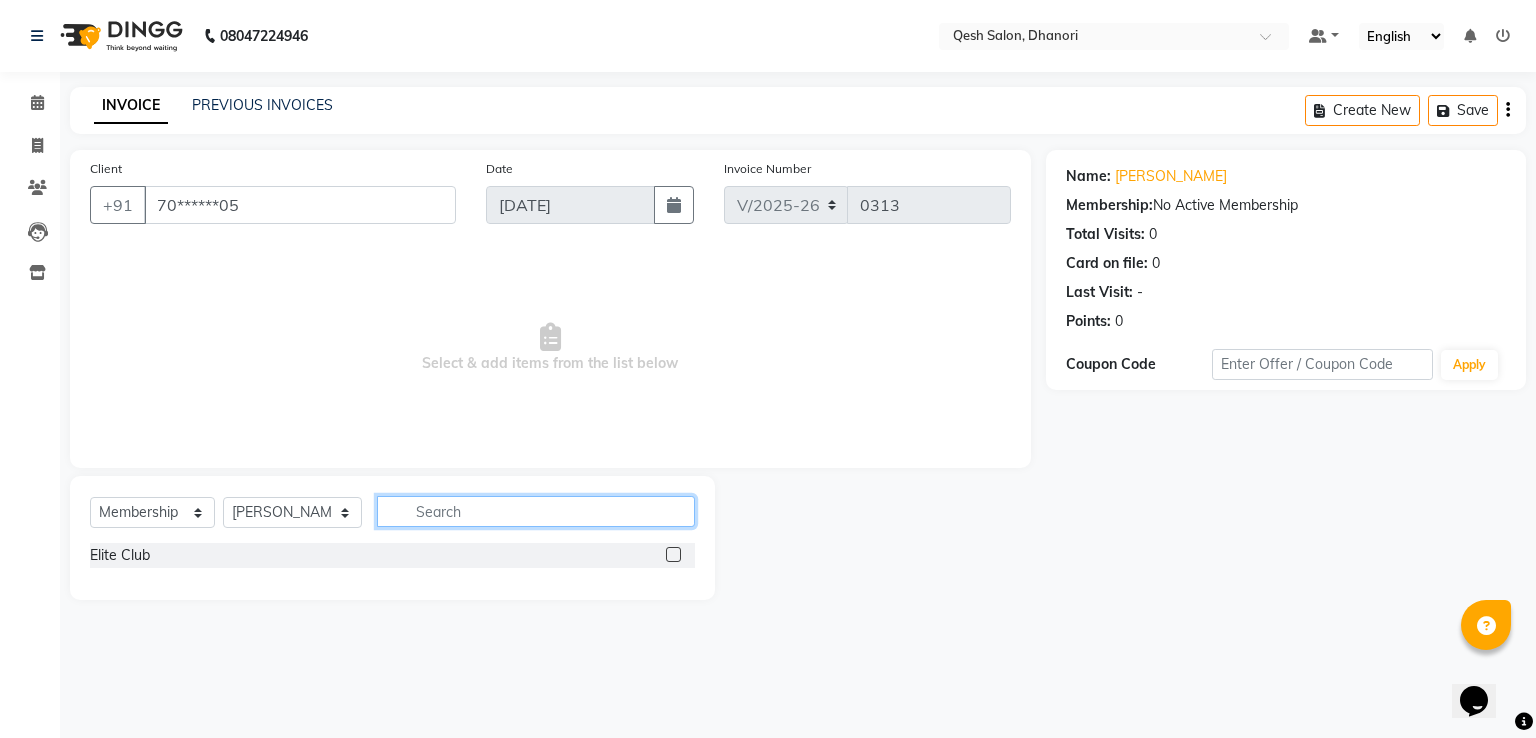 type 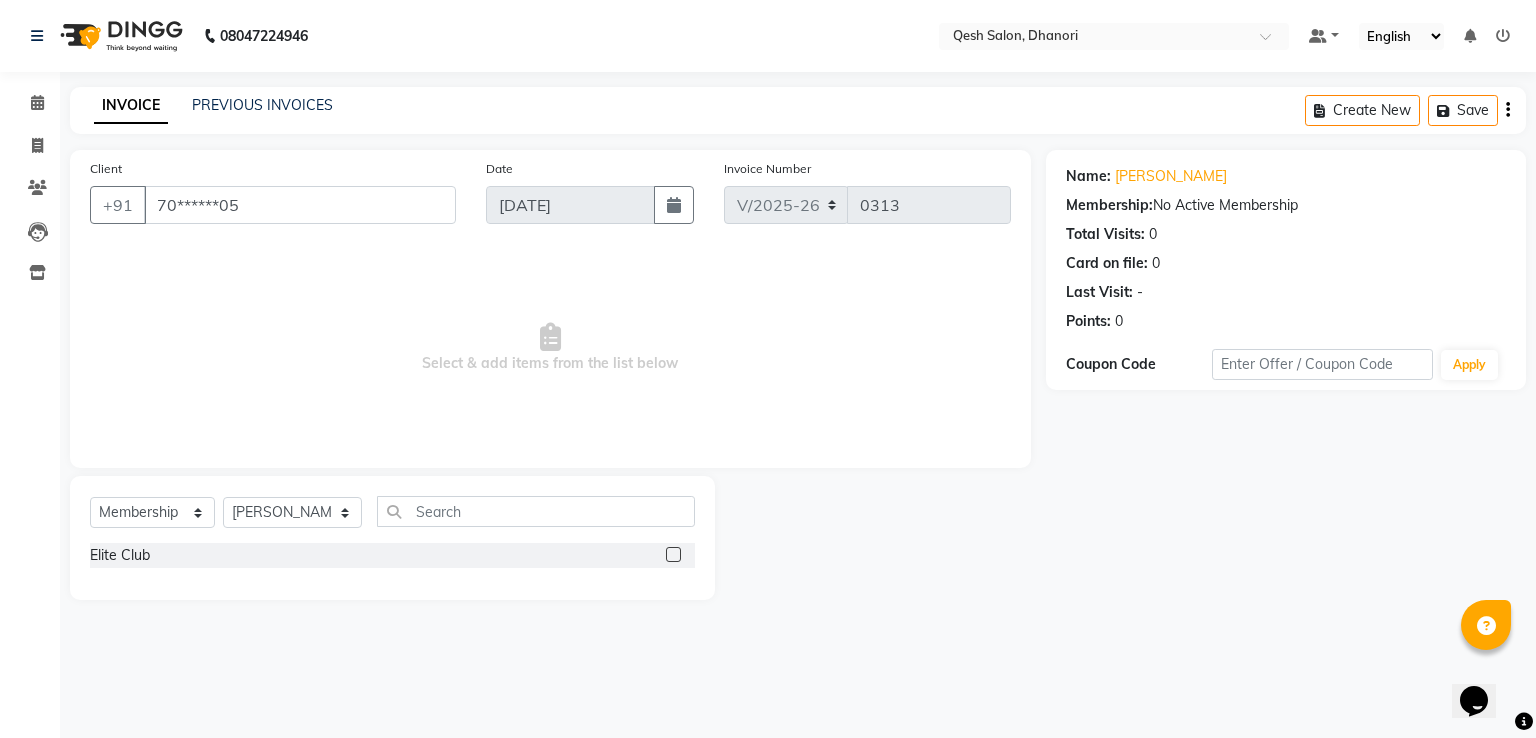 click 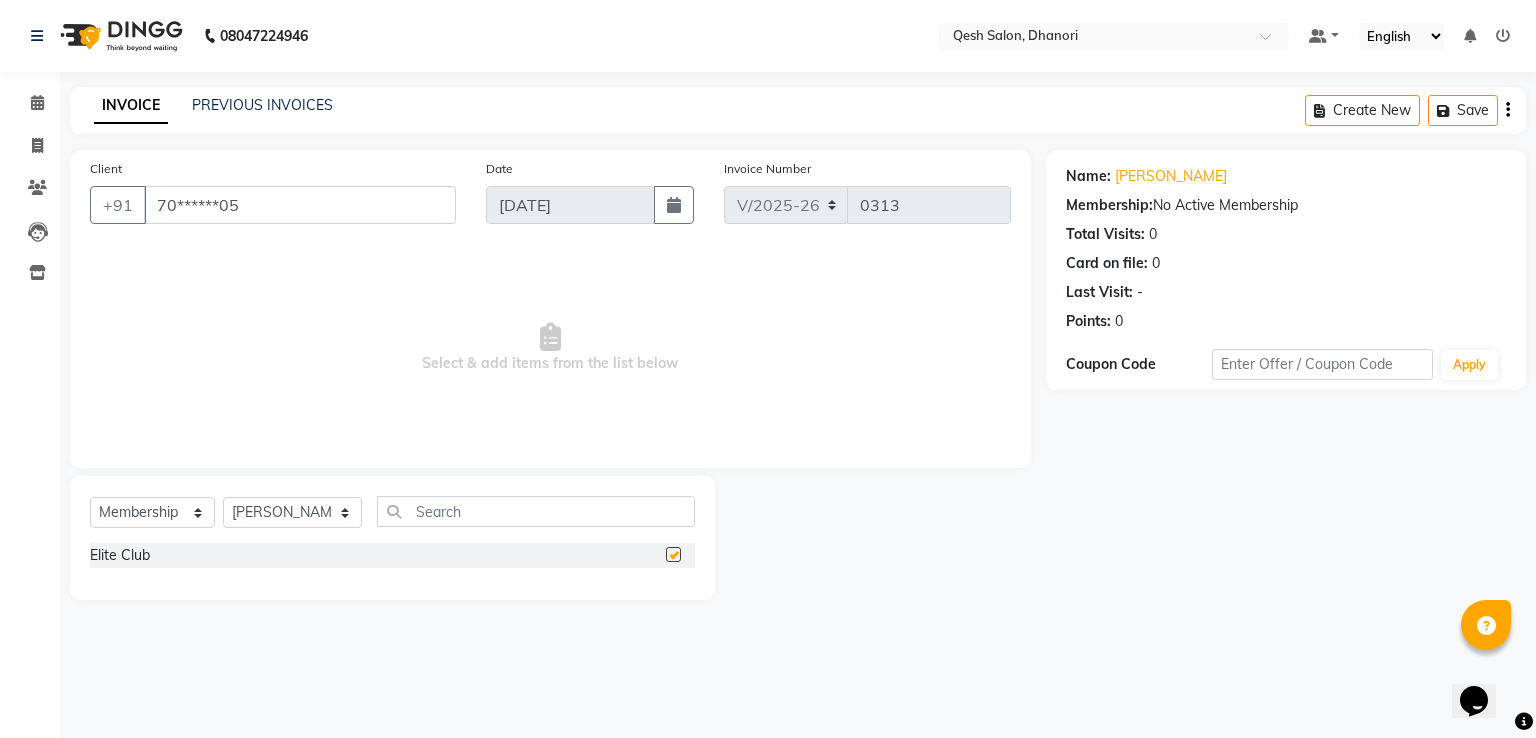 select on "select" 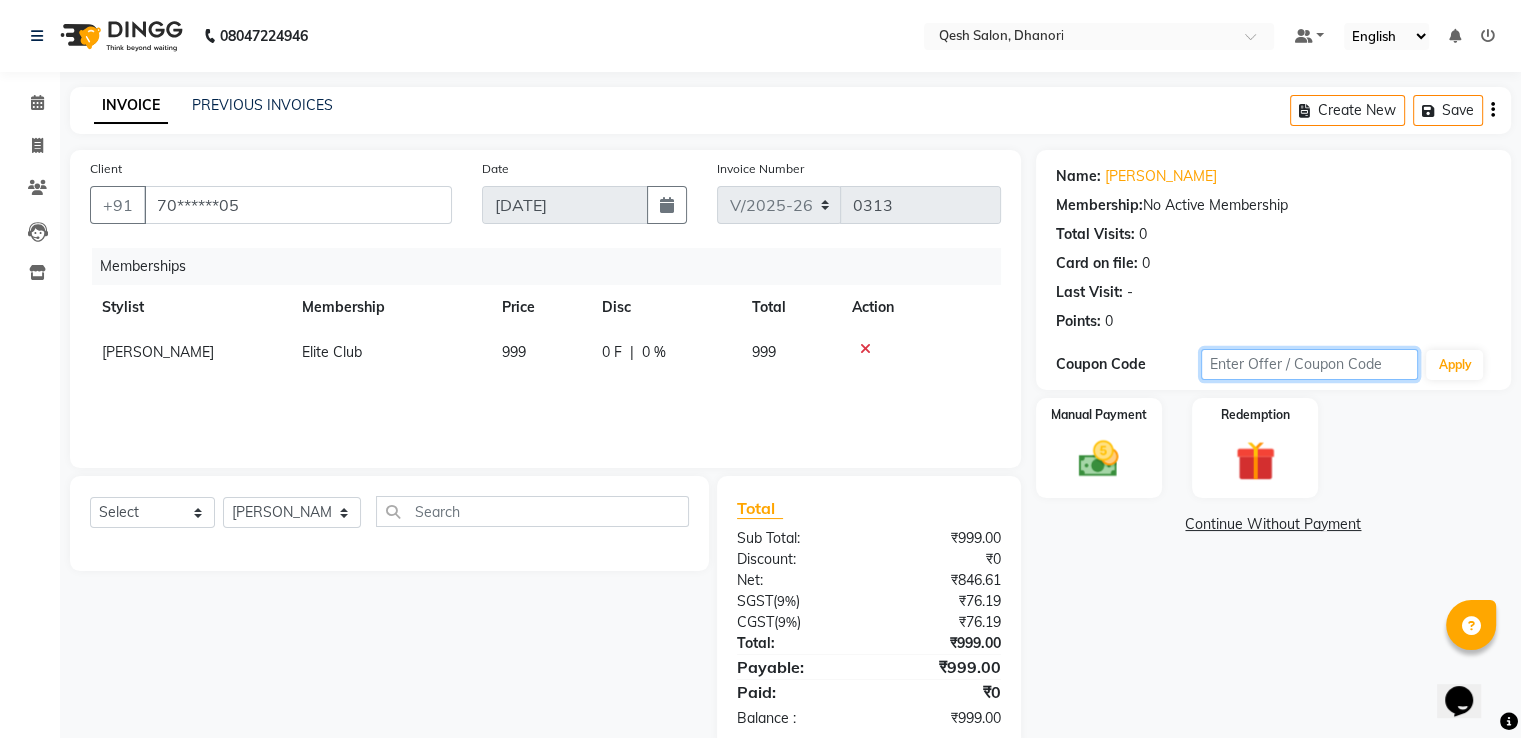 click 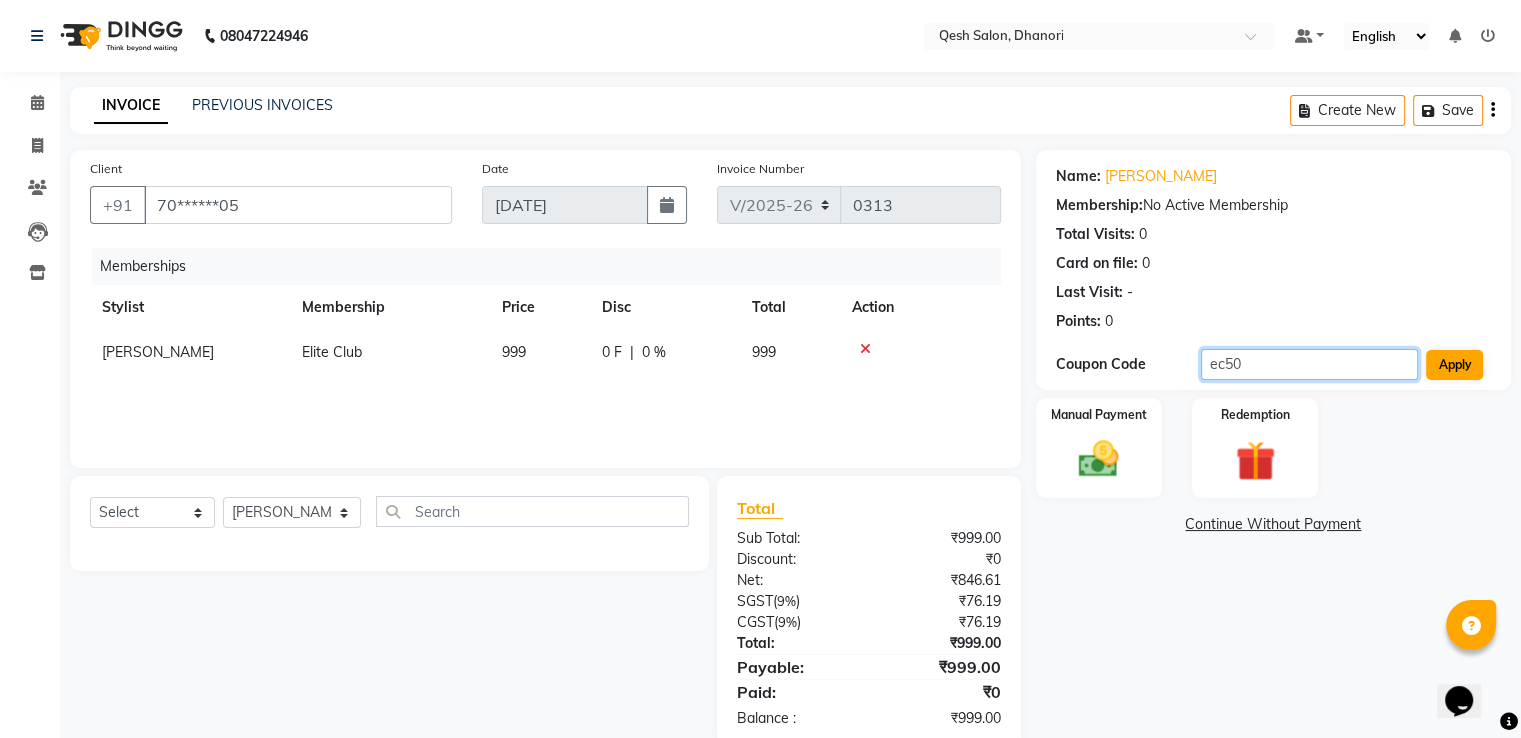 type on "ec50" 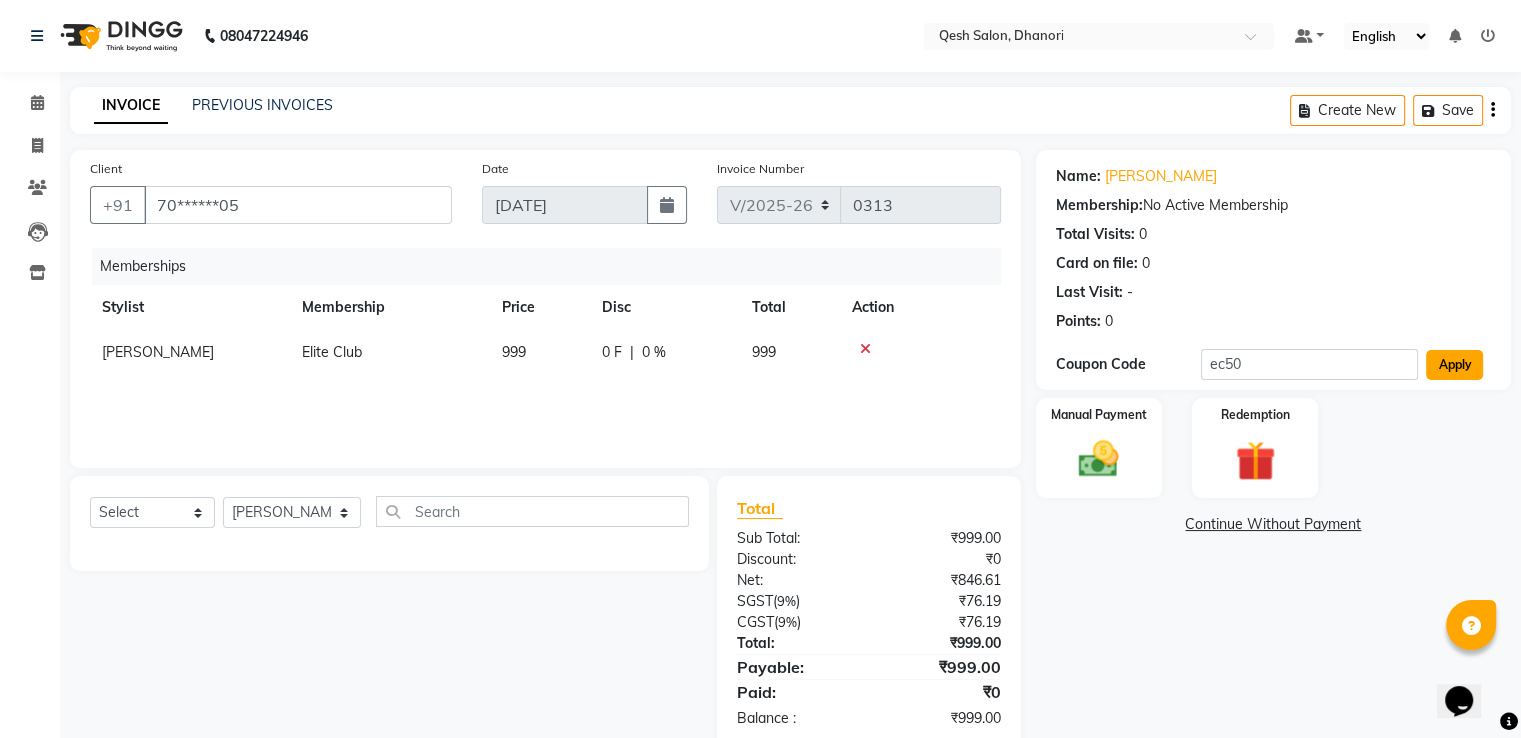 click on "Apply" 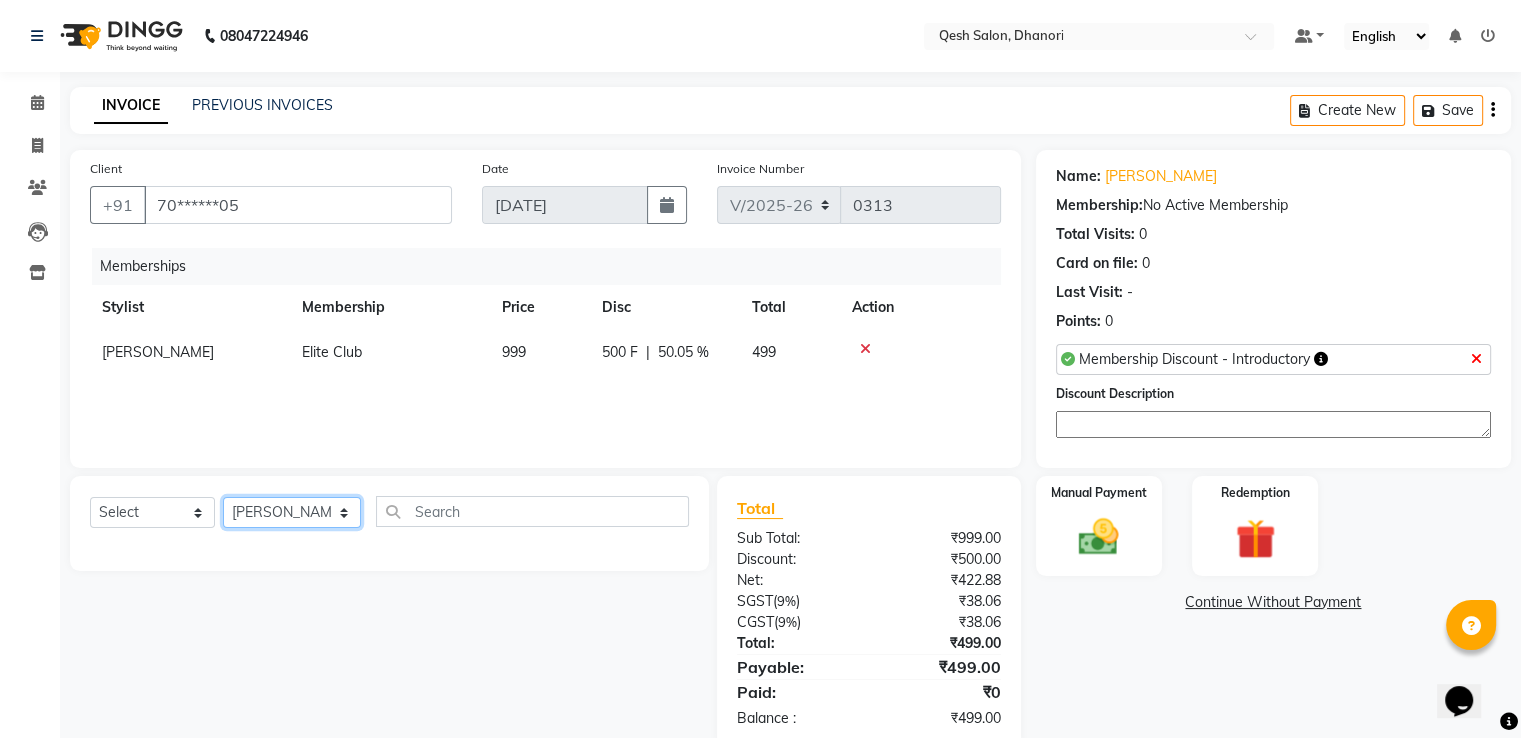 click on "Select Stylist Gagandeep Arora Harry Siril Anthony Prashansa Kumari Salon Sunil Kisan Wani Vanita Kamble Vinod Daulat Sonawane" 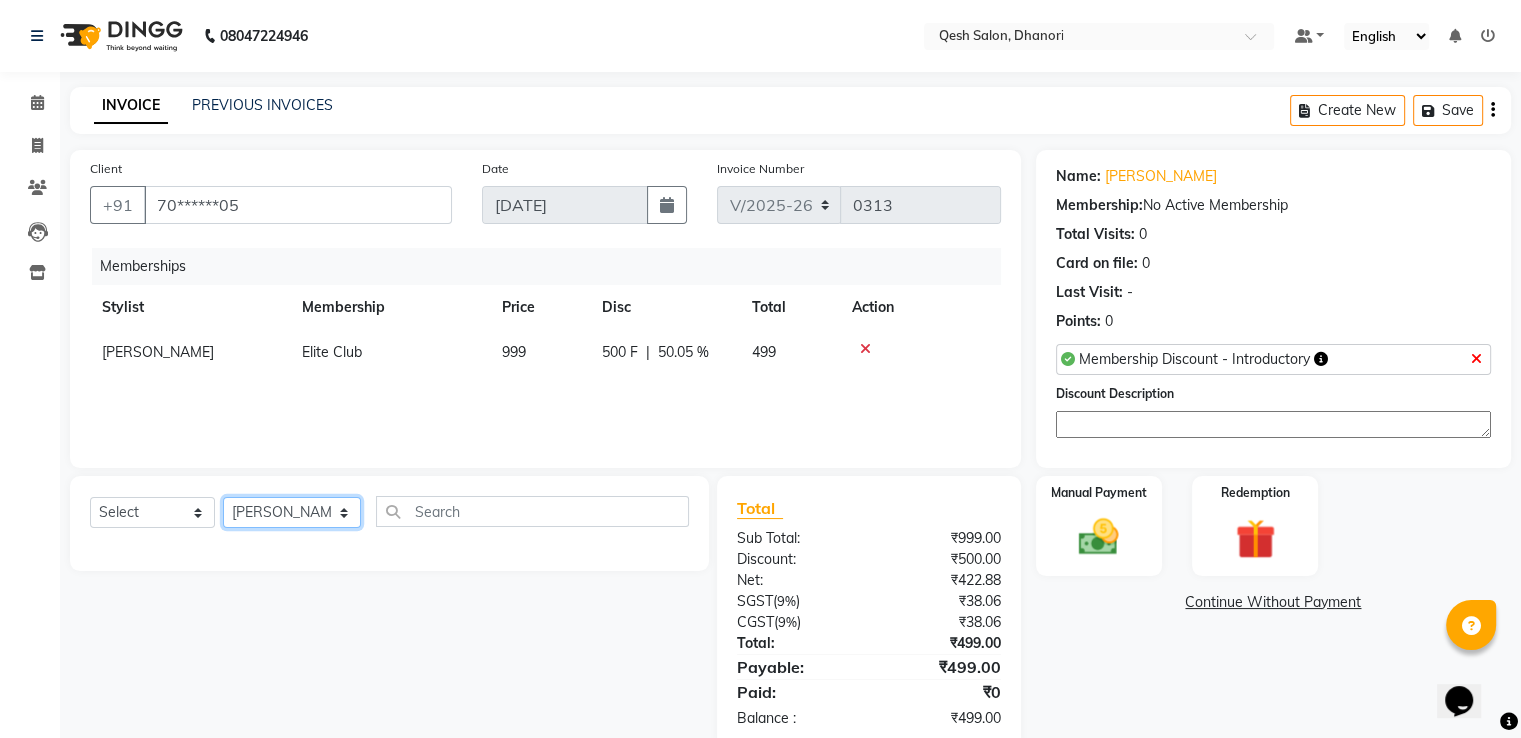 select on "83667" 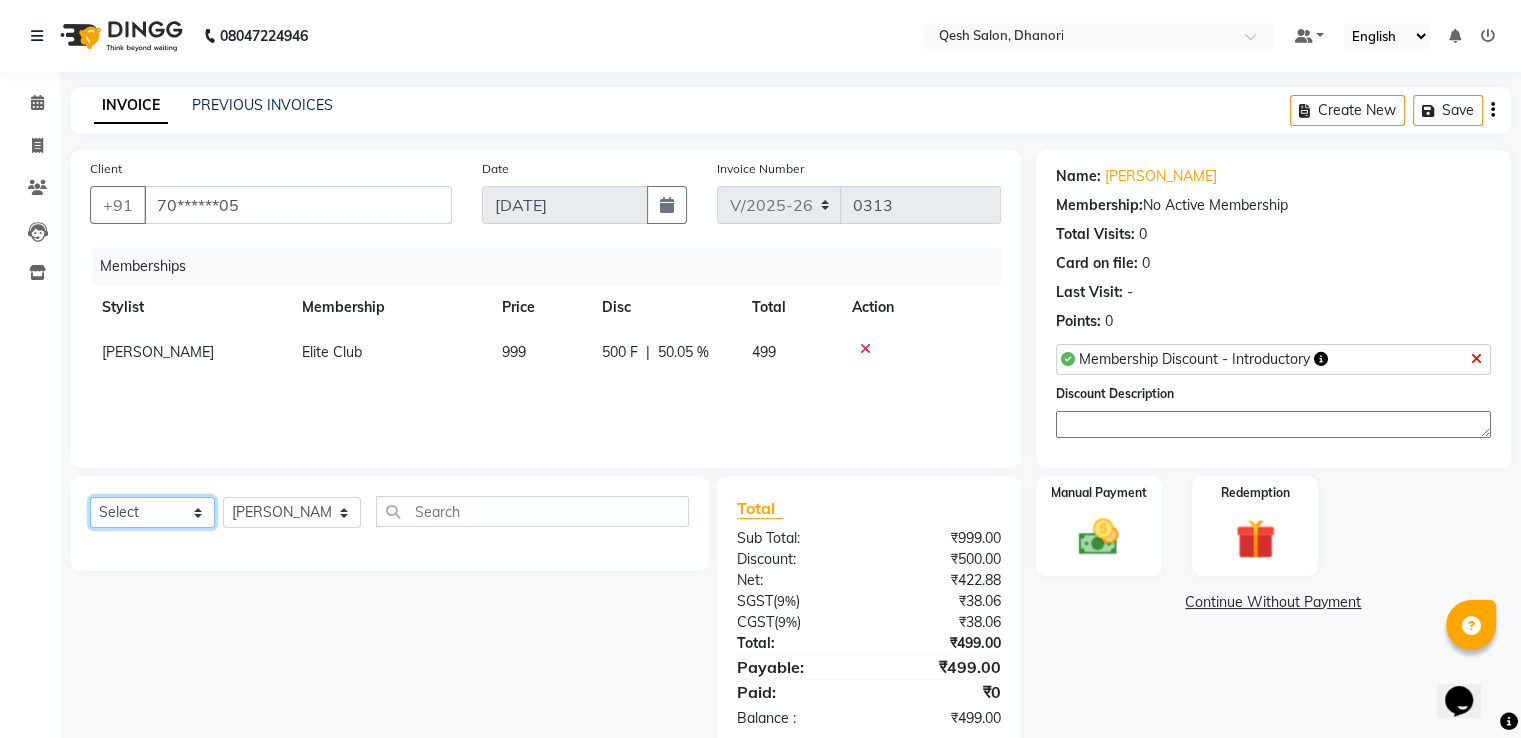 click on "Select  Service  Product  Package Voucher Prepaid Gift Card" 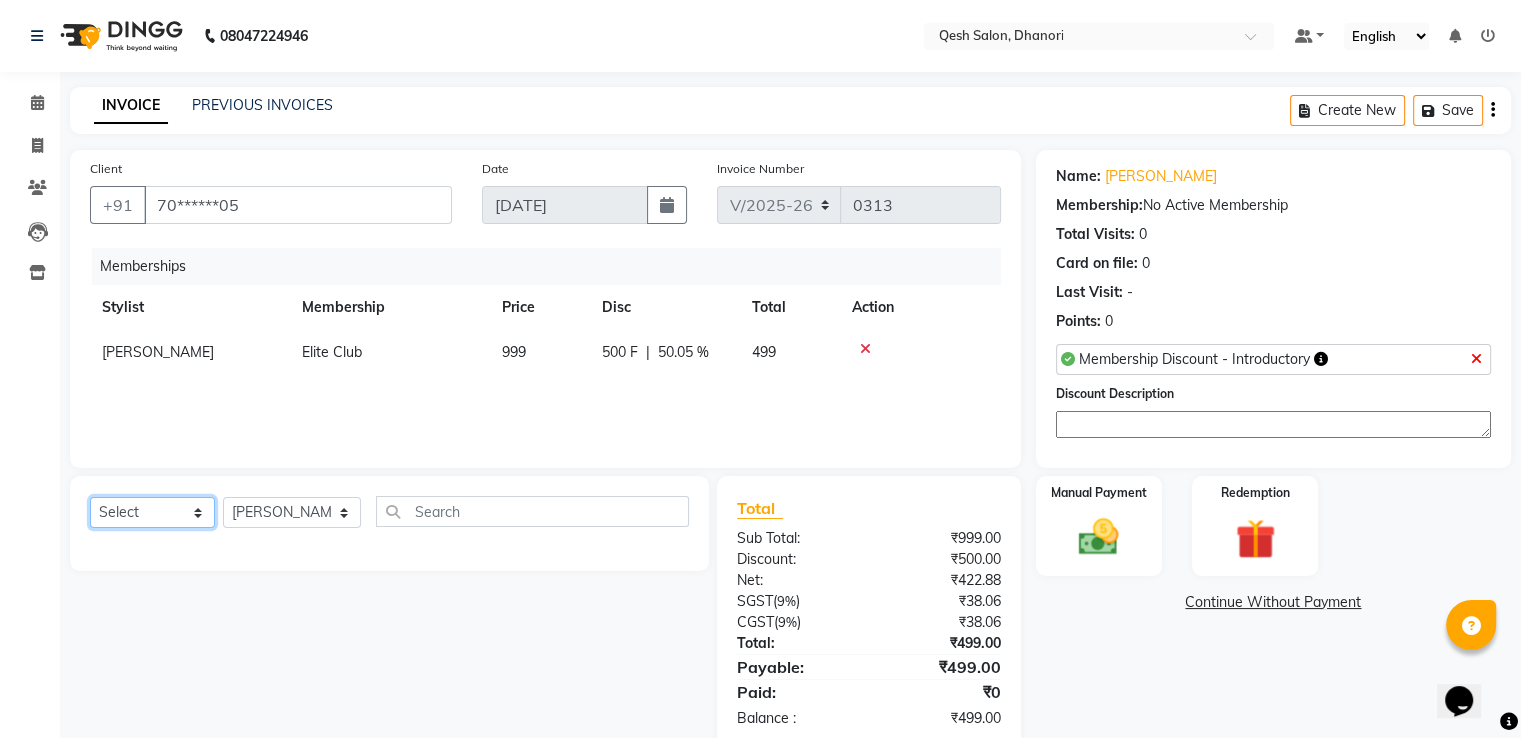 select on "service" 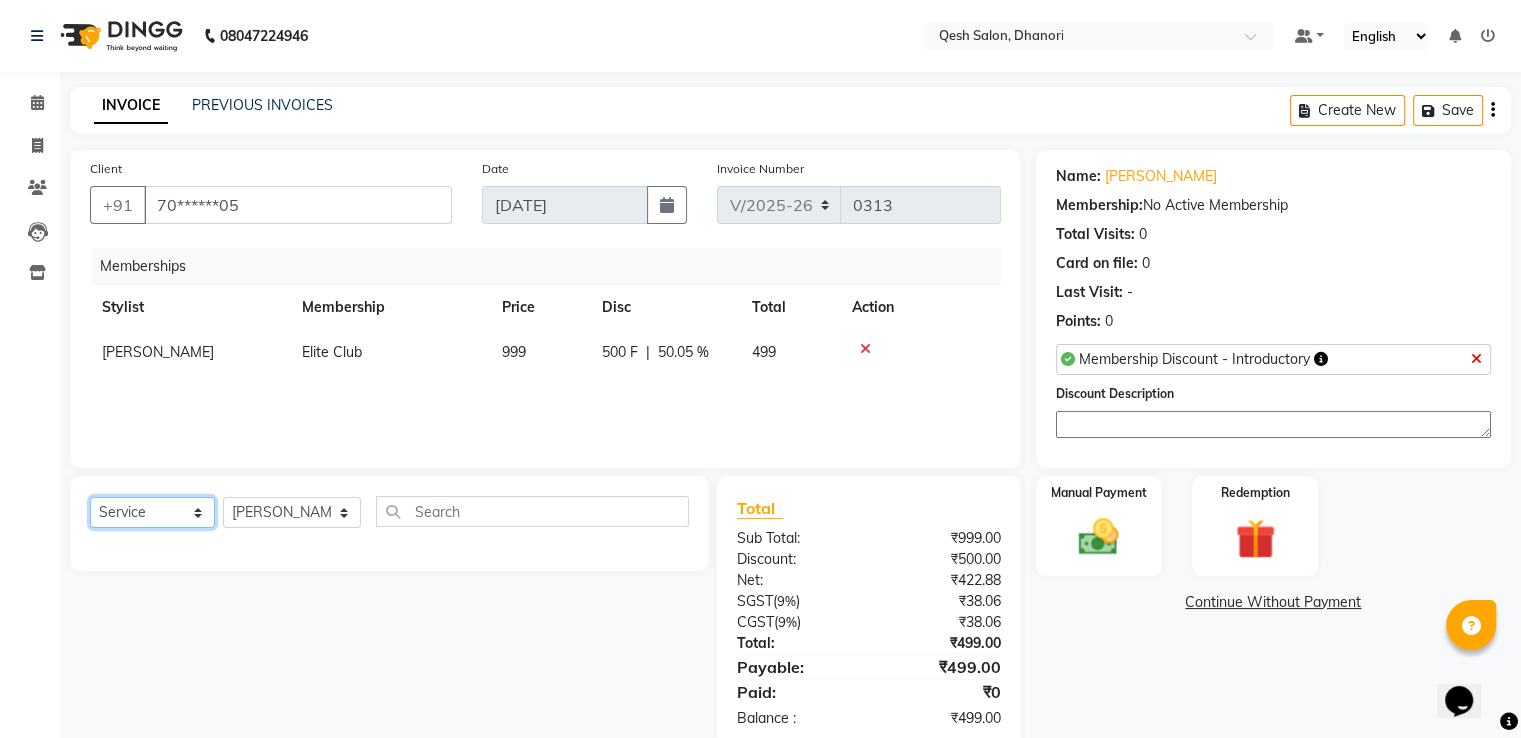 click on "Select  Service  Product  Package Voucher Prepaid Gift Card" 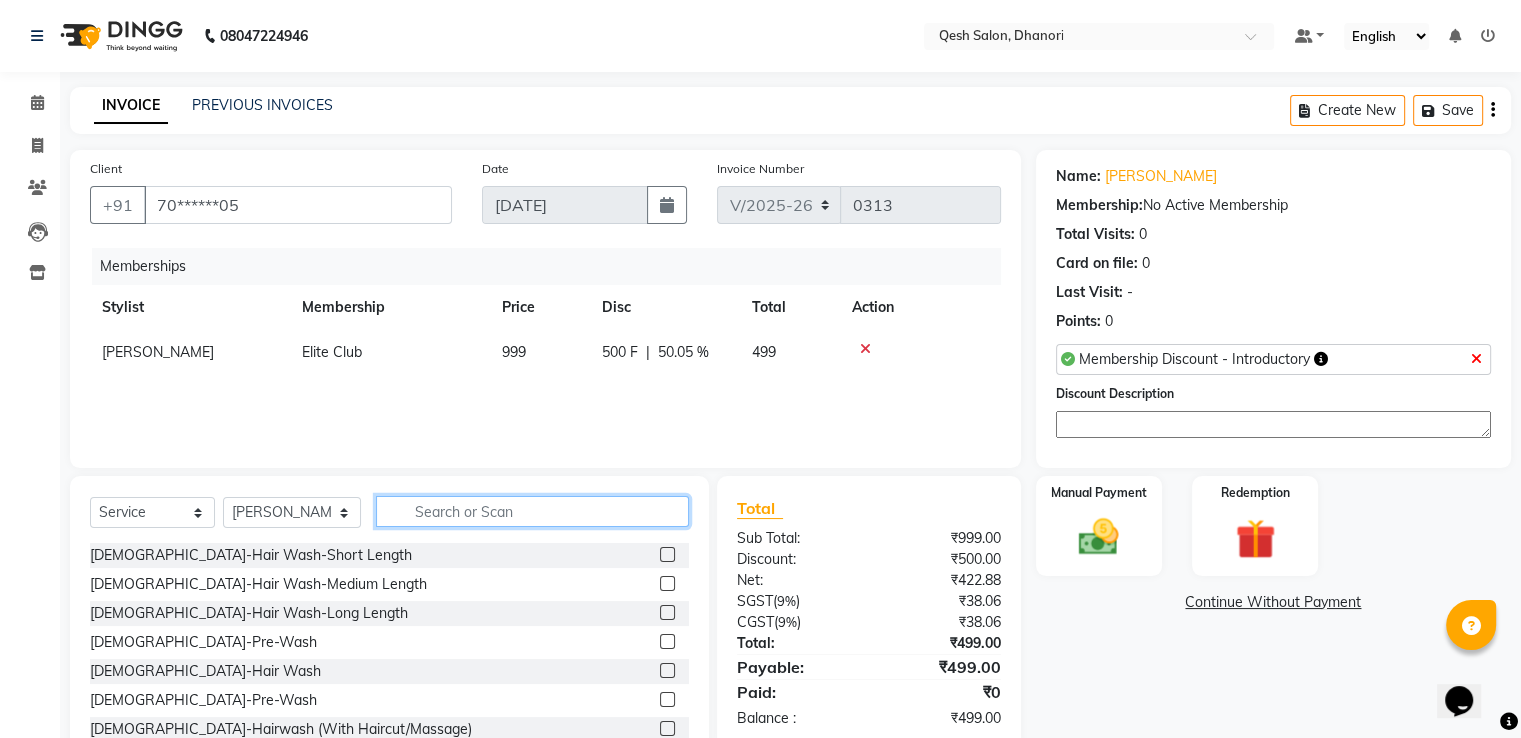 click 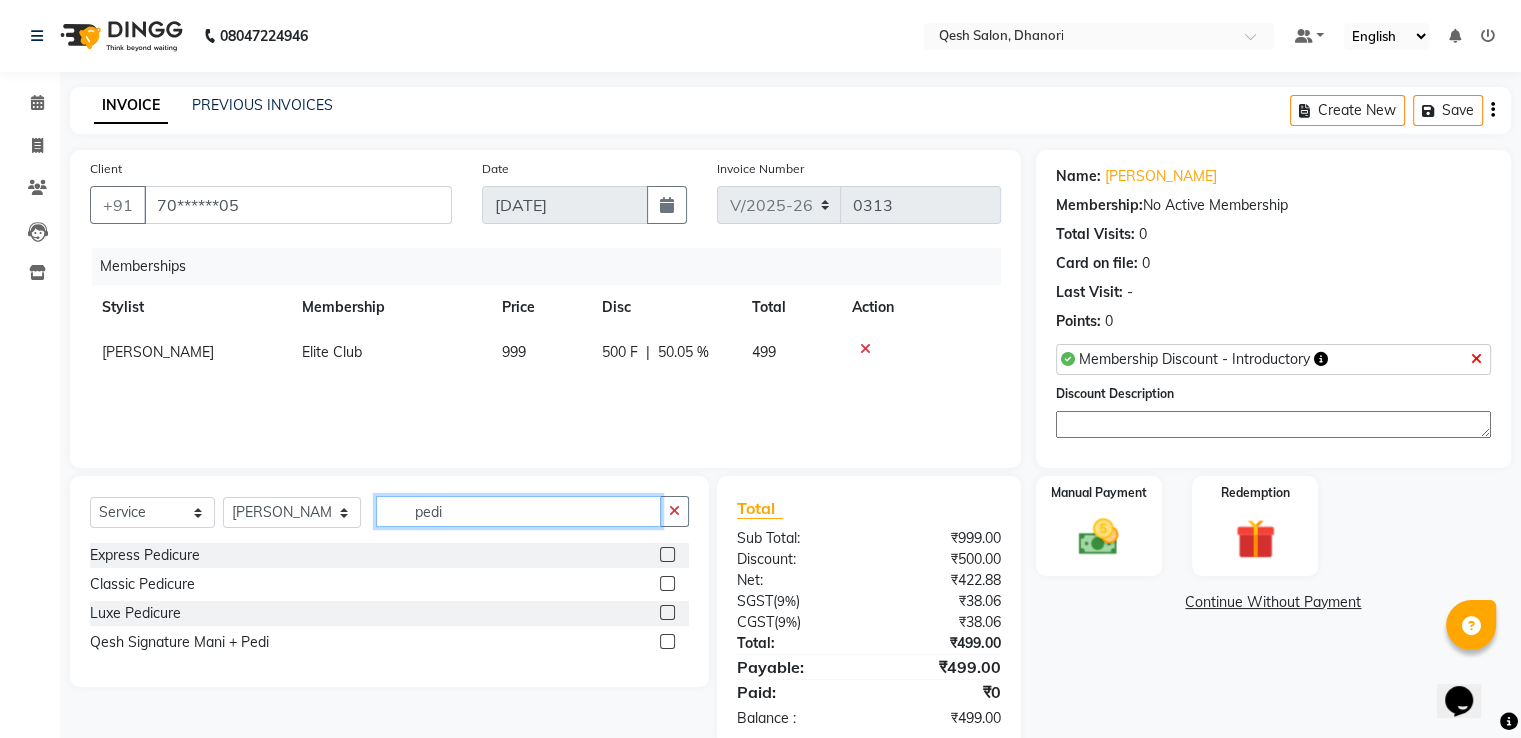 type on "pedi" 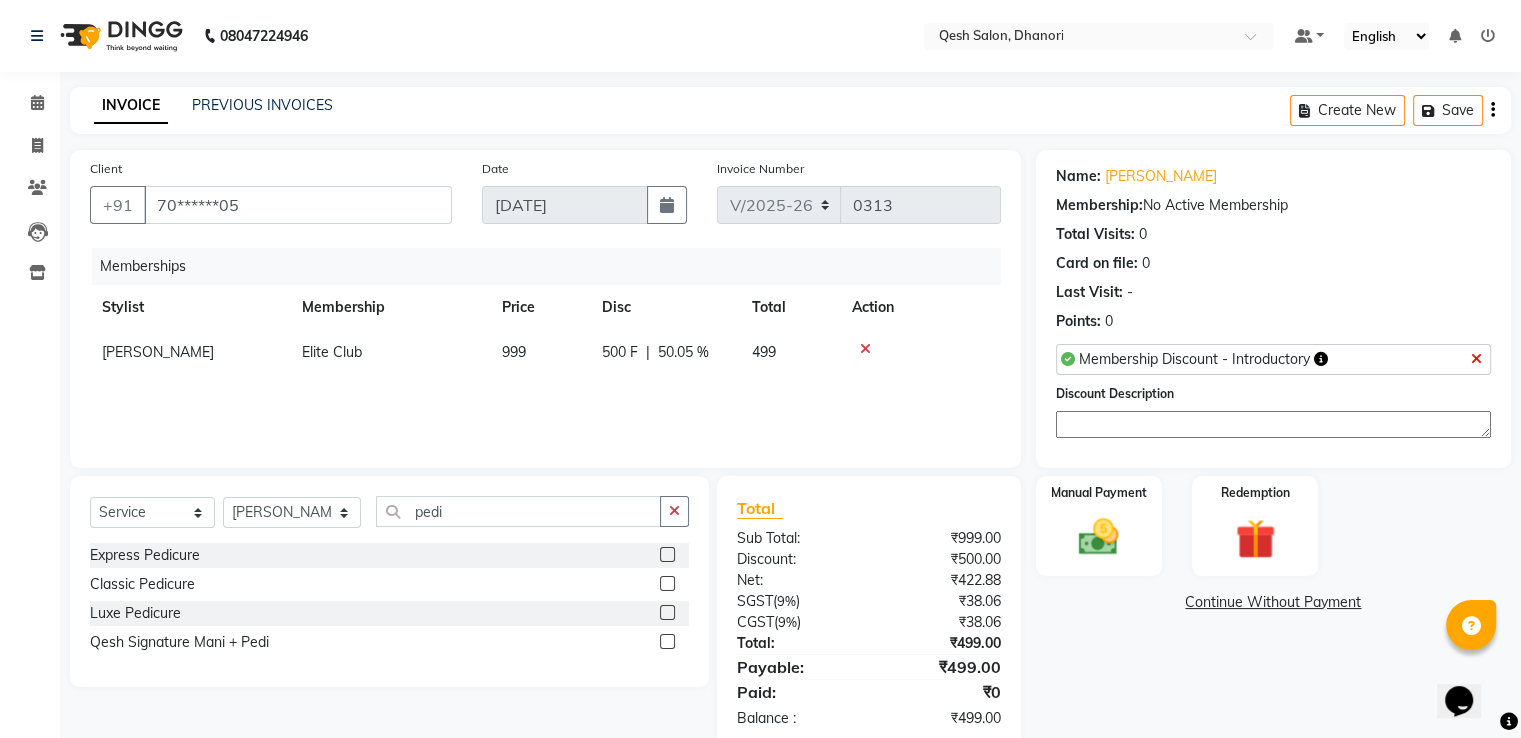 click 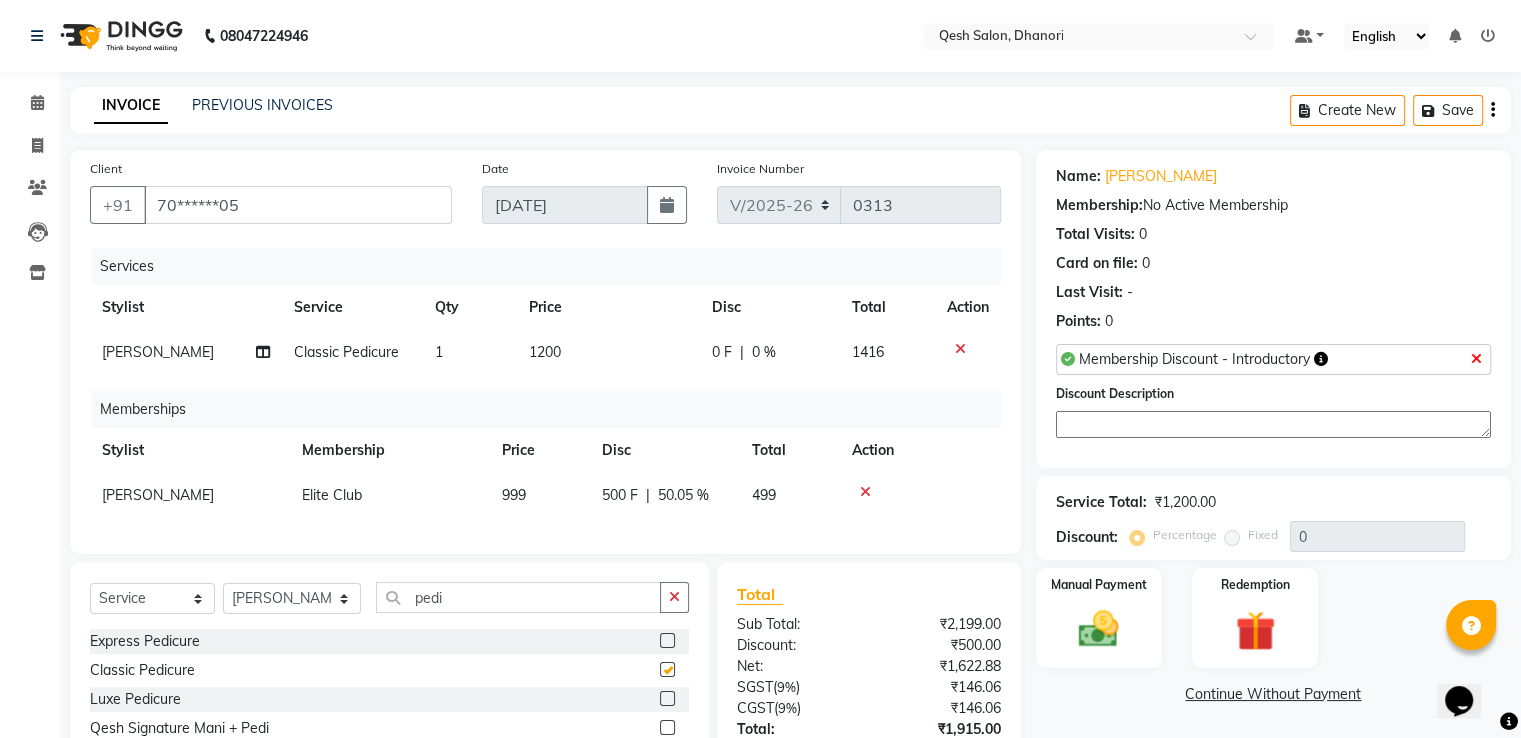 checkbox on "false" 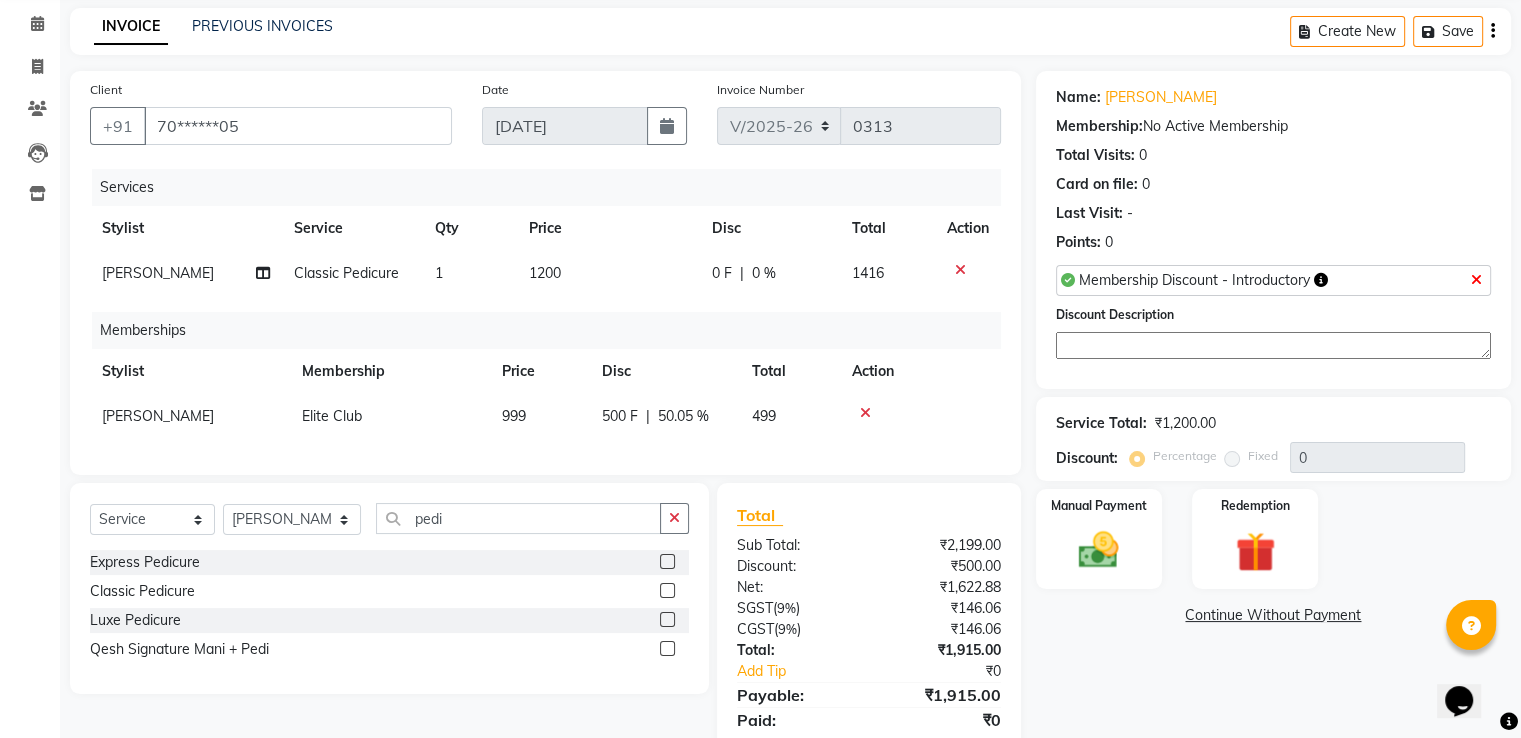 scroll, scrollTop: 100, scrollLeft: 0, axis: vertical 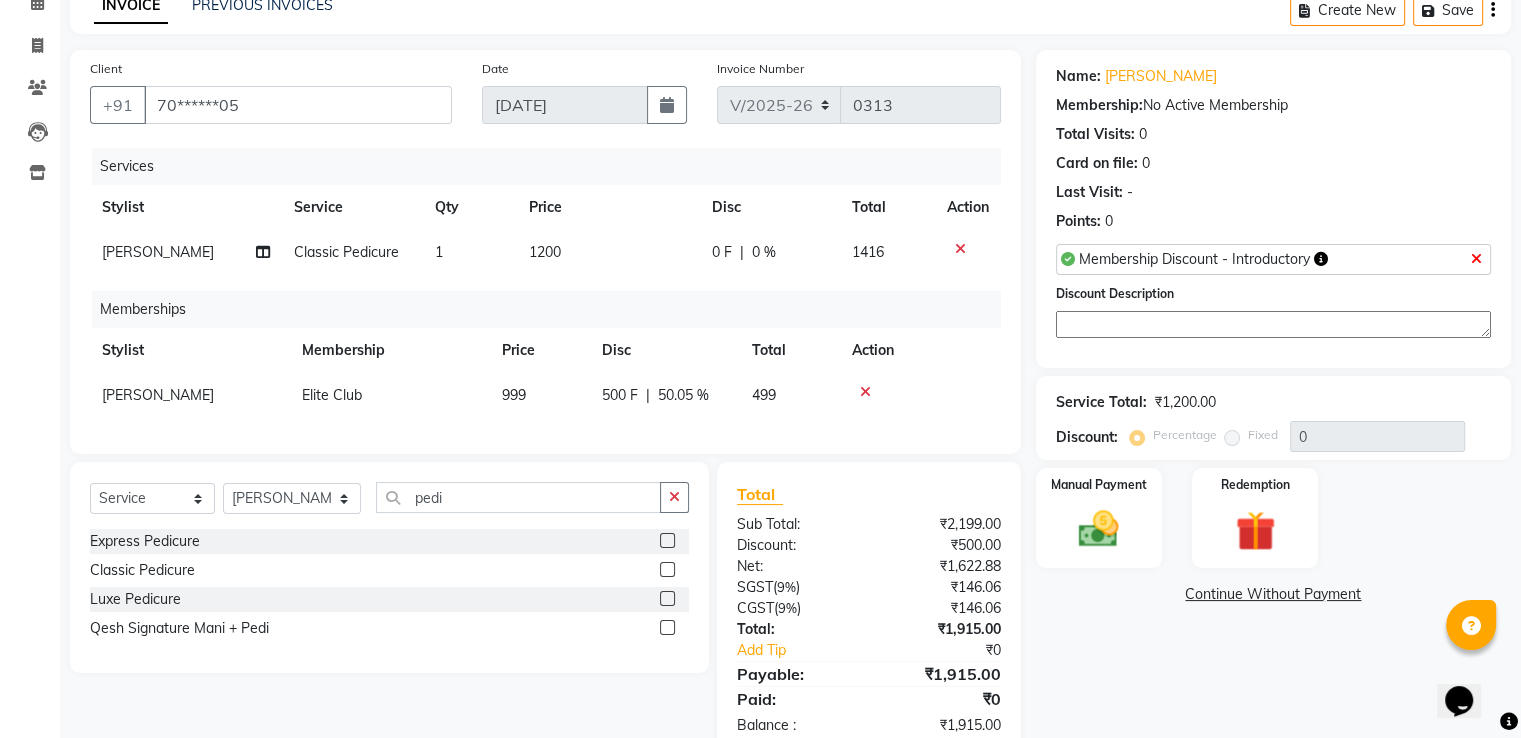 click 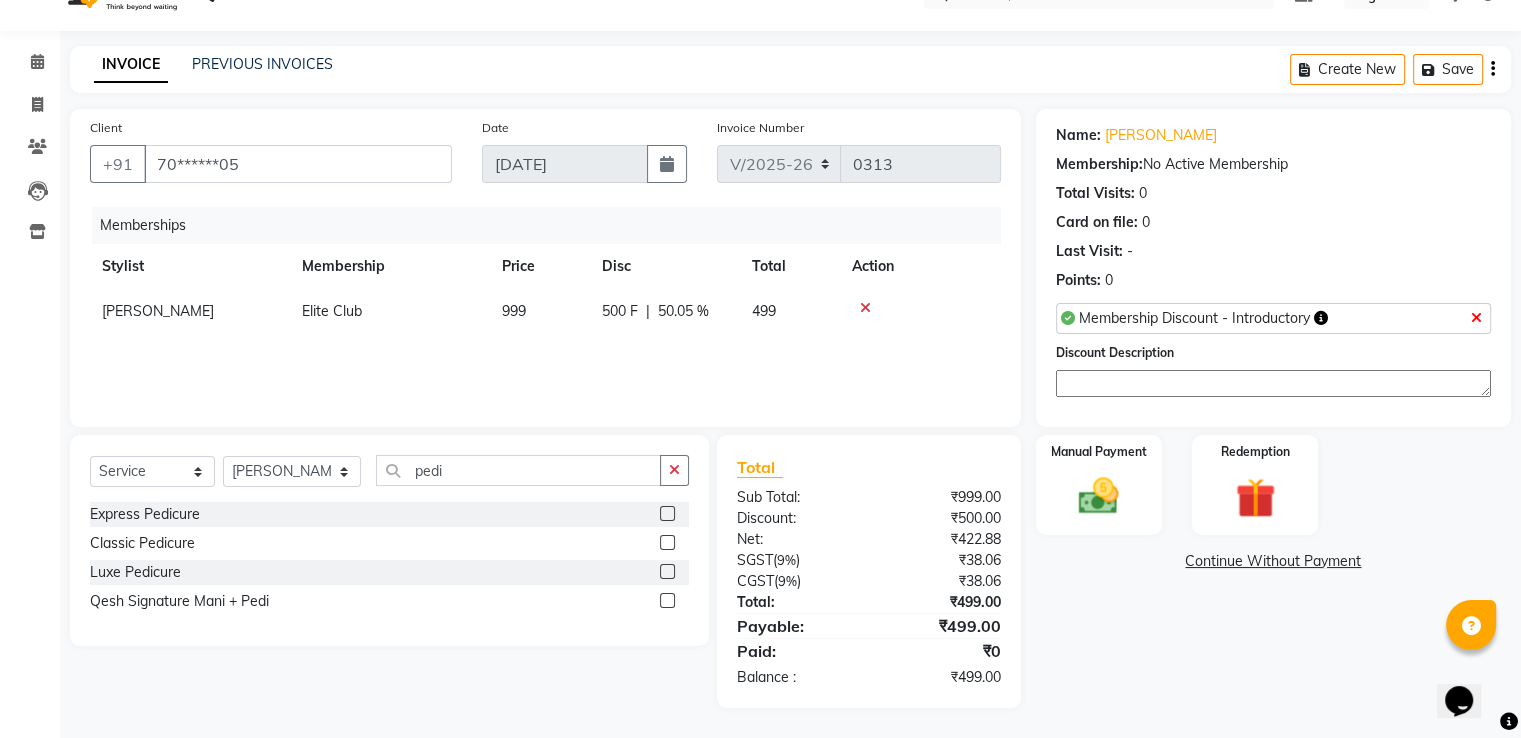 scroll, scrollTop: 42, scrollLeft: 0, axis: vertical 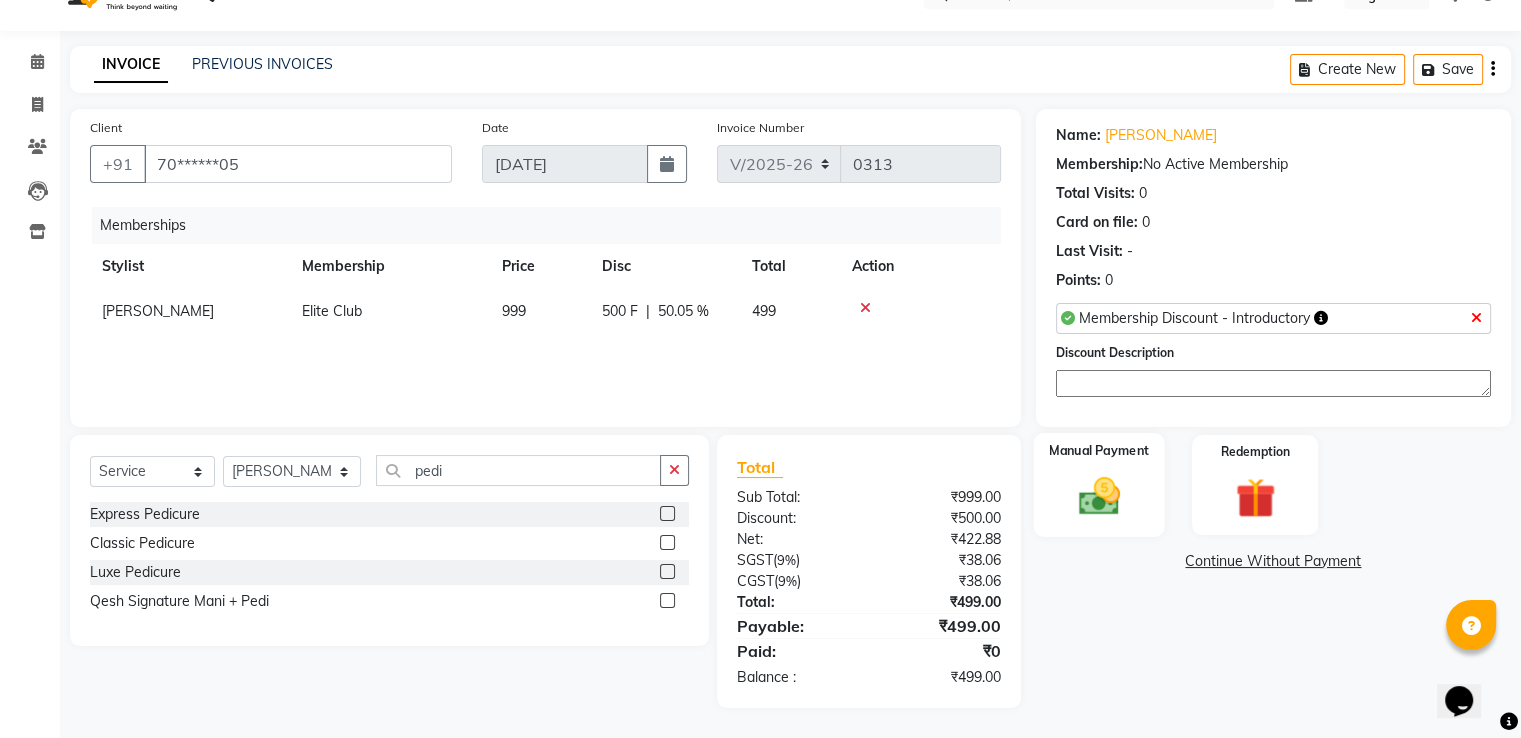 click 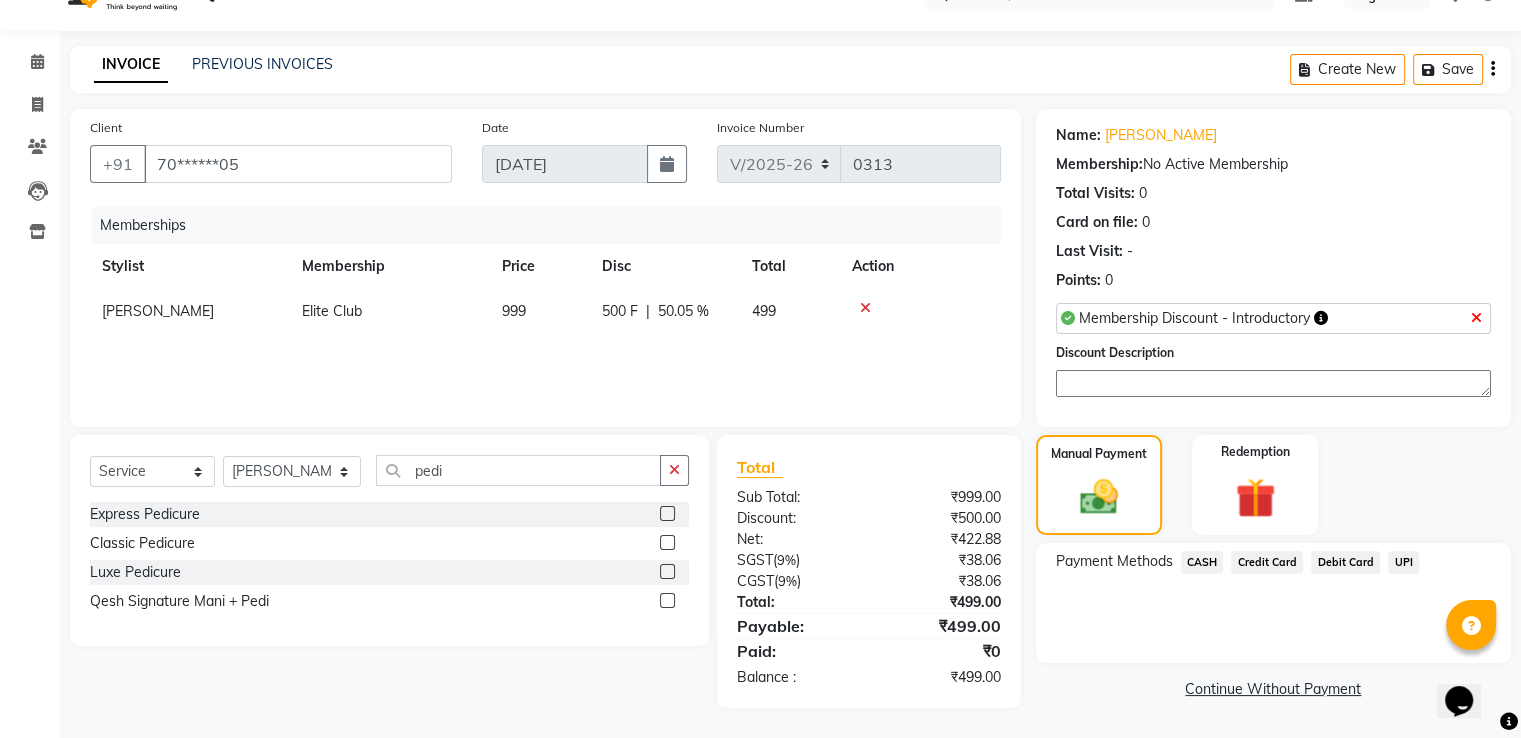 click on "UPI" 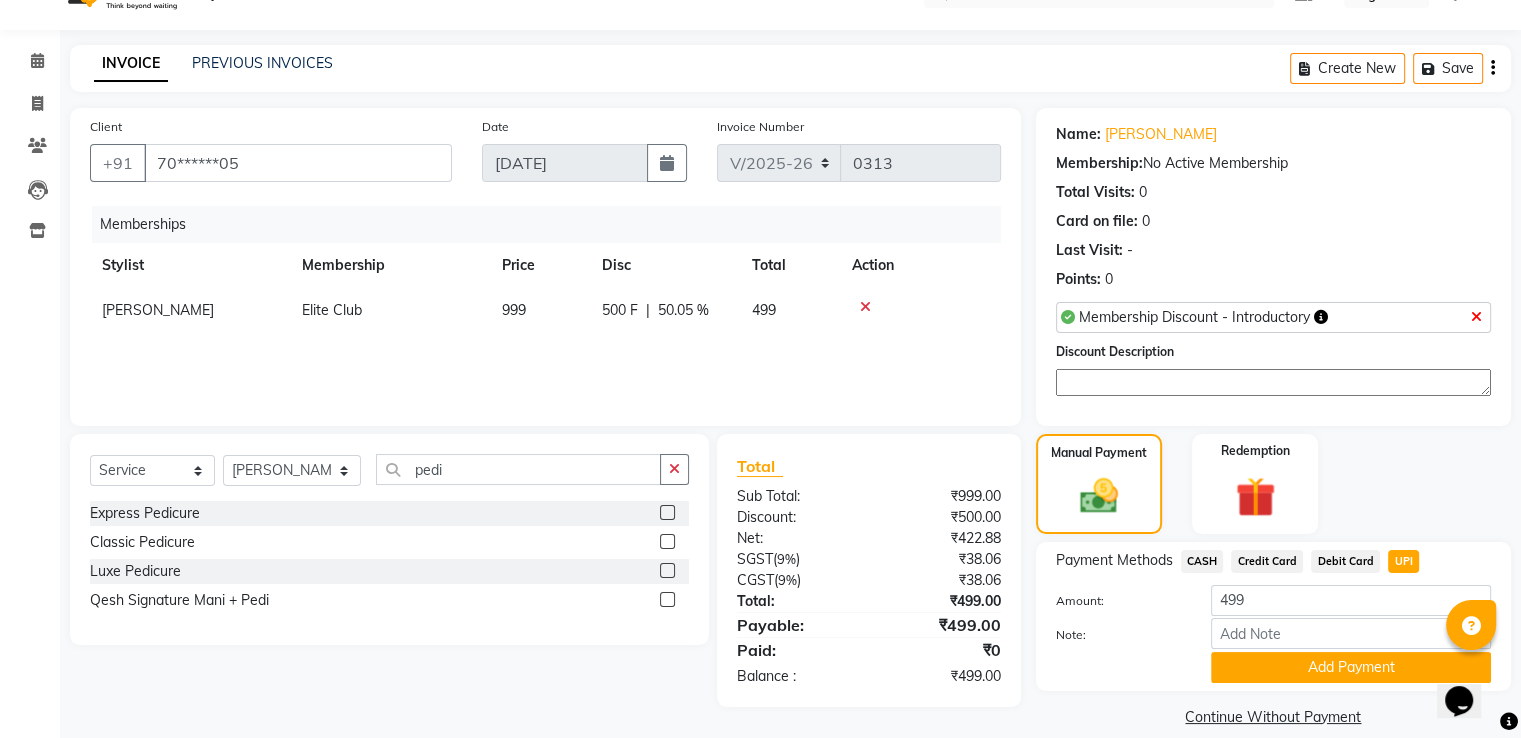 scroll, scrollTop: 67, scrollLeft: 0, axis: vertical 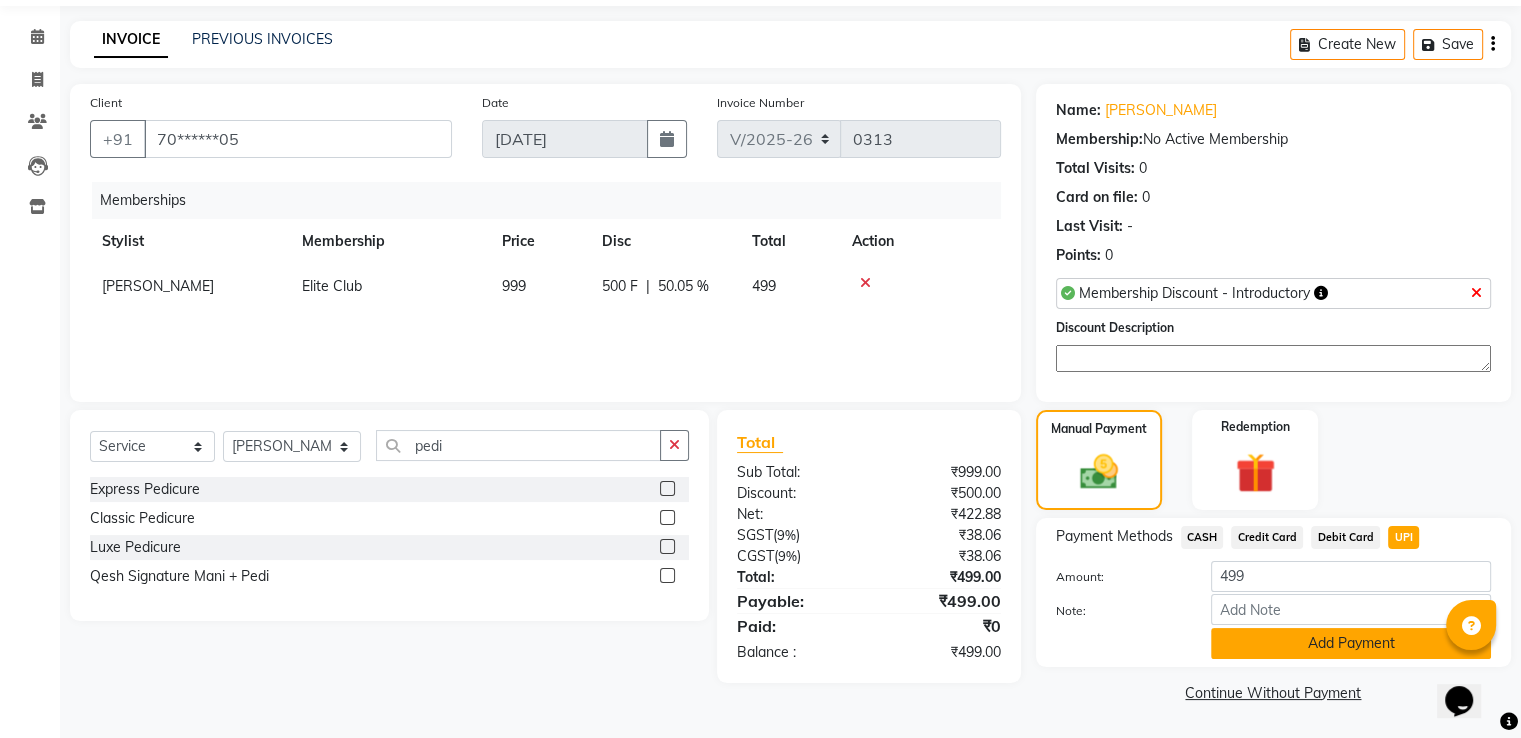 click on "Add Payment" 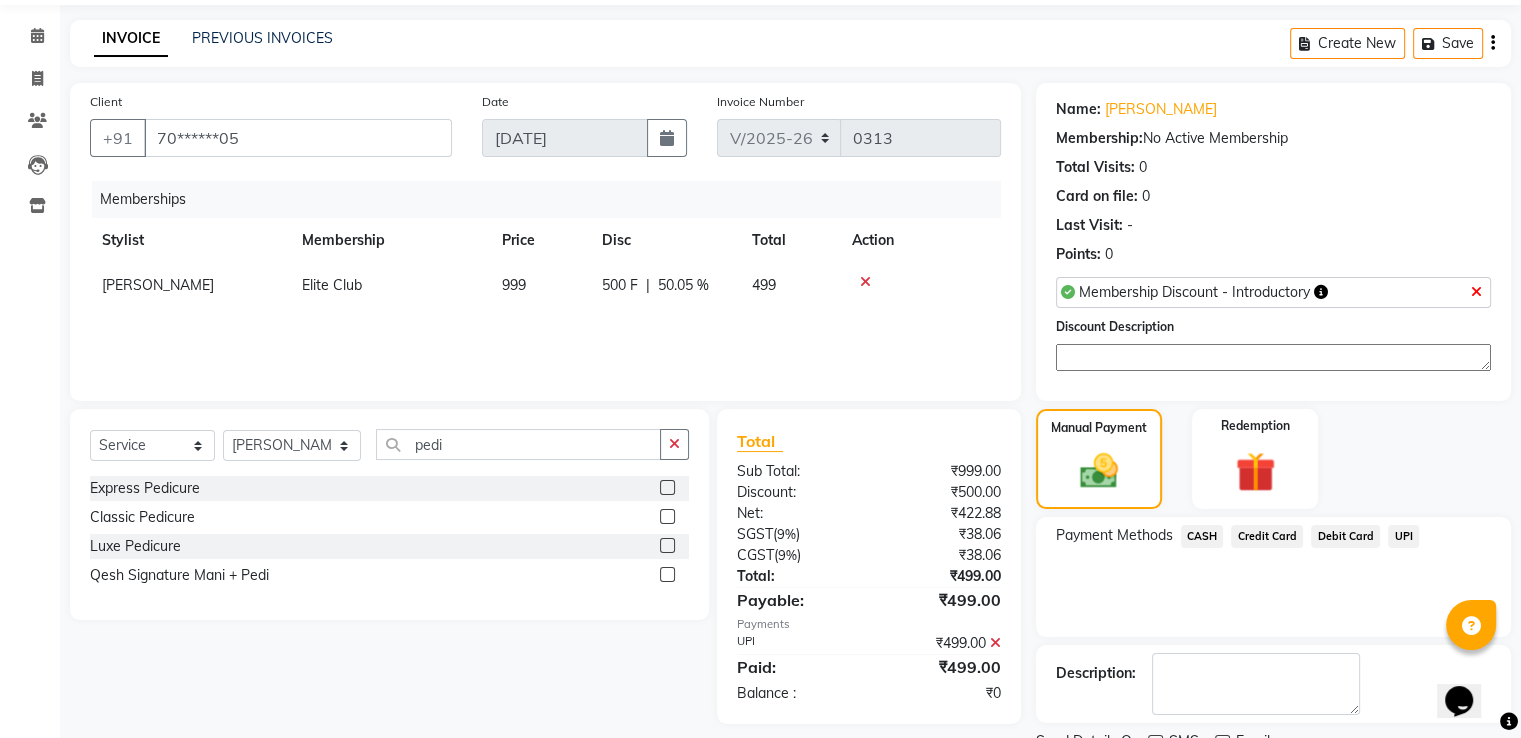 scroll, scrollTop: 148, scrollLeft: 0, axis: vertical 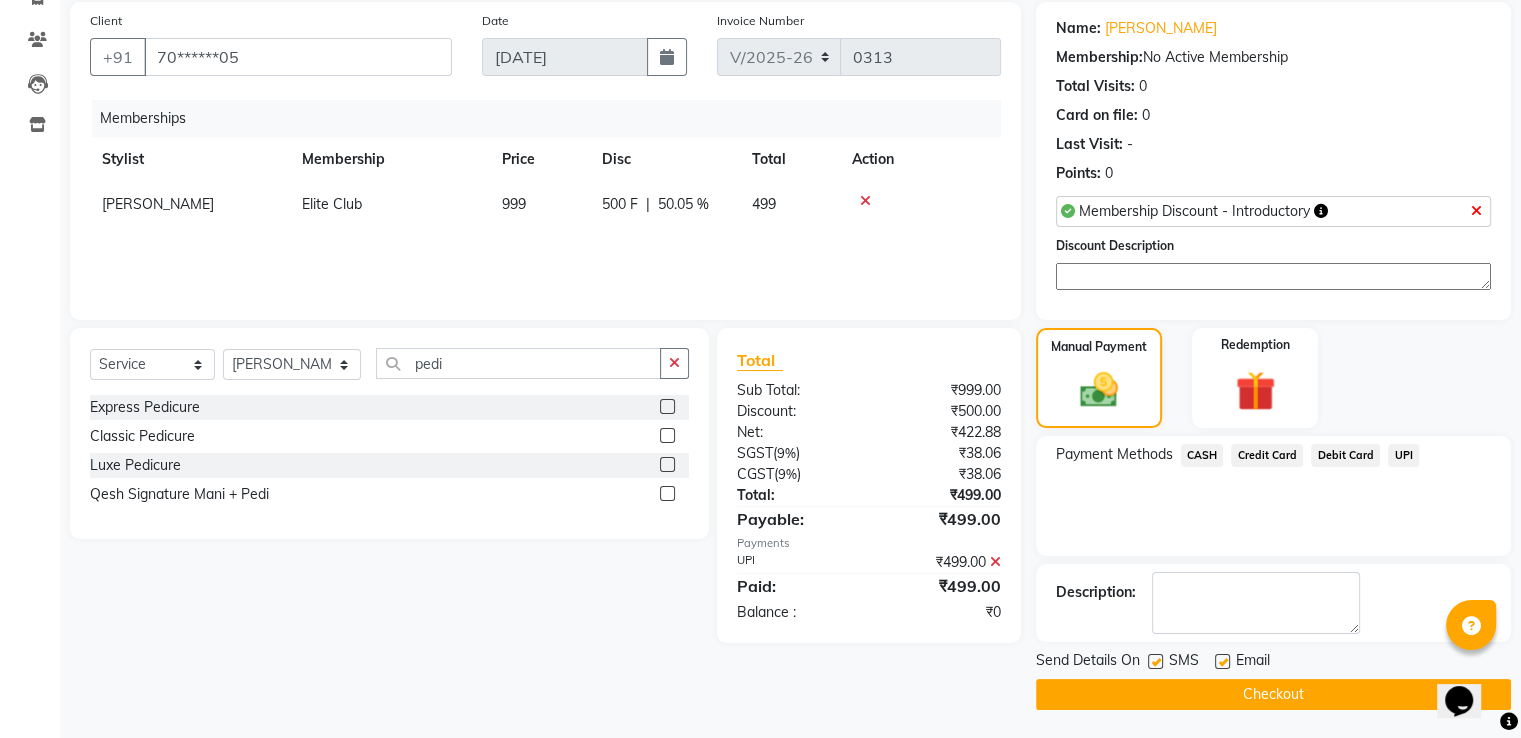 click on "Checkout" 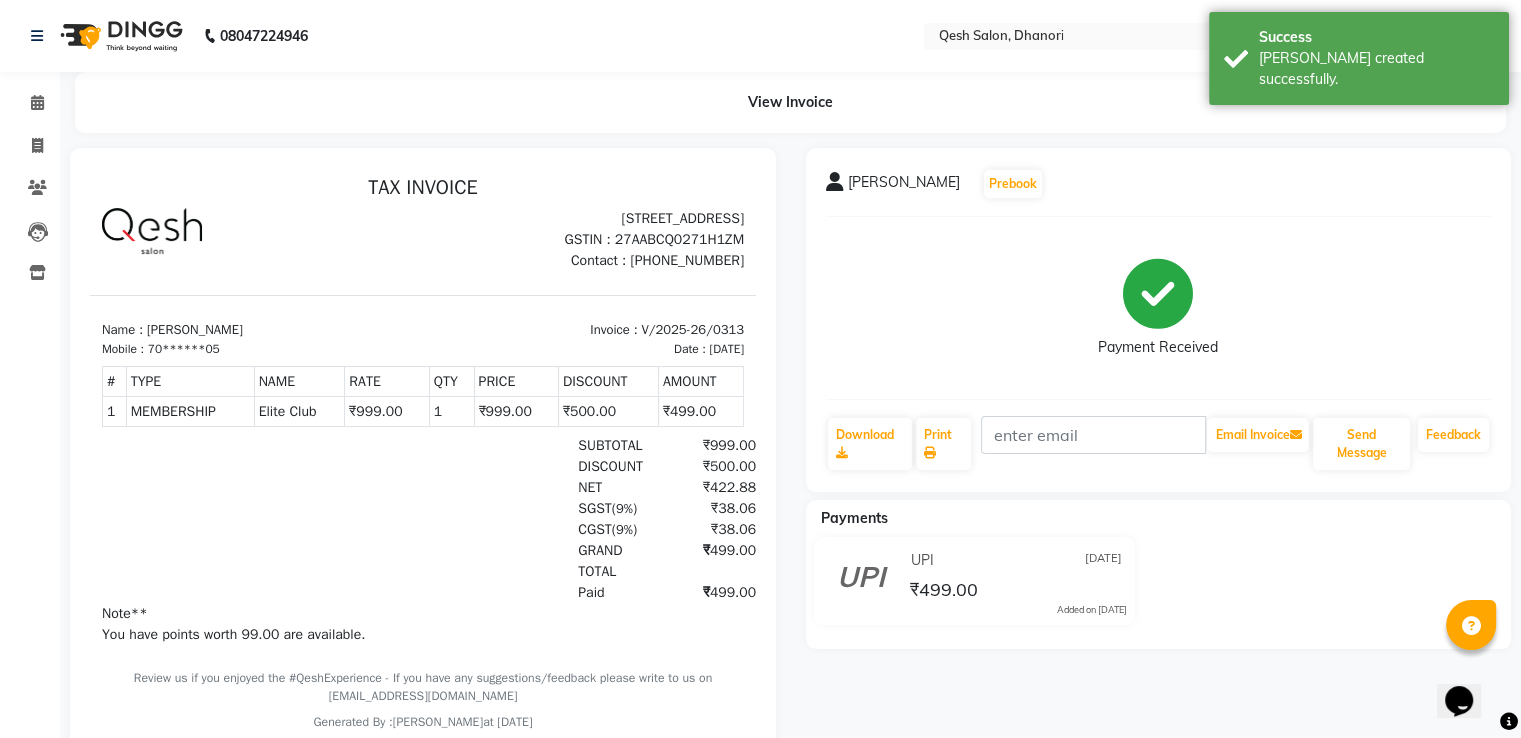 scroll, scrollTop: 0, scrollLeft: 0, axis: both 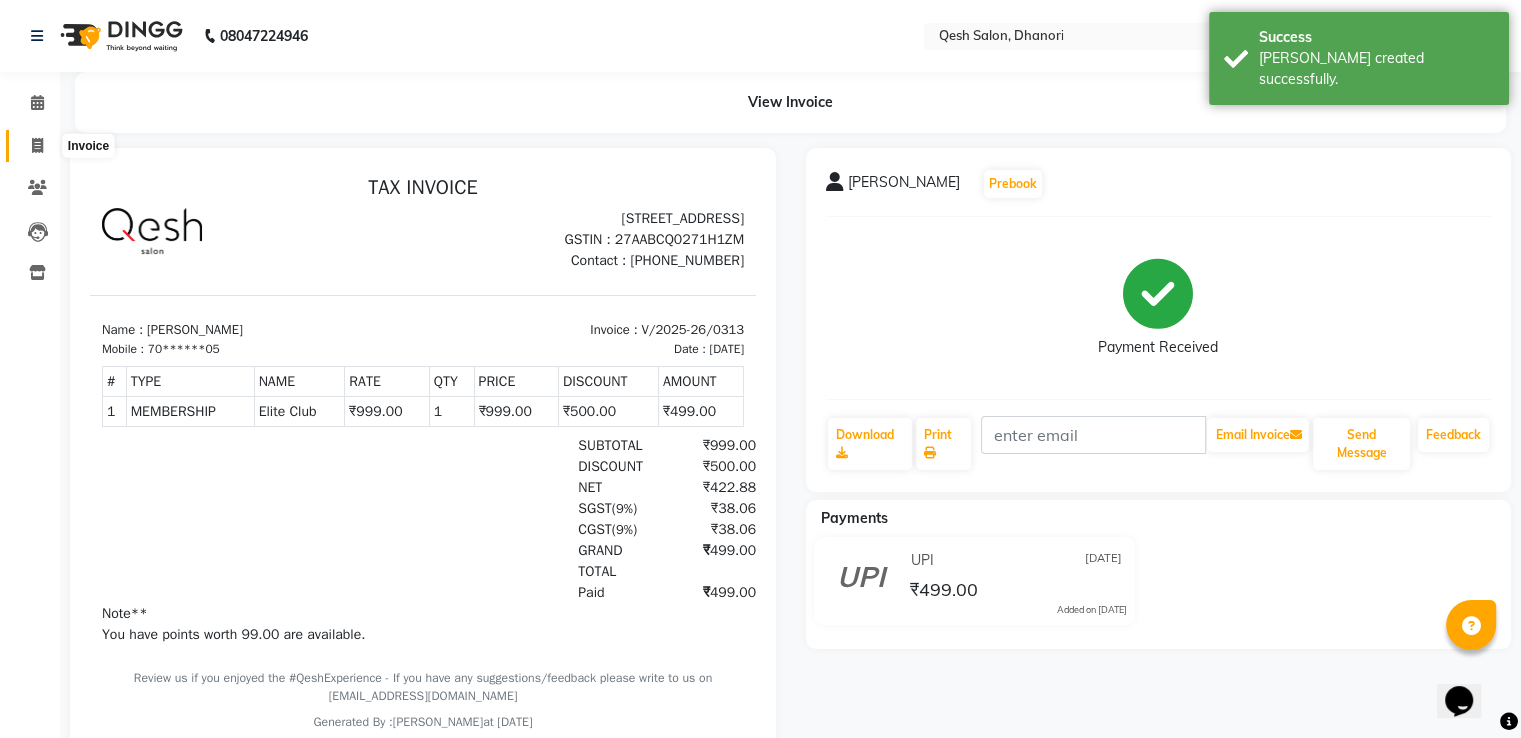 click 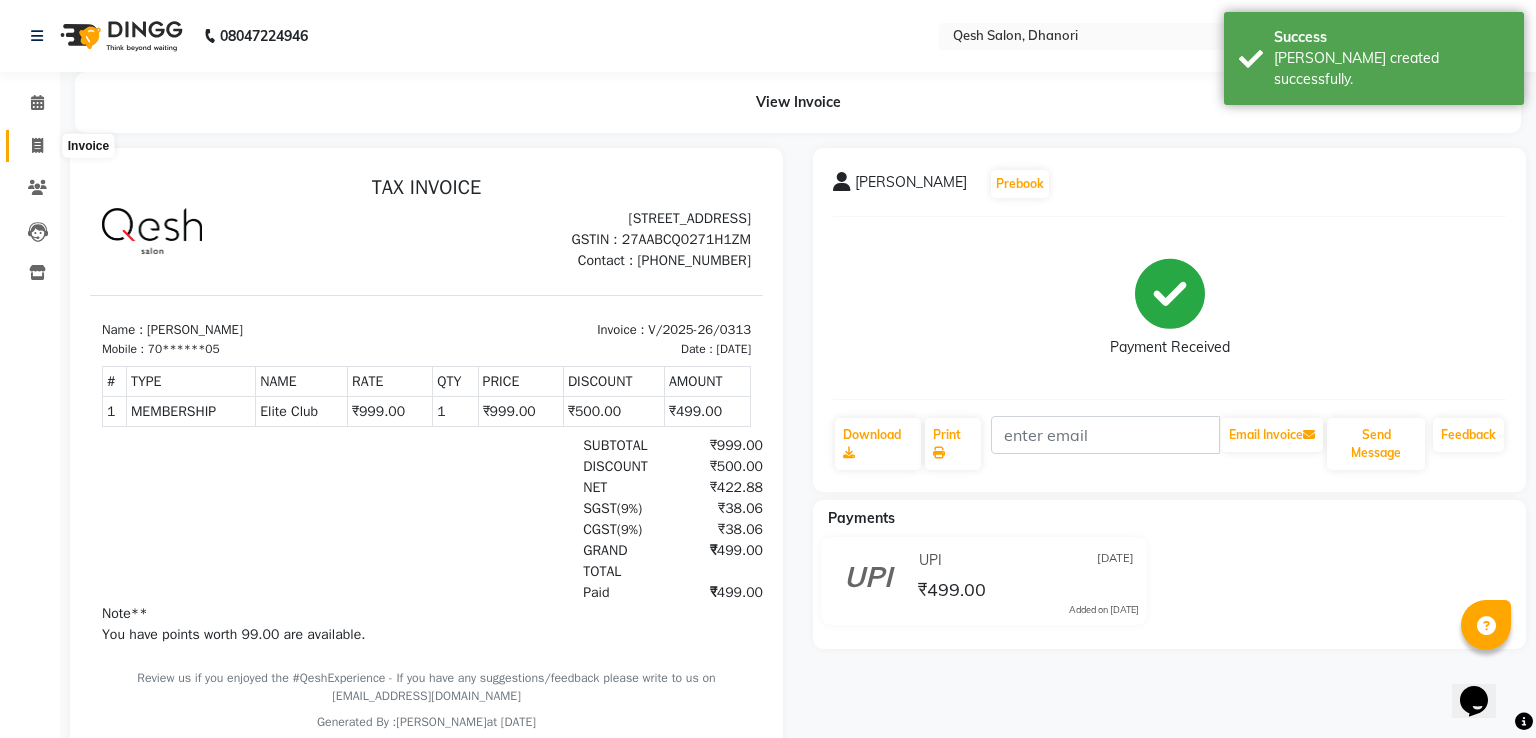 select on "7641" 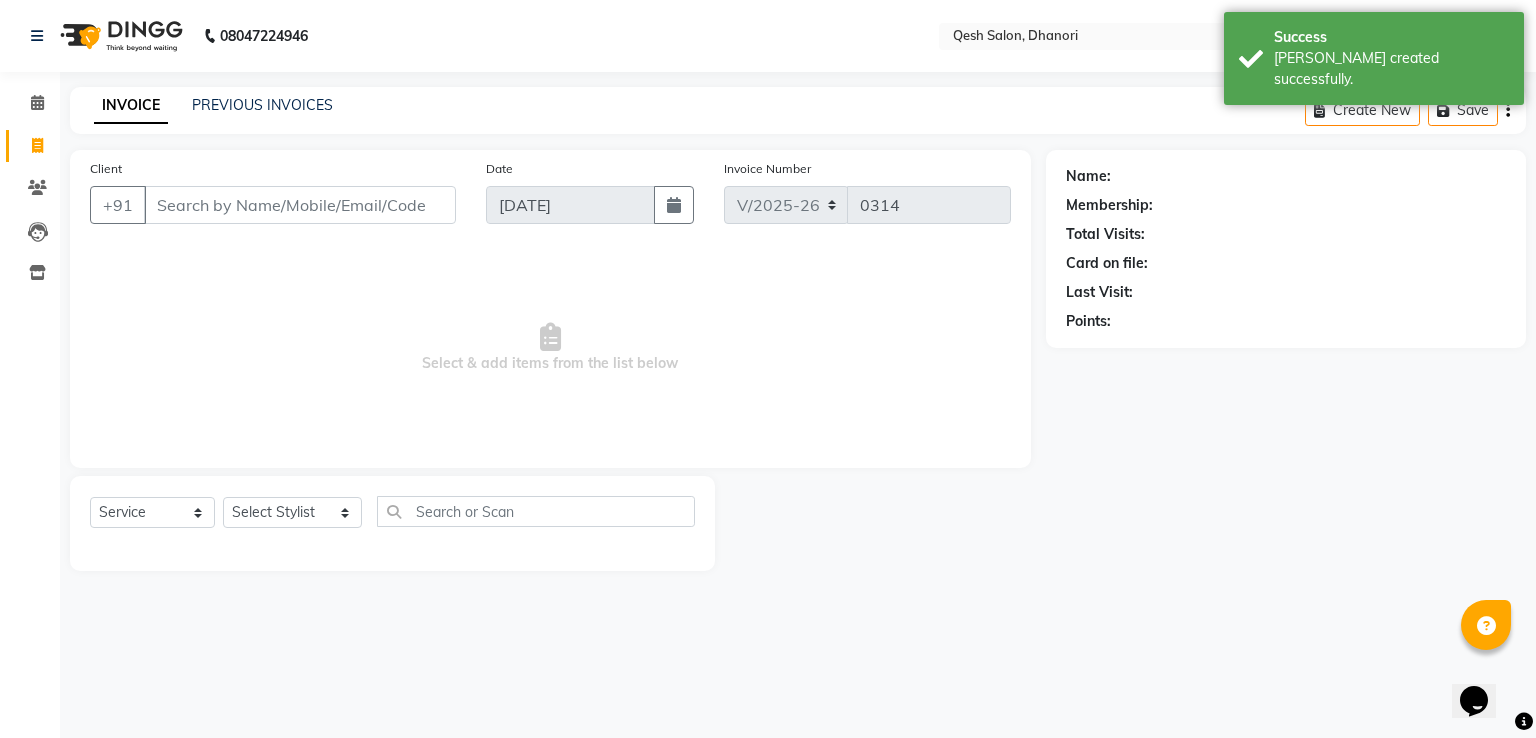 click on "Client" at bounding box center (300, 205) 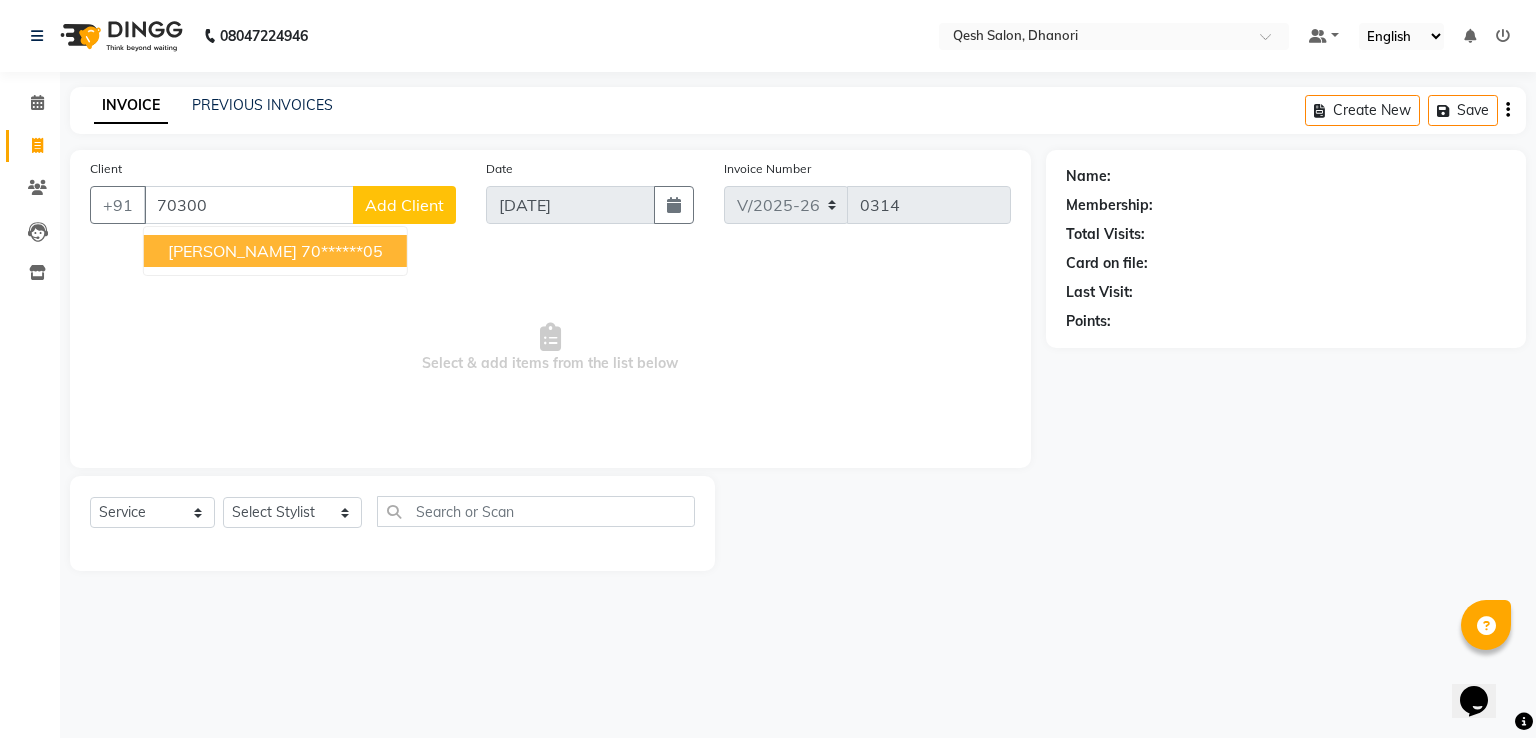 click on "Vikram Murdande" at bounding box center (232, 251) 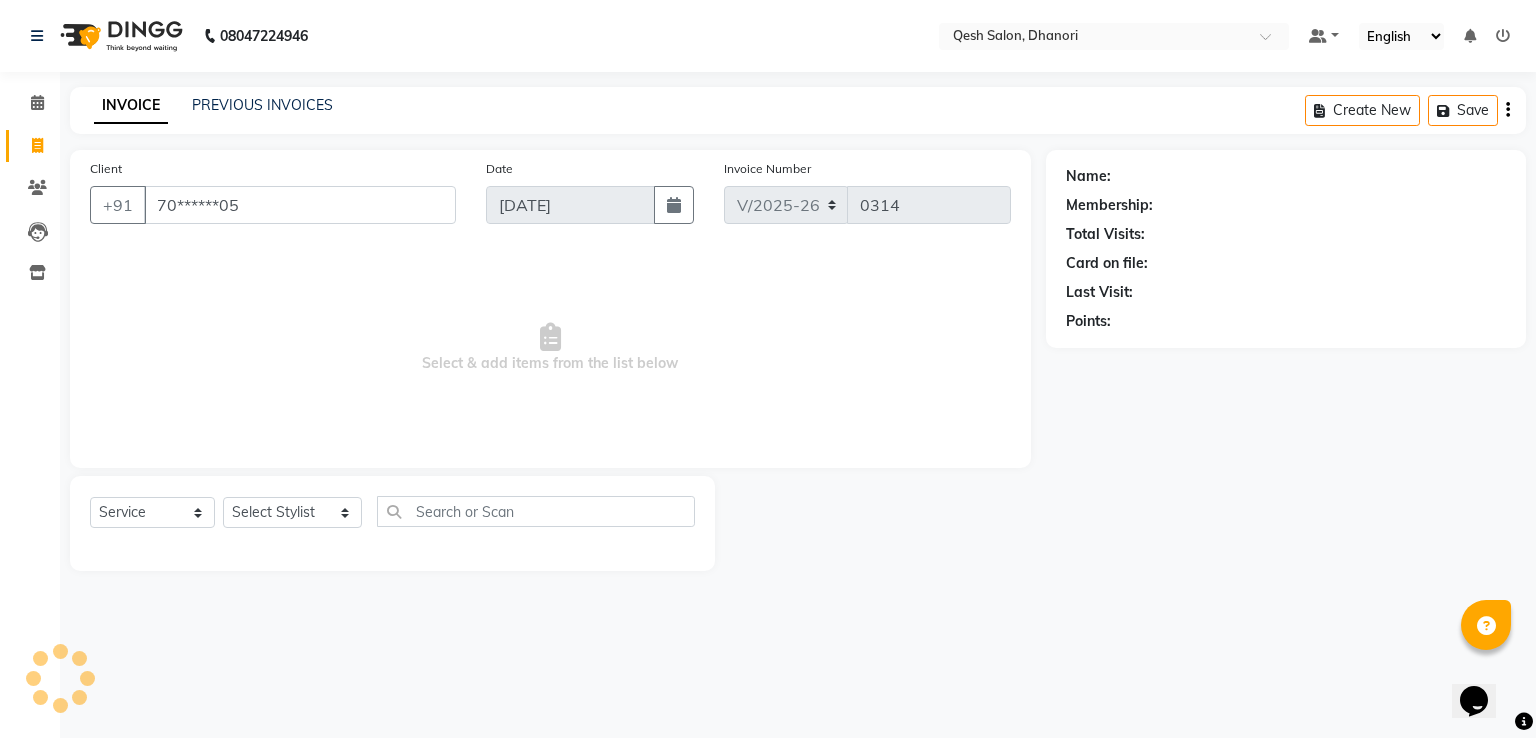 type on "70******05" 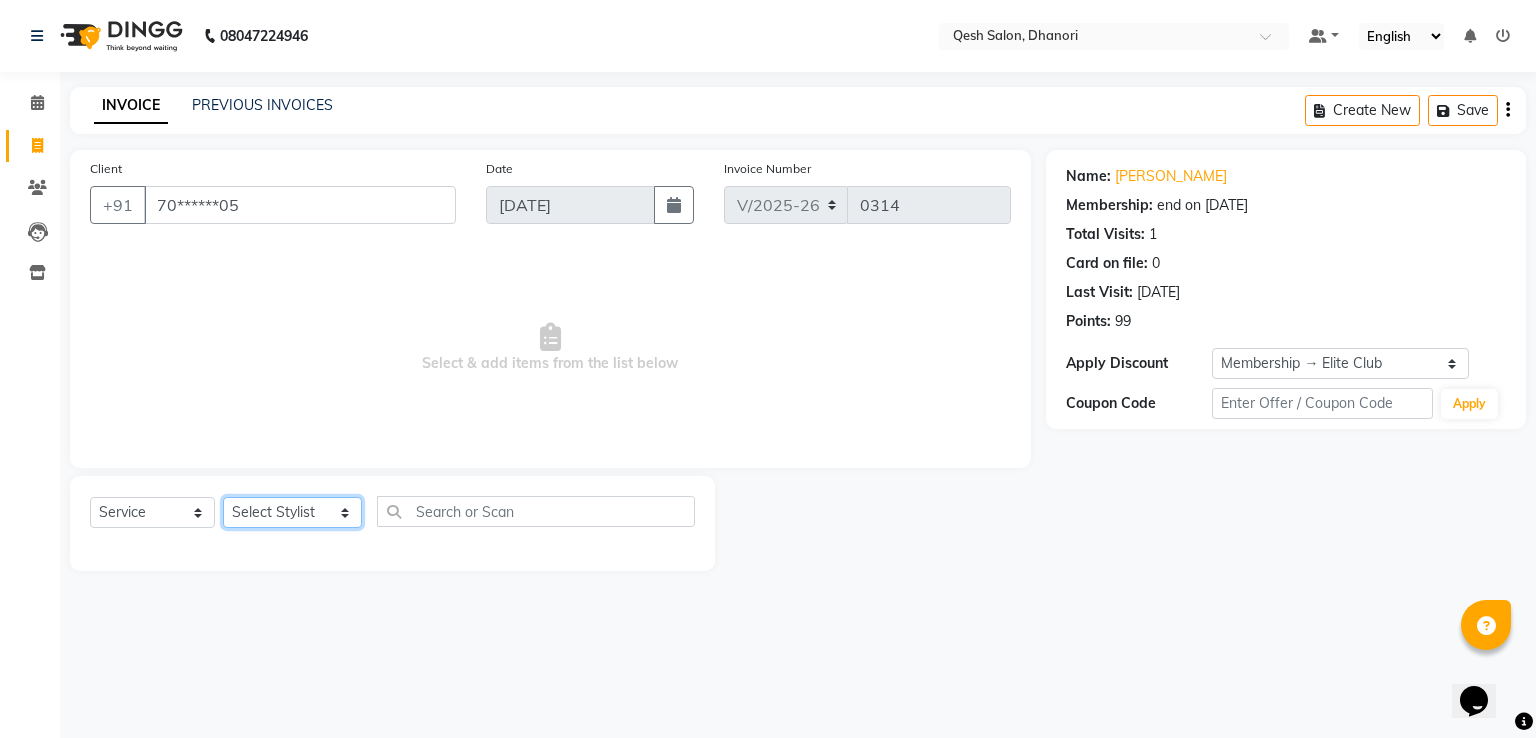 click on "Select Stylist Gagandeep Arora Harry Siril Anthony Prashansa Kumari Salon Sunil Kisan Wani Vanita Kamble Vinod Daulat Sonawane" 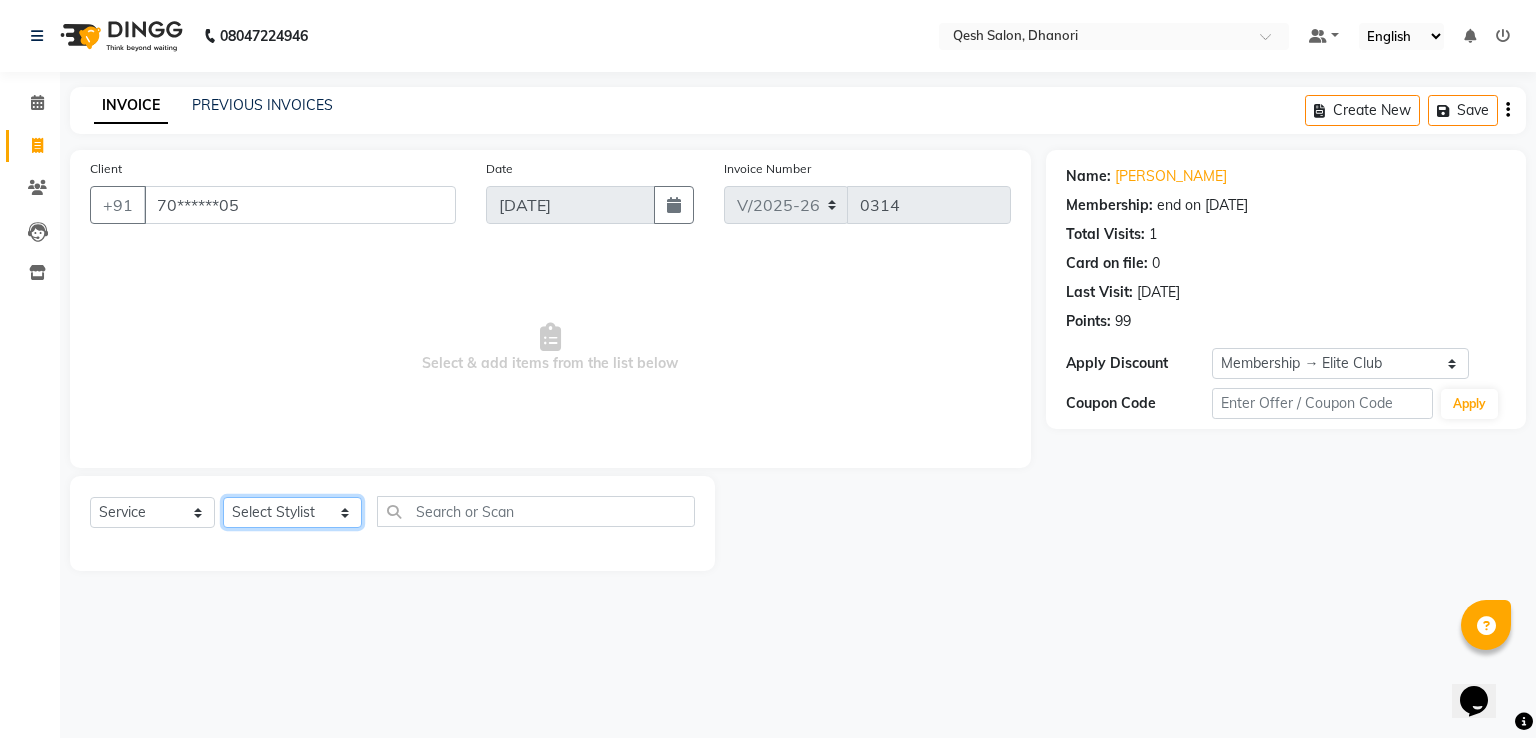 select on "83667" 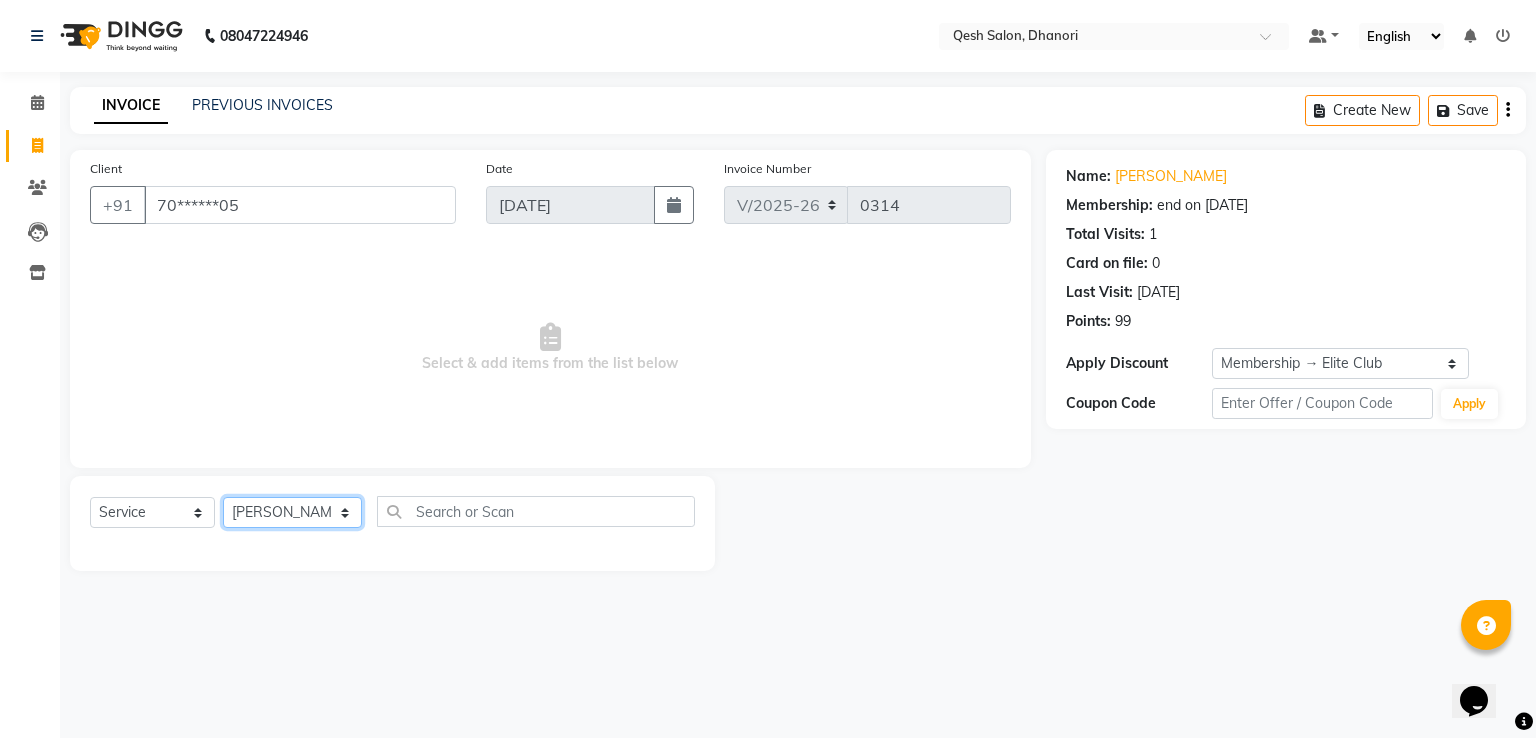 click on "Select Stylist Gagandeep Arora Harry Siril Anthony Prashansa Kumari Salon Sunil Kisan Wani Vanita Kamble Vinod Daulat Sonawane" 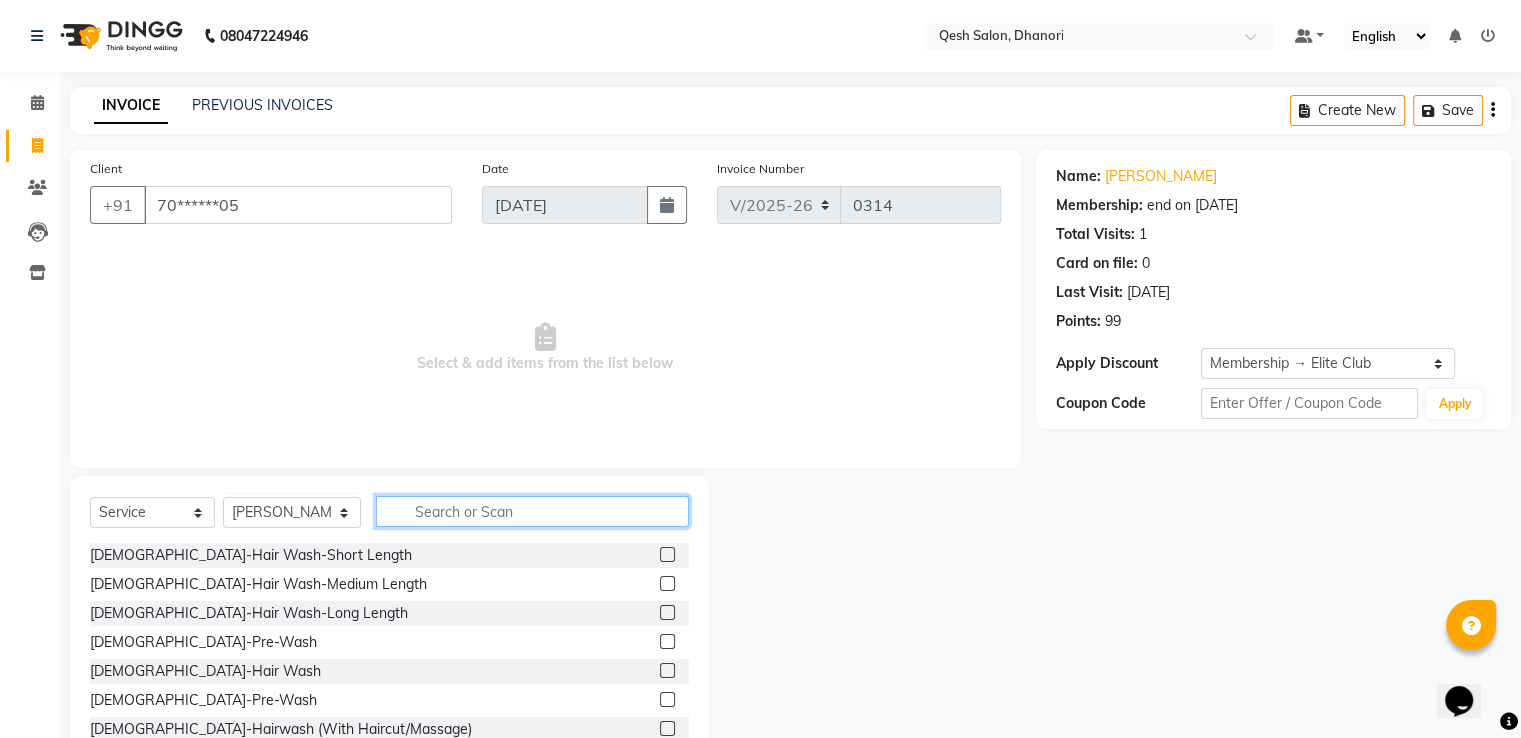 click 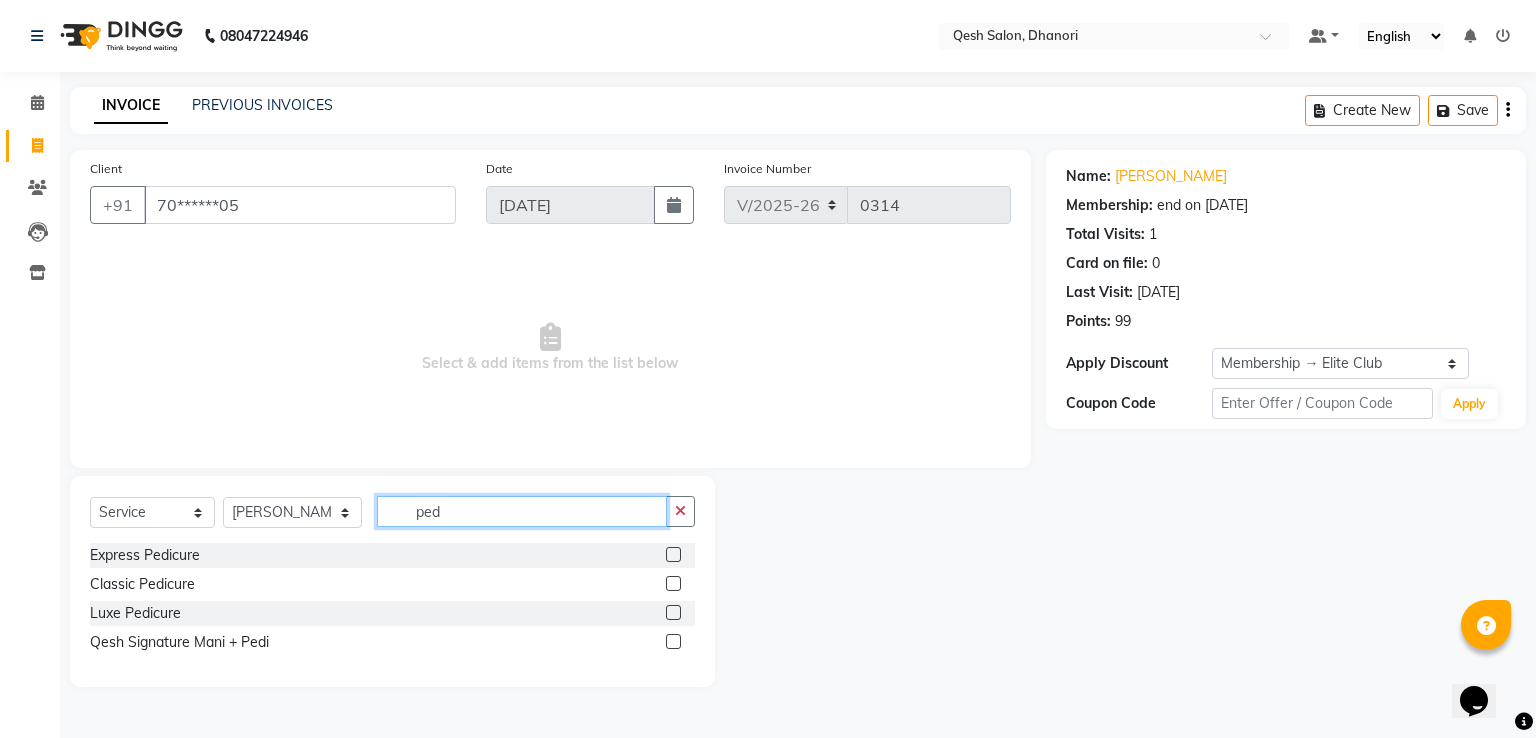 type on "ped" 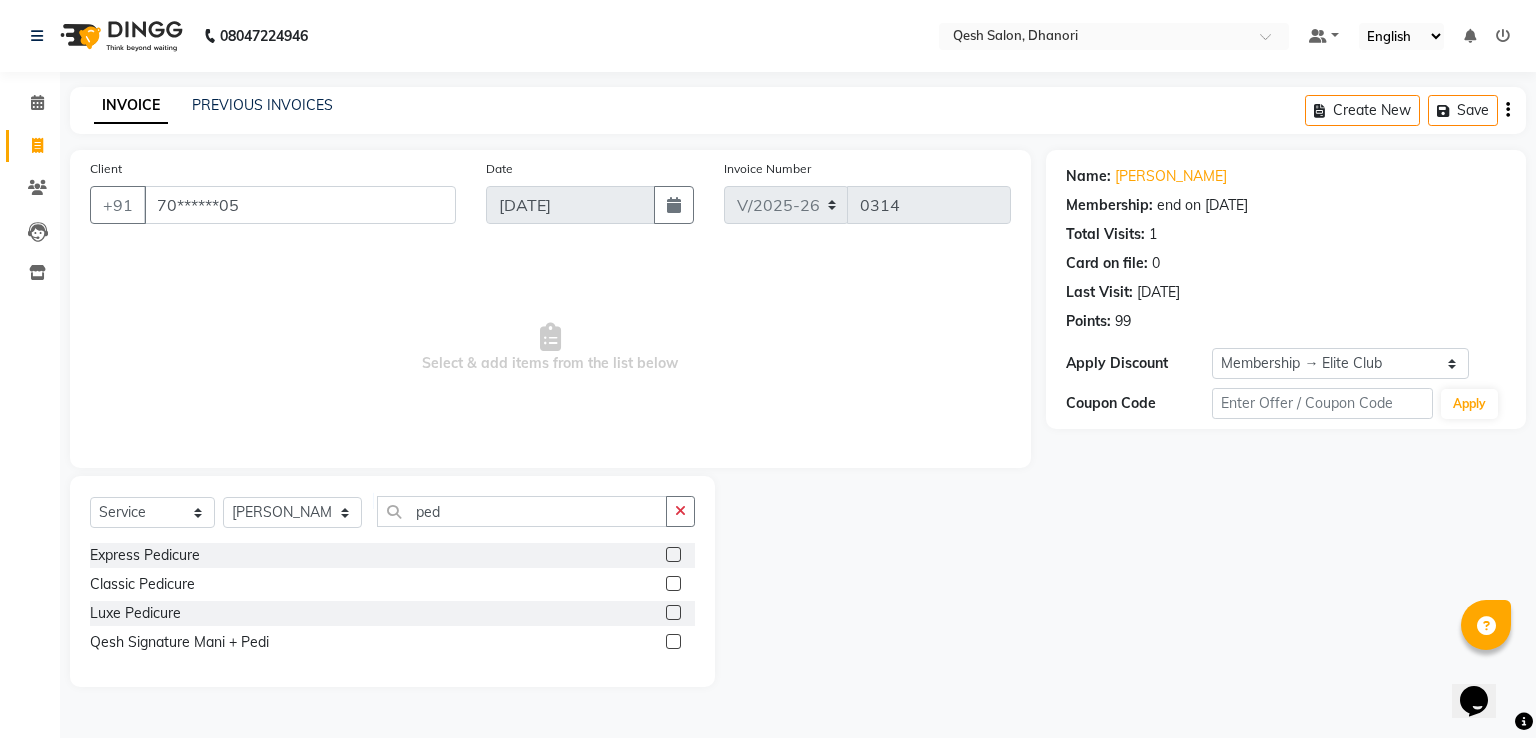 click 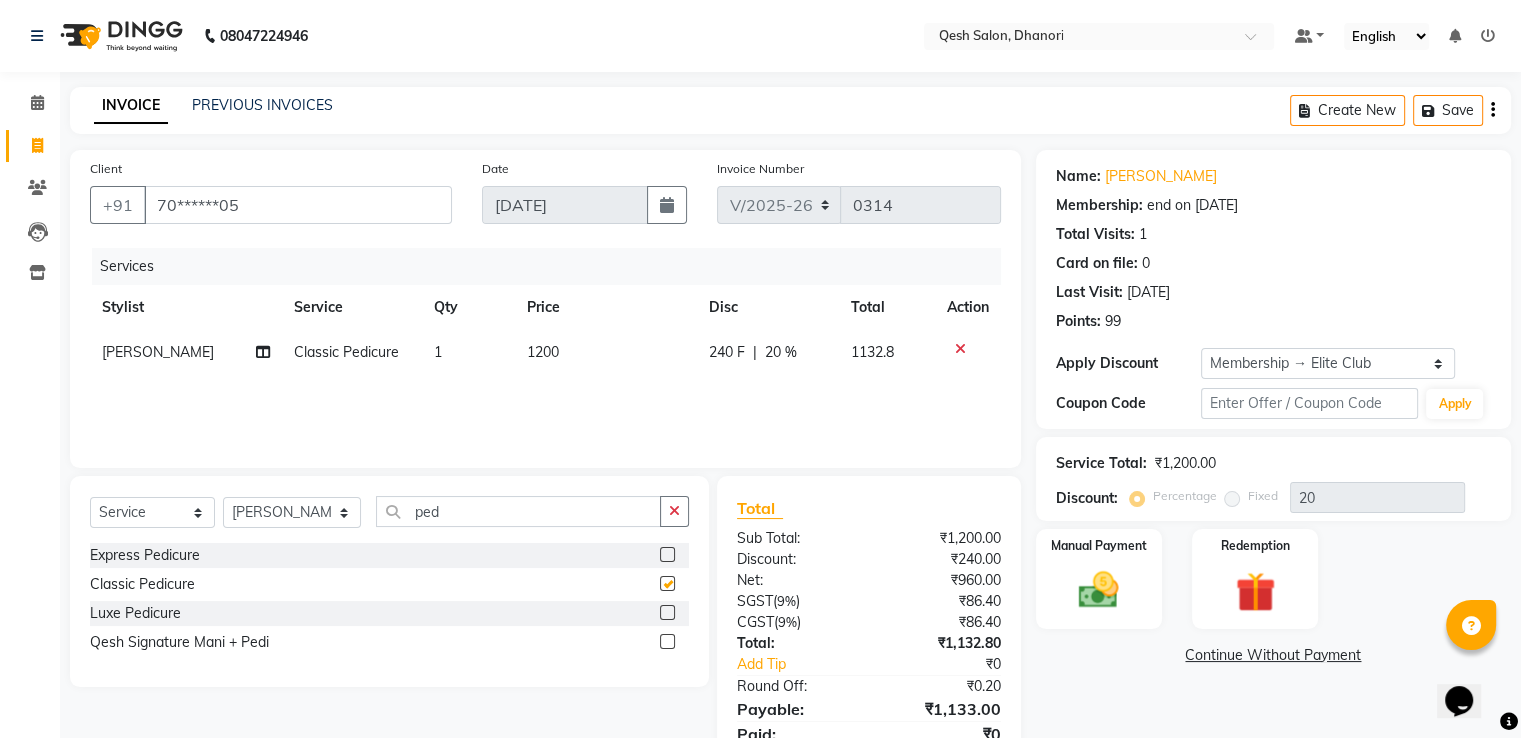 checkbox on "false" 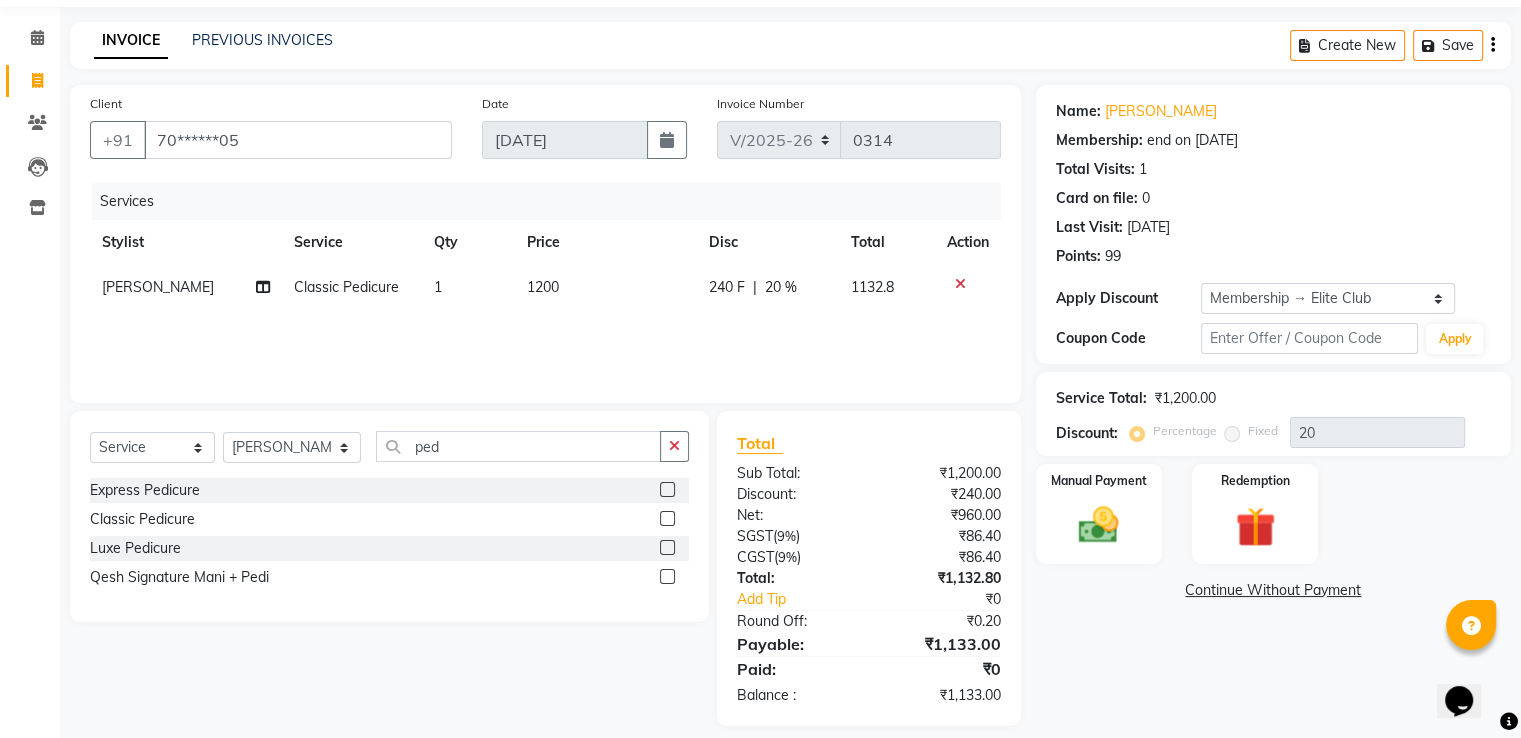 scroll, scrollTop: 84, scrollLeft: 0, axis: vertical 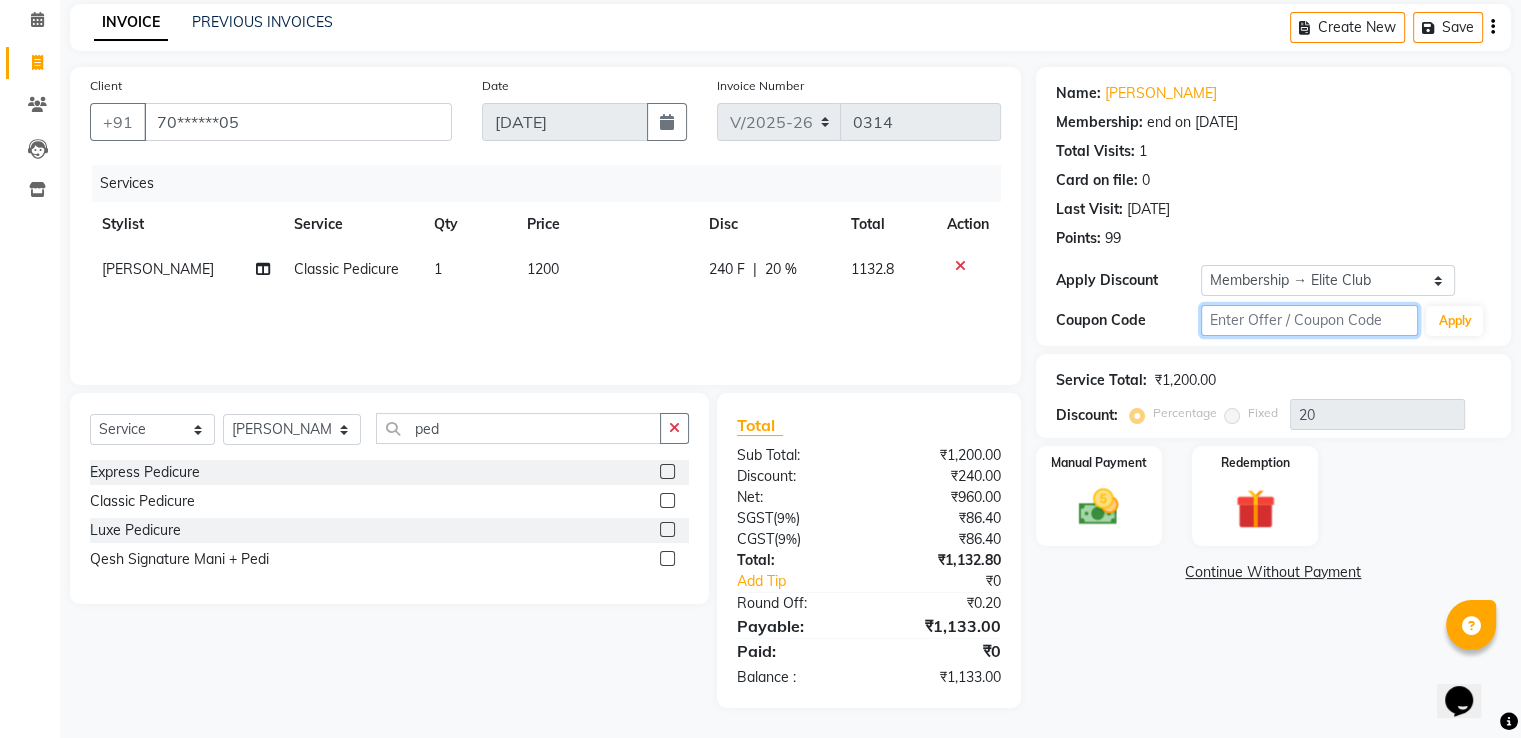 click 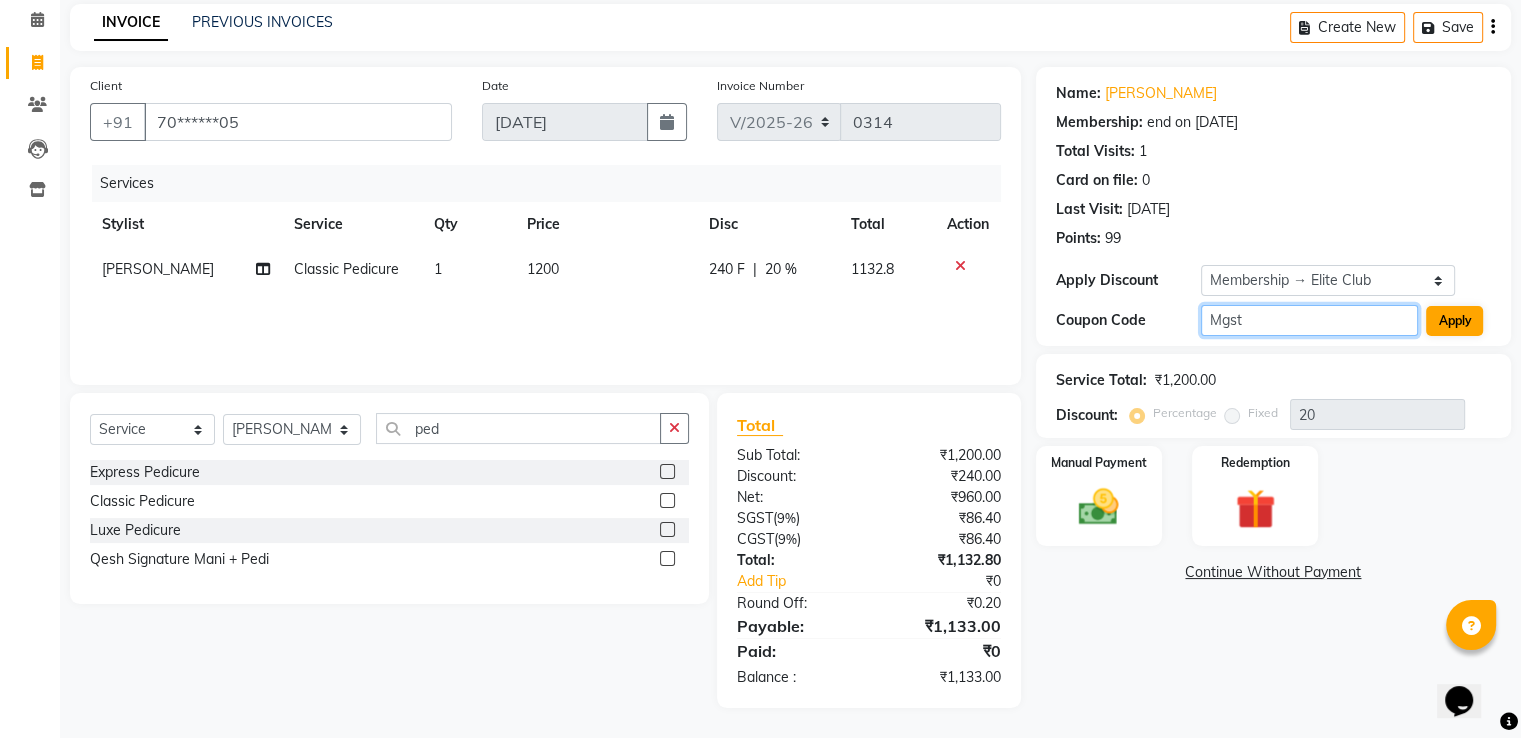 type on "Mgst" 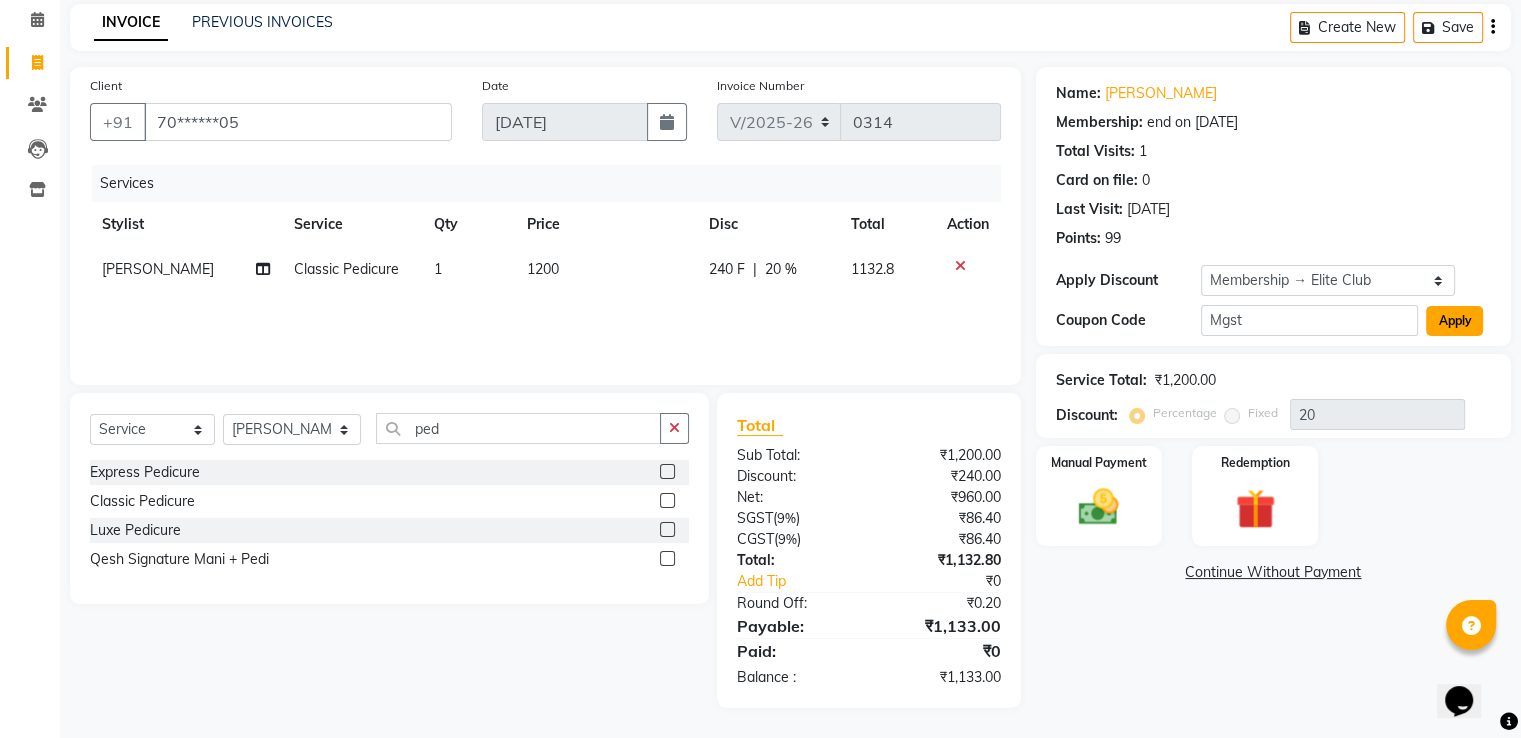 click on "Apply" 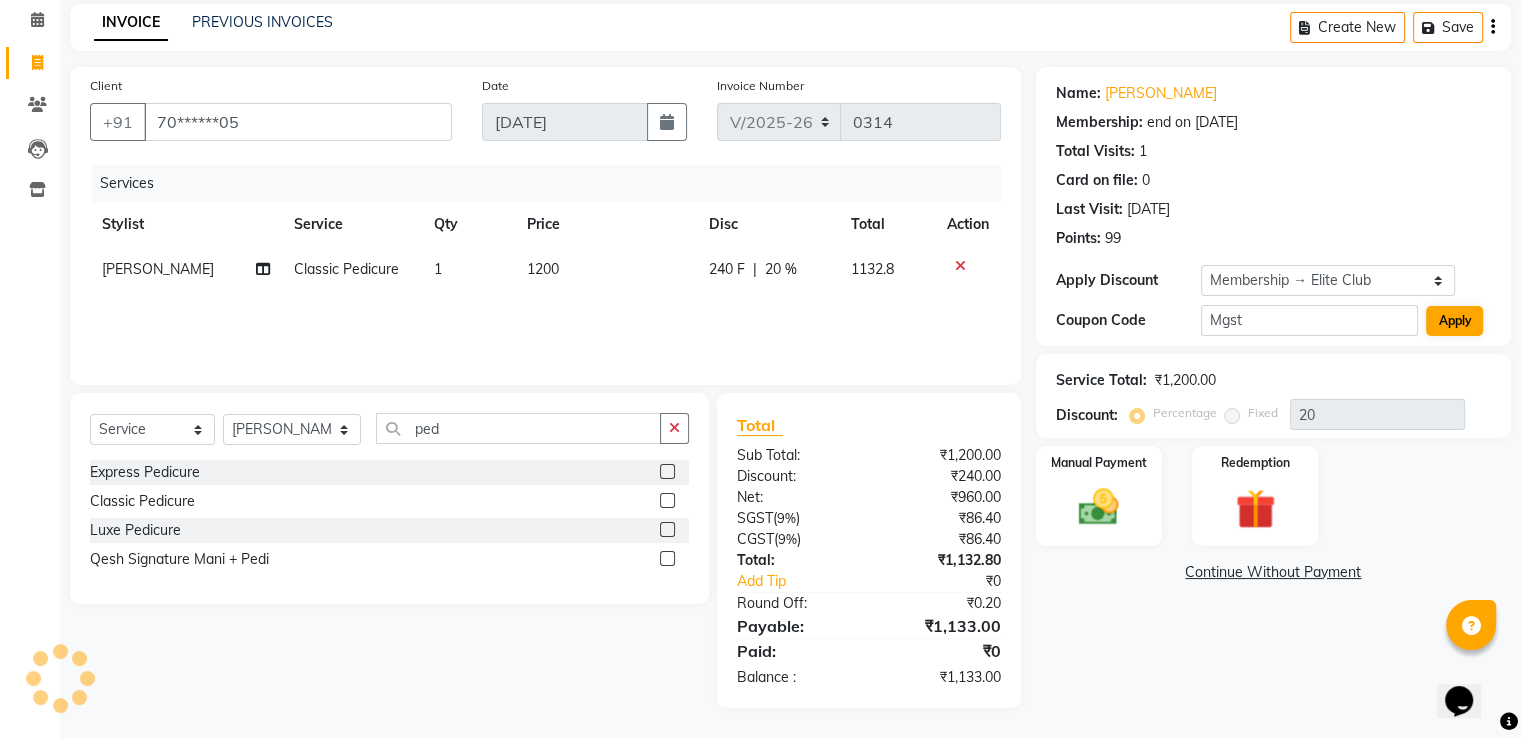 select on "0:" 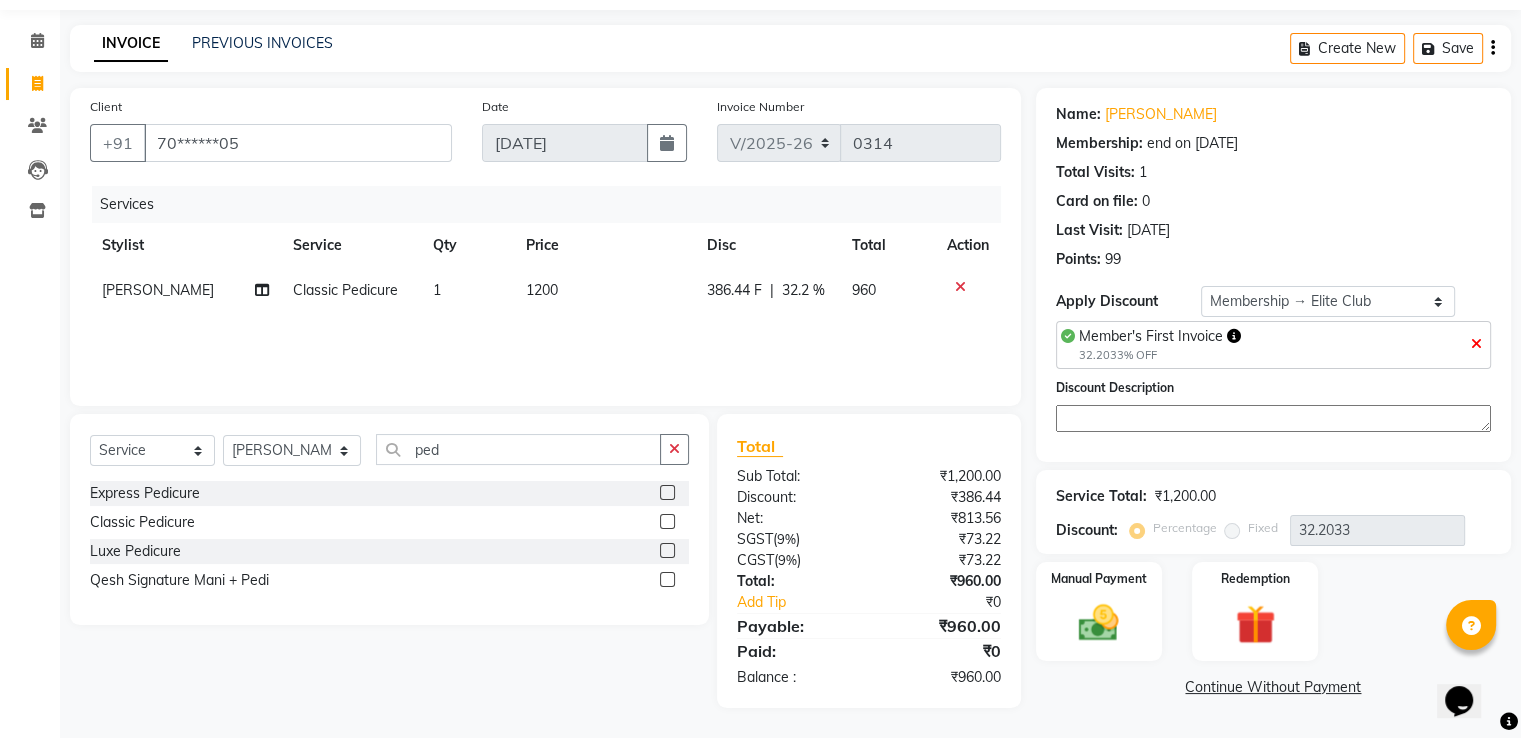 scroll, scrollTop: 63, scrollLeft: 0, axis: vertical 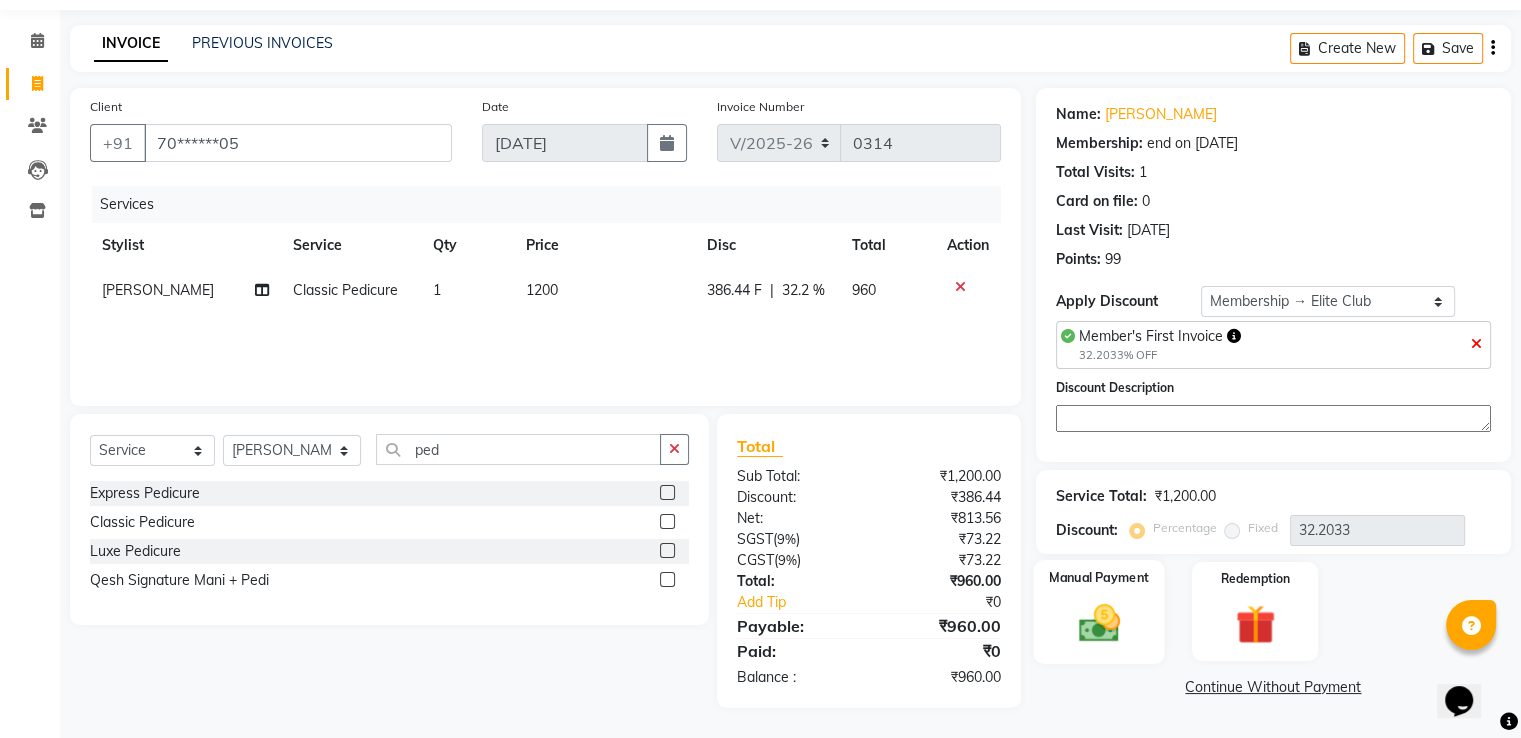 click 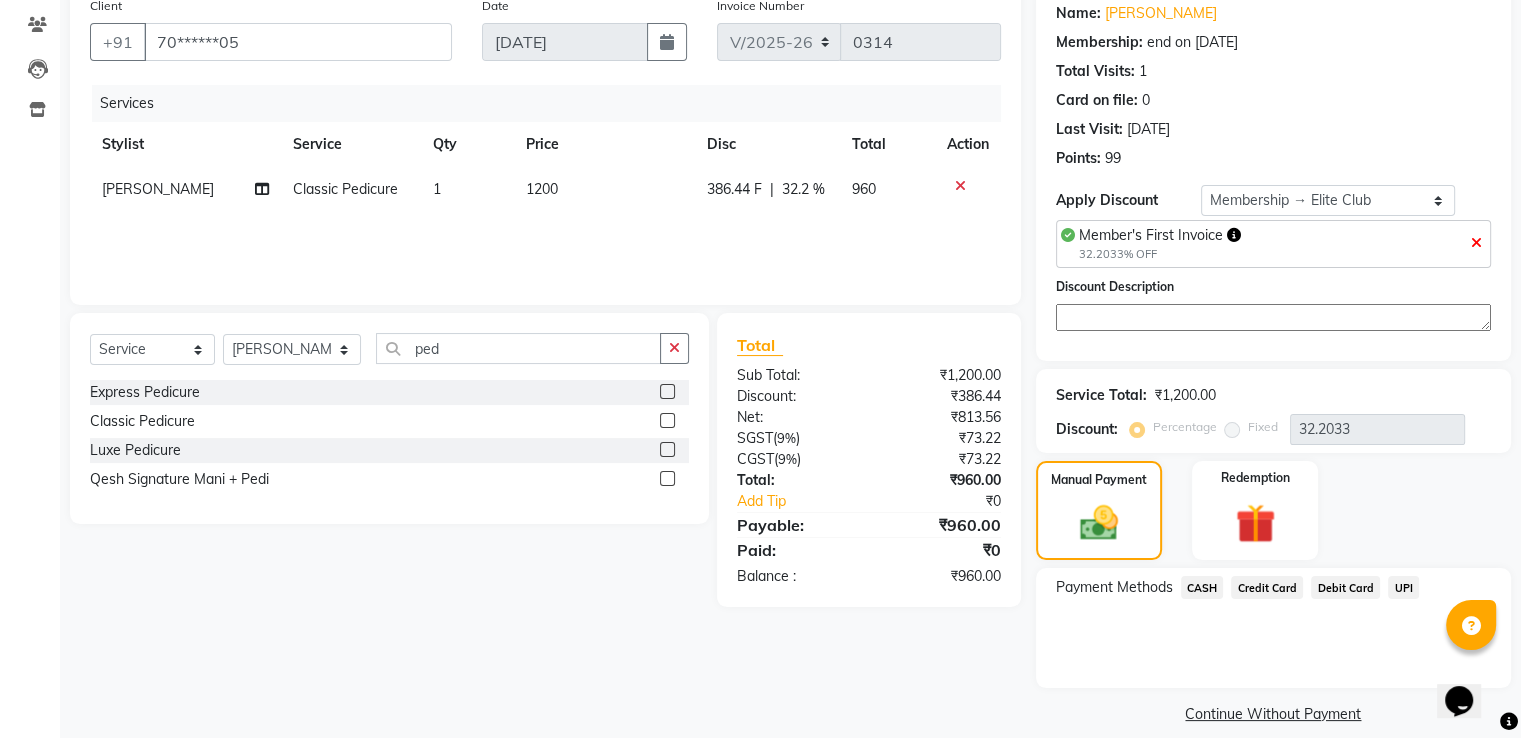 scroll, scrollTop: 184, scrollLeft: 0, axis: vertical 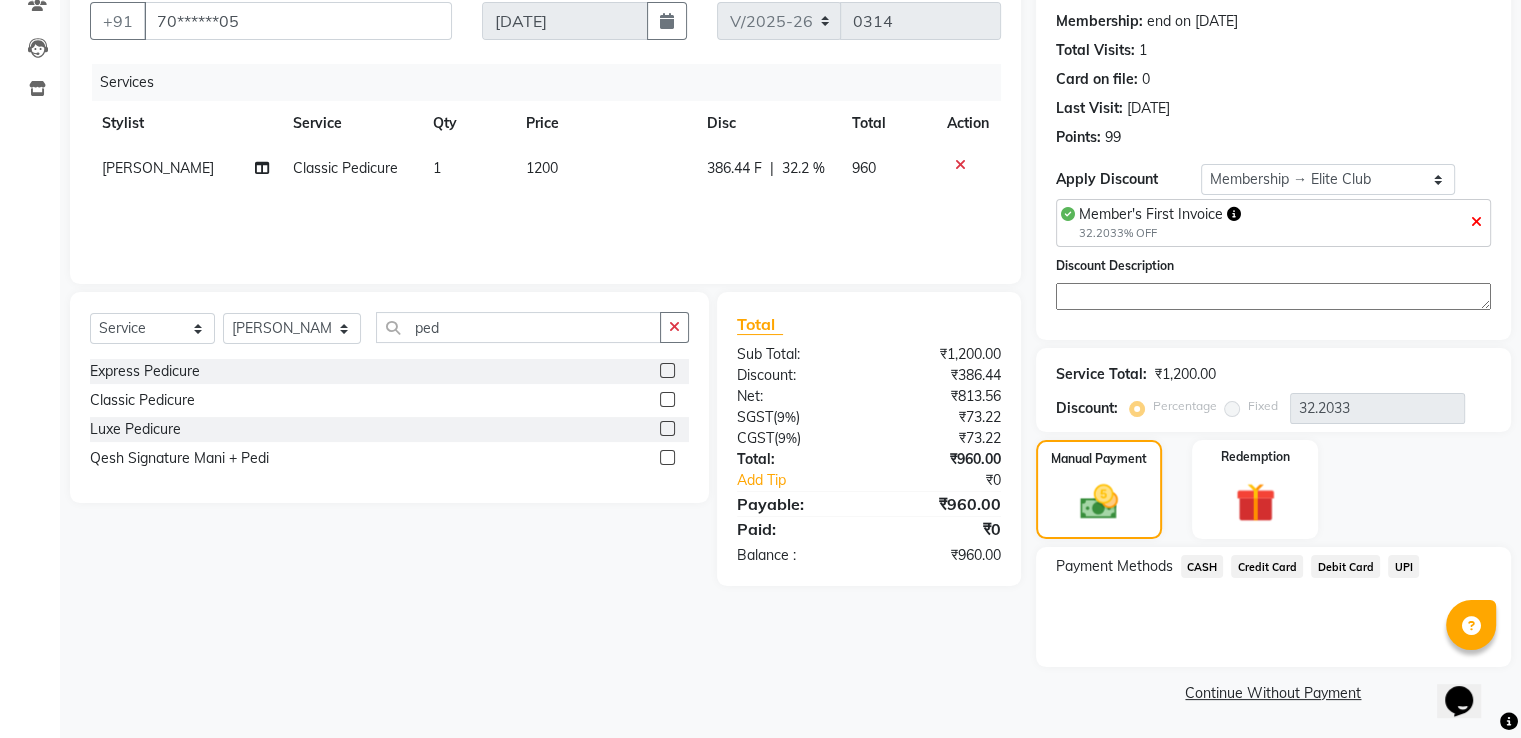 click on "UPI" 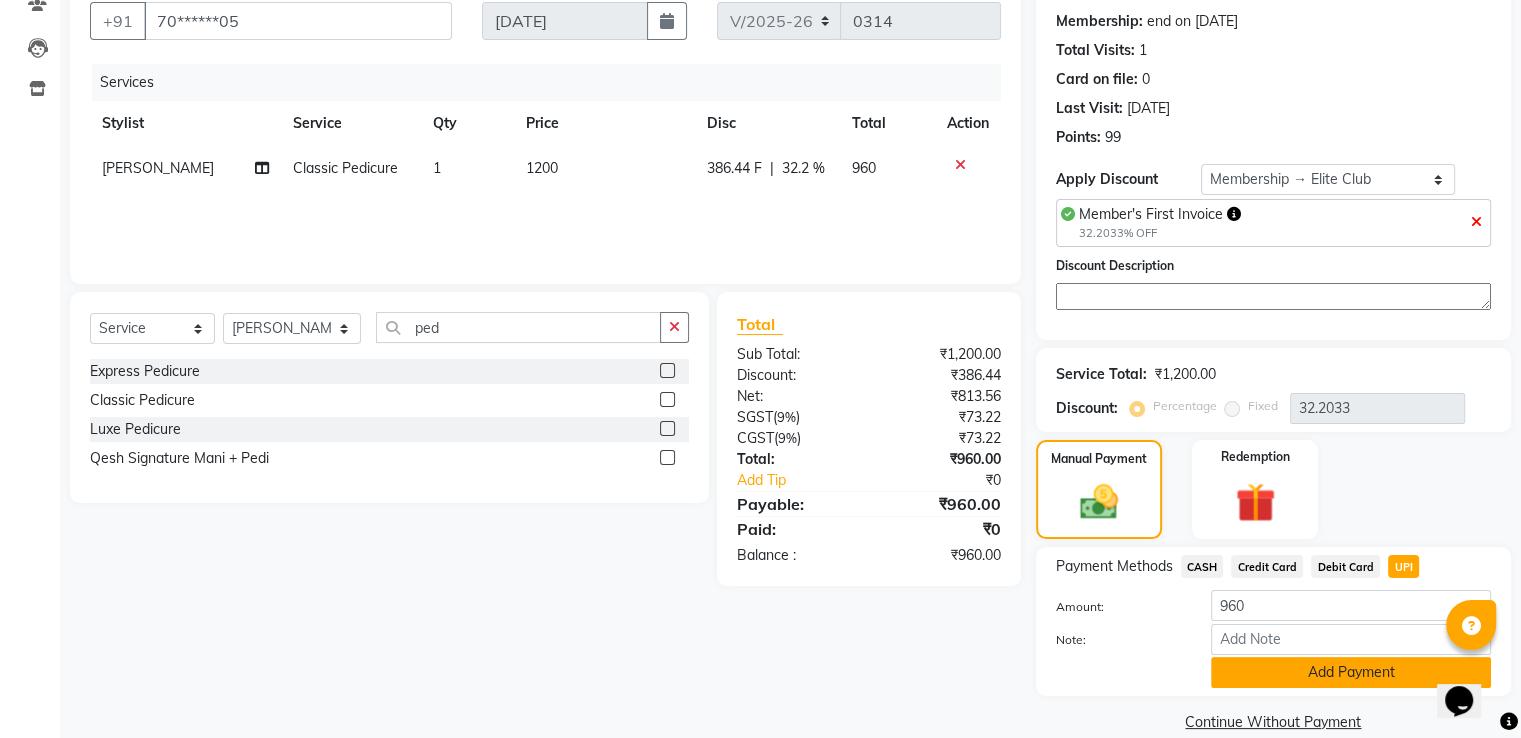 click on "Add Payment" 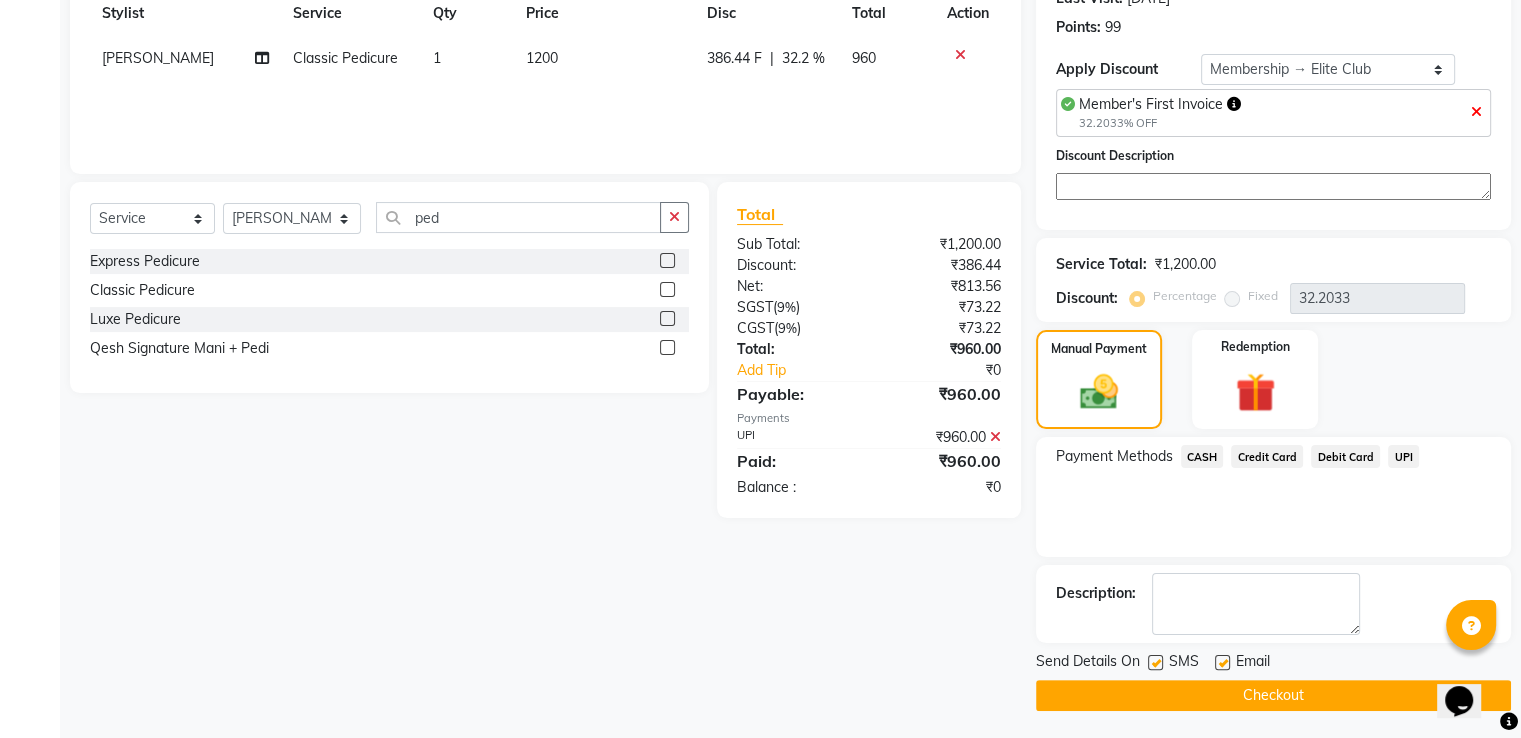 scroll, scrollTop: 296, scrollLeft: 0, axis: vertical 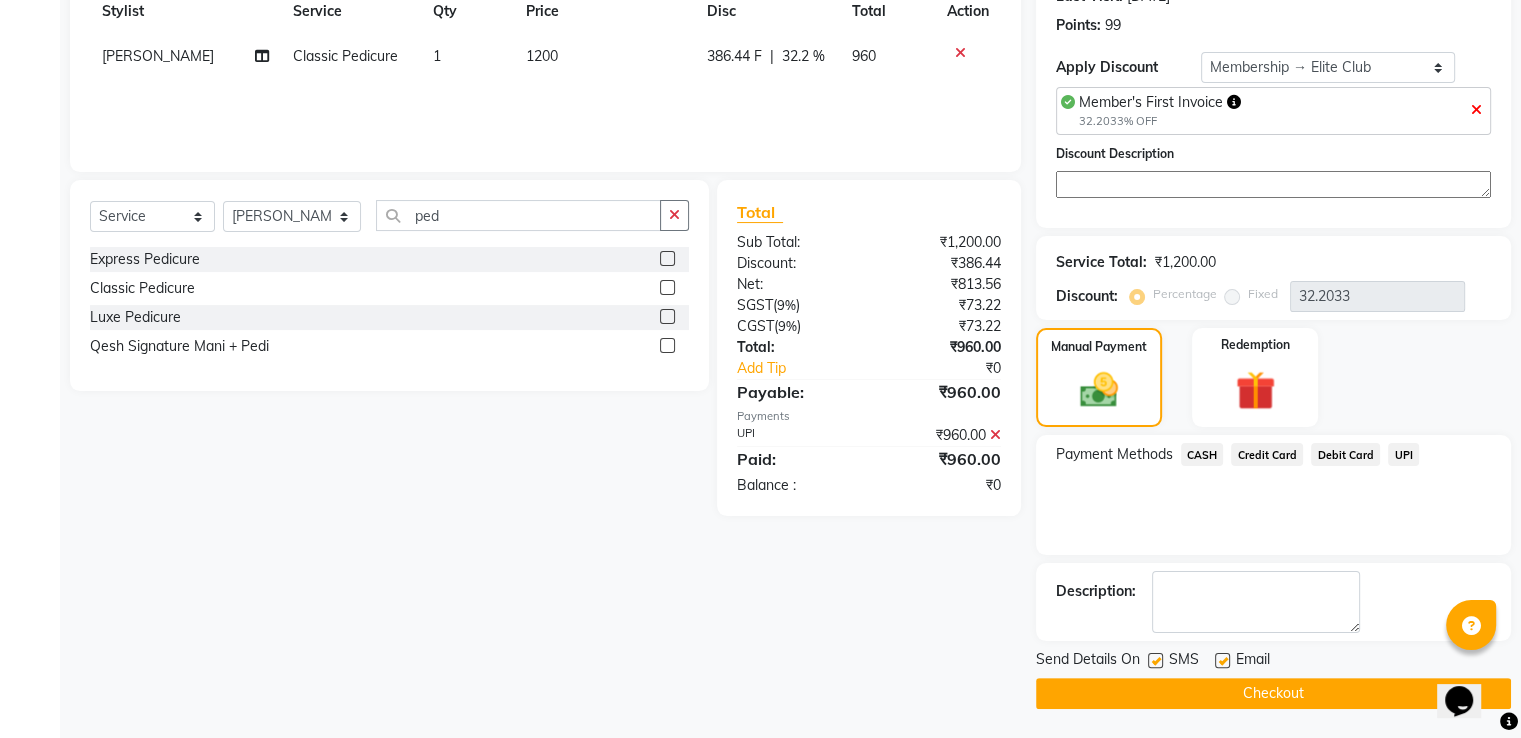 click on "Checkout" 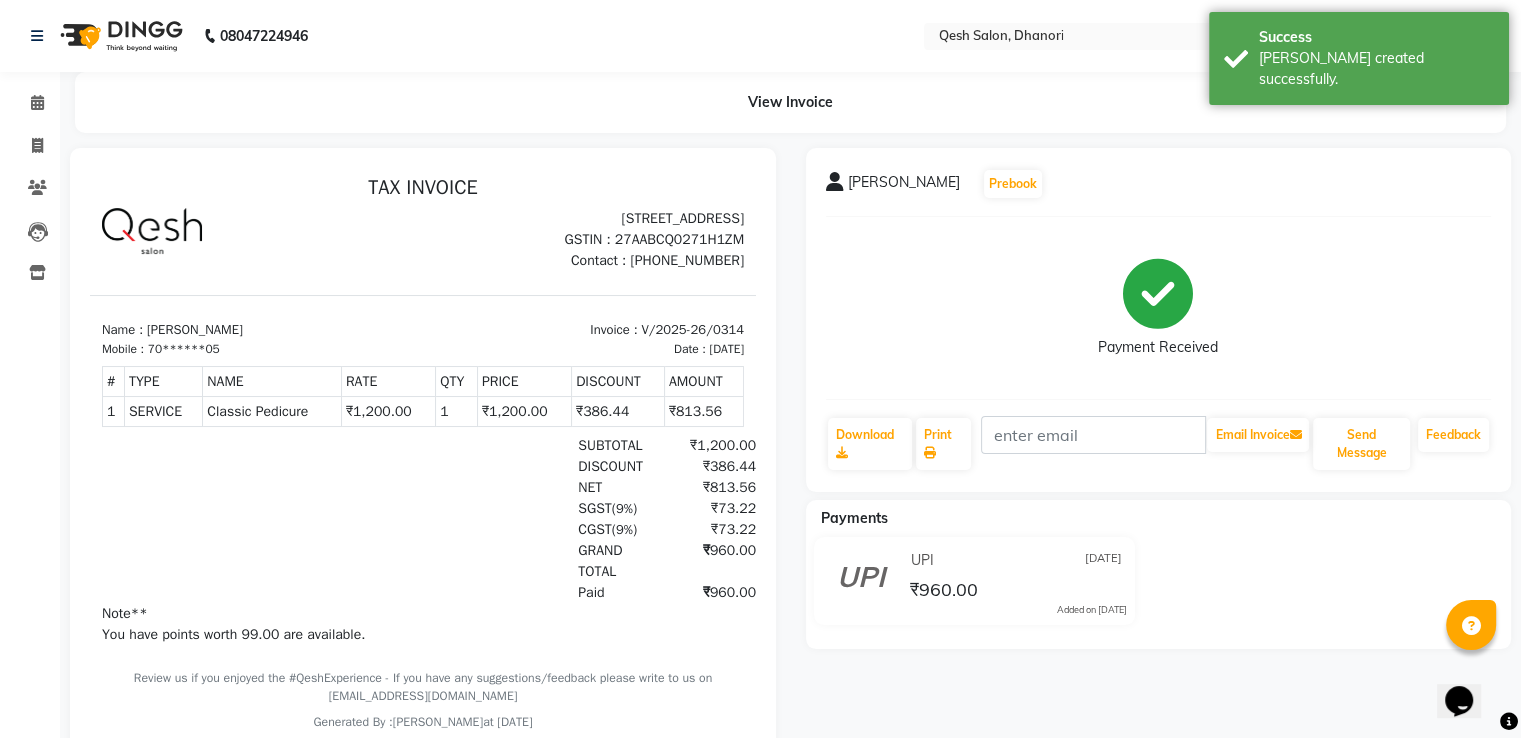 scroll, scrollTop: 0, scrollLeft: 0, axis: both 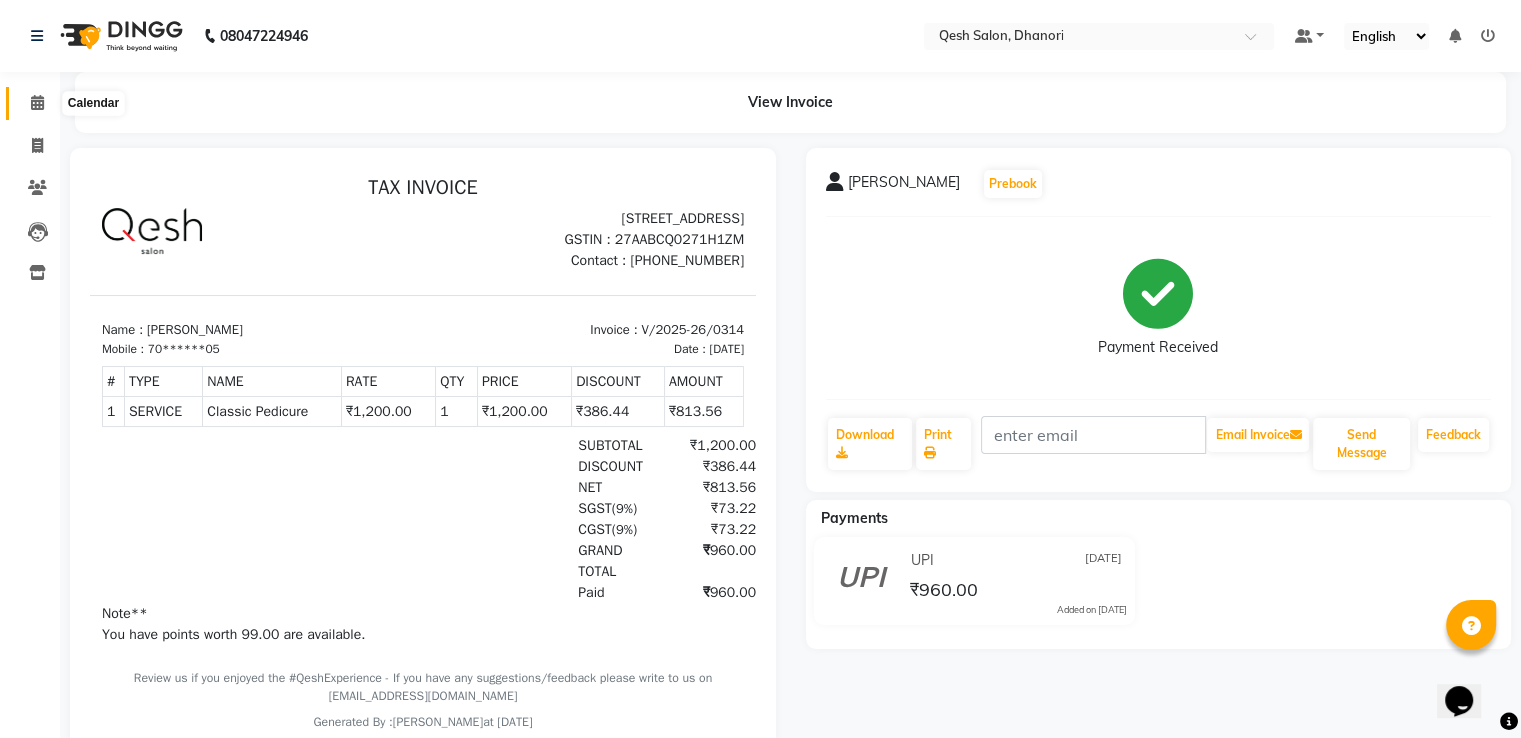 click 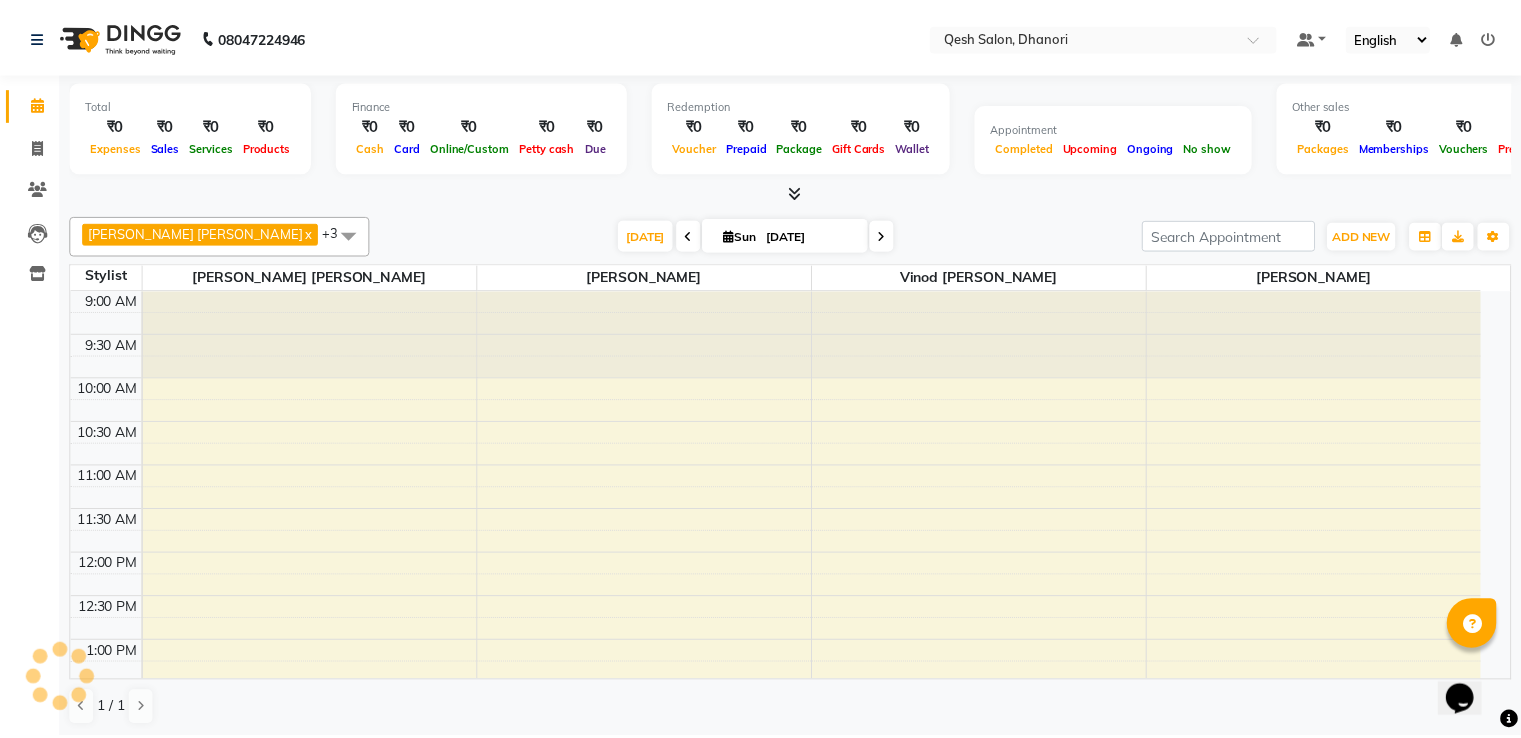 scroll, scrollTop: 790, scrollLeft: 0, axis: vertical 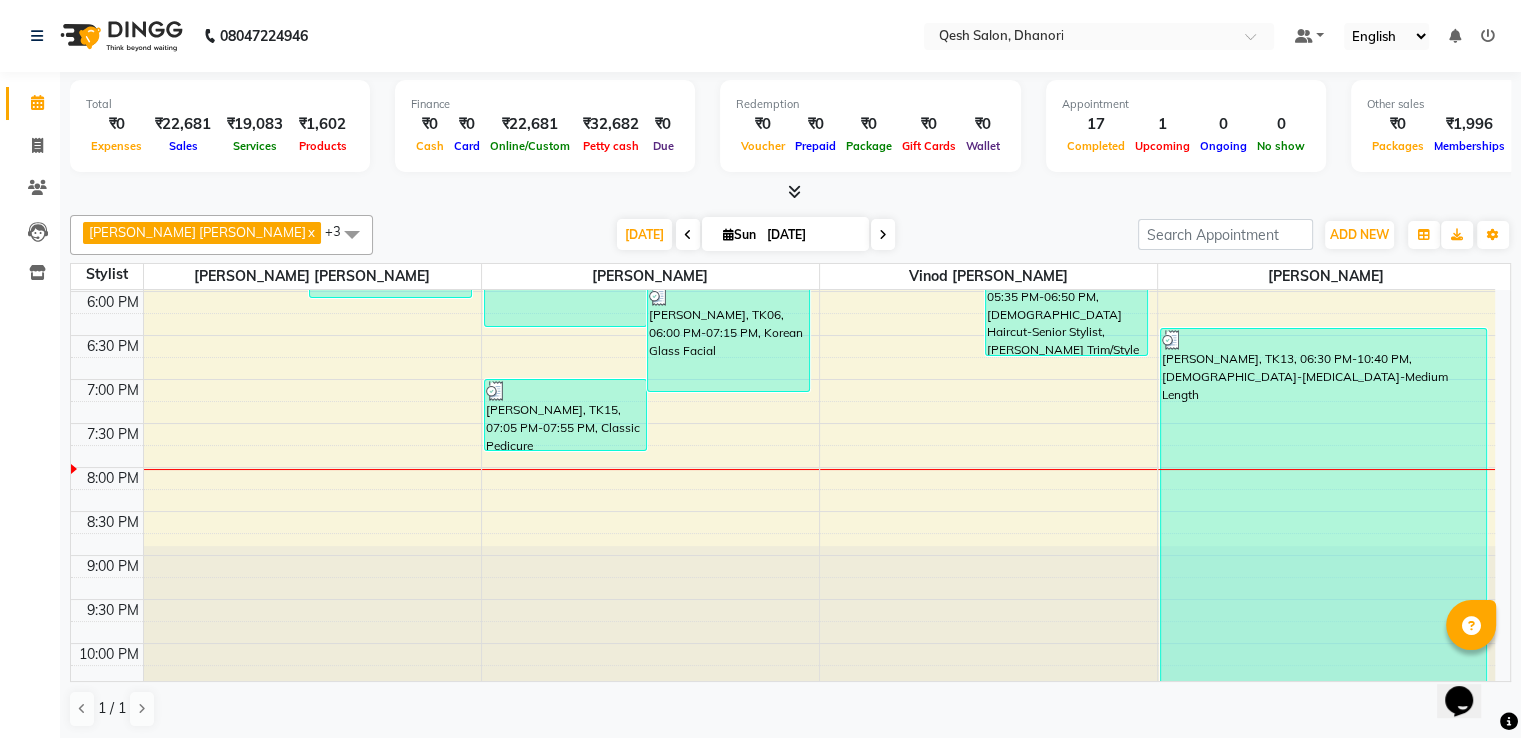 click at bounding box center [883, 235] 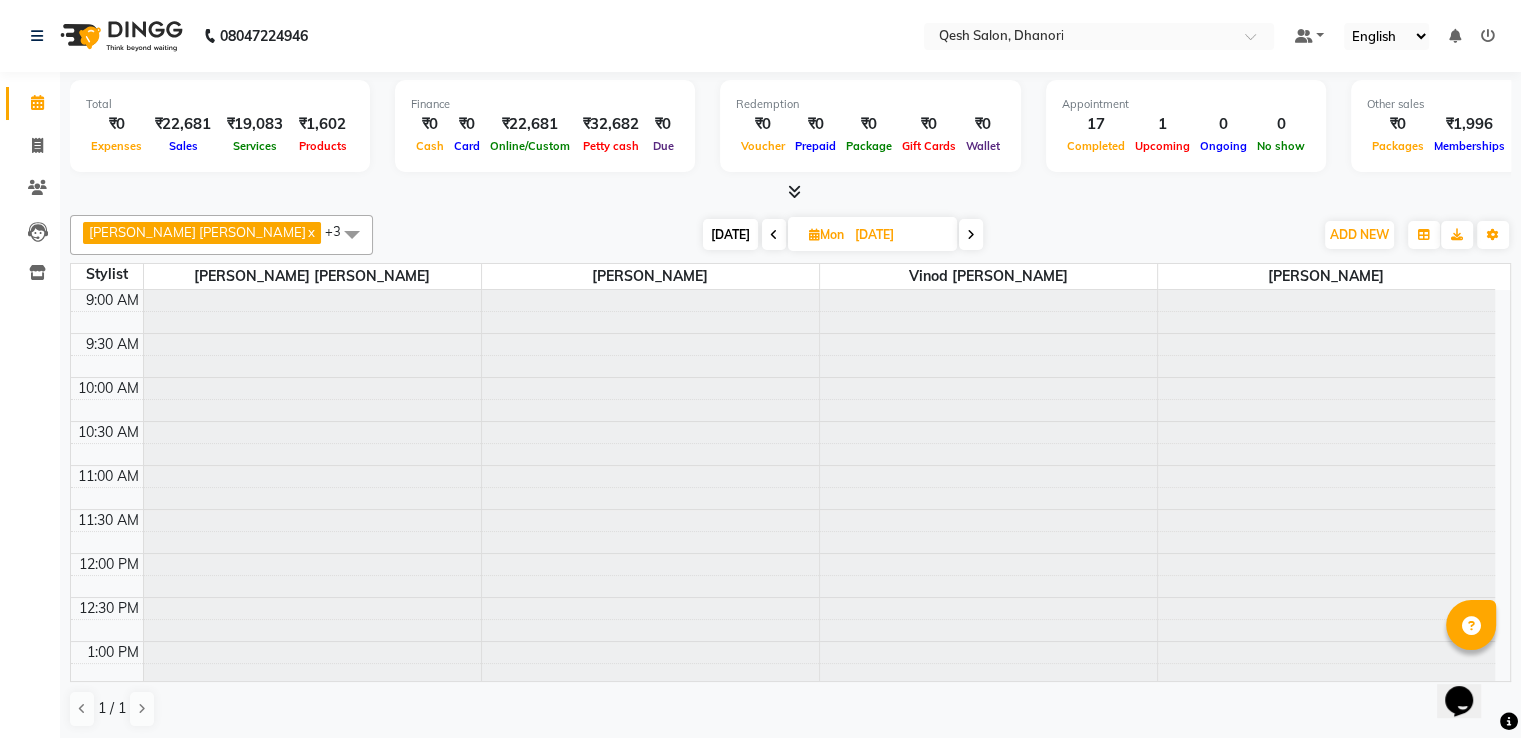 scroll, scrollTop: 828, scrollLeft: 0, axis: vertical 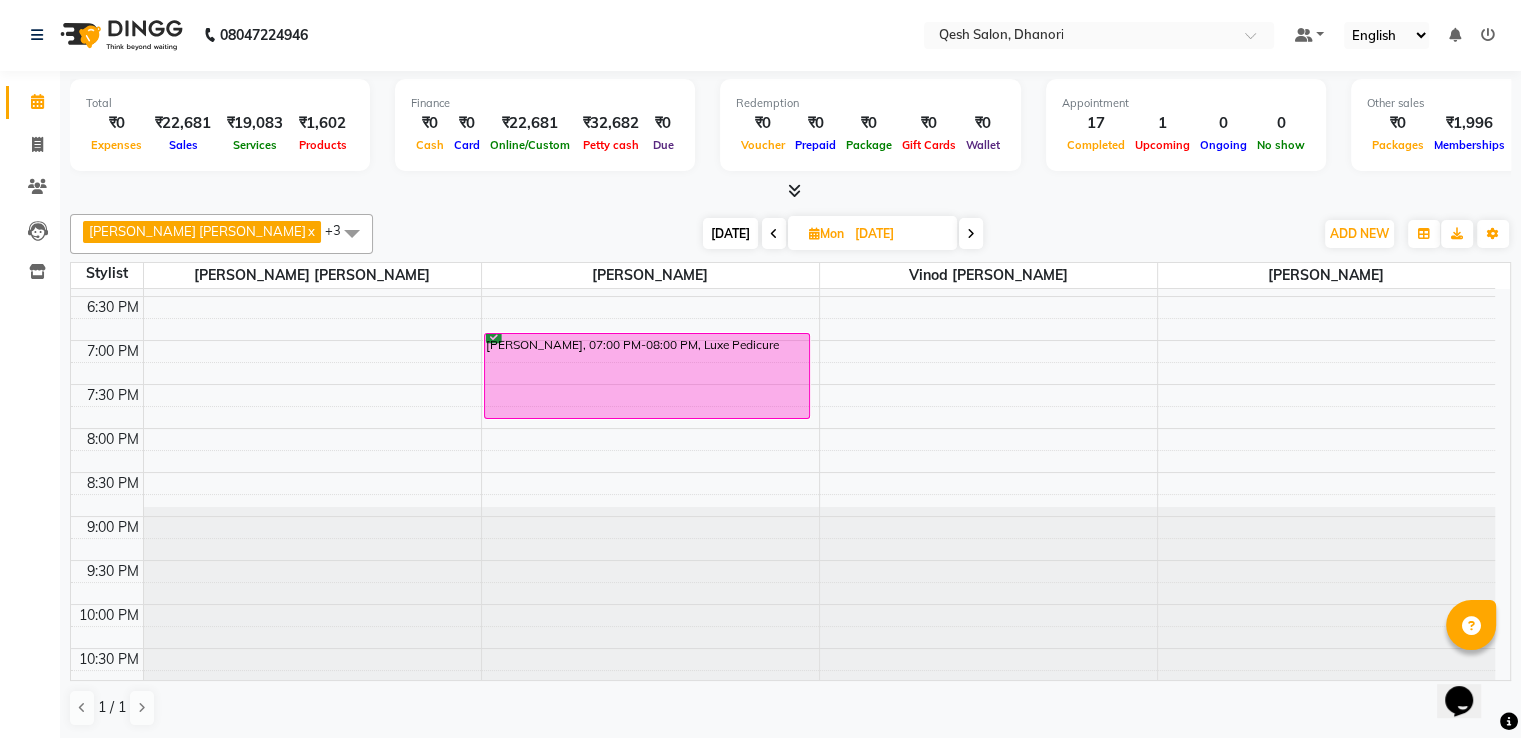 click at bounding box center (971, 234) 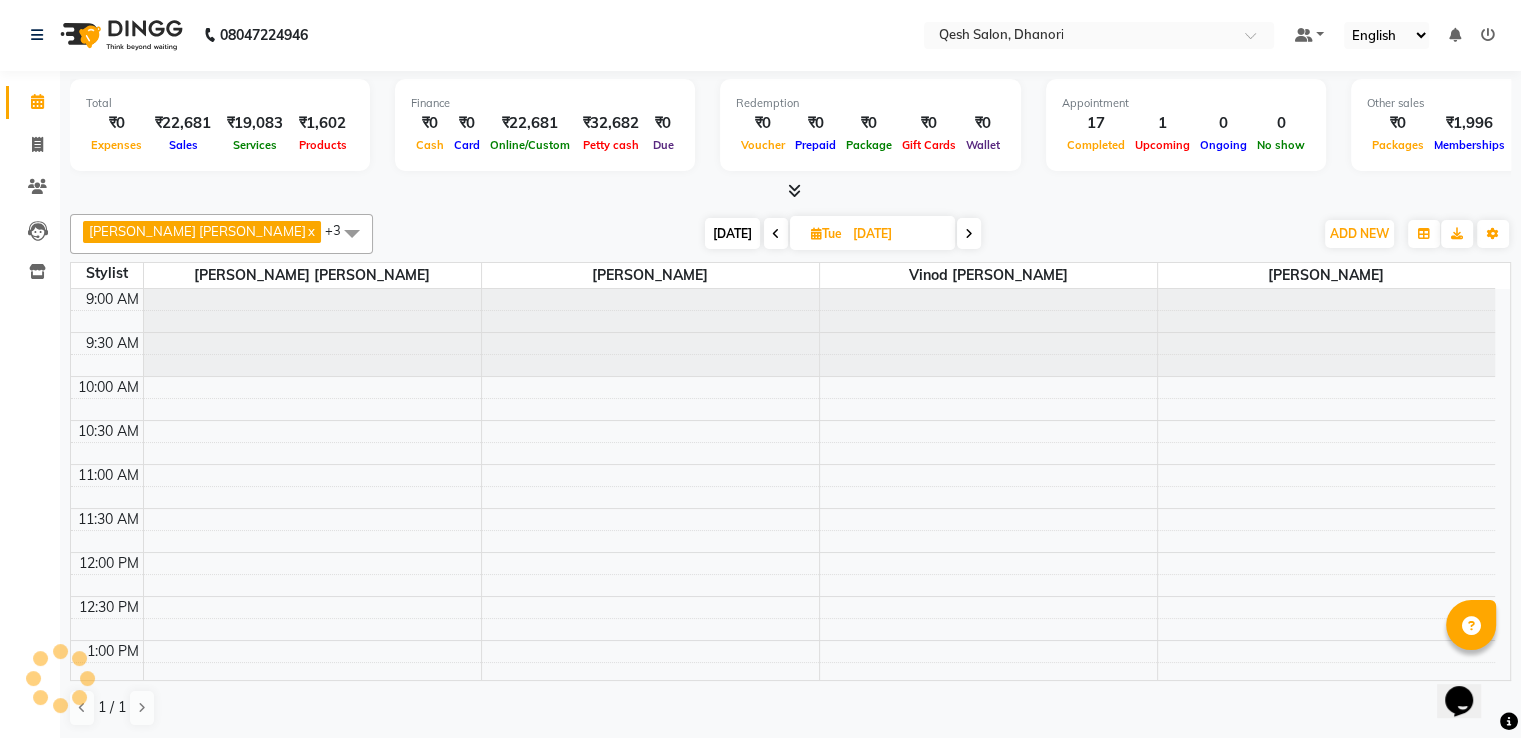 scroll, scrollTop: 828, scrollLeft: 0, axis: vertical 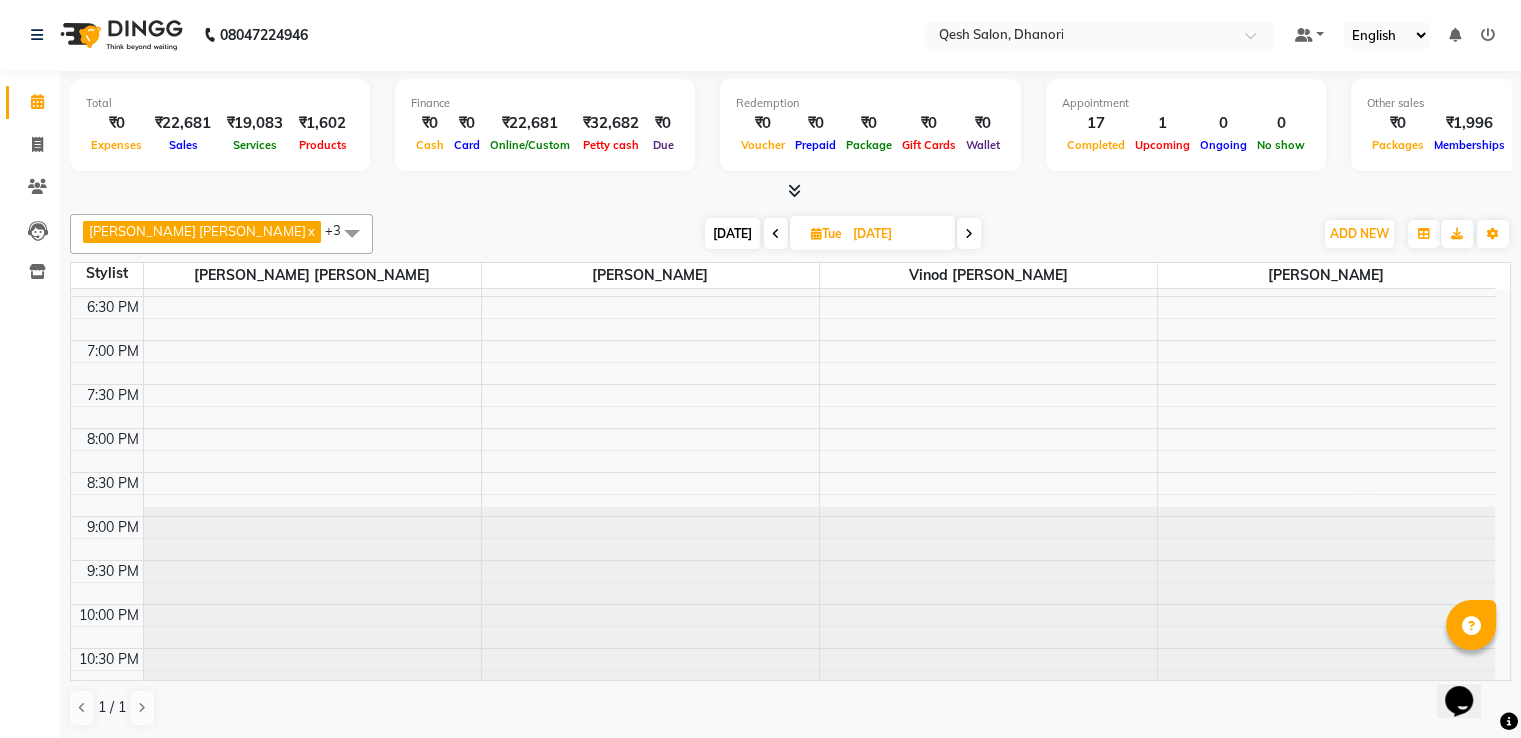 click at bounding box center (969, 234) 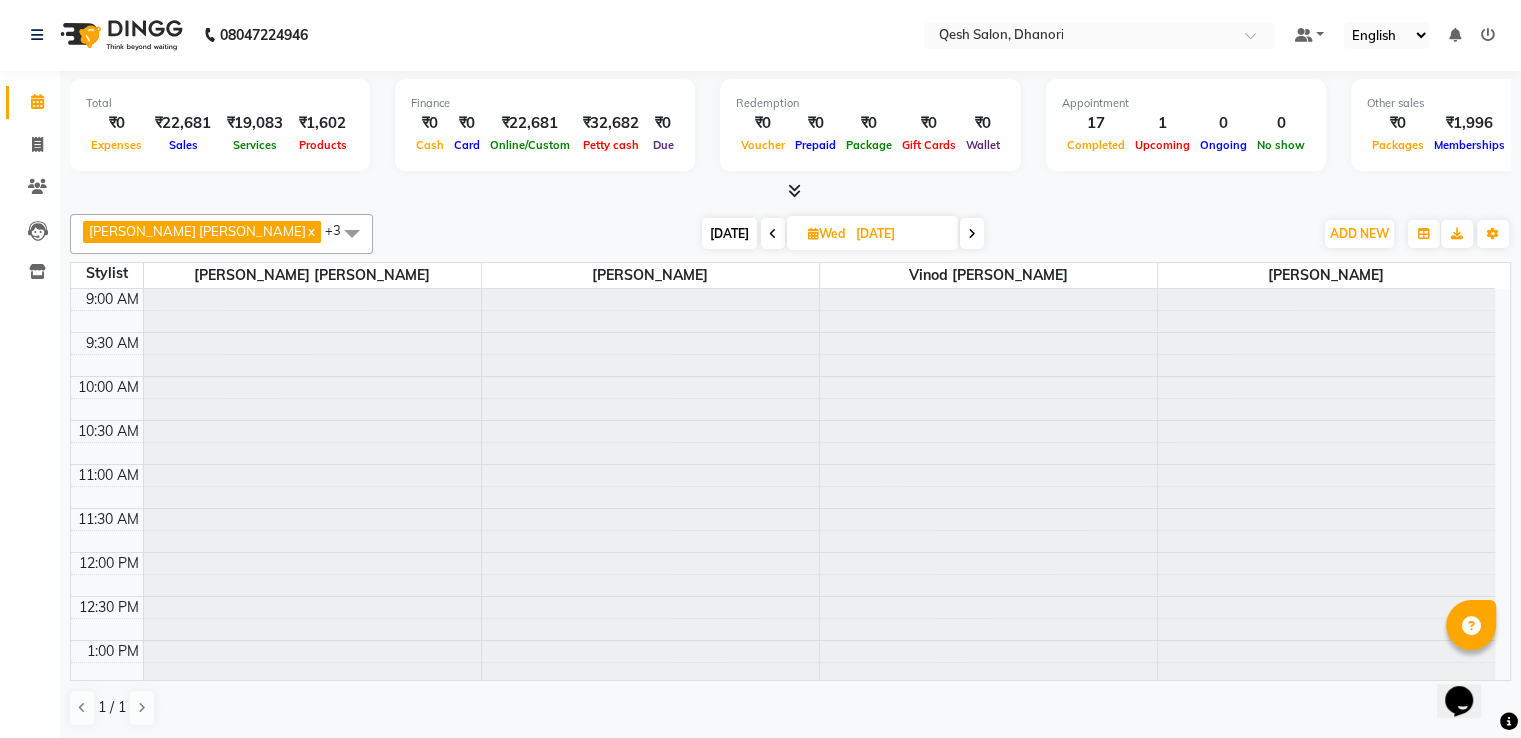scroll, scrollTop: 828, scrollLeft: 0, axis: vertical 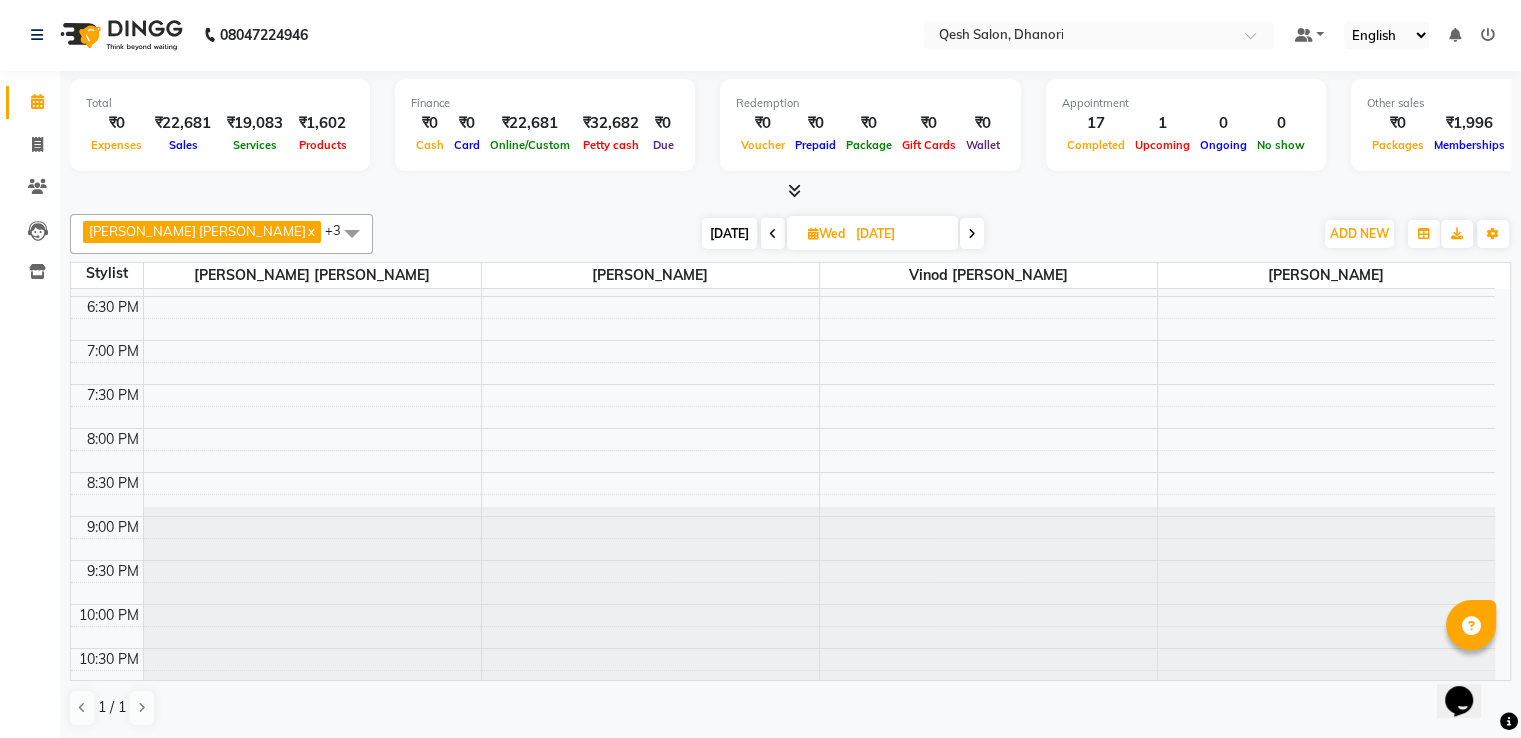 click at bounding box center (972, 234) 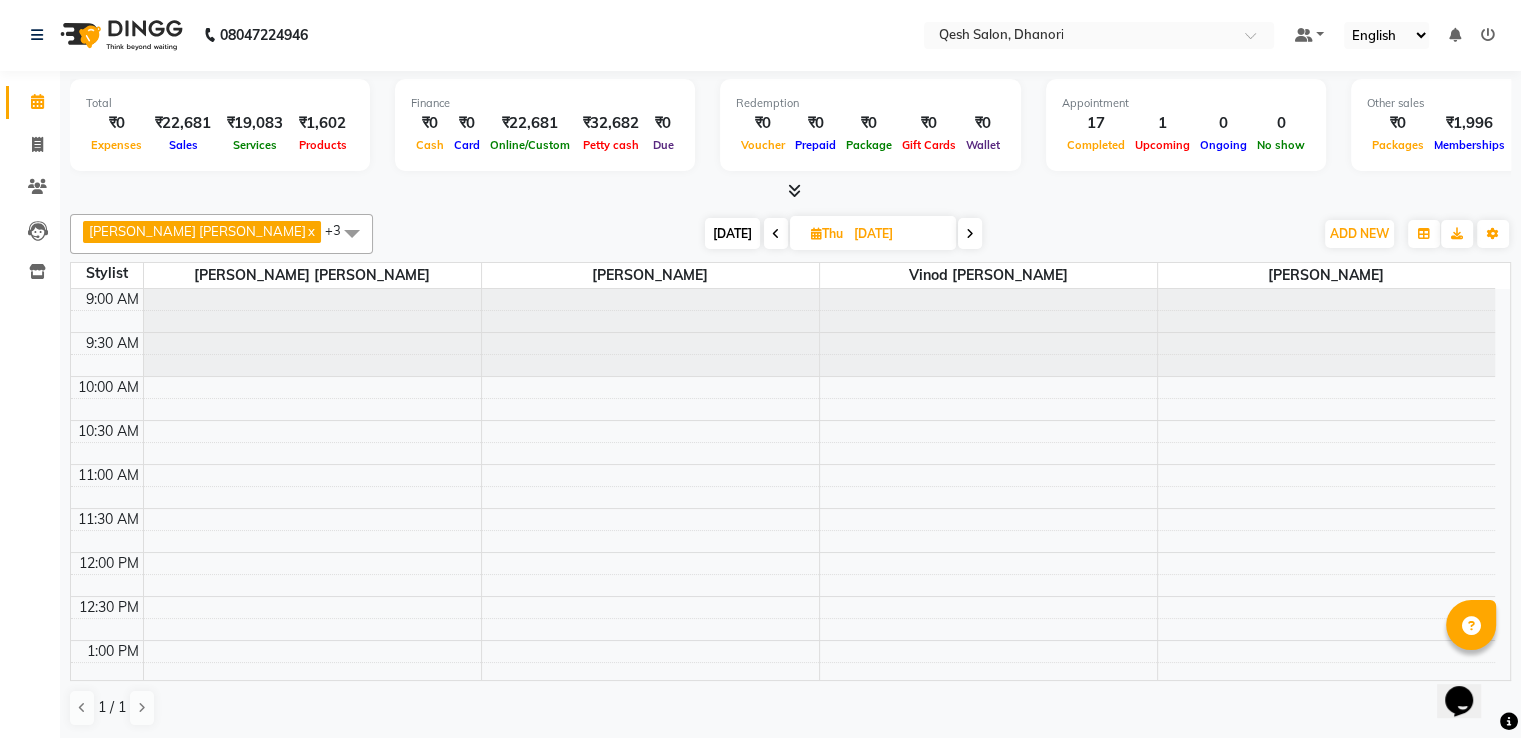 scroll, scrollTop: 828, scrollLeft: 0, axis: vertical 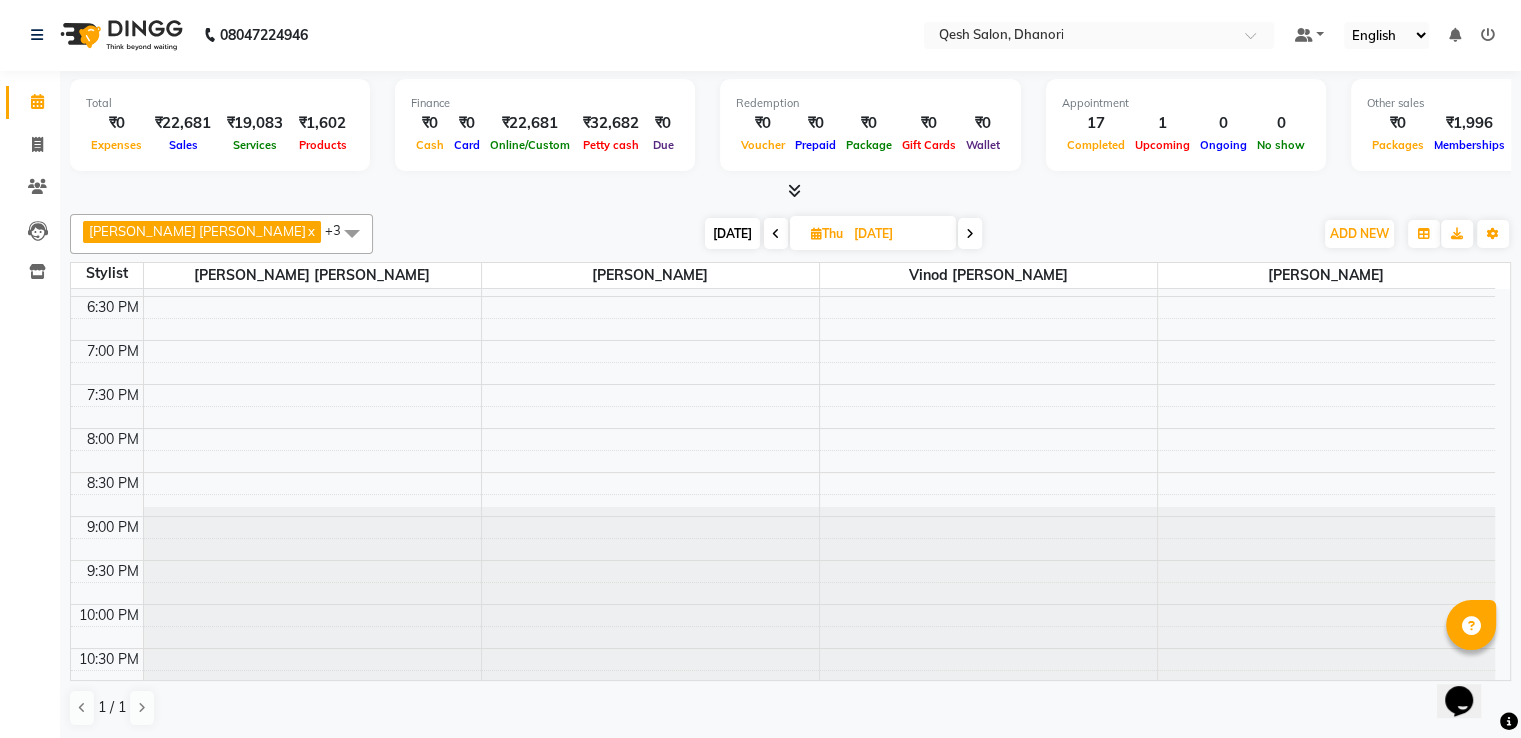 click at bounding box center (970, 234) 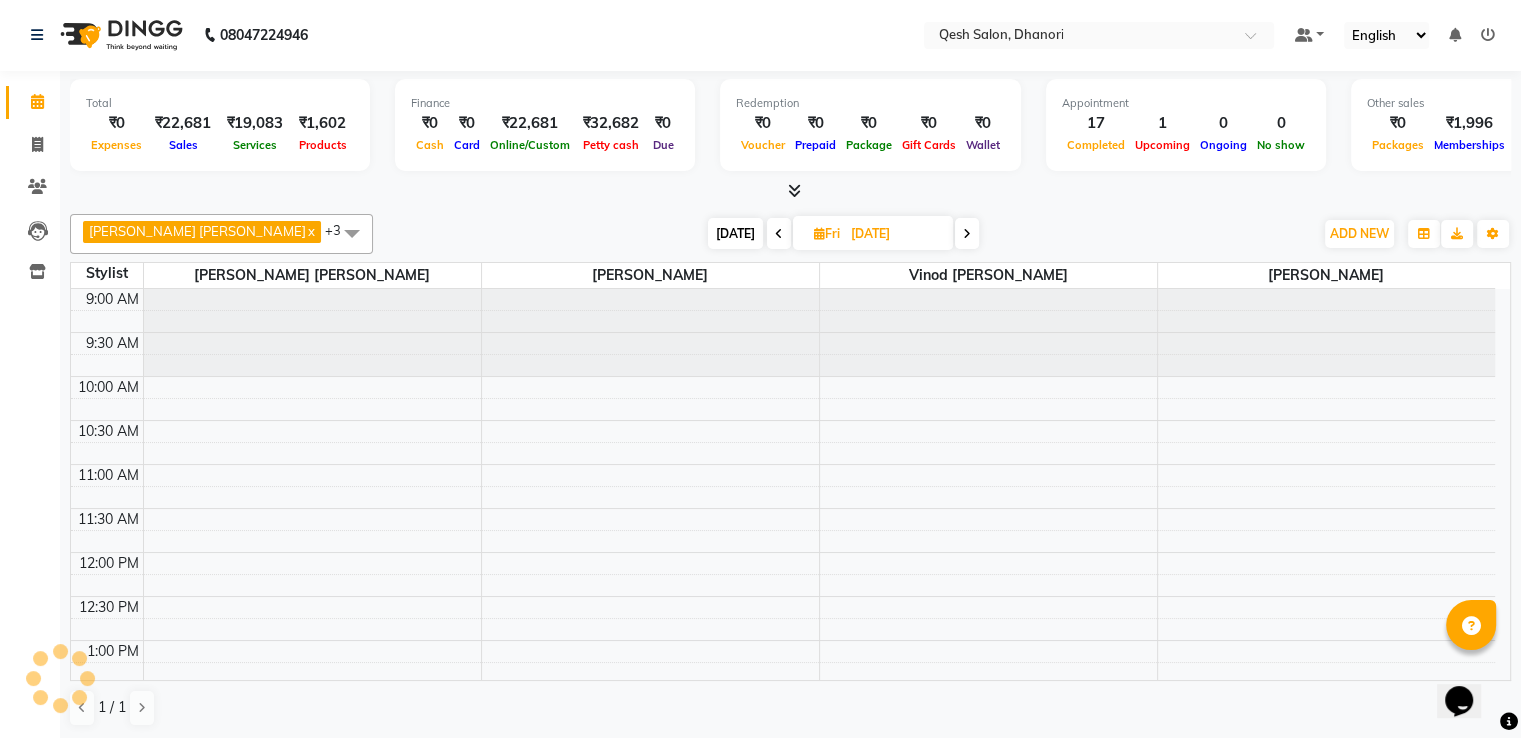 scroll, scrollTop: 828, scrollLeft: 0, axis: vertical 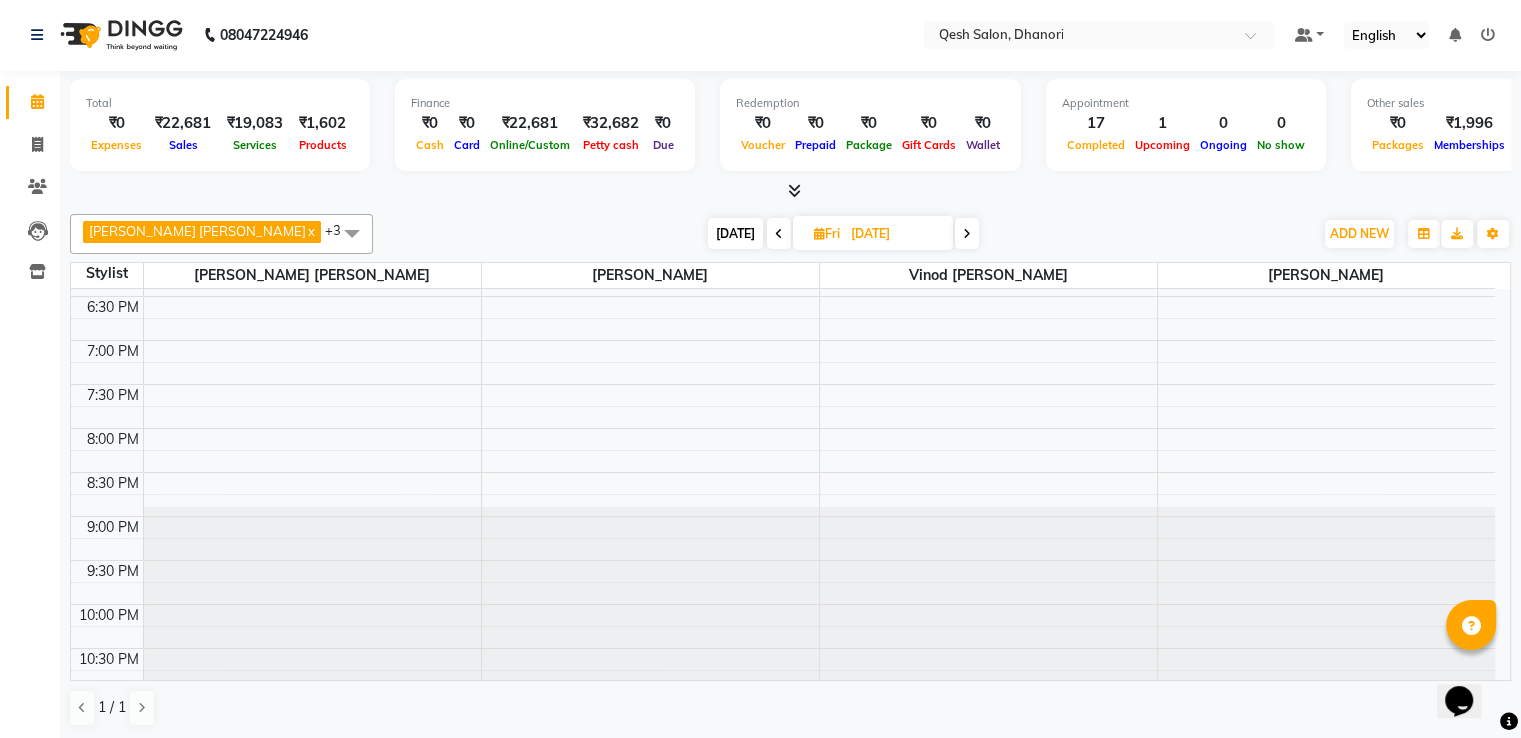 click at bounding box center (967, 234) 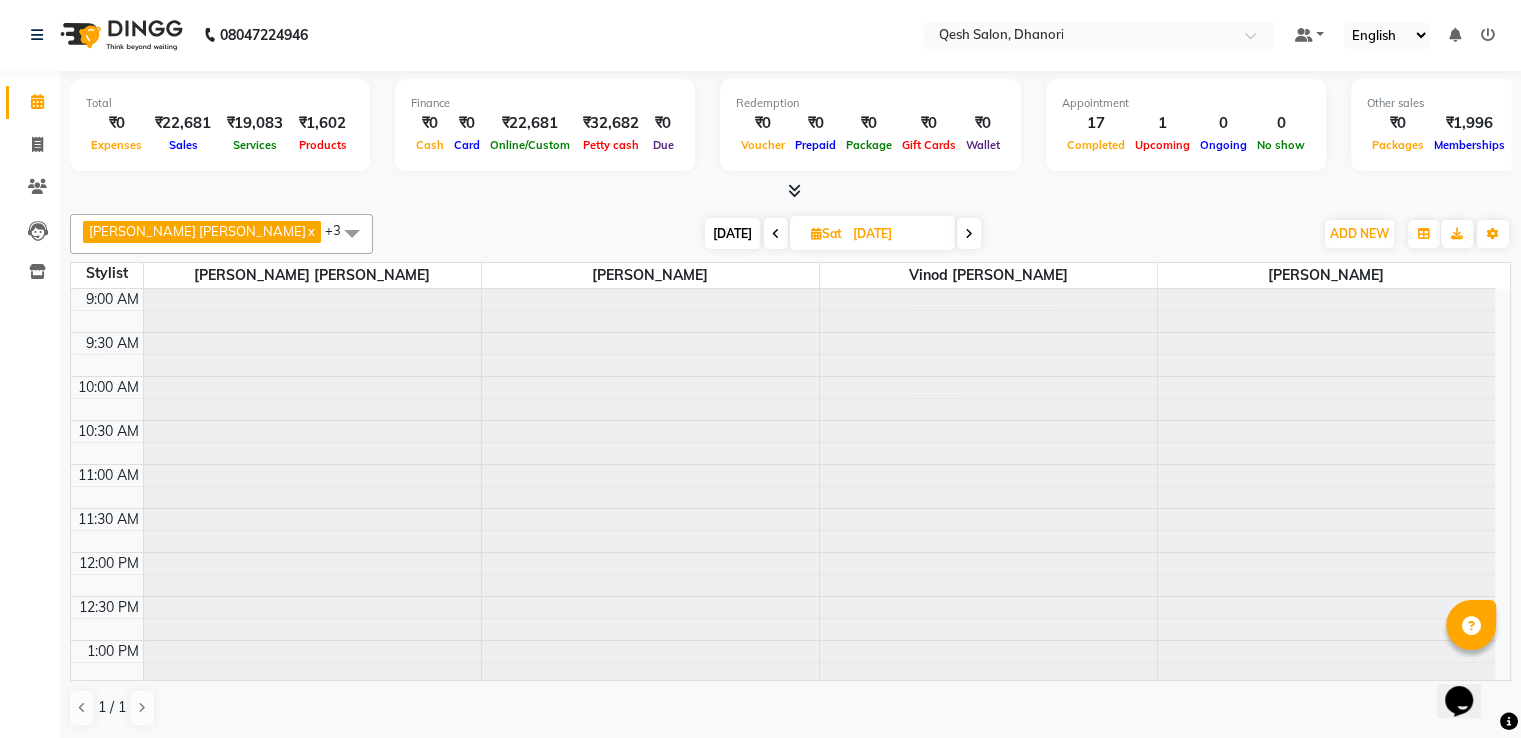 scroll, scrollTop: 828, scrollLeft: 0, axis: vertical 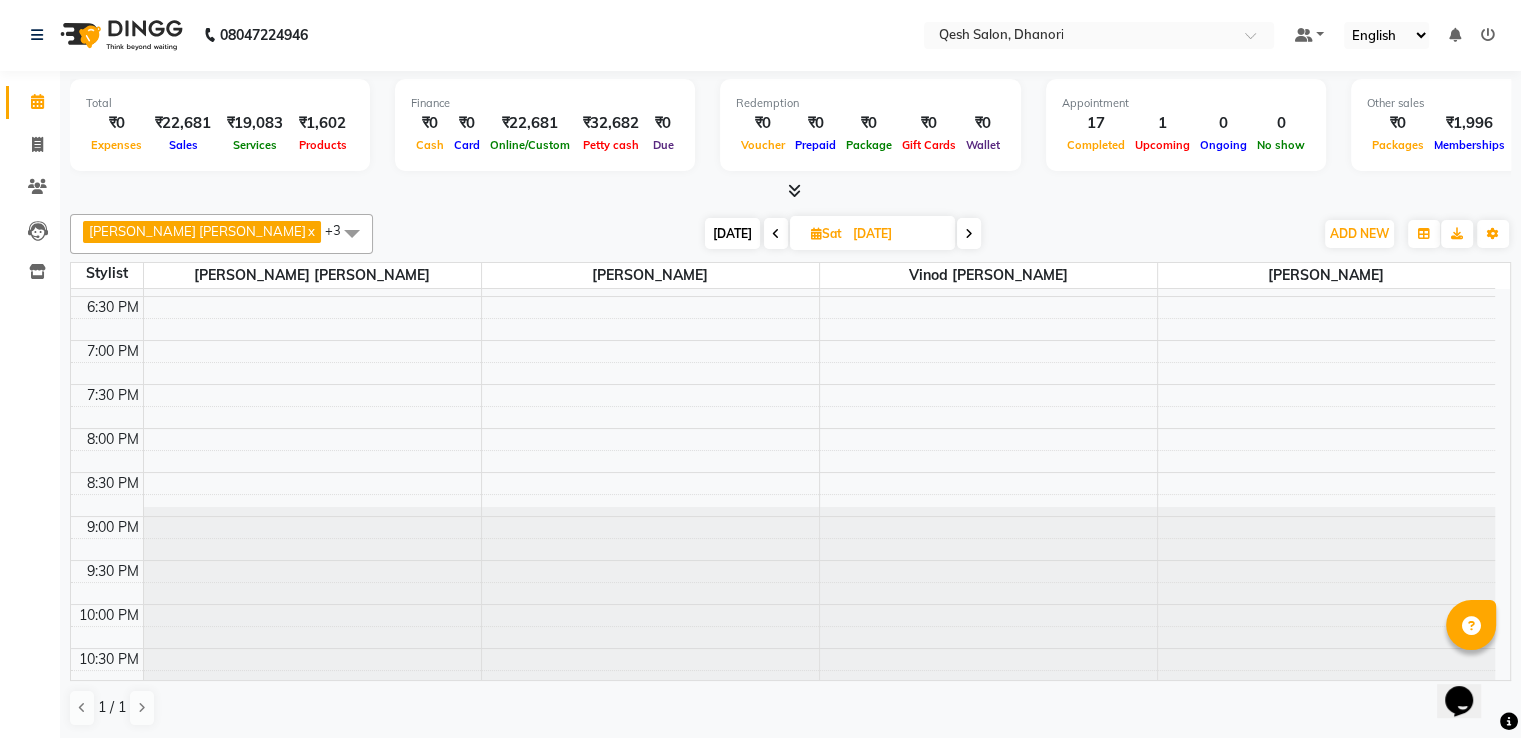 click at bounding box center (969, 234) 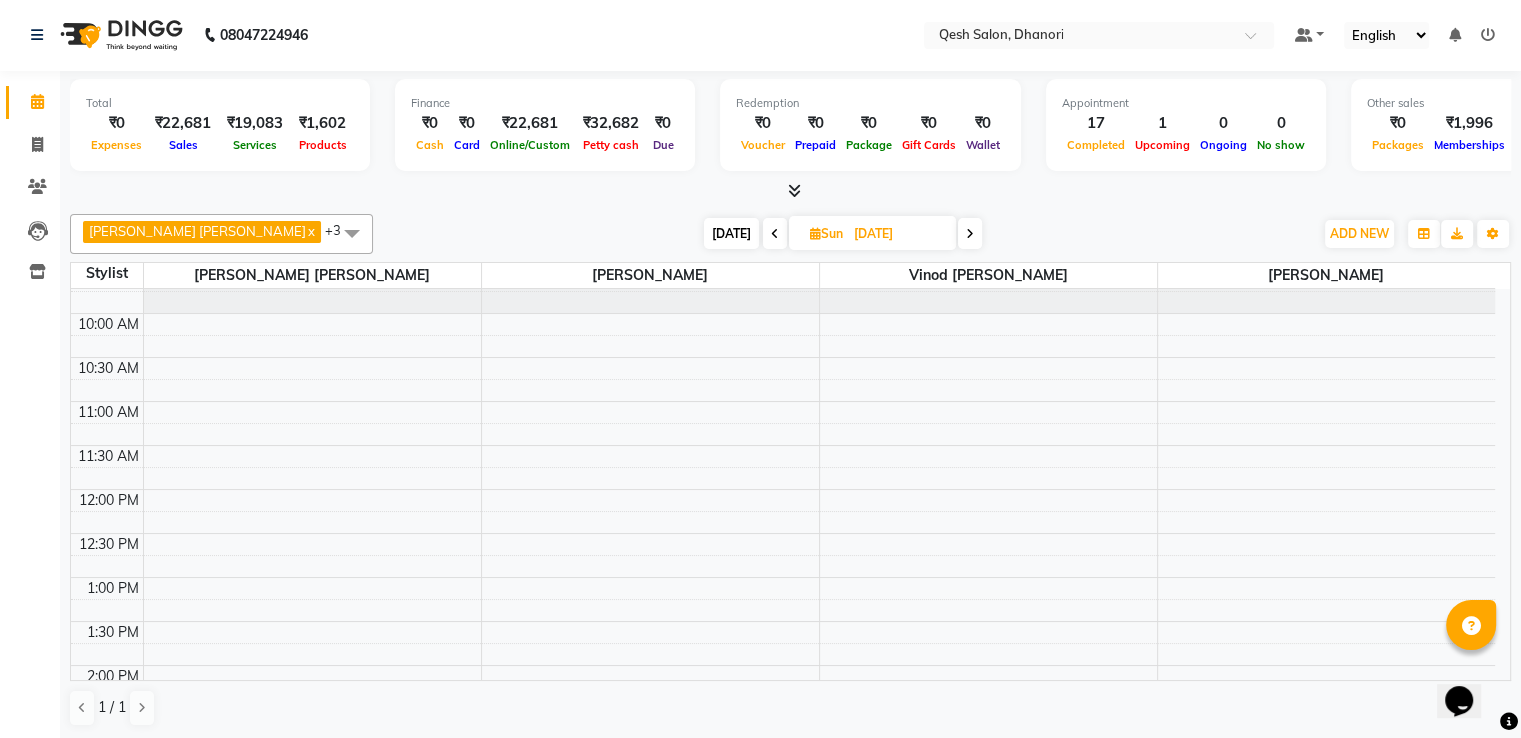 scroll, scrollTop: 28, scrollLeft: 0, axis: vertical 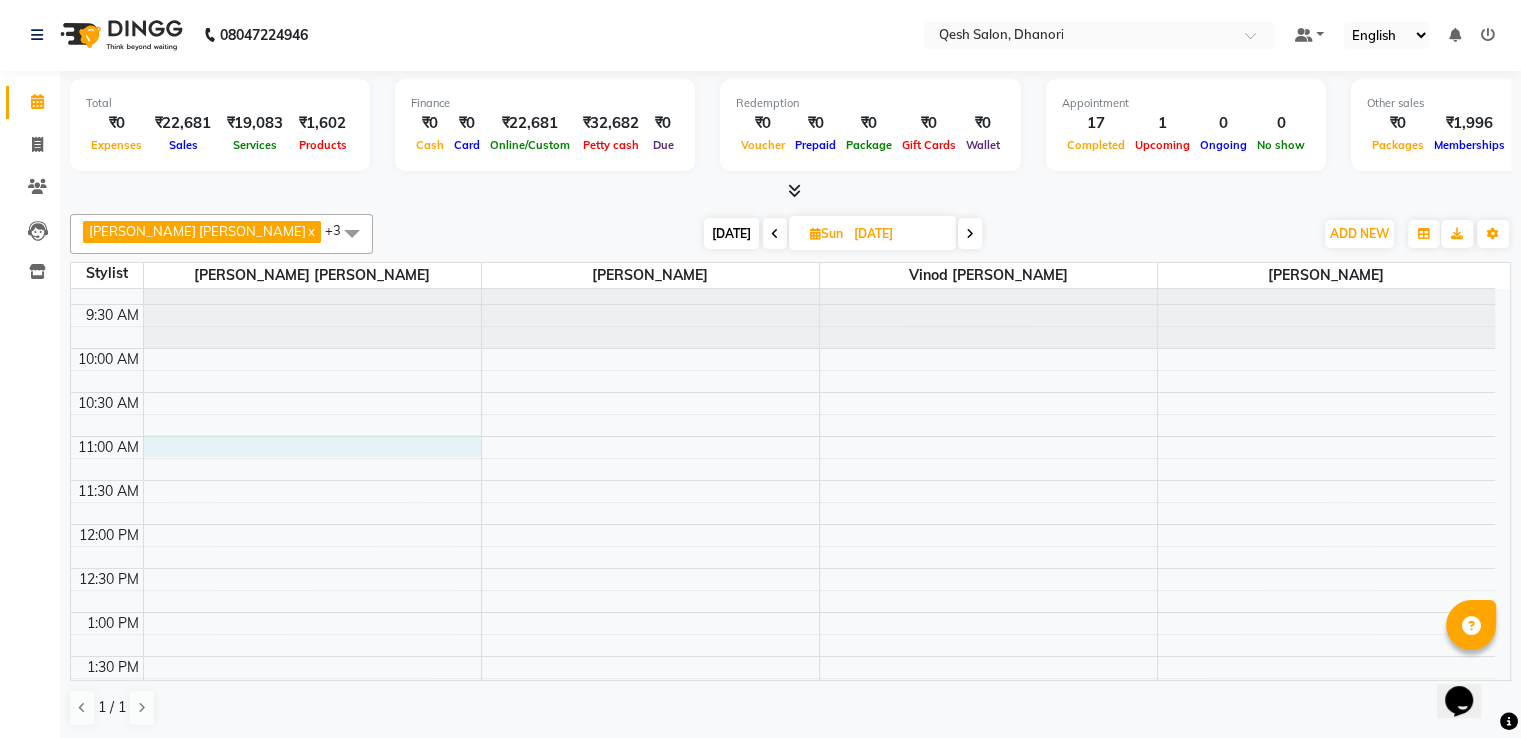 click on "9:00 AM 9:30 AM 10:00 AM 10:30 AM 11:00 AM 11:30 AM 12:00 PM 12:30 PM 1:00 PM 1:30 PM 2:00 PM 2:30 PM 3:00 PM 3:30 PM 4:00 PM 4:30 PM 5:00 PM 5:30 PM 6:00 PM 6:30 PM 7:00 PM 7:30 PM 8:00 PM 8:30 PM 9:00 PM 9:30 PM 10:00 PM 10:30 PM" at bounding box center [783, 876] 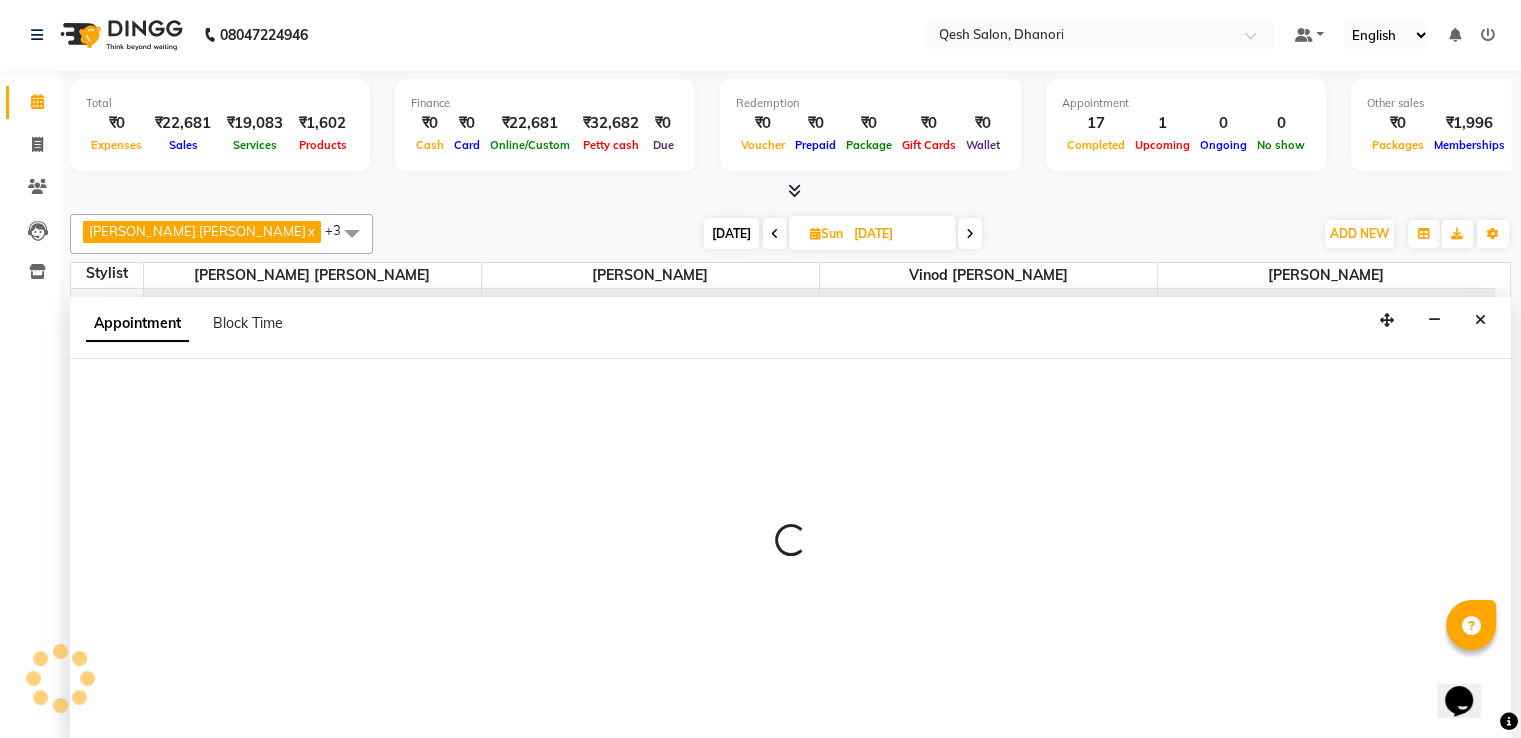 select on "79251" 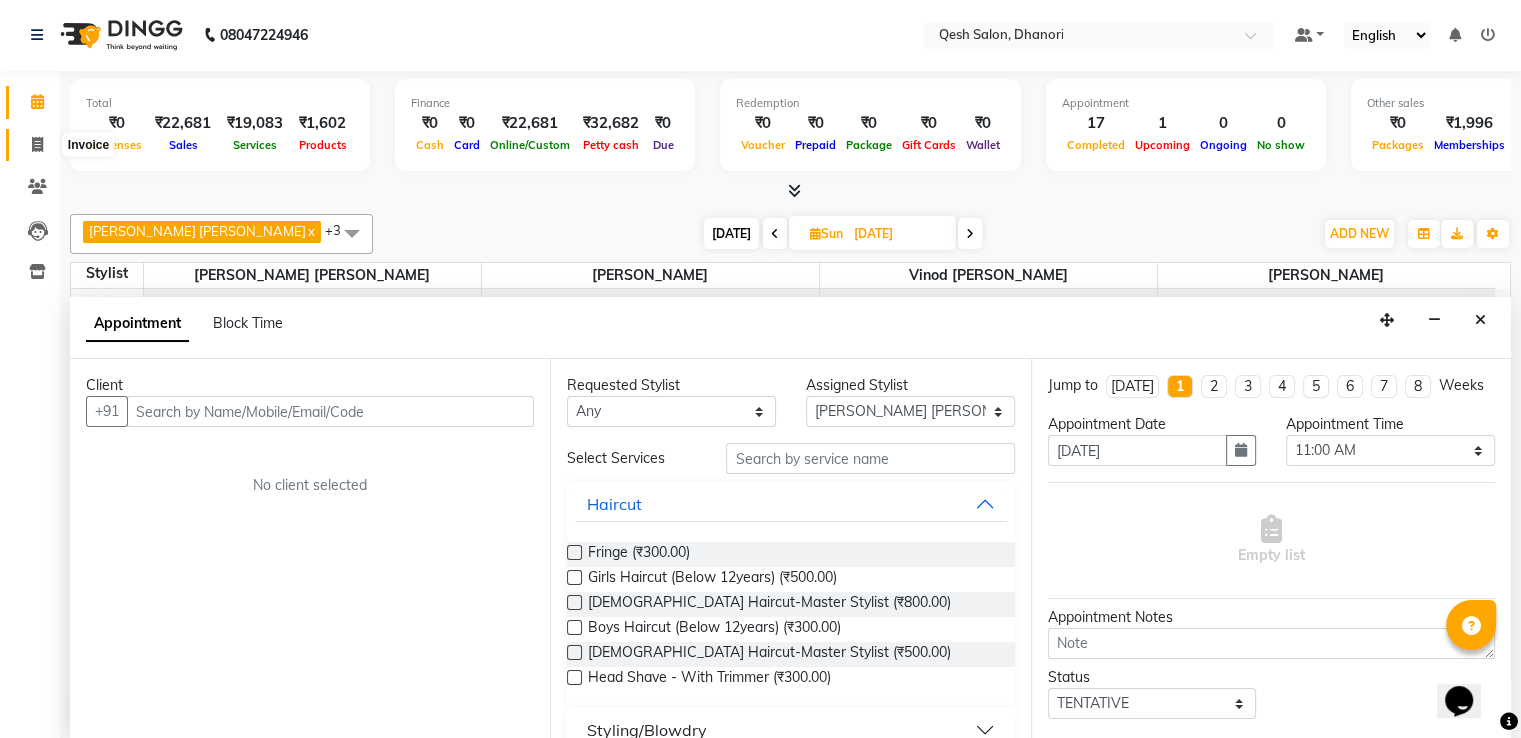 click 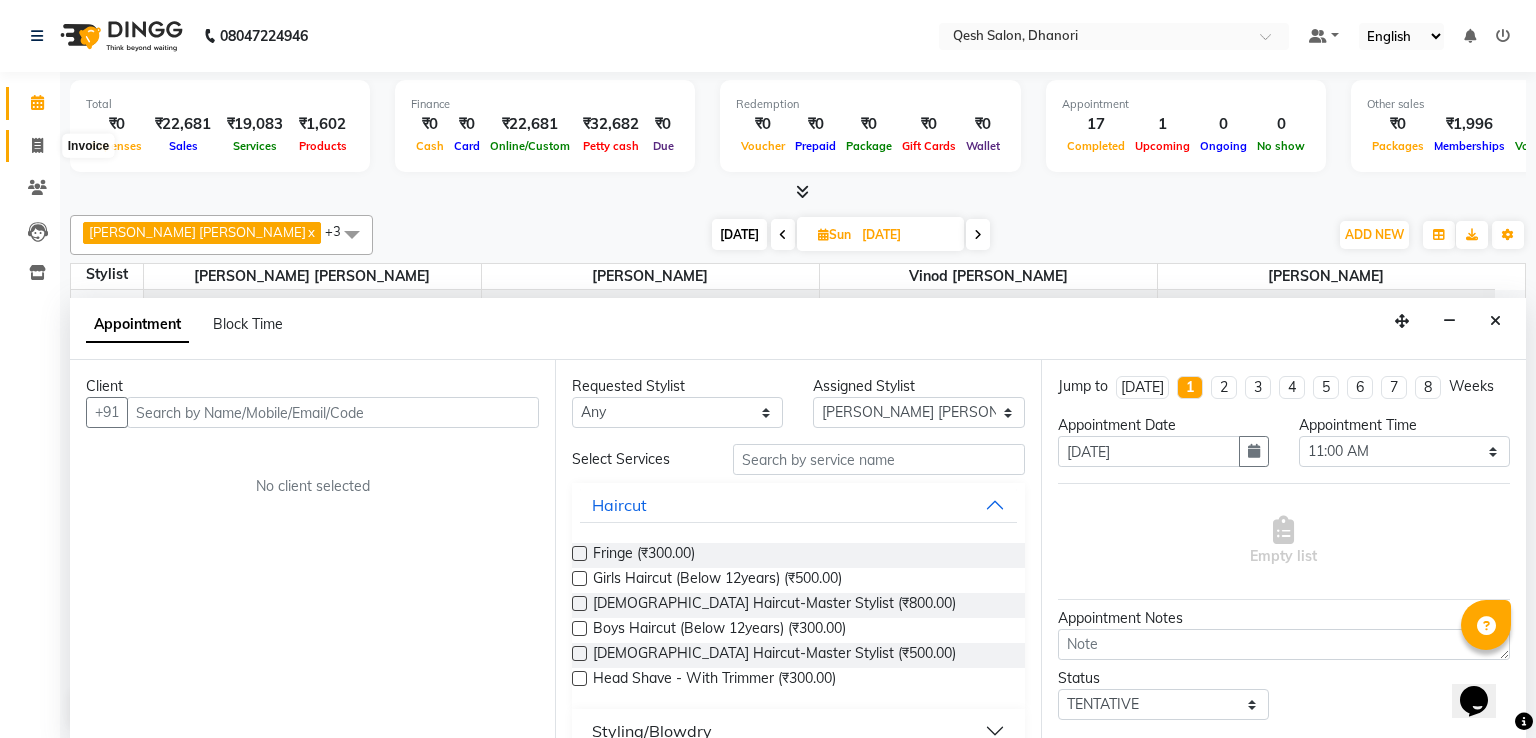 select on "service" 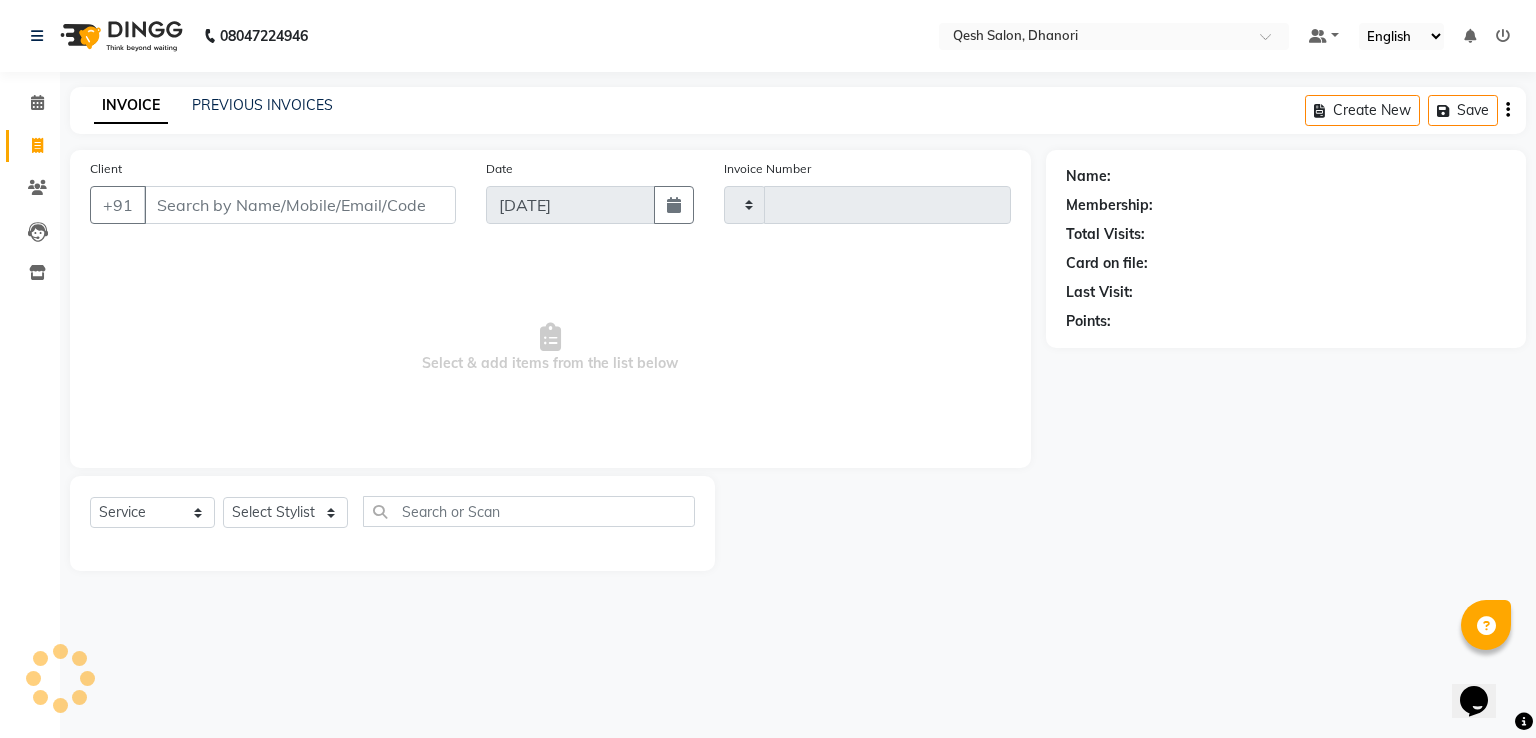 type on "0315" 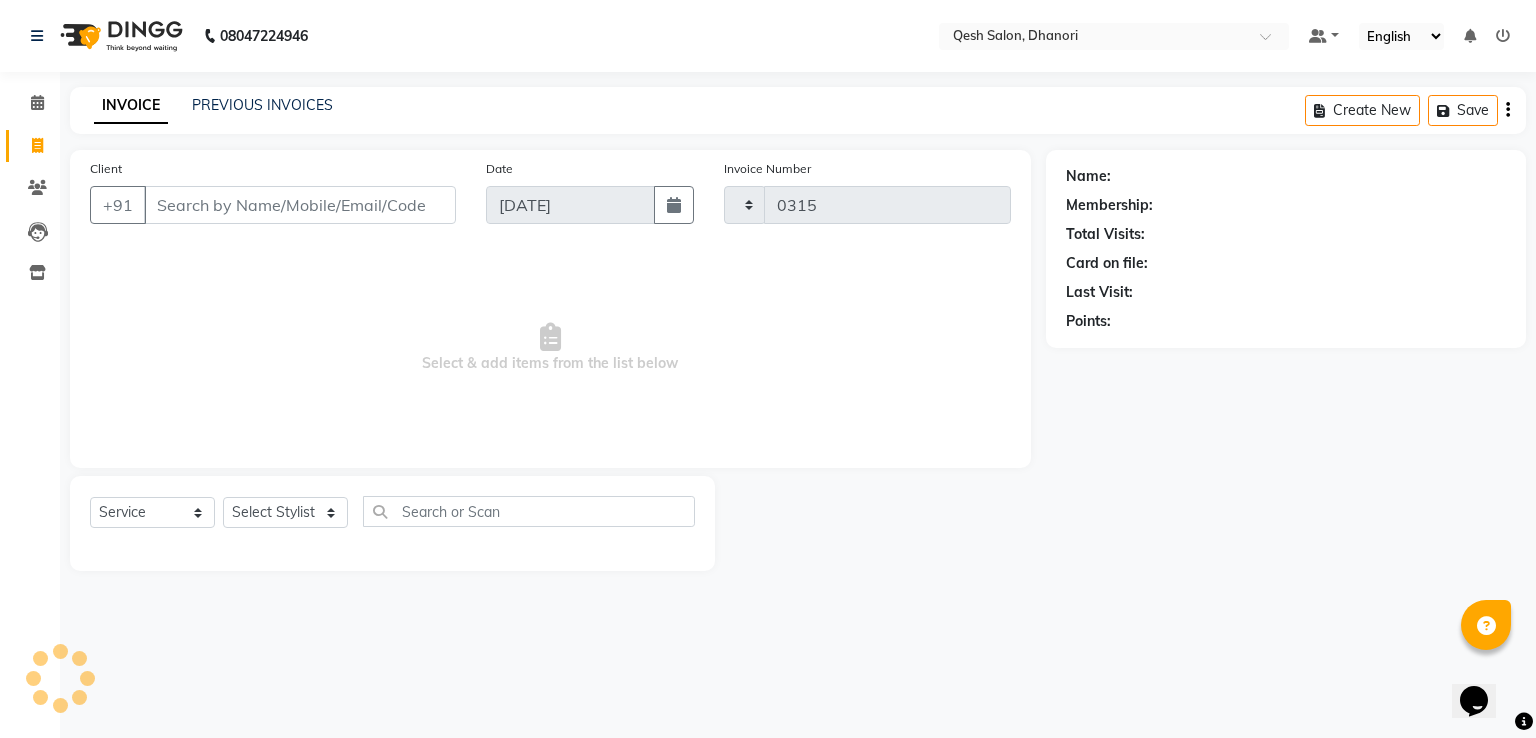 select on "7641" 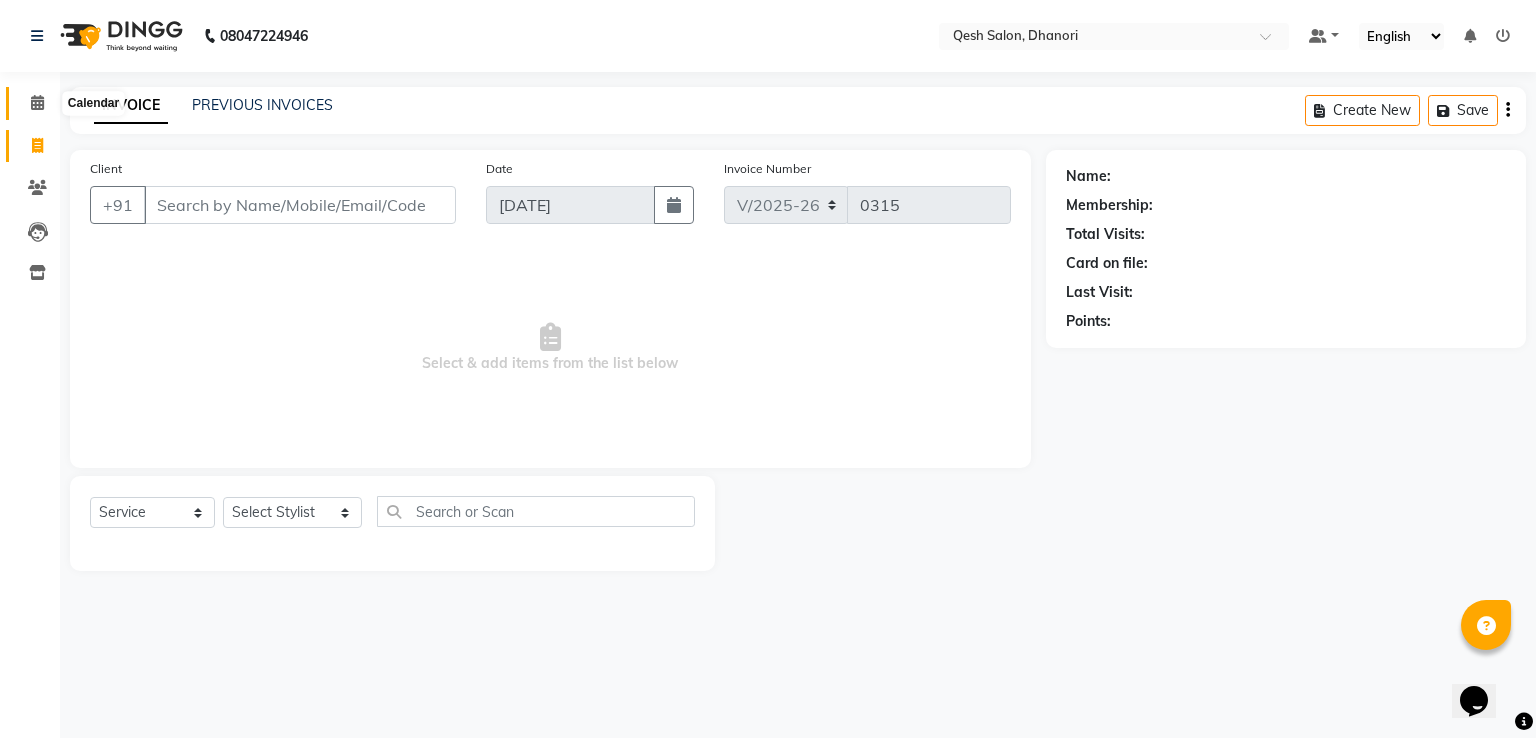 click 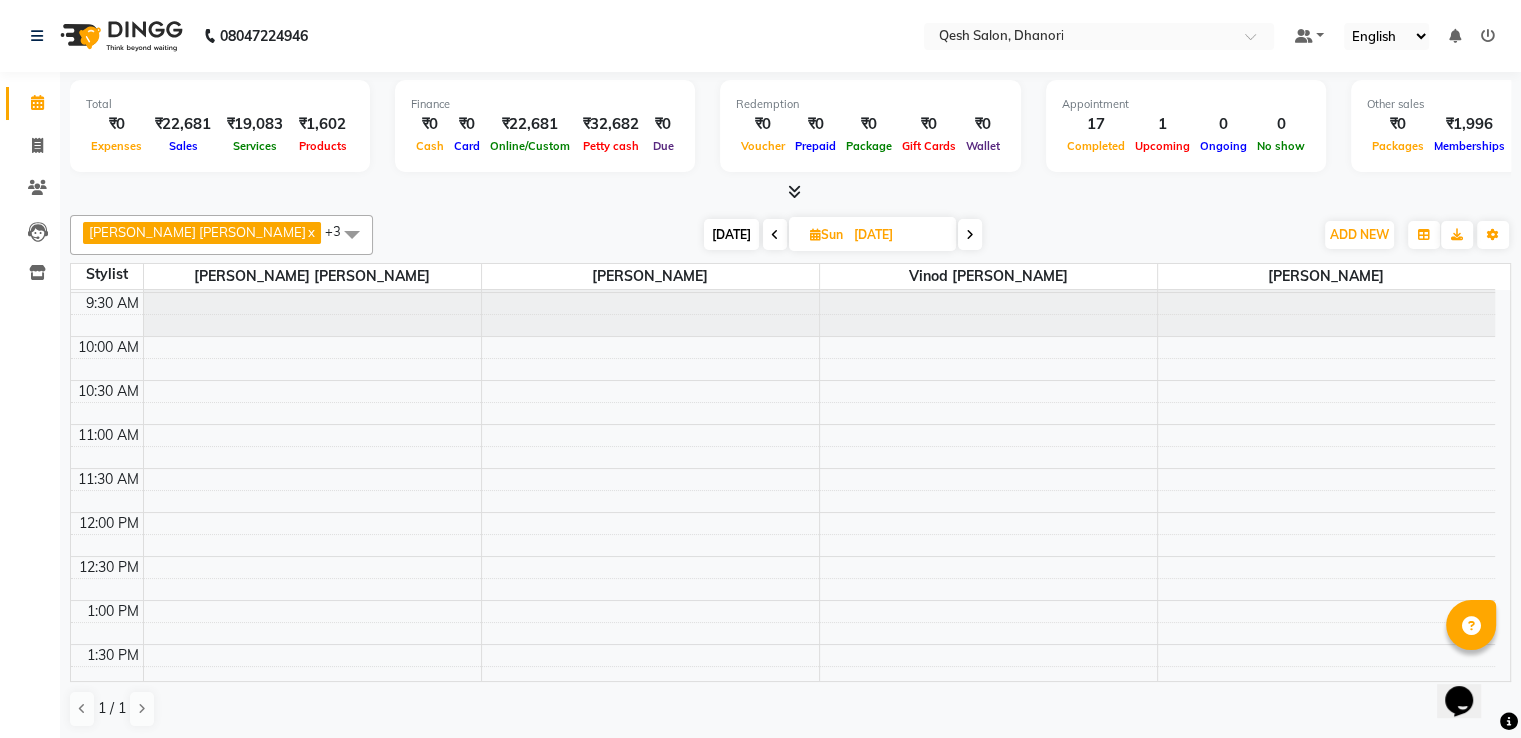 scroll, scrollTop: 0, scrollLeft: 0, axis: both 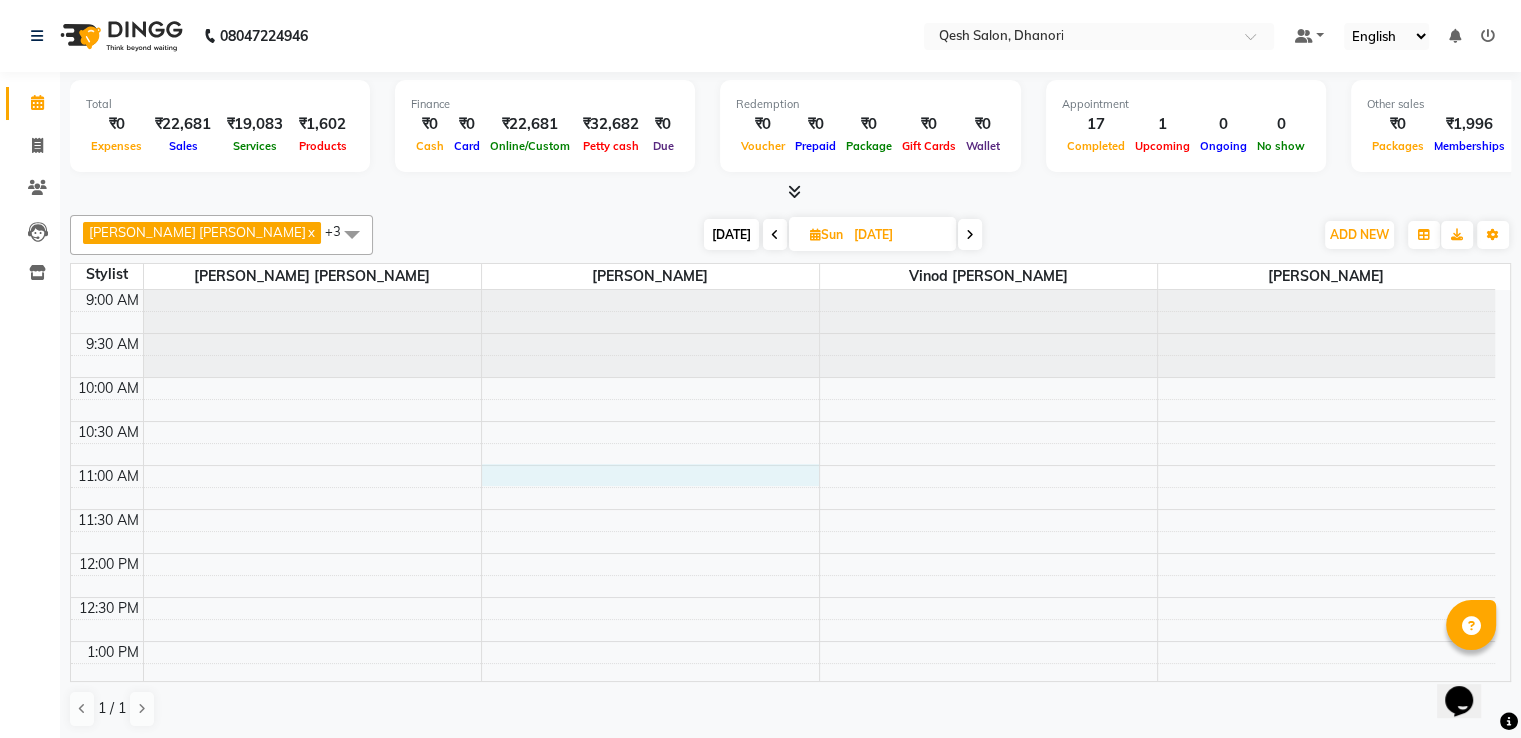 click on "9:00 AM 9:30 AM 10:00 AM 10:30 AM 11:00 AM 11:30 AM 12:00 PM 12:30 PM 1:00 PM 1:30 PM 2:00 PM 2:30 PM 3:00 PM 3:30 PM 4:00 PM 4:30 PM 5:00 PM 5:30 PM 6:00 PM 6:30 PM 7:00 PM 7:30 PM 8:00 PM 8:30 PM 9:00 PM 9:30 PM 10:00 PM 10:30 PM" at bounding box center [783, 905] 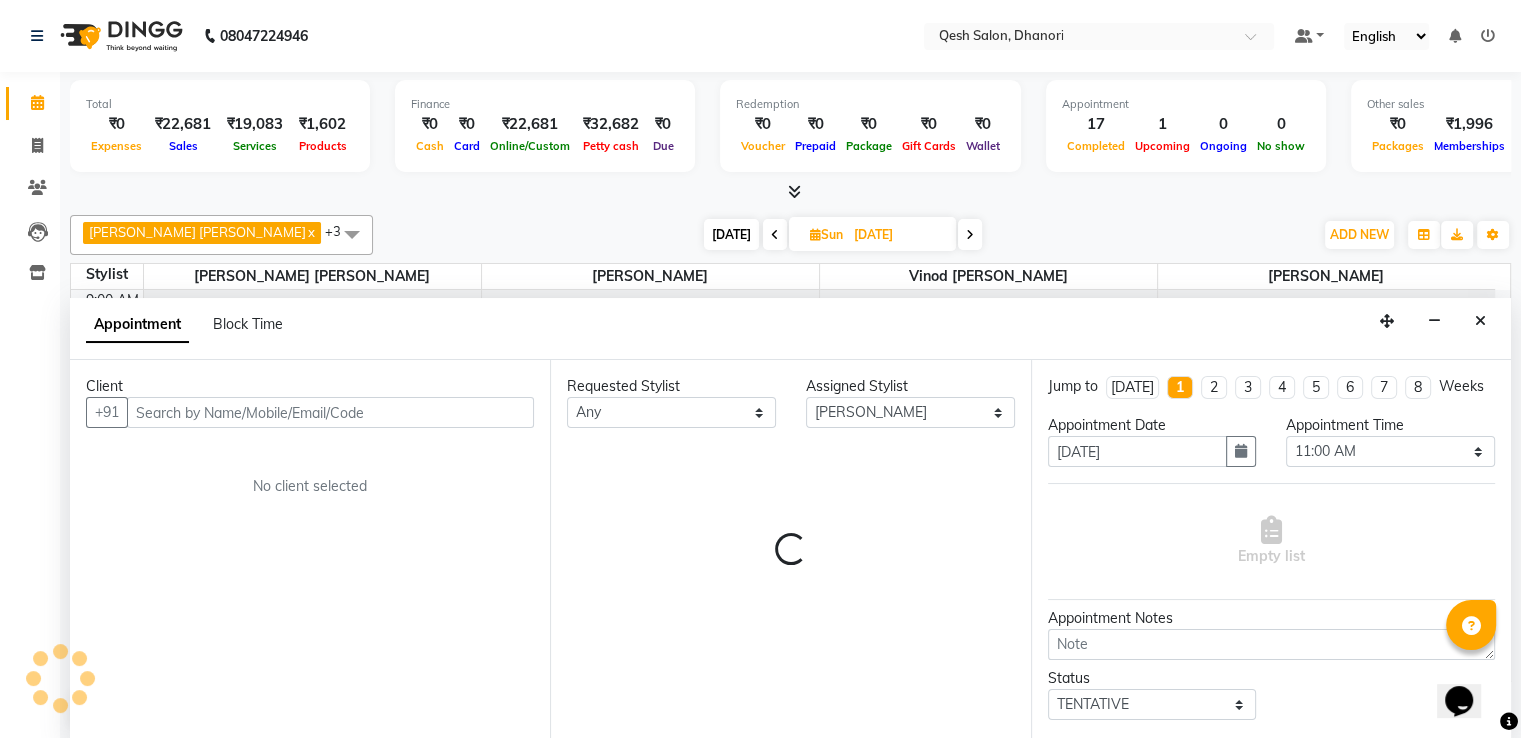 scroll, scrollTop: 1, scrollLeft: 0, axis: vertical 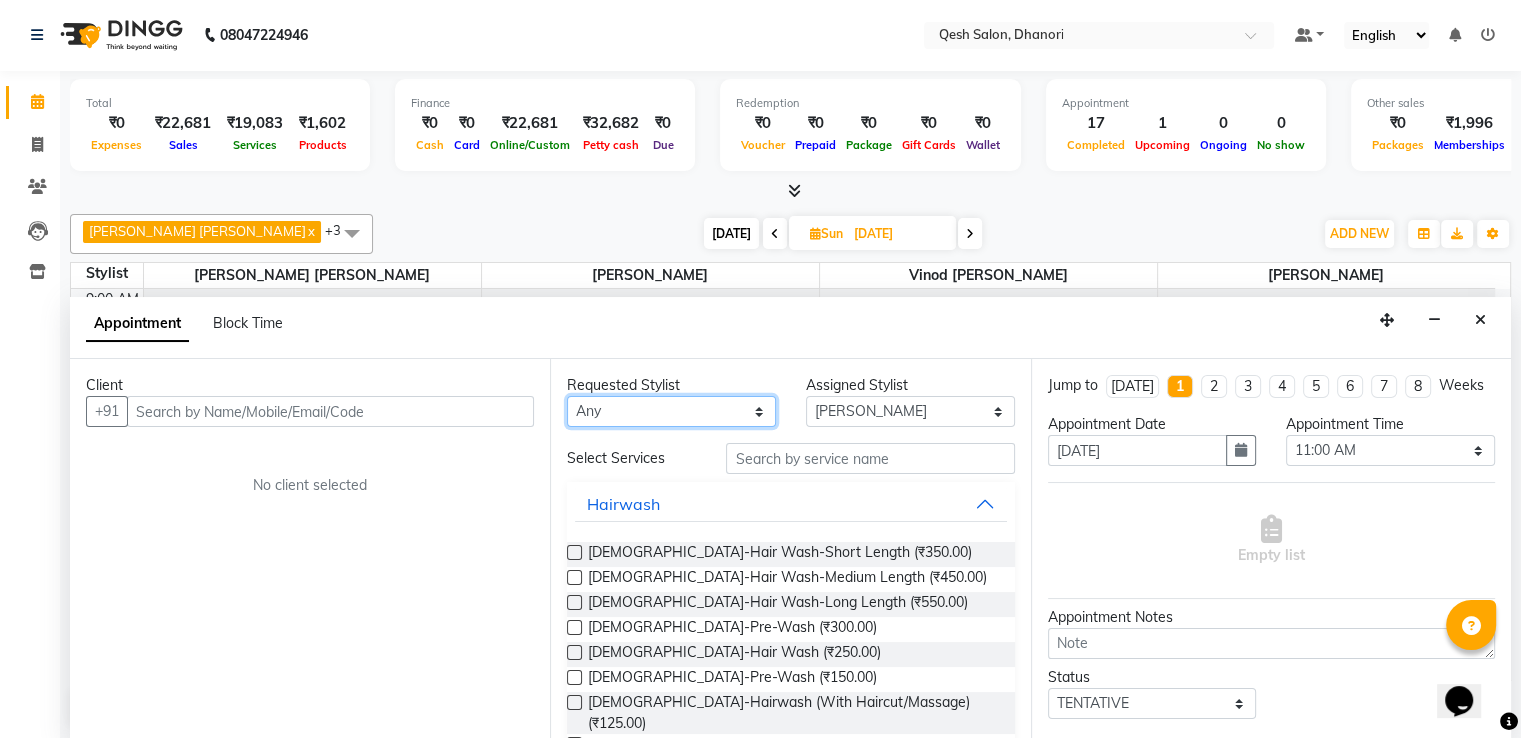 click on "Any Gagandeep Arora Harry Siril Anthony Salon Sunil Kisan Wani Vanita Kamble Vinod Daulat Sonawane" at bounding box center [671, 411] 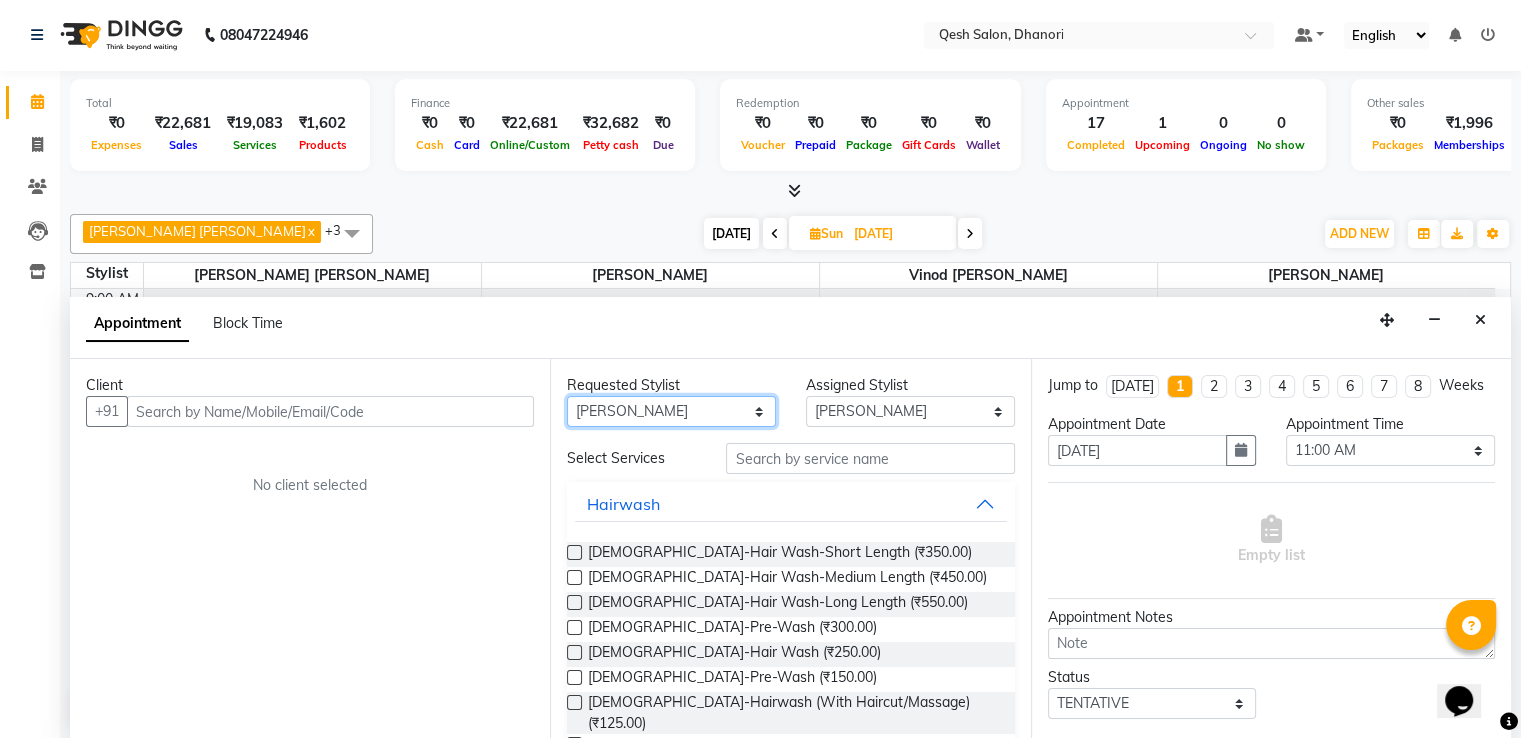 click on "Any Gagandeep Arora Harry Siril Anthony Salon Sunil Kisan Wani Vanita Kamble Vinod Daulat Sonawane" at bounding box center [671, 411] 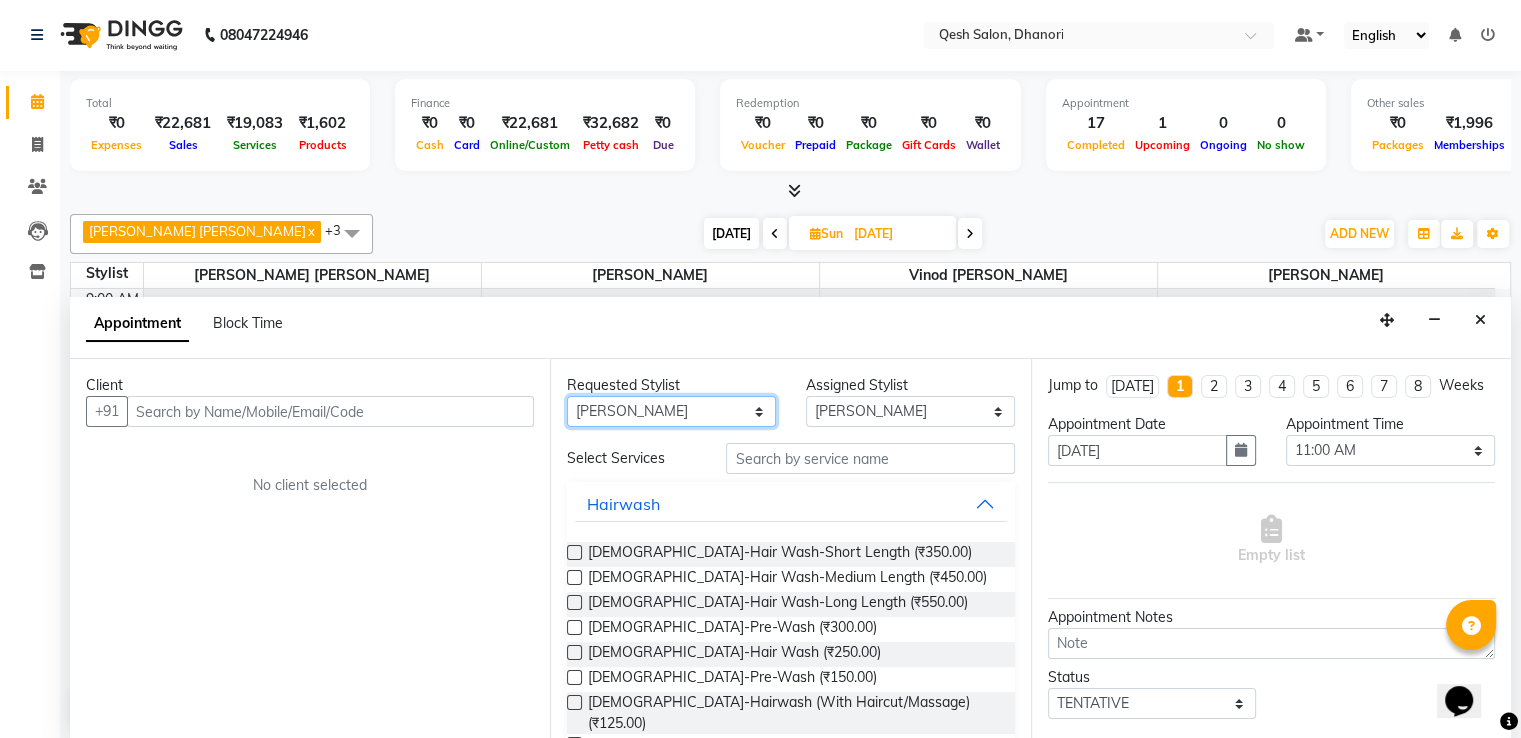 scroll, scrollTop: 100, scrollLeft: 0, axis: vertical 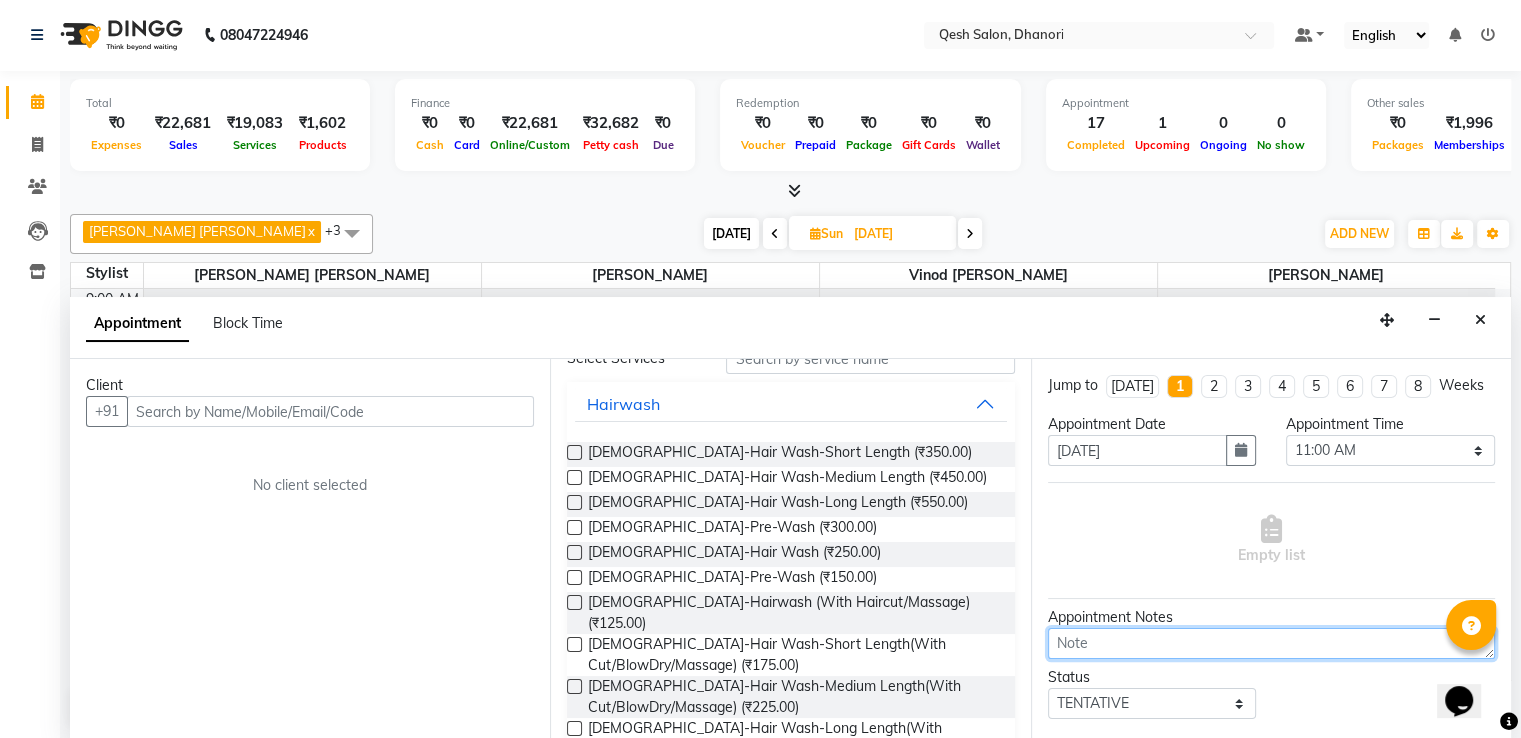 click at bounding box center [1271, 643] 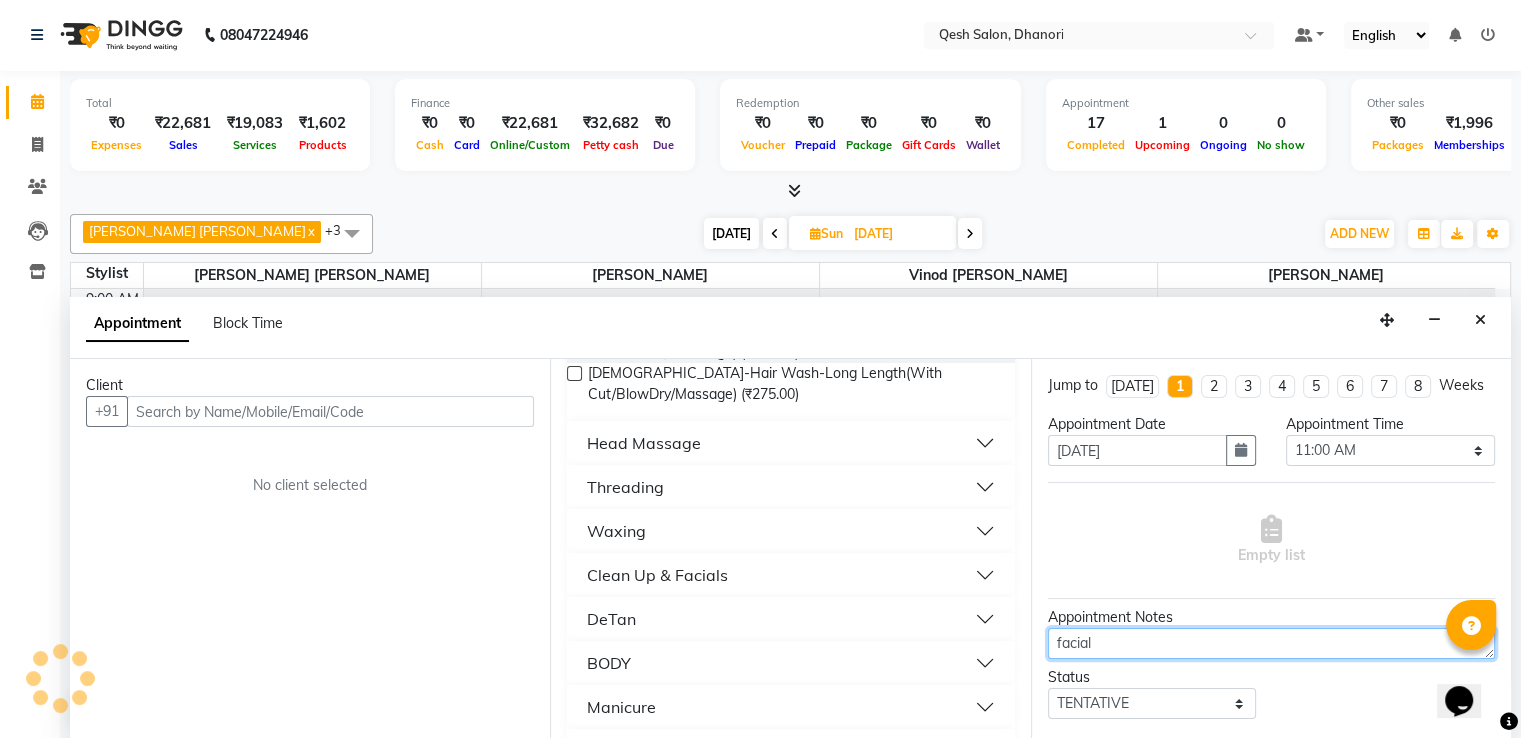 scroll, scrollTop: 500, scrollLeft: 0, axis: vertical 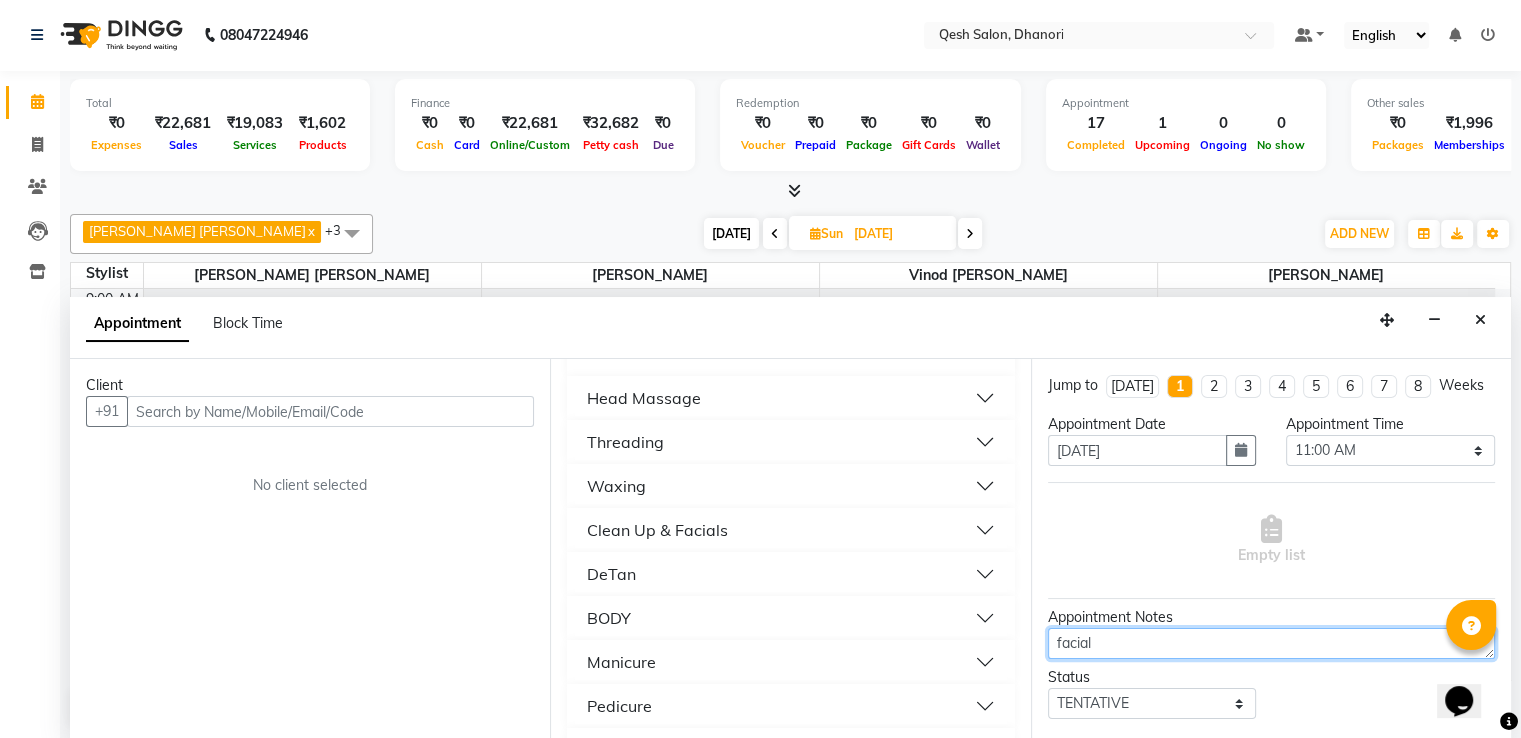 type on "facial" 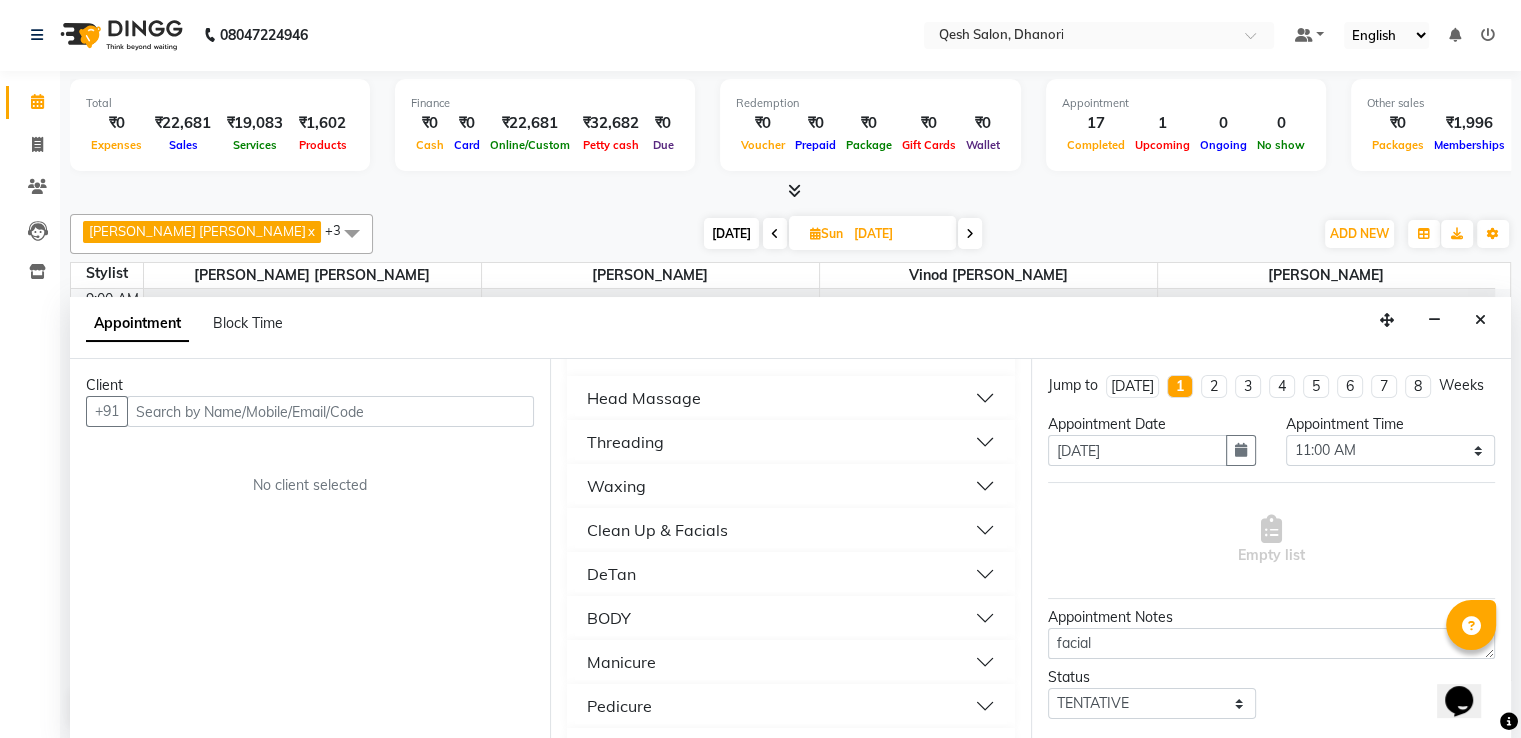 click on "Clean Up & Facials" at bounding box center [790, 530] 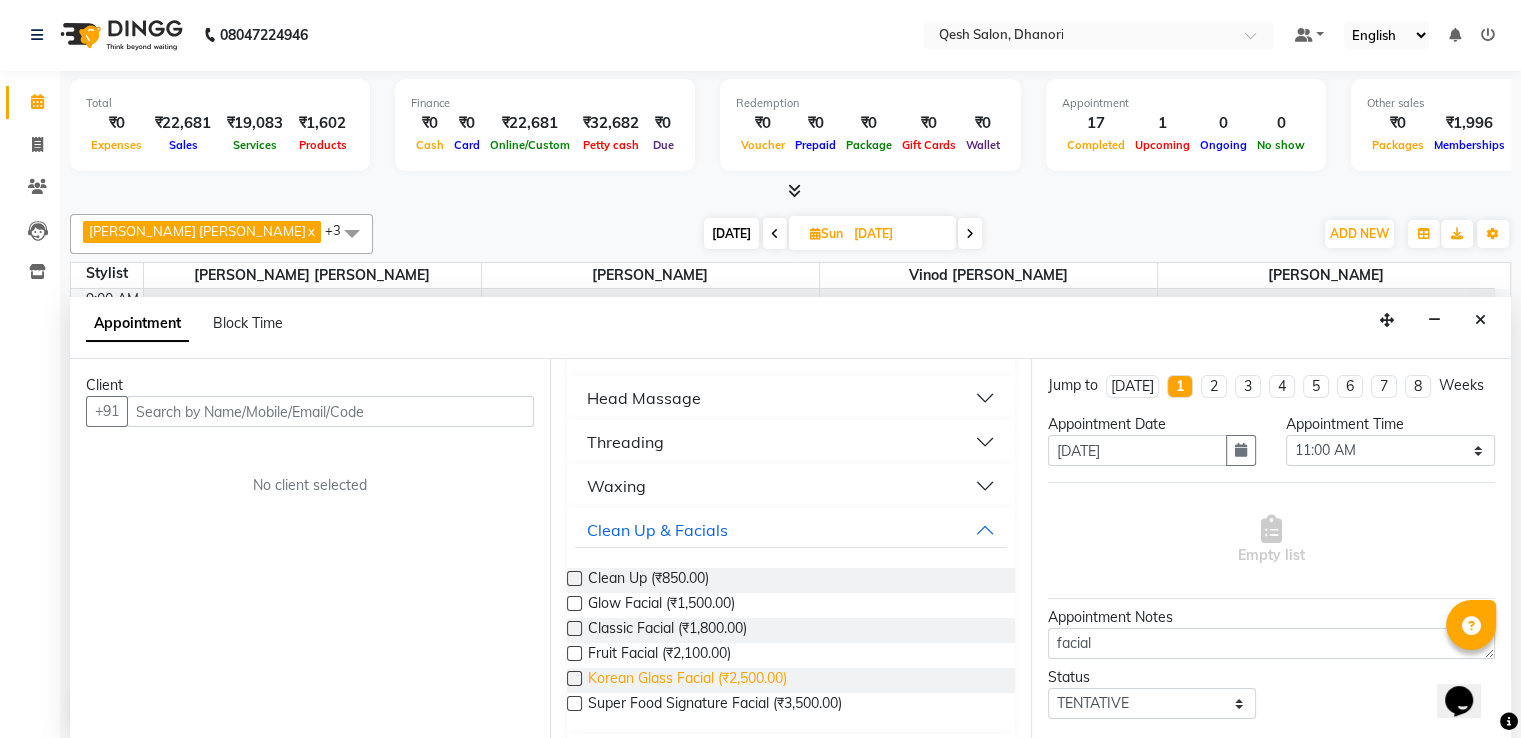 click on "Korean Glass Facial (₹2,500.00)" at bounding box center [687, 680] 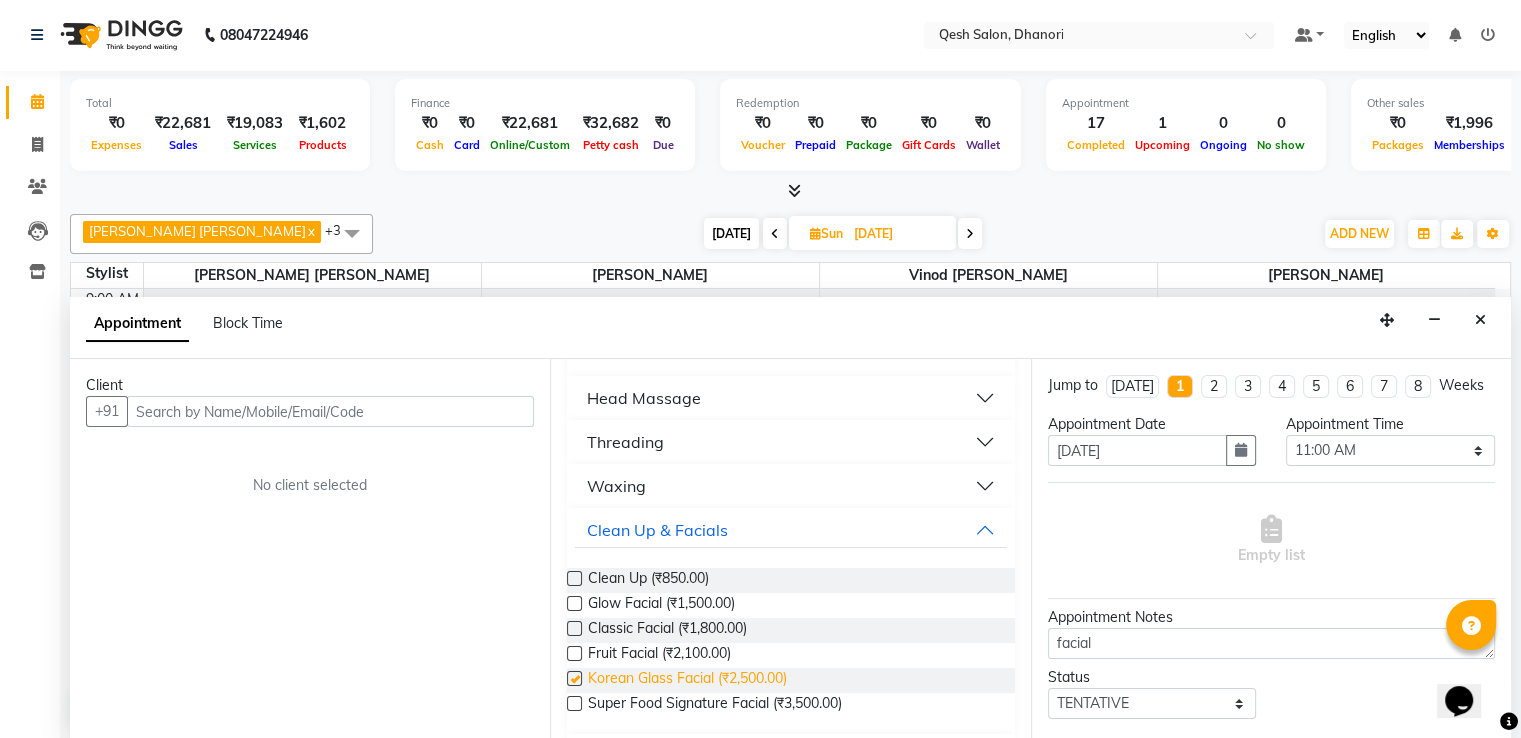 checkbox on "false" 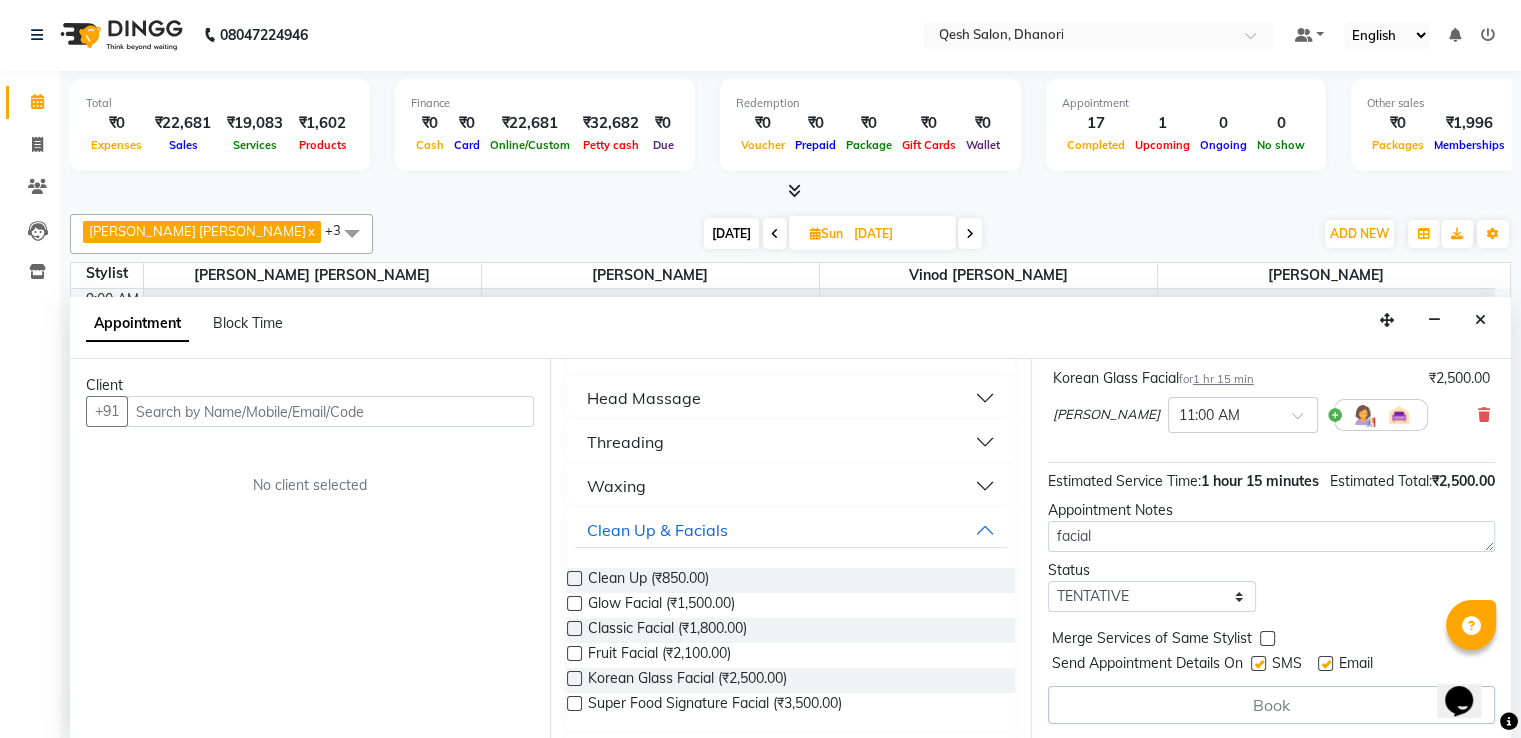 scroll, scrollTop: 148, scrollLeft: 0, axis: vertical 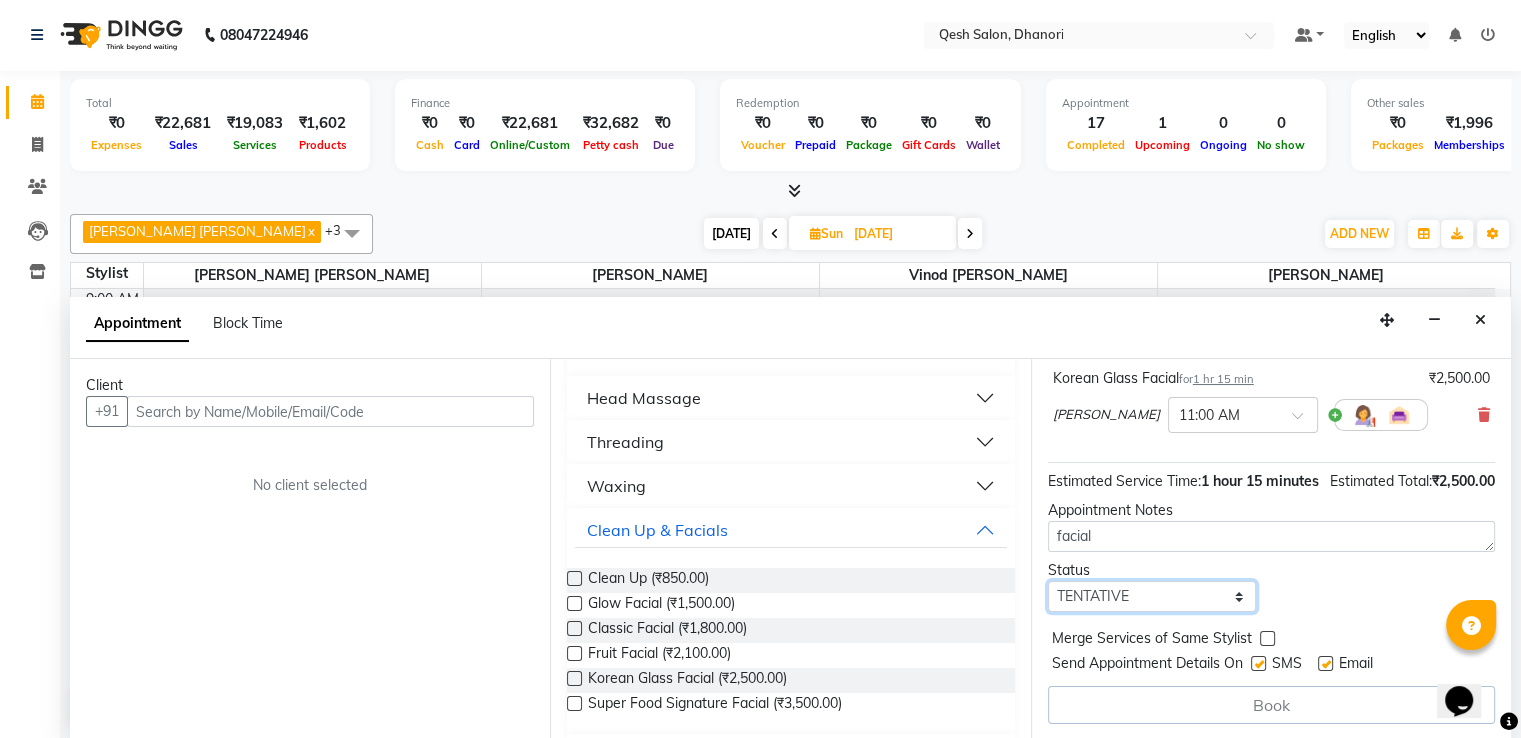click on "Select TENTATIVE CONFIRM UPCOMING" at bounding box center [1152, 596] 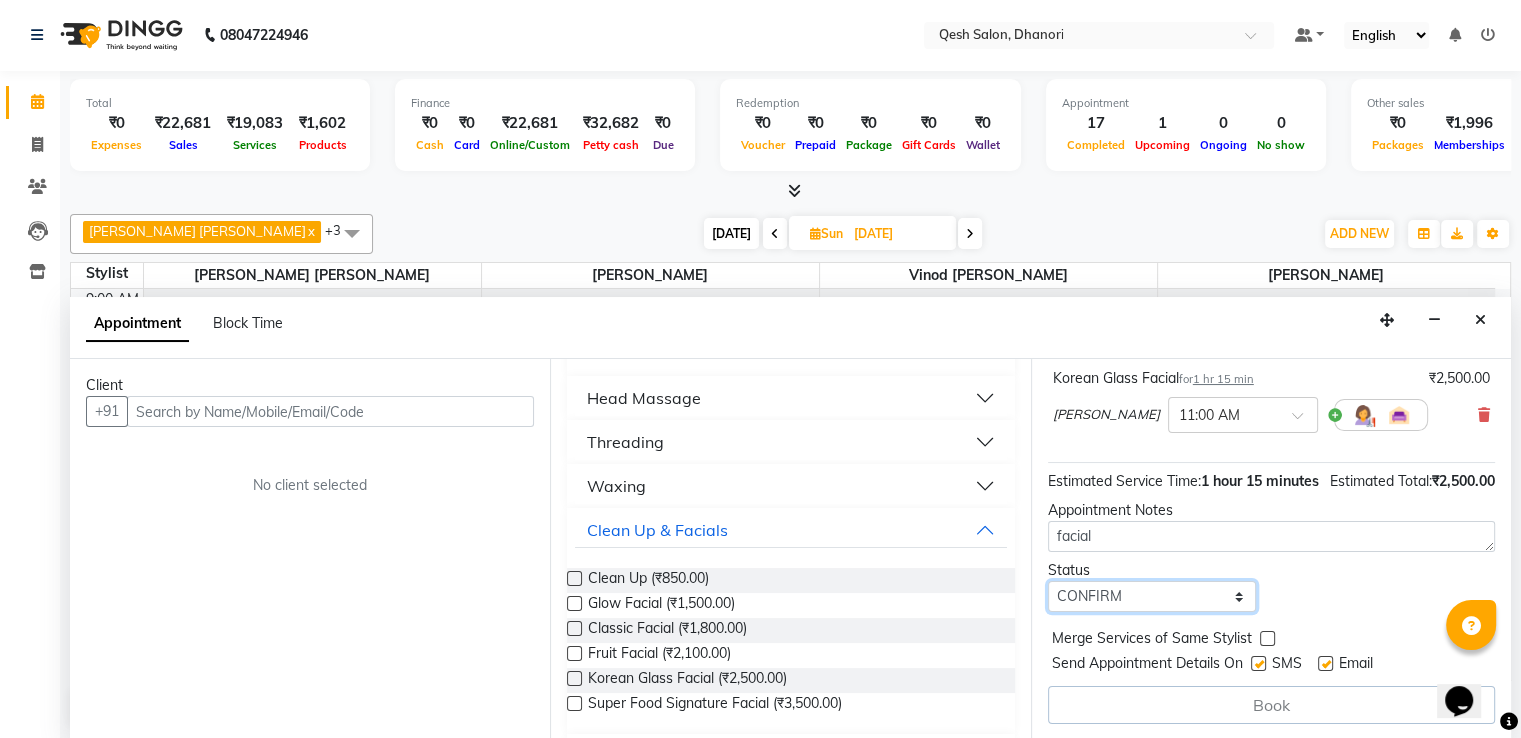click on "Select TENTATIVE CONFIRM UPCOMING" at bounding box center (1152, 596) 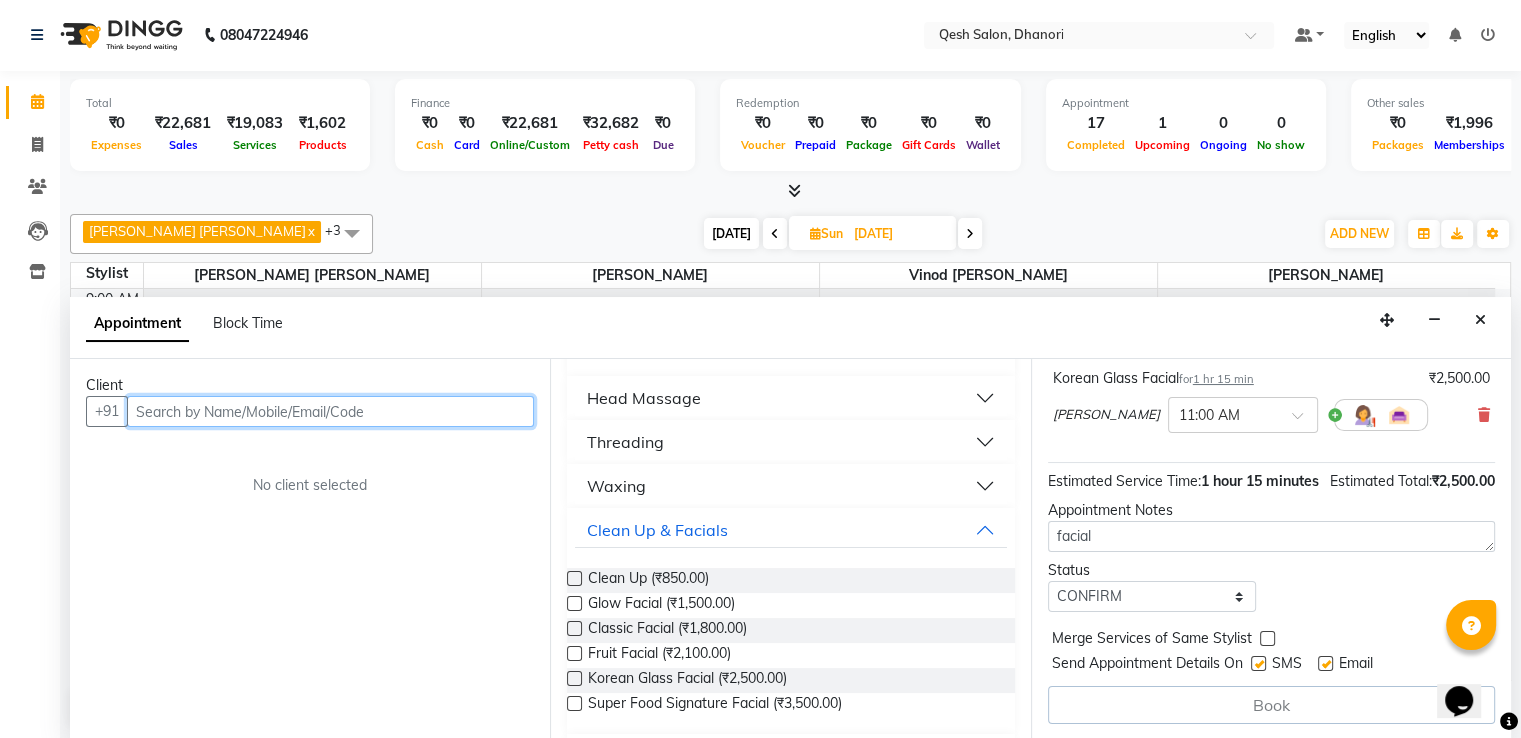 click at bounding box center (330, 411) 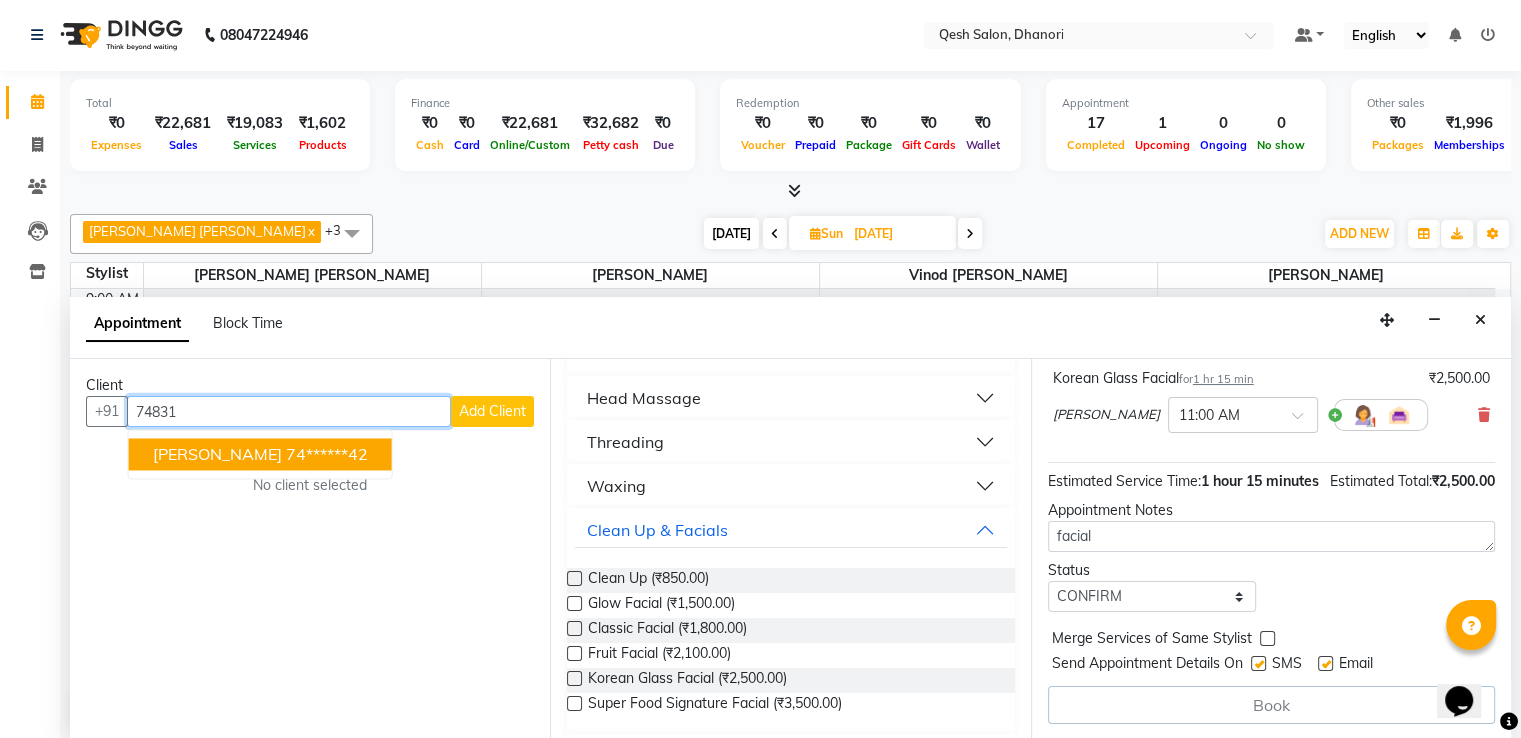 click on "74******42" at bounding box center (327, 454) 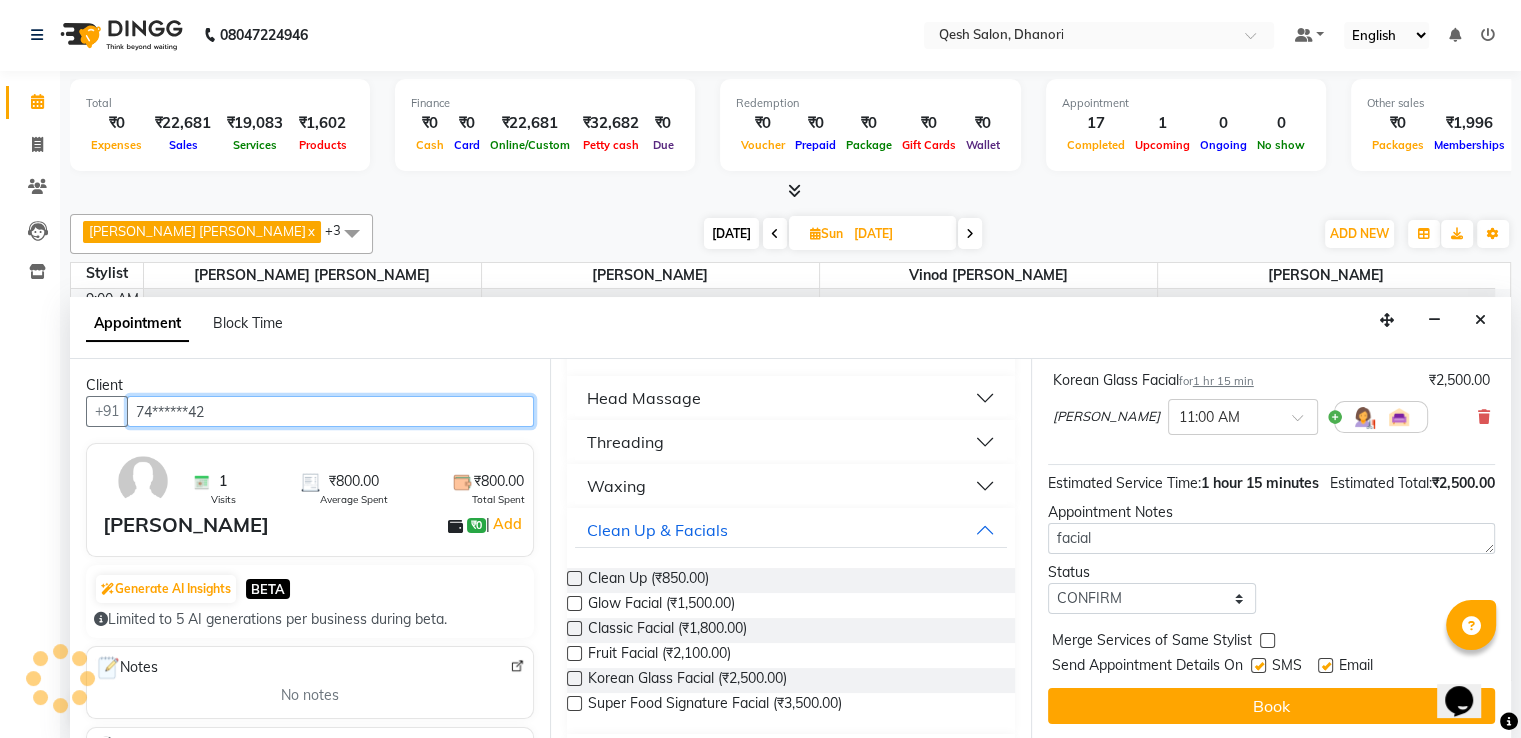 scroll, scrollTop: 146, scrollLeft: 0, axis: vertical 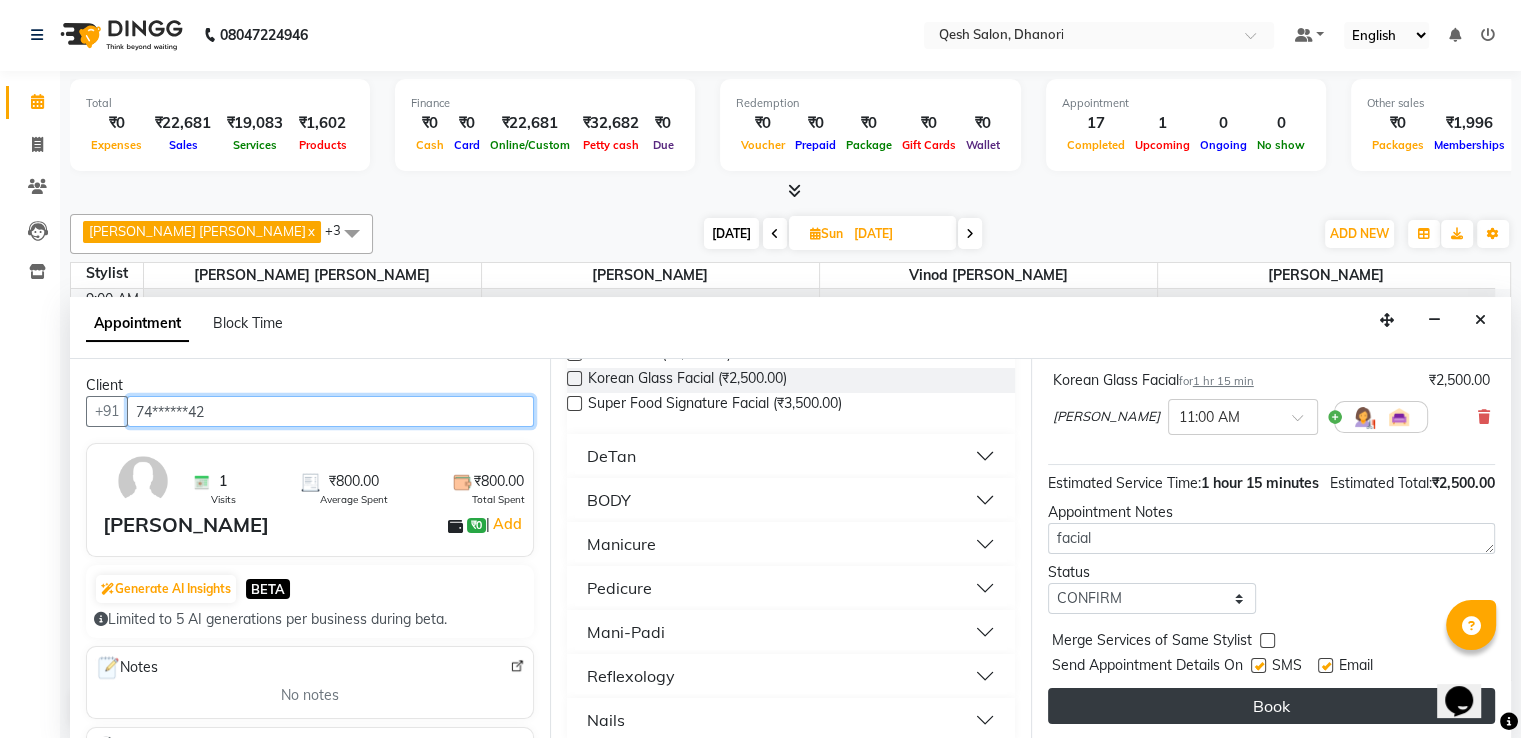 type on "74******42" 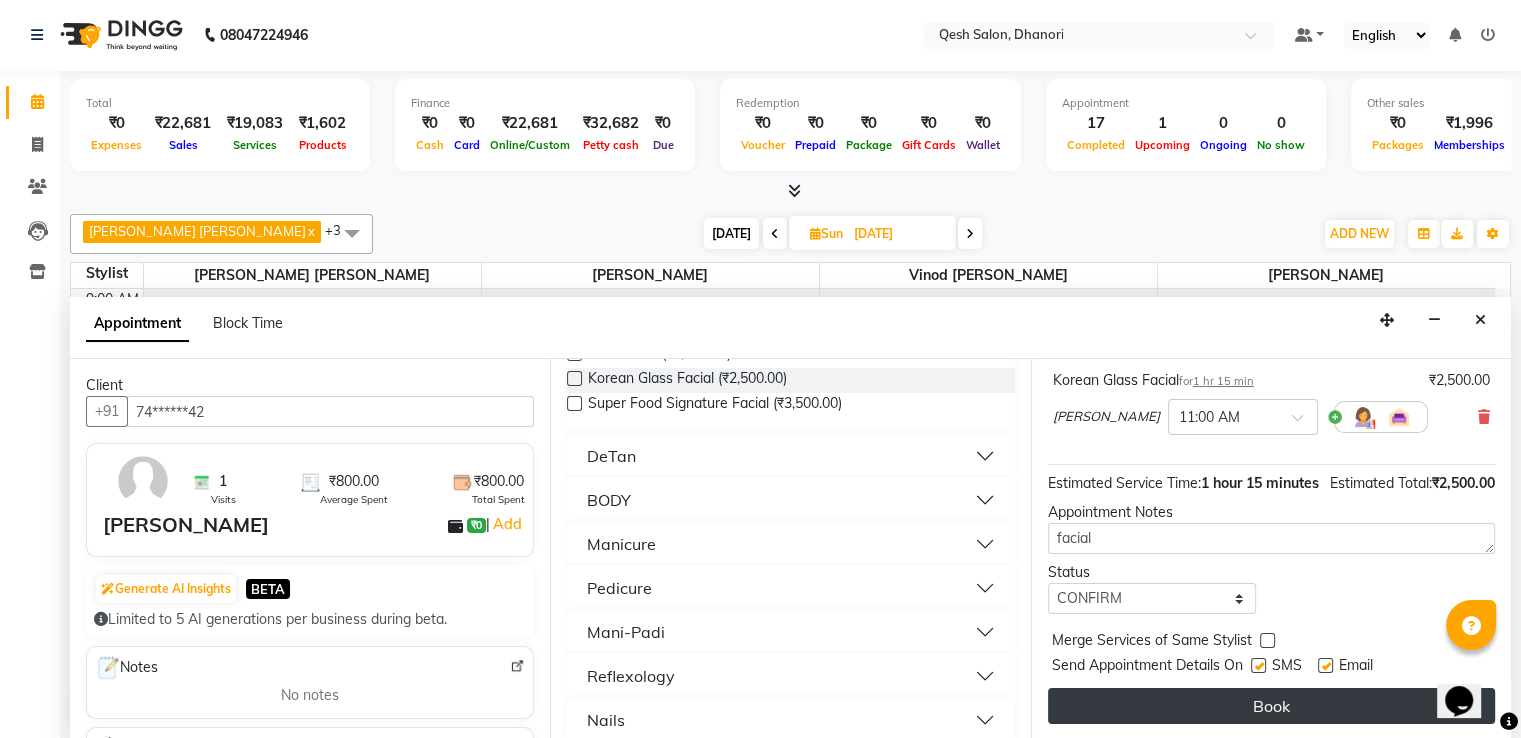 click on "Book" at bounding box center (1271, 706) 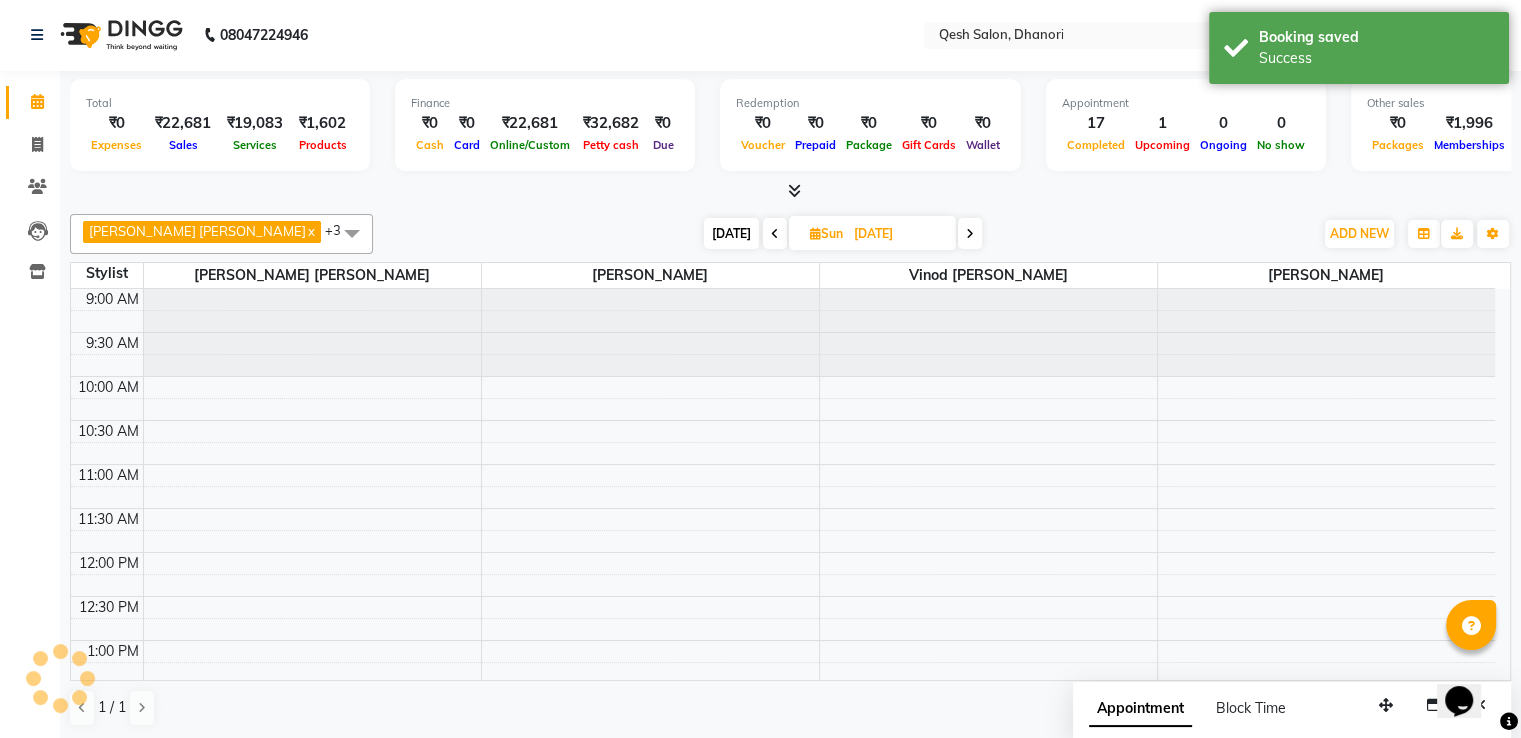 scroll, scrollTop: 0, scrollLeft: 0, axis: both 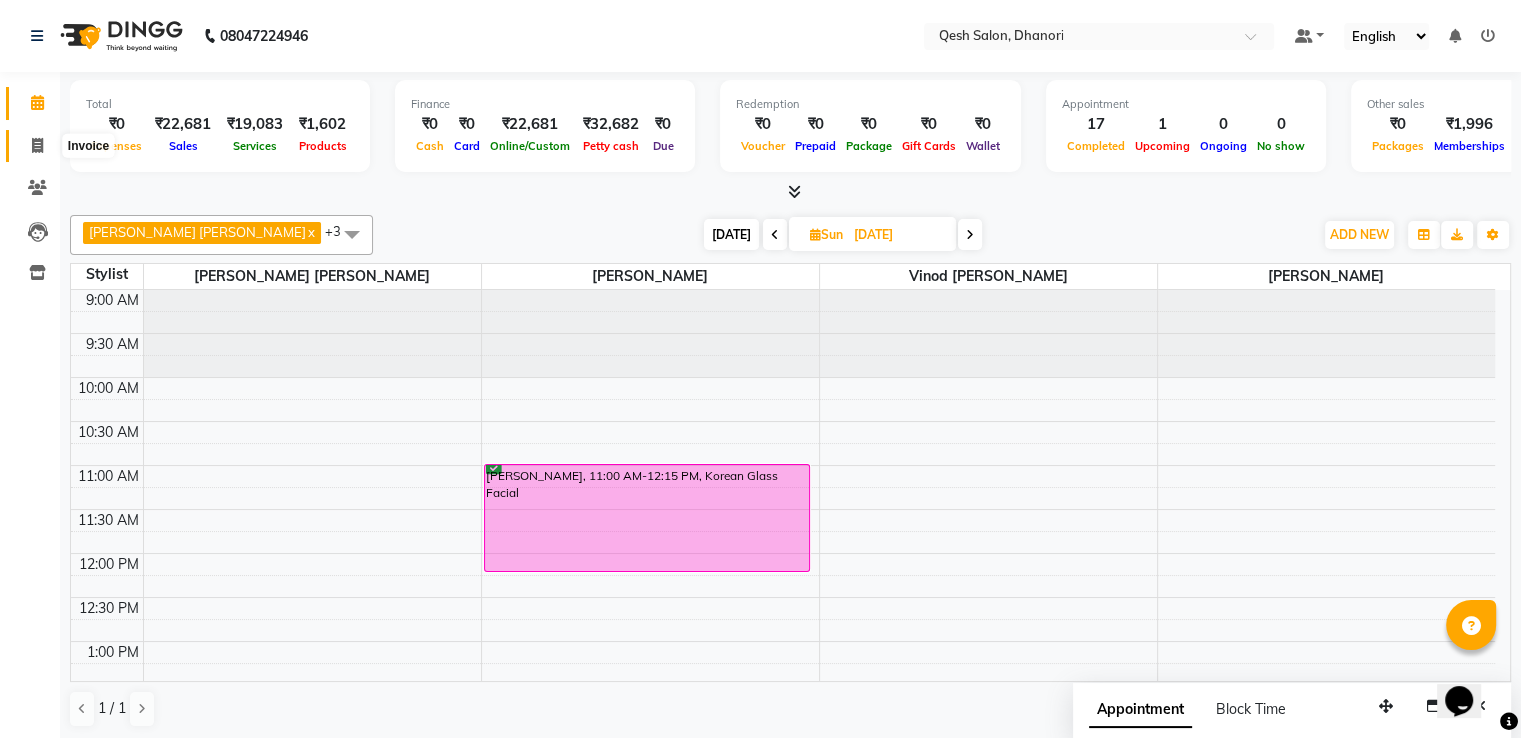 click 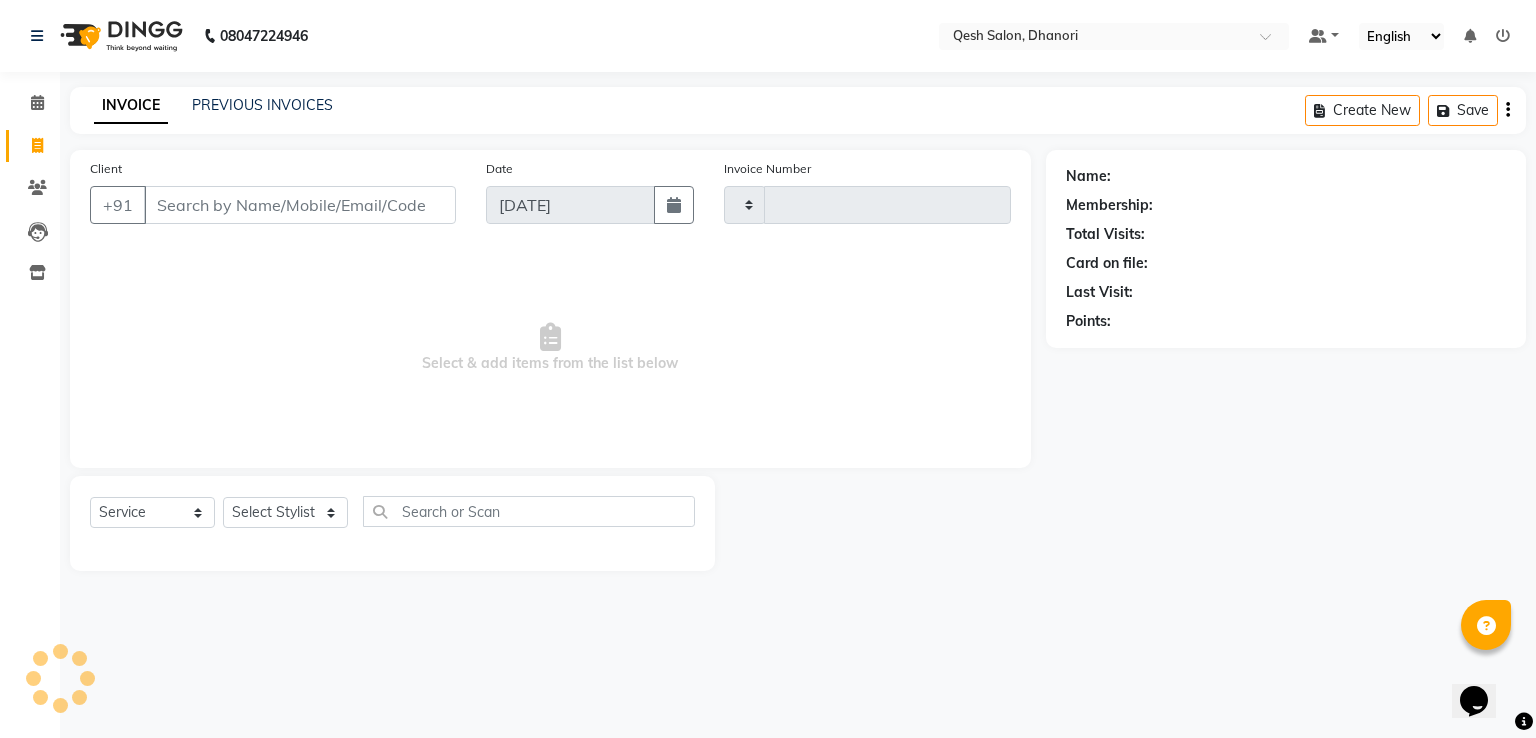 type on "0315" 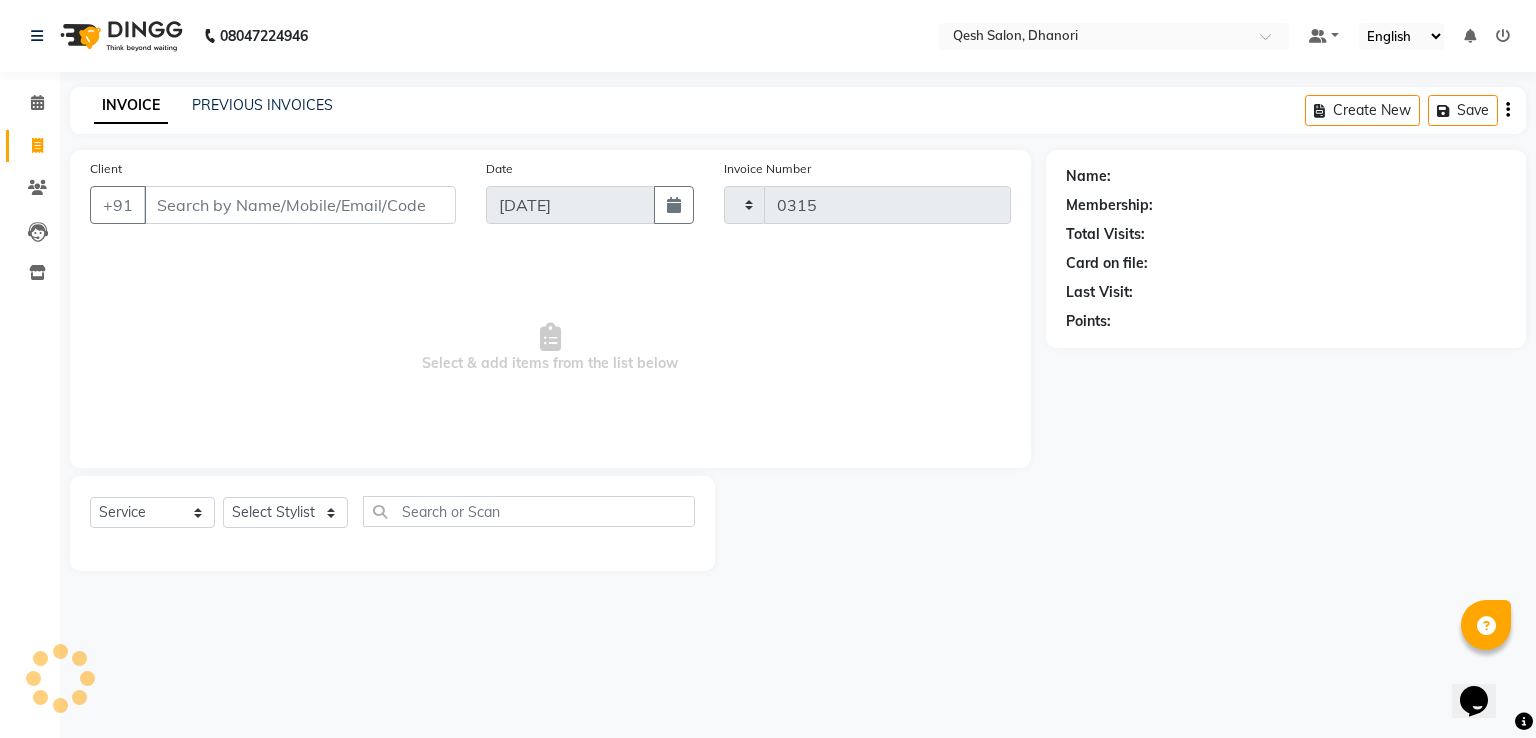 select on "7641" 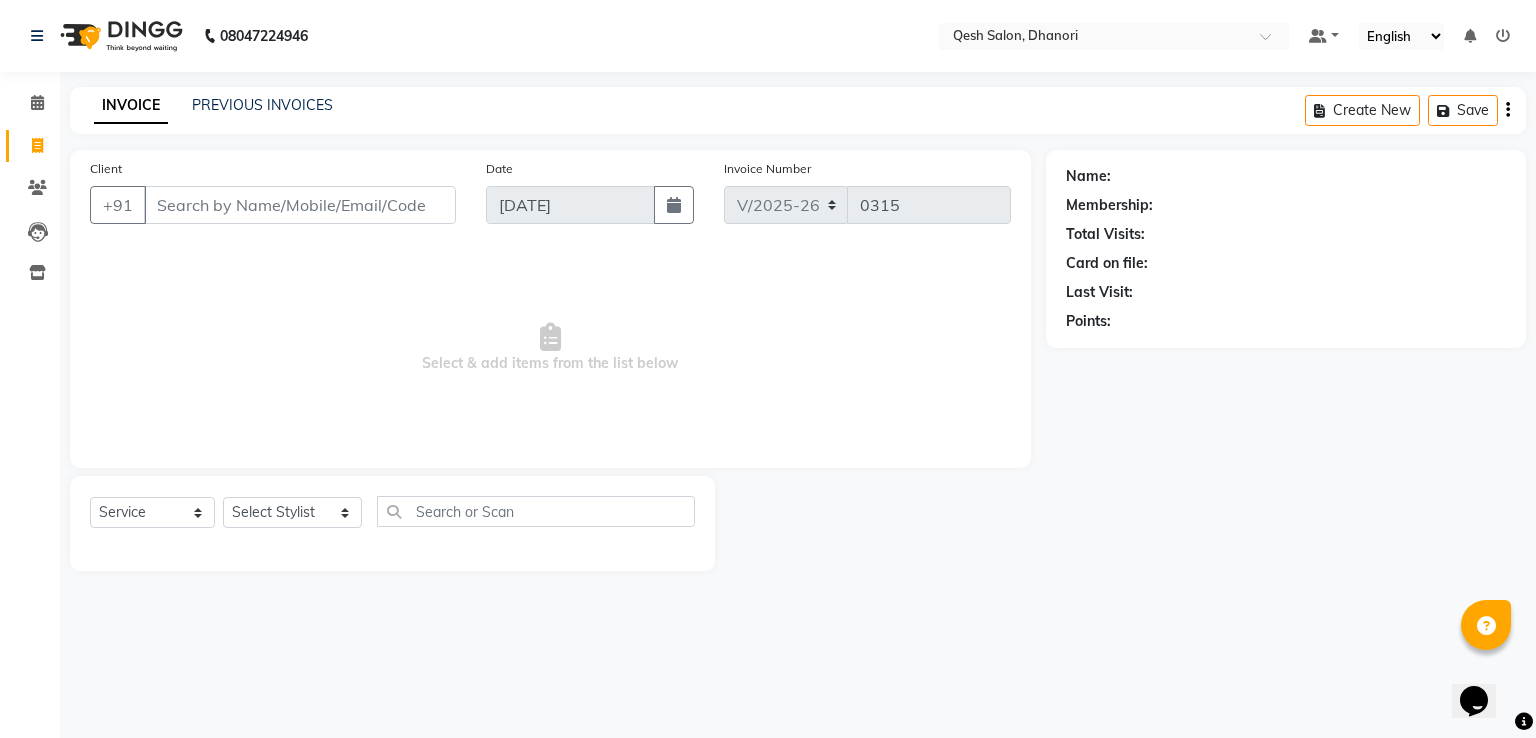 click on "Client" at bounding box center (300, 205) 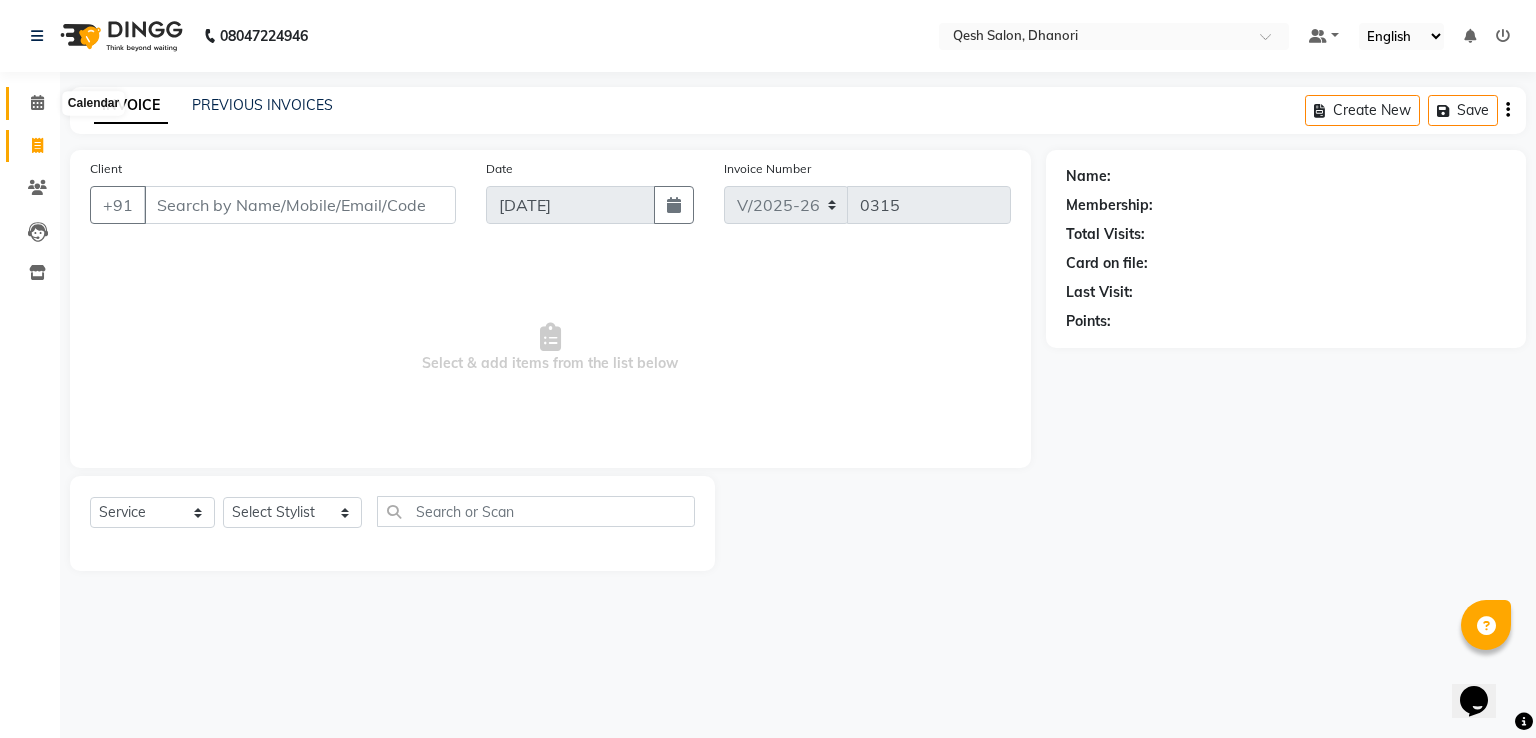 click 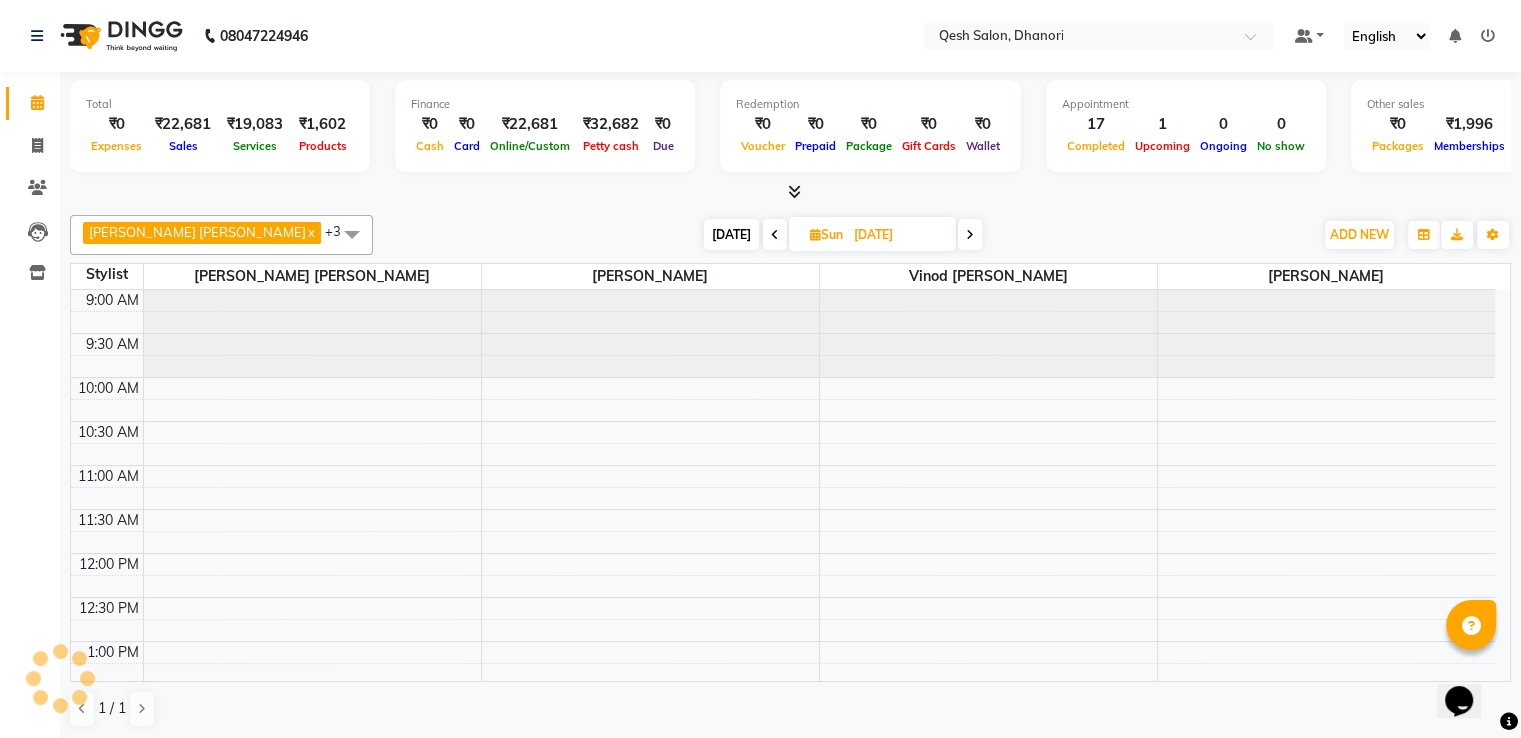 scroll, scrollTop: 0, scrollLeft: 0, axis: both 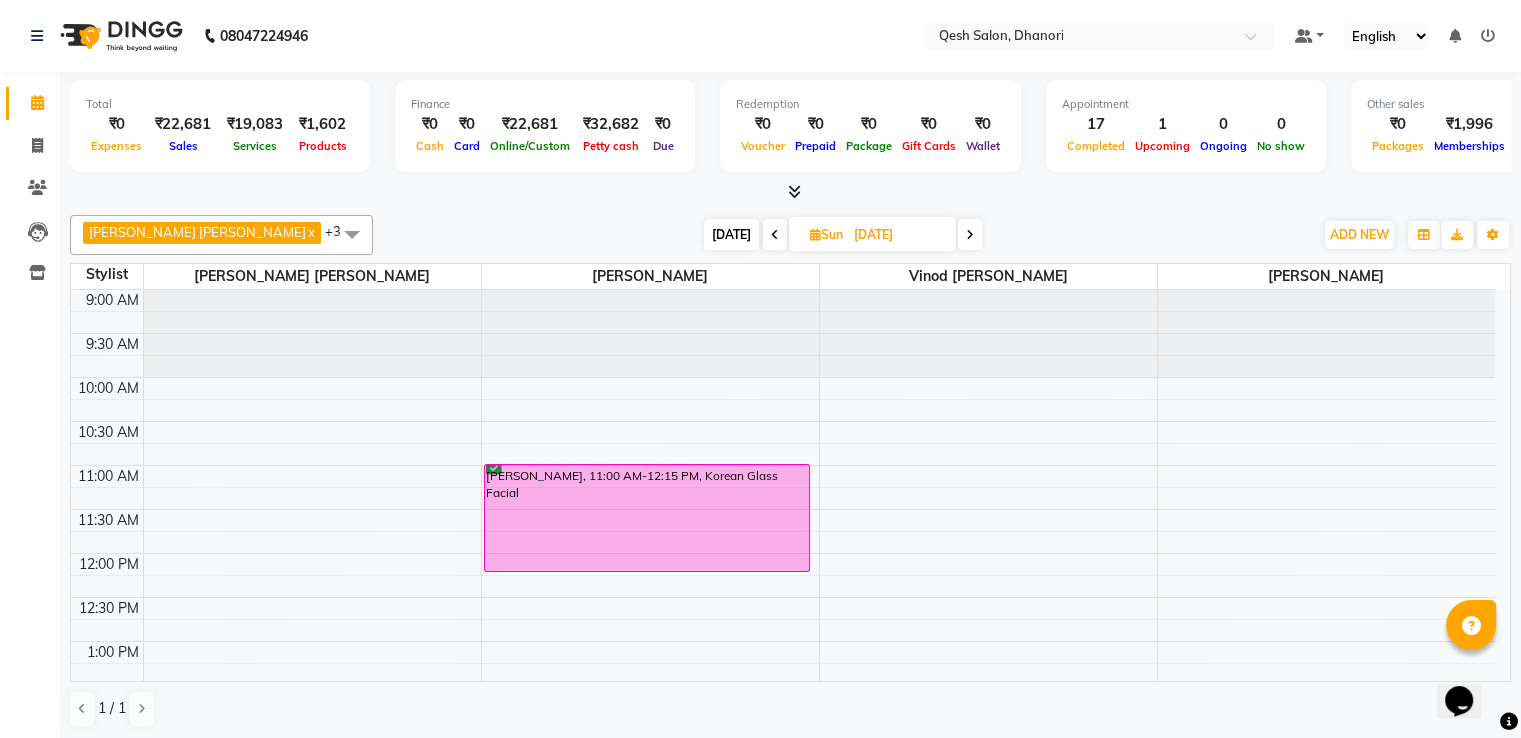 click at bounding box center (775, 235) 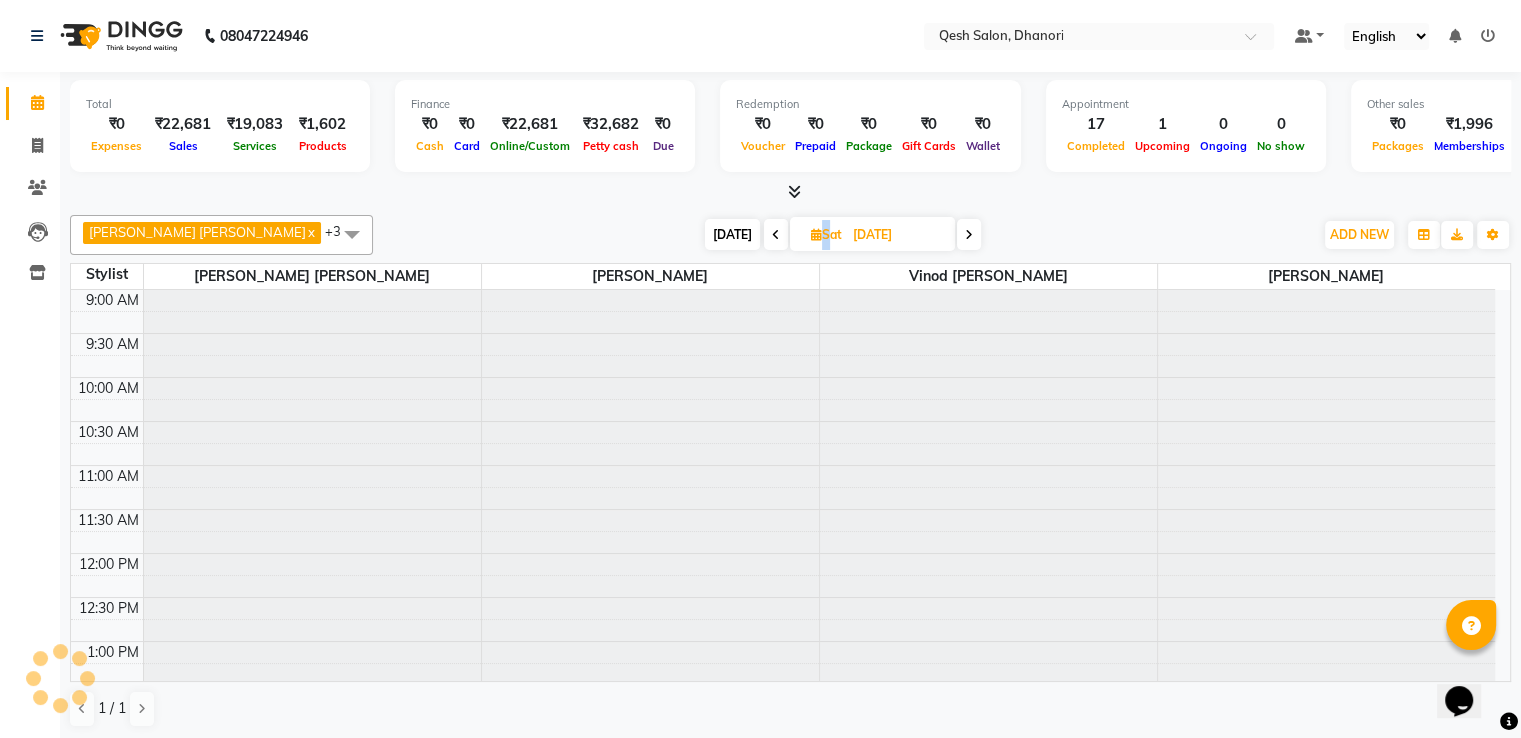 click at bounding box center [776, 234] 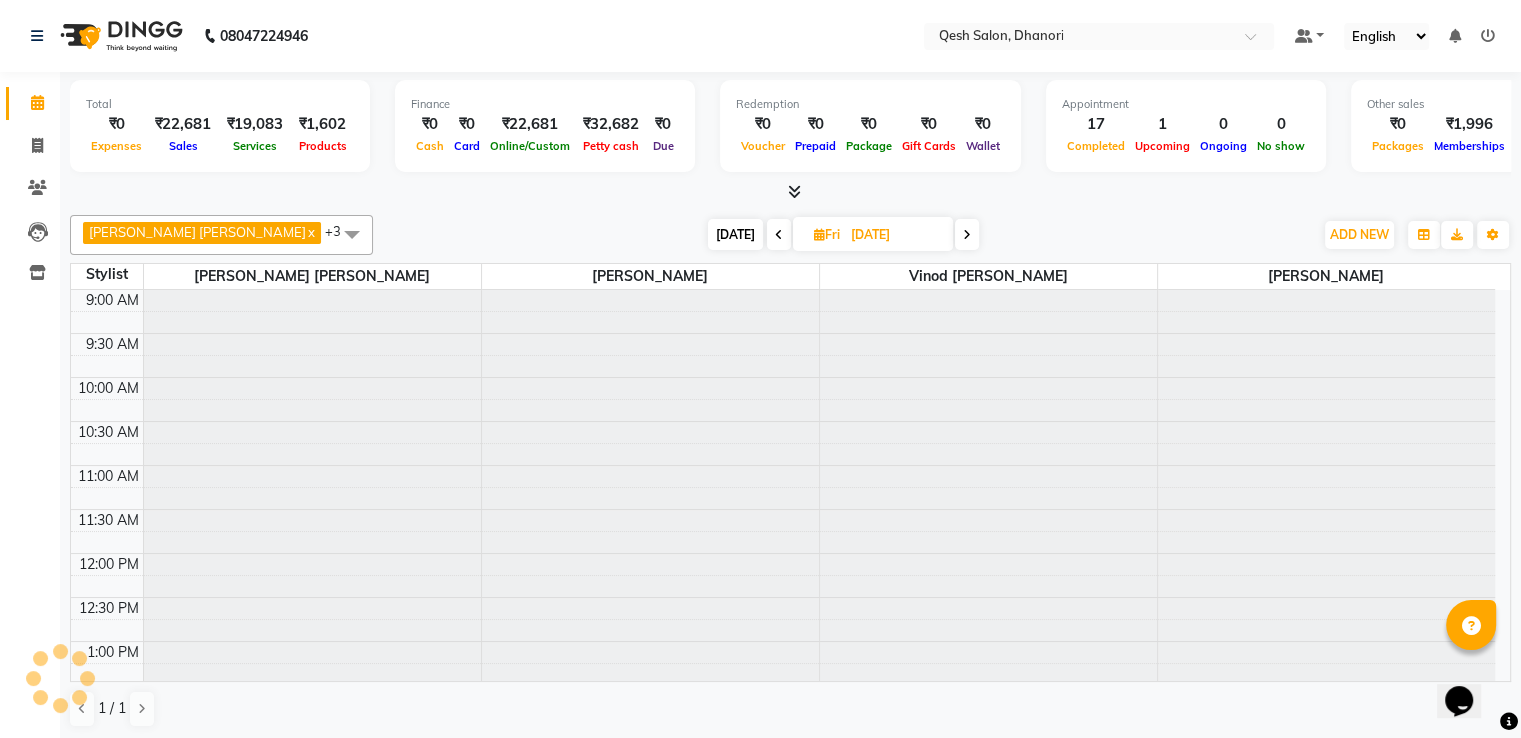 scroll, scrollTop: 0, scrollLeft: 0, axis: both 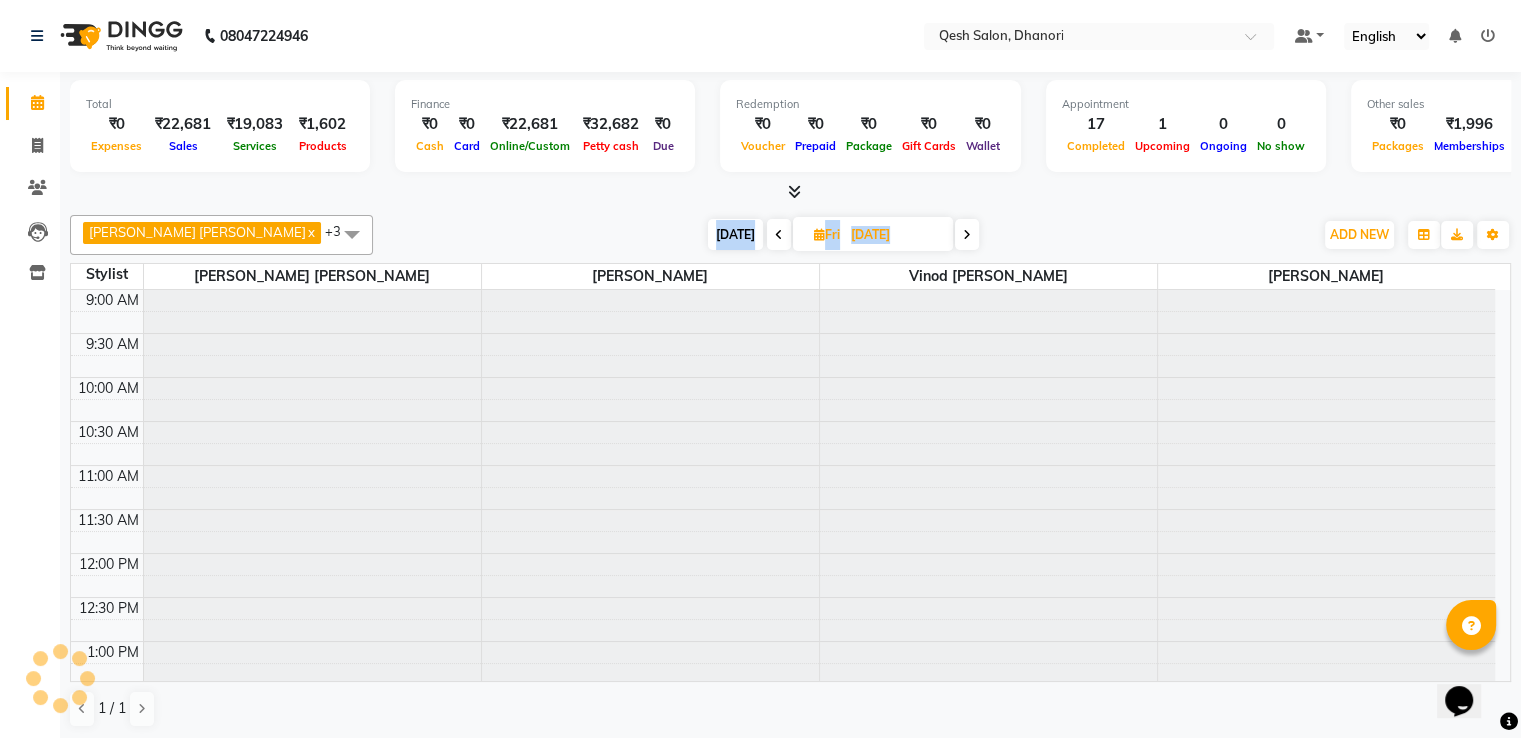 click at bounding box center [779, 234] 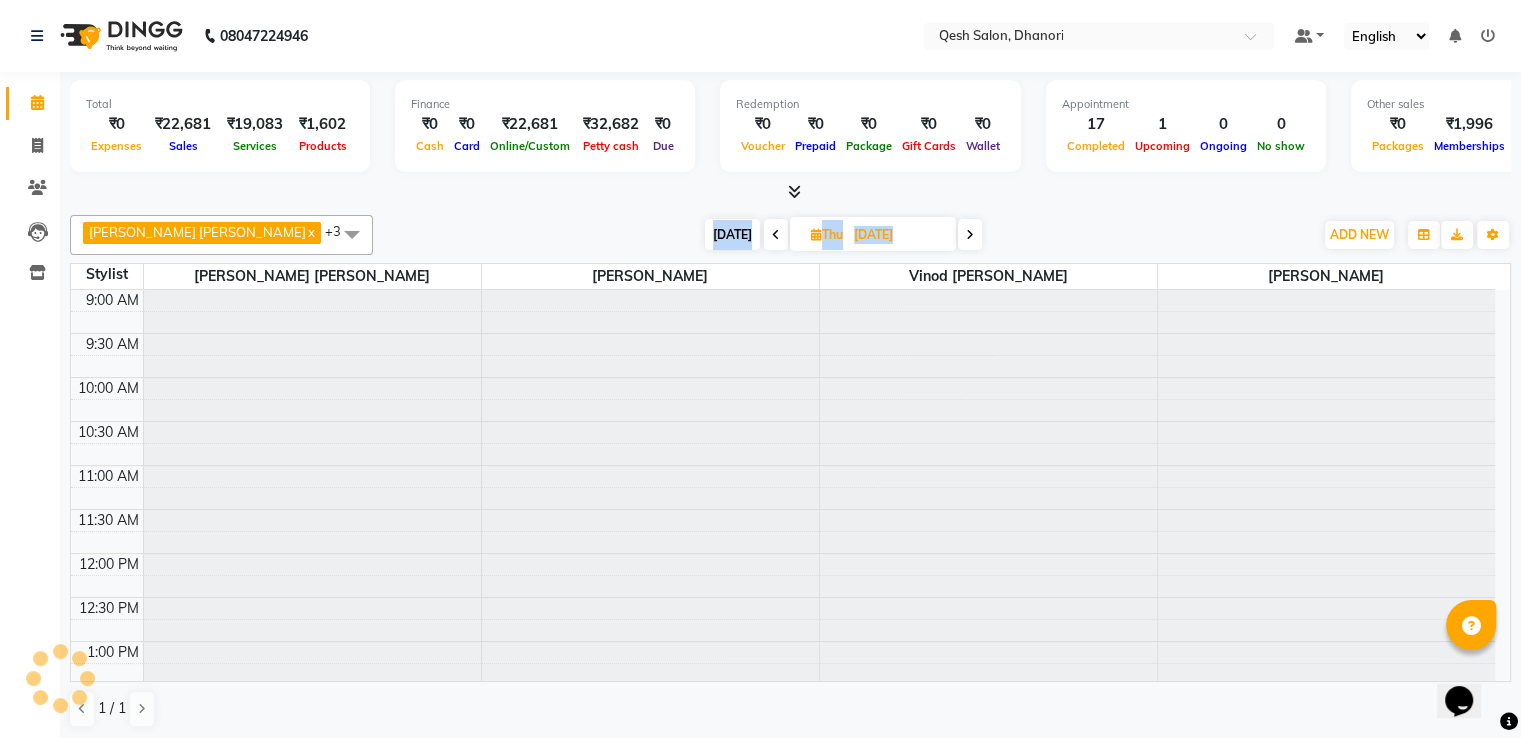 scroll, scrollTop: 828, scrollLeft: 0, axis: vertical 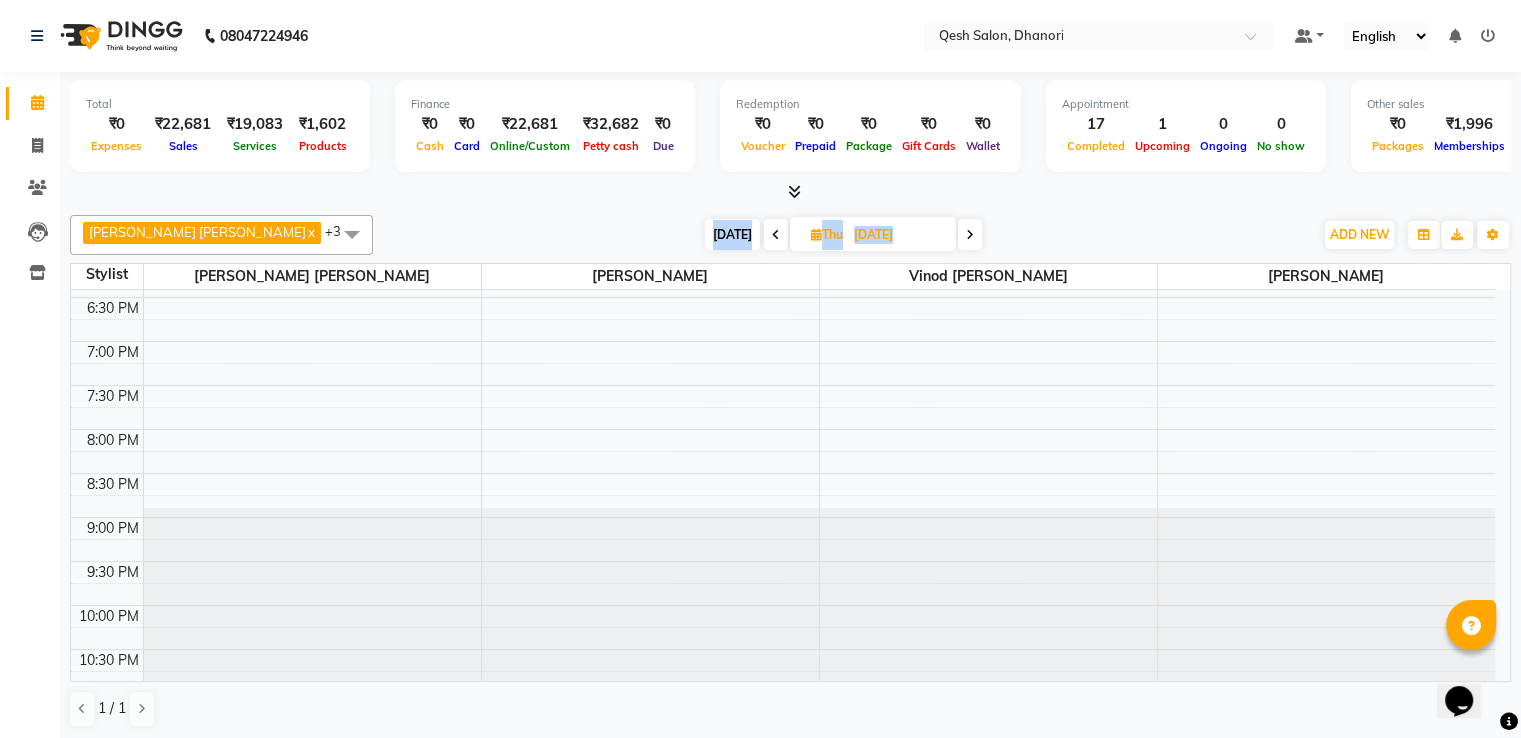 click at bounding box center [776, 235] 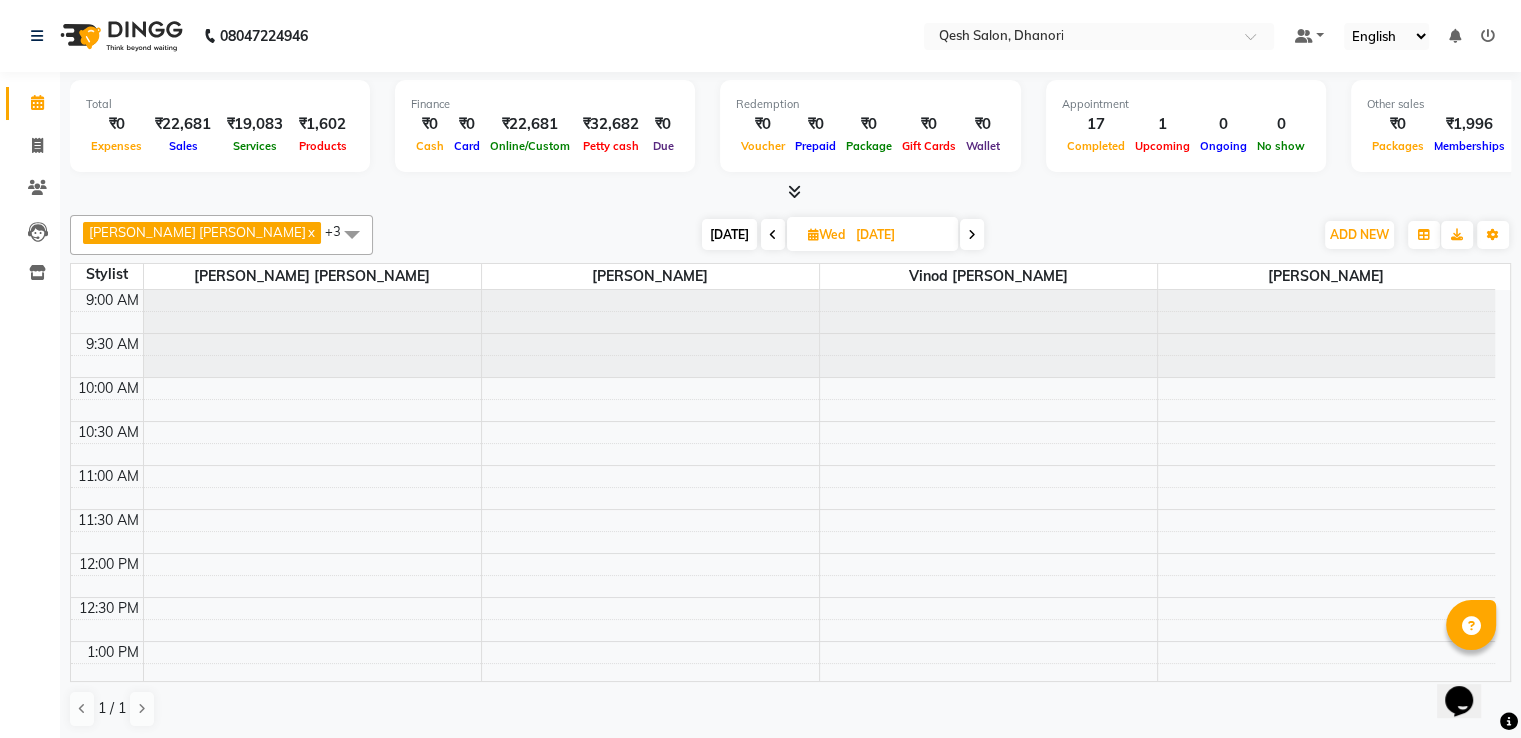 scroll, scrollTop: 828, scrollLeft: 0, axis: vertical 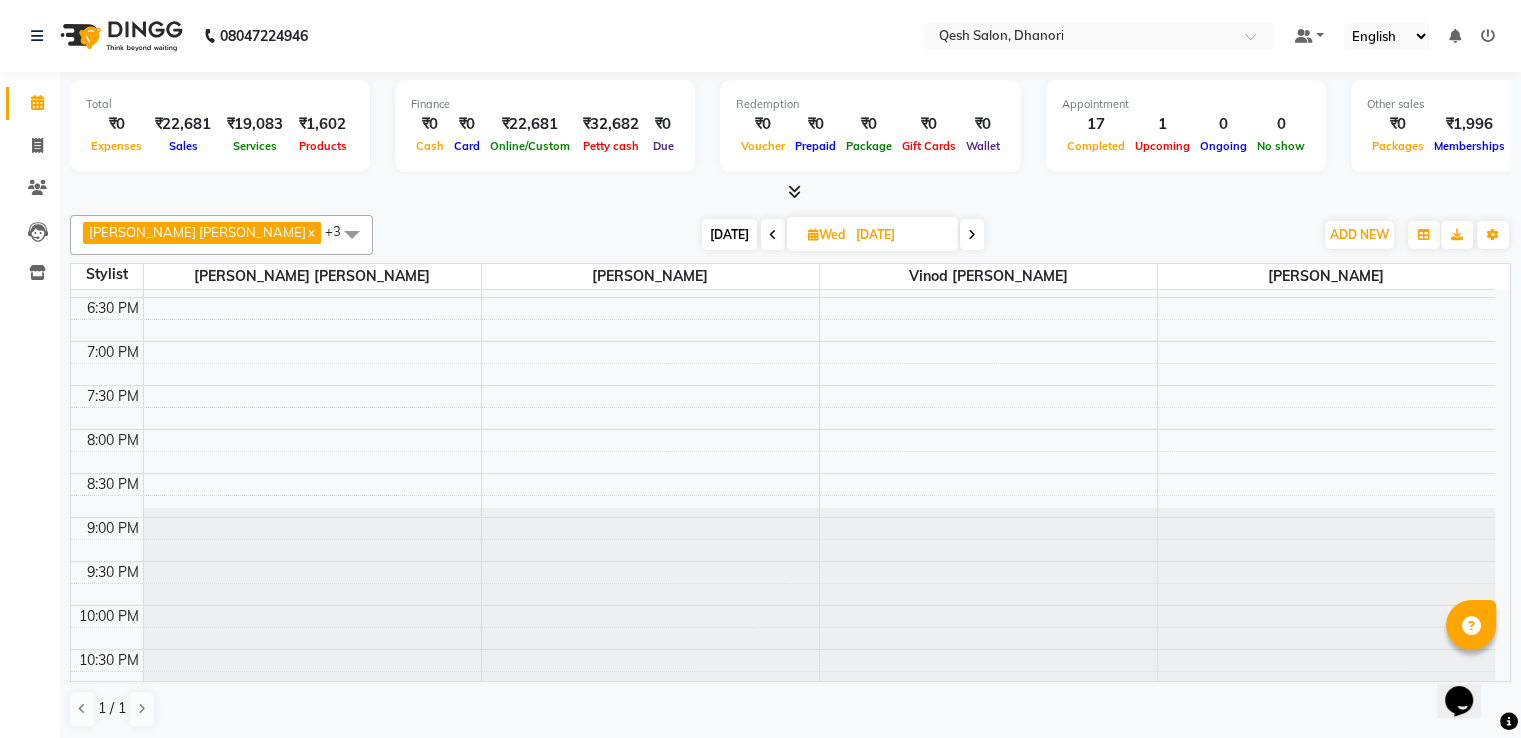 click at bounding box center (773, 235) 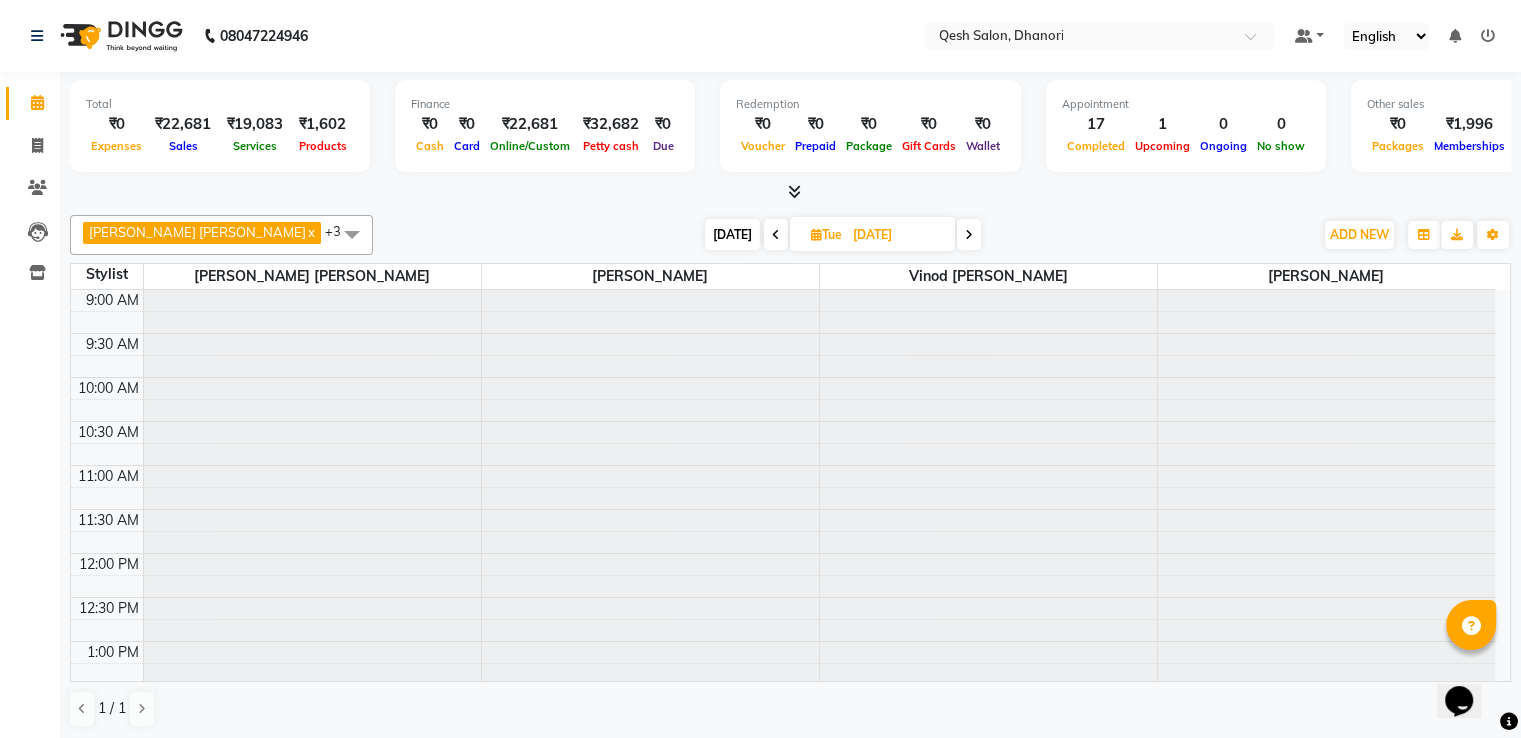 scroll, scrollTop: 828, scrollLeft: 0, axis: vertical 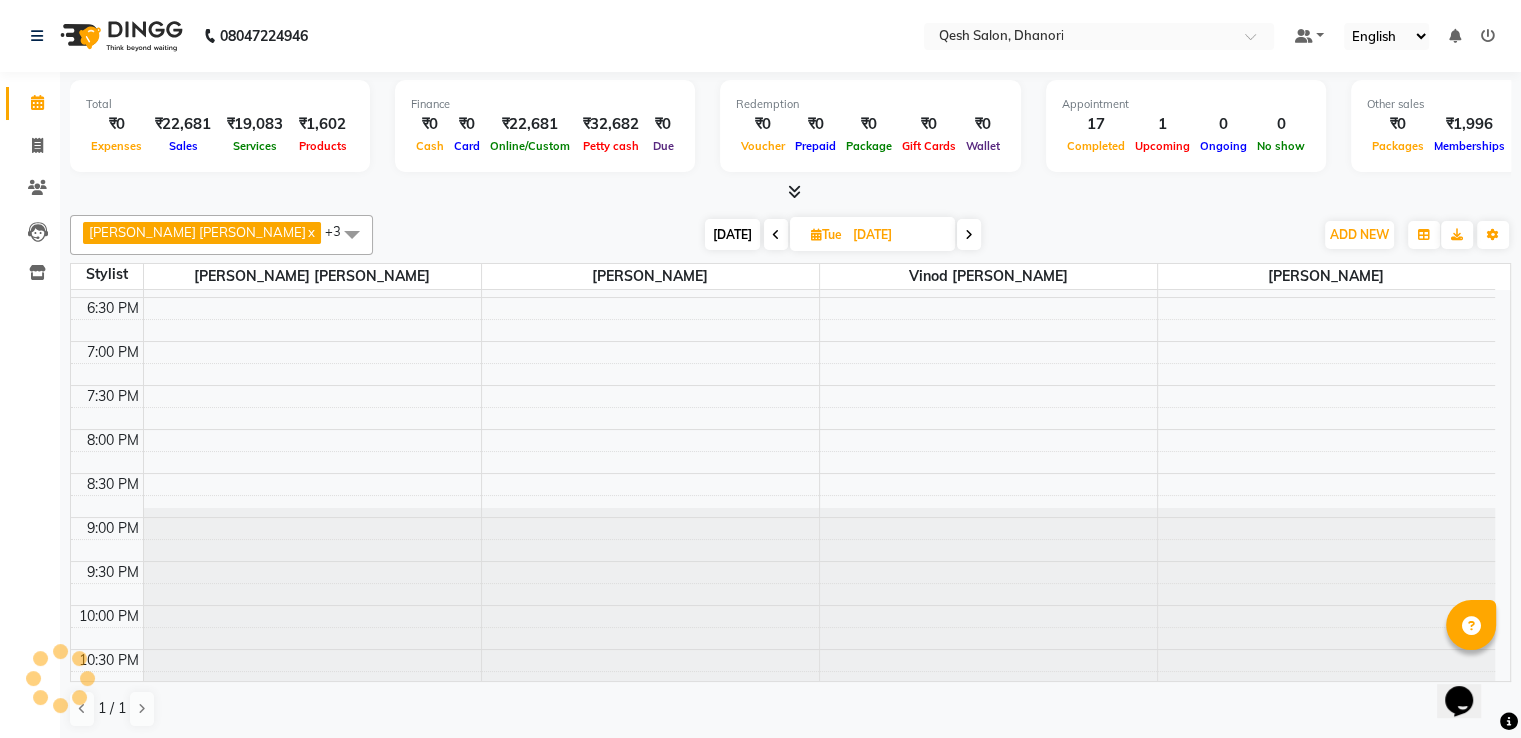 click at bounding box center (776, 234) 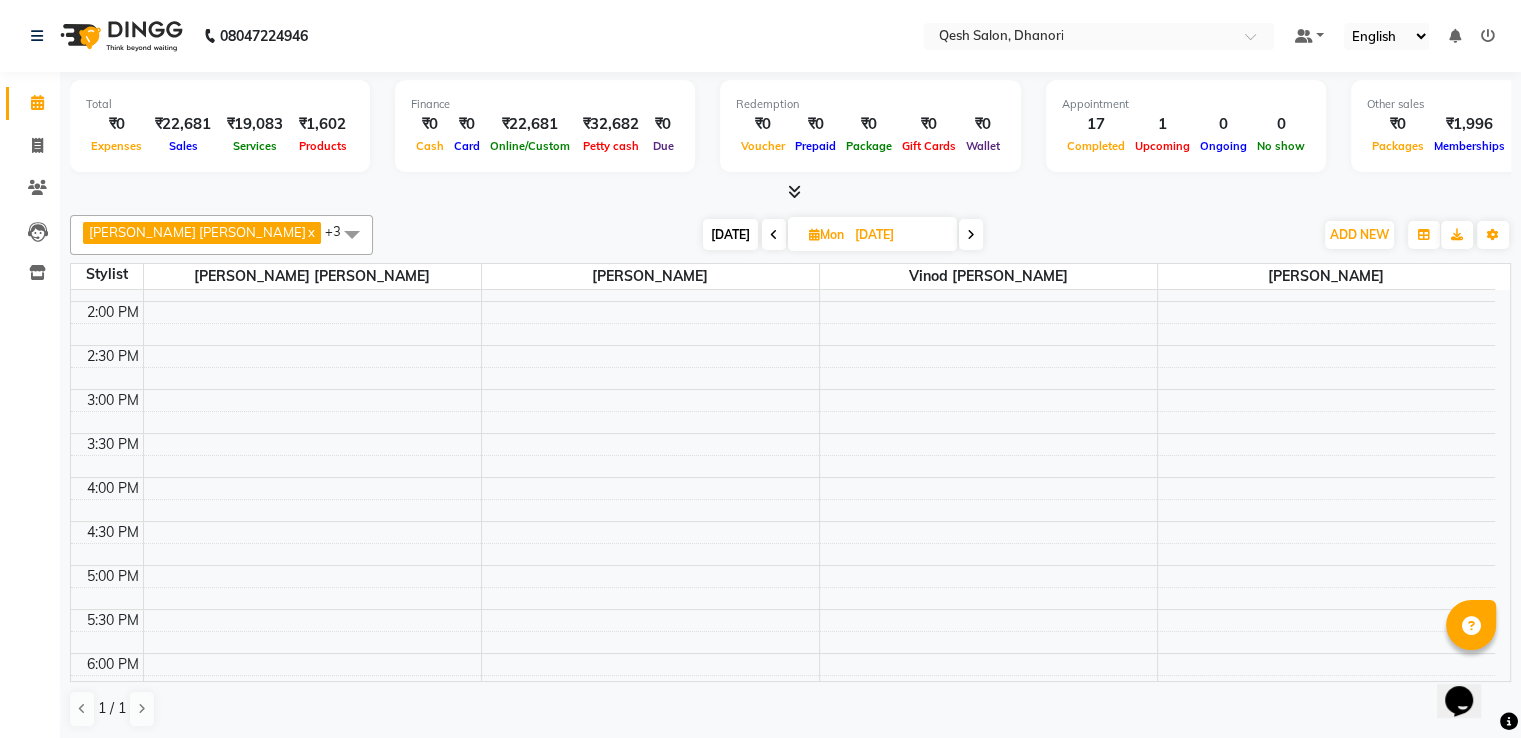 scroll, scrollTop: 28, scrollLeft: 0, axis: vertical 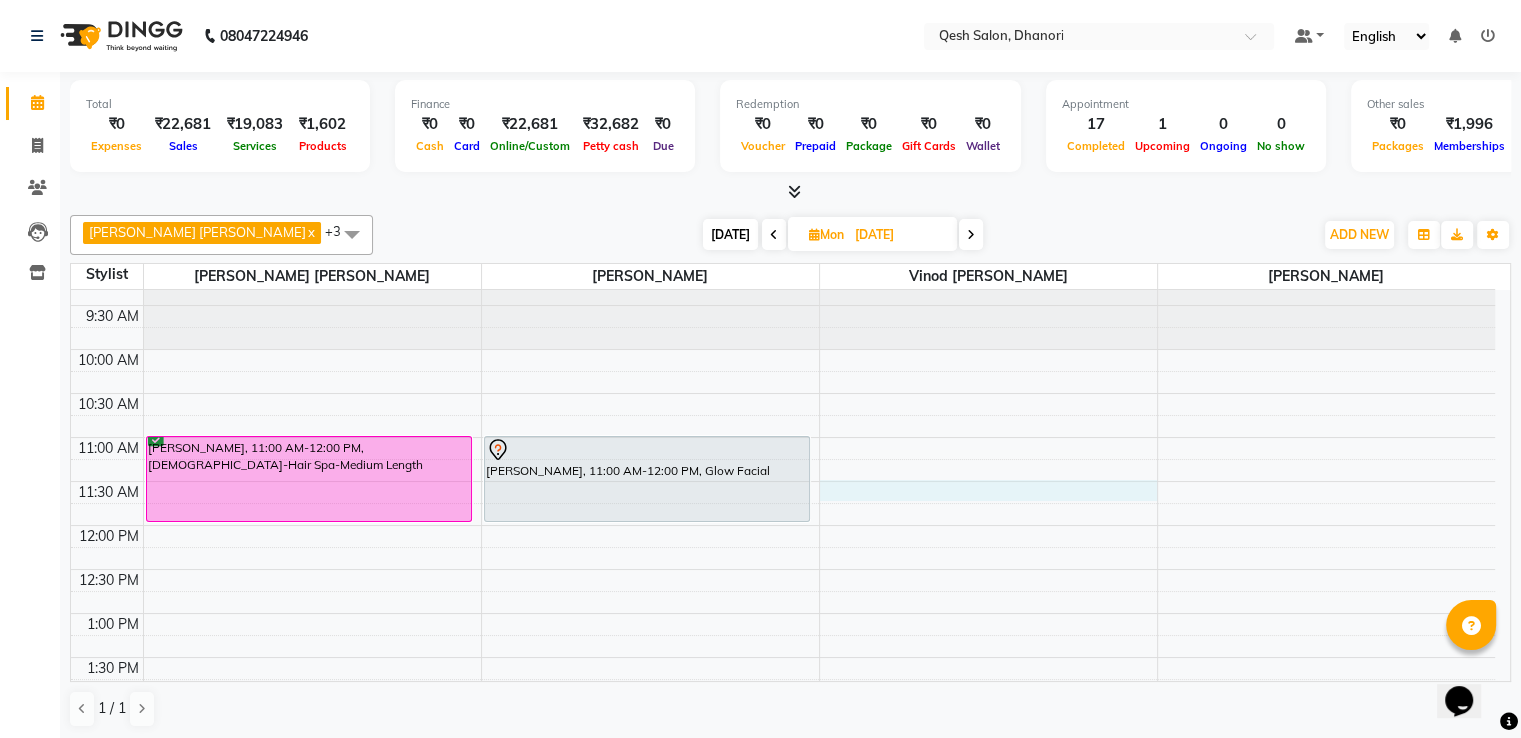 click on "9:00 AM 9:30 AM 10:00 AM 10:30 AM 11:00 AM 11:30 AM 12:00 PM 12:30 PM 1:00 PM 1:30 PM 2:00 PM 2:30 PM 3:00 PM 3:30 PM 4:00 PM 4:30 PM 5:00 PM 5:30 PM 6:00 PM 6:30 PM 7:00 PM 7:30 PM 8:00 PM 8:30 PM 9:00 PM 9:30 PM 10:00 PM 10:30 PM     Akanksha Singh, 11:00 AM-12:00 PM, Female-Hair Spa-Medium Length             Rajshree Auti, 11:00 AM-12:00 PM, Glow Facial     Jai Thomas, 07:00 PM-08:00 PM, Luxe Pedicure" at bounding box center [783, 877] 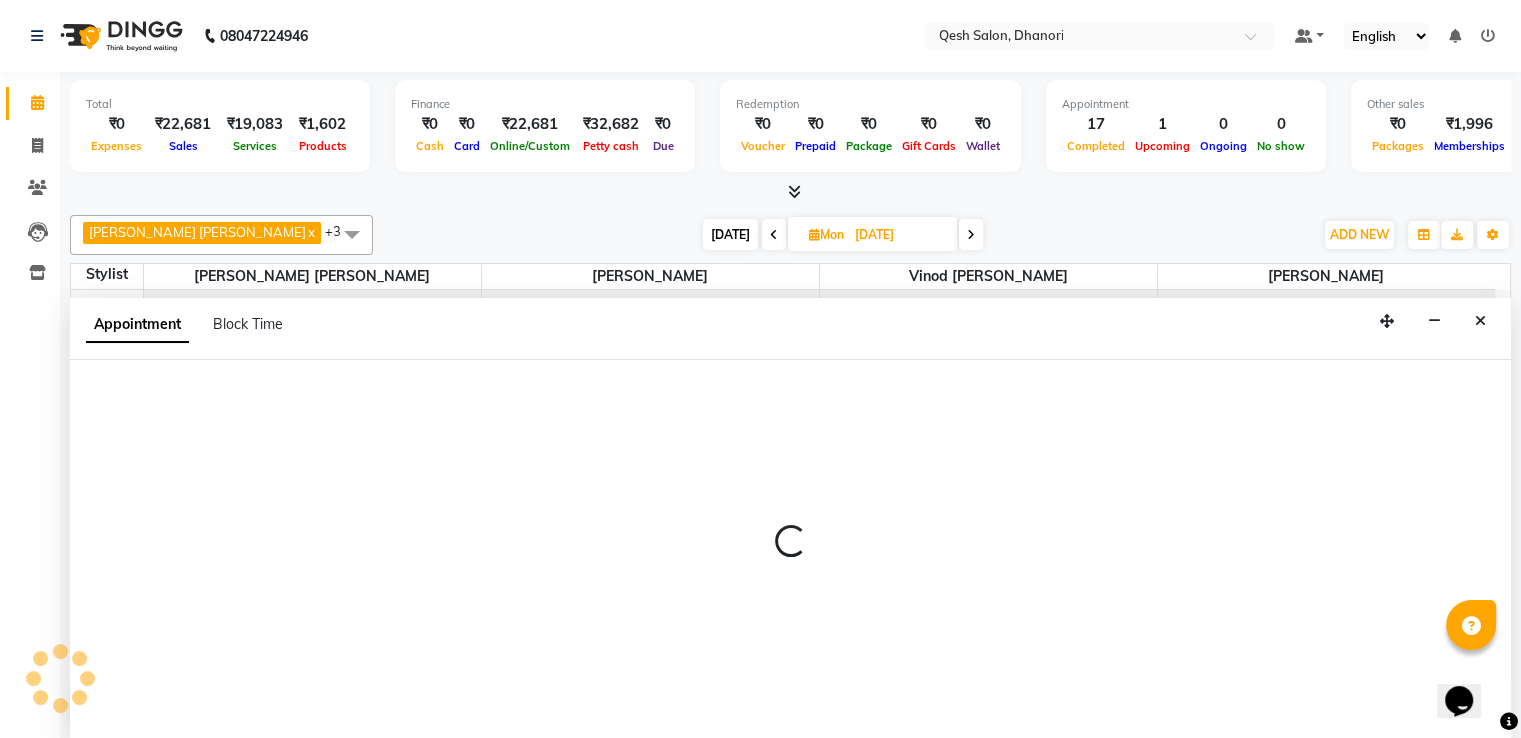 scroll, scrollTop: 1, scrollLeft: 0, axis: vertical 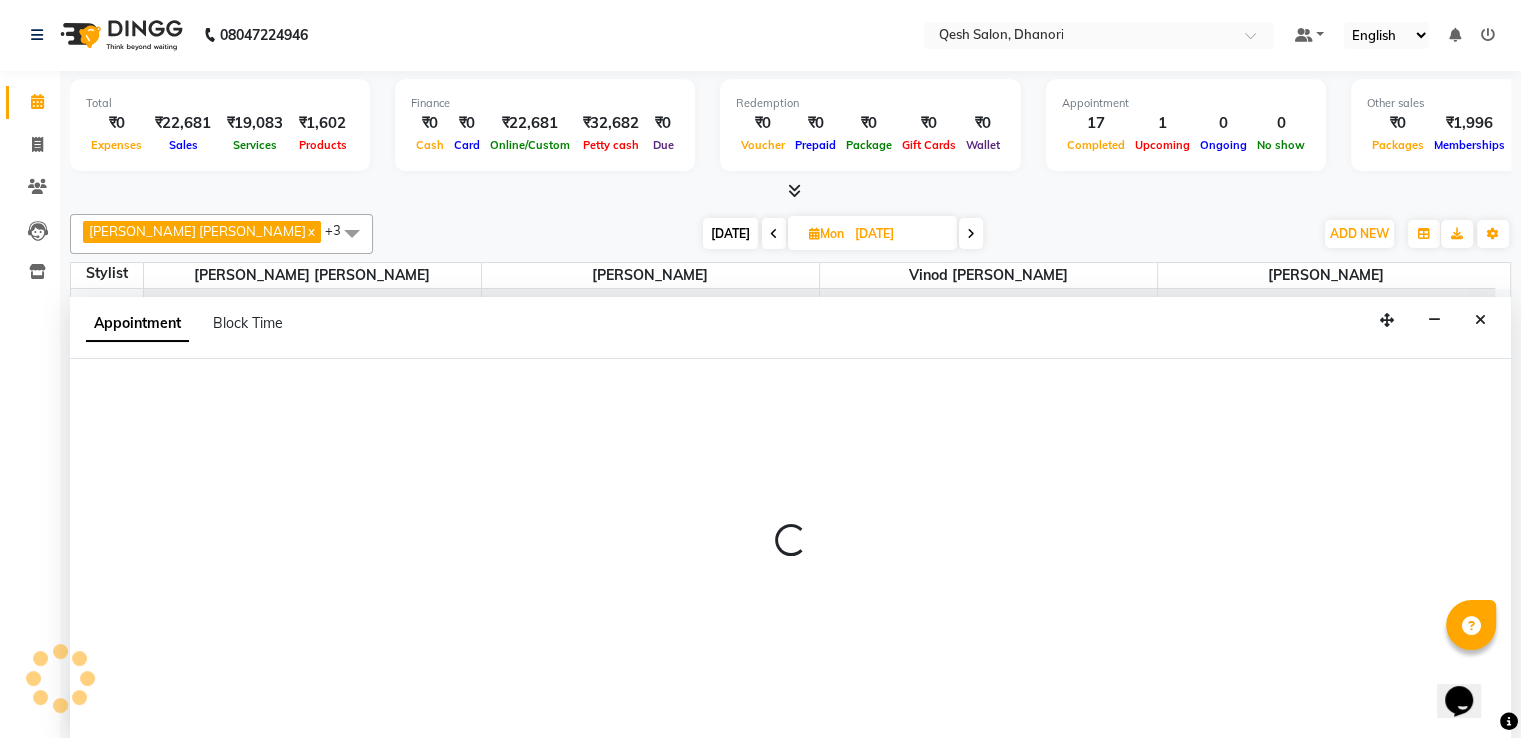 select on "83742" 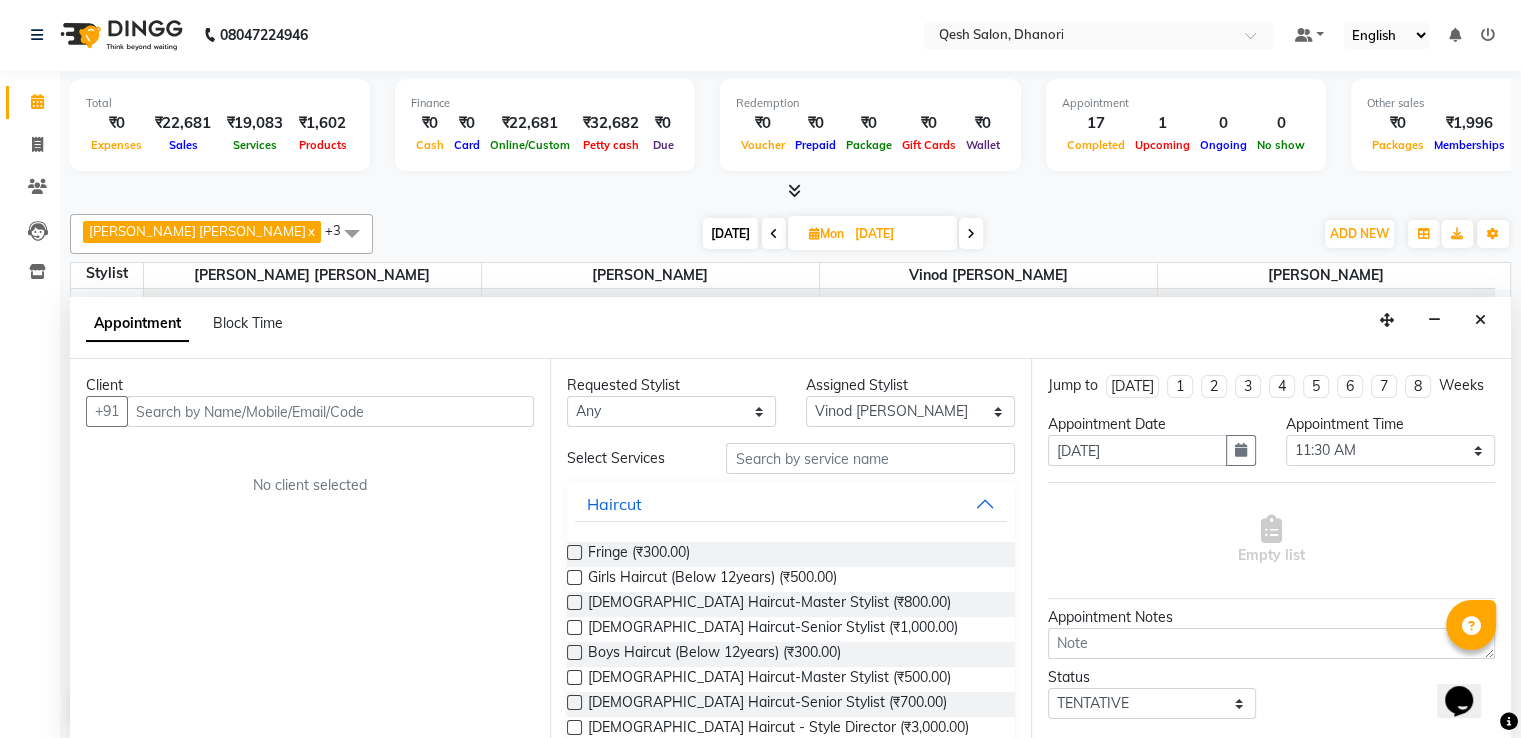click at bounding box center [330, 411] 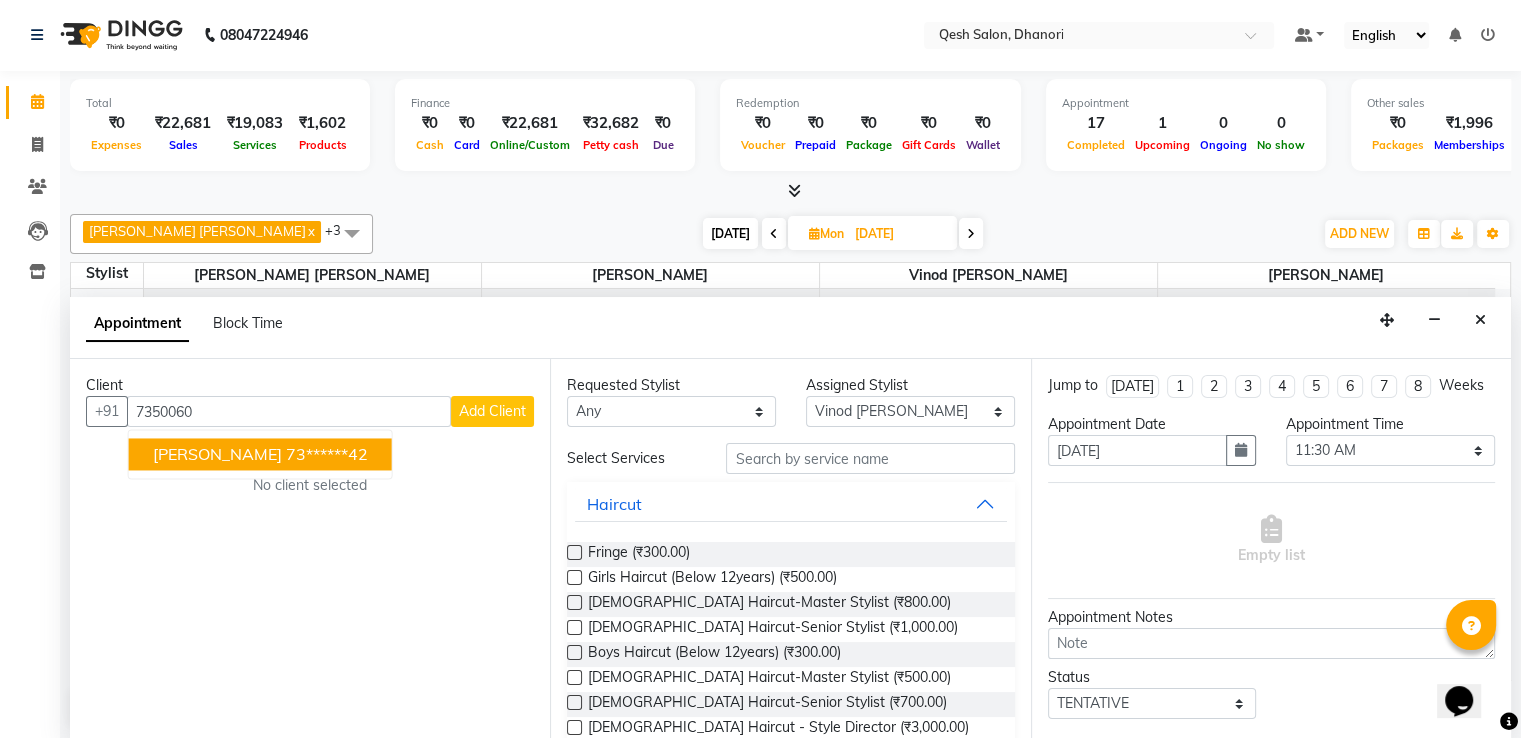 click on "Narendra Danane" at bounding box center [217, 454] 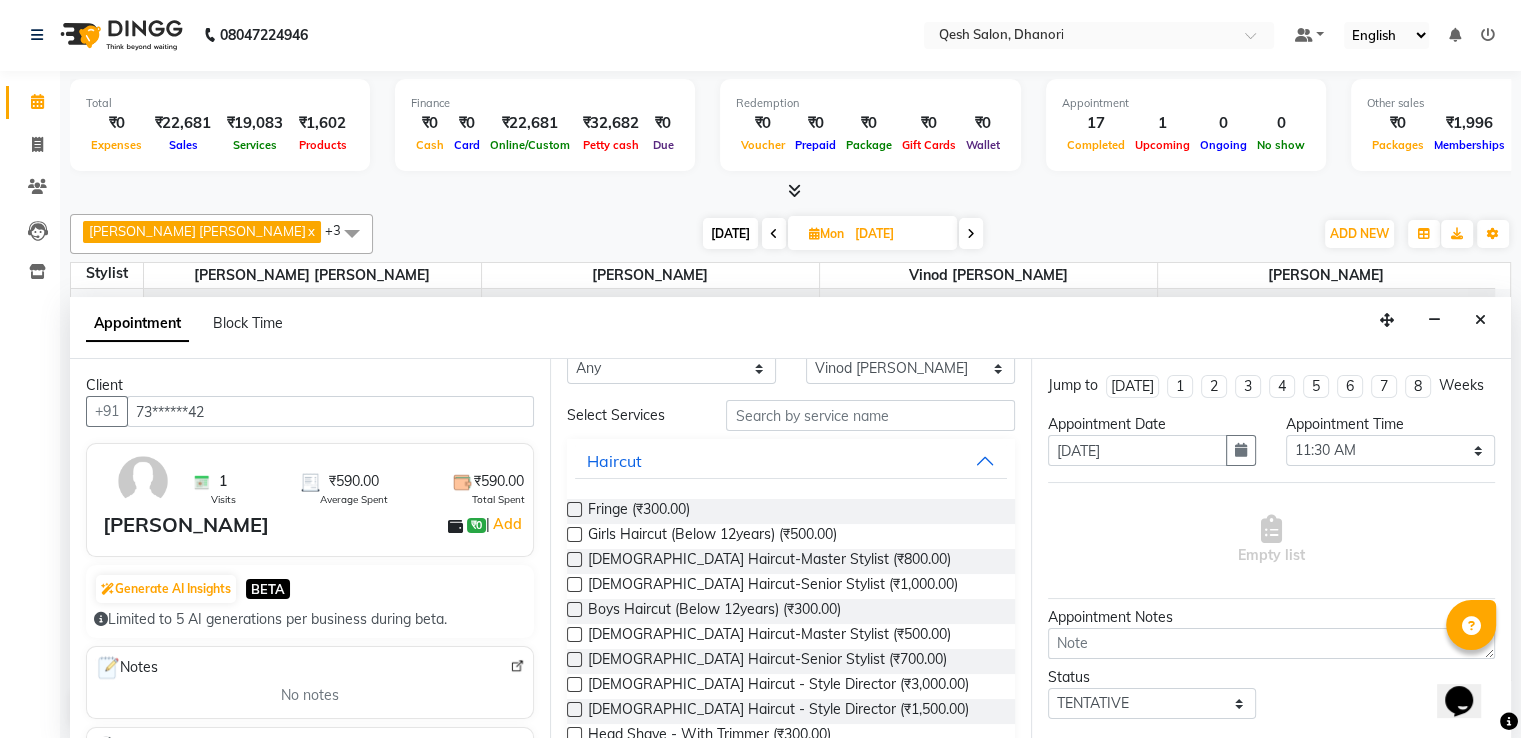 scroll, scrollTop: 0, scrollLeft: 0, axis: both 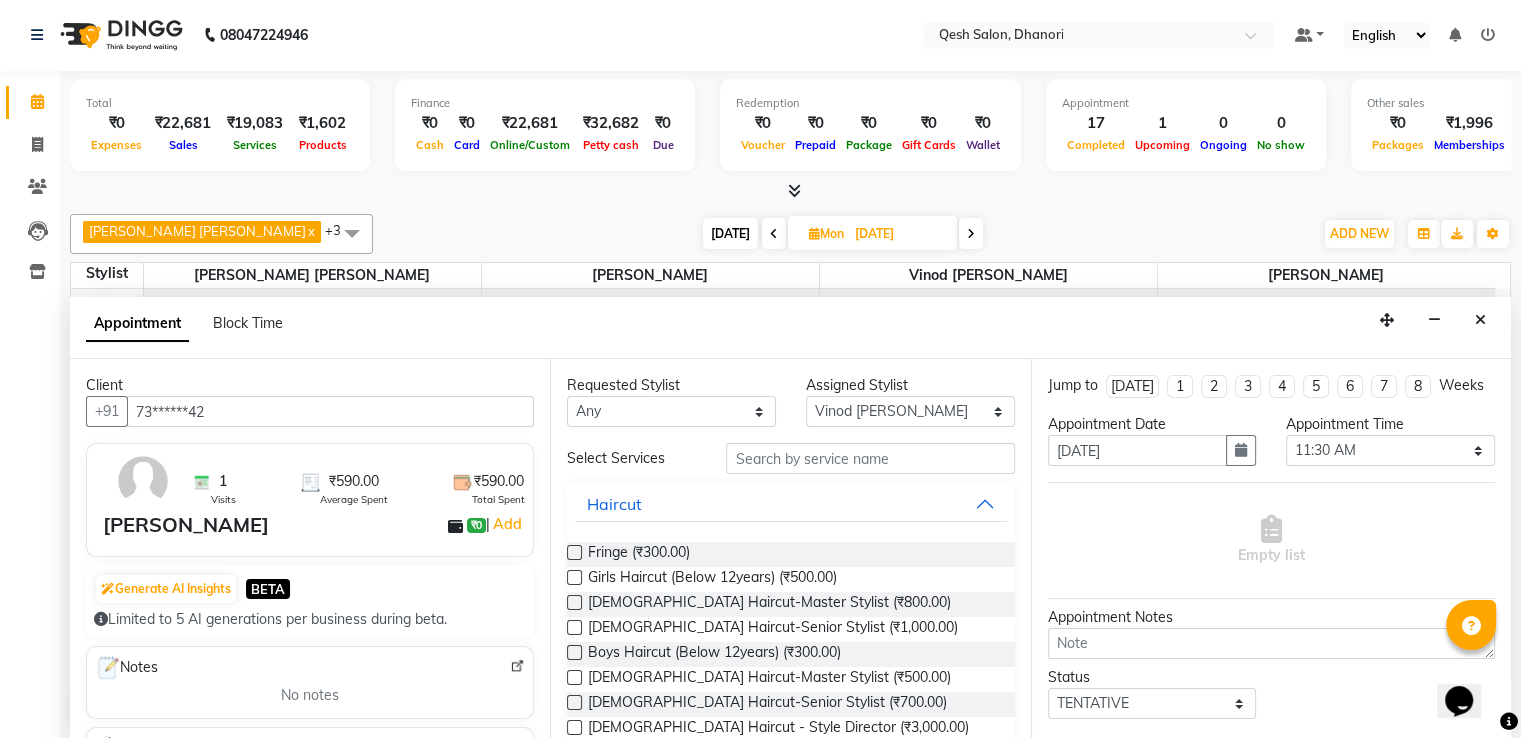type on "73******42" 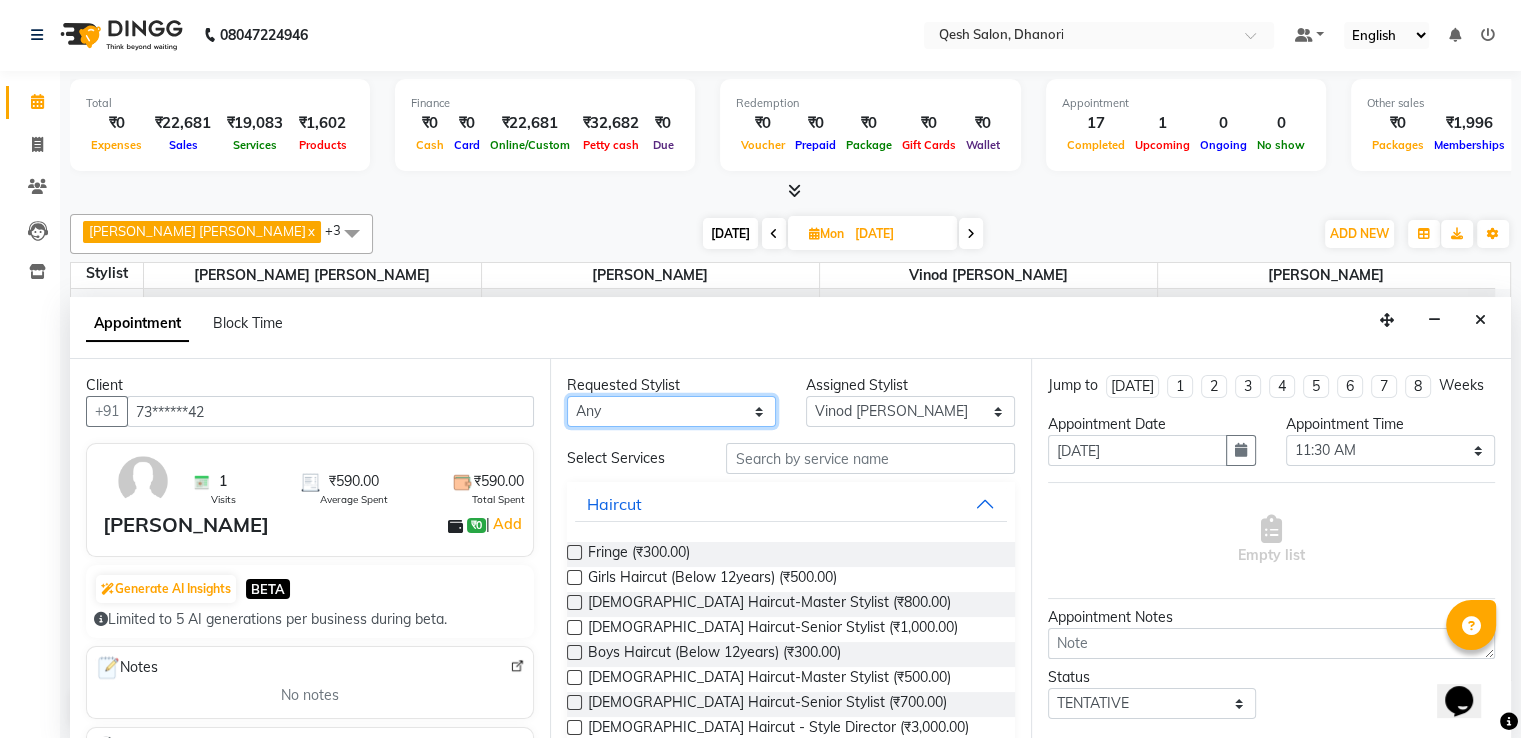 click on "Any Gagandeep Arora Harry Siril Anthony Salon Sunil Kisan Wani Vanita Kamble Vinod Daulat Sonawane" at bounding box center [671, 411] 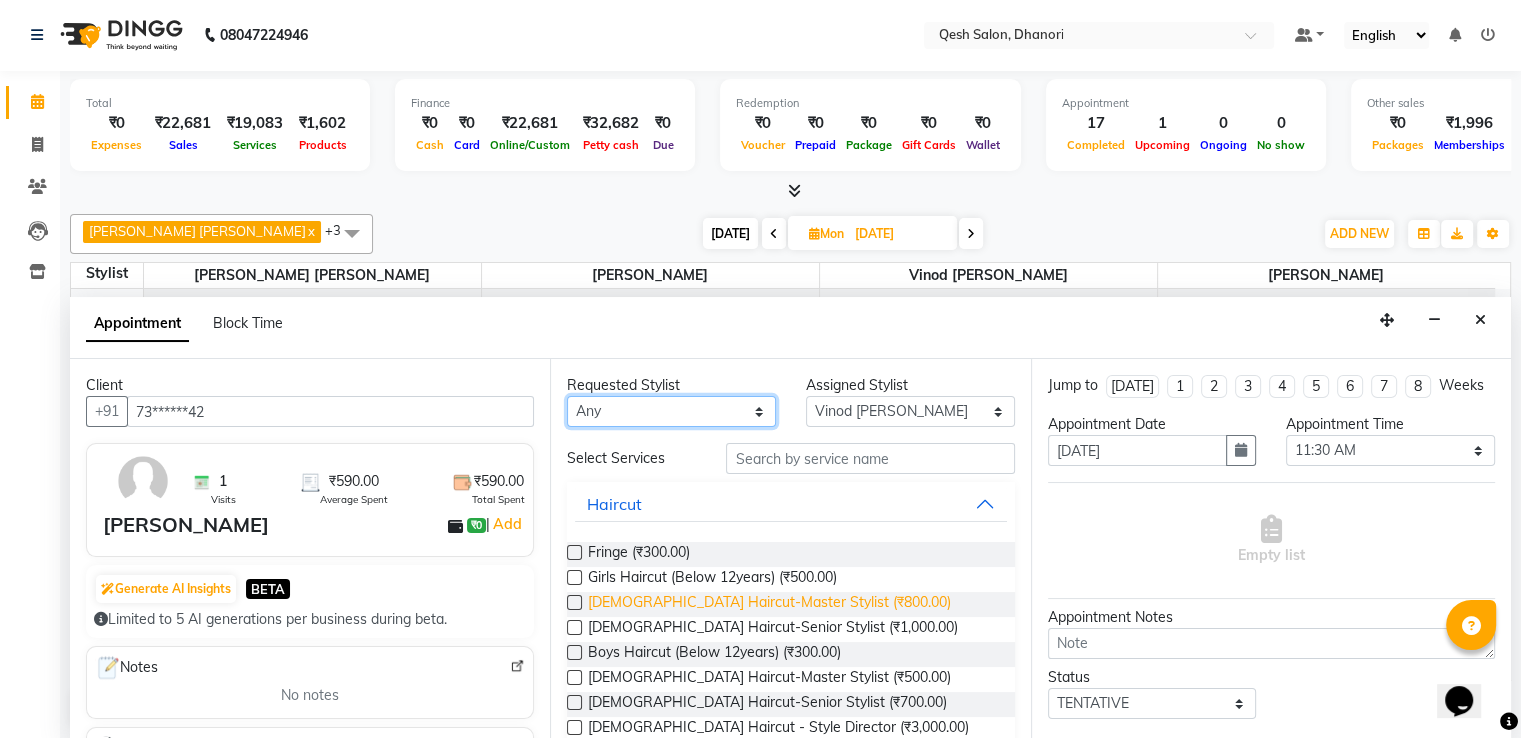 select on "83742" 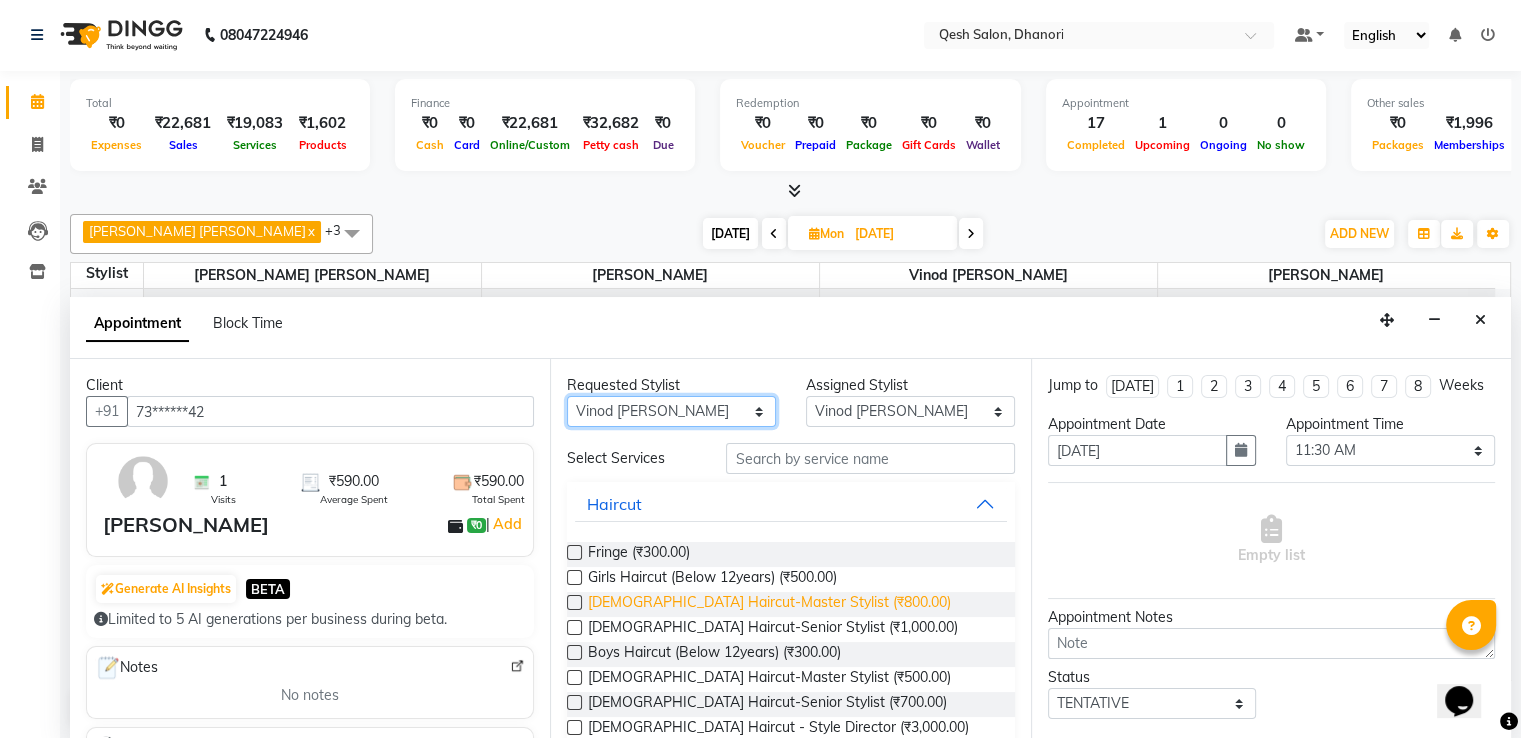 click on "Any Gagandeep Arora Harry Siril Anthony Salon Sunil Kisan Wani Vanita Kamble Vinod Daulat Sonawane" at bounding box center [671, 411] 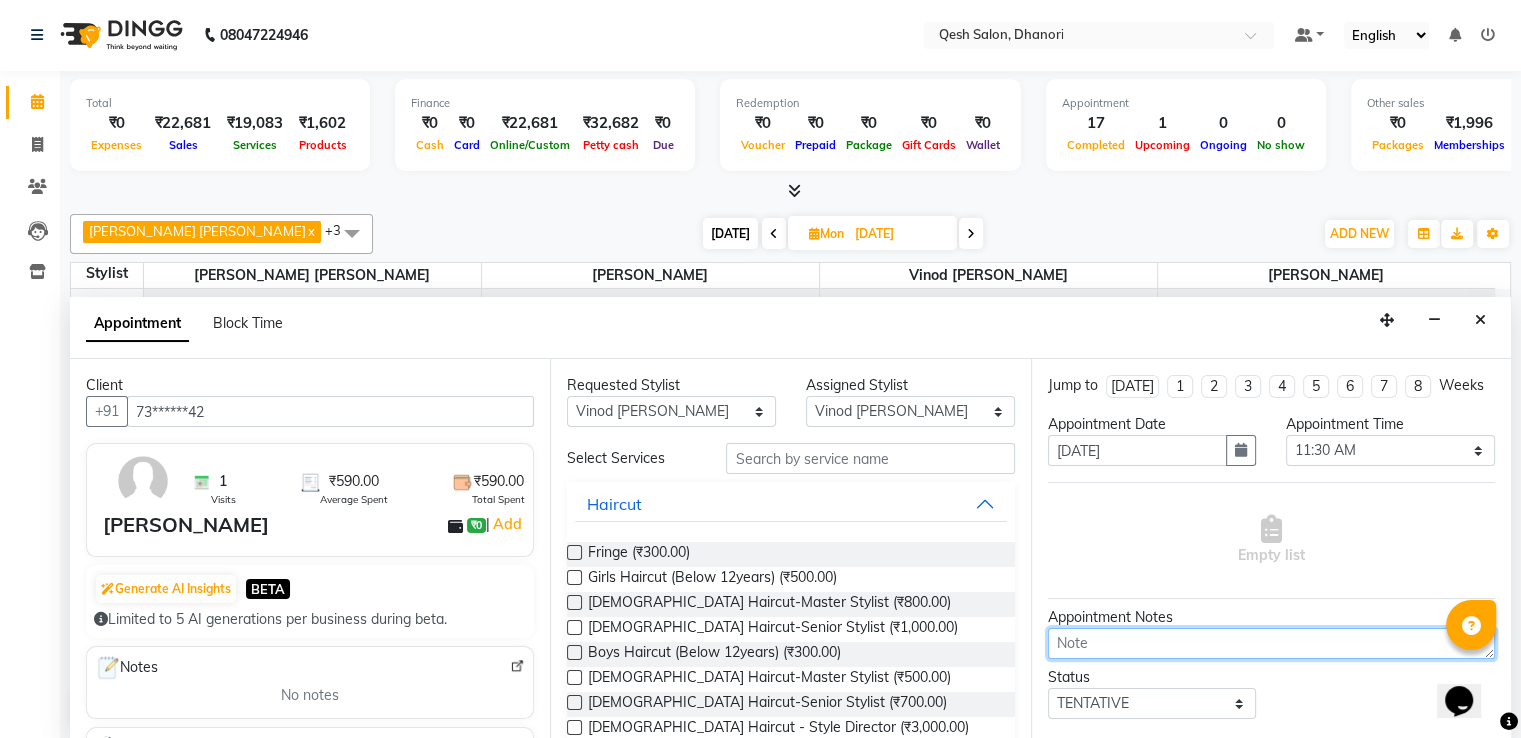 click at bounding box center [1271, 643] 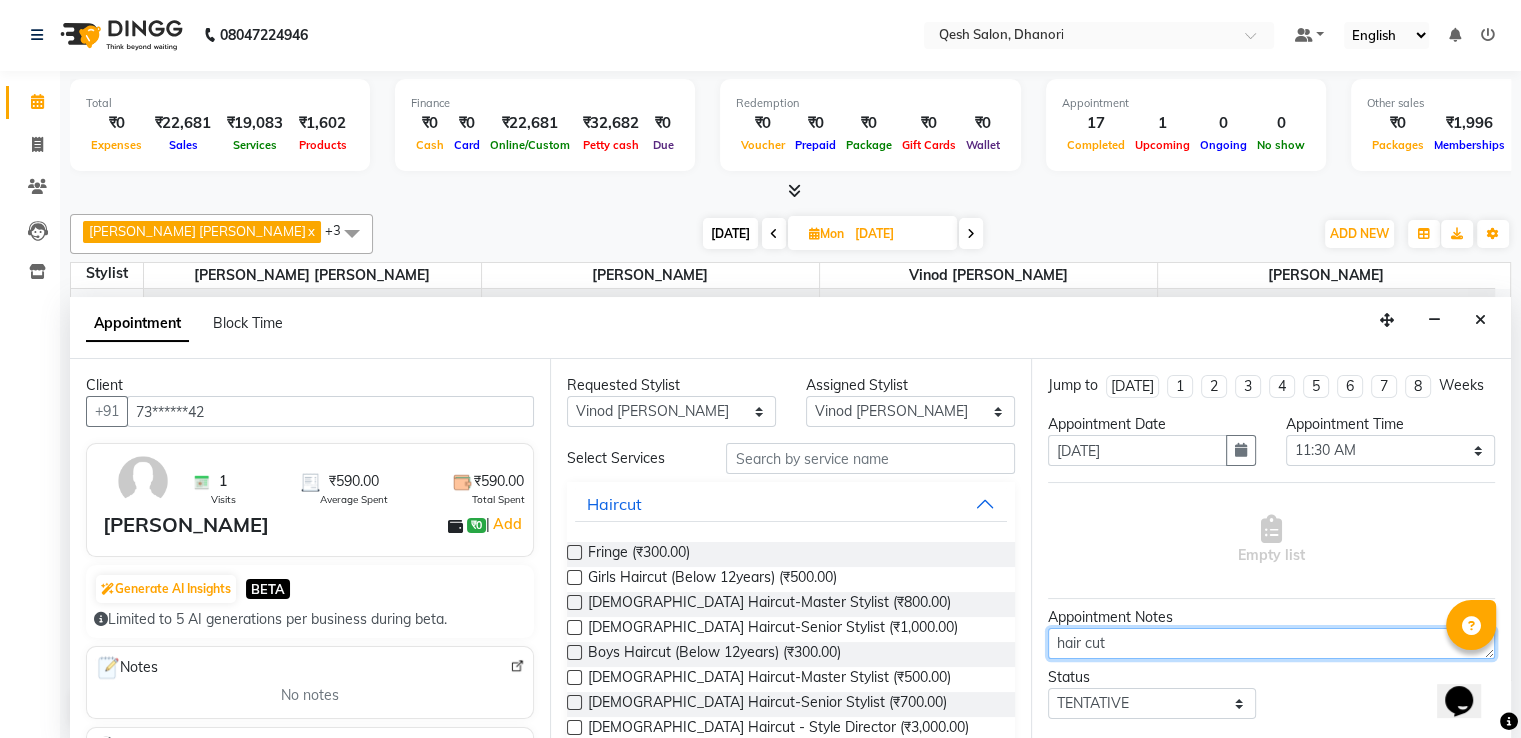 type on "hair cut" 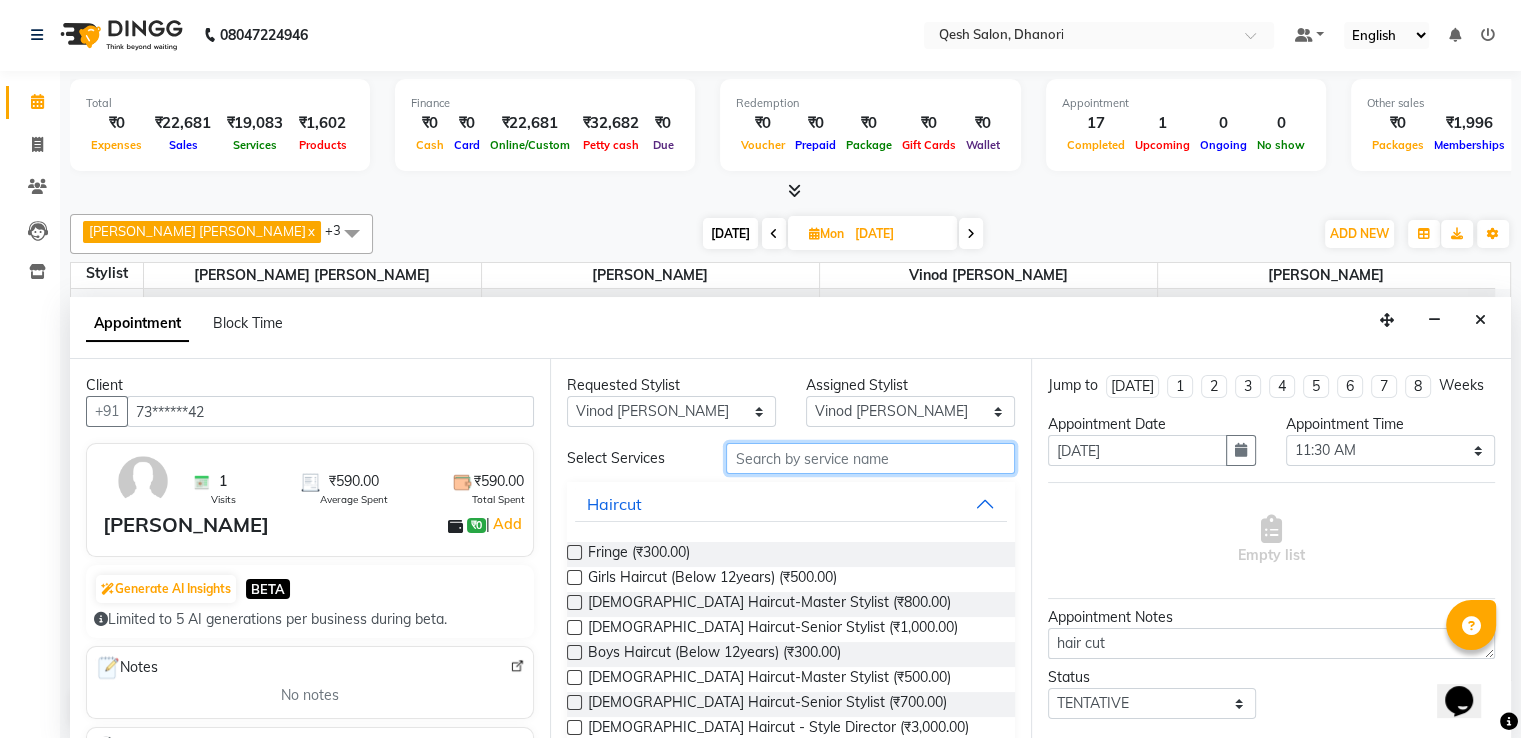 click at bounding box center [870, 458] 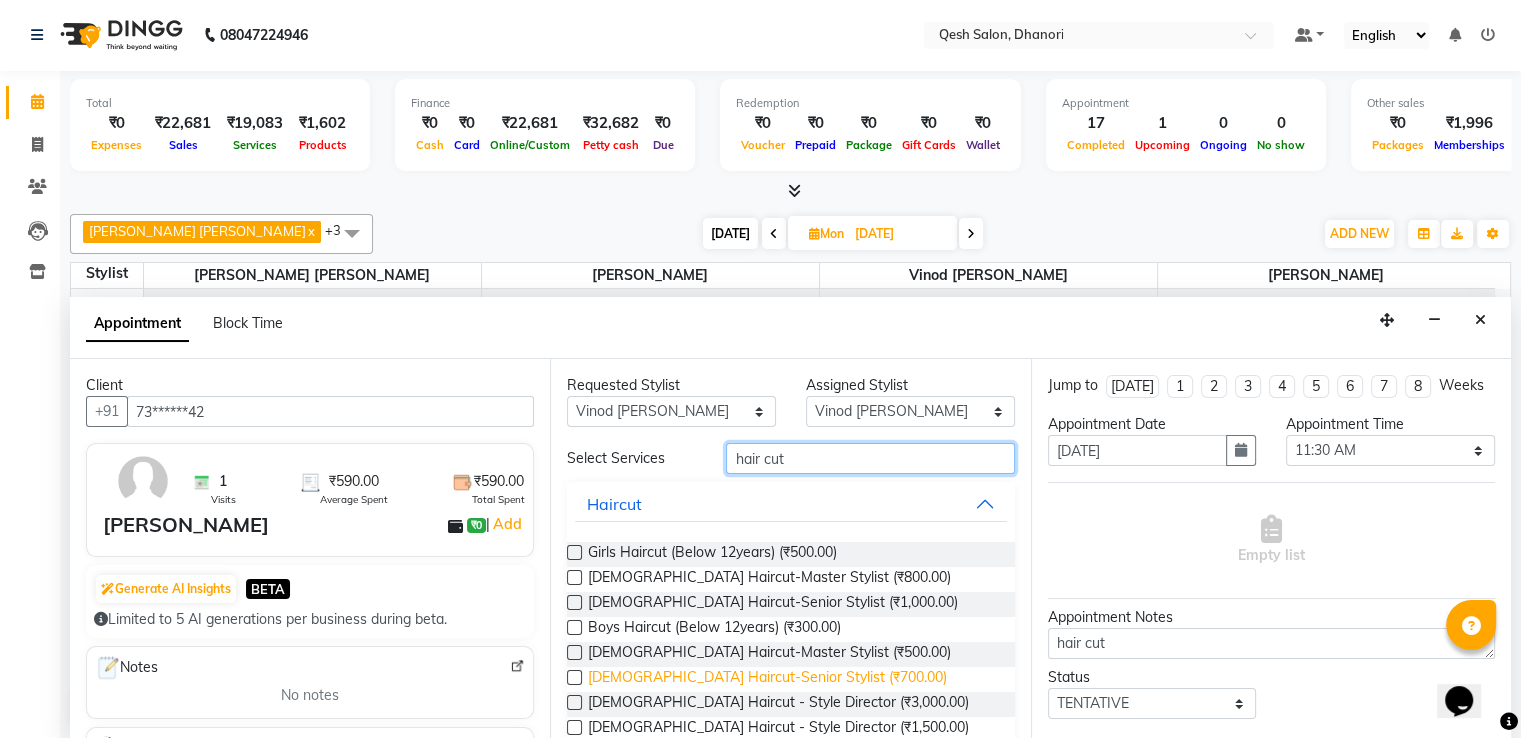 type on "hair cut" 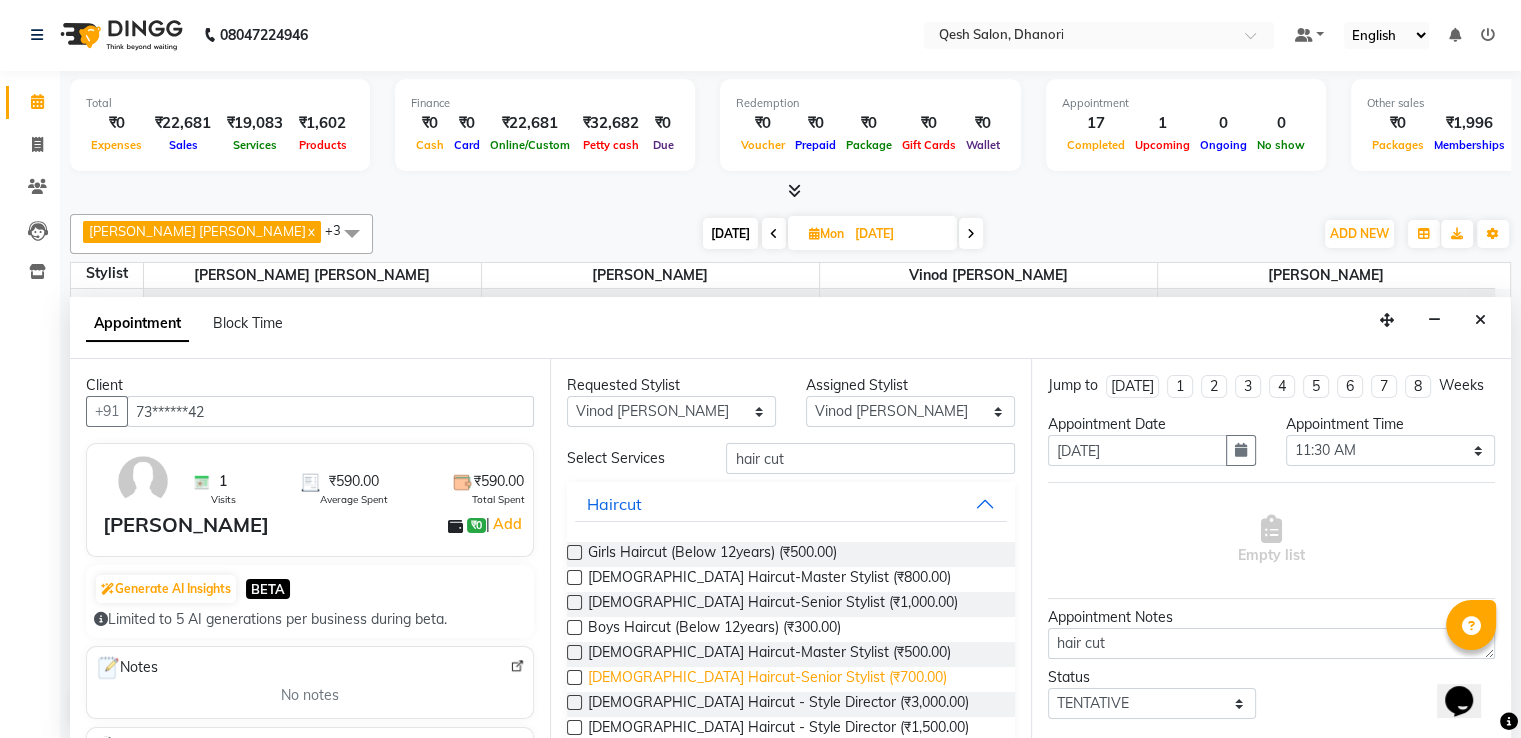 click on "Male Haircut-Senior Stylist (₹700.00)" at bounding box center [767, 679] 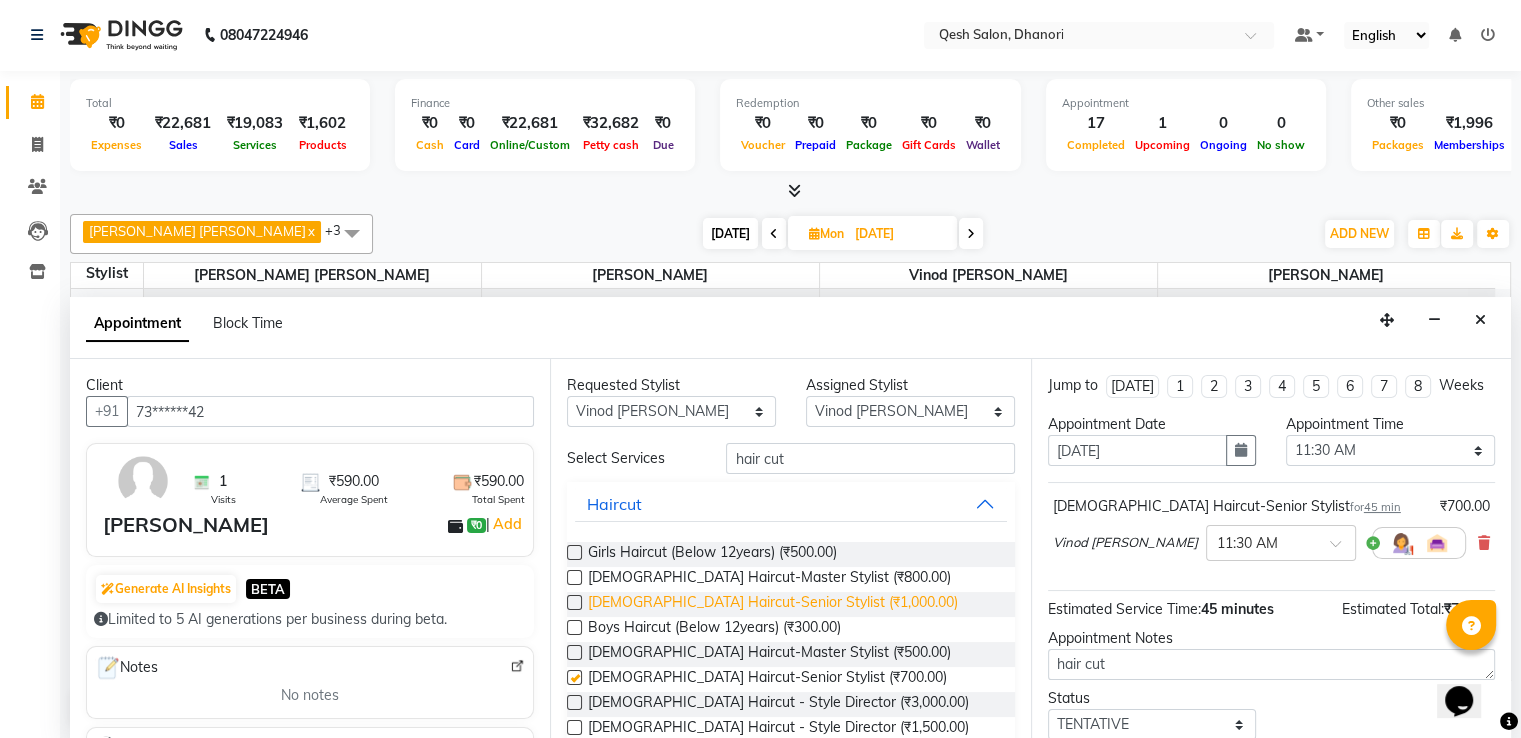 checkbox on "false" 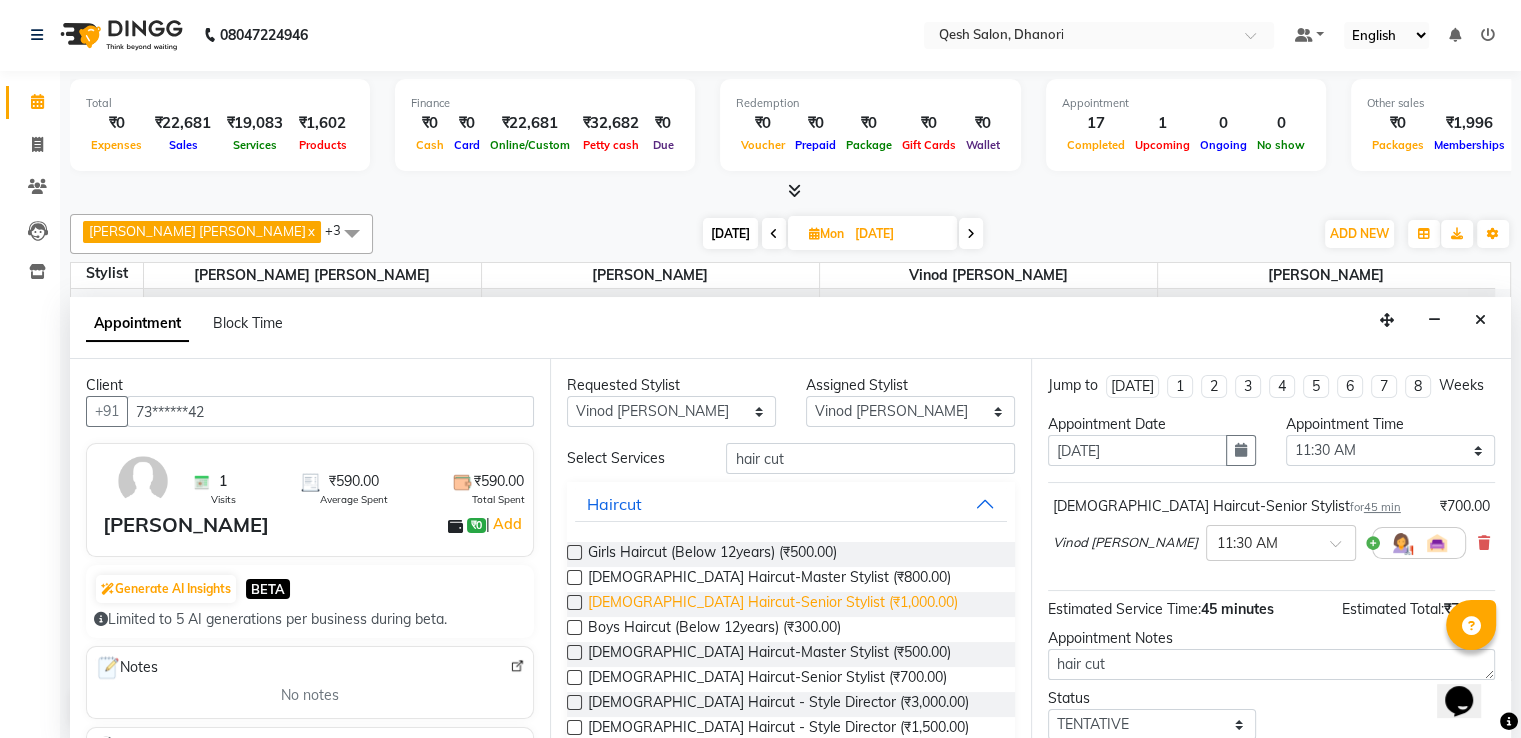 scroll, scrollTop: 78, scrollLeft: 0, axis: vertical 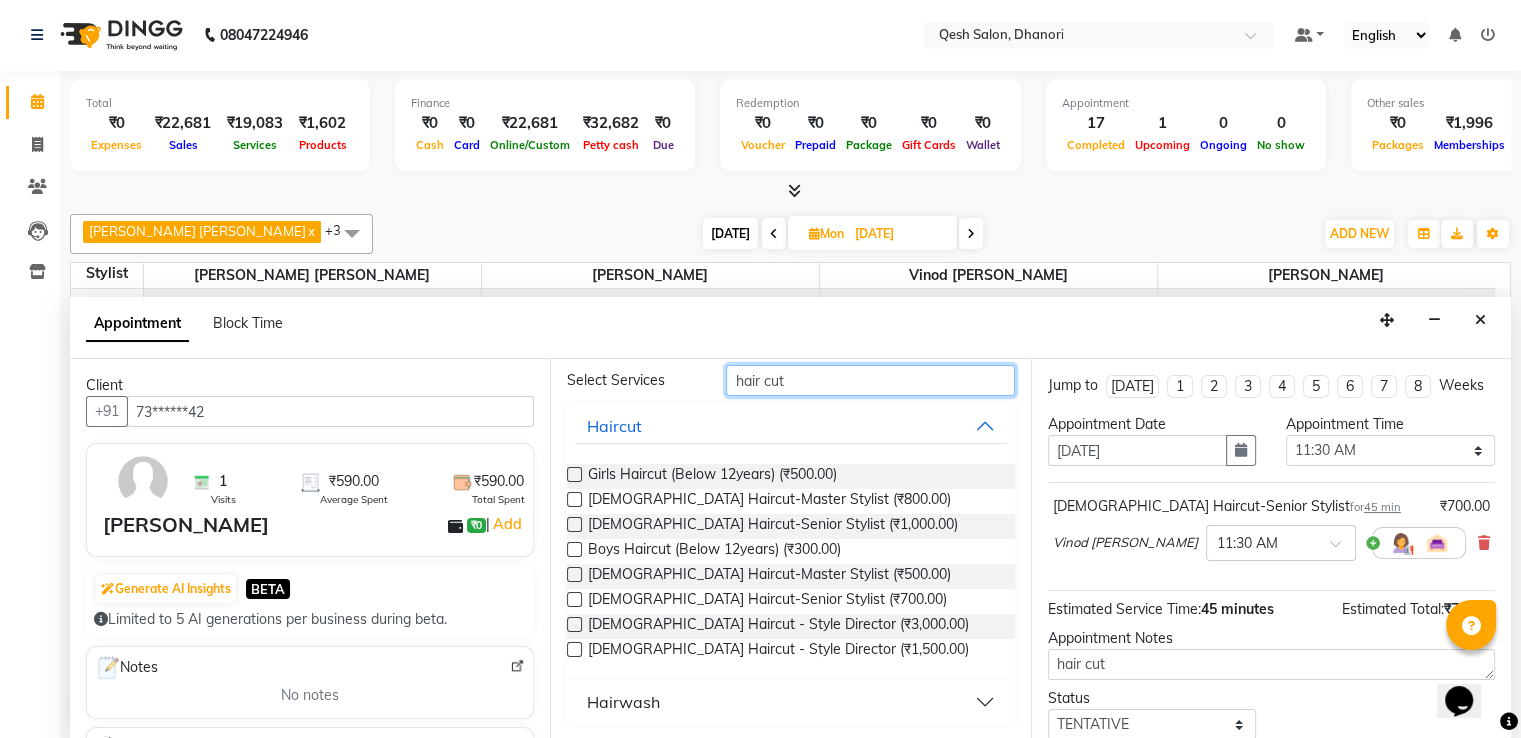 click on "hair cut" at bounding box center [870, 380] 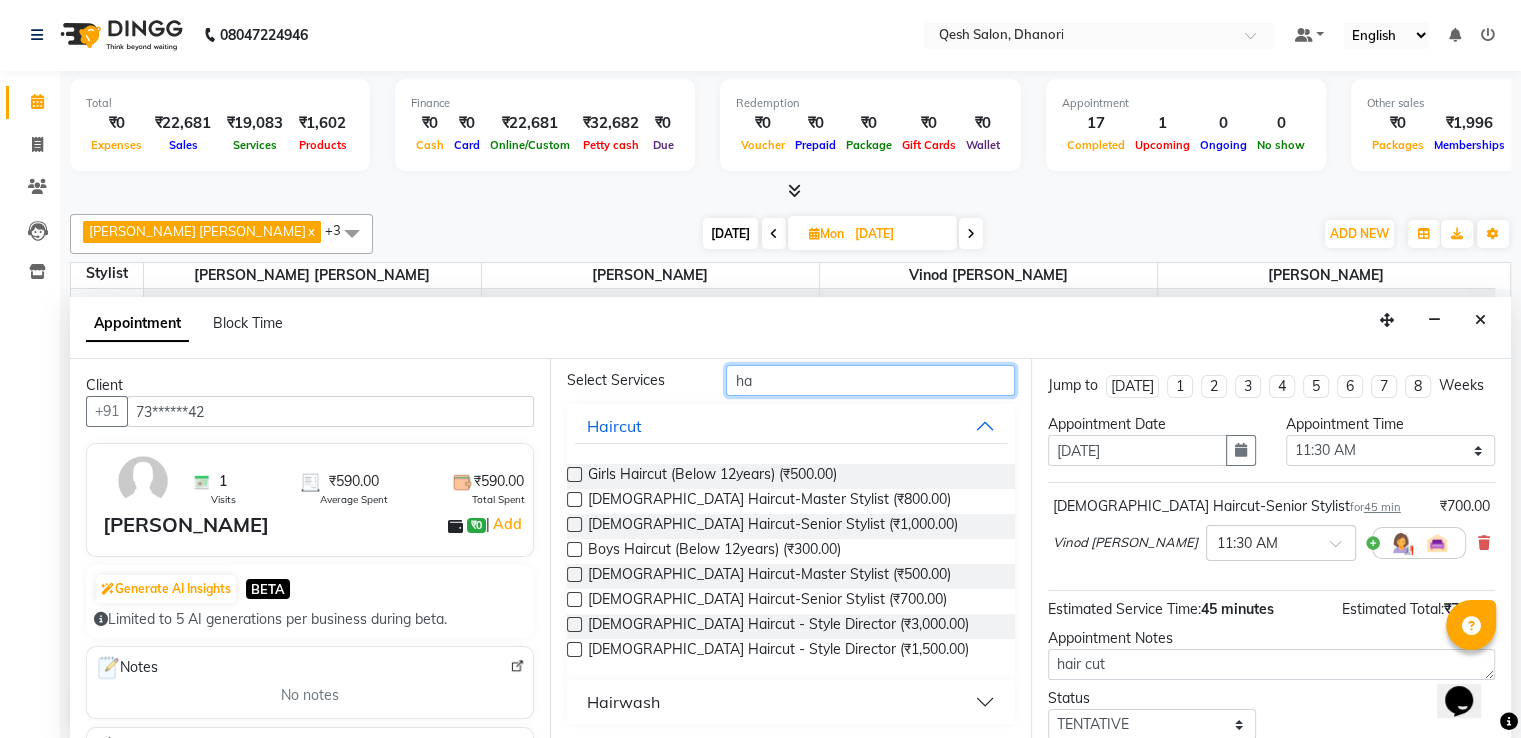 type on "h" 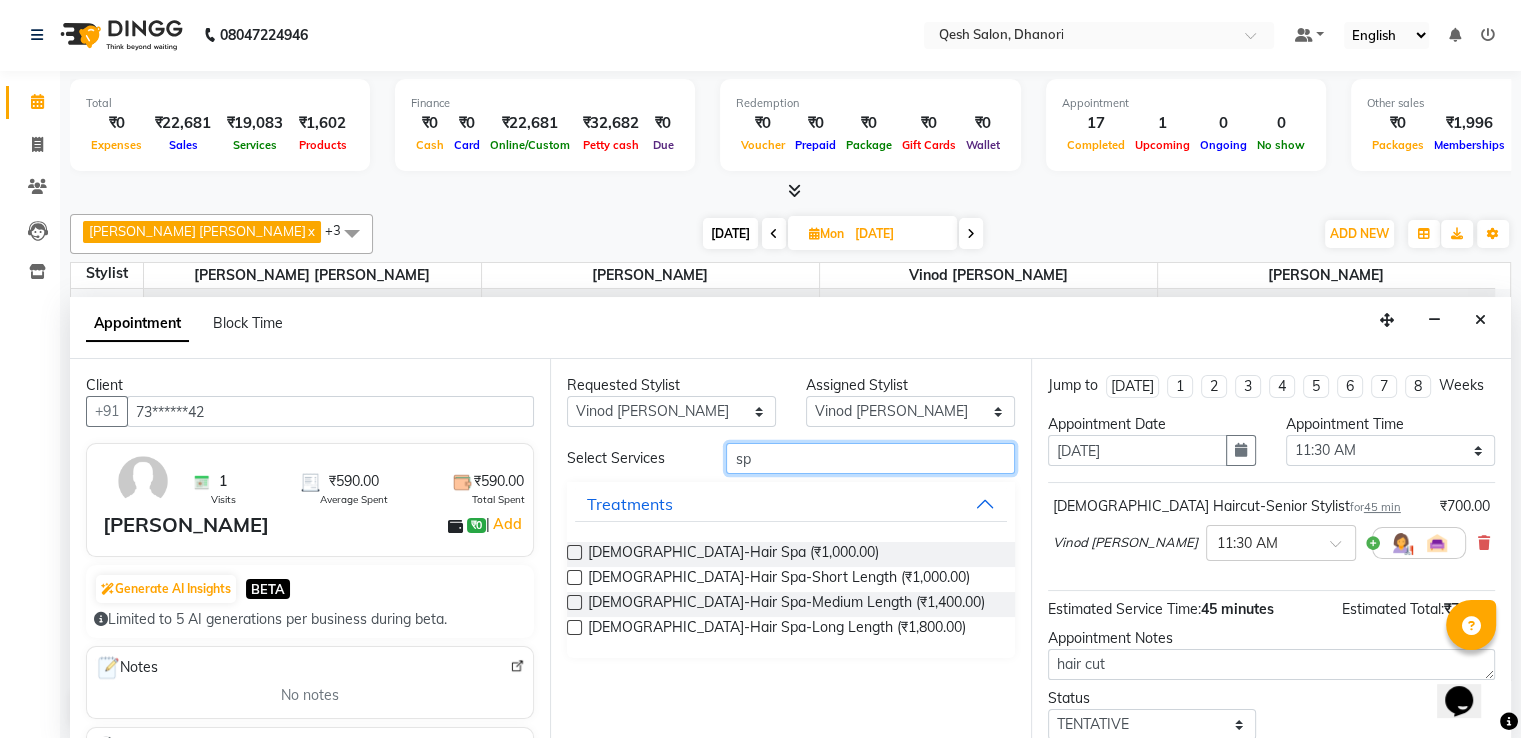 scroll, scrollTop: 0, scrollLeft: 0, axis: both 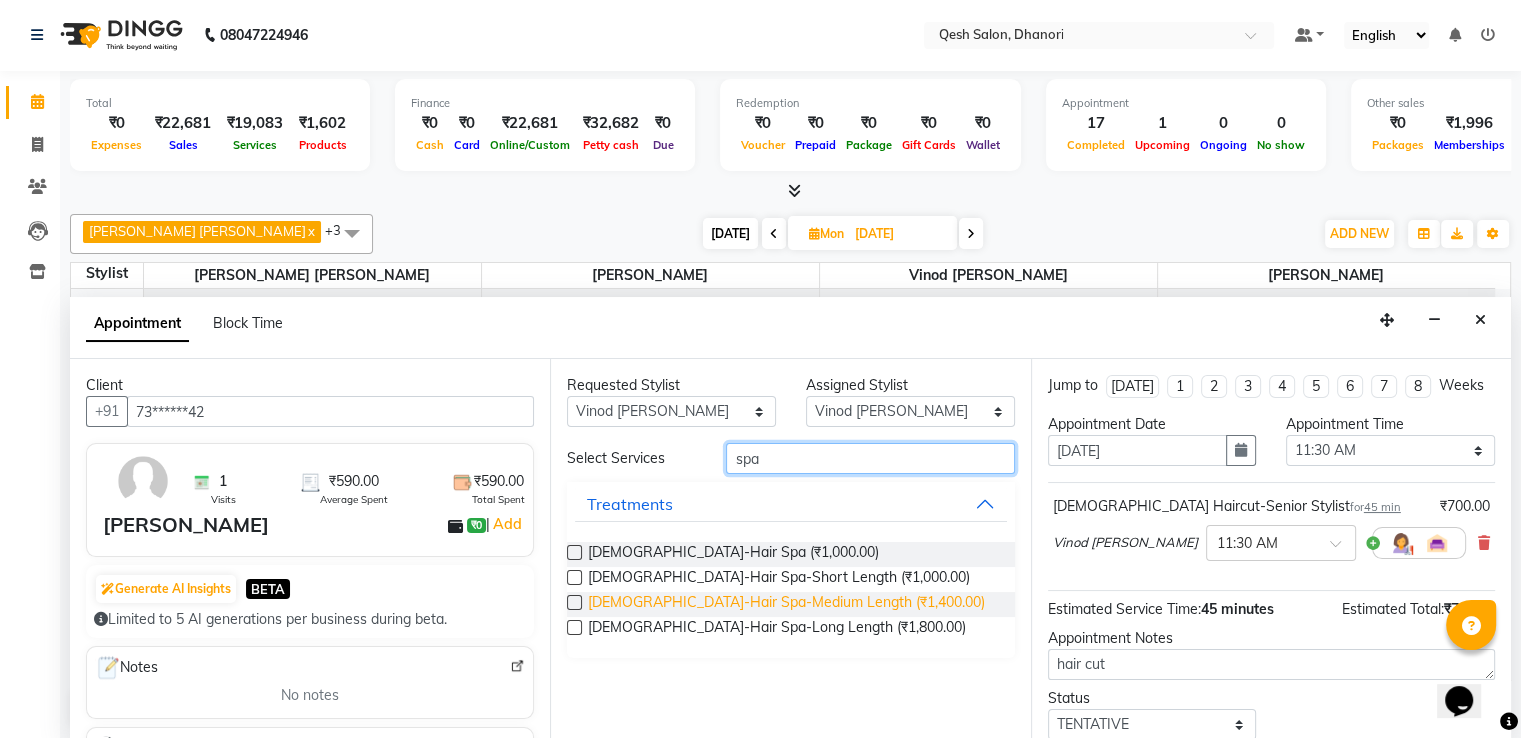 type on "spa" 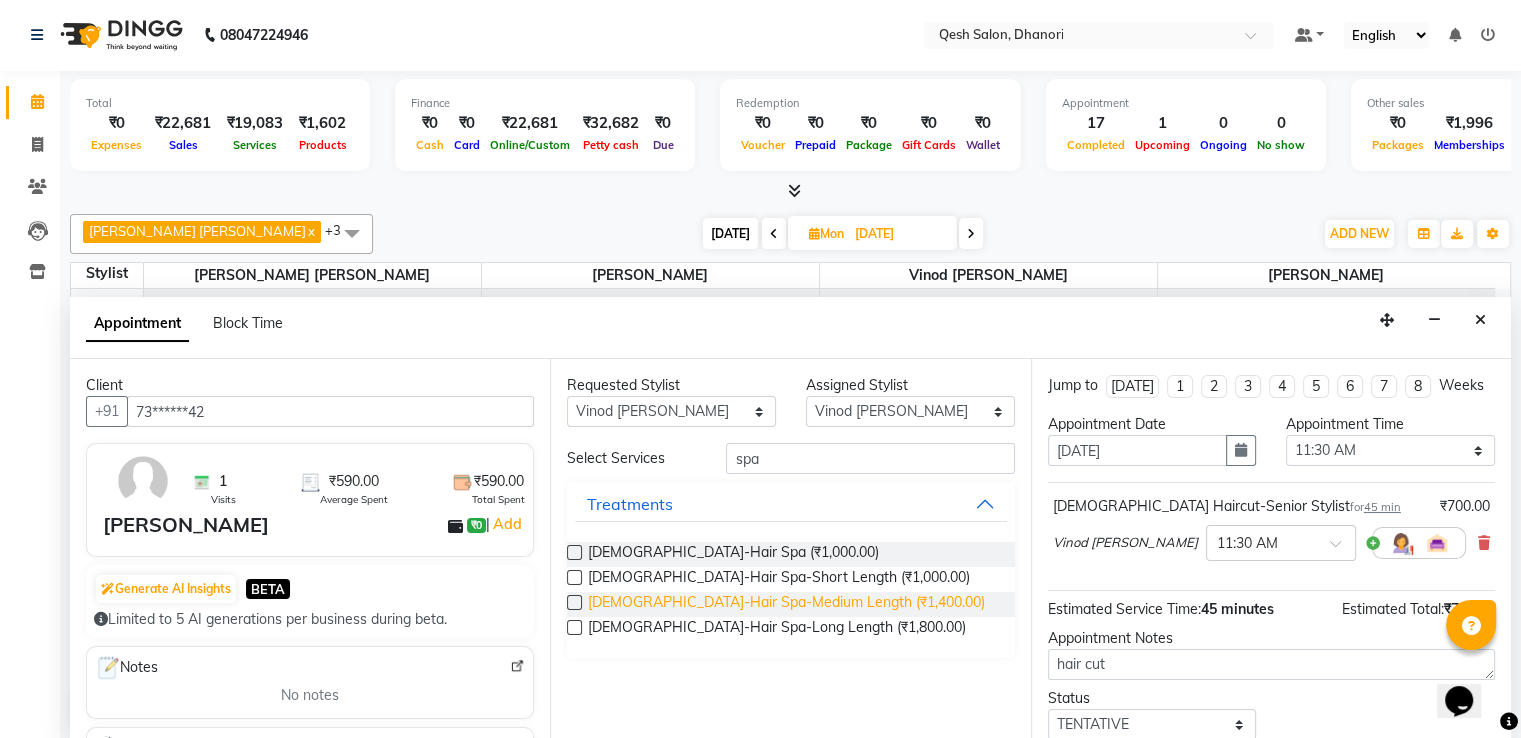 click on "Female-Hair Spa-Medium Length (₹1,400.00)" at bounding box center (786, 604) 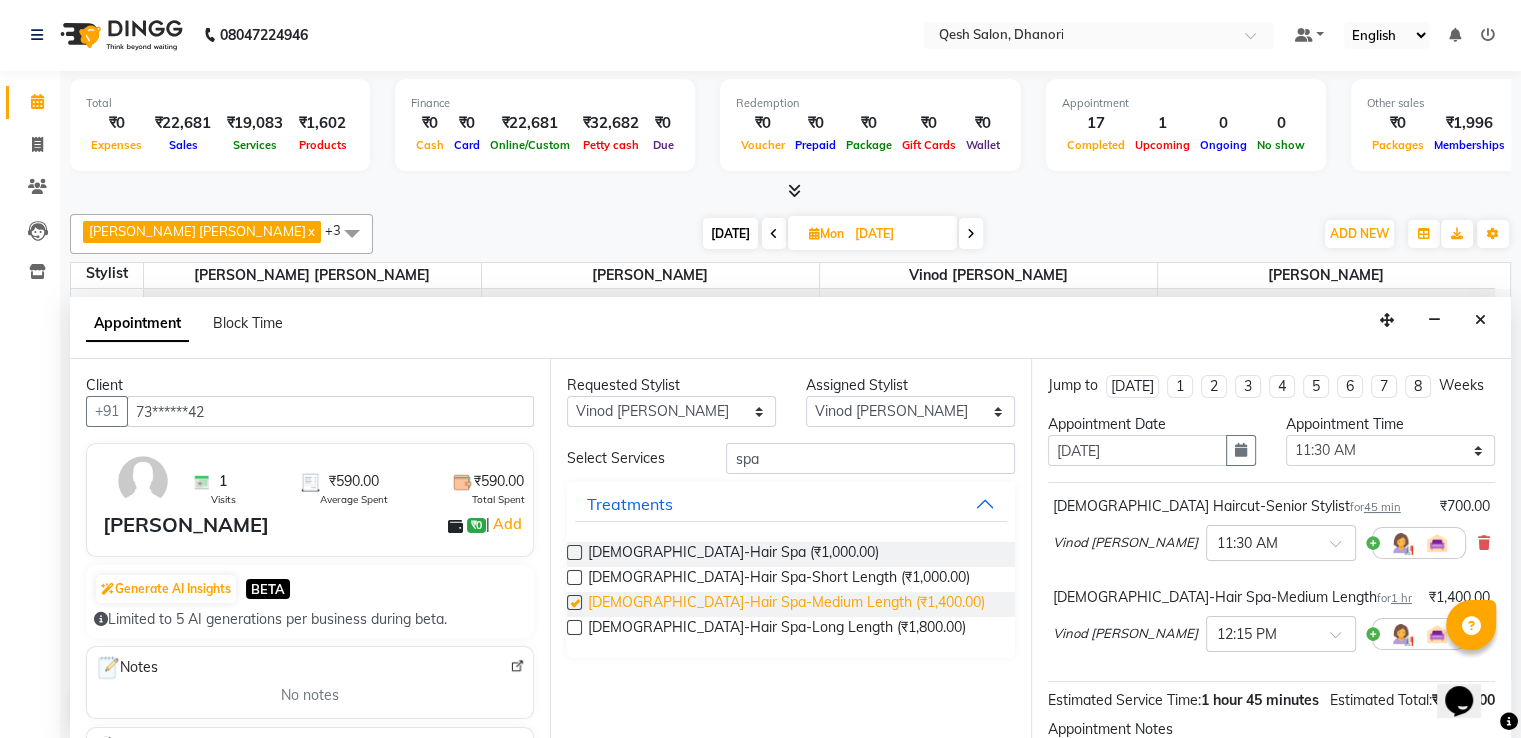 checkbox on "false" 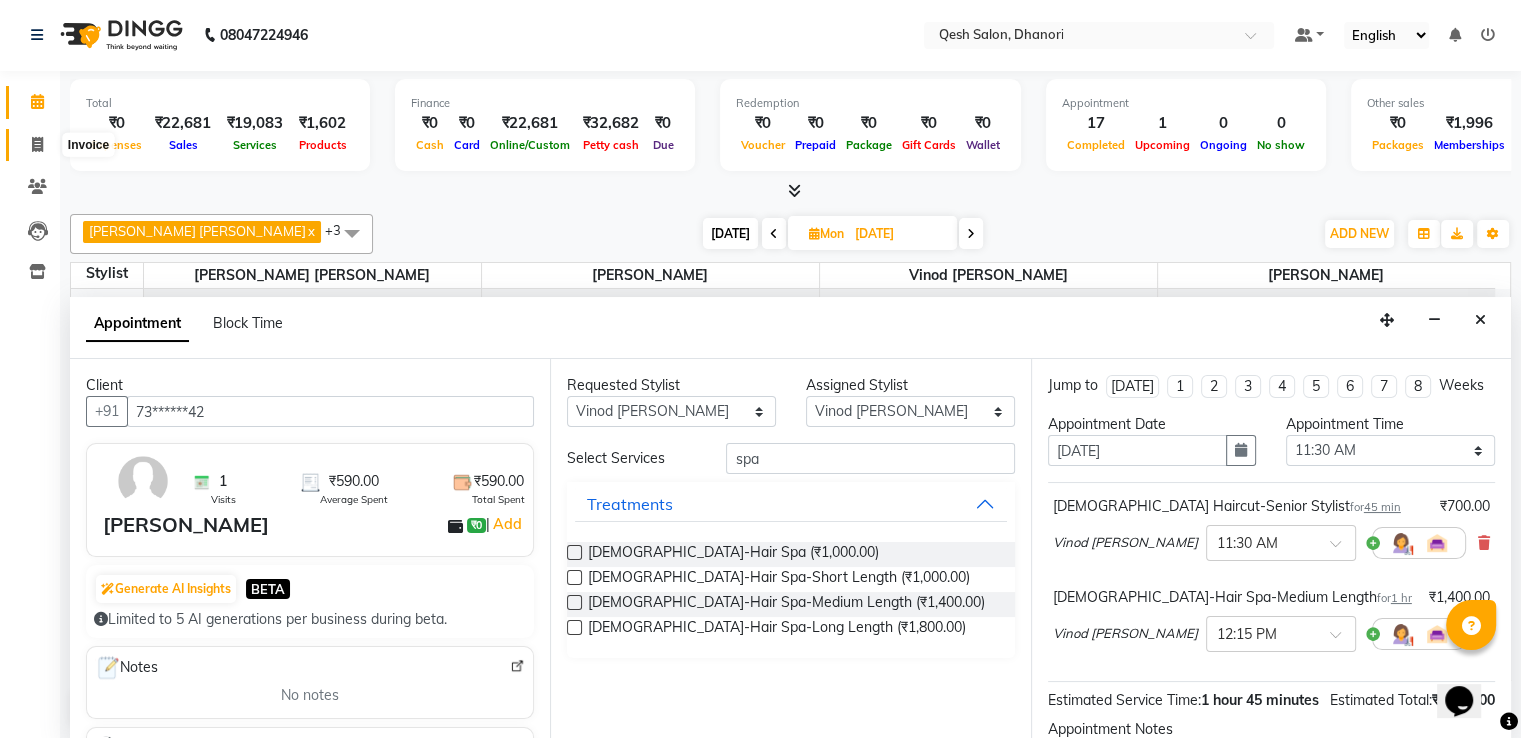 click 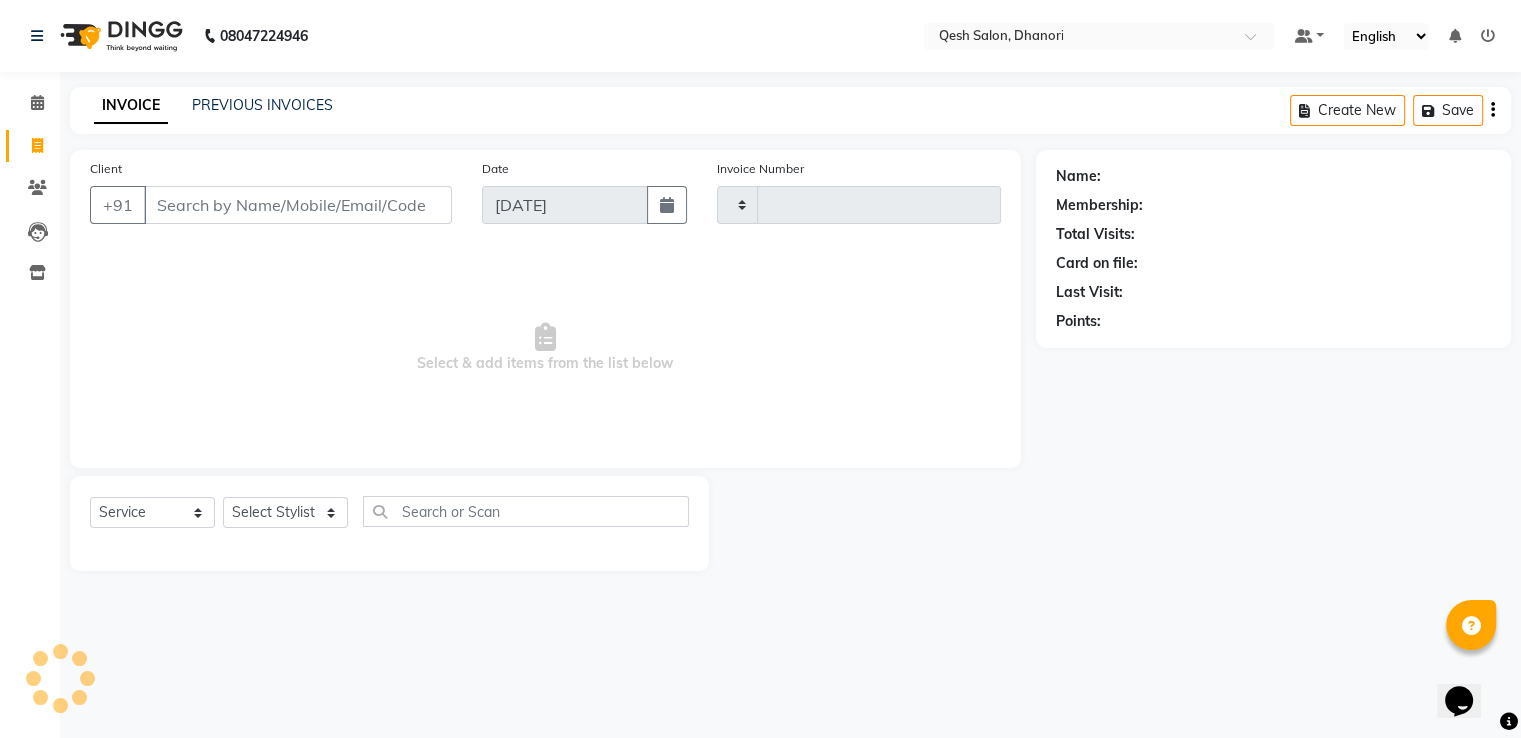 type on "0315" 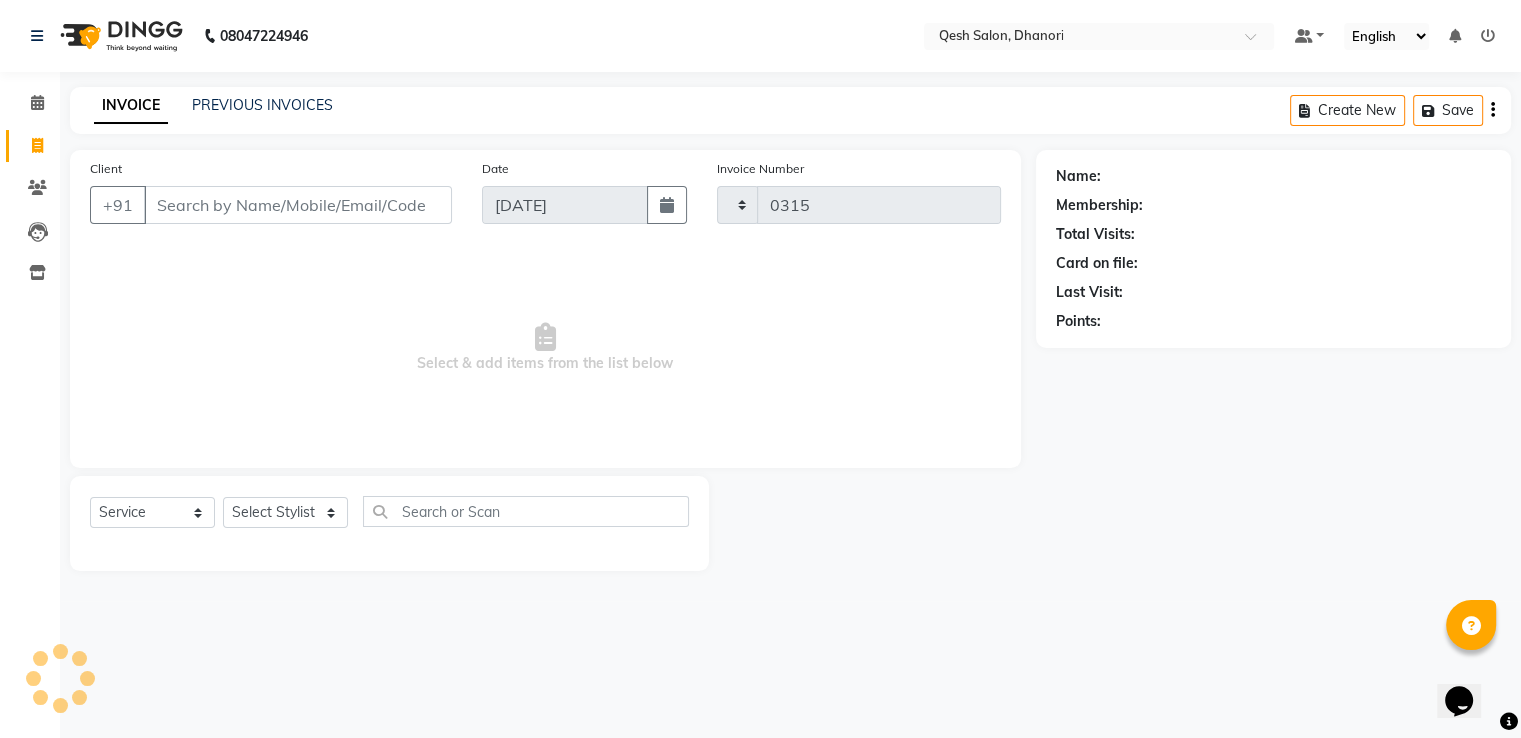 scroll, scrollTop: 0, scrollLeft: 0, axis: both 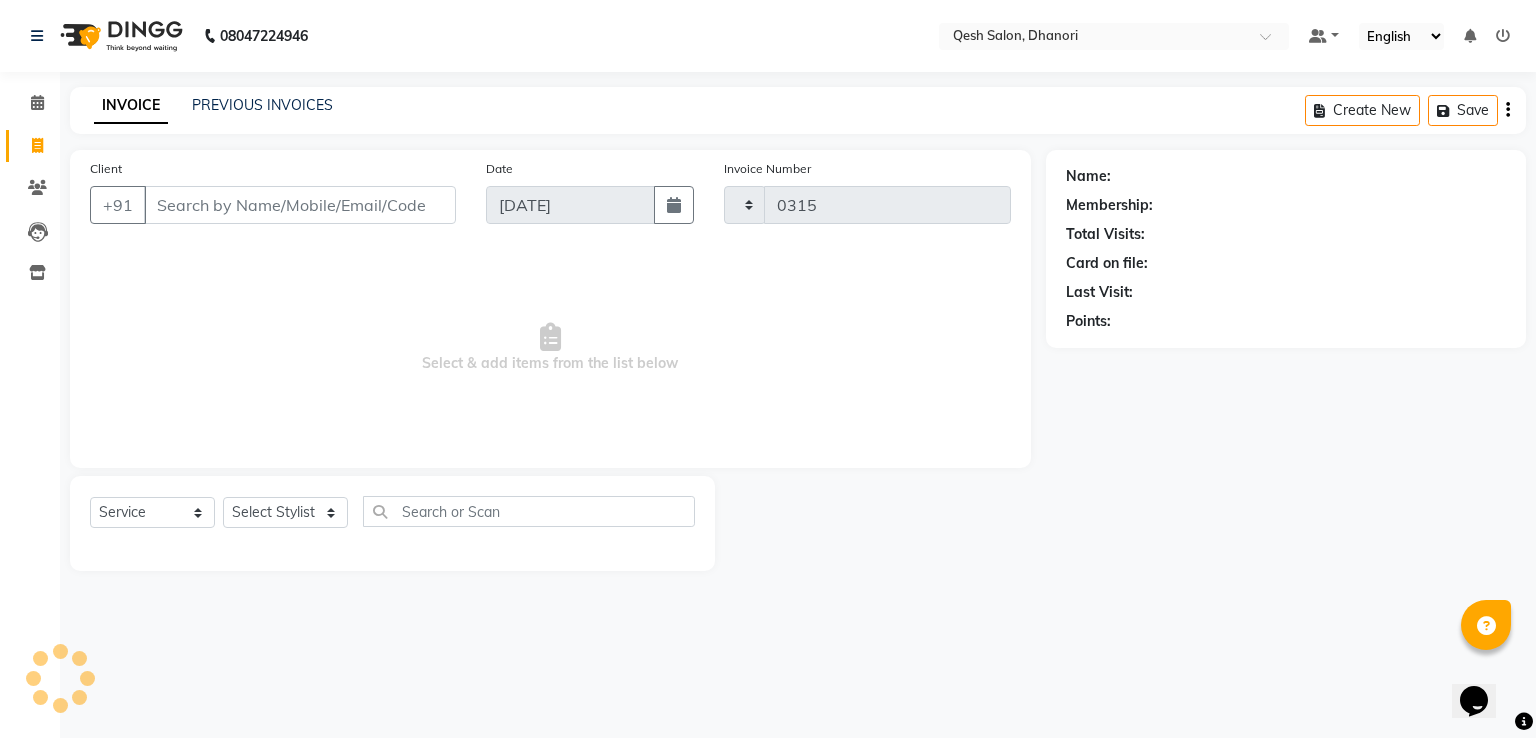 select on "7641" 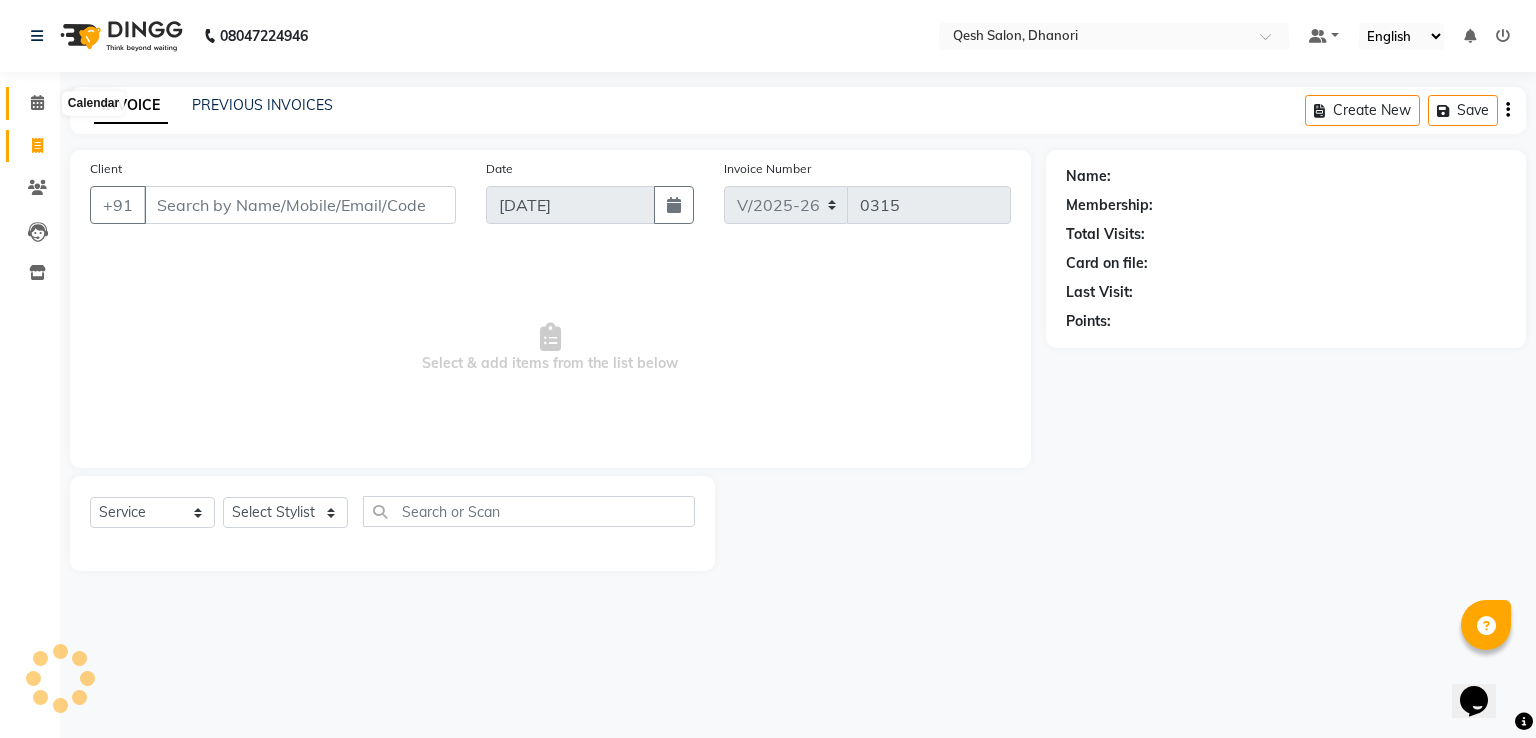 click 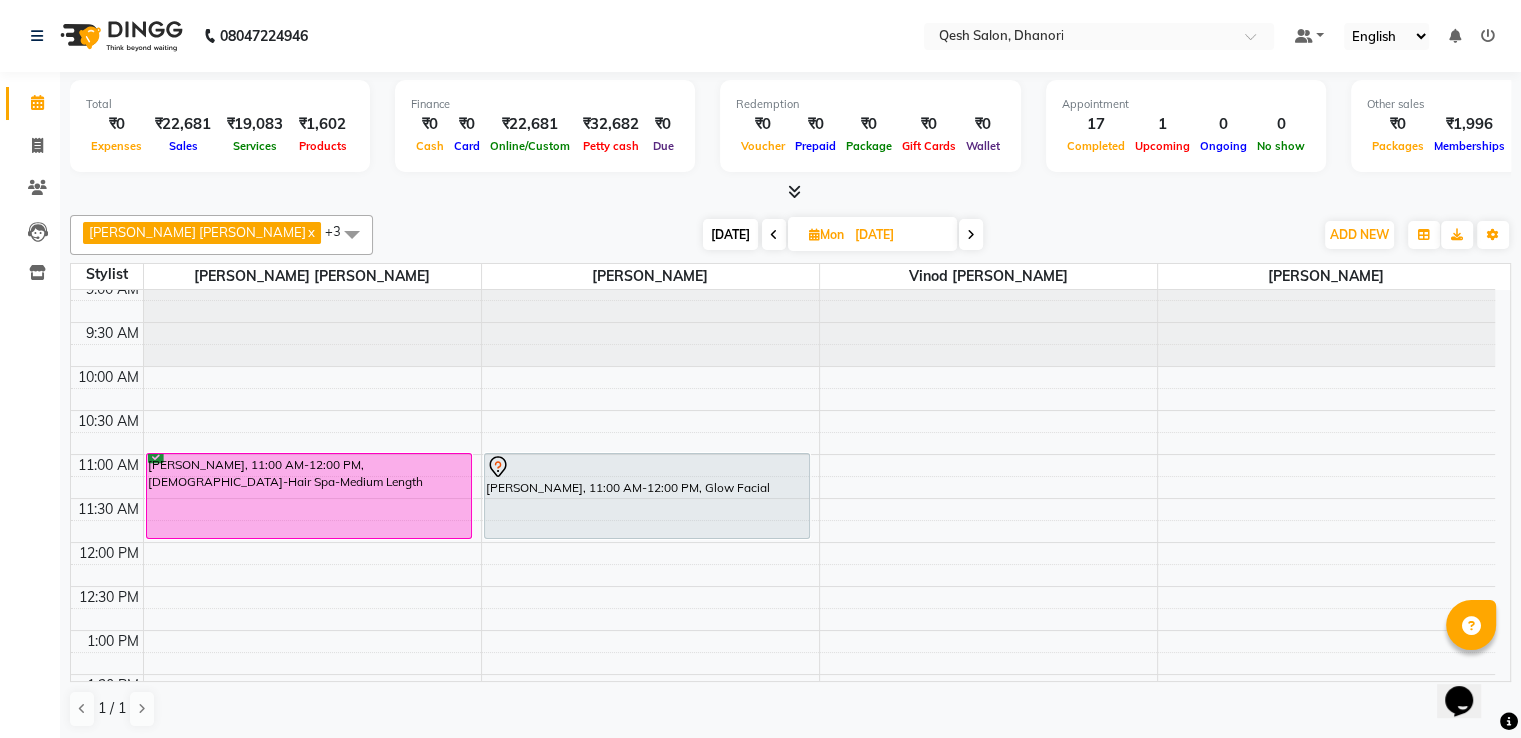 scroll, scrollTop: 0, scrollLeft: 0, axis: both 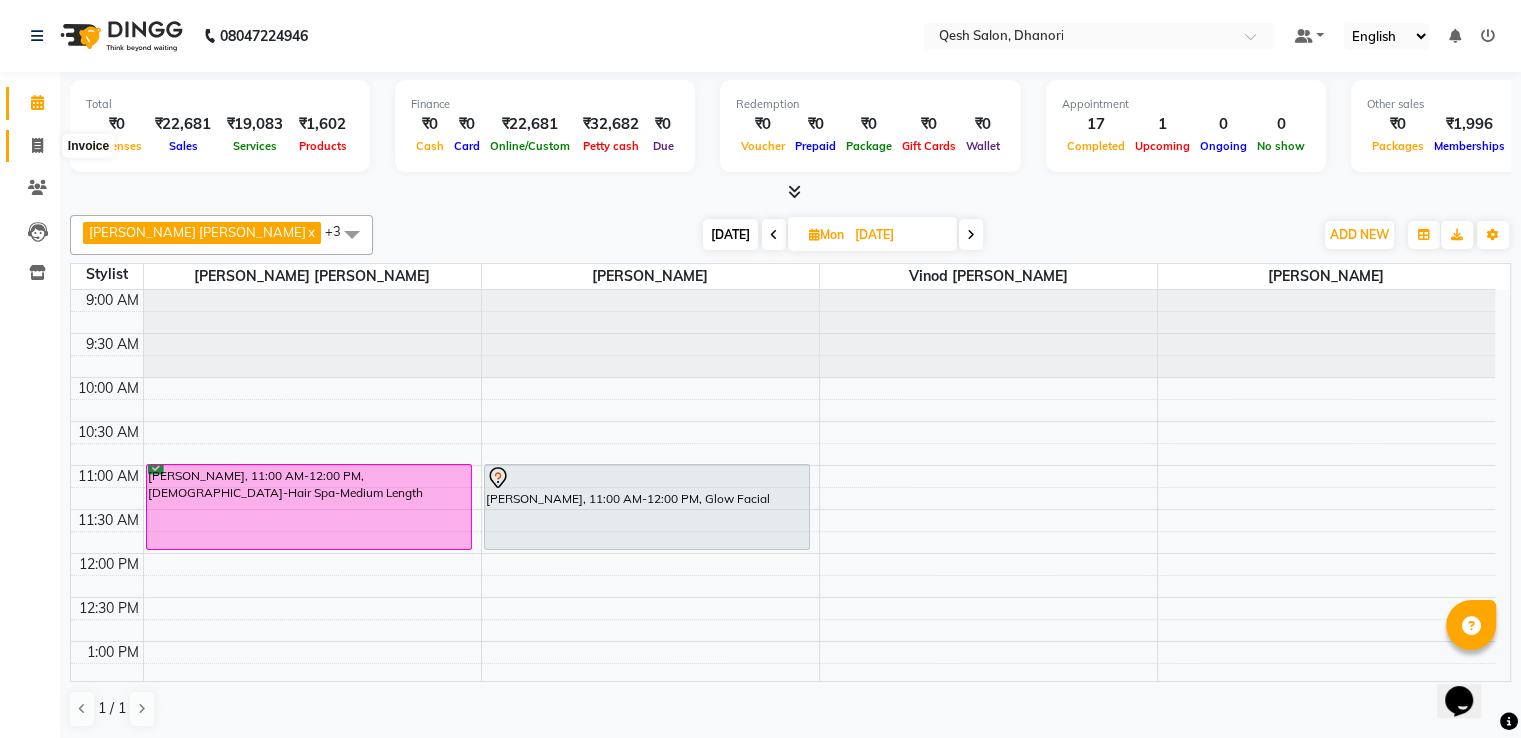 click 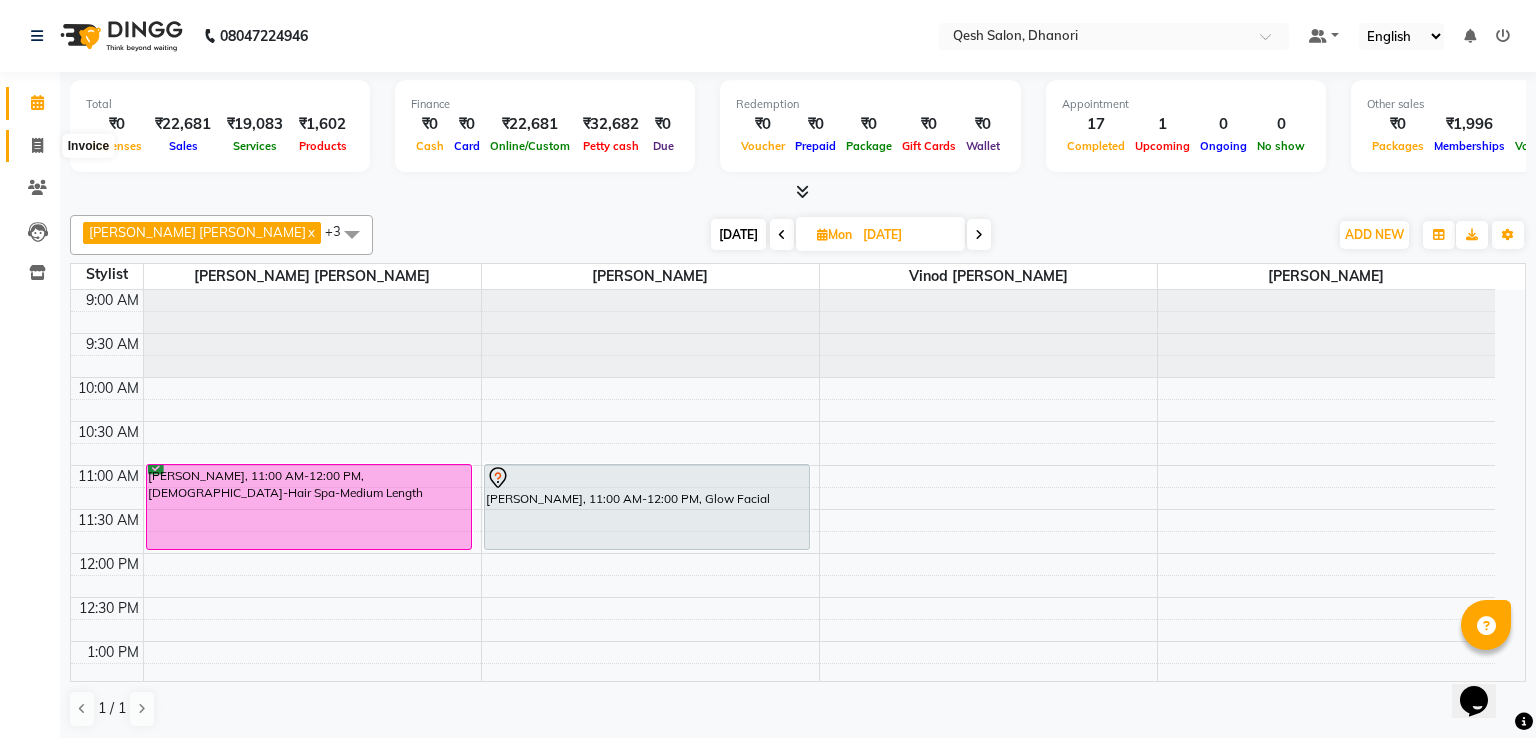 select on "service" 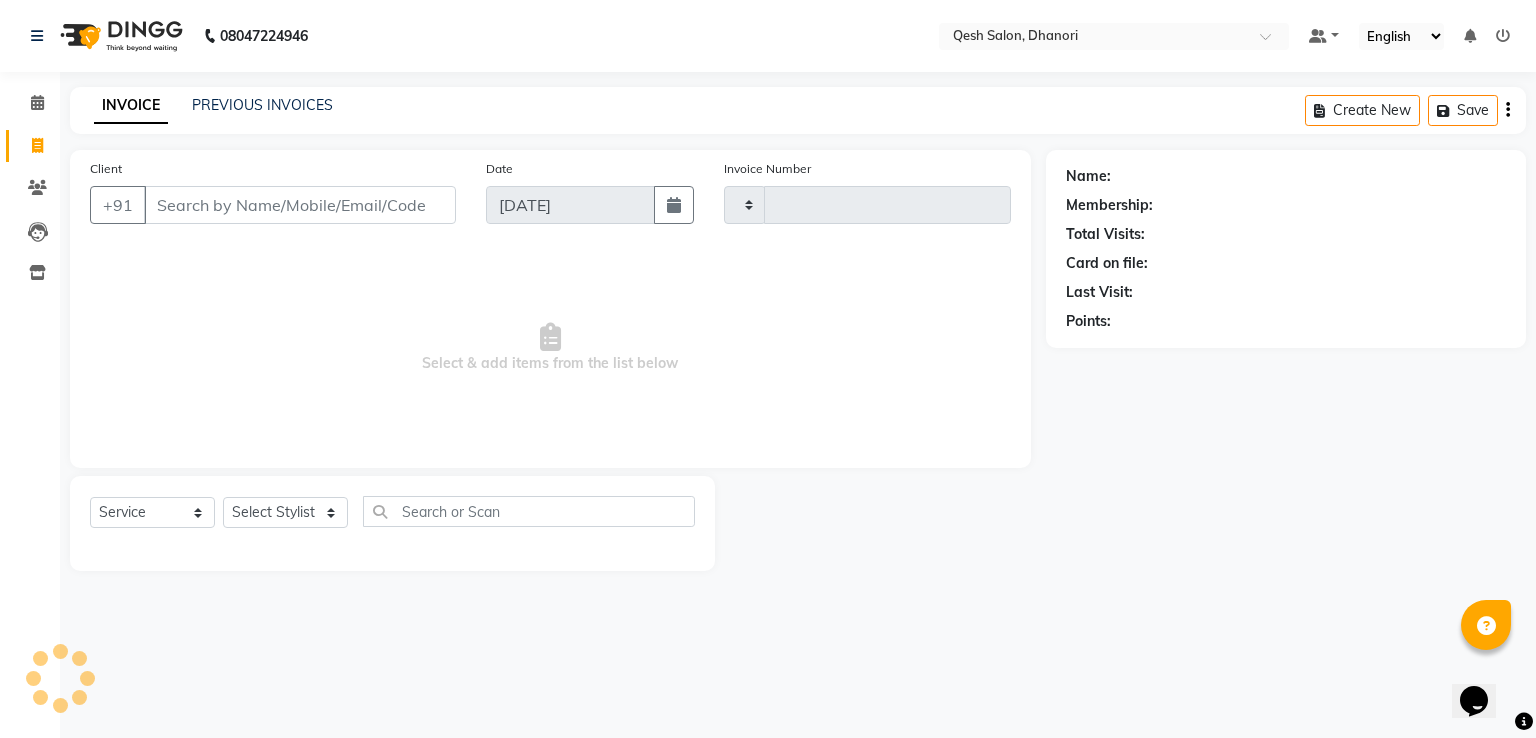 type on "0315" 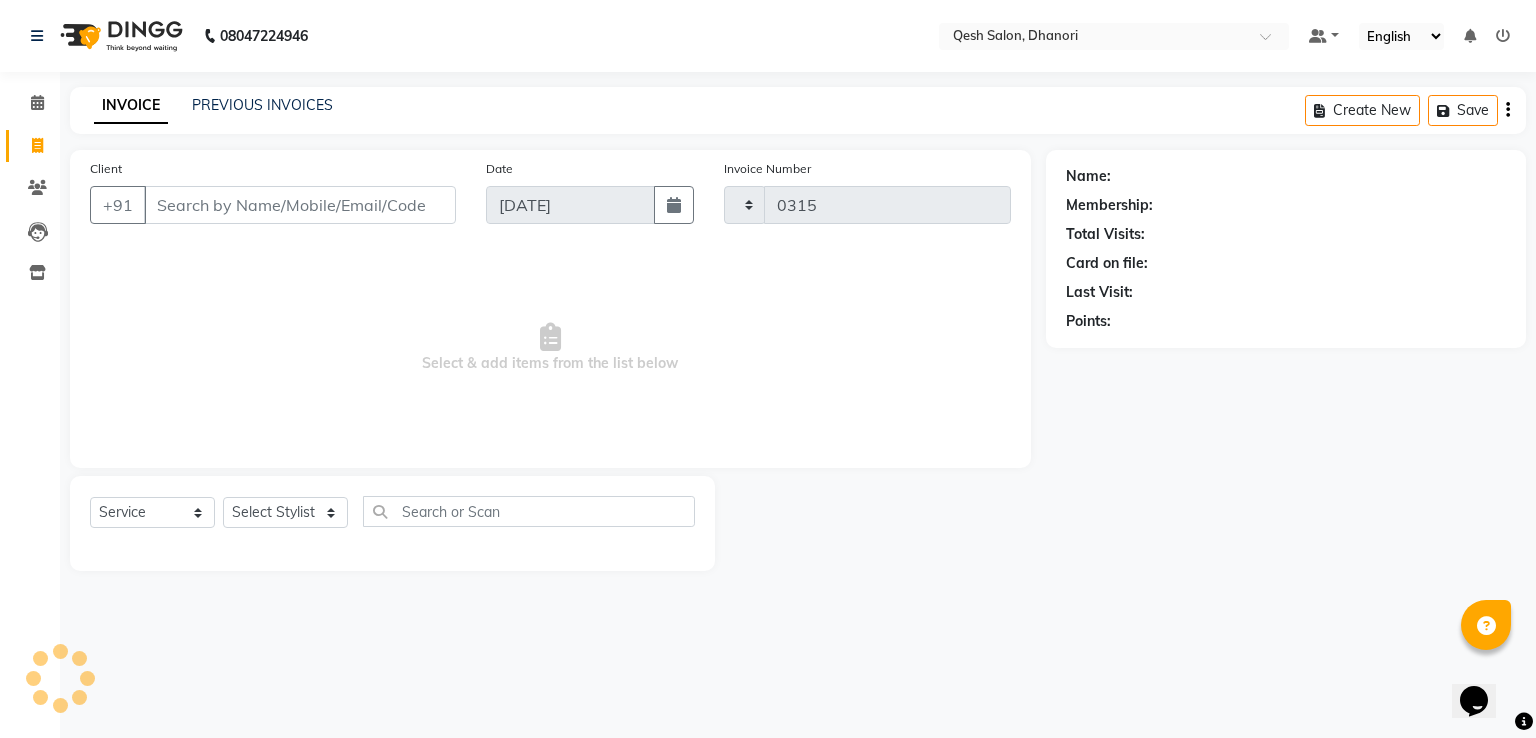 select on "7641" 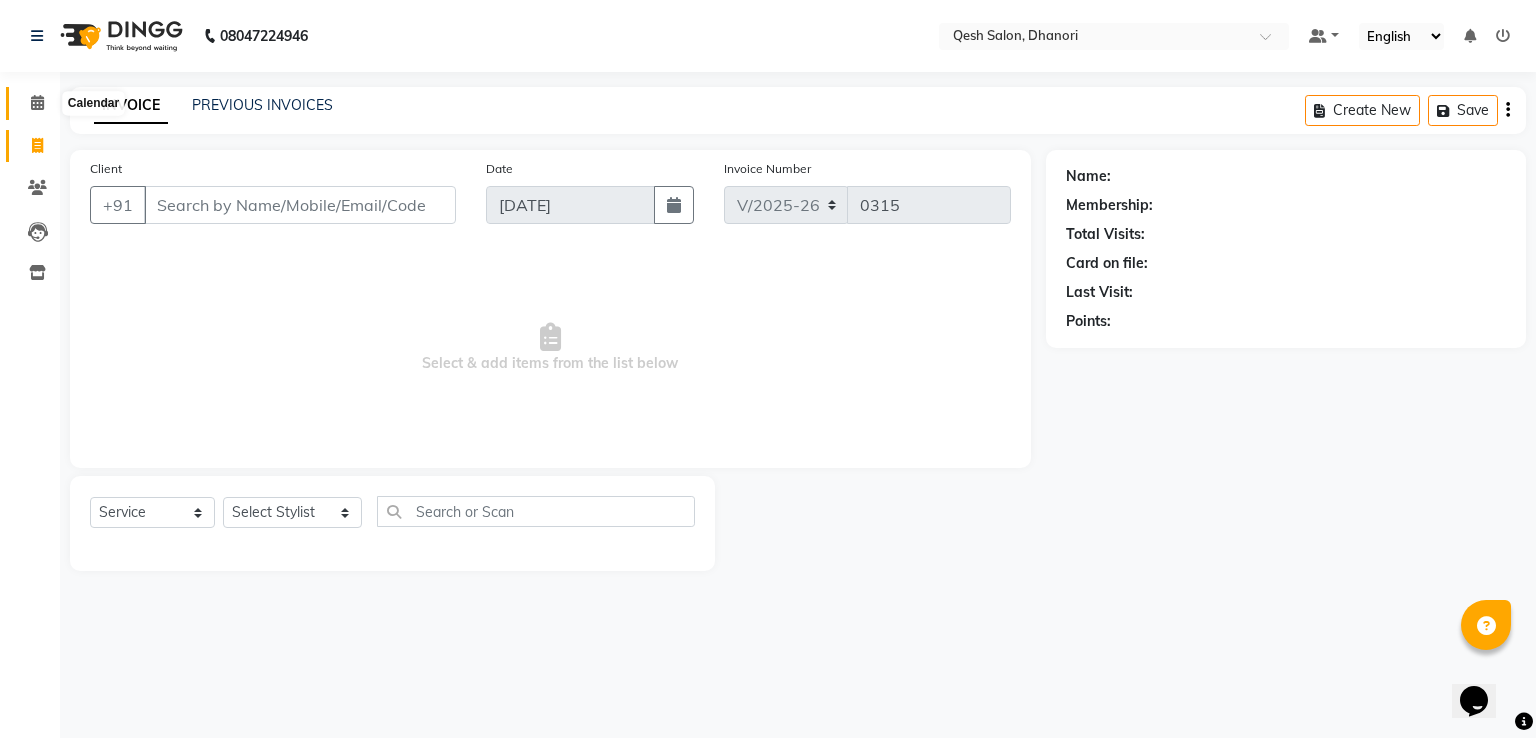 click 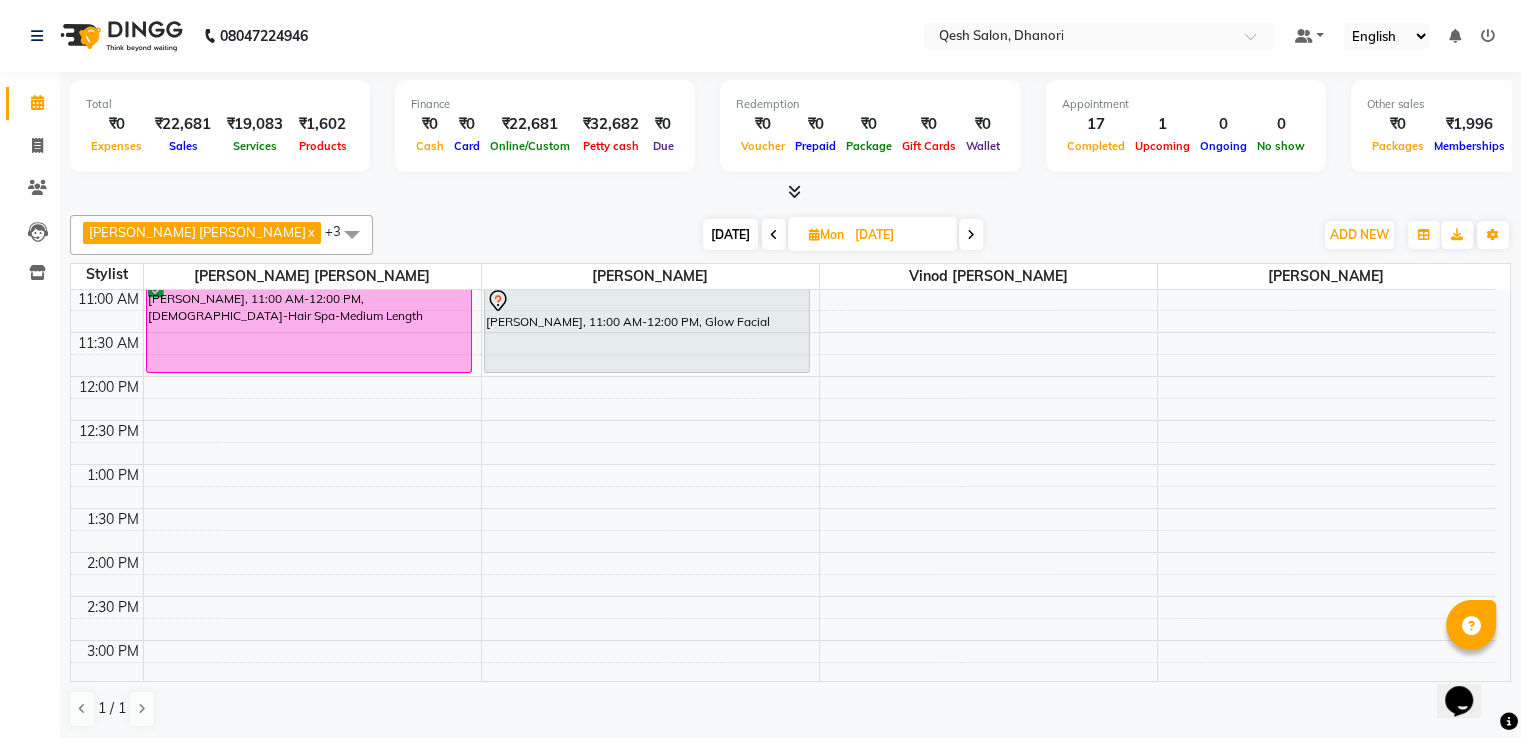 scroll, scrollTop: 100, scrollLeft: 0, axis: vertical 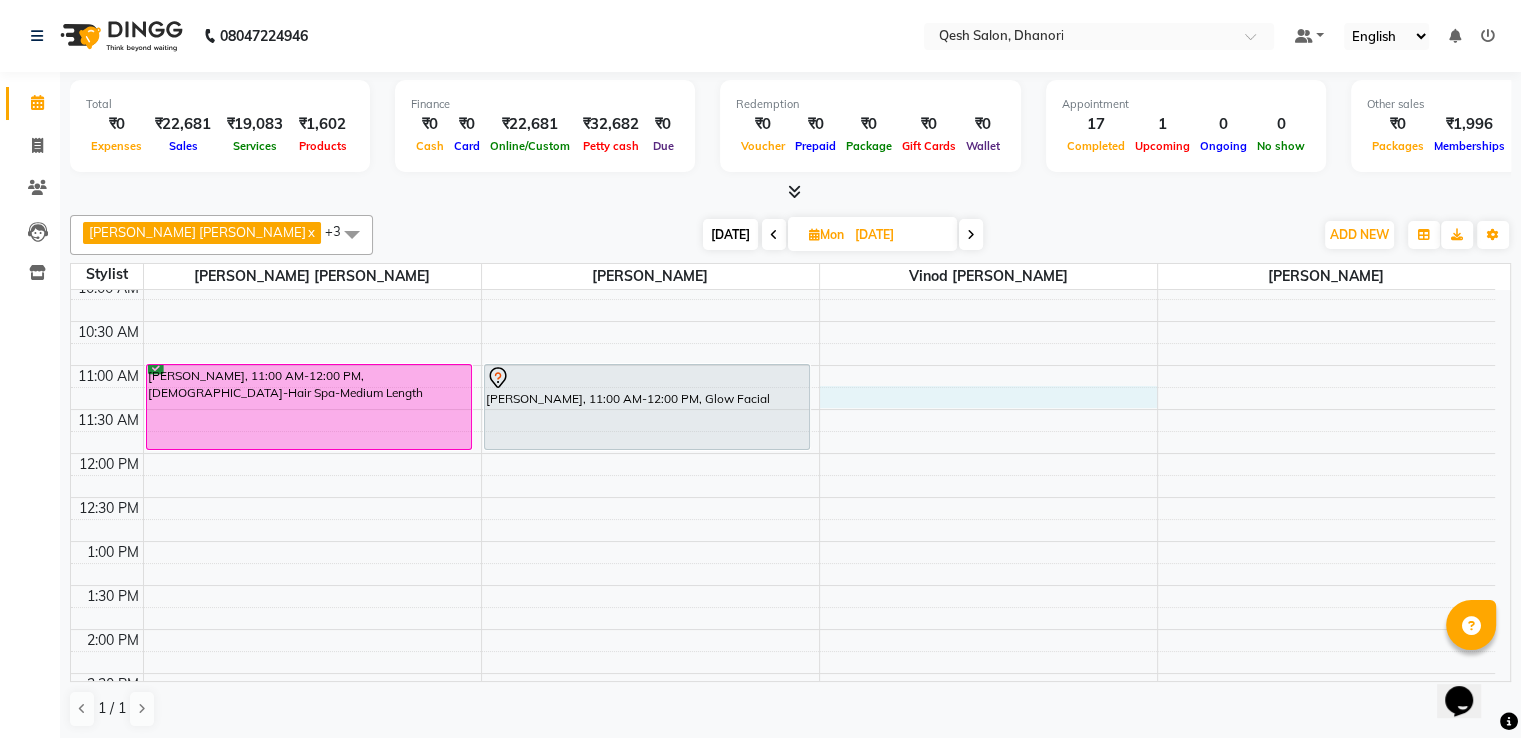 click on "9:00 AM 9:30 AM 10:00 AM 10:30 AM 11:00 AM 11:30 AM 12:00 PM 12:30 PM 1:00 PM 1:30 PM 2:00 PM 2:30 PM 3:00 PM 3:30 PM 4:00 PM 4:30 PM 5:00 PM 5:30 PM 6:00 PM 6:30 PM 7:00 PM 7:30 PM 8:00 PM 8:30 PM 9:00 PM 9:30 PM 10:00 PM 10:30 PM     Akanksha Singh, 11:00 AM-12:00 PM, Female-Hair Spa-Medium Length             Rajshree Auti, 11:00 AM-12:00 PM, Glow Facial     Jai Thomas, 07:00 PM-08:00 PM, Luxe Pedicure" at bounding box center [783, 805] 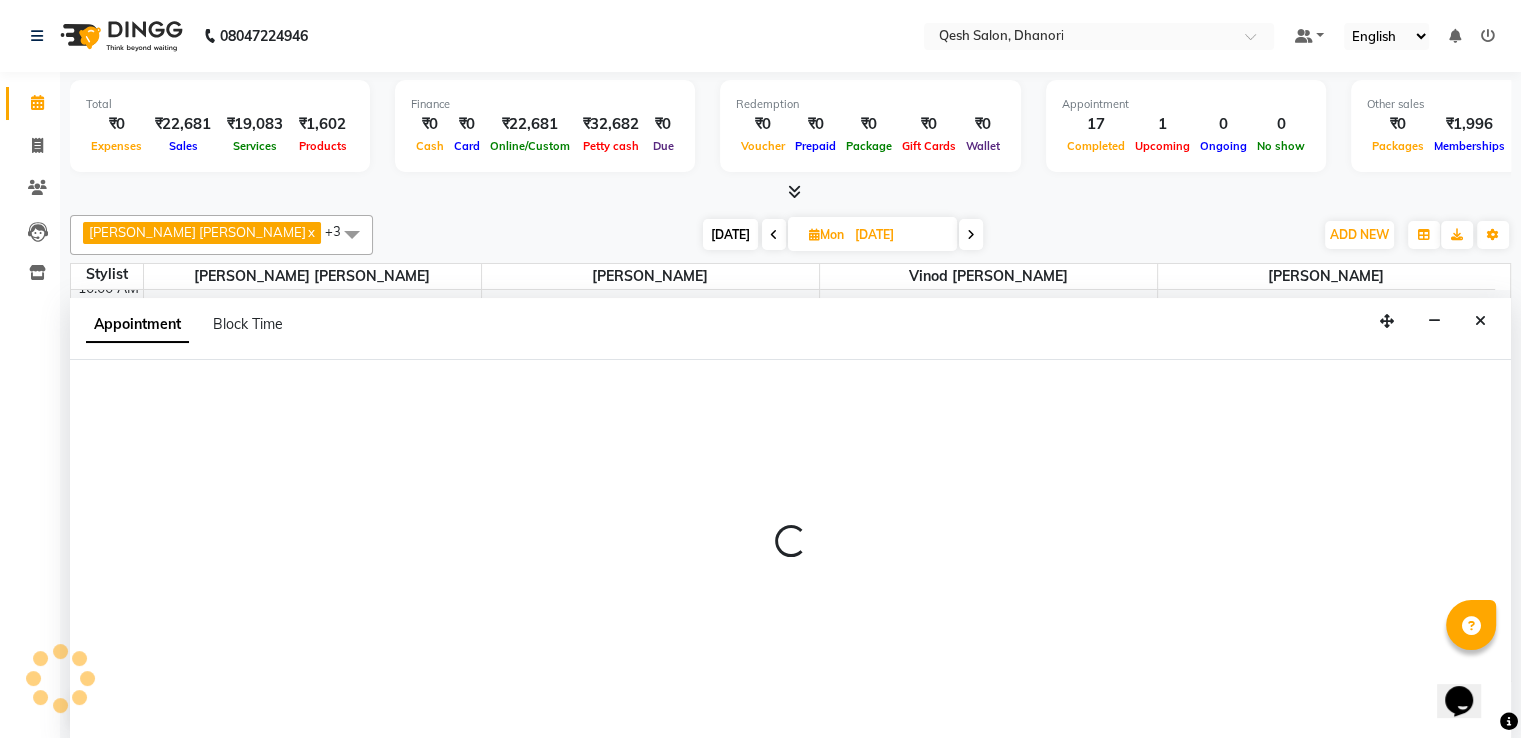 scroll, scrollTop: 1, scrollLeft: 0, axis: vertical 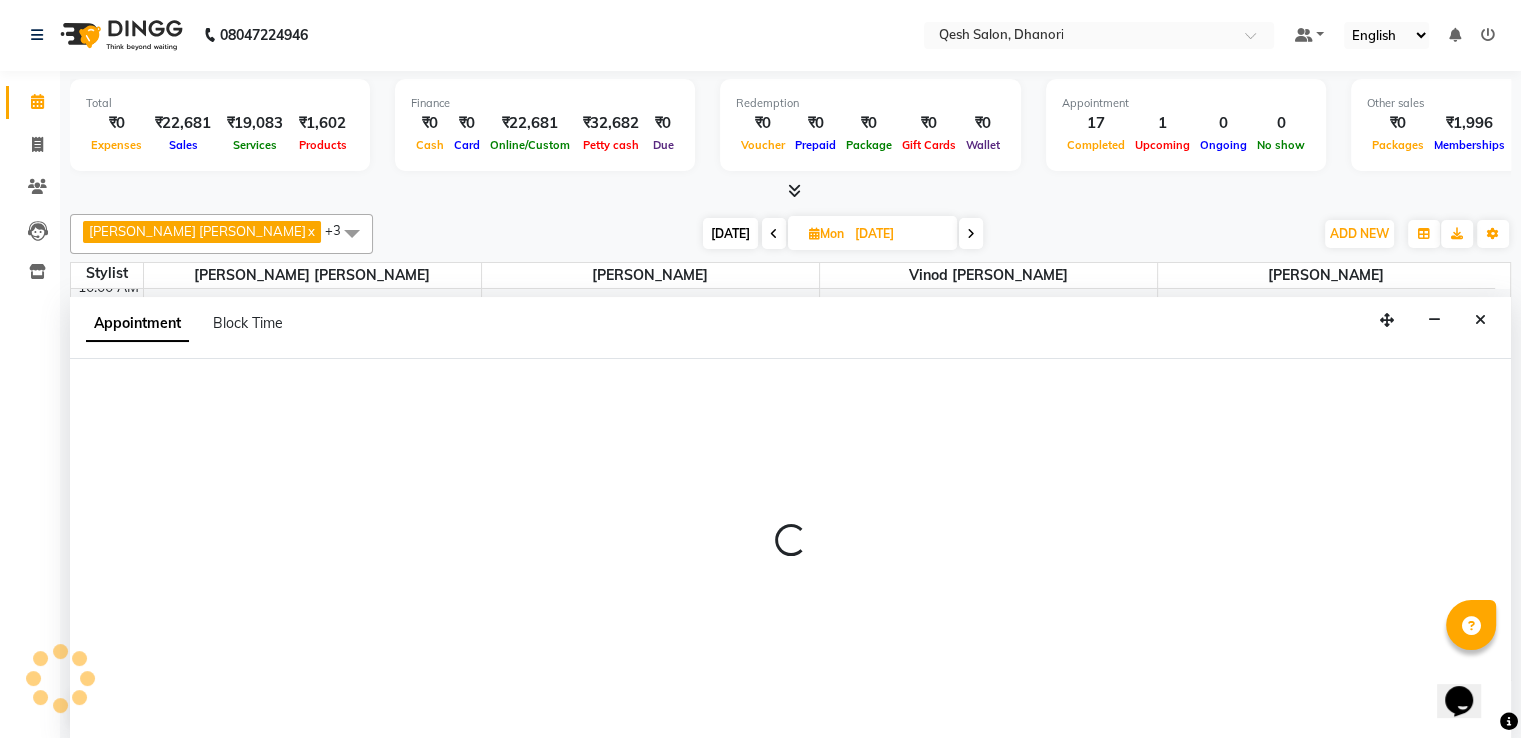 select on "83742" 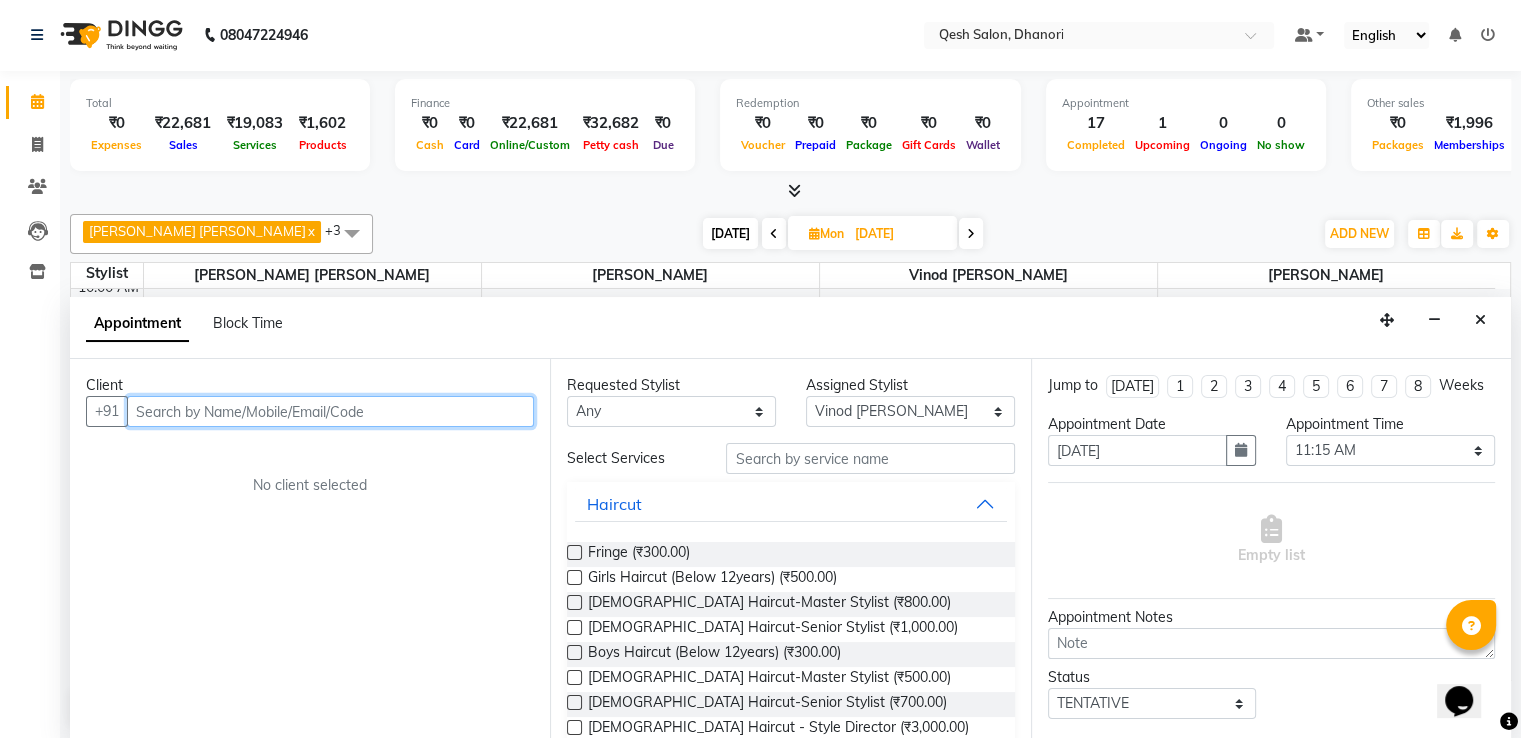 click at bounding box center (330, 411) 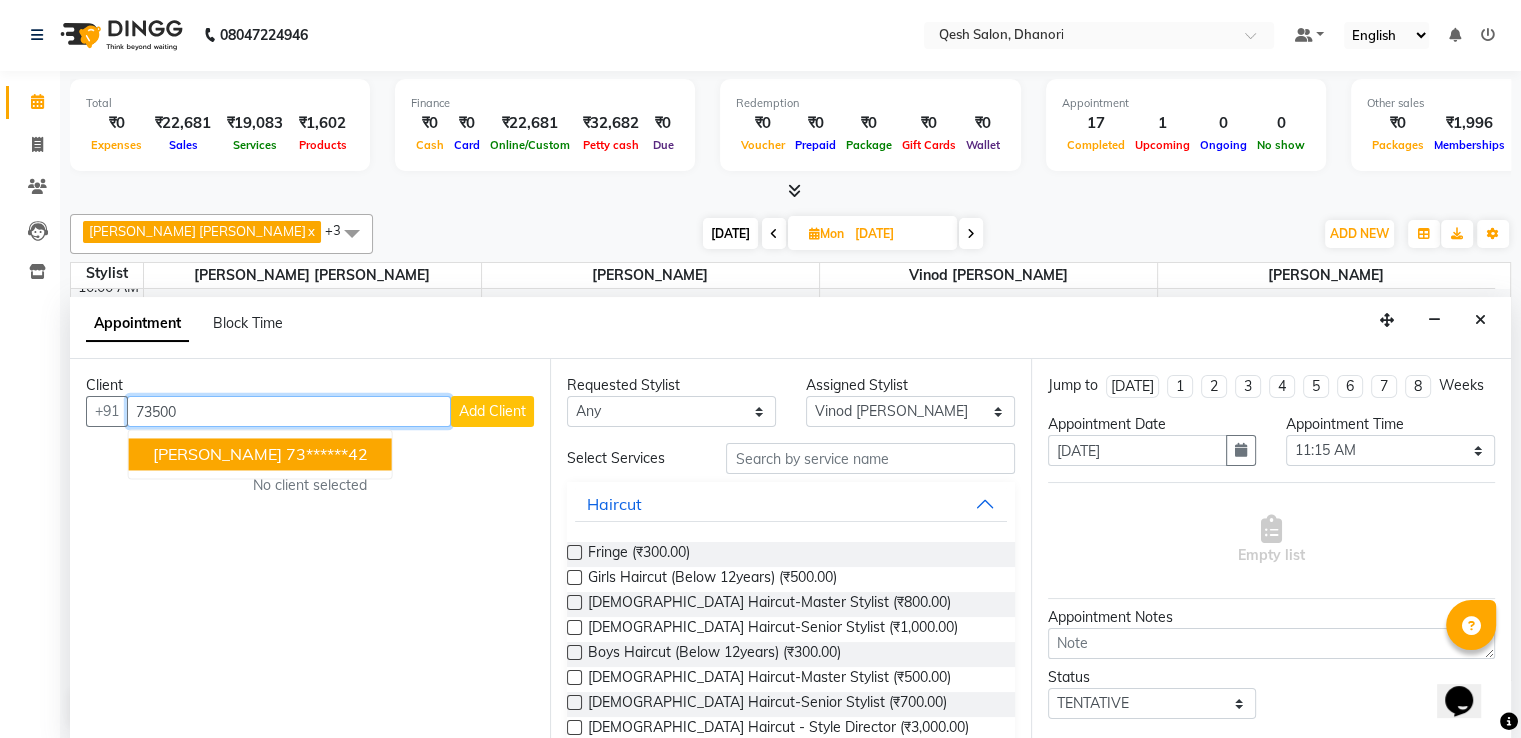 click on "Narendra Danane  73******42" at bounding box center (260, 454) 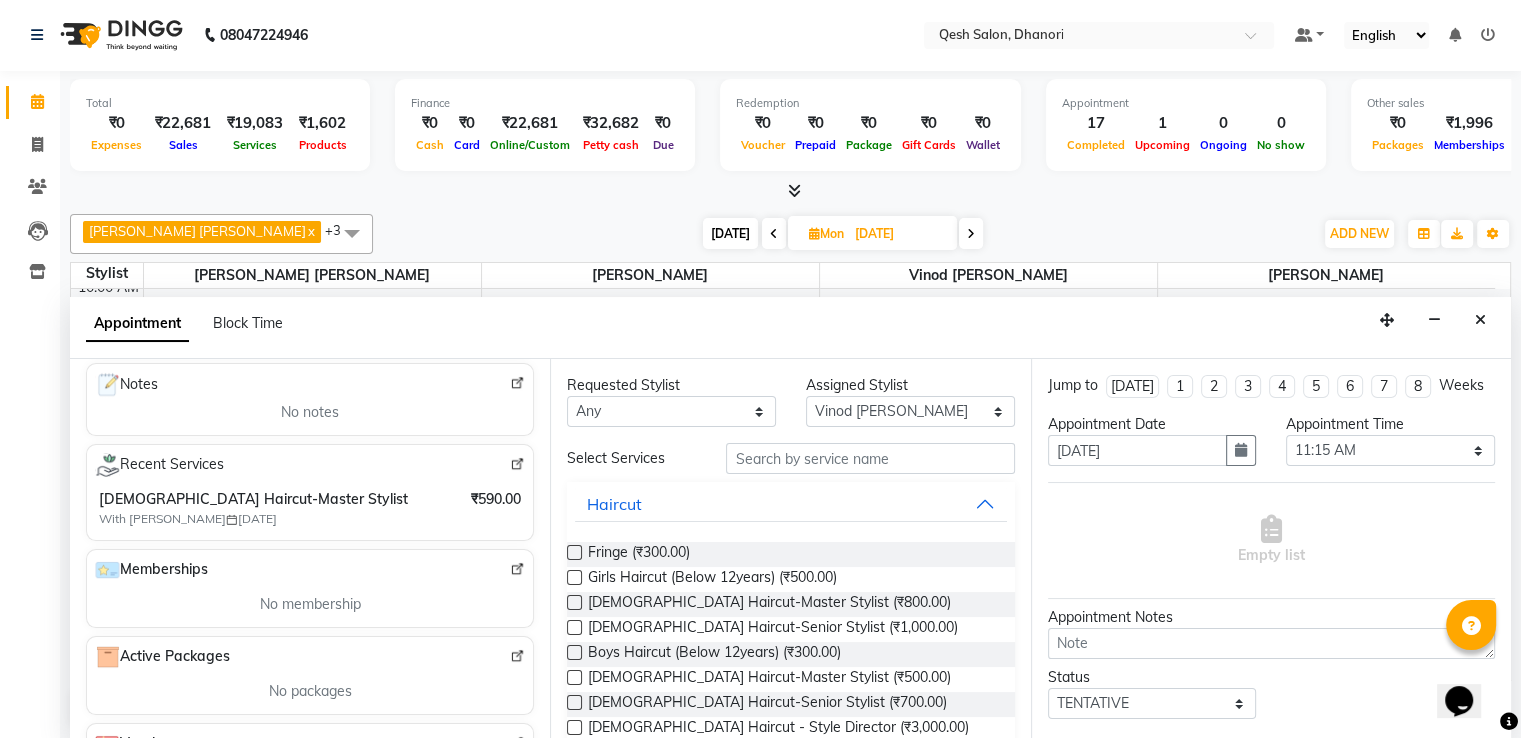 scroll, scrollTop: 300, scrollLeft: 0, axis: vertical 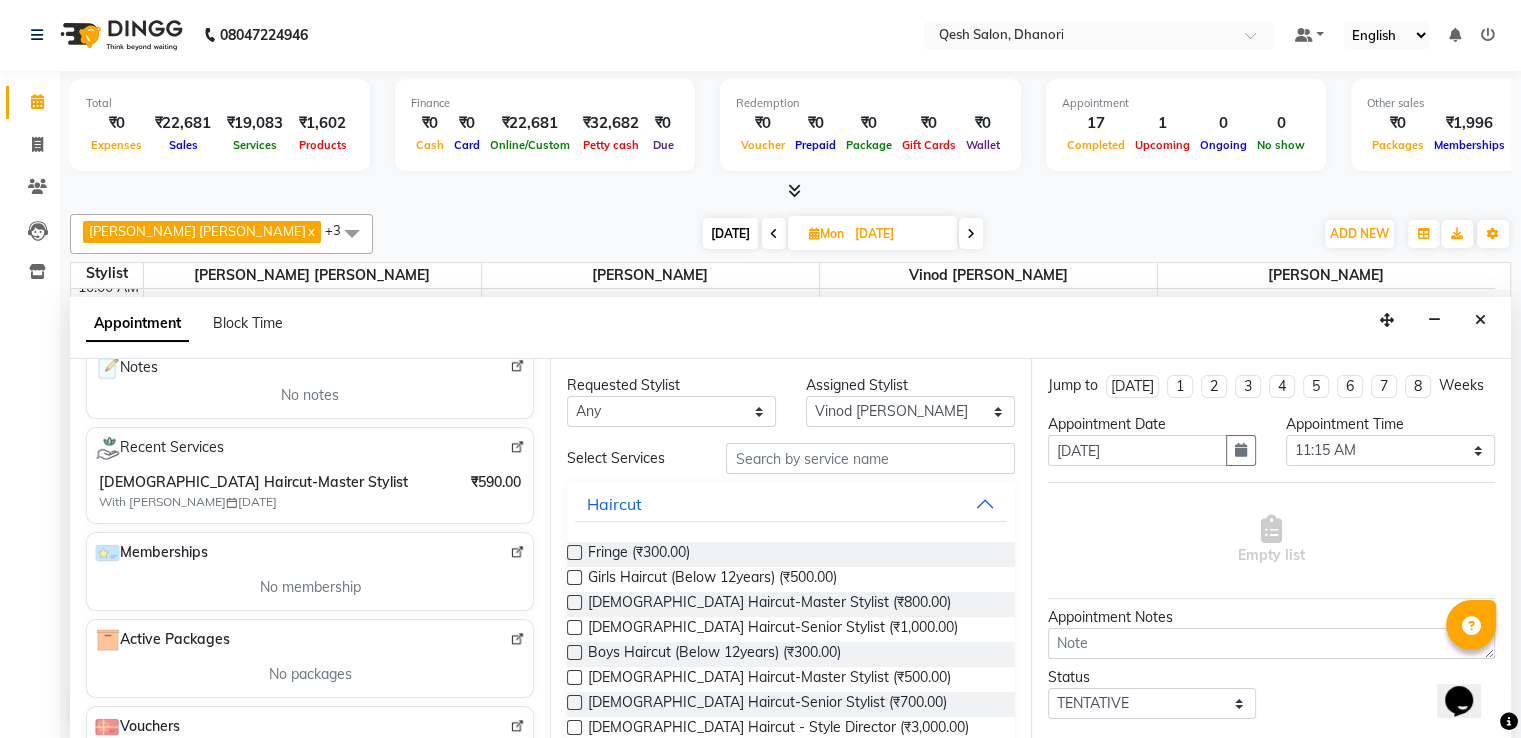 type on "73******42" 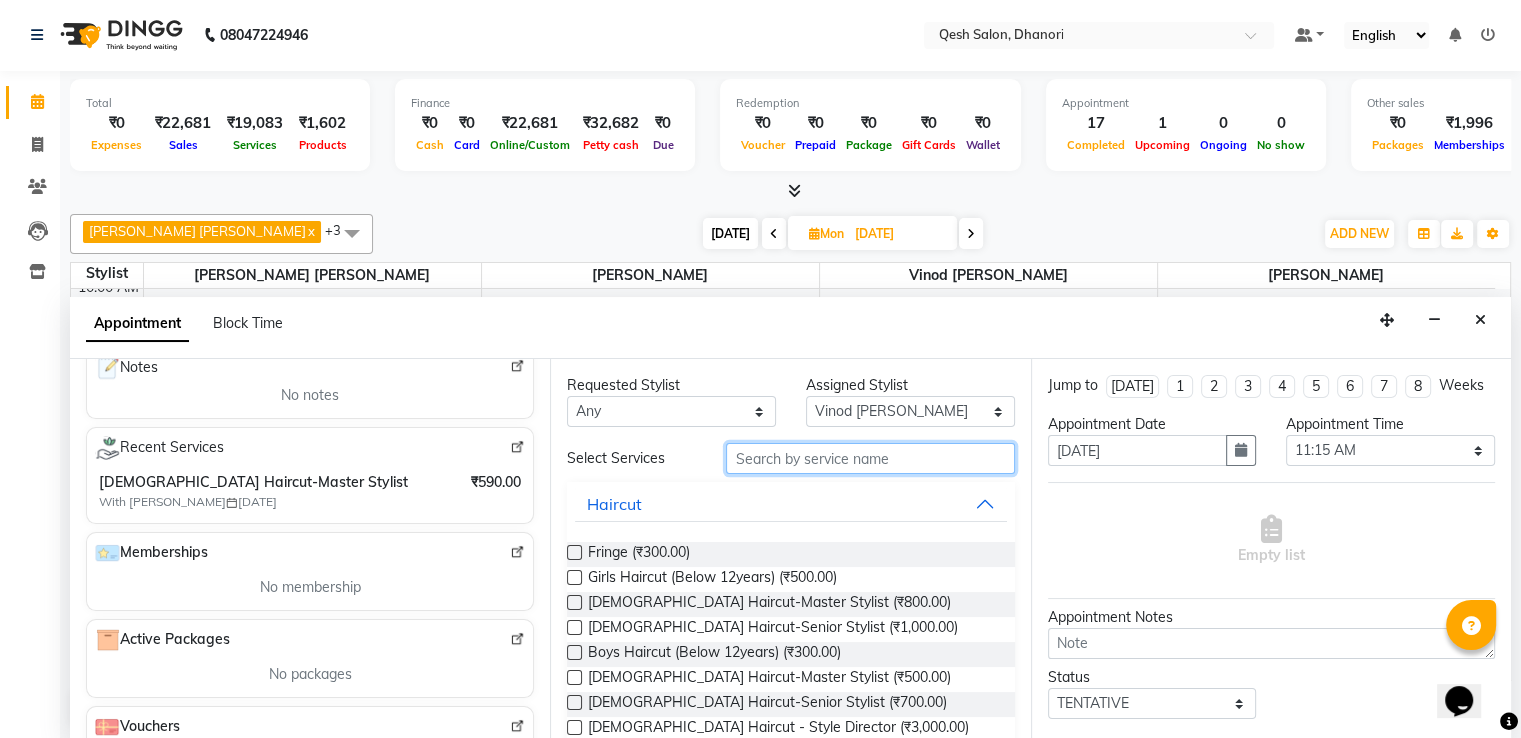 click at bounding box center [870, 458] 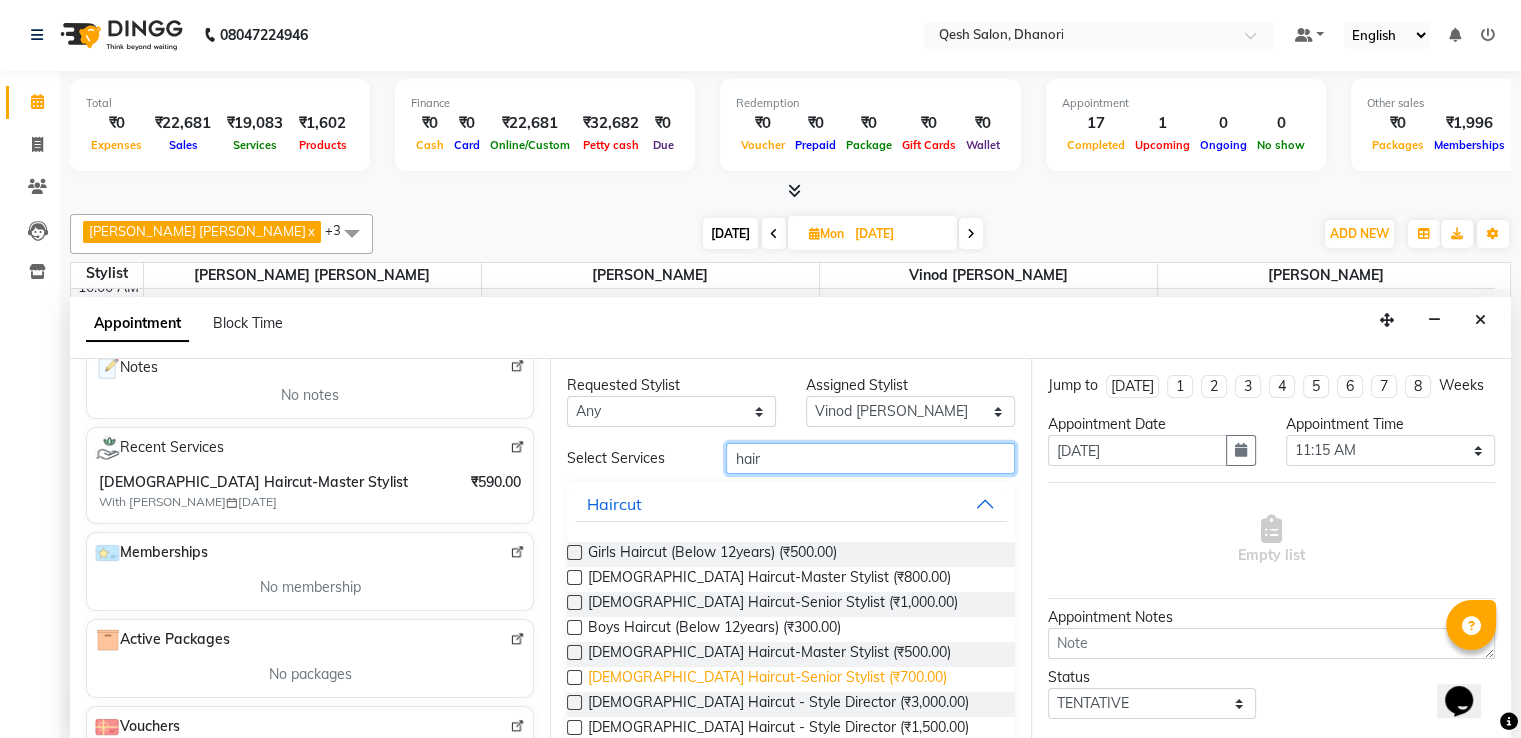 type on "hair" 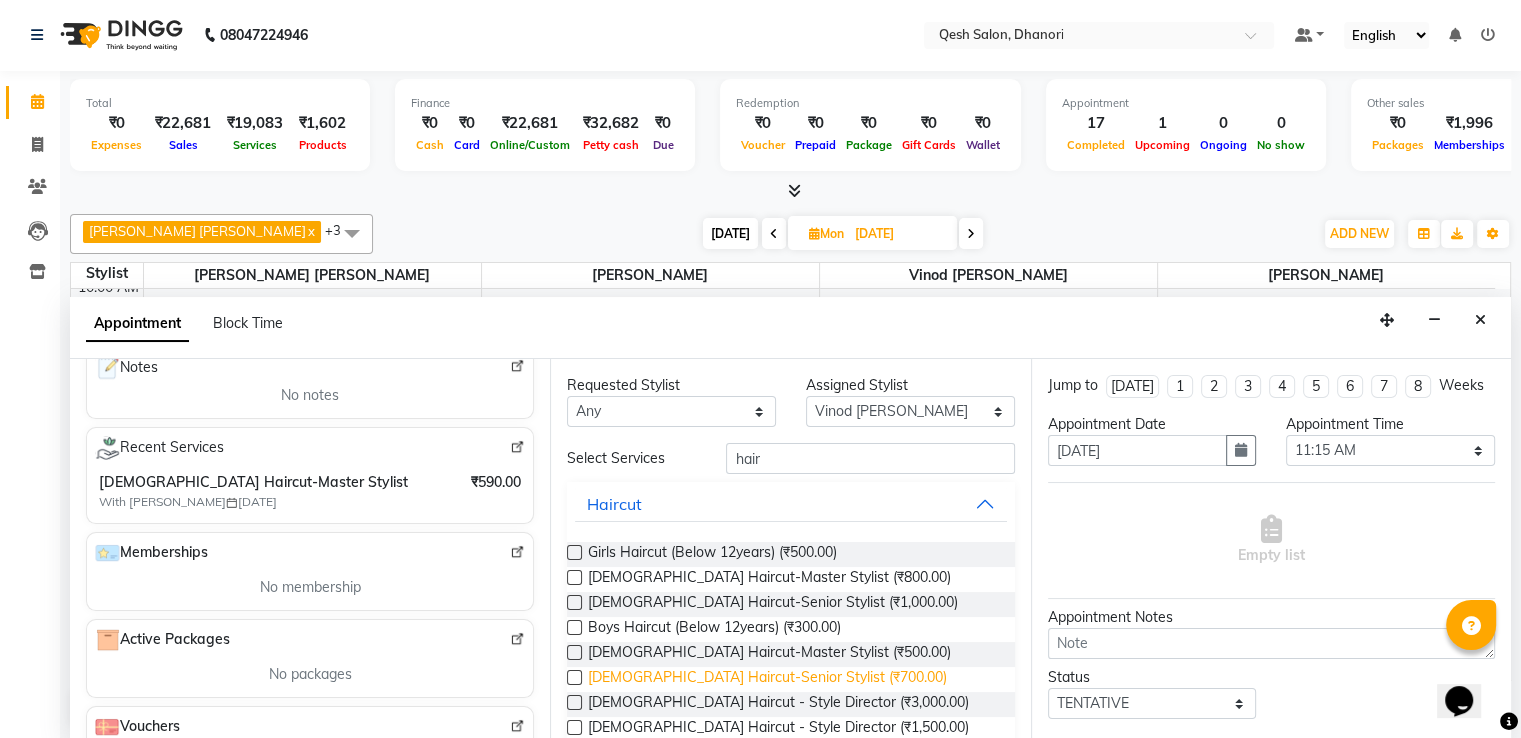 click on "Male Haircut-Senior Stylist (₹700.00)" at bounding box center [767, 679] 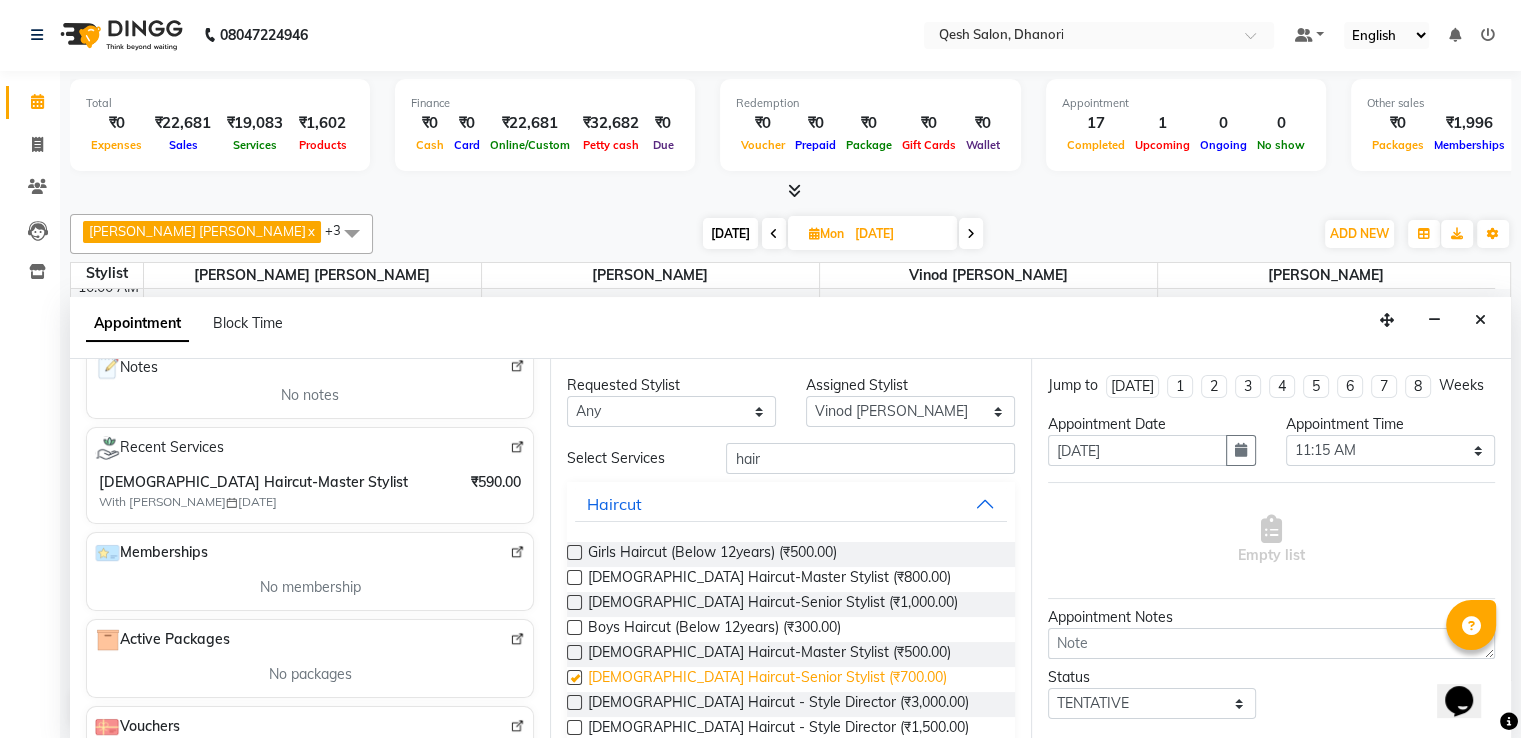 checkbox on "false" 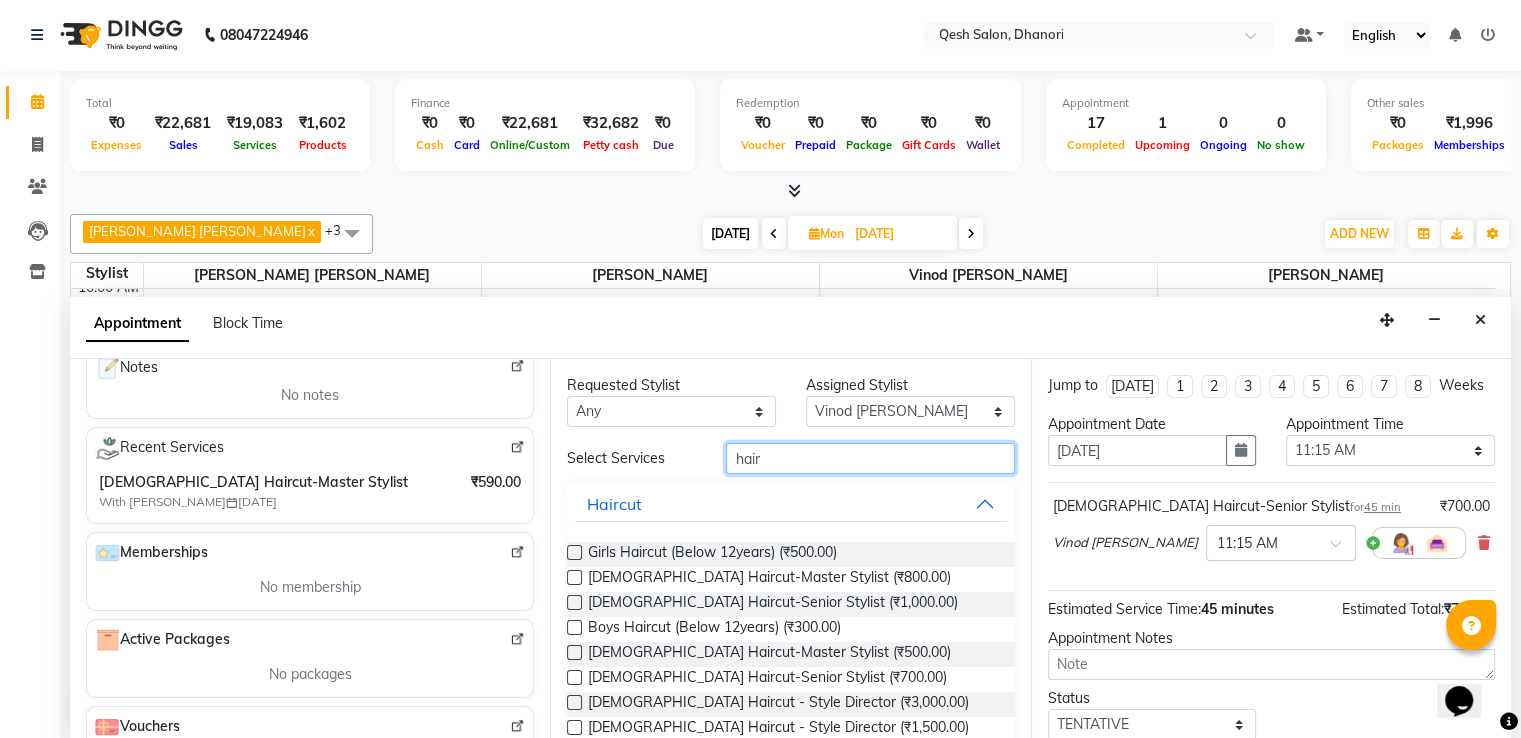 click on "hair" at bounding box center [870, 458] 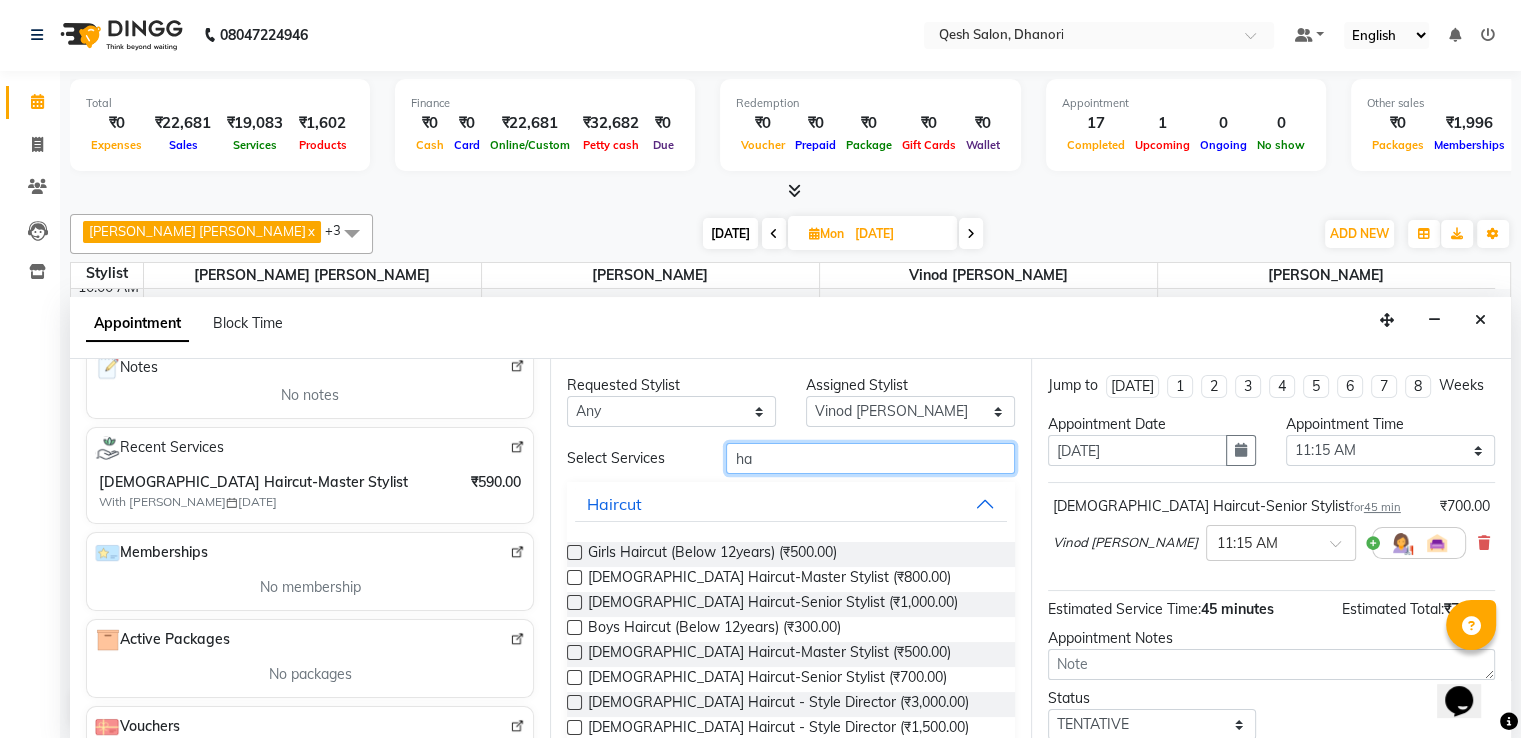 type on "h" 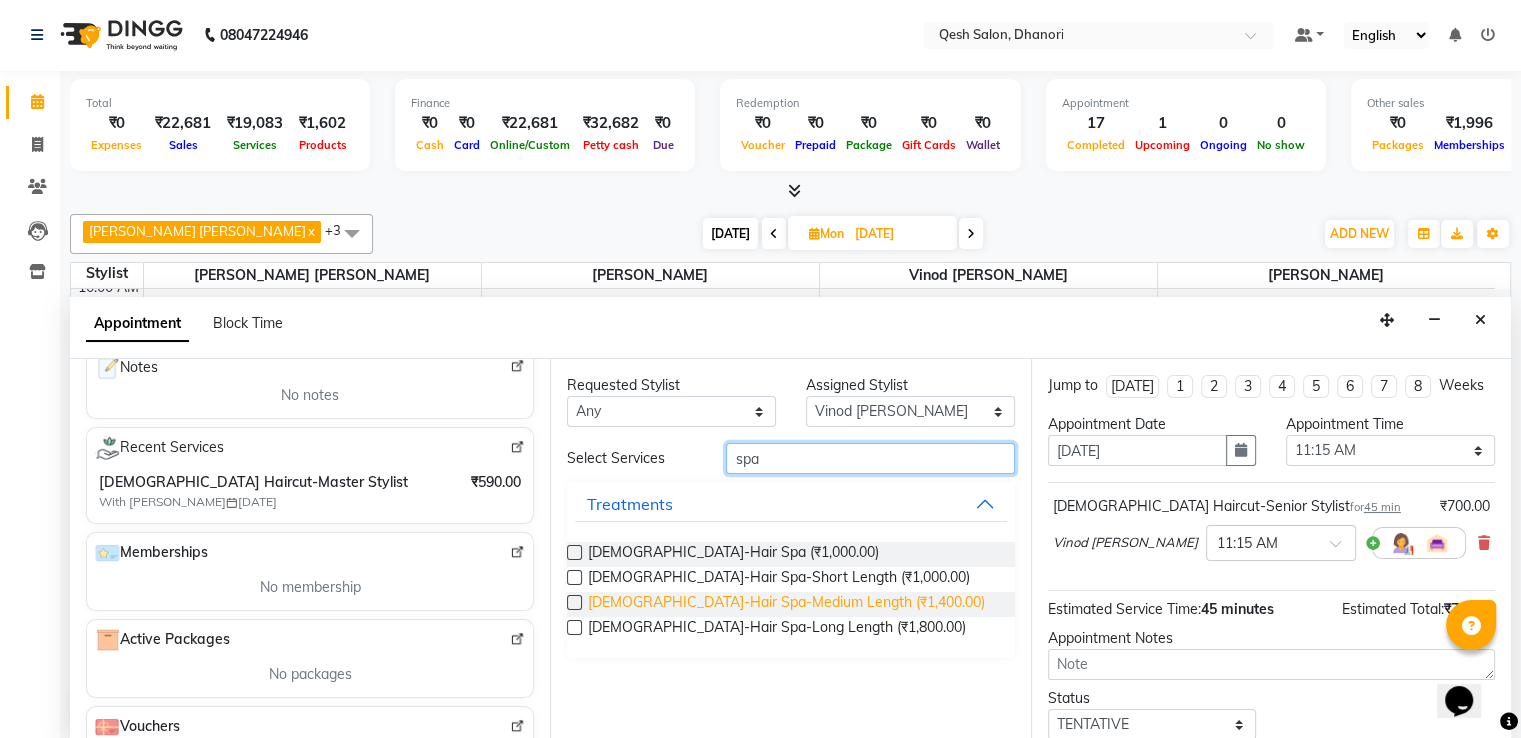 type on "spa" 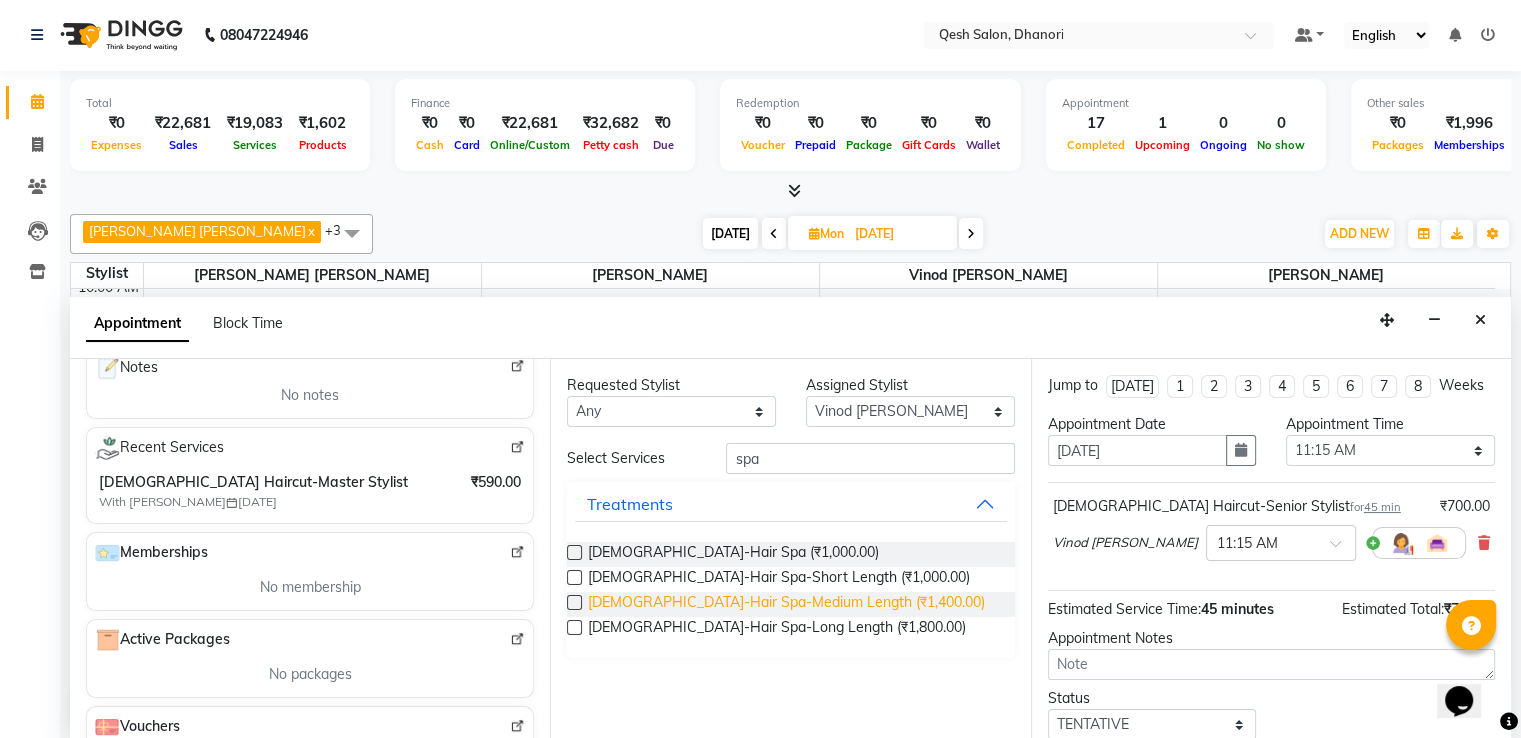 click on "Female-Hair Spa-Medium Length (₹1,400.00)" at bounding box center [786, 604] 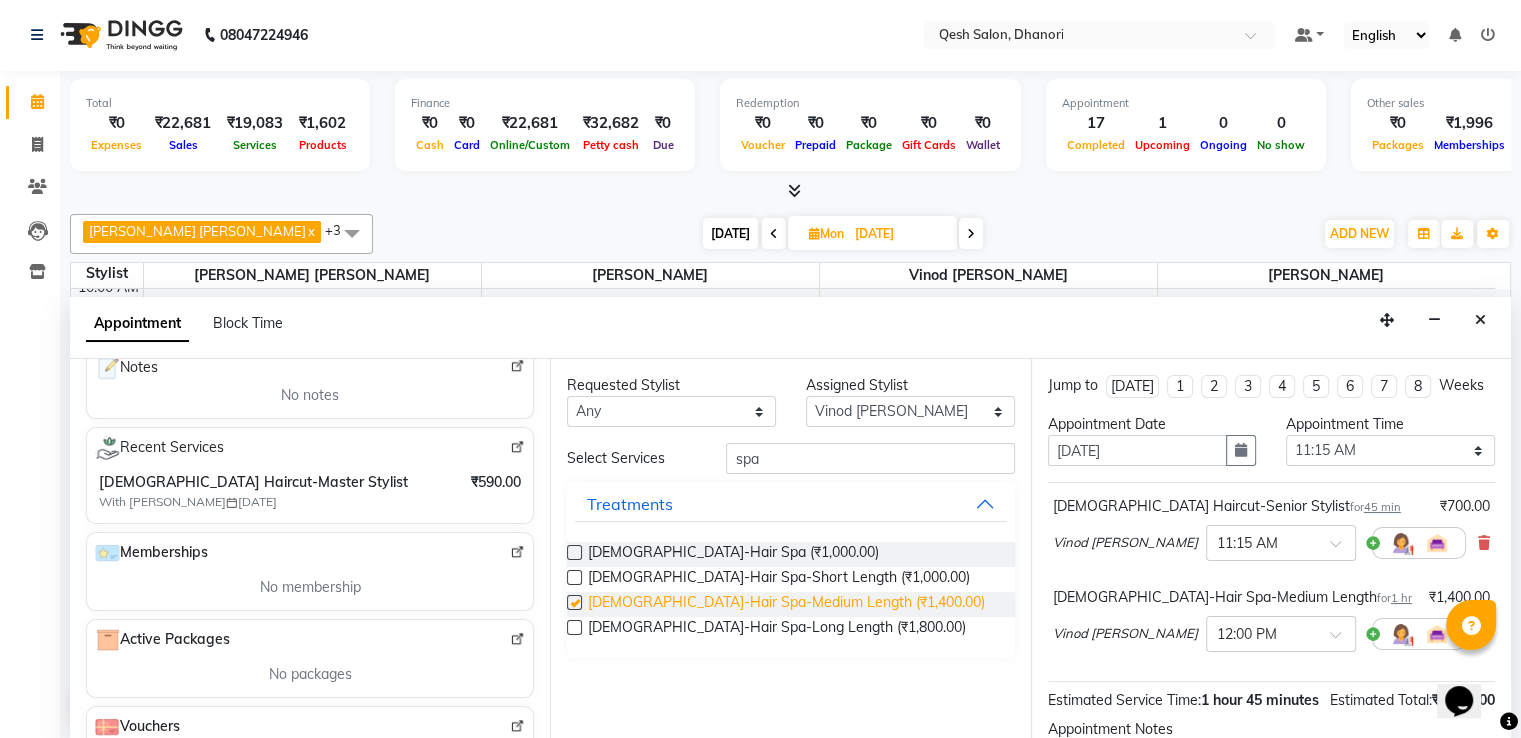 checkbox on "false" 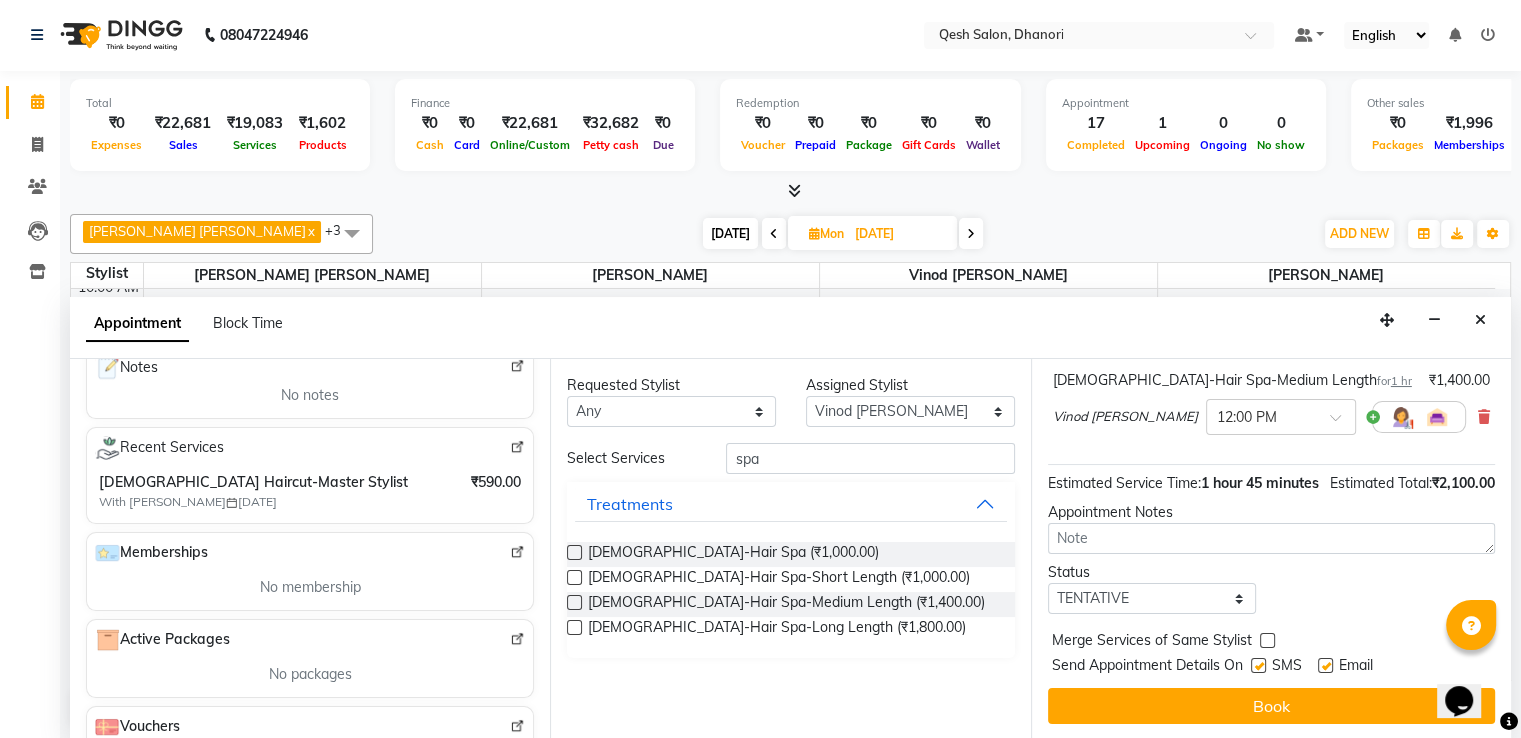 scroll, scrollTop: 243, scrollLeft: 0, axis: vertical 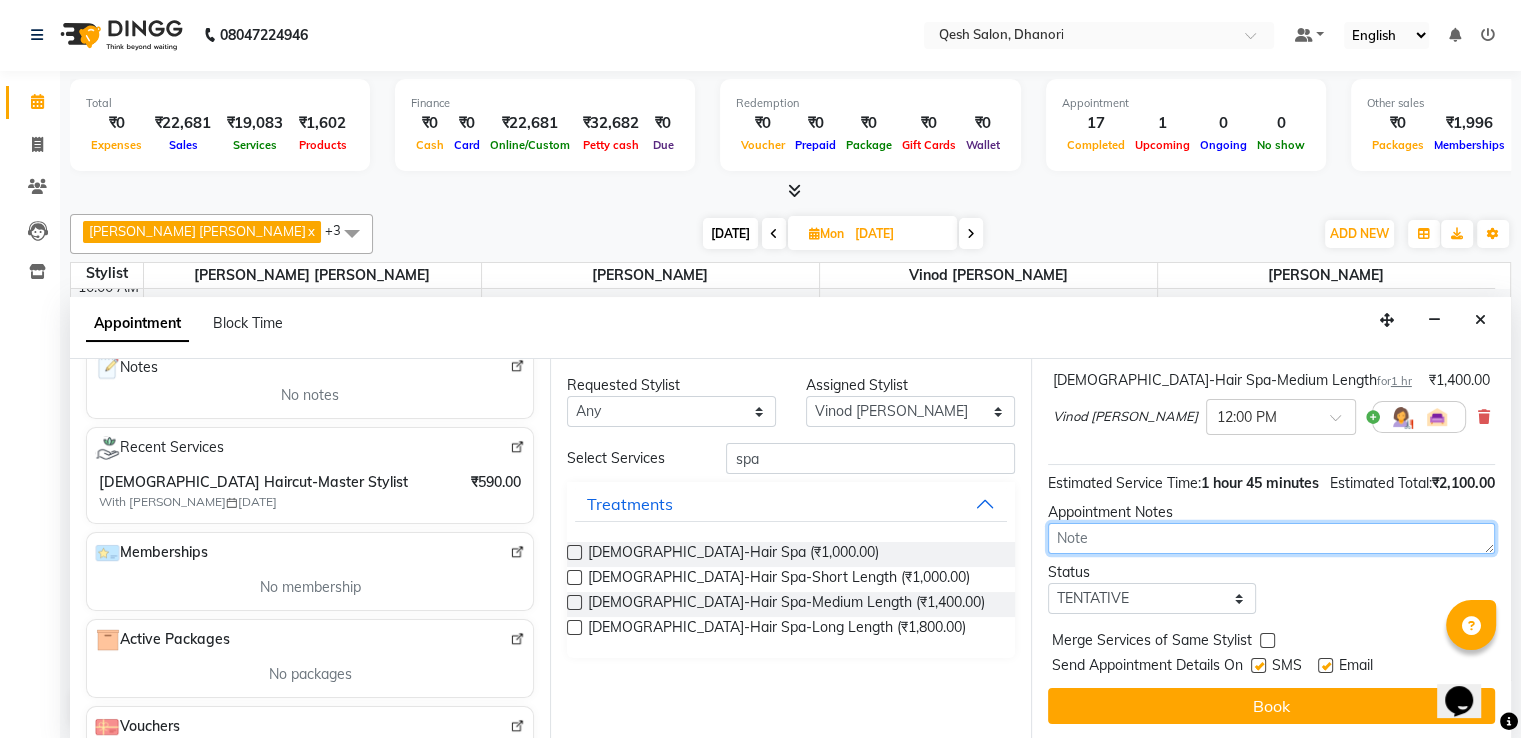 click at bounding box center [1271, 538] 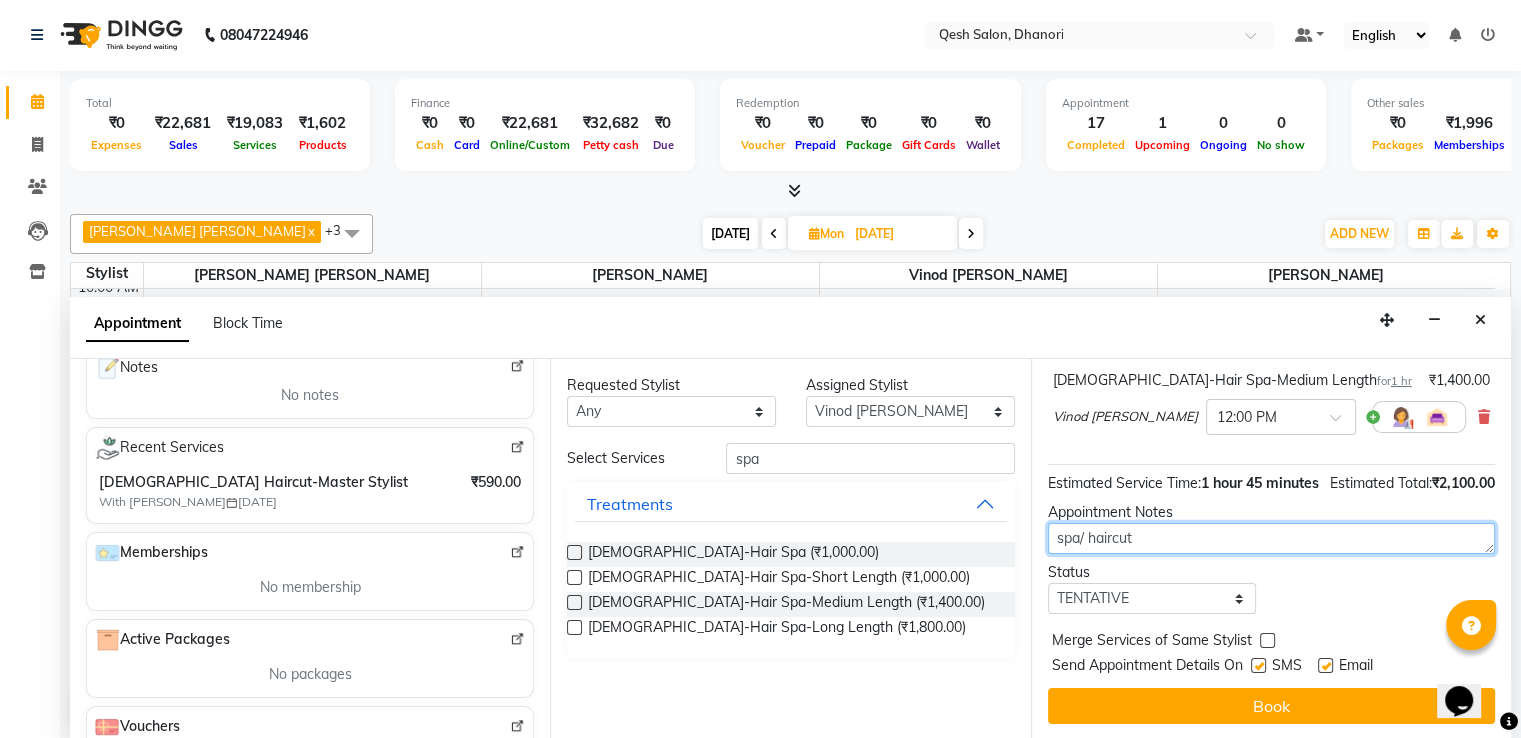type on "spa/ haircut" 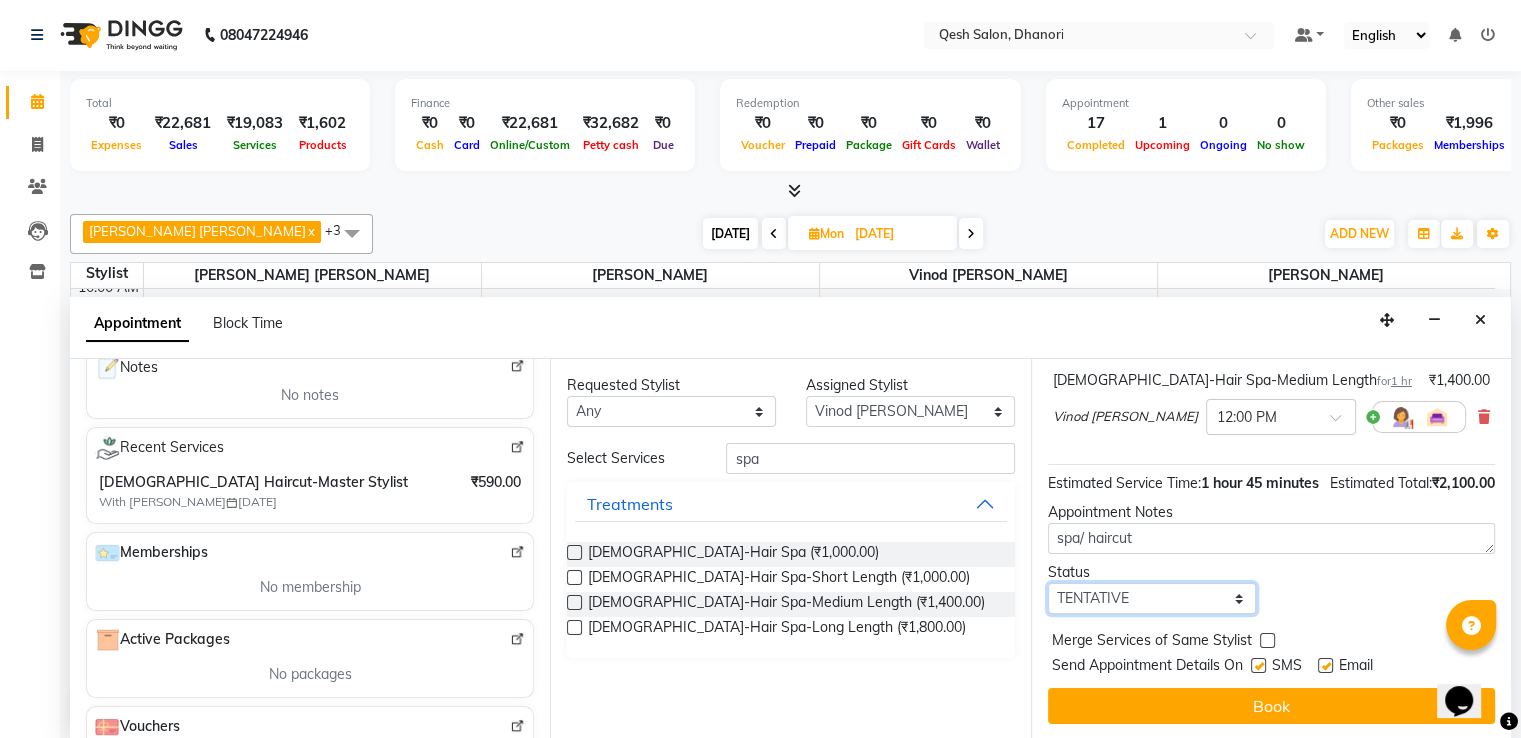 click on "Select TENTATIVE CONFIRM UPCOMING" at bounding box center [1152, 598] 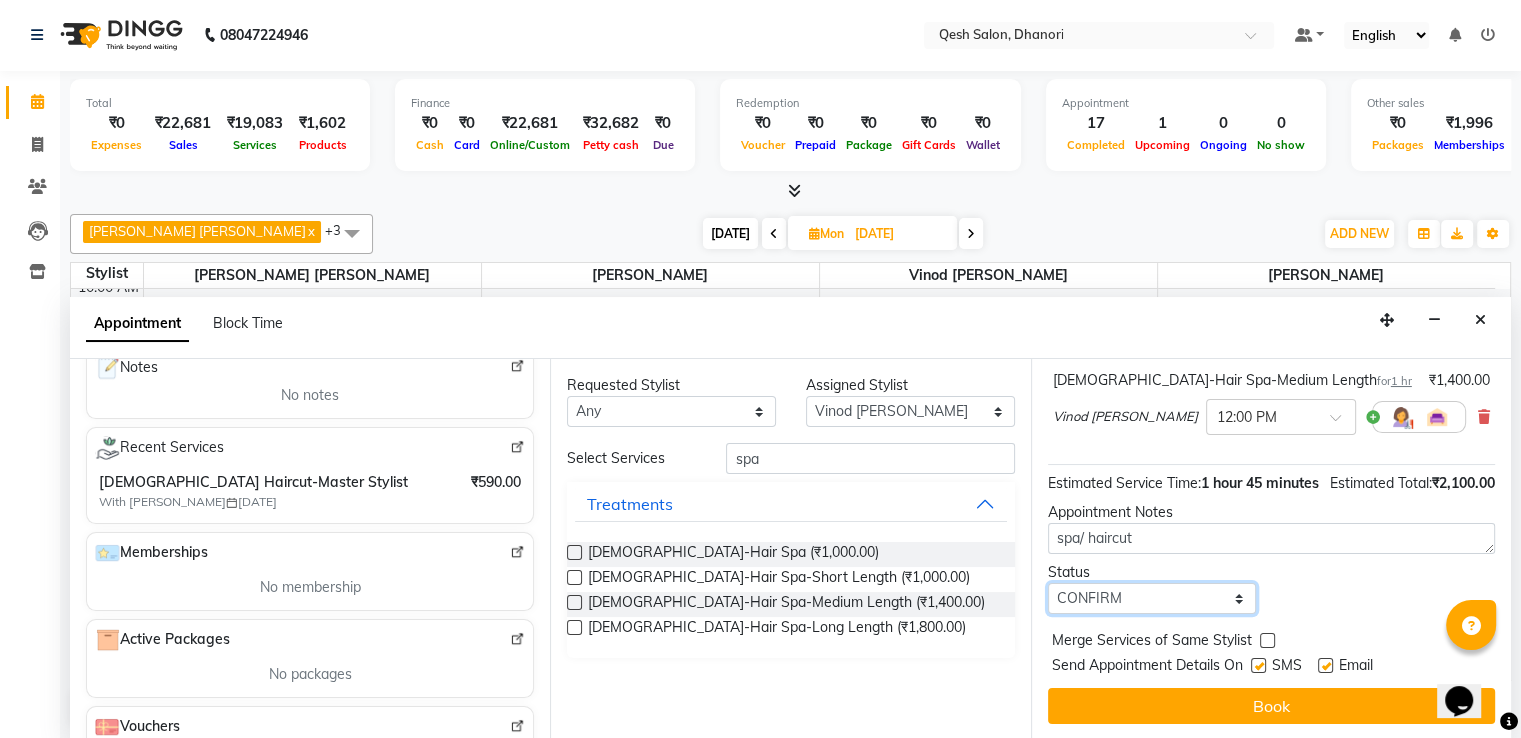 click on "Select TENTATIVE CONFIRM UPCOMING" at bounding box center (1152, 598) 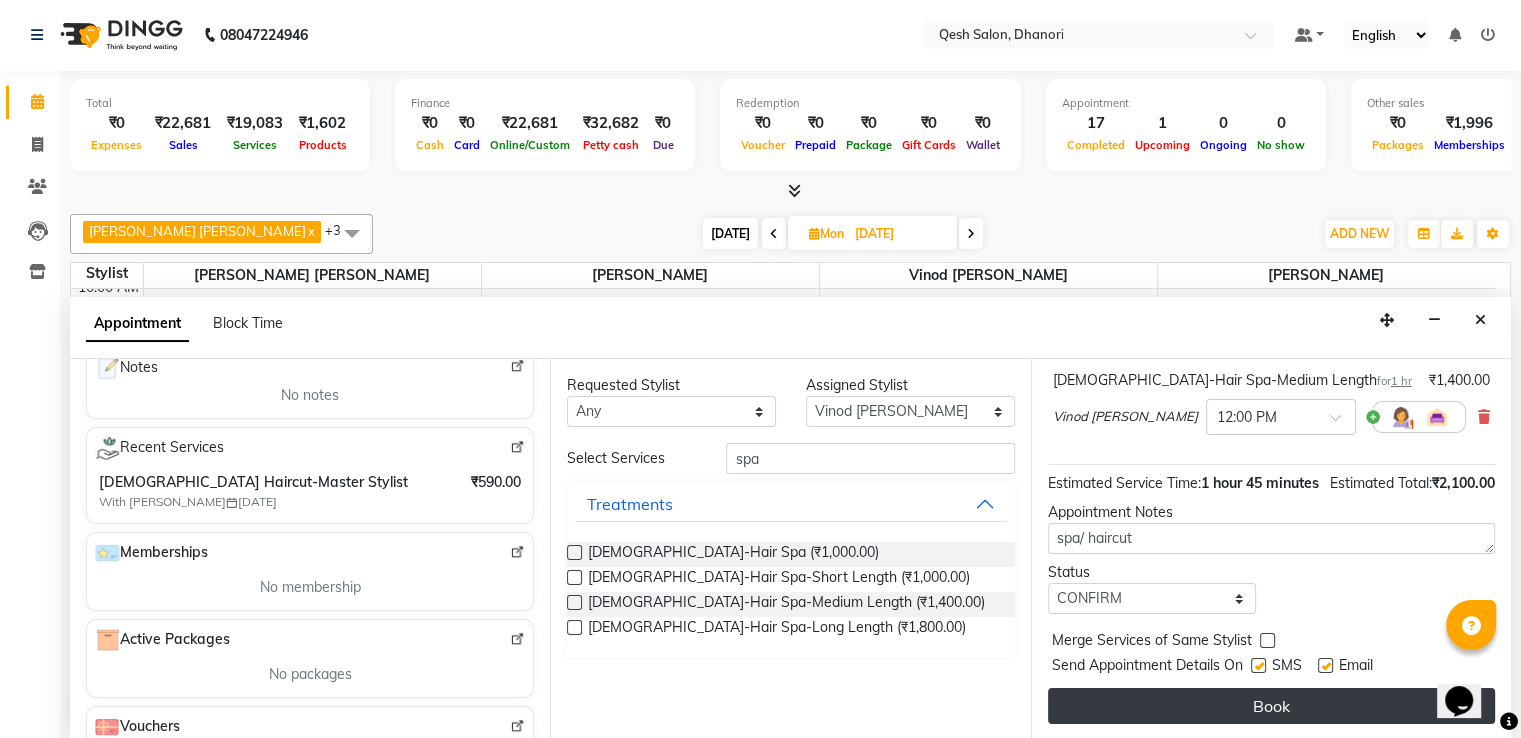 click on "Book" at bounding box center (1271, 706) 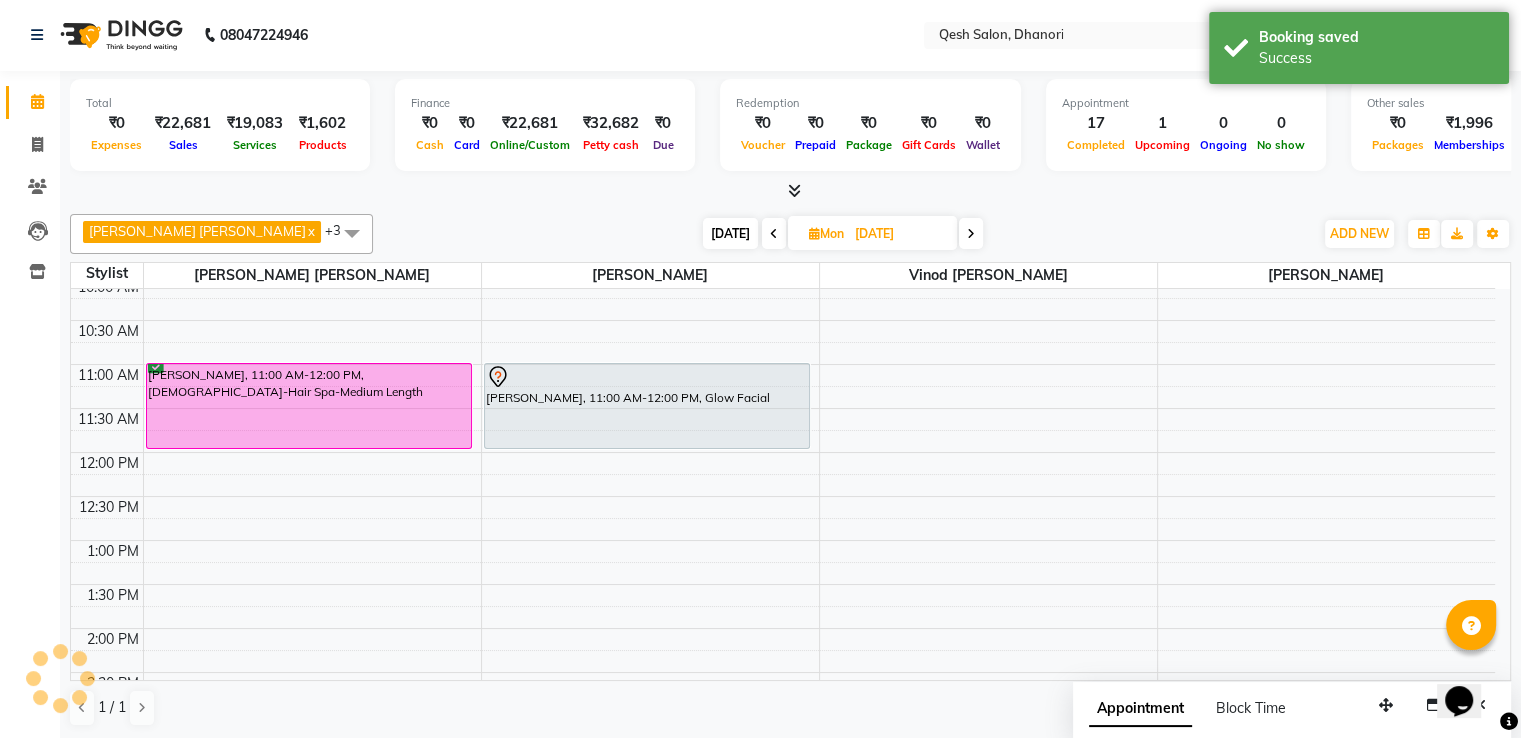 scroll, scrollTop: 0, scrollLeft: 0, axis: both 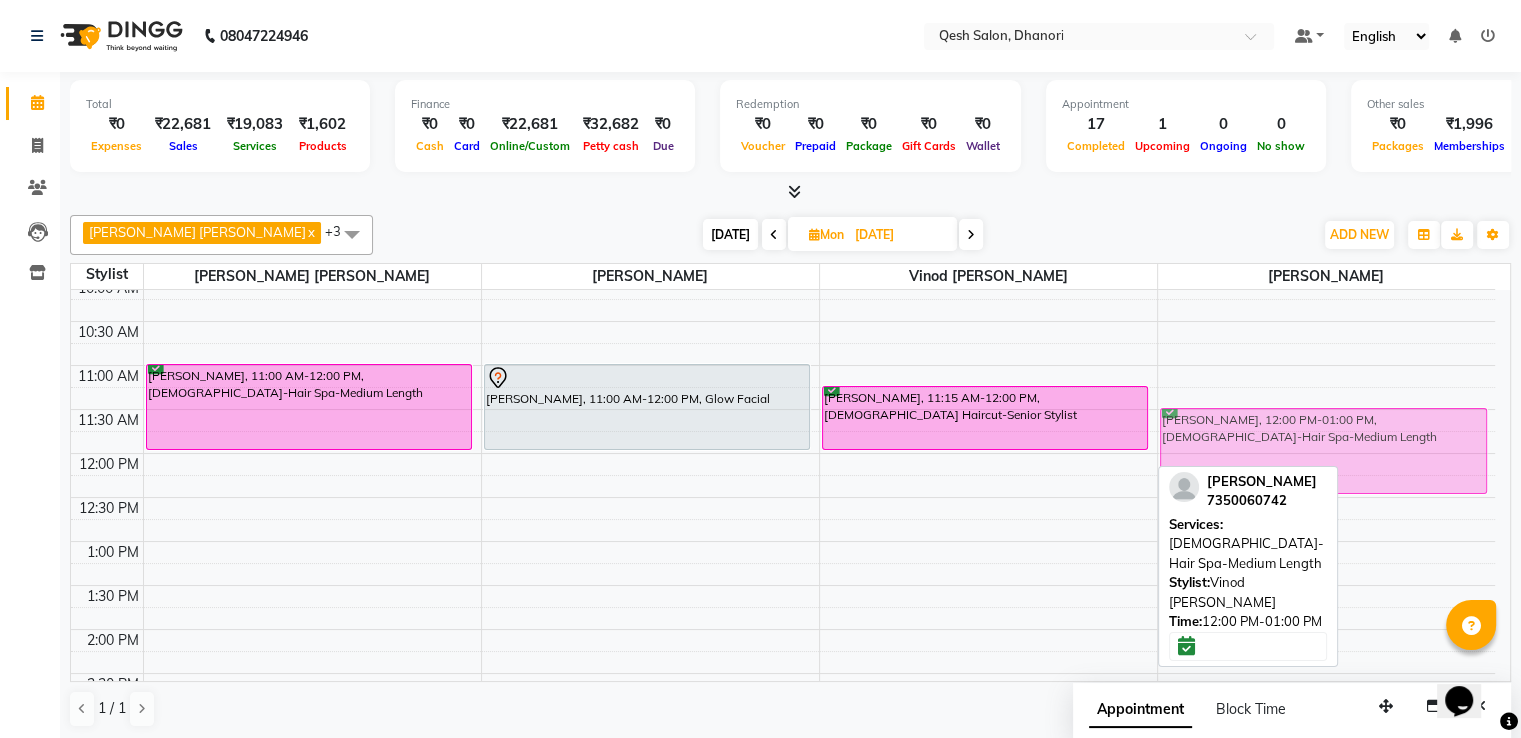drag, startPoint x: 940, startPoint y: 473, endPoint x: 1213, endPoint y: 429, distance: 276.52304 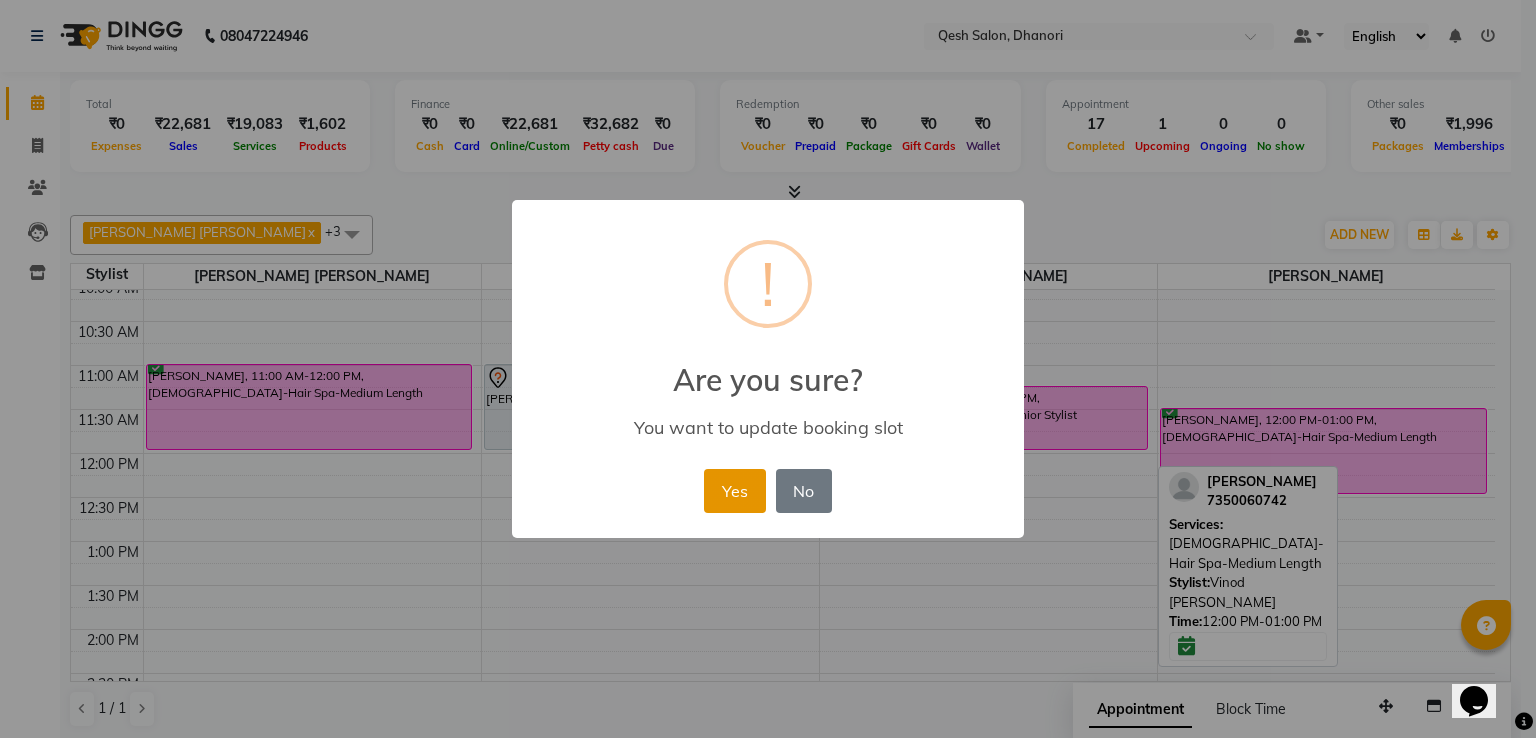 click on "Yes" at bounding box center (734, 491) 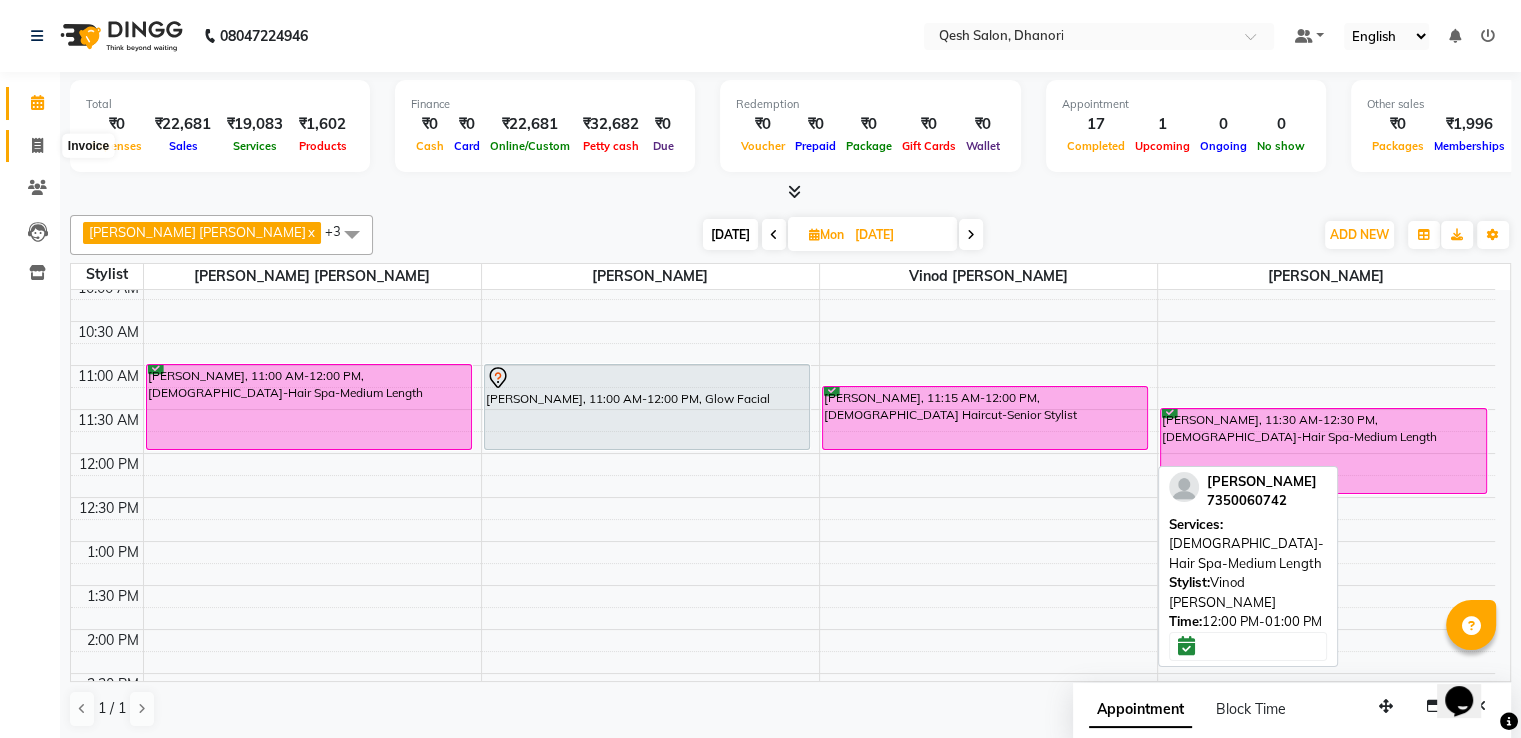 click 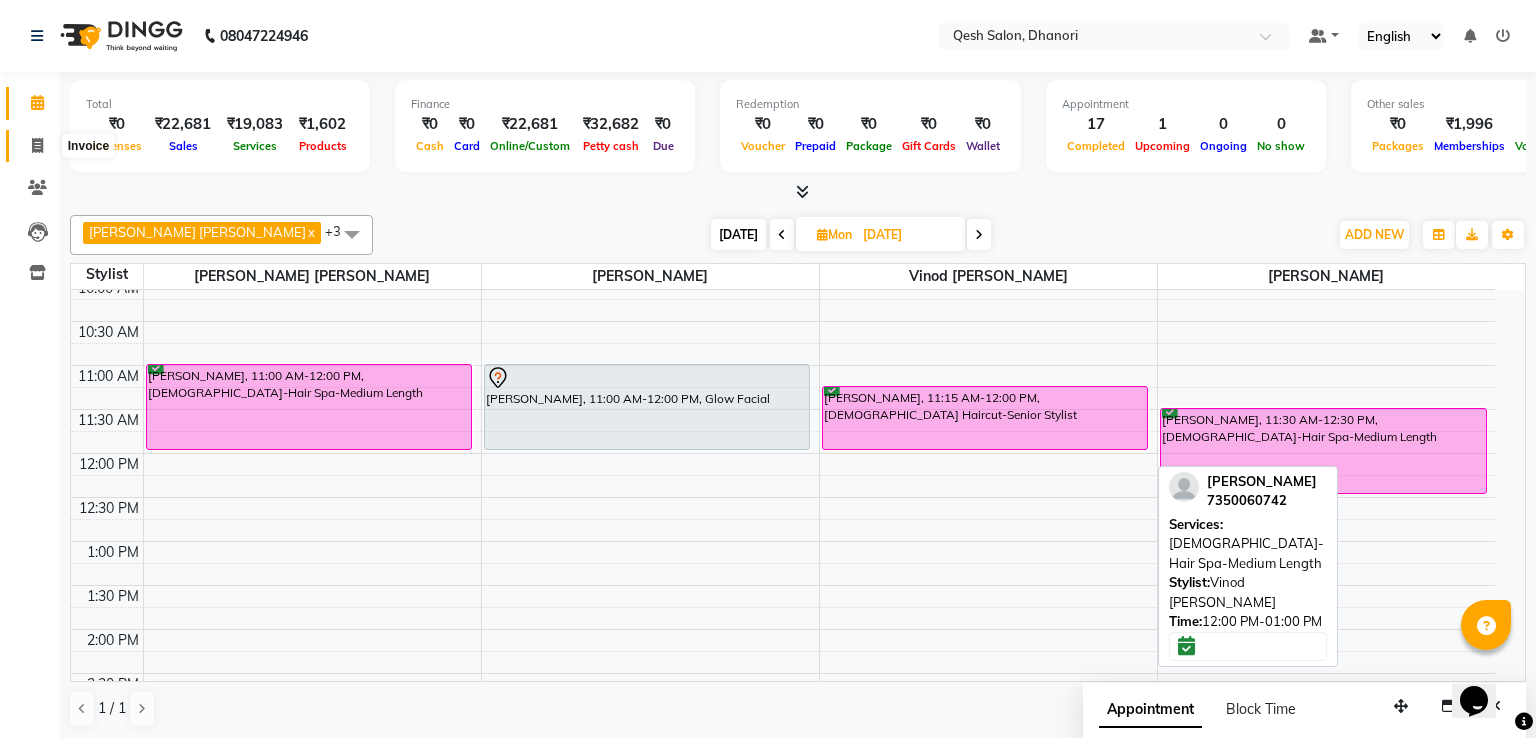 select on "service" 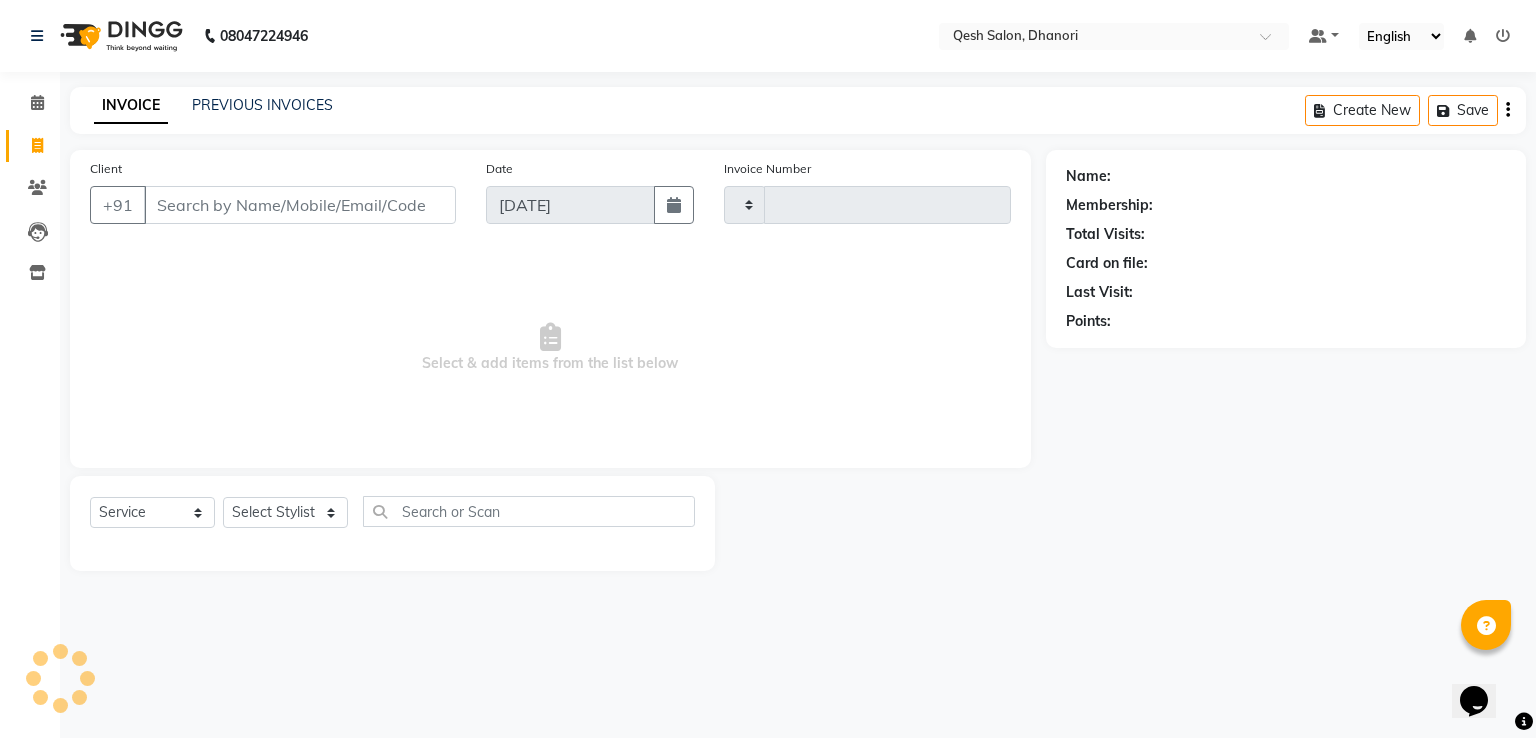 type on "0315" 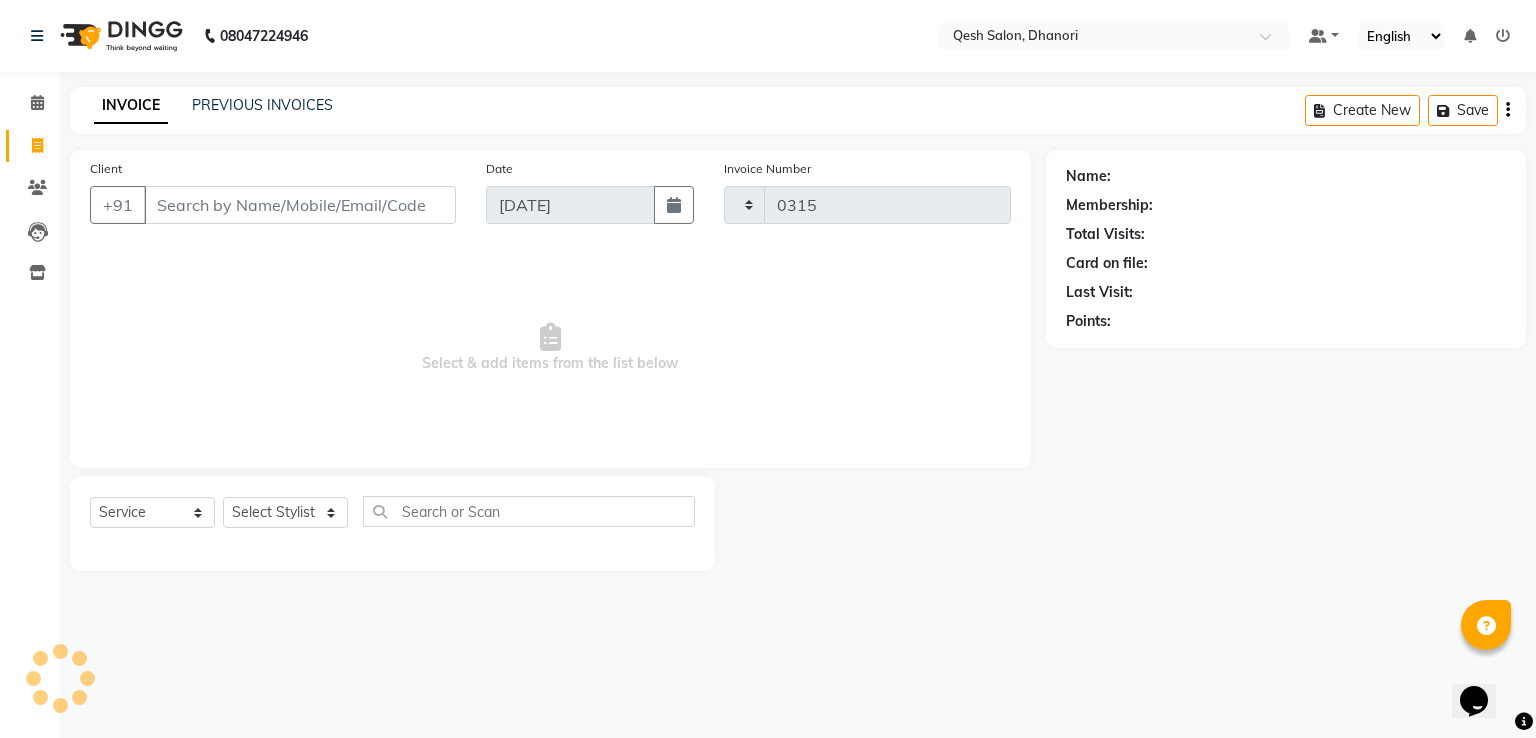 select on "7641" 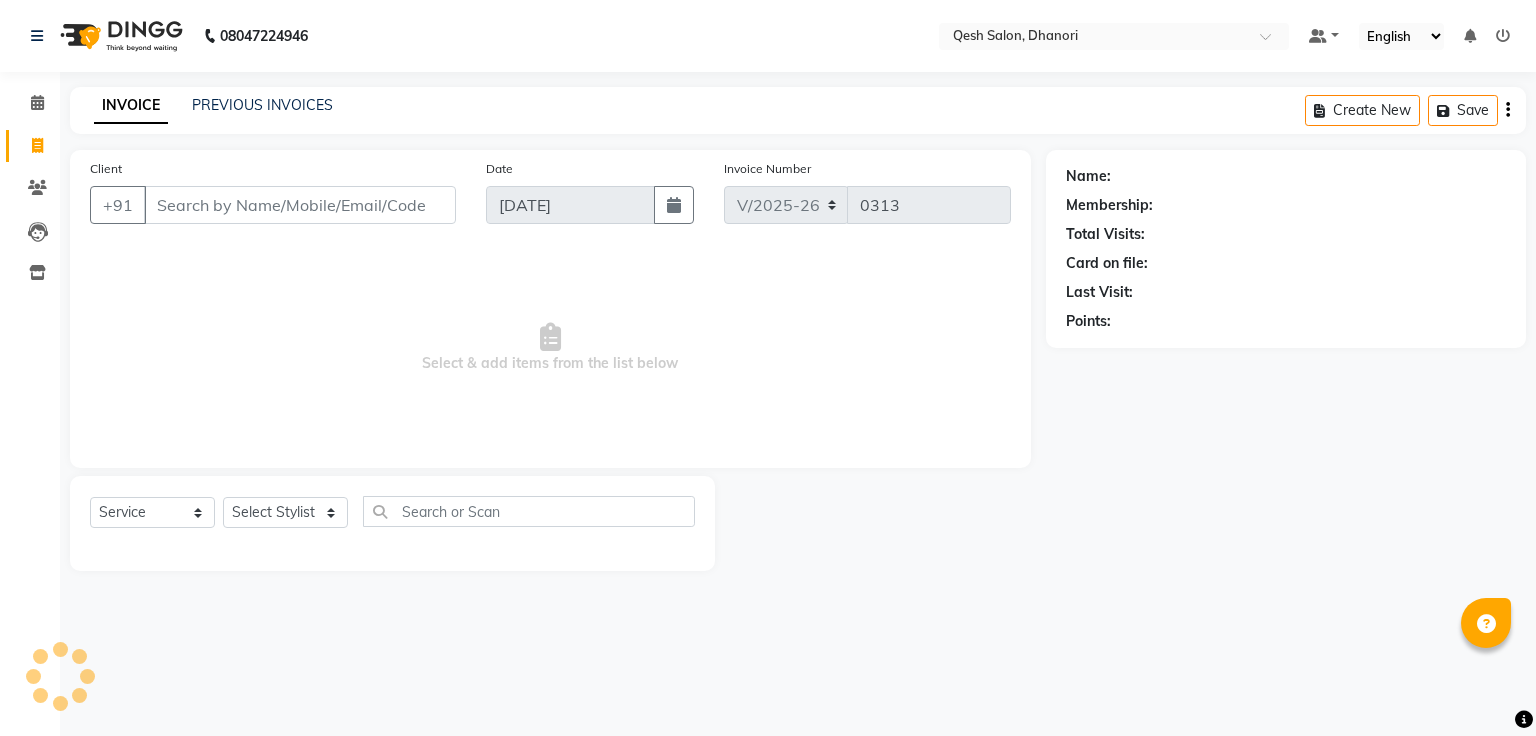 select on "7641" 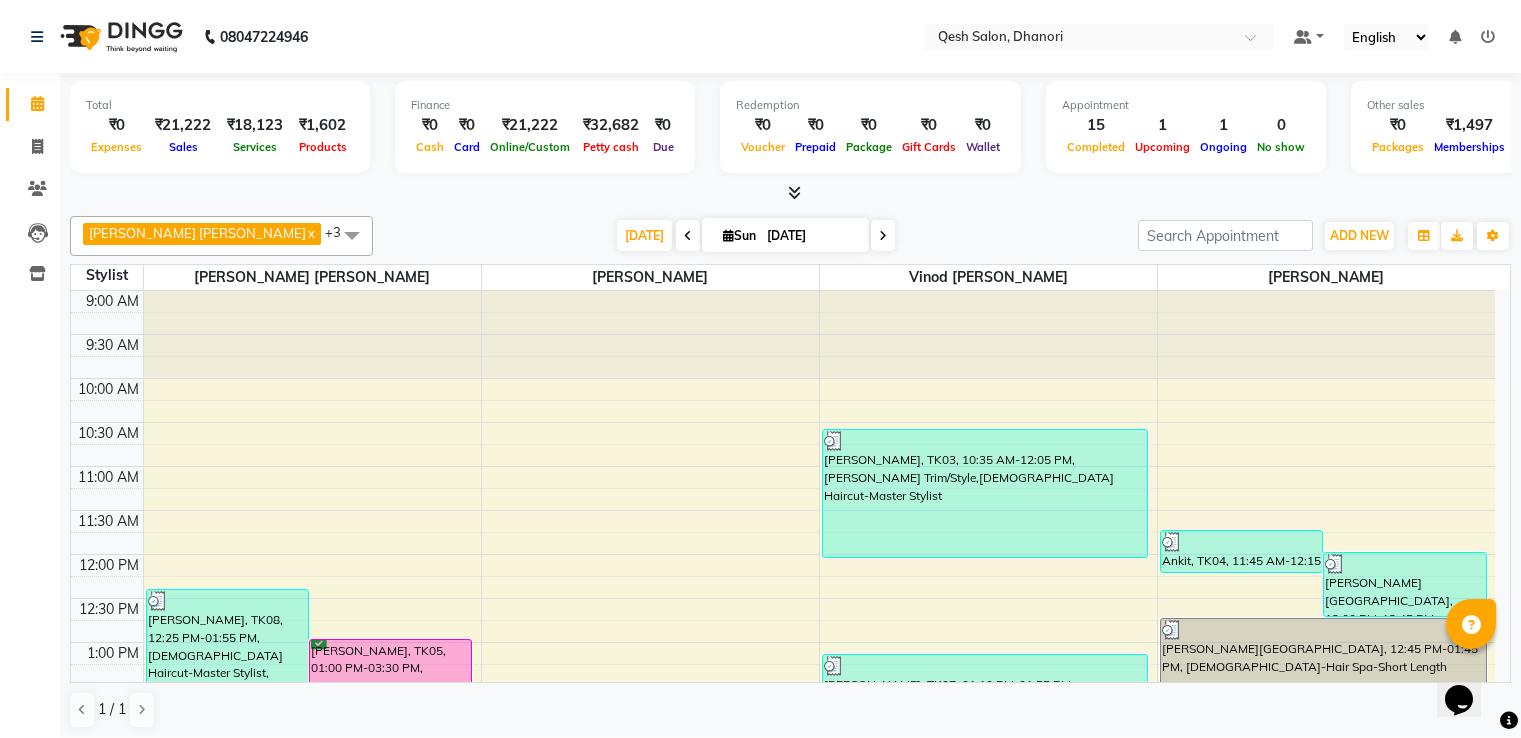 scroll, scrollTop: 0, scrollLeft: 0, axis: both 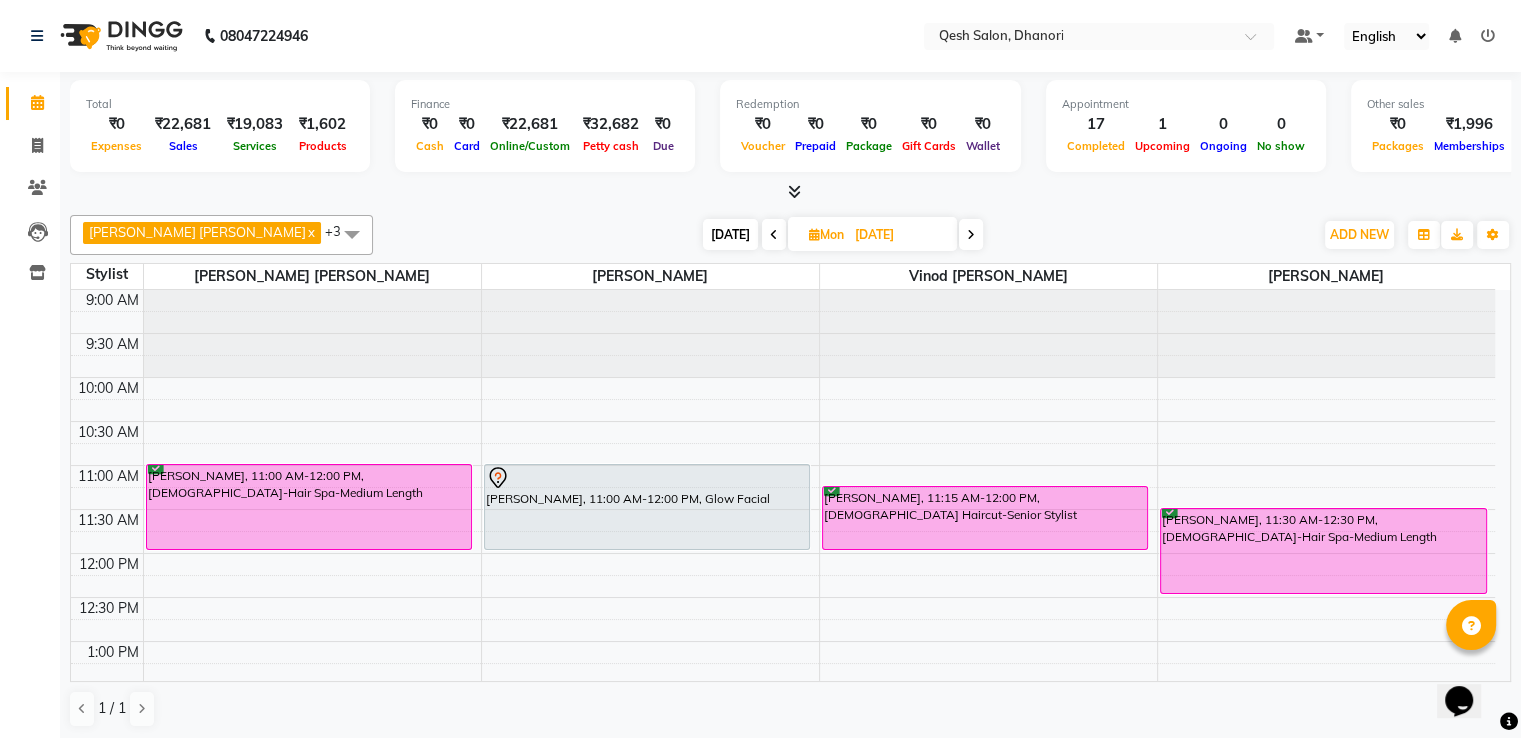 click at bounding box center [774, 234] 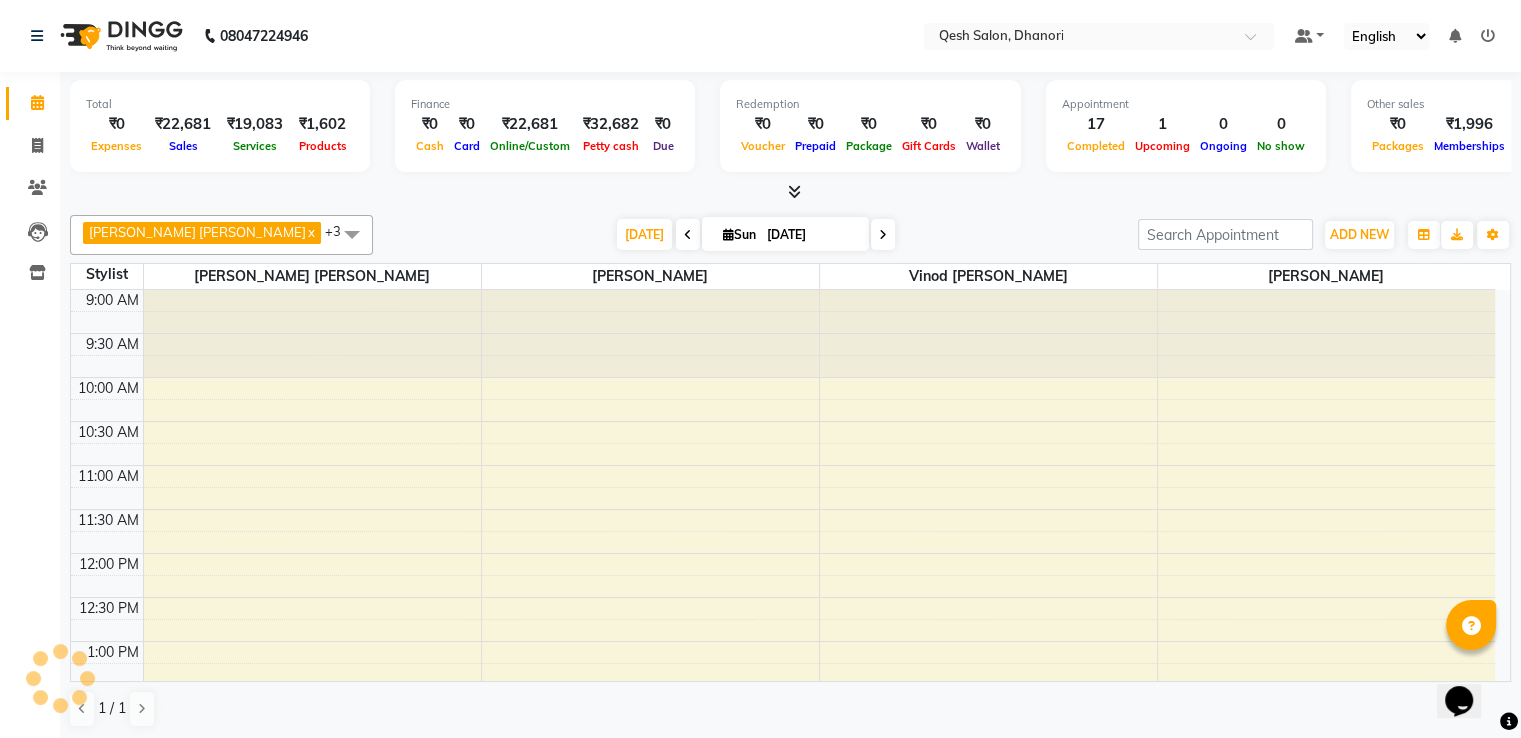 scroll, scrollTop: 828, scrollLeft: 0, axis: vertical 